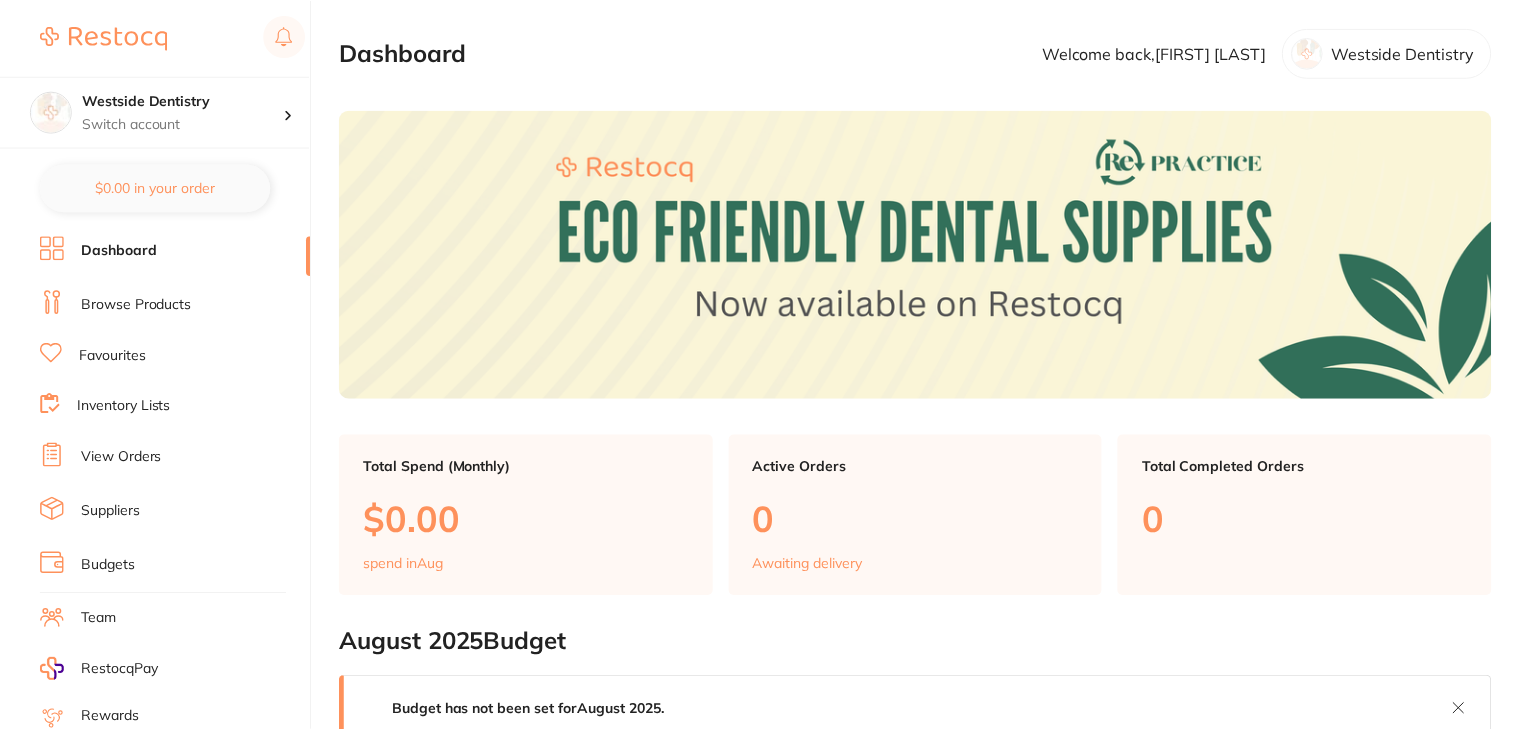 scroll, scrollTop: 0, scrollLeft: 0, axis: both 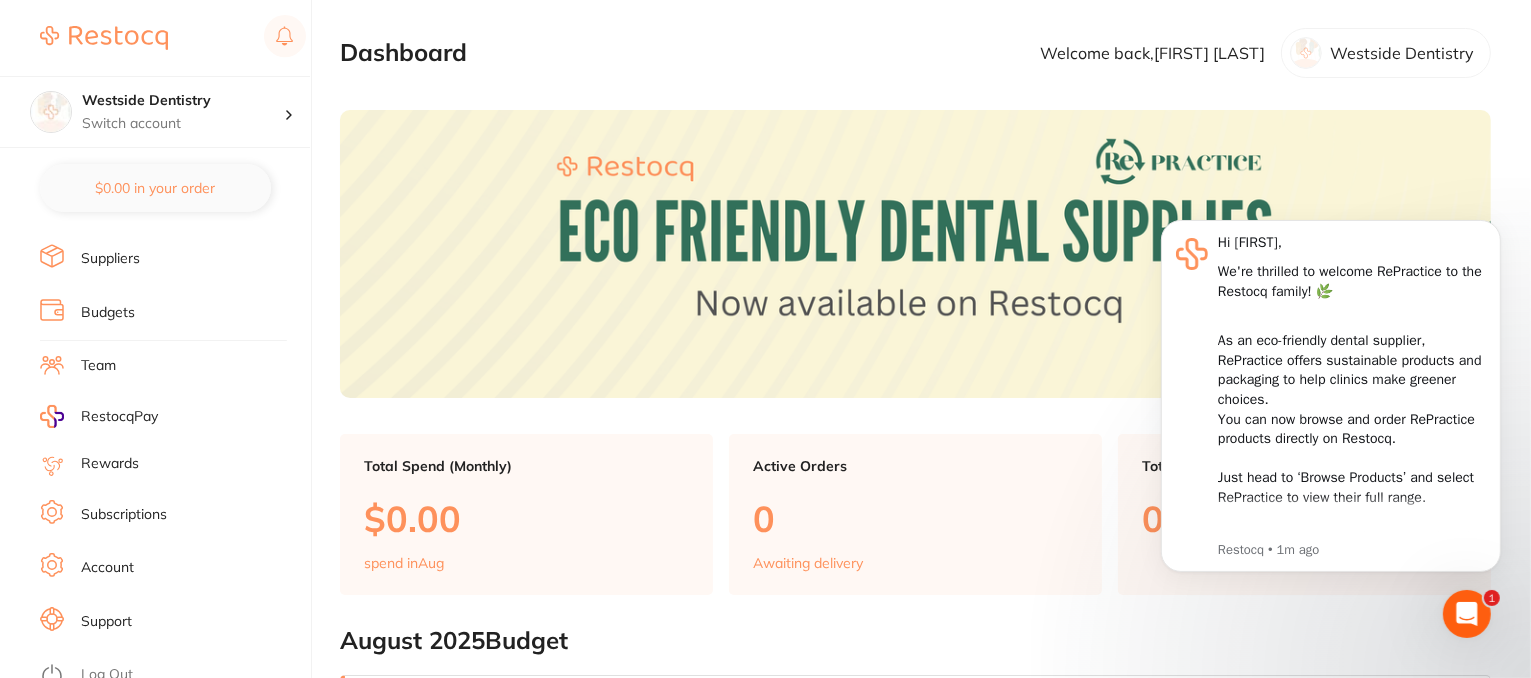 click on "Support" at bounding box center [106, 622] 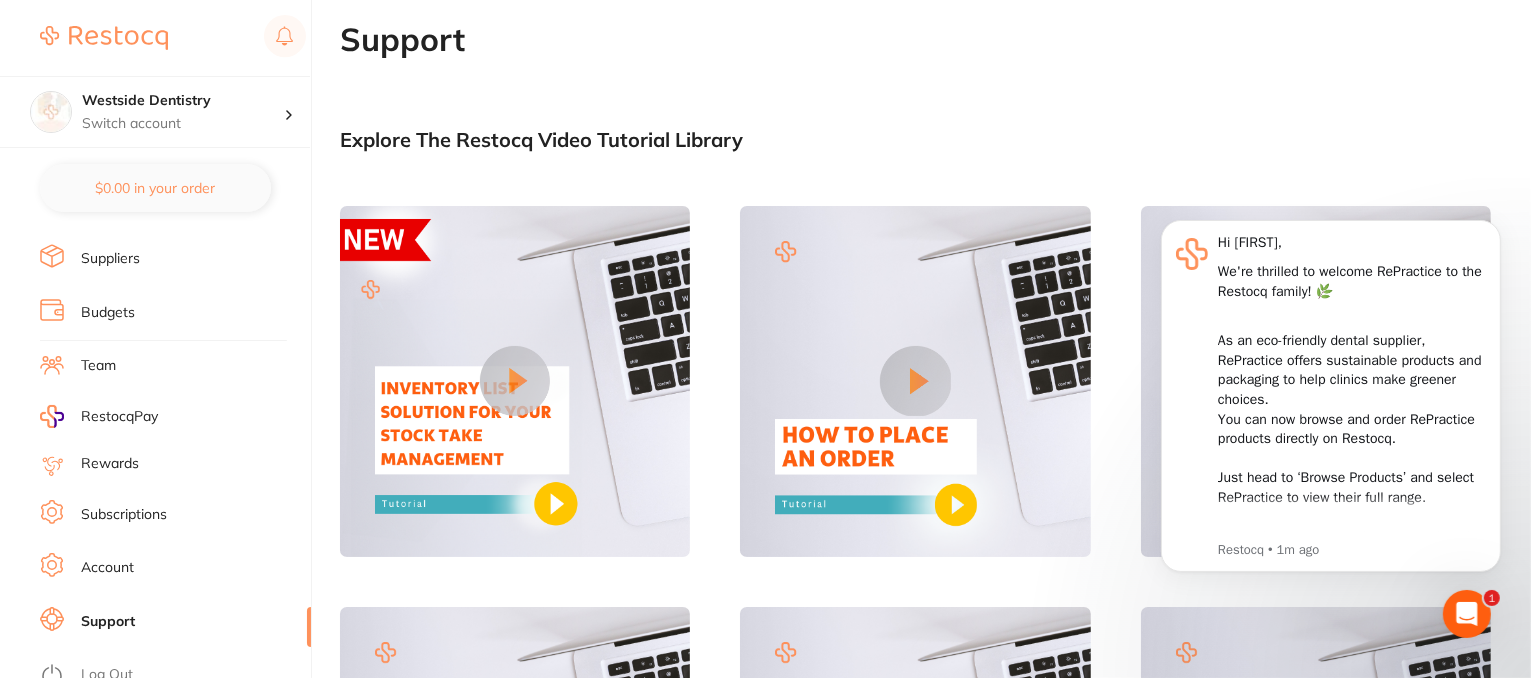 click 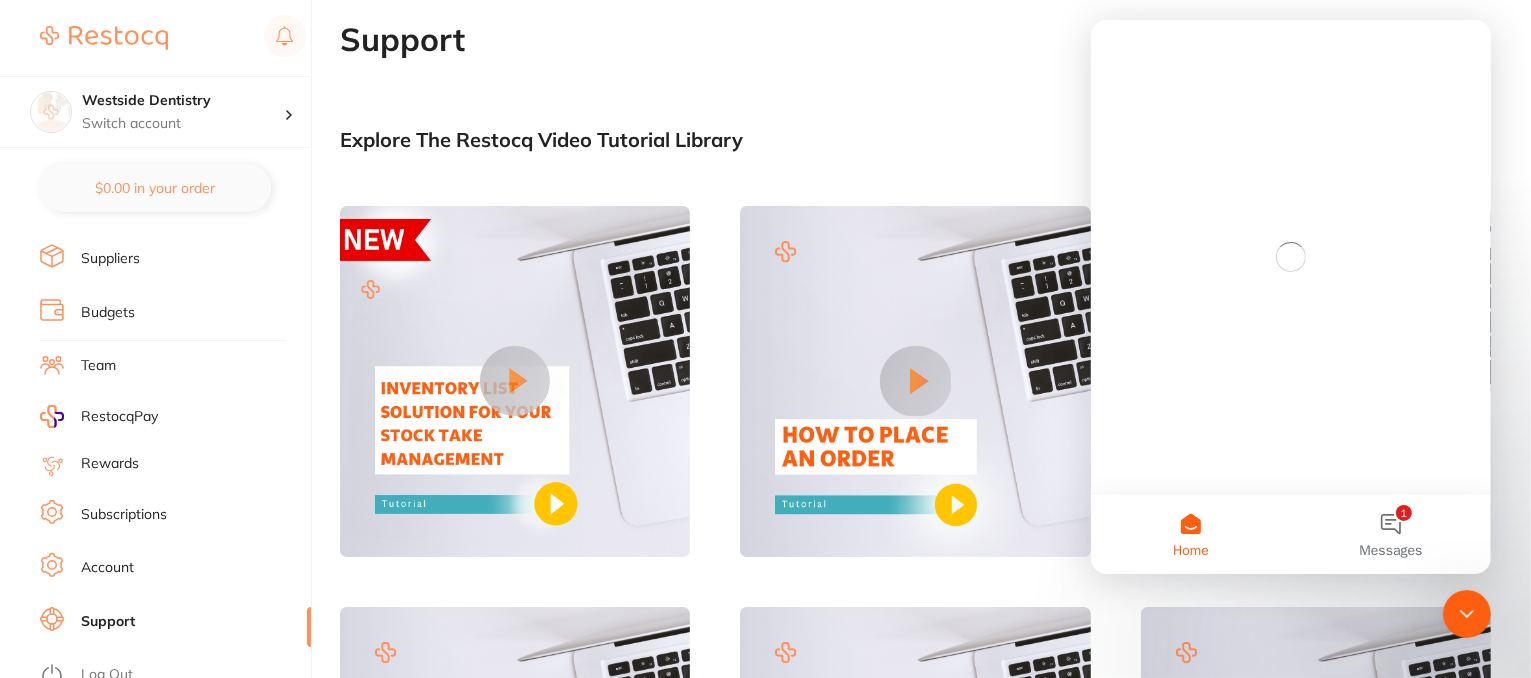 scroll, scrollTop: 0, scrollLeft: 0, axis: both 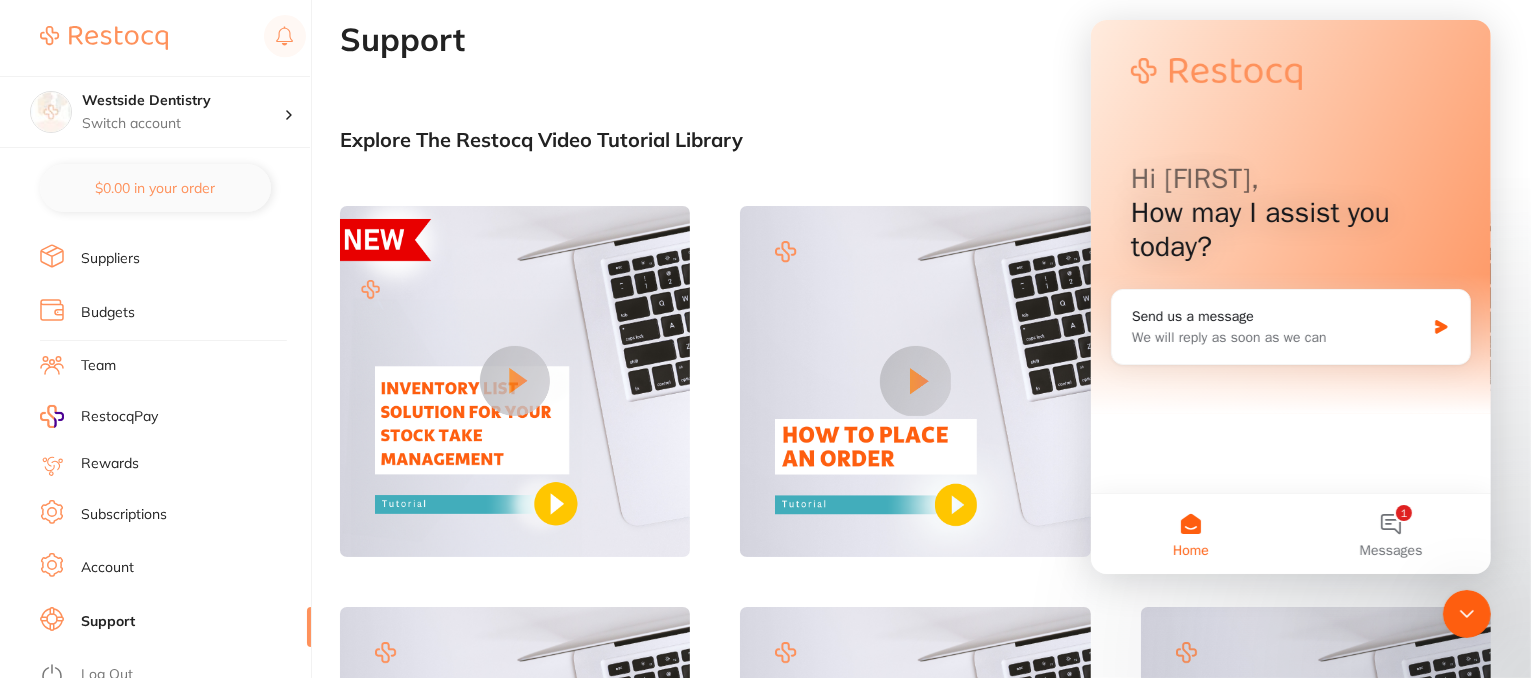 click 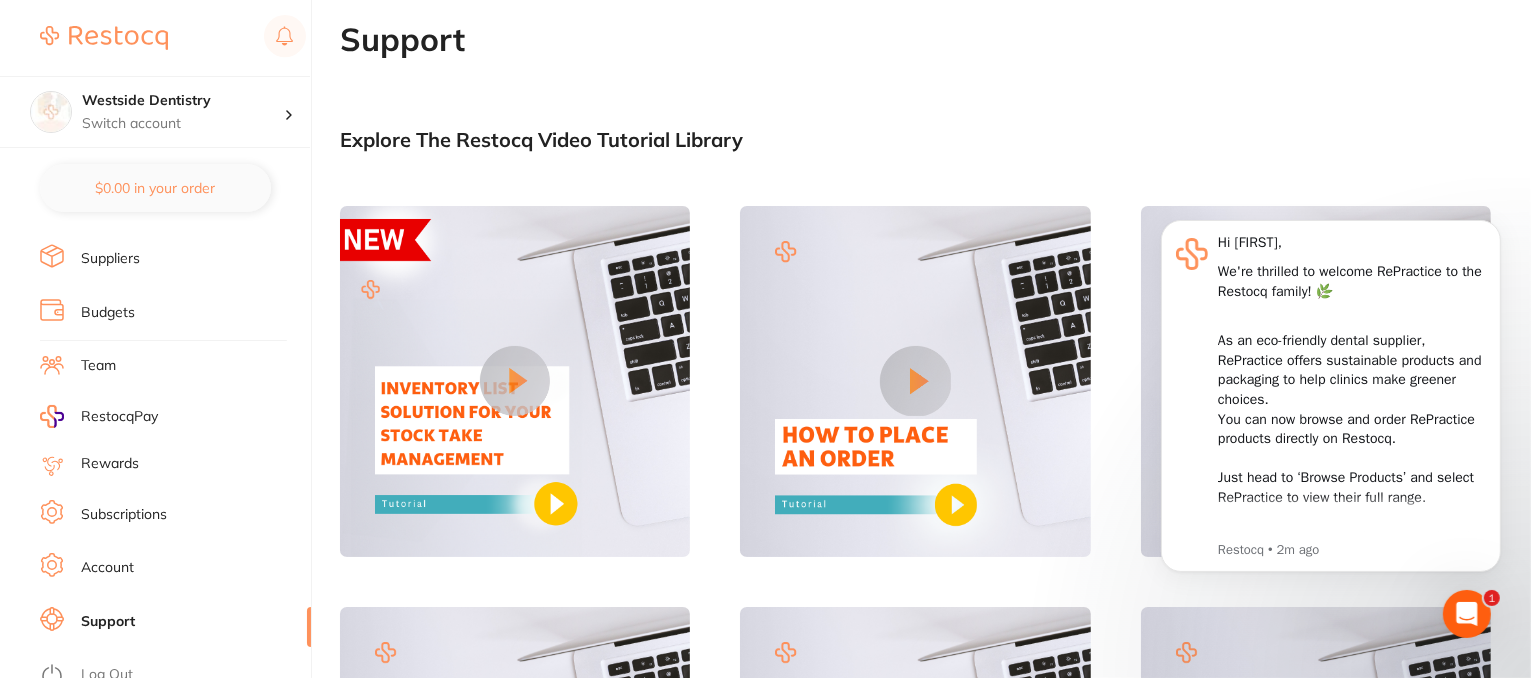 scroll, scrollTop: 0, scrollLeft: 0, axis: both 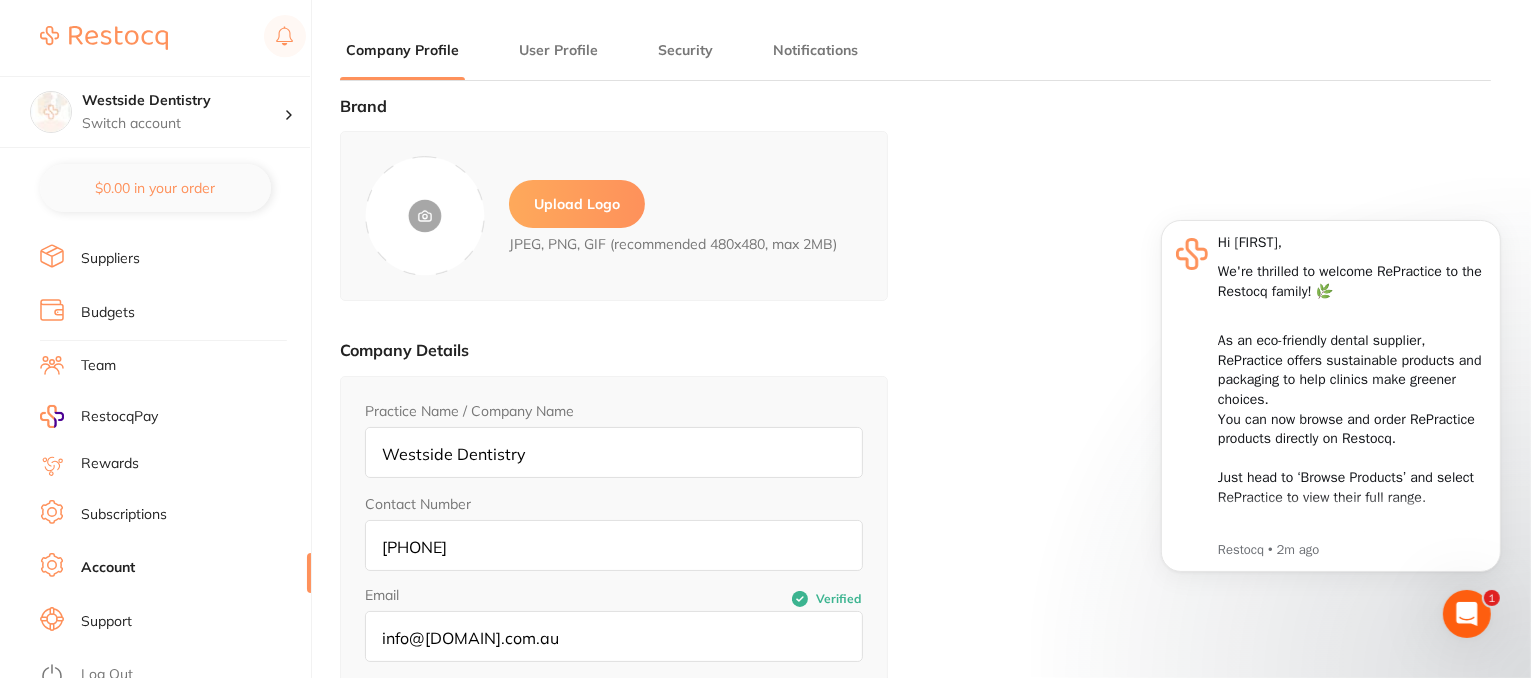 type on "[FIRST]" 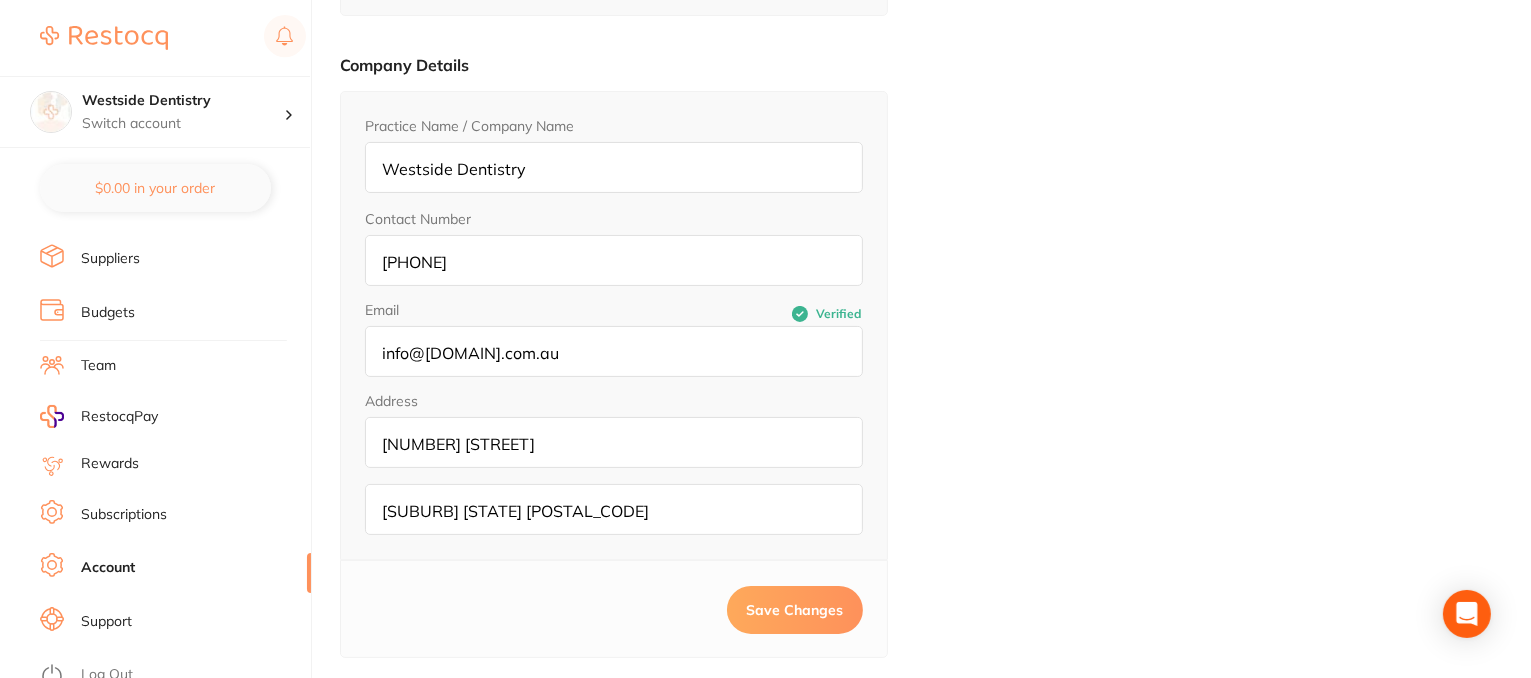 scroll, scrollTop: 301, scrollLeft: 0, axis: vertical 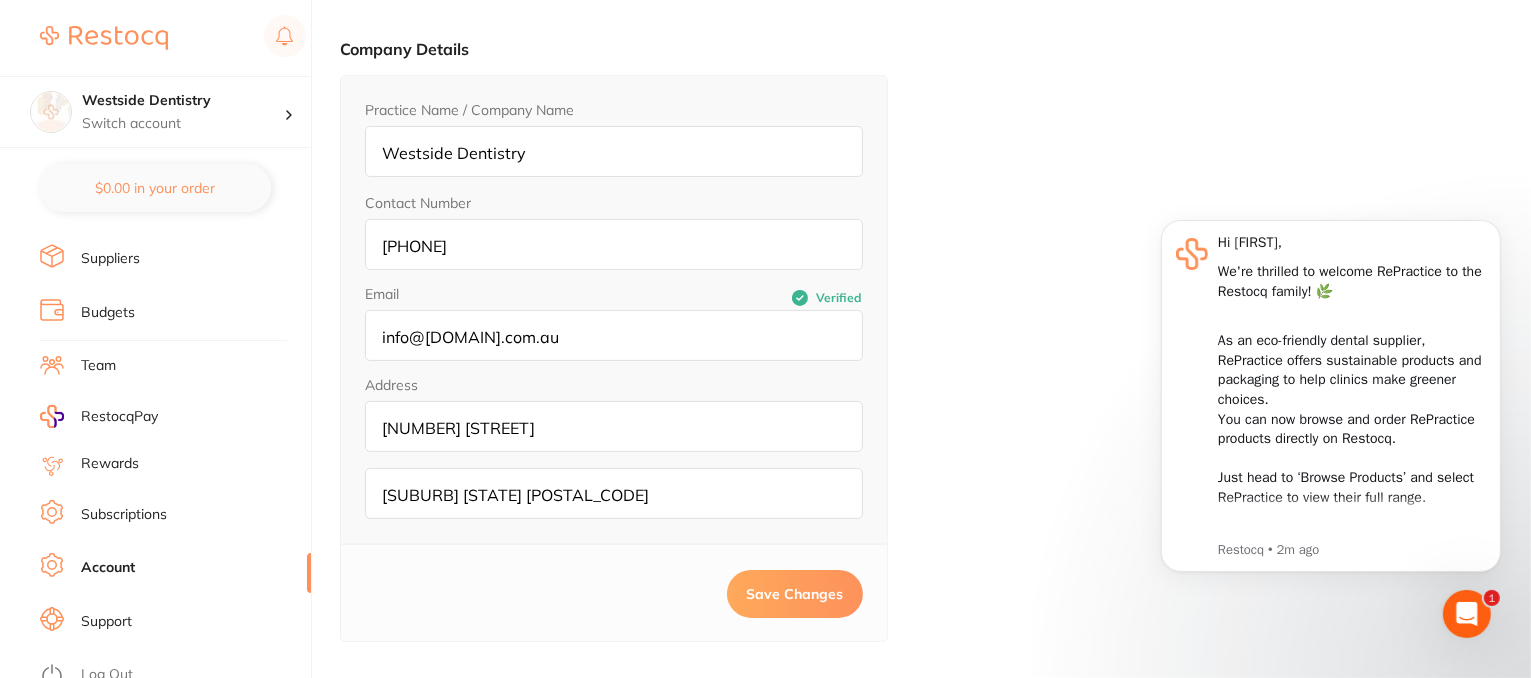 click on "Subscriptions" at bounding box center [124, 515] 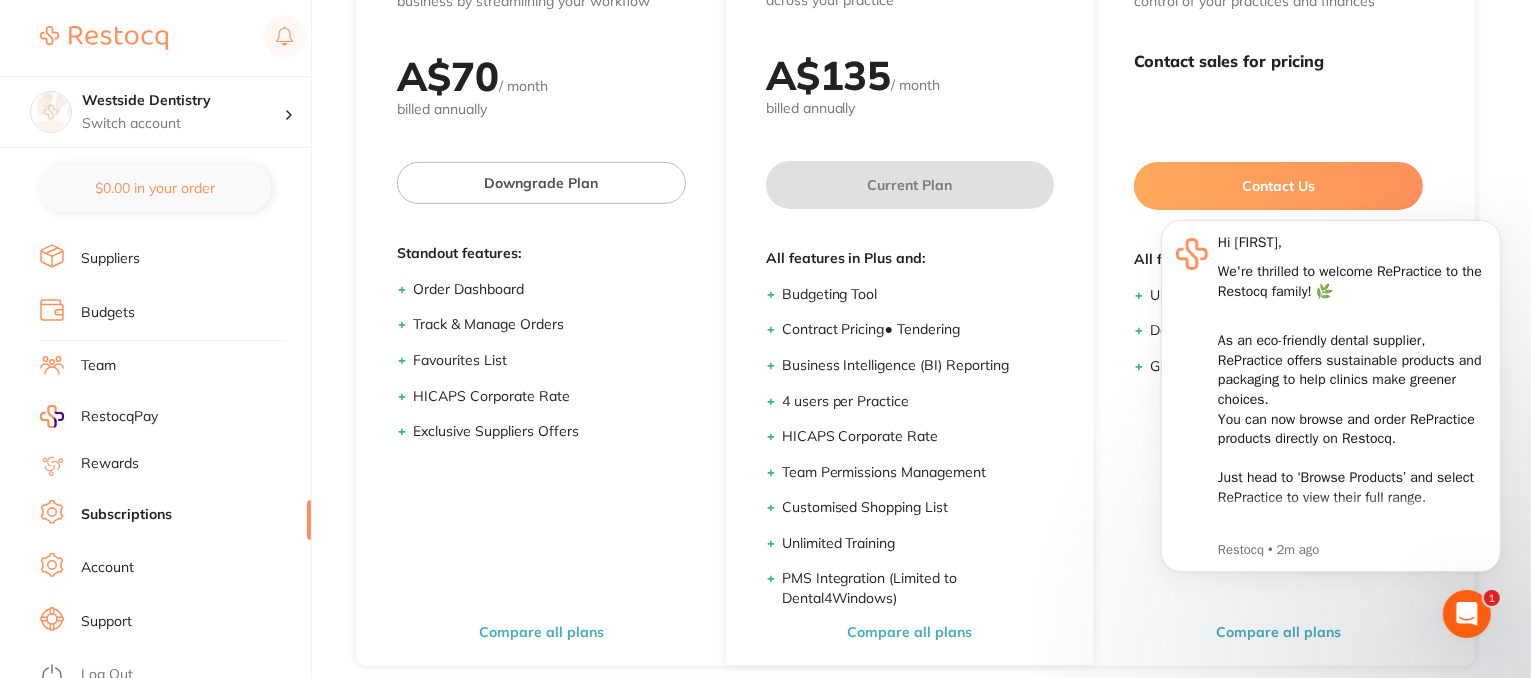 scroll, scrollTop: 0, scrollLeft: 0, axis: both 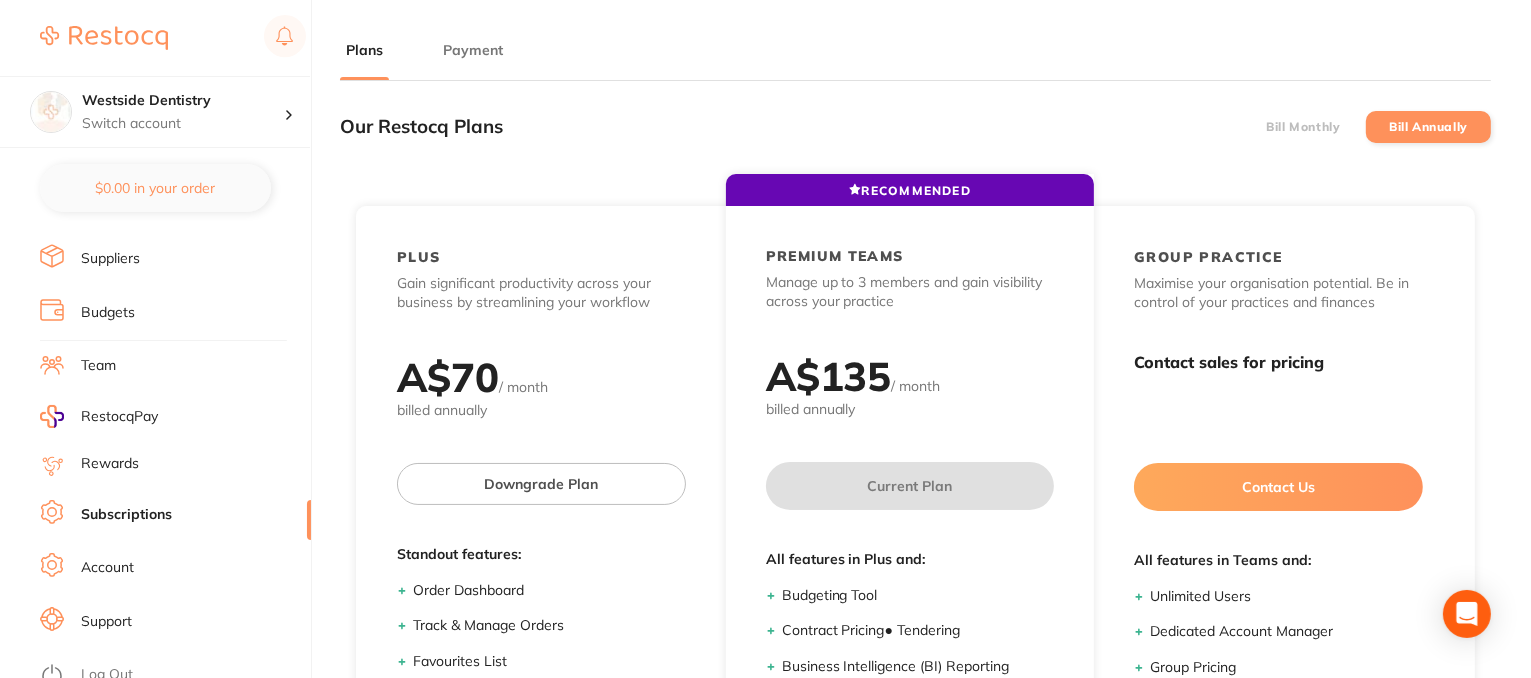 click on "Payment" at bounding box center [473, 50] 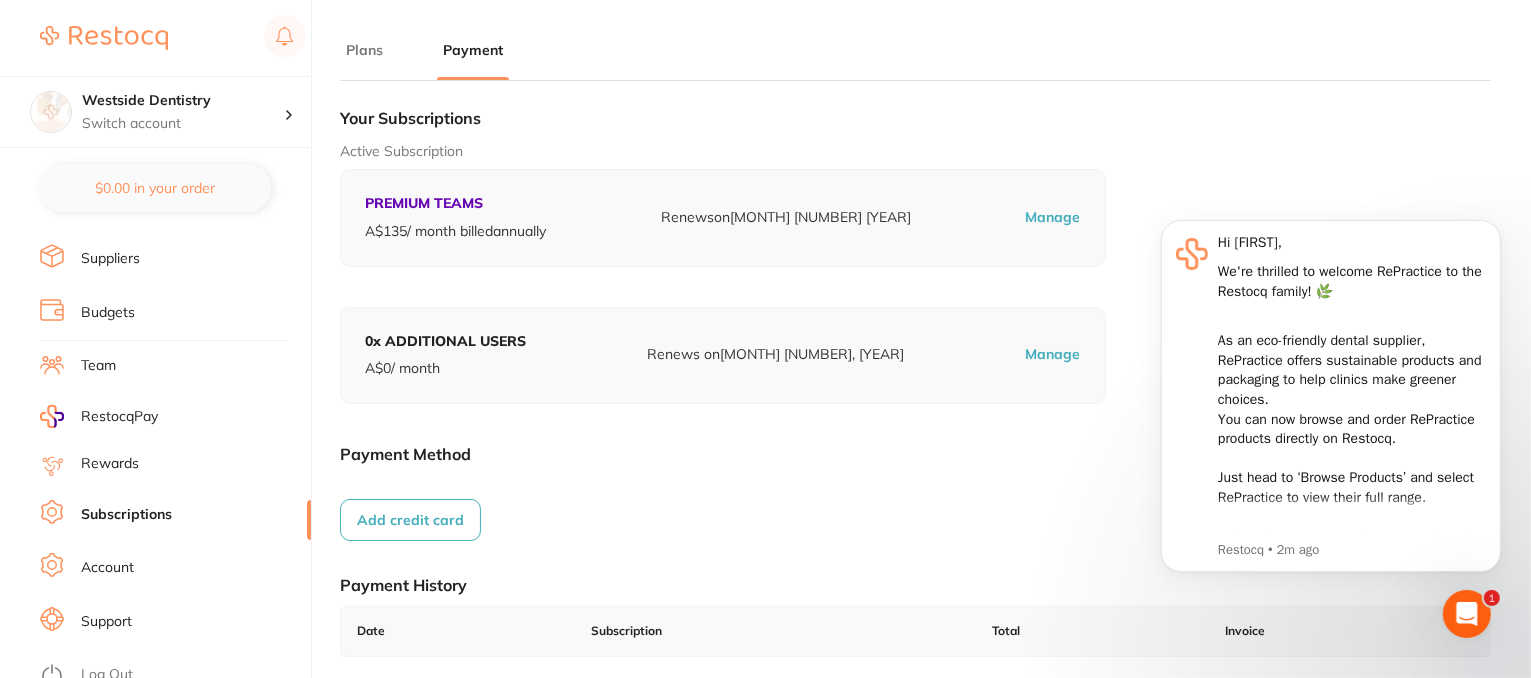 scroll, scrollTop: 0, scrollLeft: 0, axis: both 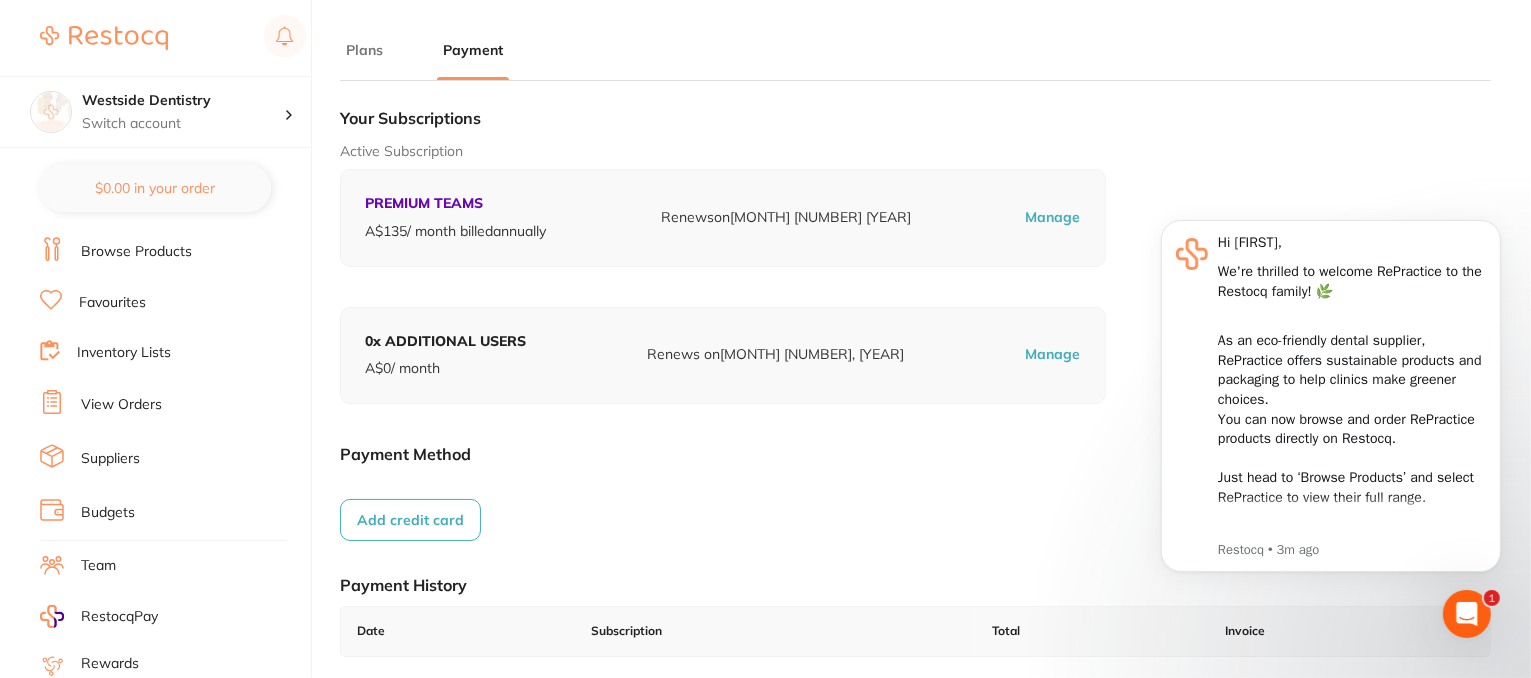 click on "Team" at bounding box center [98, 566] 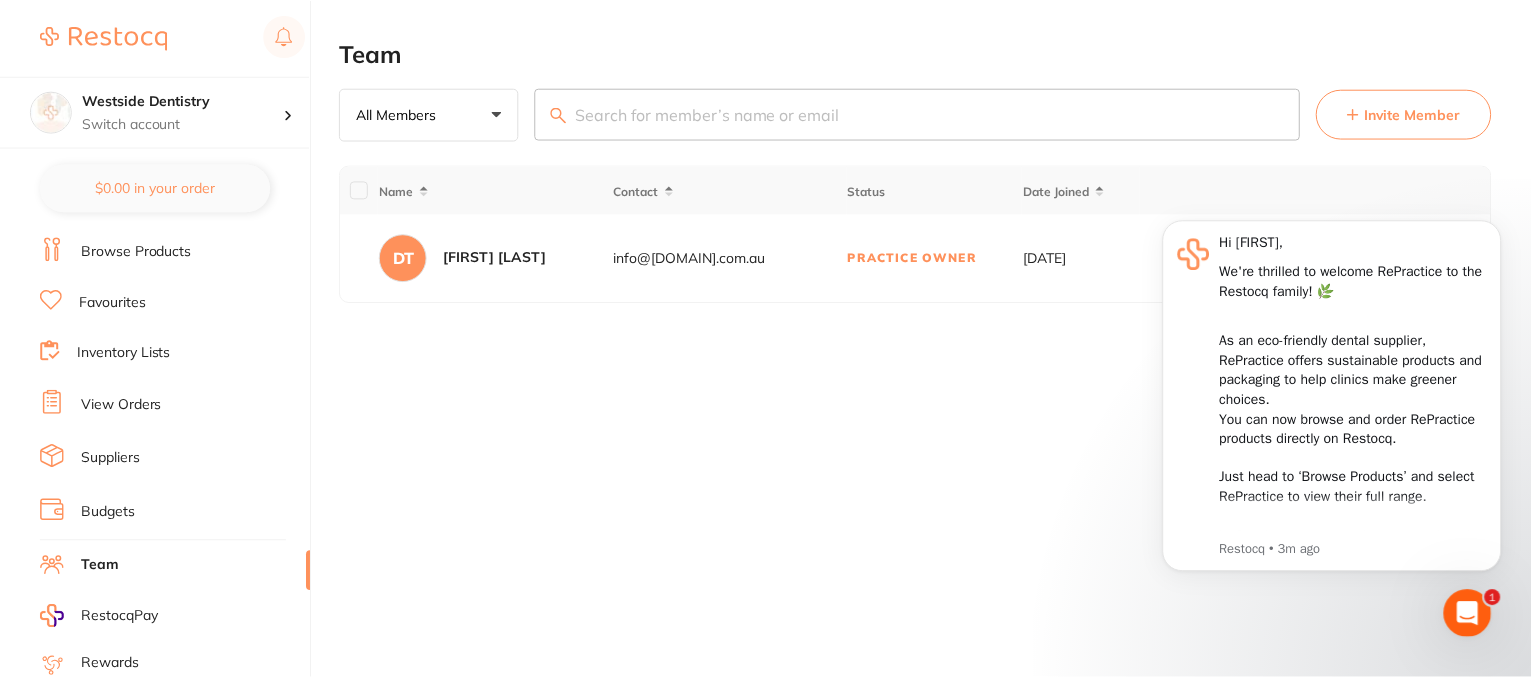 scroll, scrollTop: 0, scrollLeft: 0, axis: both 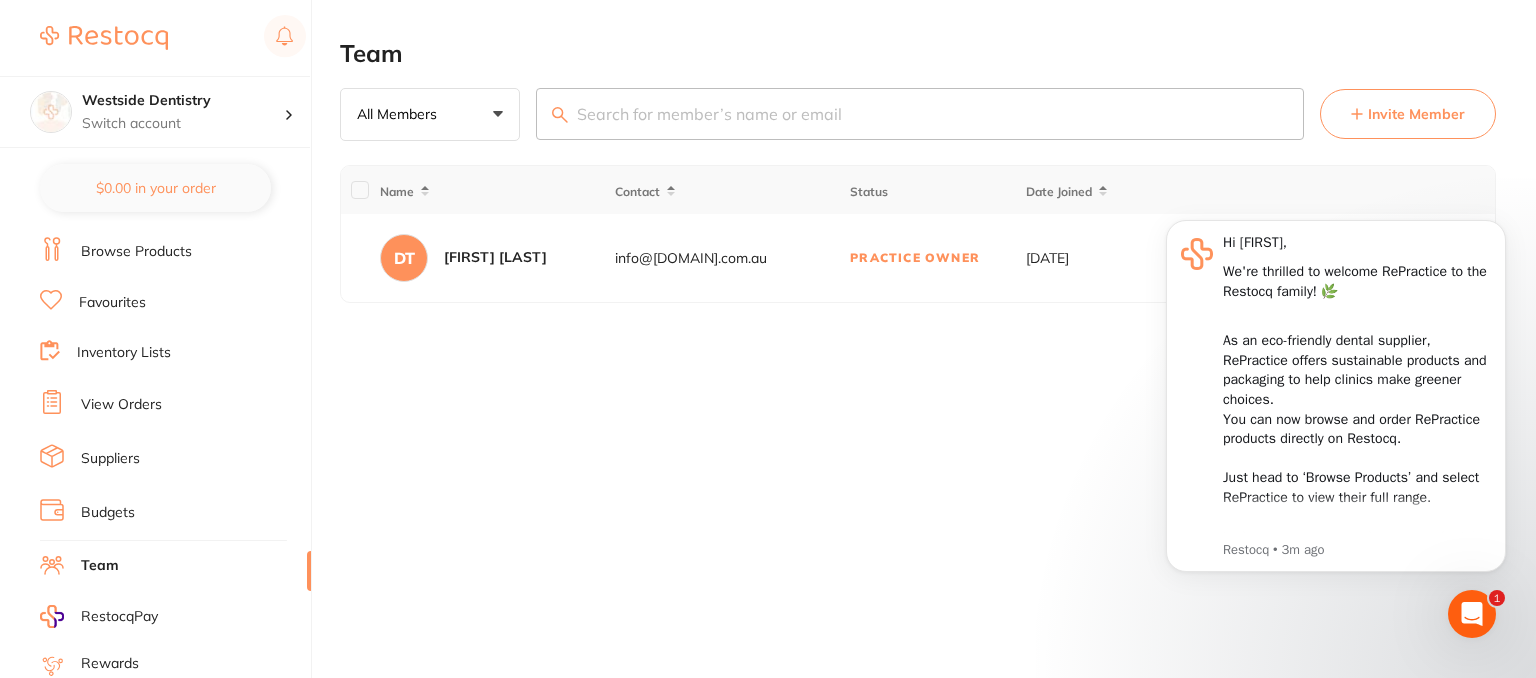 click on "Team All Members +0 All Members Active Pending Invite Expired Invite Invite Member Name Contact Status Date Joined DT [FIRST] [LAST] [DOMAIN] Practice Owner [DATE] Select All DT PRACTICE OWNER [FIRST] [LAST] Contact [DOMAIN] Date Joined [DATE] ✕" at bounding box center [938, 339] 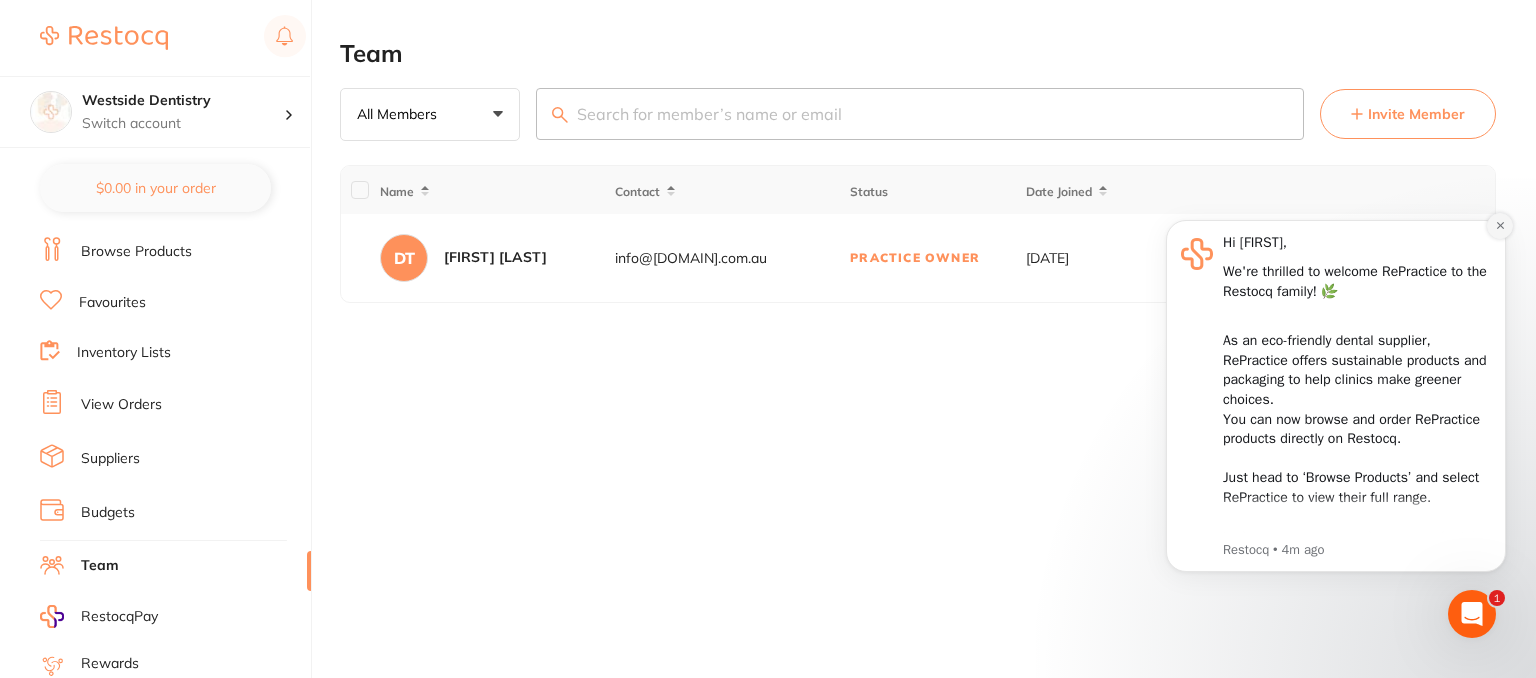 click 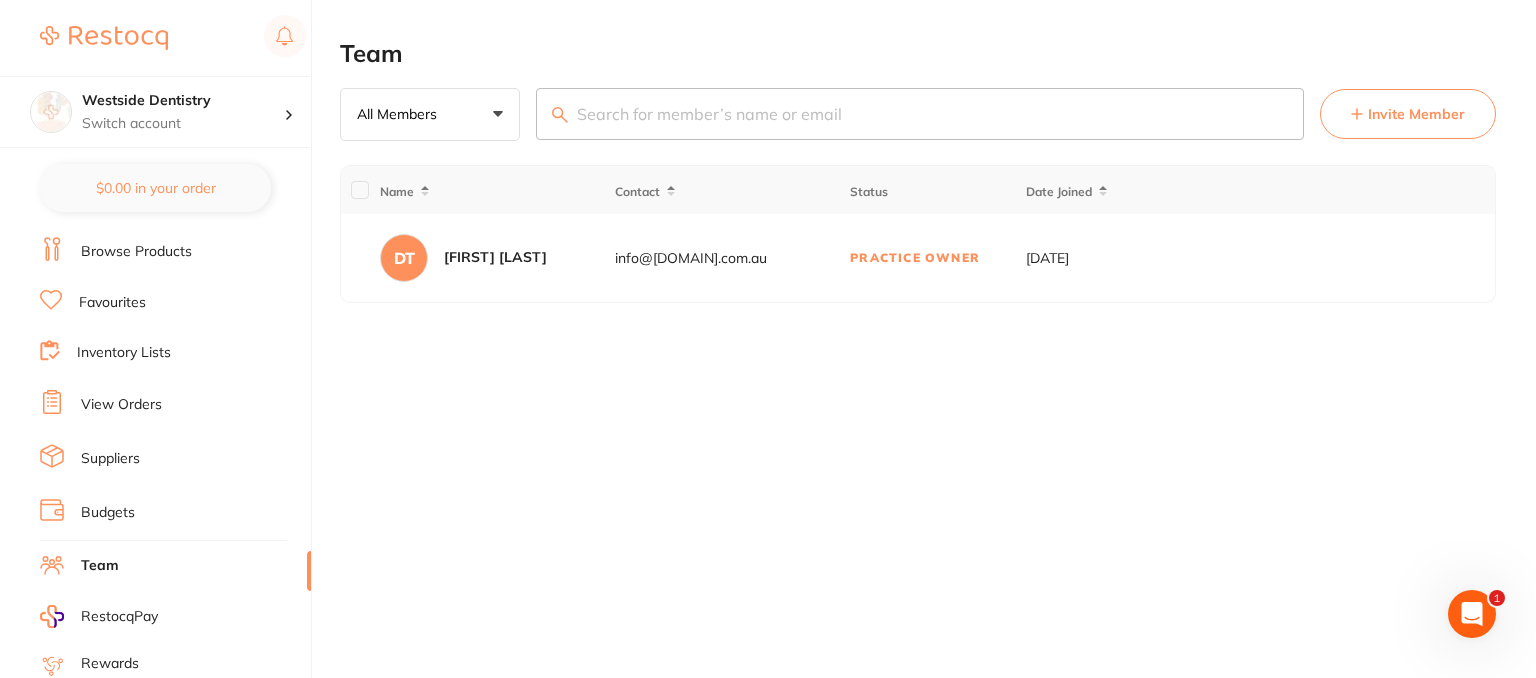 click on "Invite Member" at bounding box center (1416, 114) 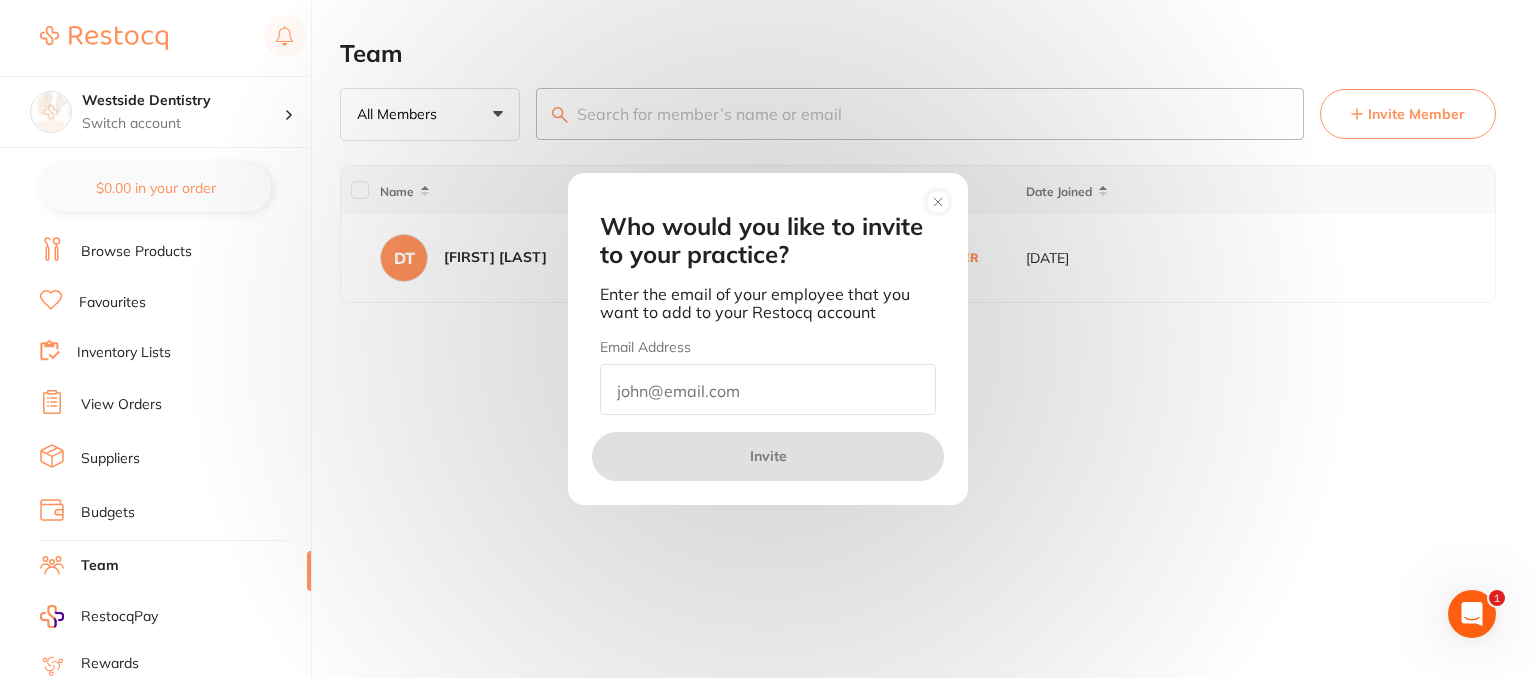 click 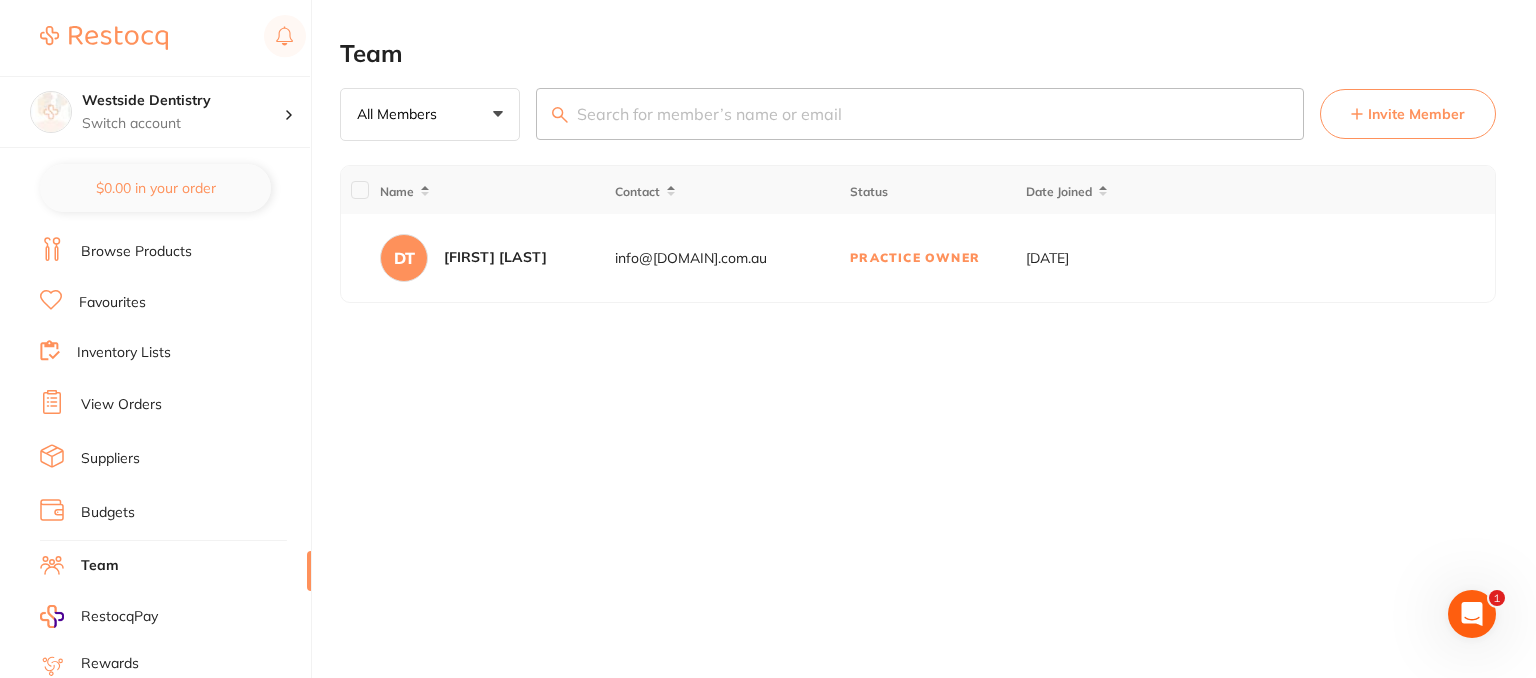 click on "Budgets" at bounding box center [108, 513] 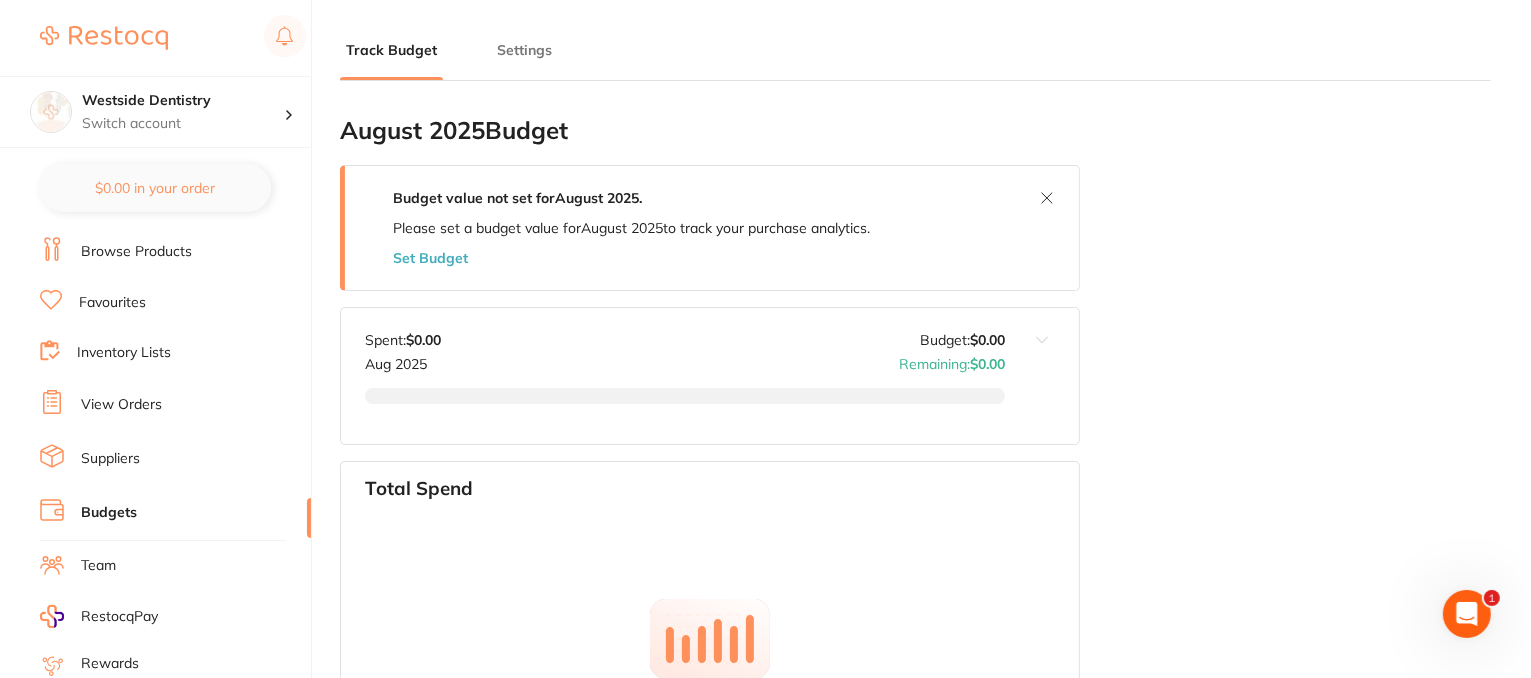 type on "0.0" 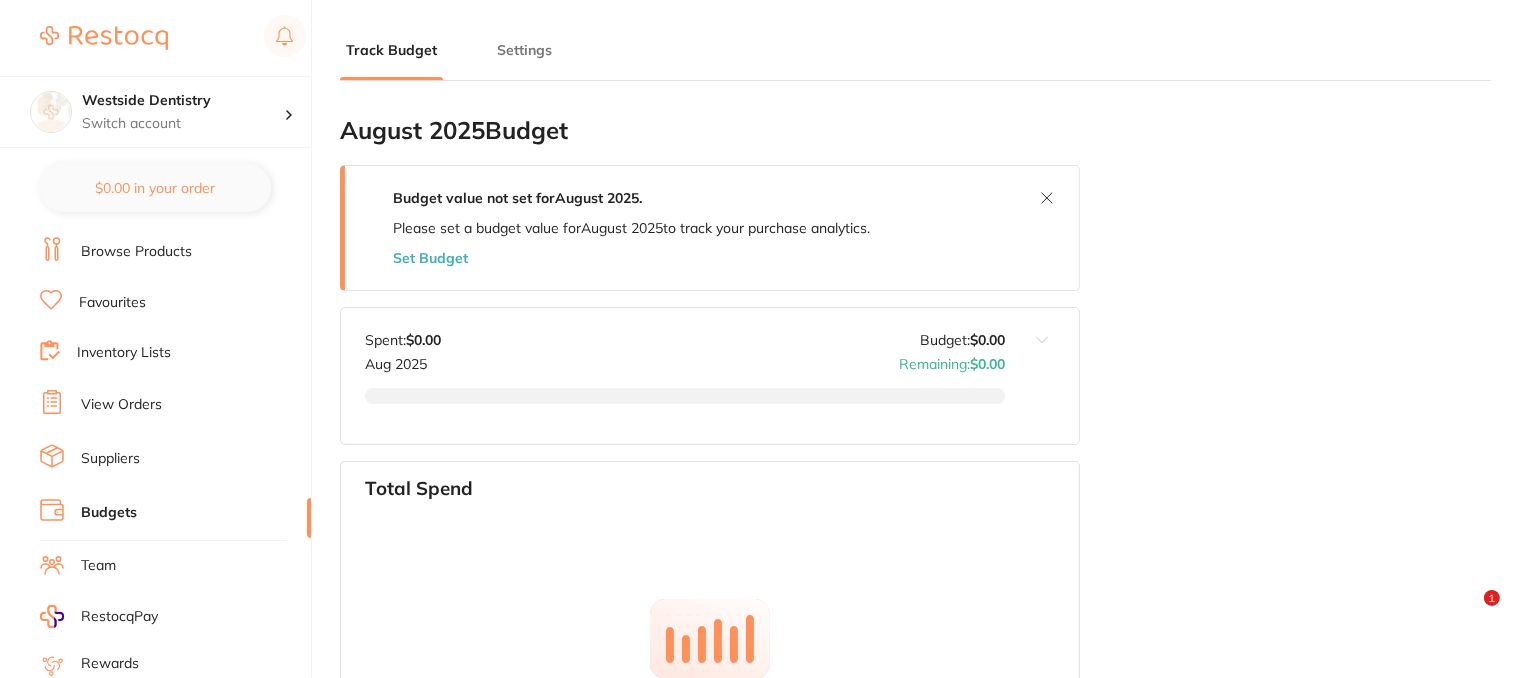 click on "Settings" at bounding box center [524, 50] 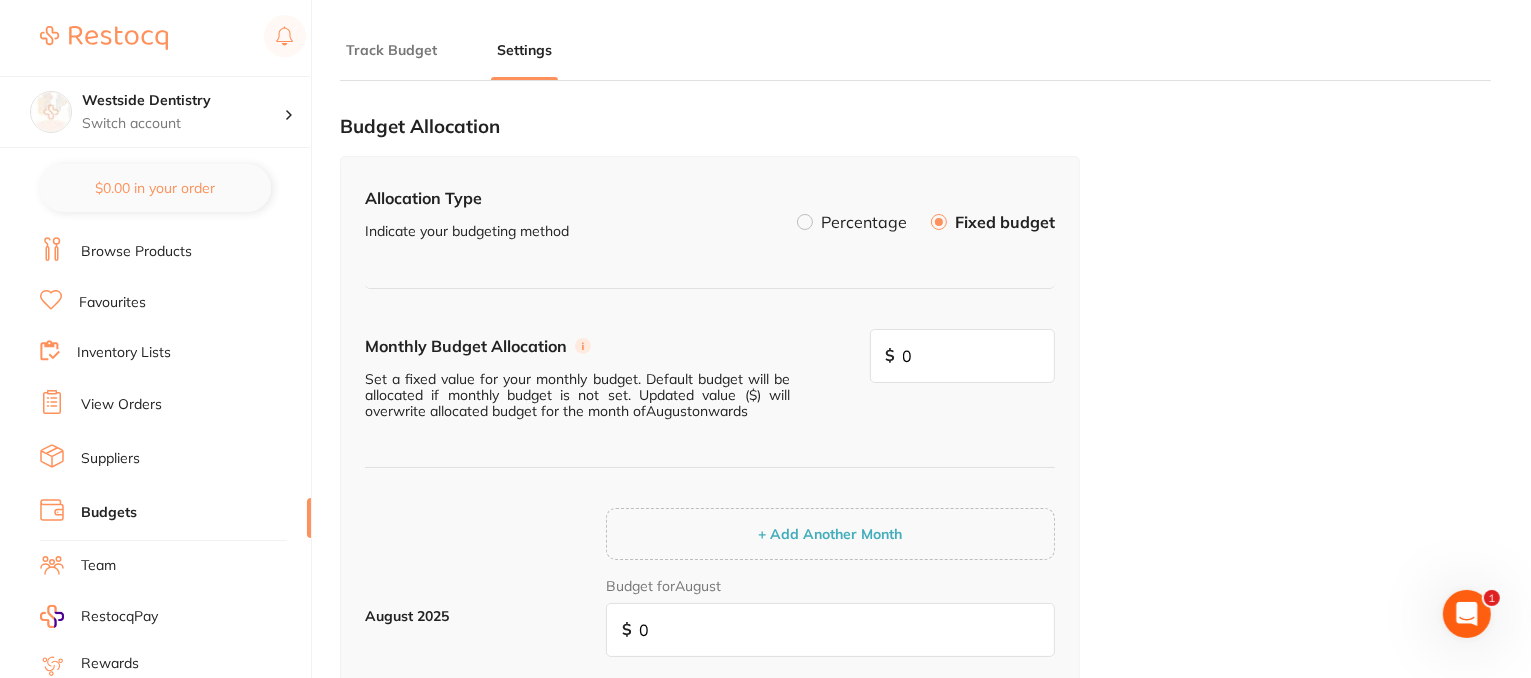 scroll, scrollTop: 0, scrollLeft: 0, axis: both 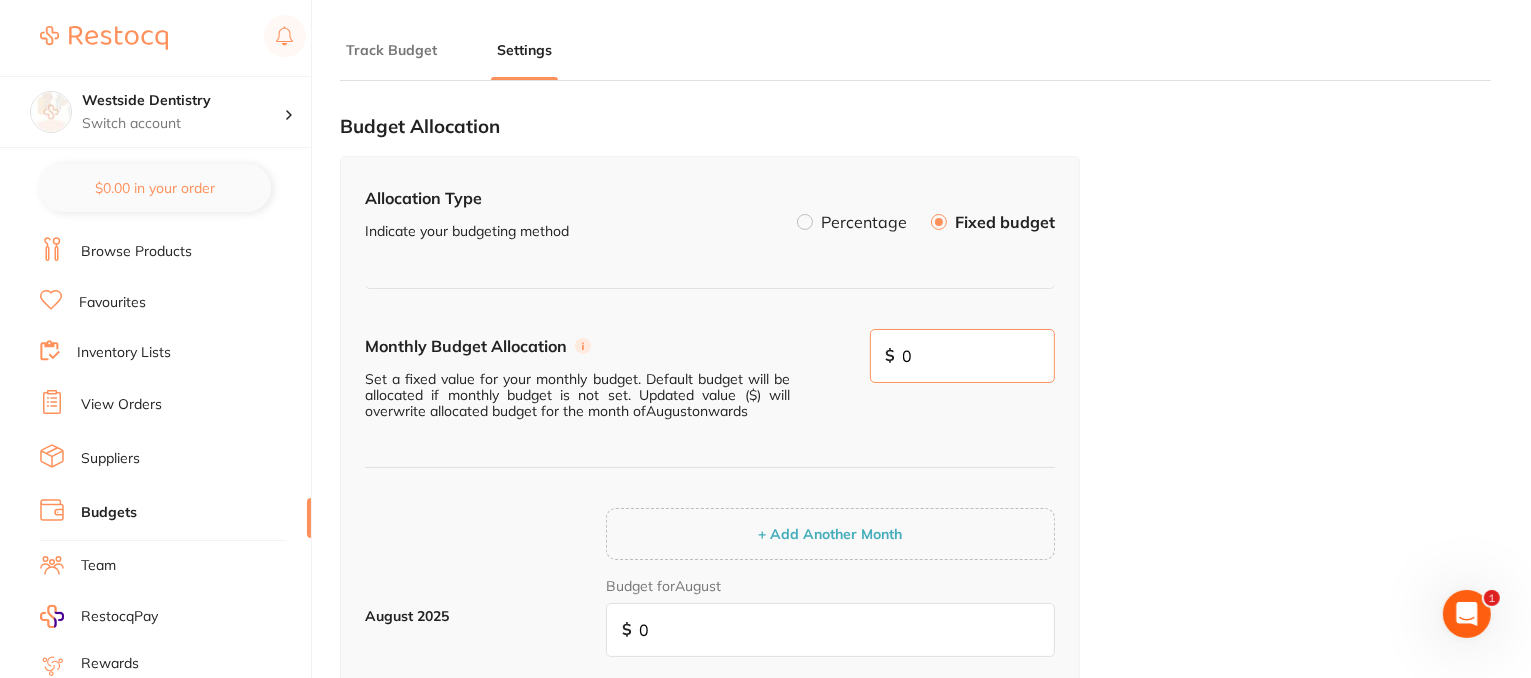click on "0" at bounding box center (963, 356) 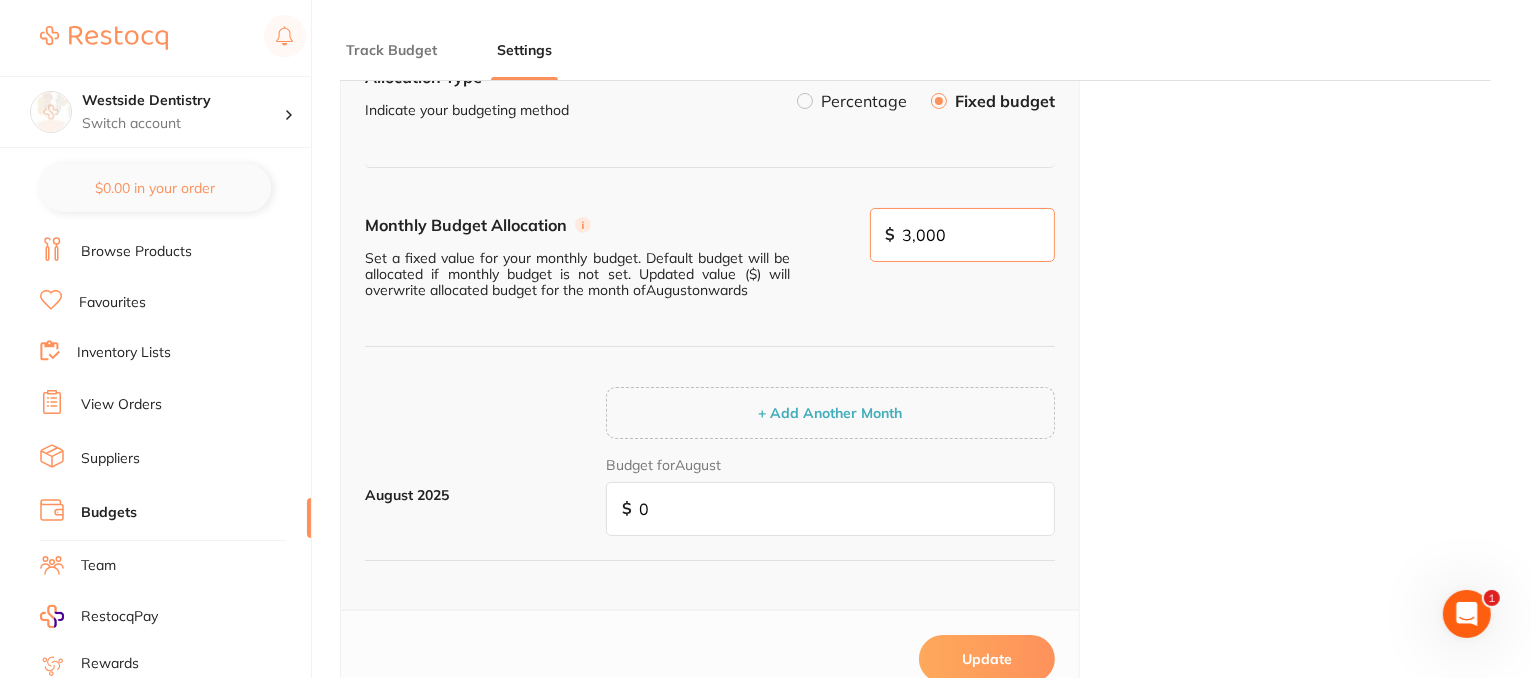 scroll, scrollTop: 200, scrollLeft: 0, axis: vertical 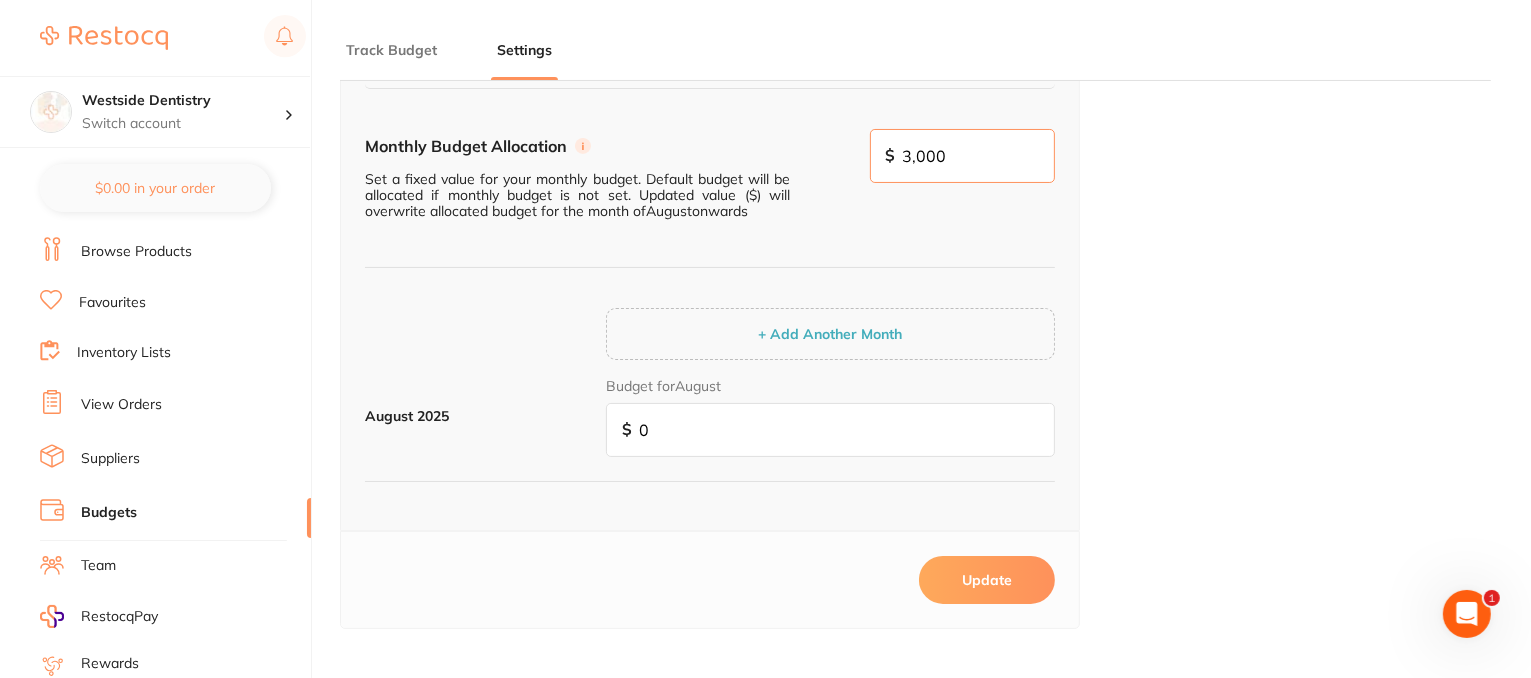 type on "3,000" 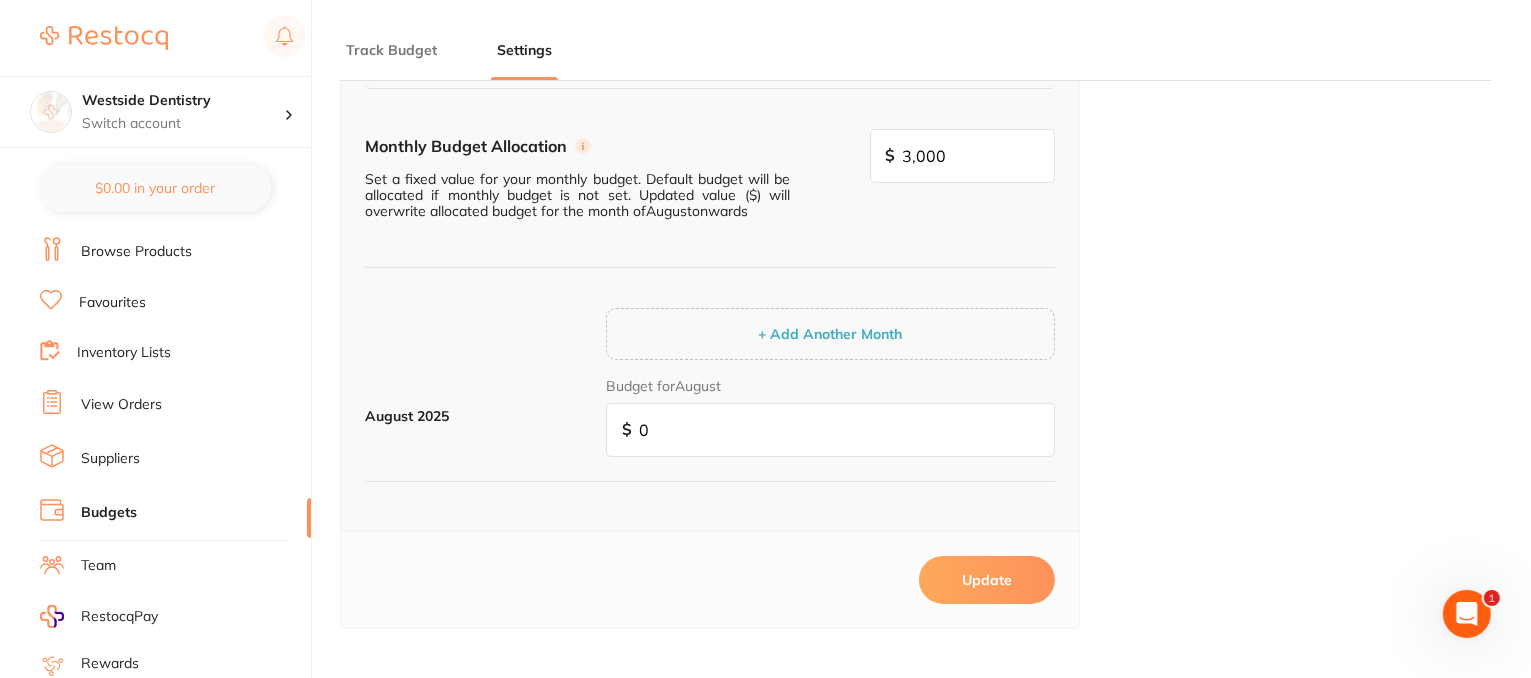 click on "+ Add Another Month" at bounding box center [830, 334] 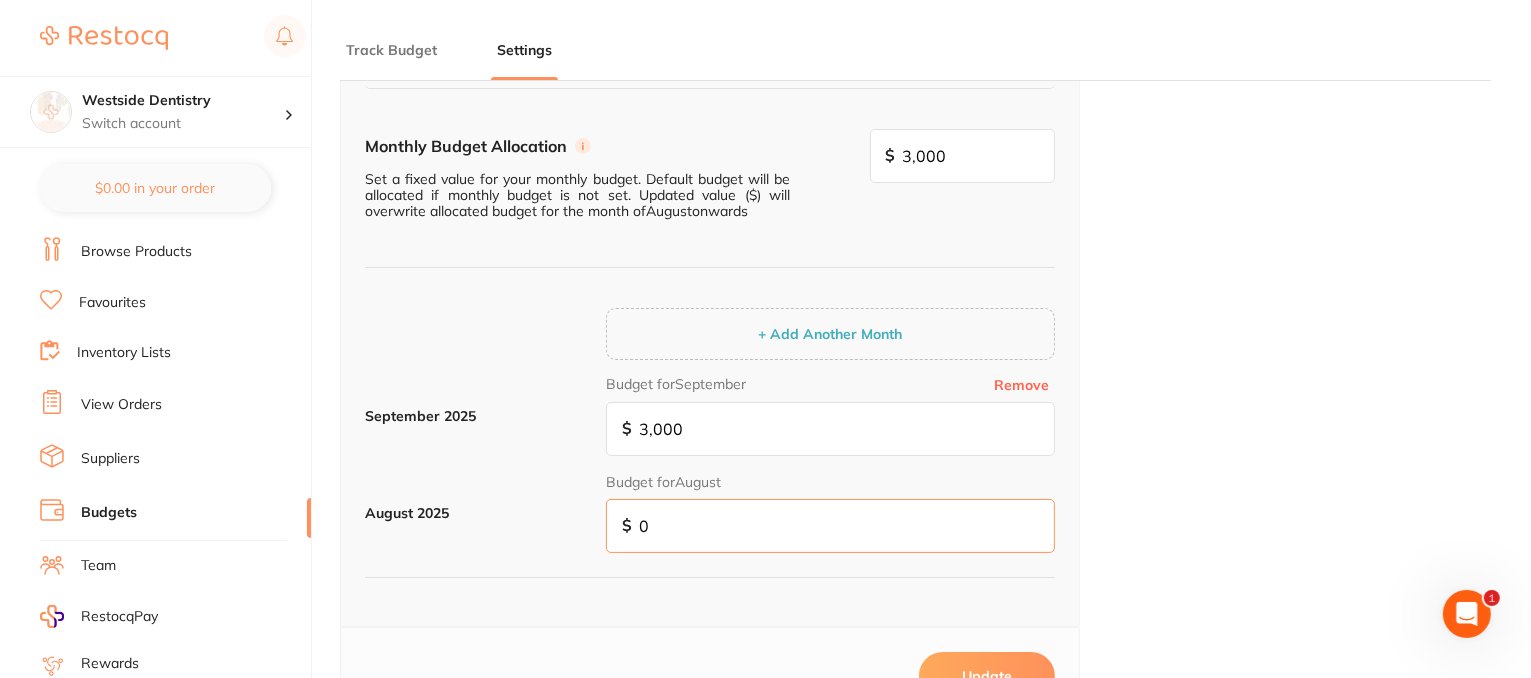 click on "0" at bounding box center [830, 526] 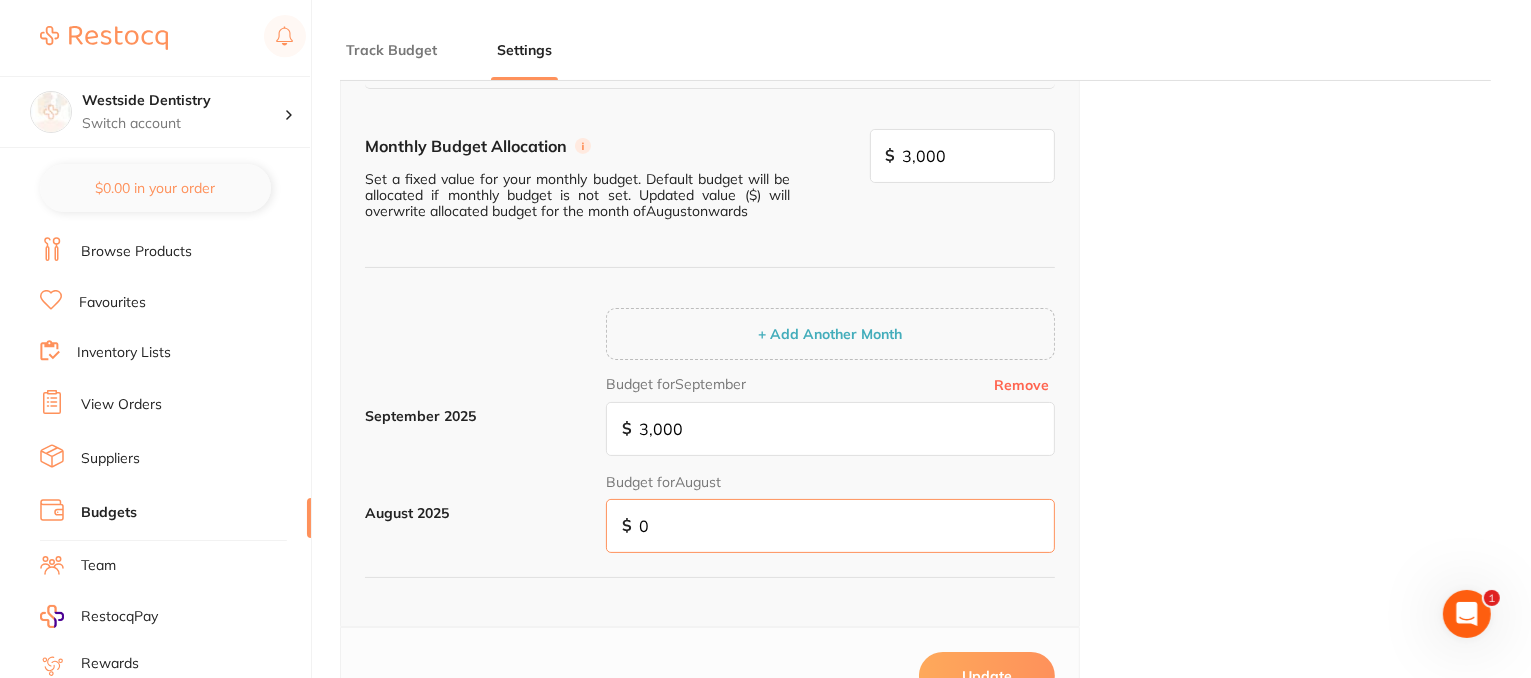 type on "3" 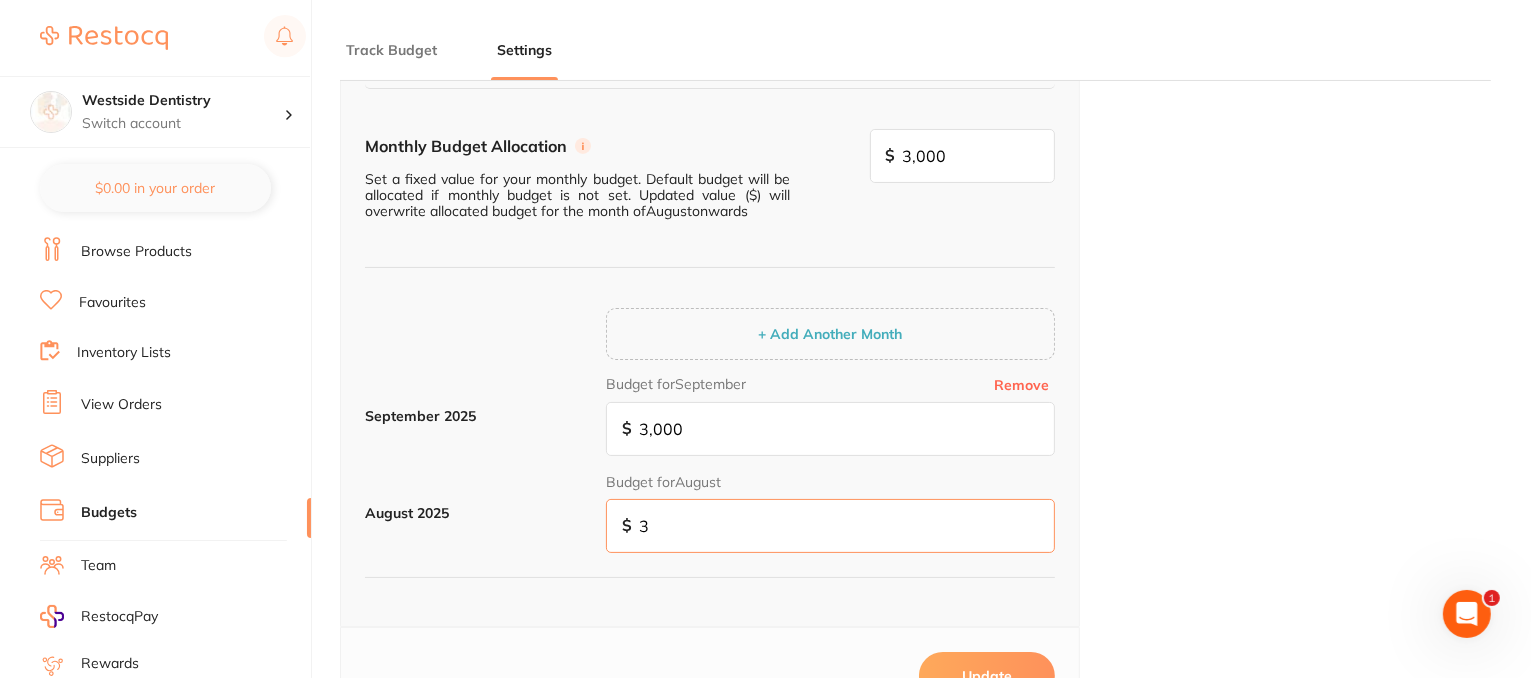 type on "30" 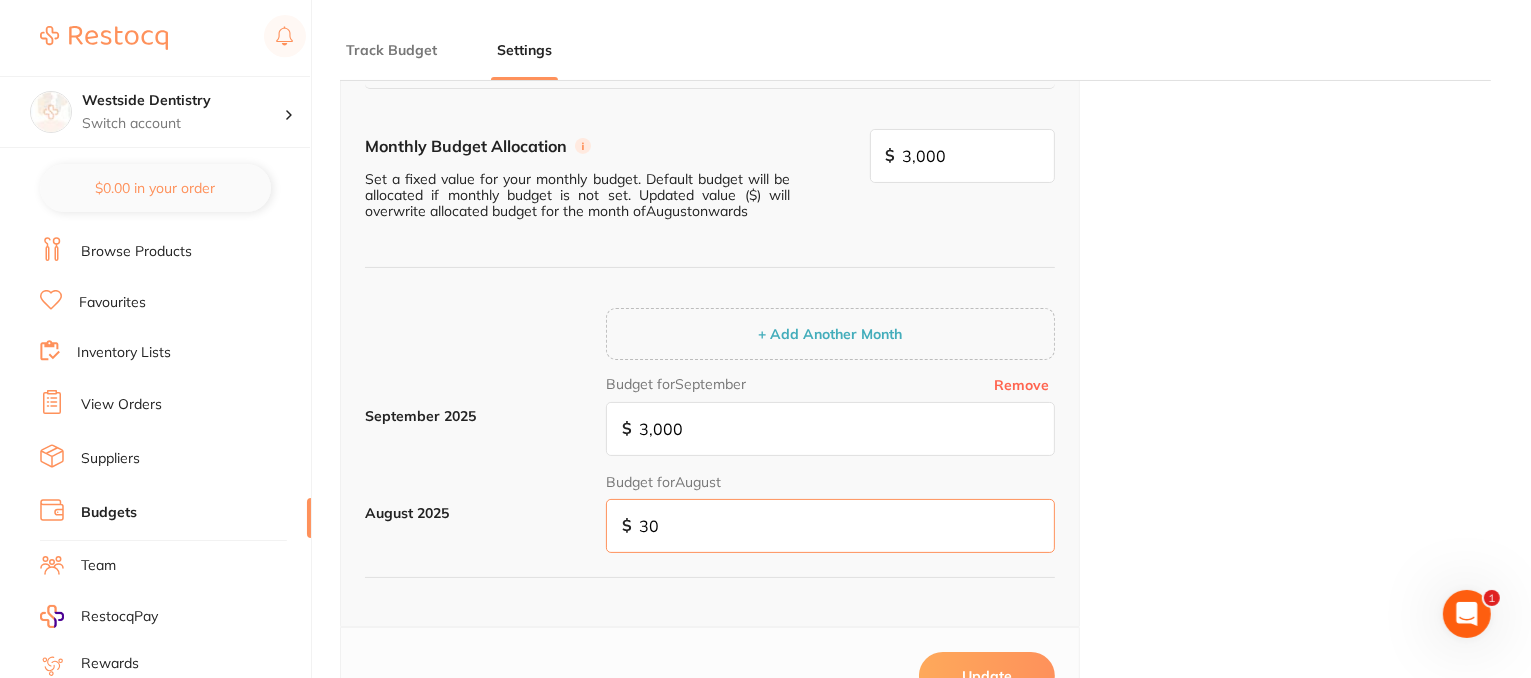type on "300" 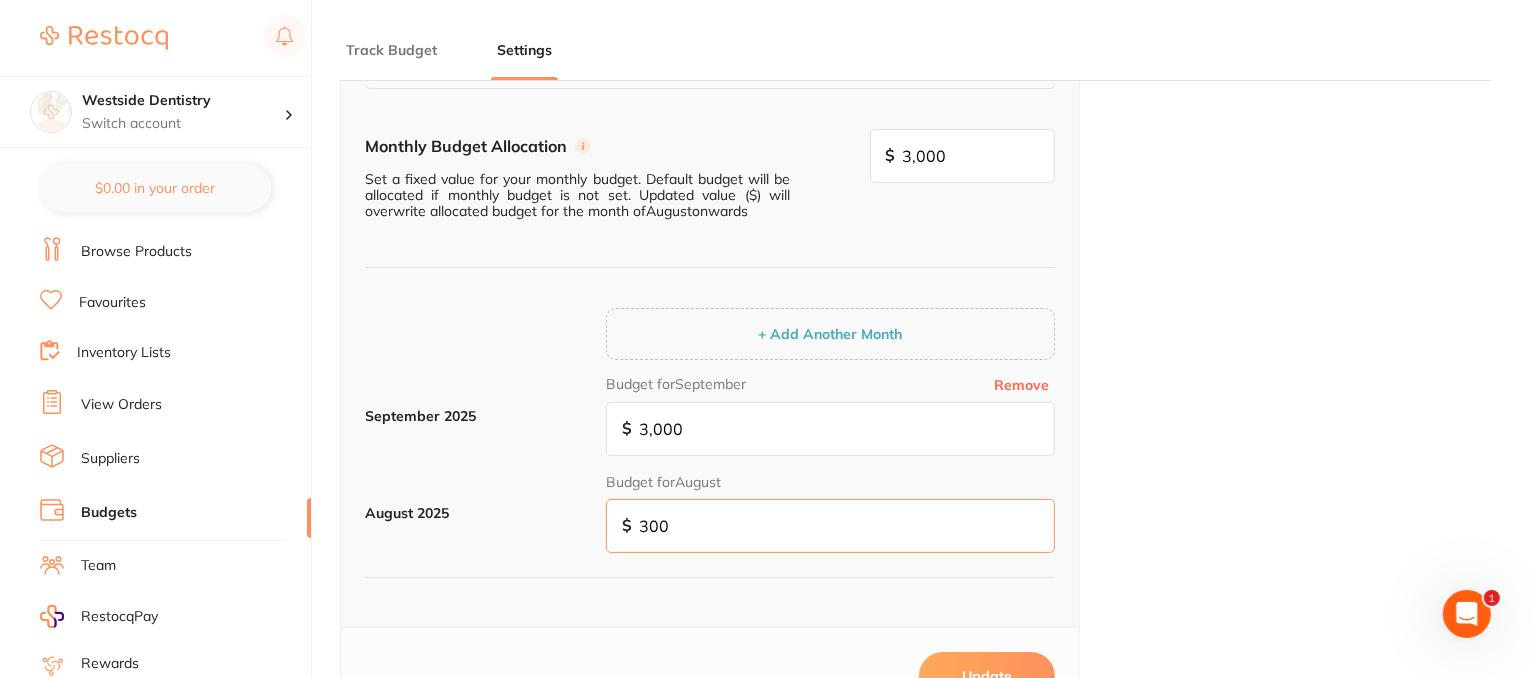 type on "3,000" 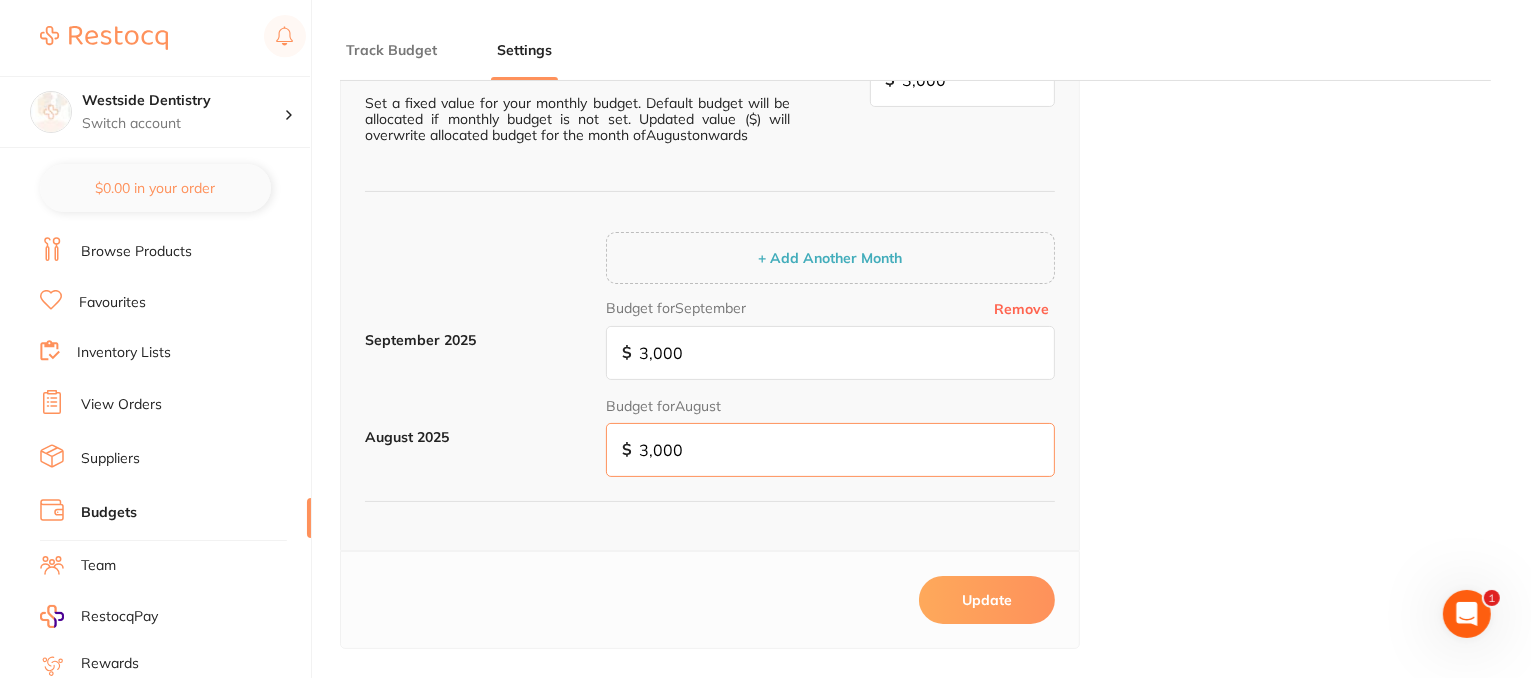 scroll, scrollTop: 312, scrollLeft: 0, axis: vertical 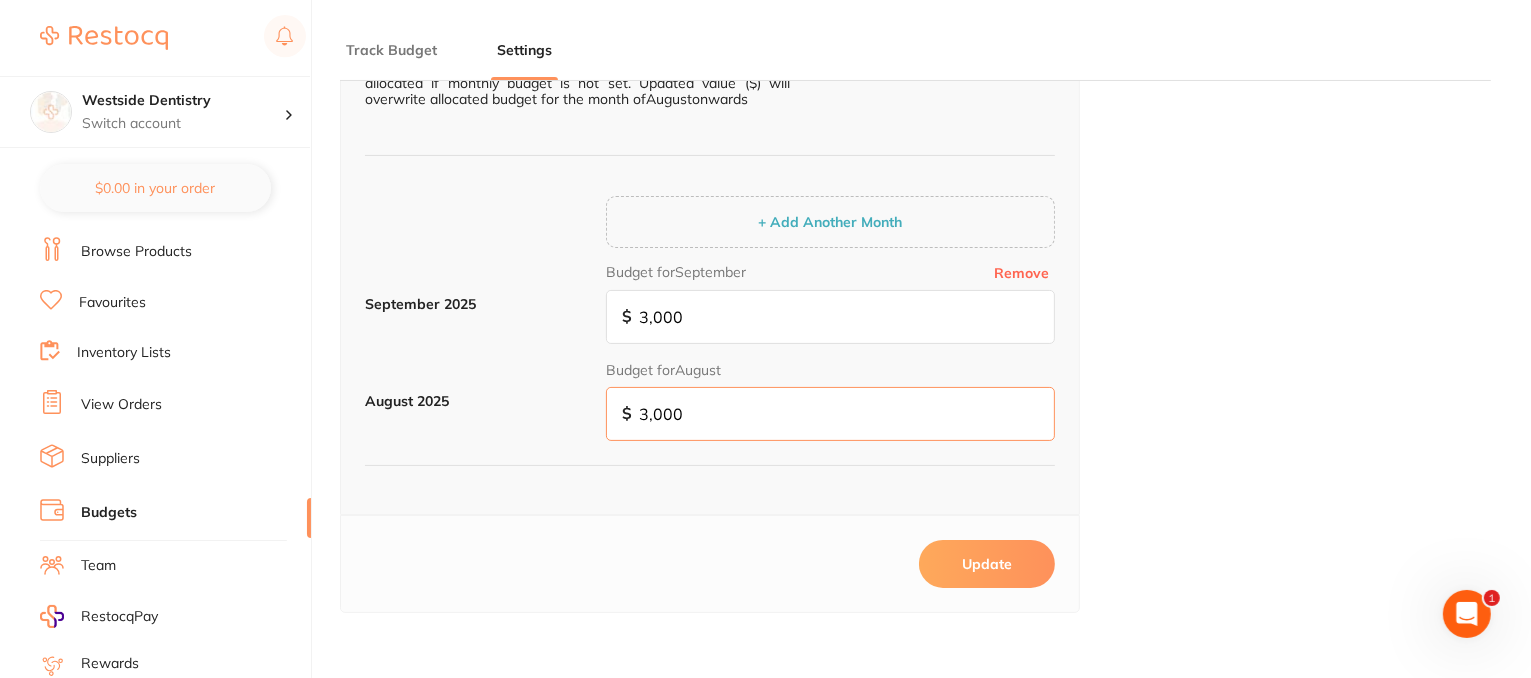 type on "3,000" 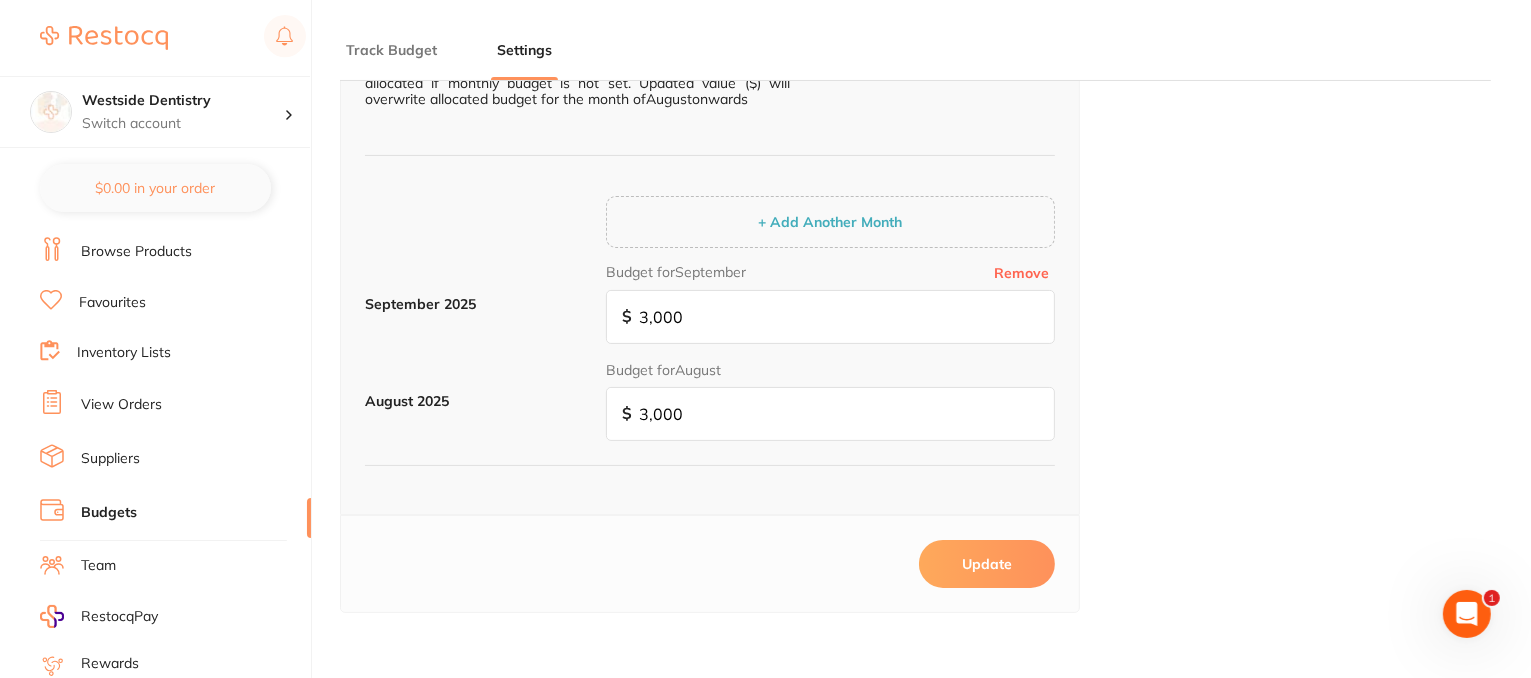 click on "Update" at bounding box center [987, 564] 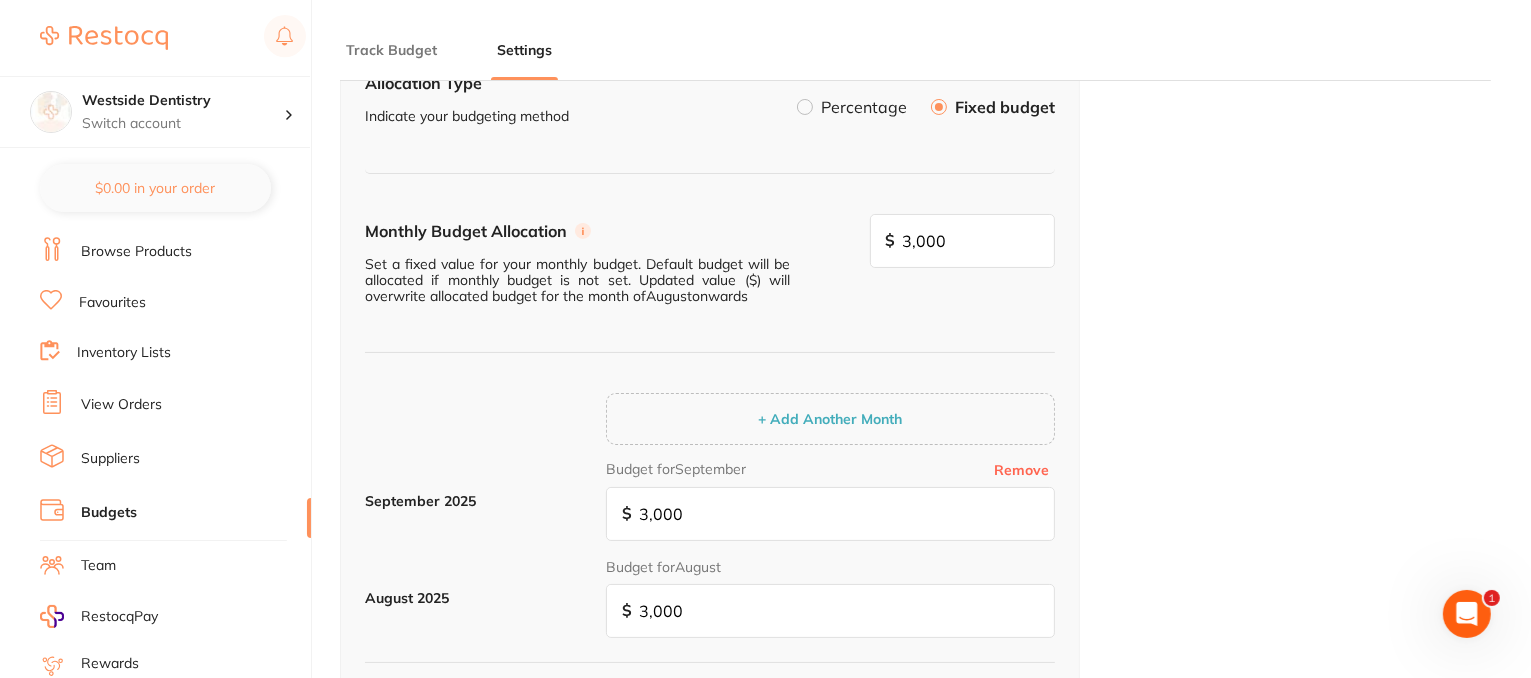 scroll, scrollTop: 0, scrollLeft: 0, axis: both 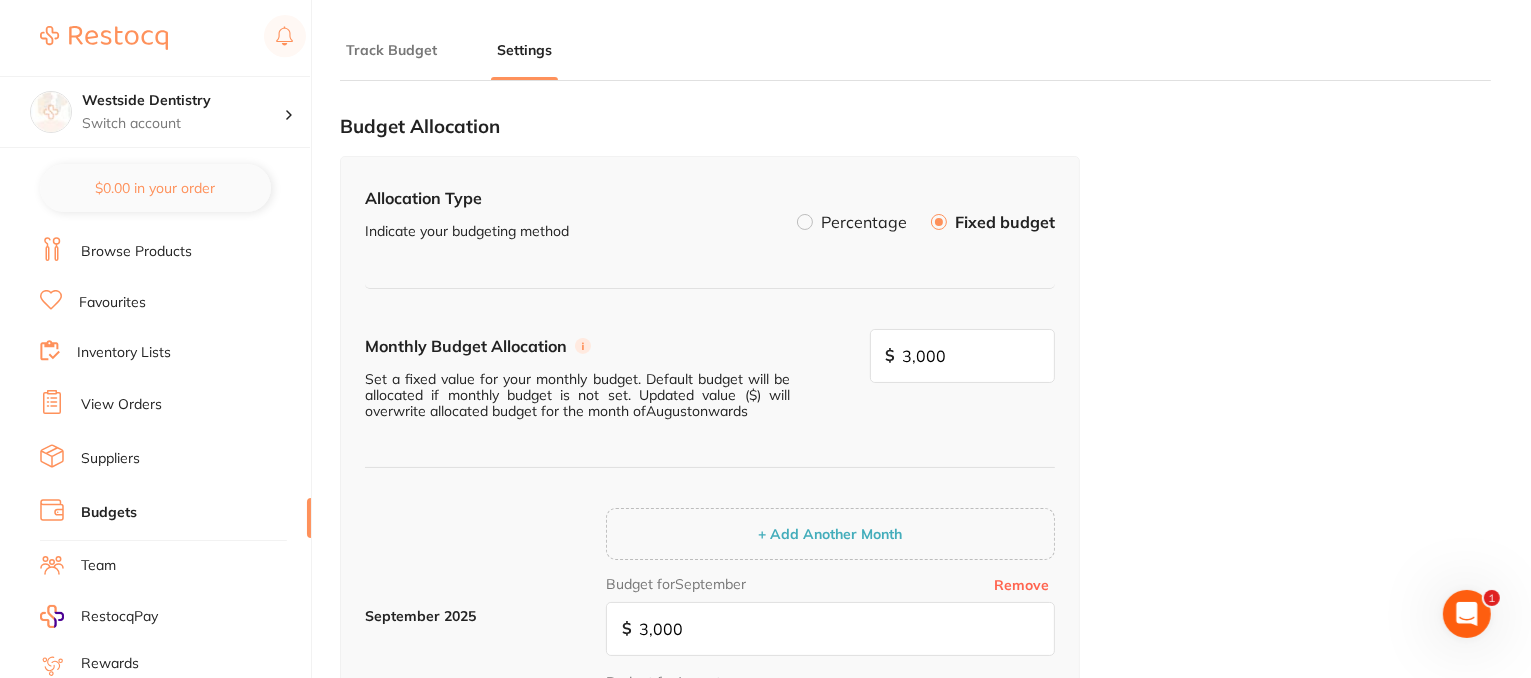 drag, startPoint x: 406, startPoint y: 54, endPoint x: 442, endPoint y: 64, distance: 37.363083 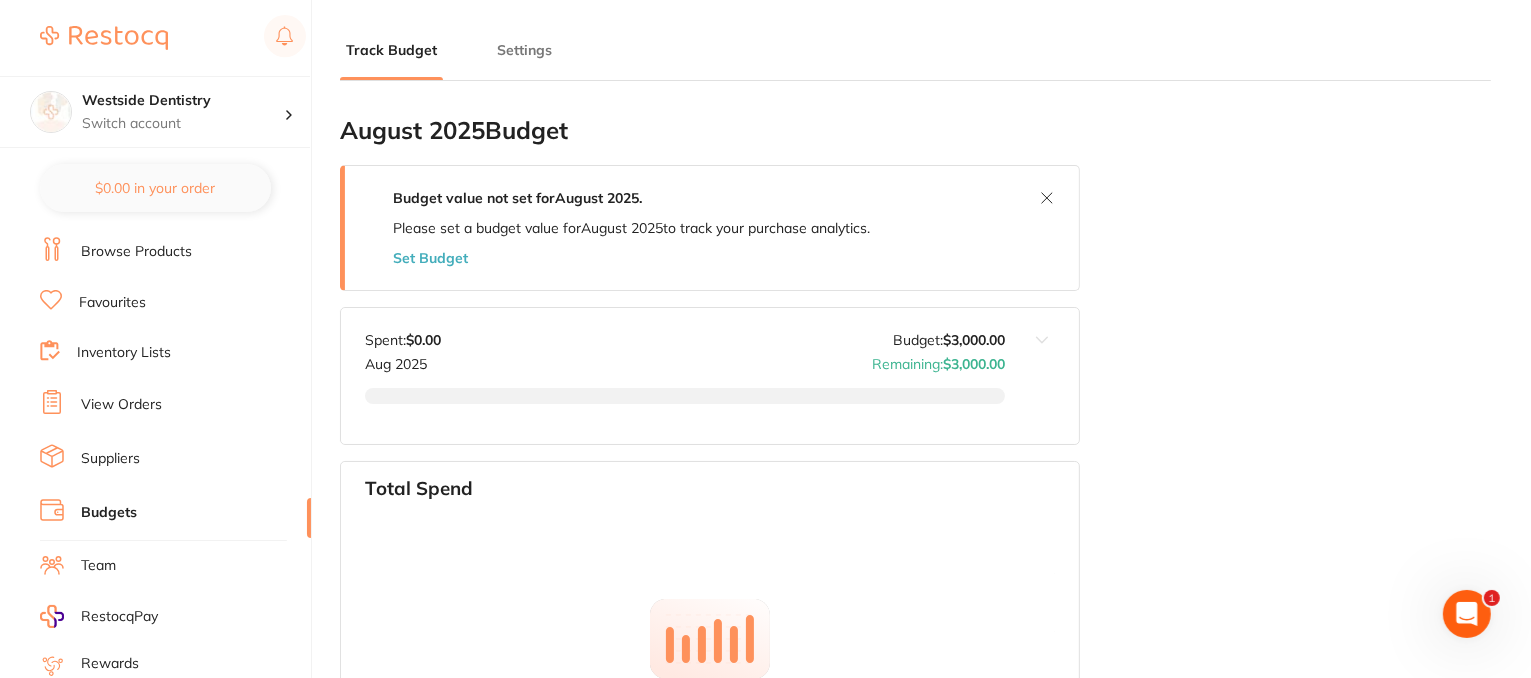 drag, startPoint x: 533, startPoint y: 57, endPoint x: 581, endPoint y: 181, distance: 132.96616 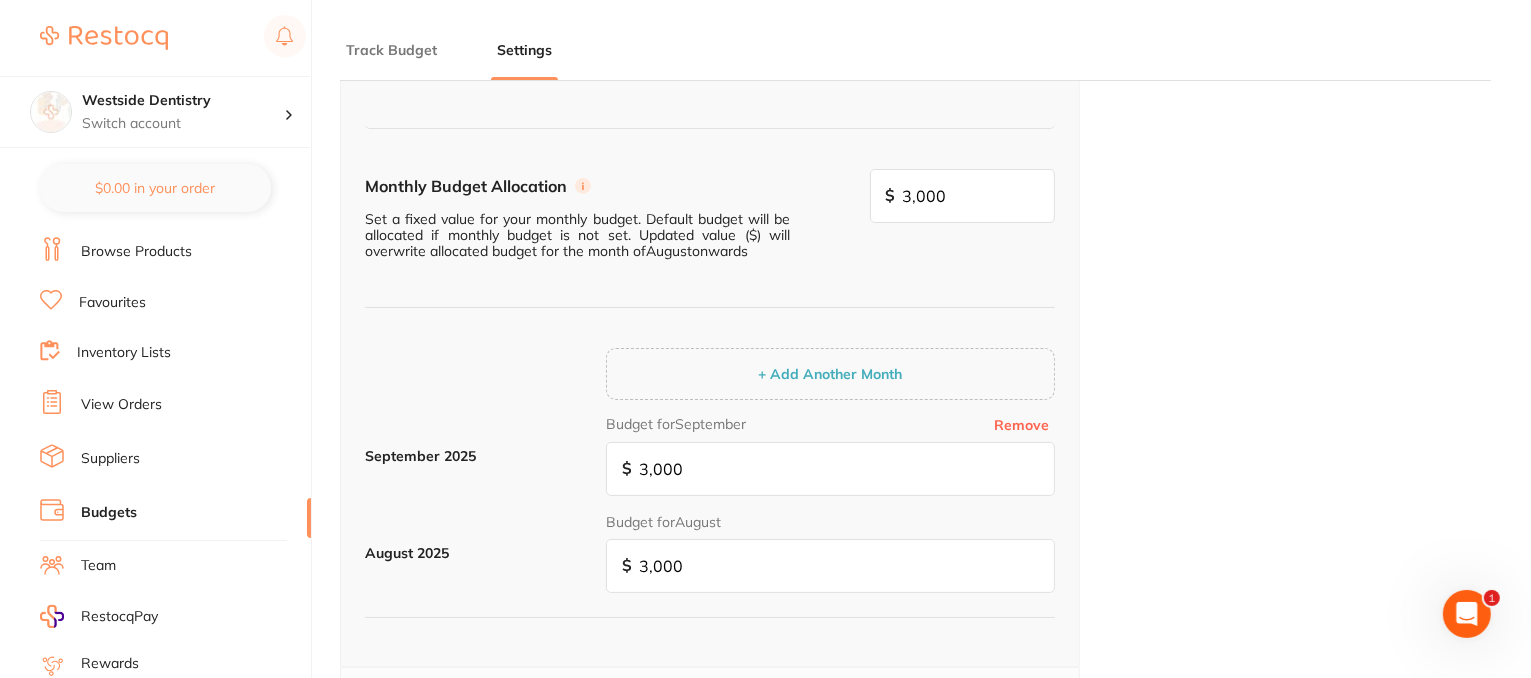 scroll, scrollTop: 0, scrollLeft: 0, axis: both 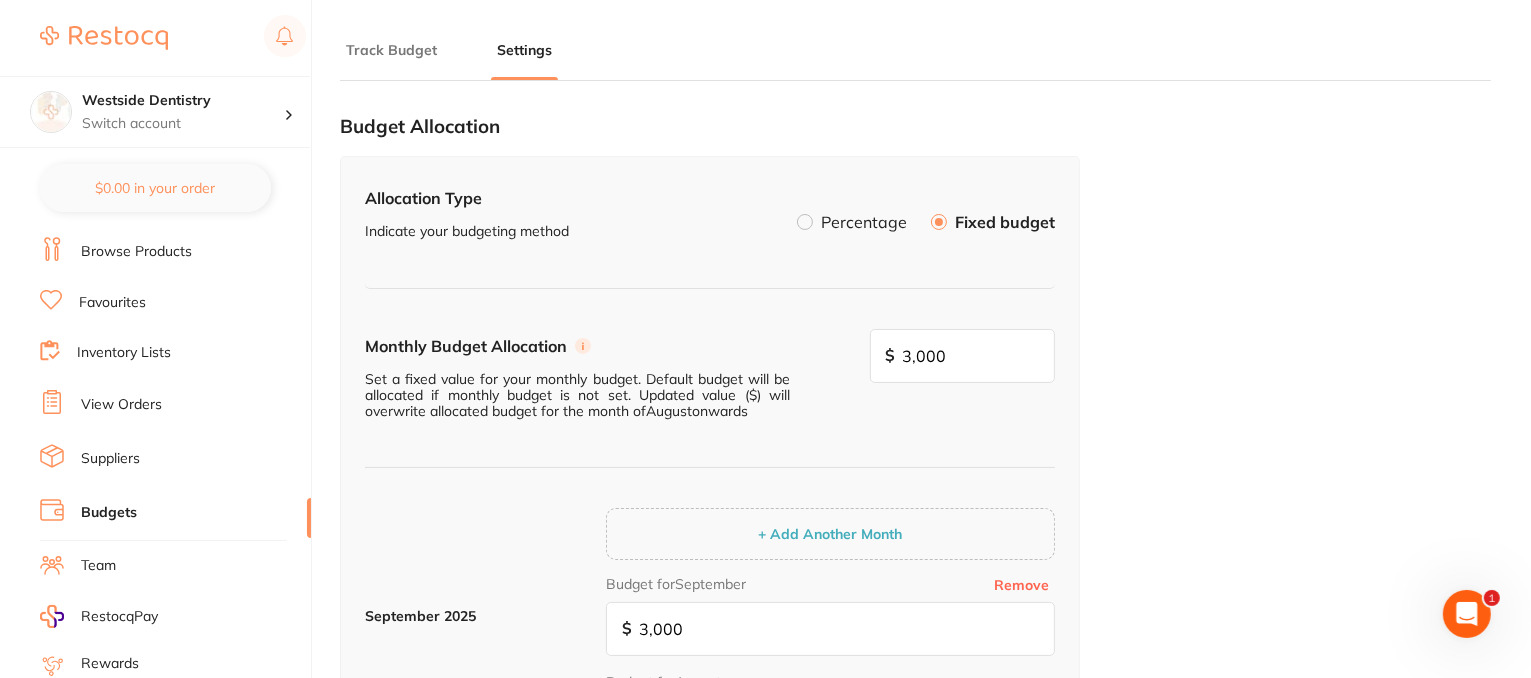 click on "Percentage" at bounding box center [864, 222] 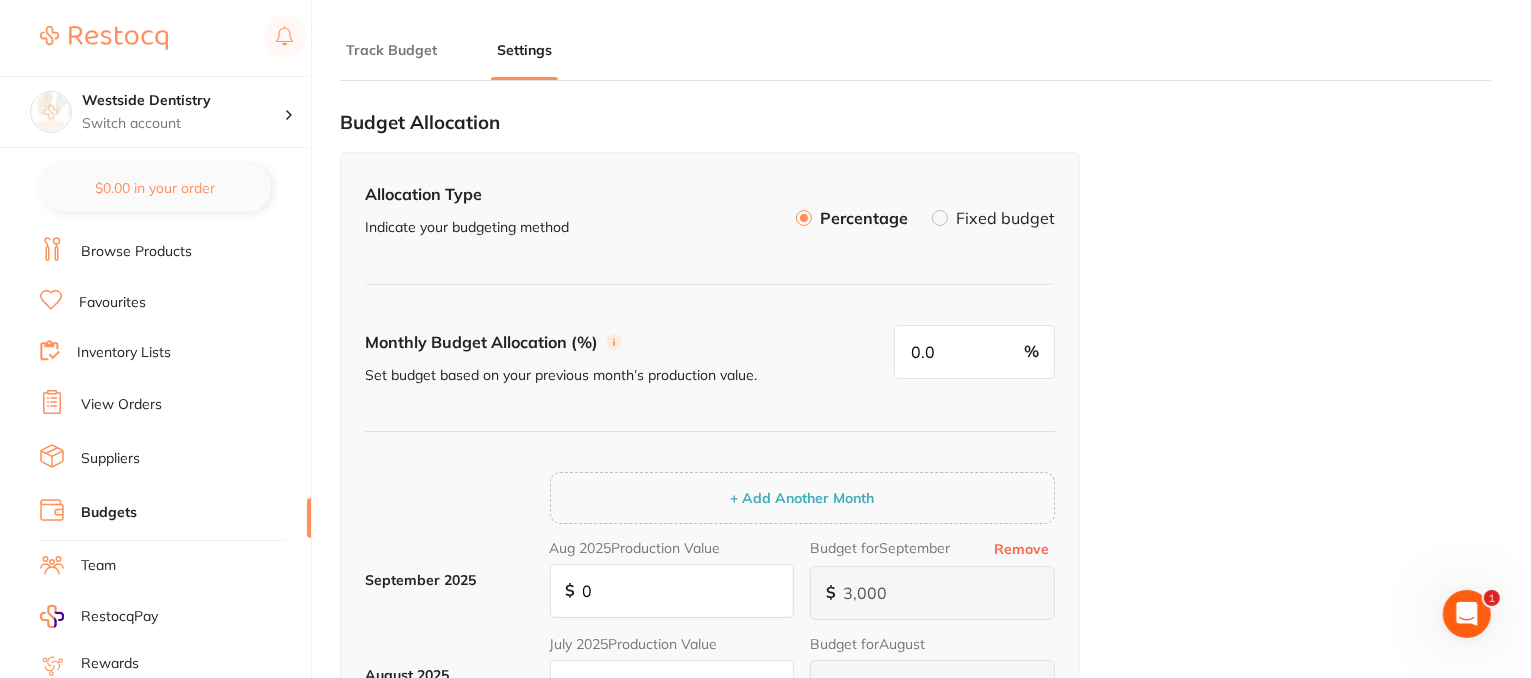 scroll, scrollTop: 0, scrollLeft: 0, axis: both 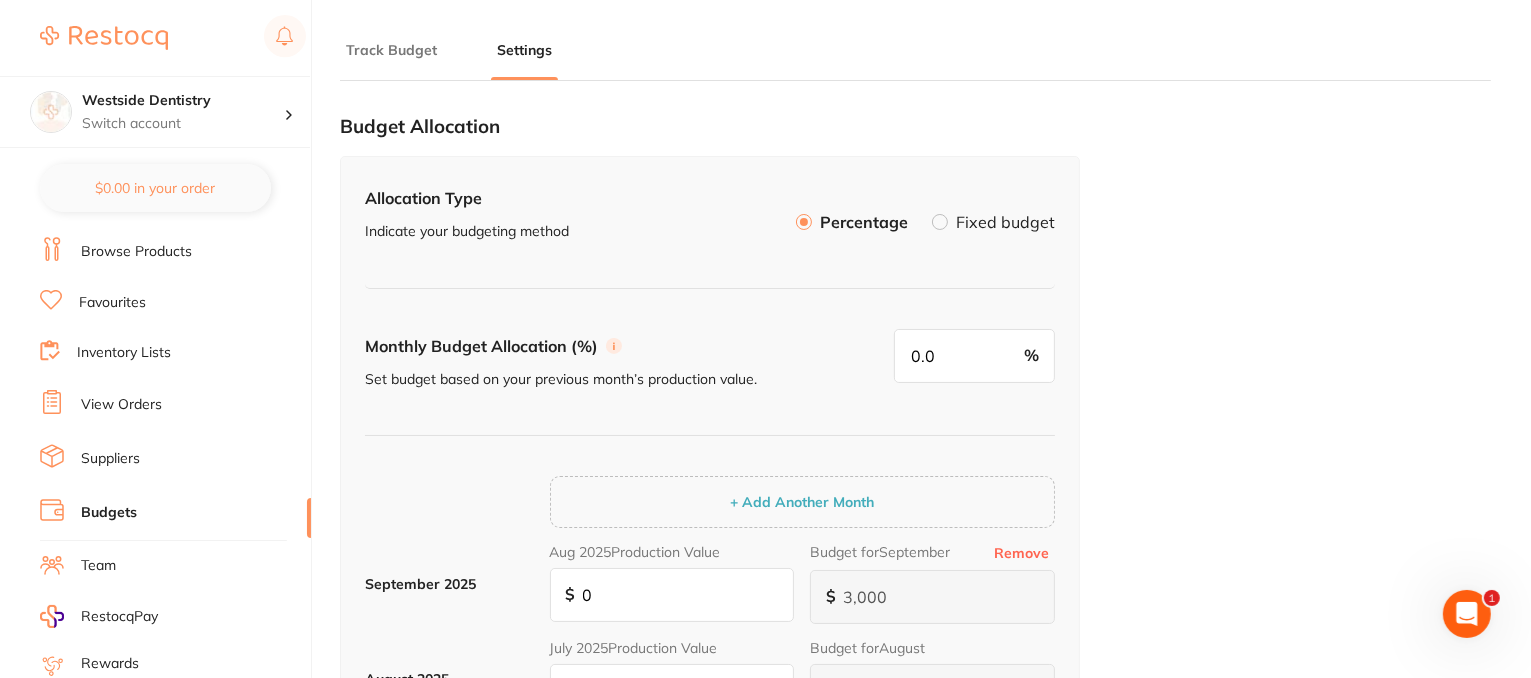 click on "Fixed budget" at bounding box center (993, 222) 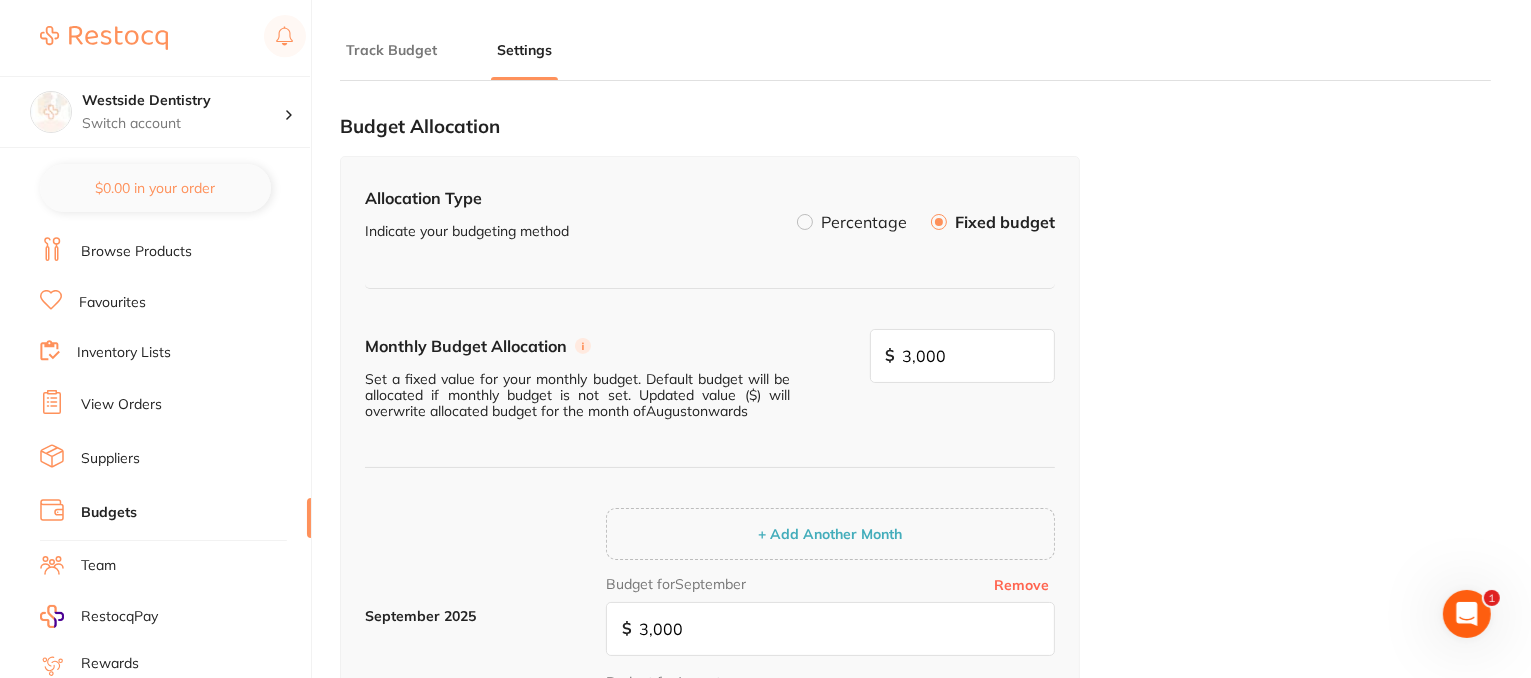 click on "Suppliers" at bounding box center [110, 459] 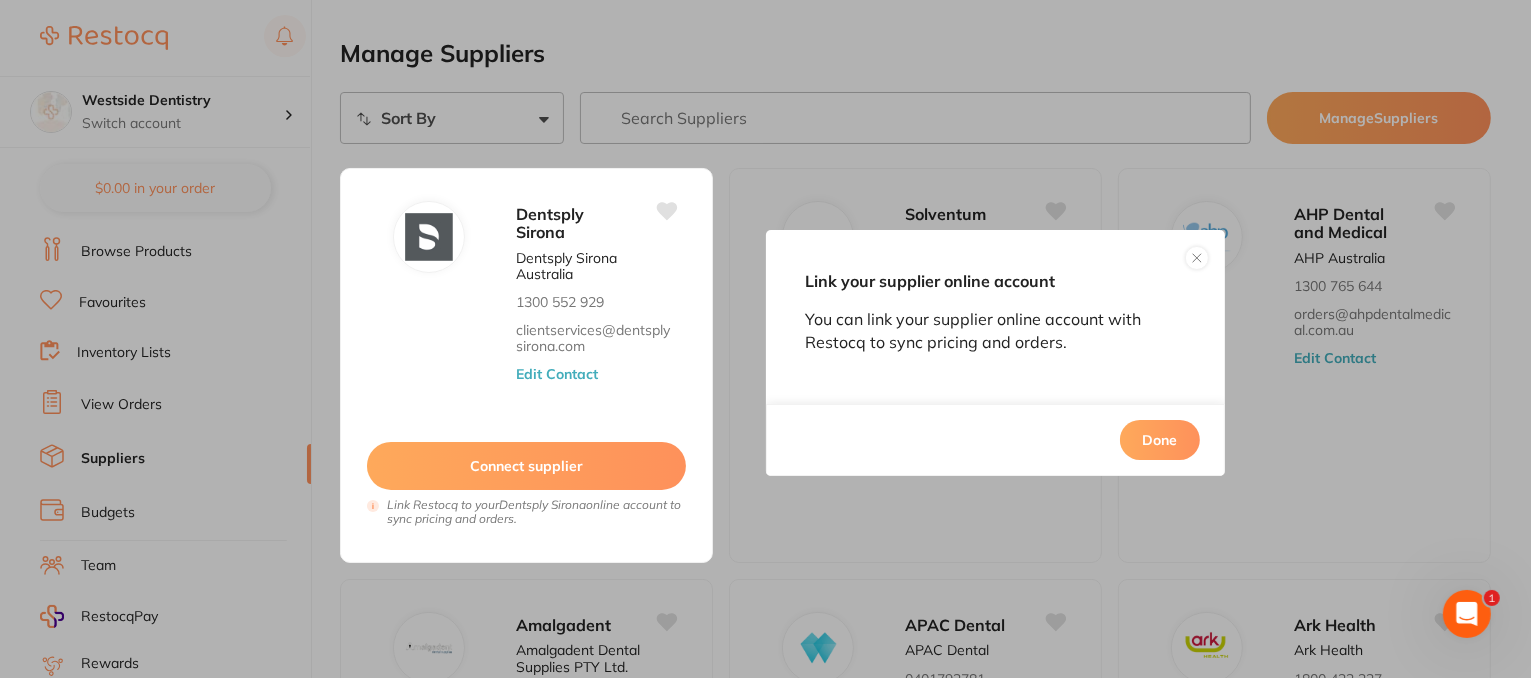 scroll, scrollTop: 0, scrollLeft: 0, axis: both 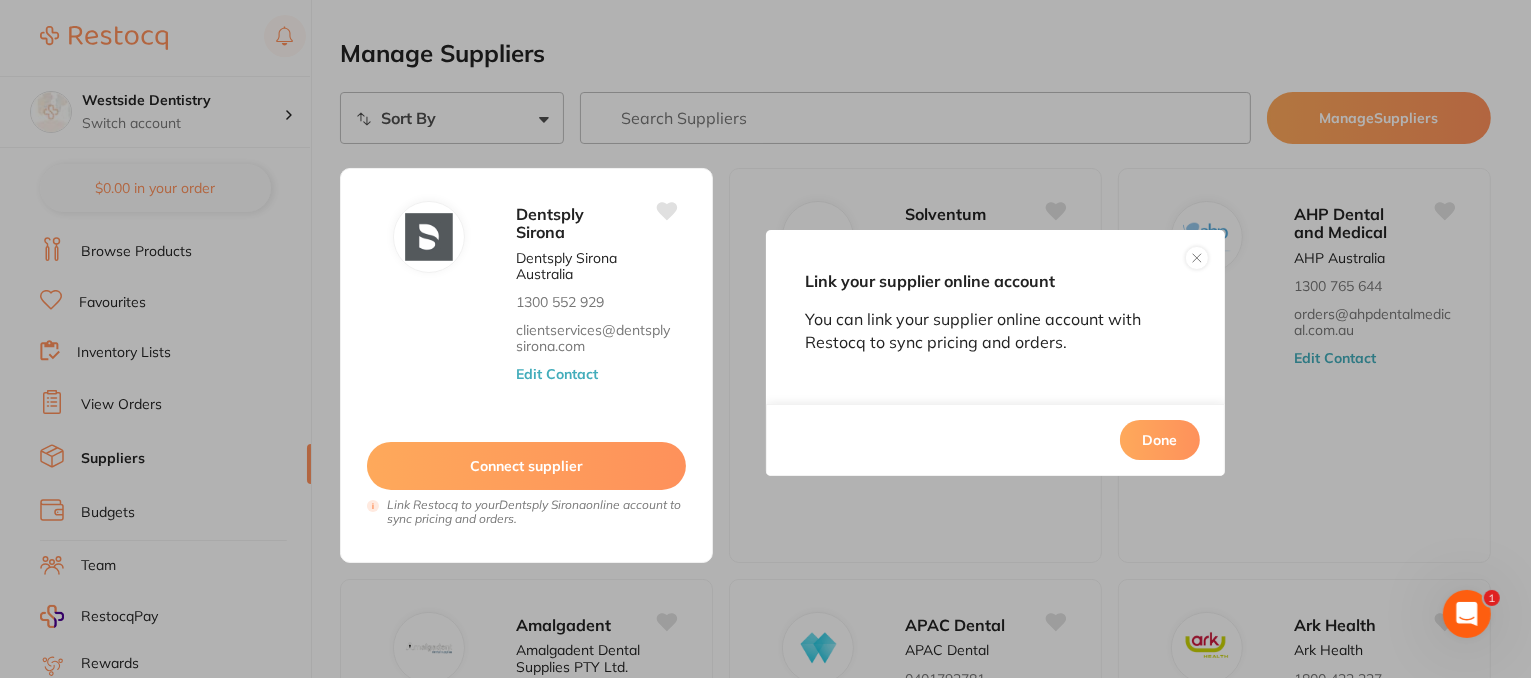 click at bounding box center (1197, 258) 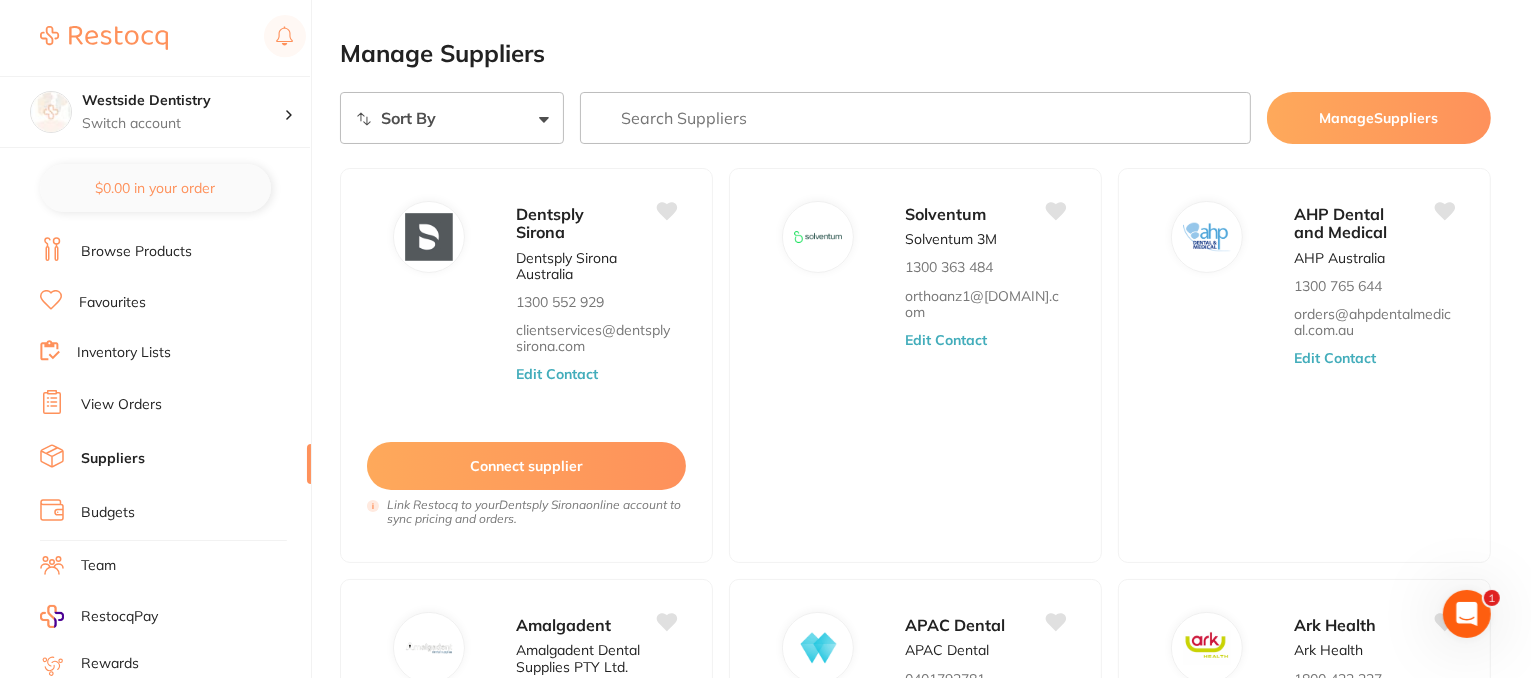 click at bounding box center (915, 118) 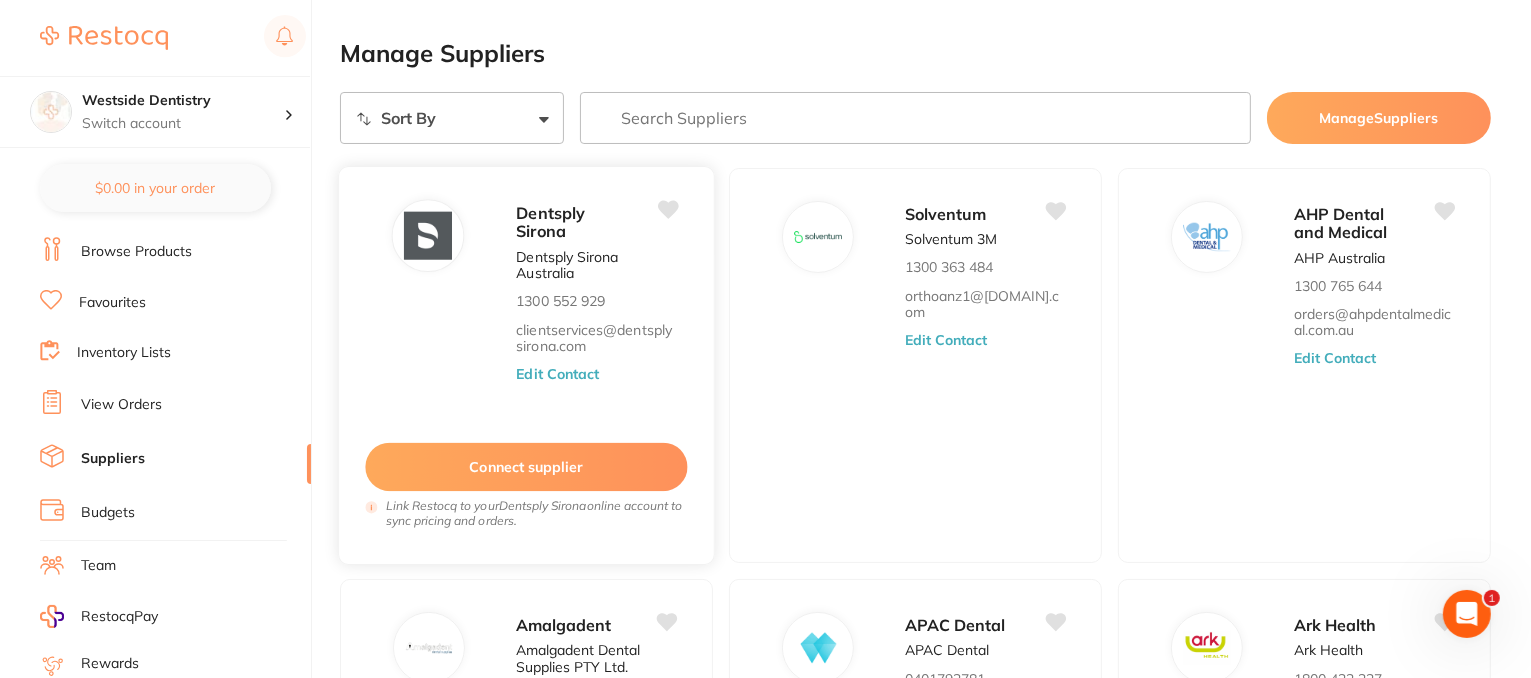 click on "Edit Contact" at bounding box center [557, 374] 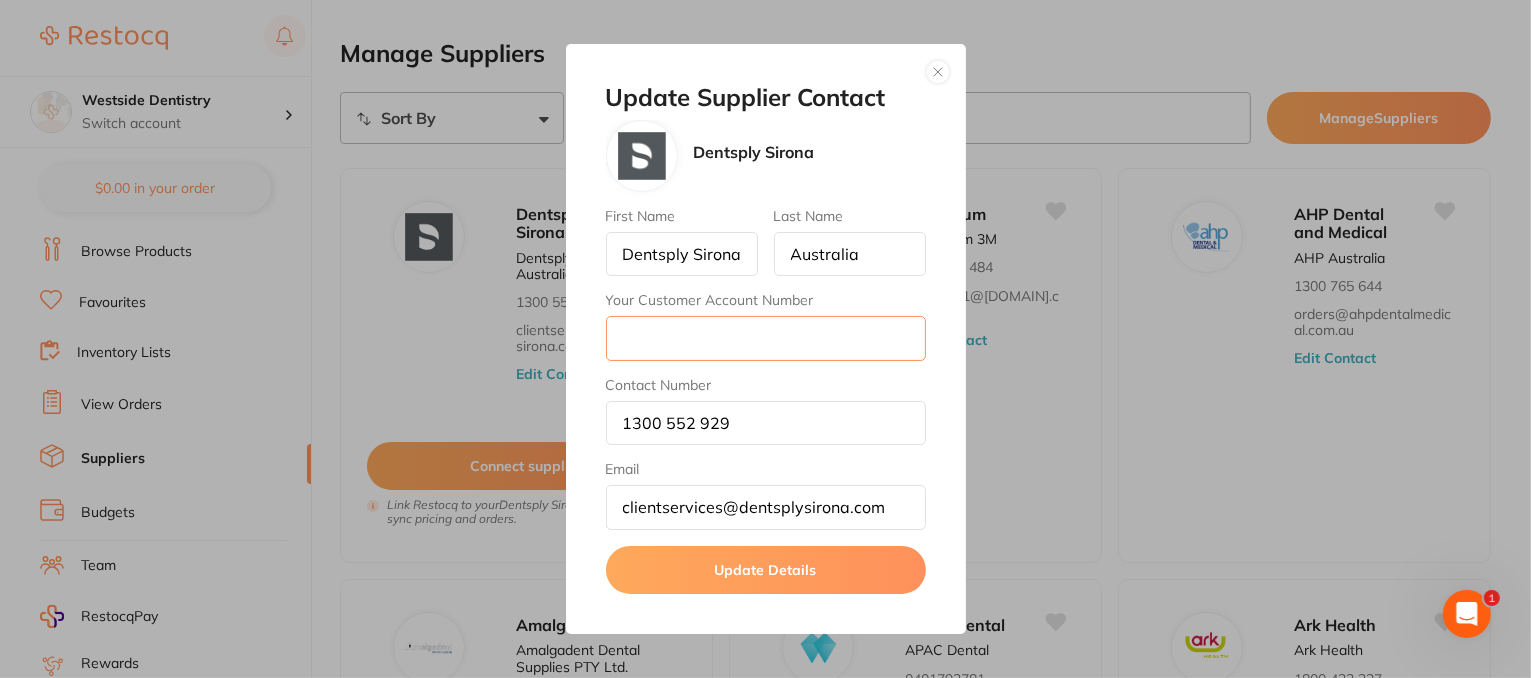 click on "Your Customer Account Number" at bounding box center (766, 338) 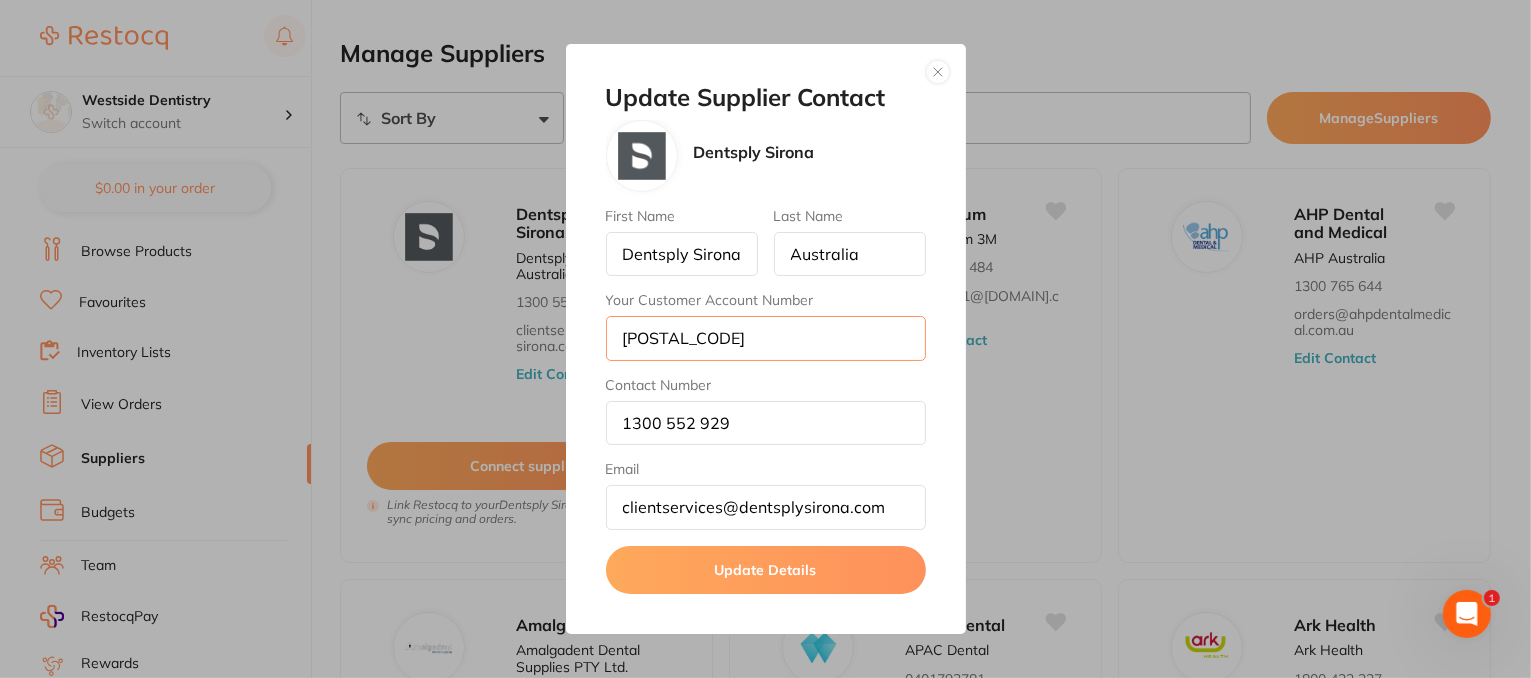 type on "[POSTAL_CODE]" 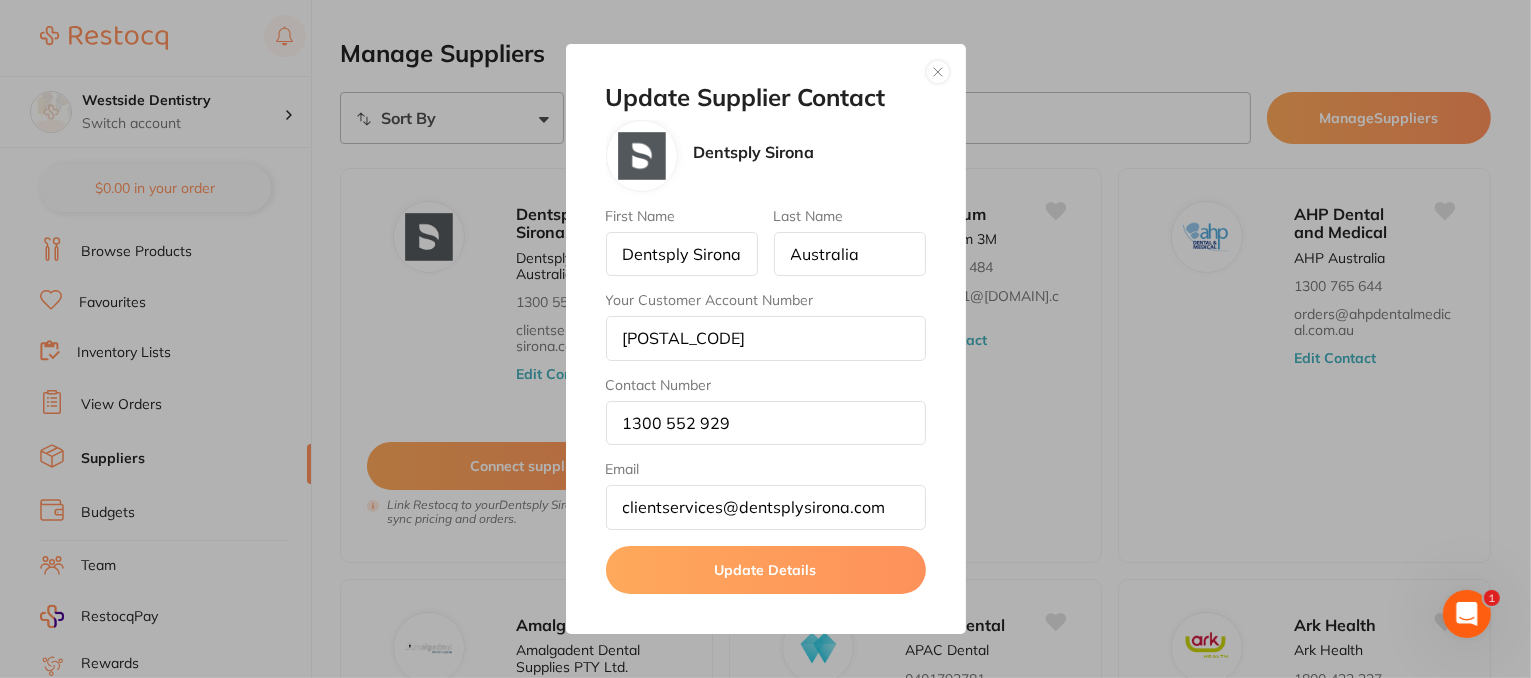 click on "Update Details" at bounding box center (766, 570) 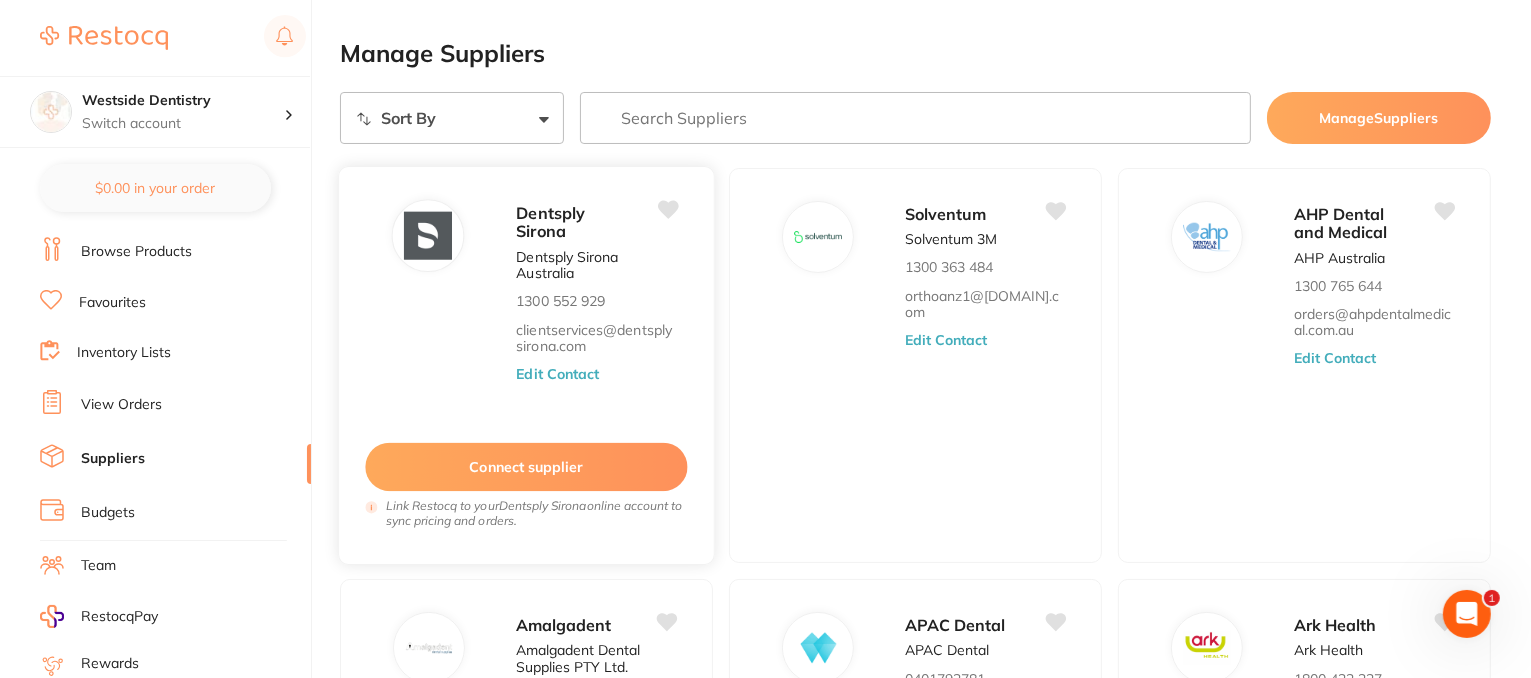 click on "Connect supplier" at bounding box center (526, 467) 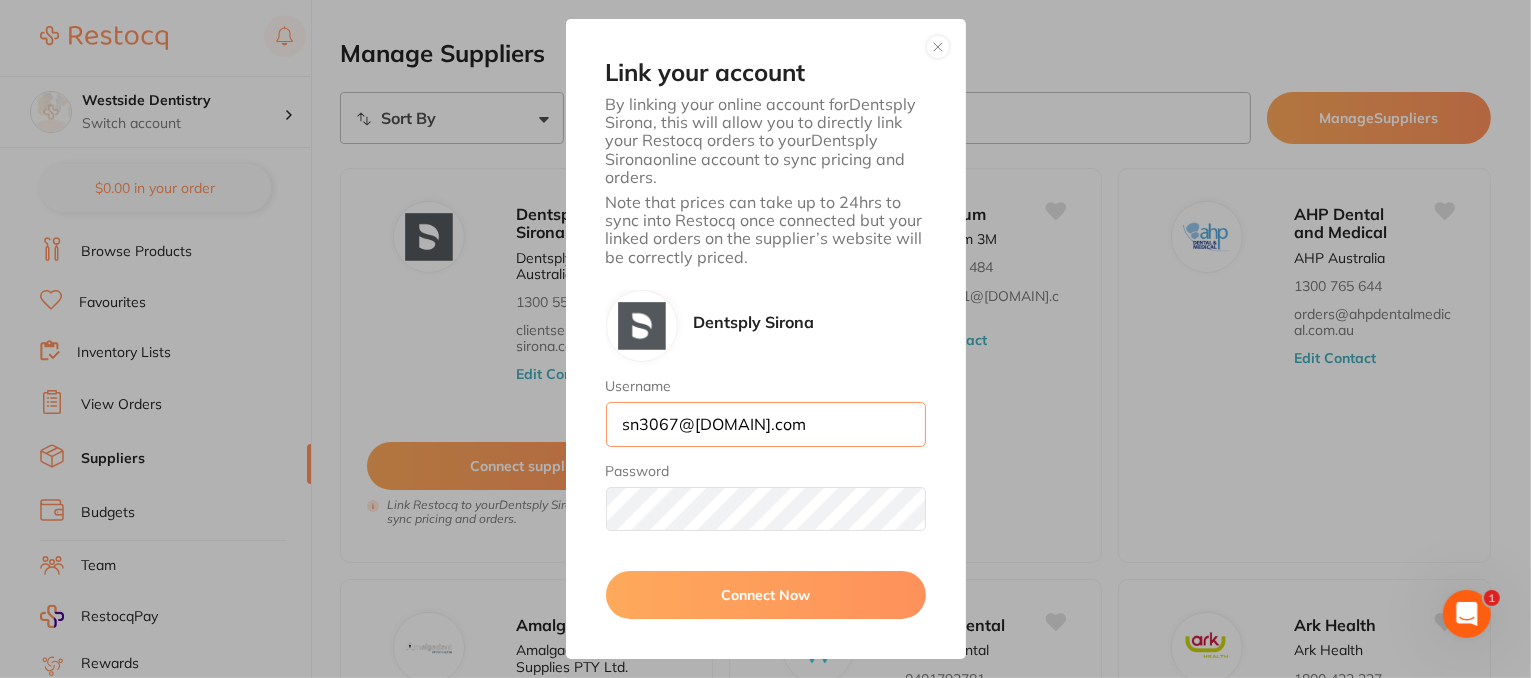 drag, startPoint x: 805, startPoint y: 421, endPoint x: 567, endPoint y: 421, distance: 238 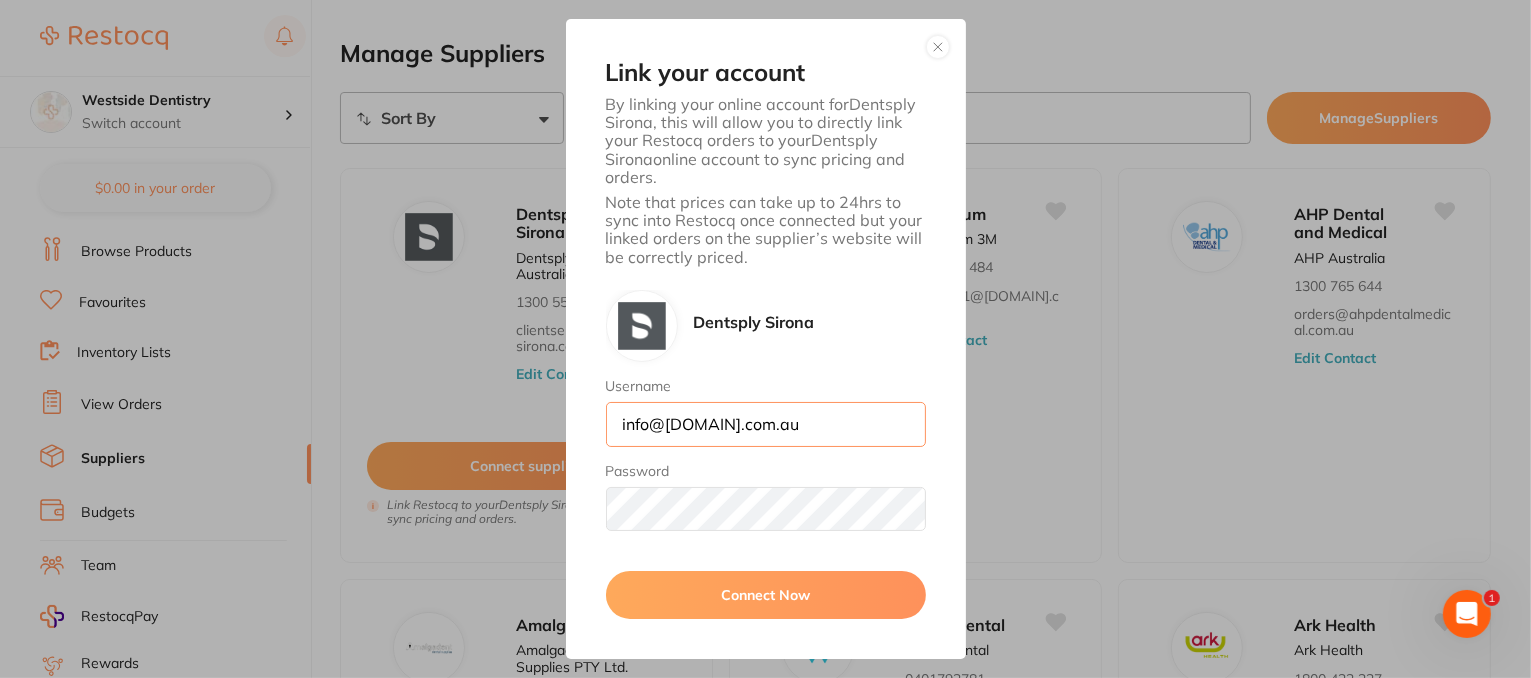 type on "info@[DOMAIN].com.au" 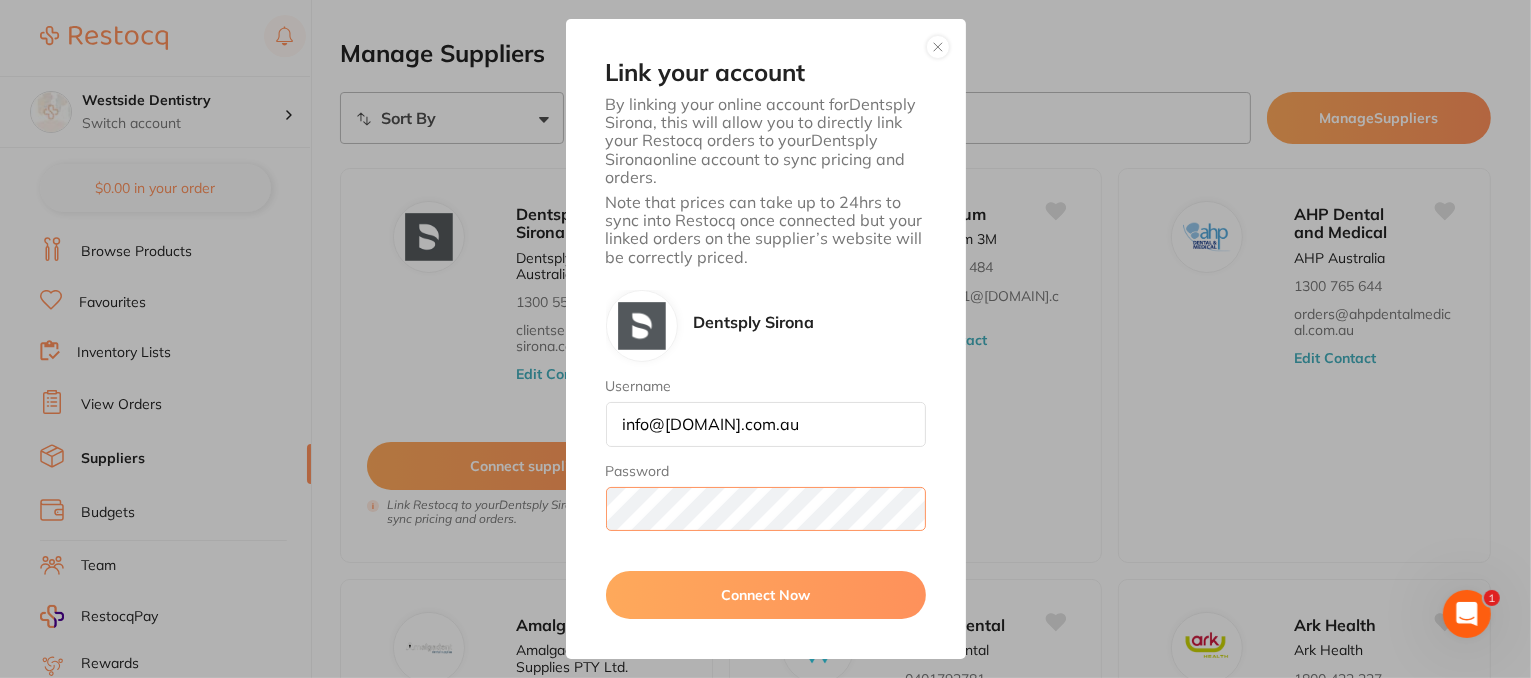 click on "Link your account By linking your online account for Dentsply Sirona , this will allow you to directly link your Restocq orders to your Dentsply Sirona online account to sync pricing and orders. Note that prices can take up to 24hrs to sync into Restocq once connected but your linked orders on the supplier’s website will be correctly priced. Dentsply Sirona Username [EMAIL] Password Connect Now" at bounding box center [765, 339] 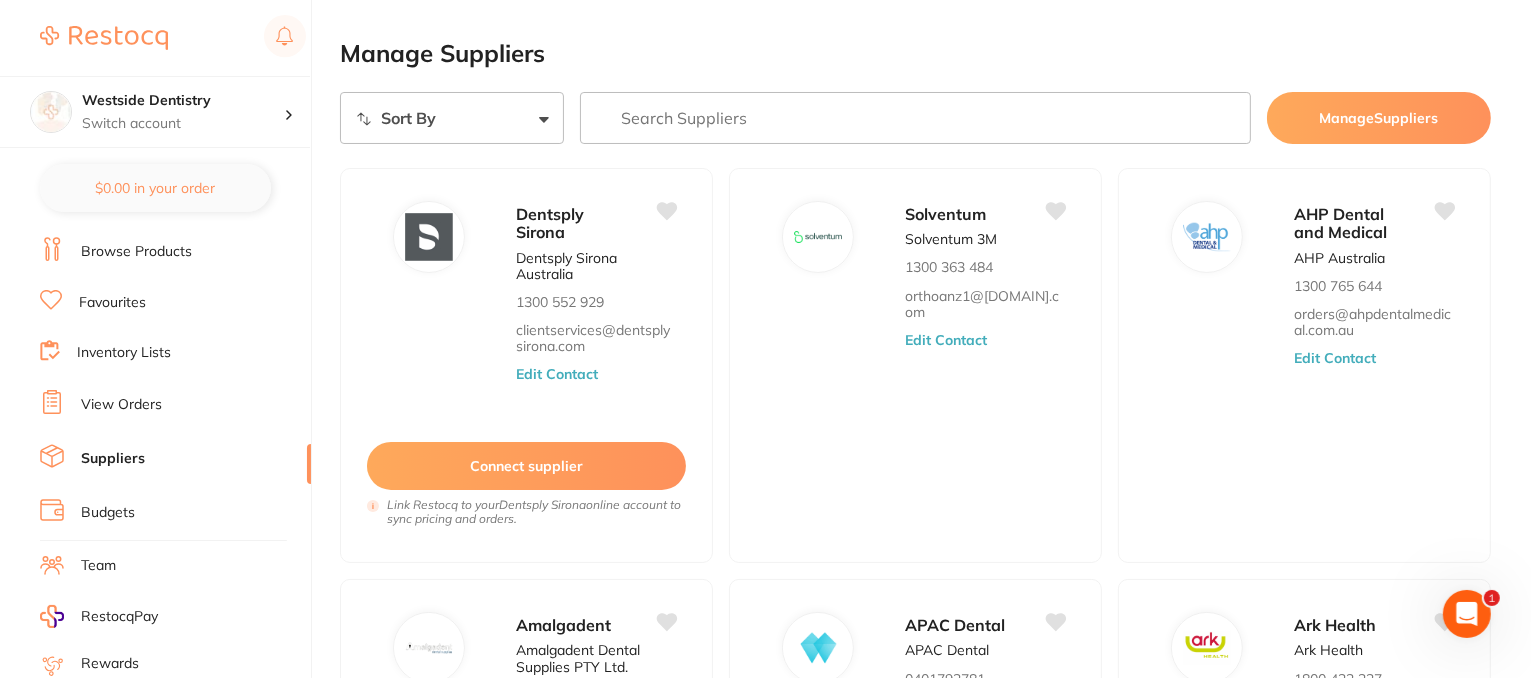 drag, startPoint x: 532, startPoint y: 473, endPoint x: 544, endPoint y: 477, distance: 12.649111 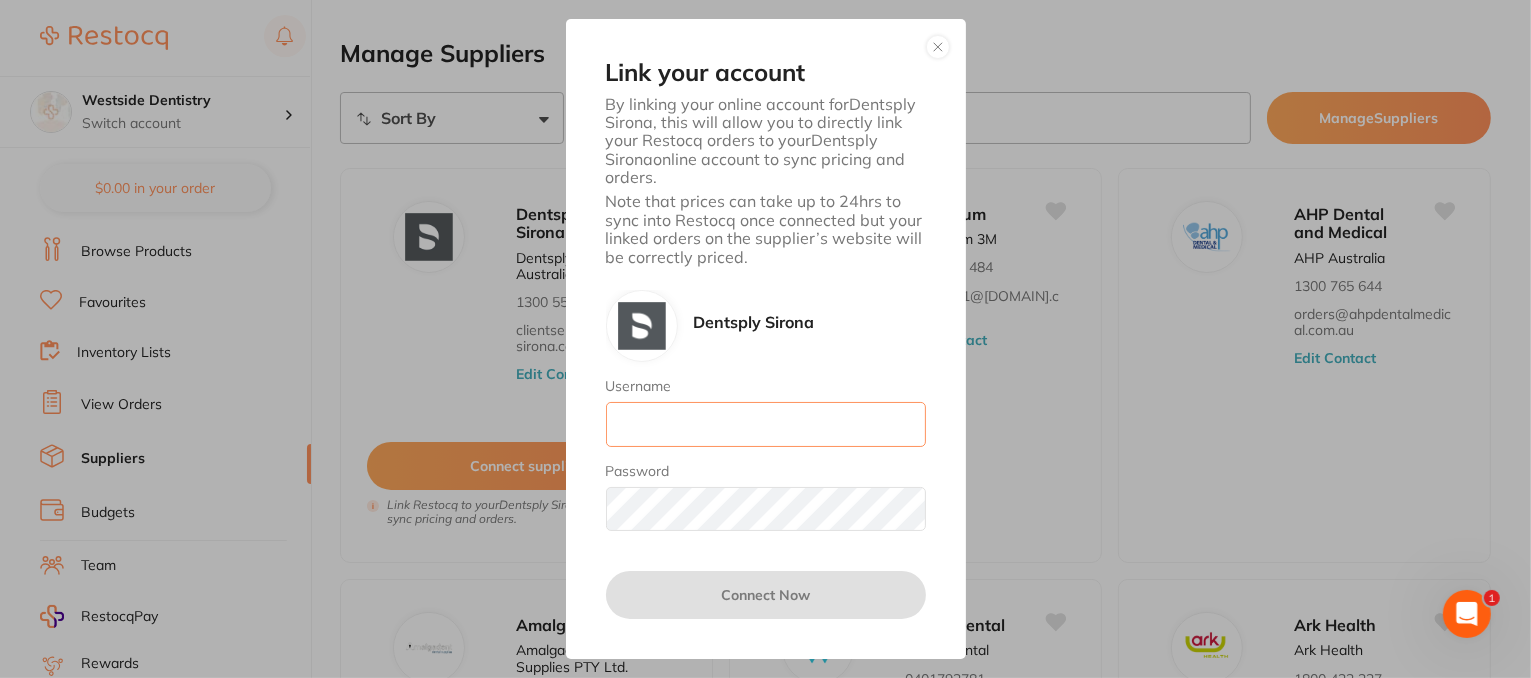 type on "sn3067@[DOMAIN].com" 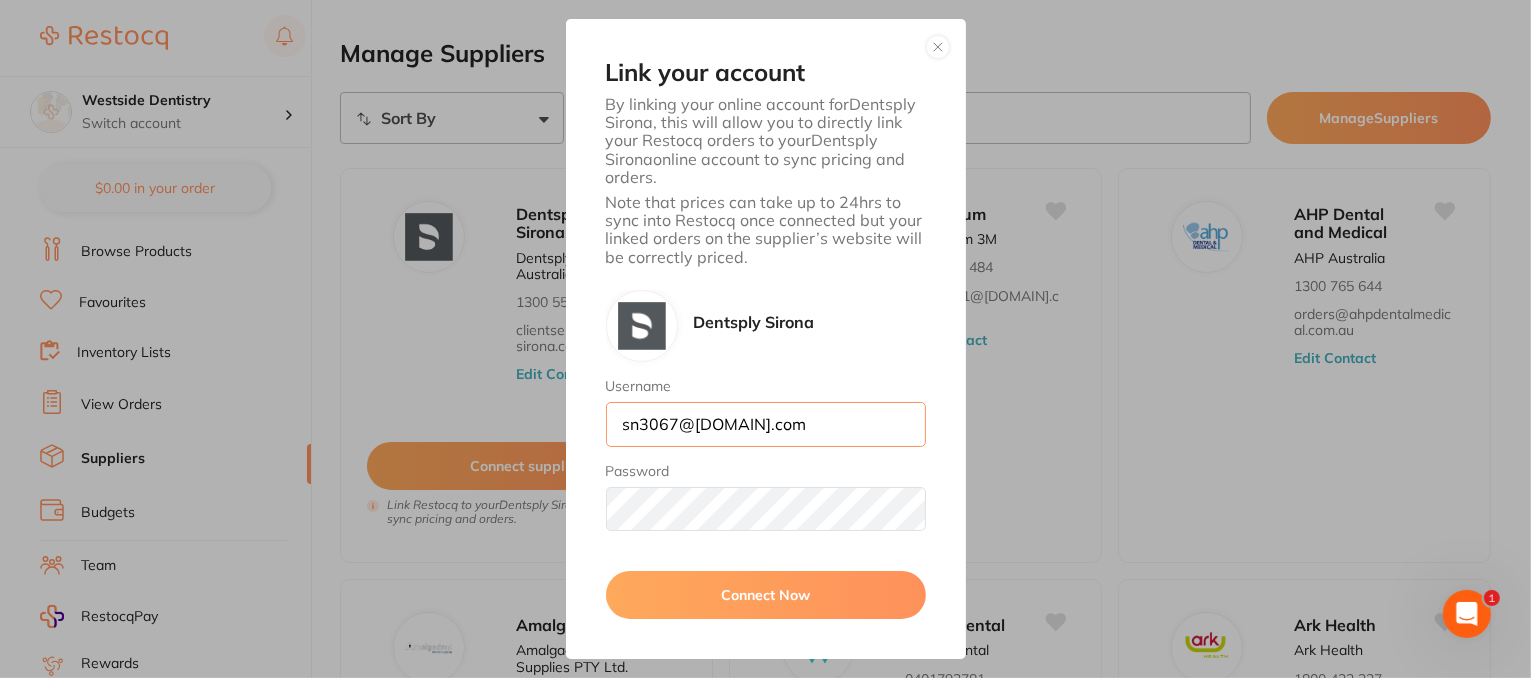 drag, startPoint x: 803, startPoint y: 418, endPoint x: 548, endPoint y: 421, distance: 255.01764 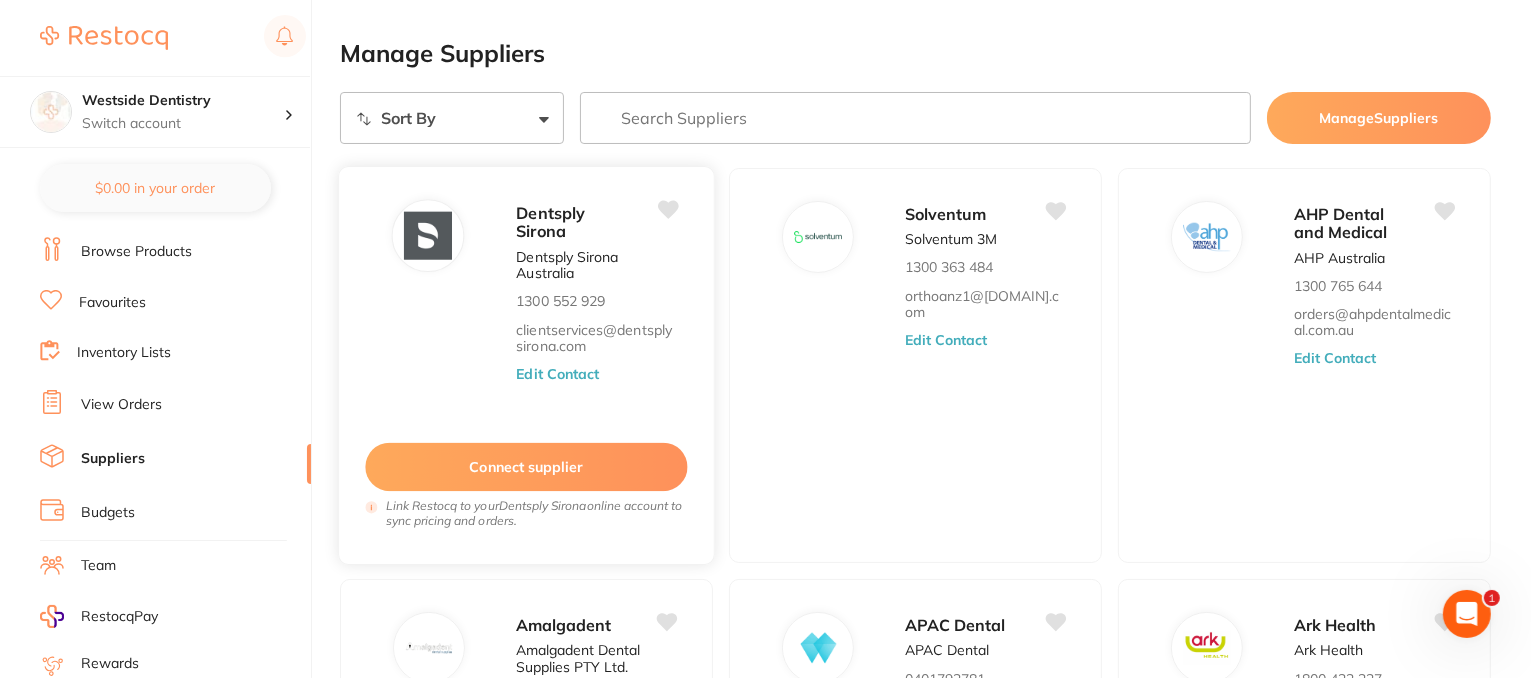 click on "Connect supplier" at bounding box center [526, 467] 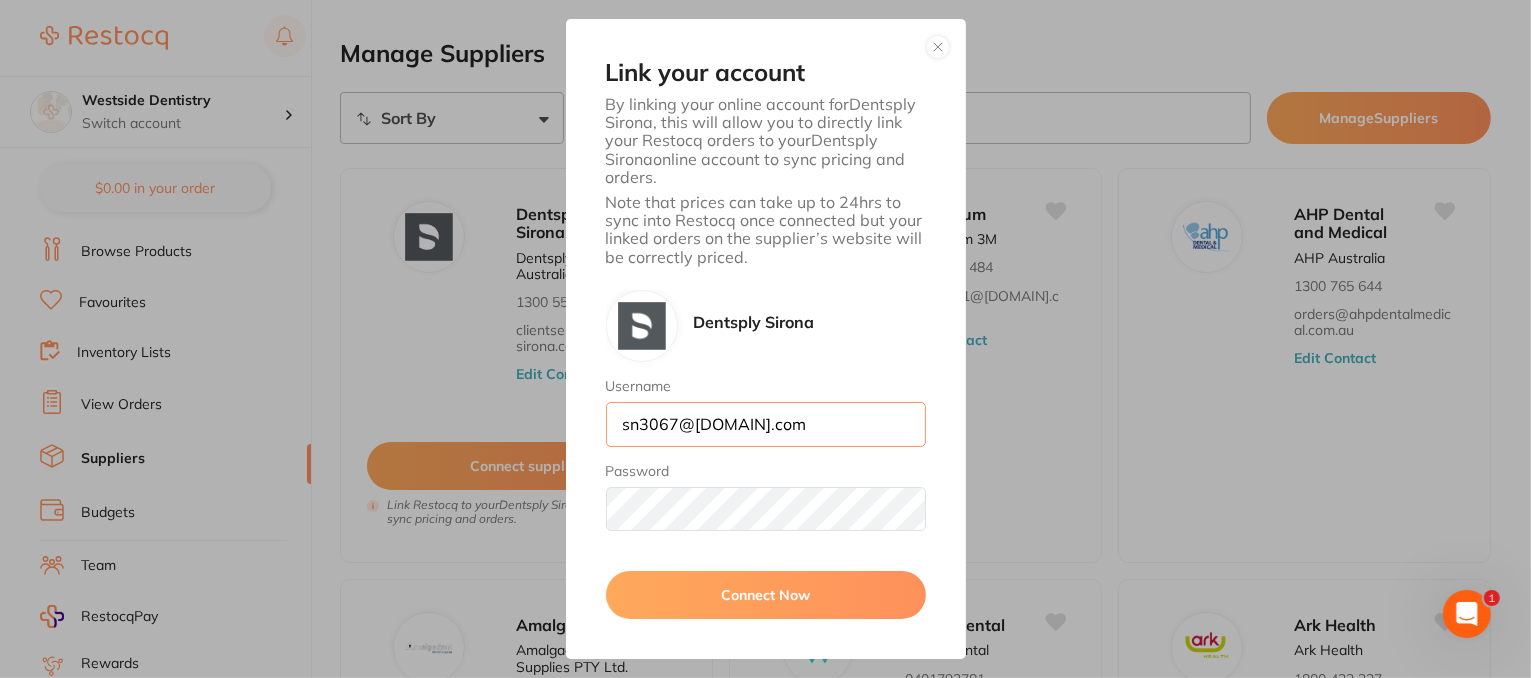 drag, startPoint x: 629, startPoint y: 425, endPoint x: 648, endPoint y: 423, distance: 19.104973 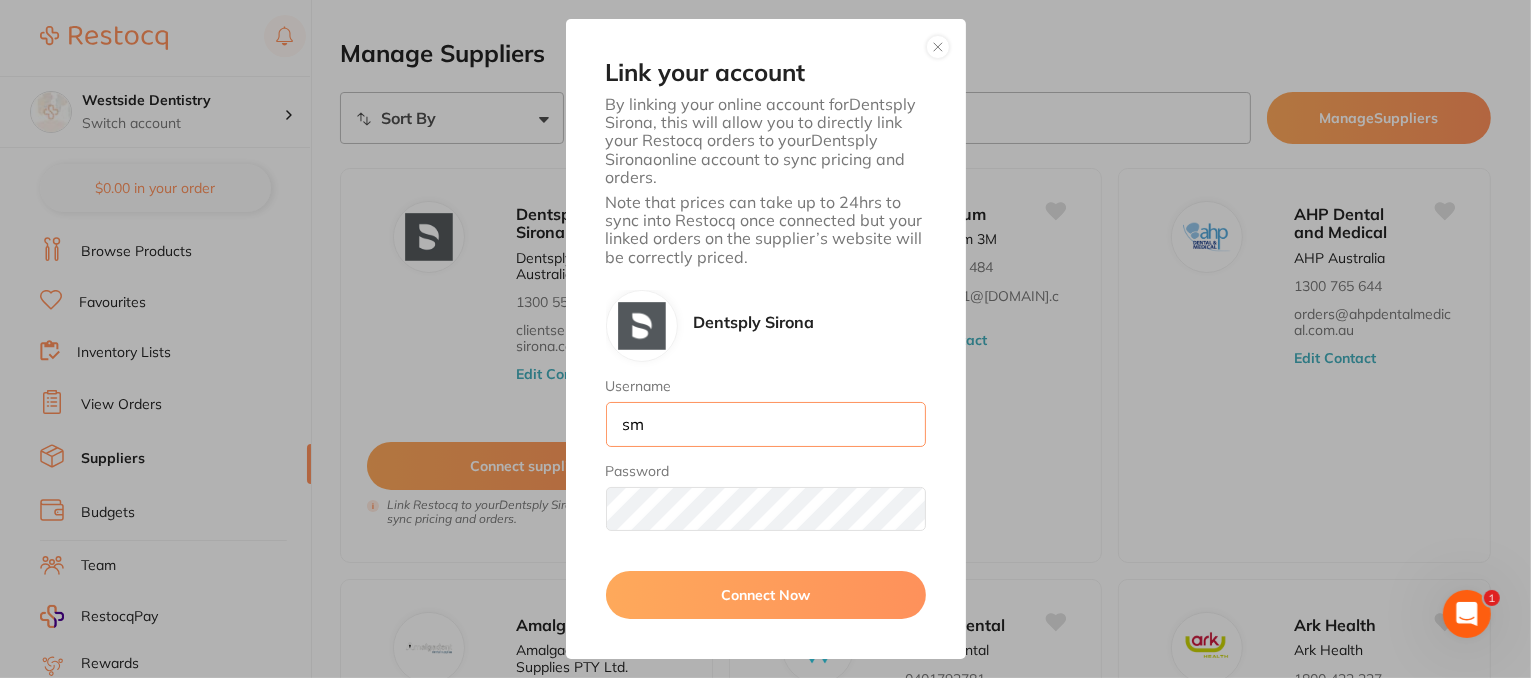 type on "s" 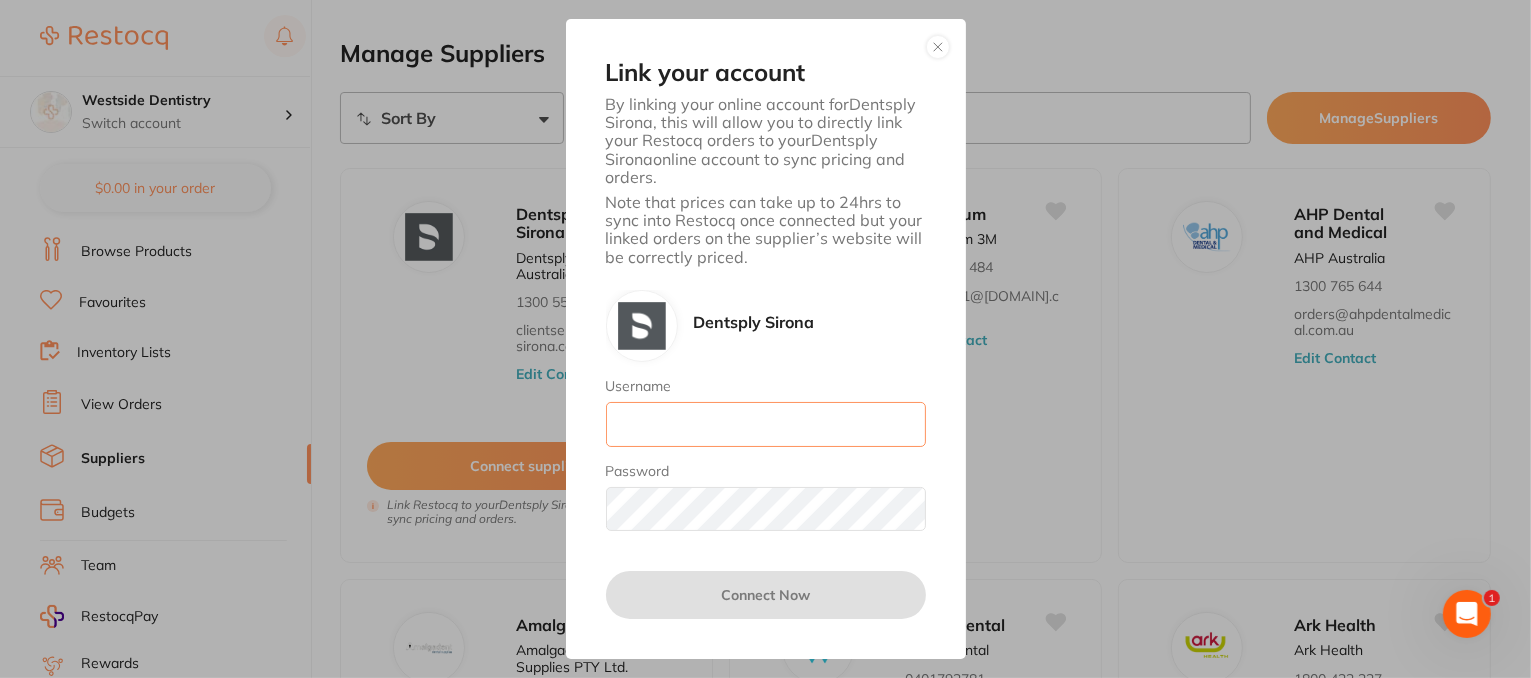 paste on "info@[DOMAIN].com.au" 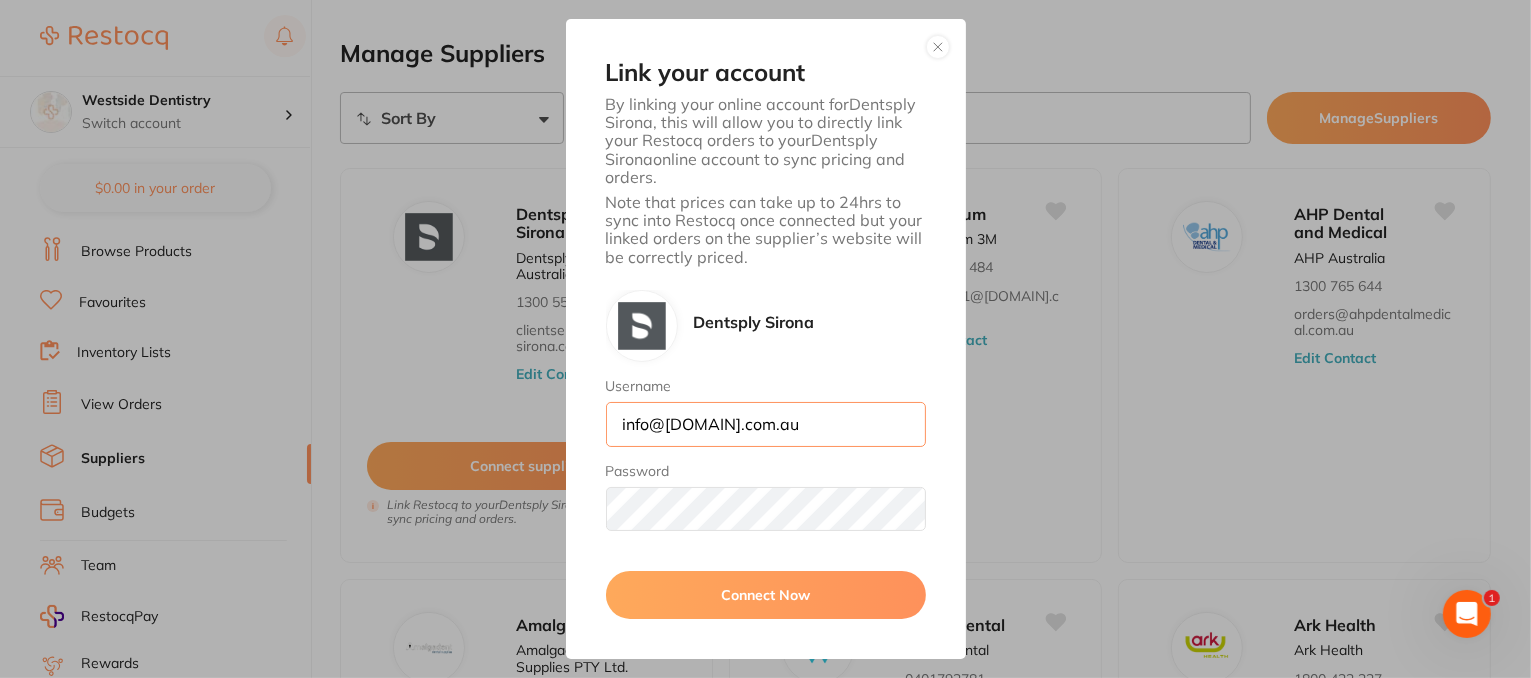 click on "info@[DOMAIN].com.au" at bounding box center [766, 424] 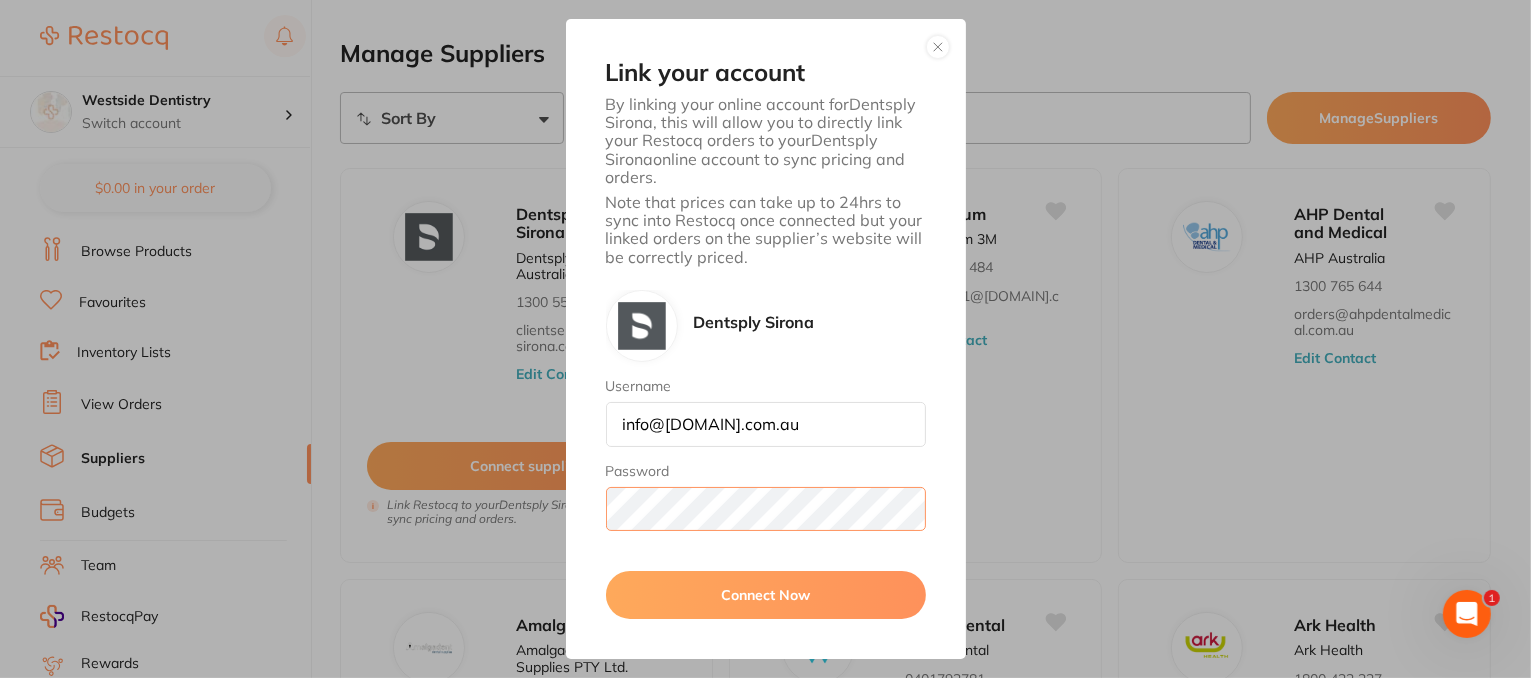 click on "Connect Now" at bounding box center (766, 595) 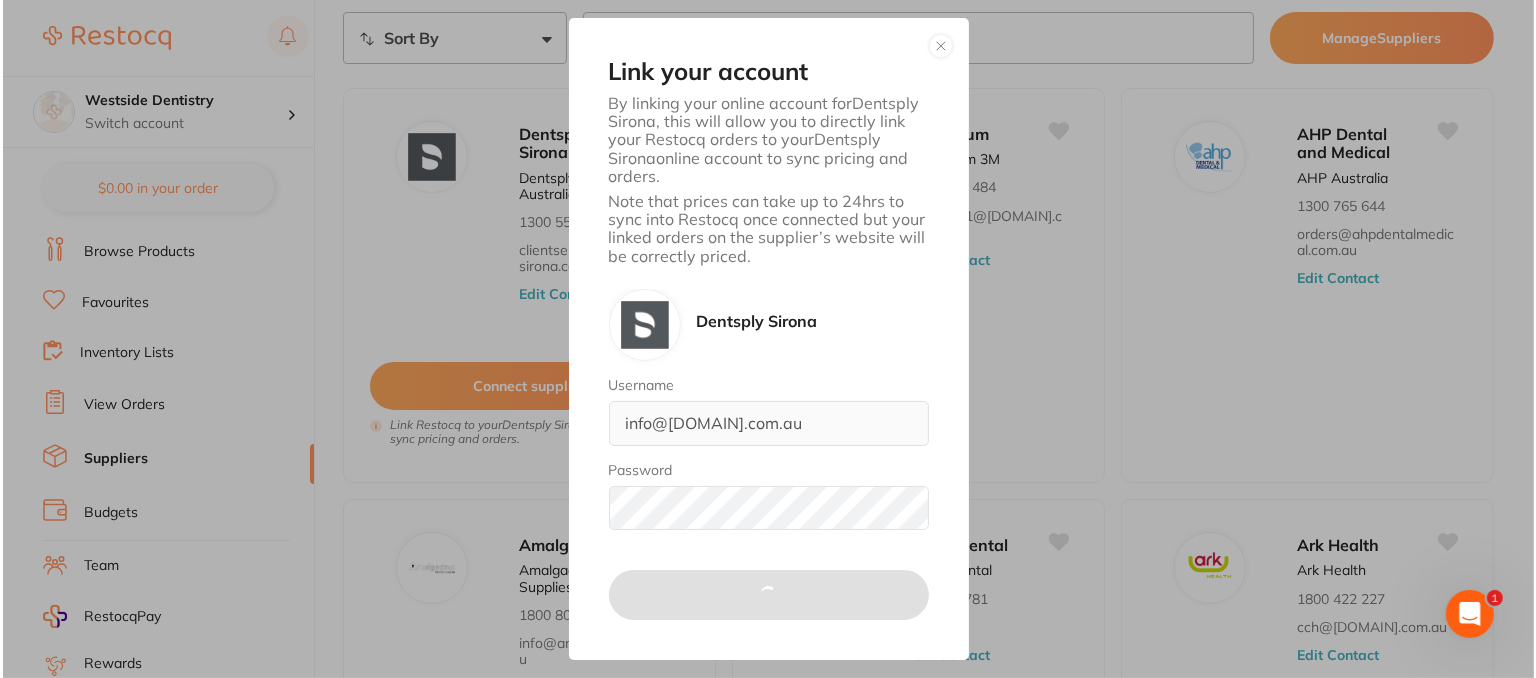 scroll, scrollTop: 0, scrollLeft: 0, axis: both 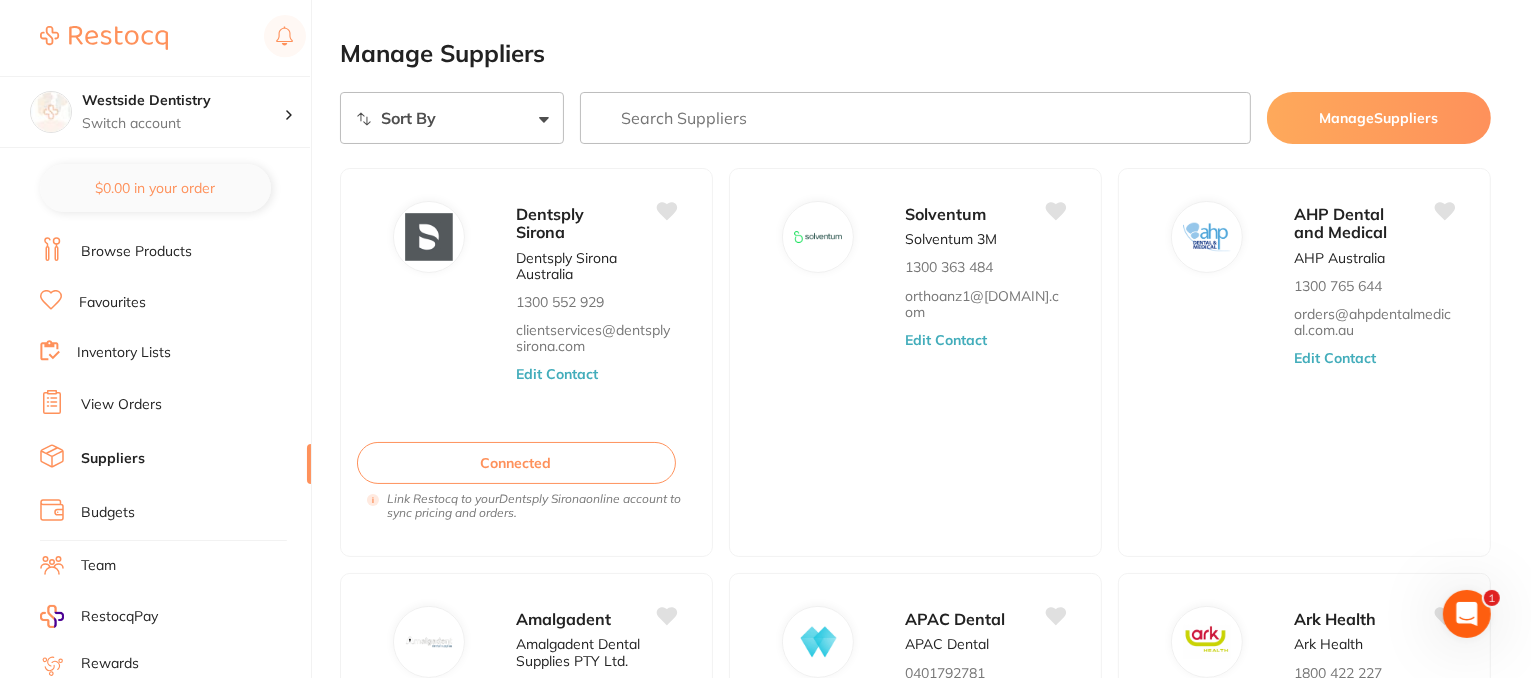 click at bounding box center [915, 118] 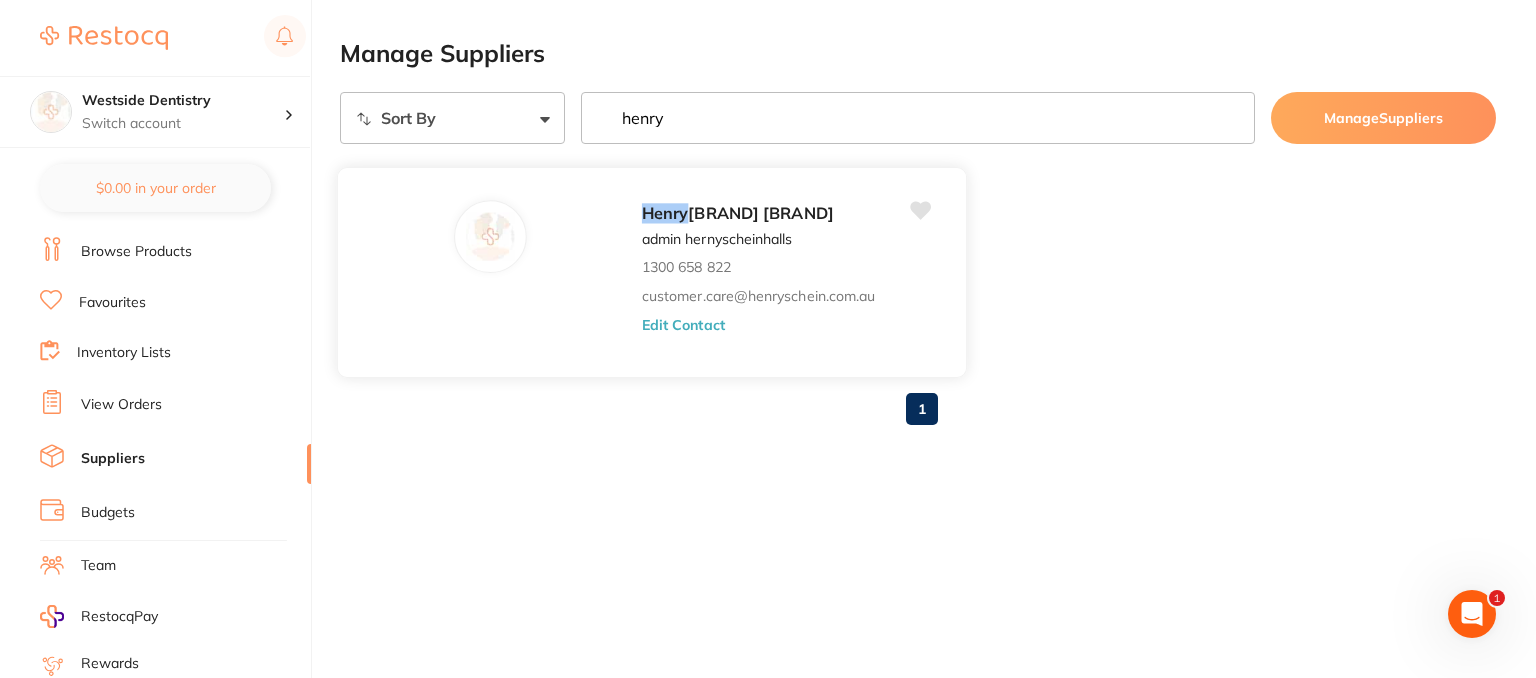 type on "henry" 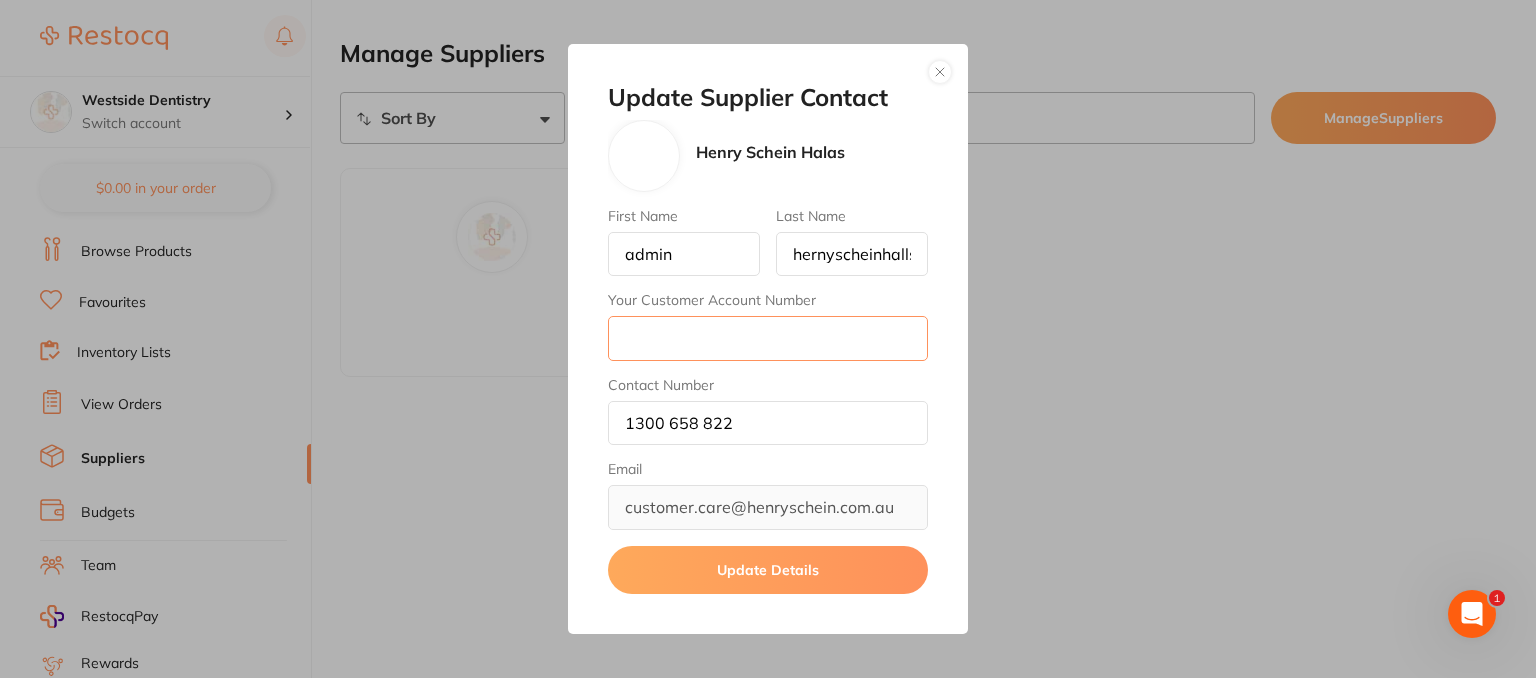 click on "Your Customer Account Number" at bounding box center [768, 338] 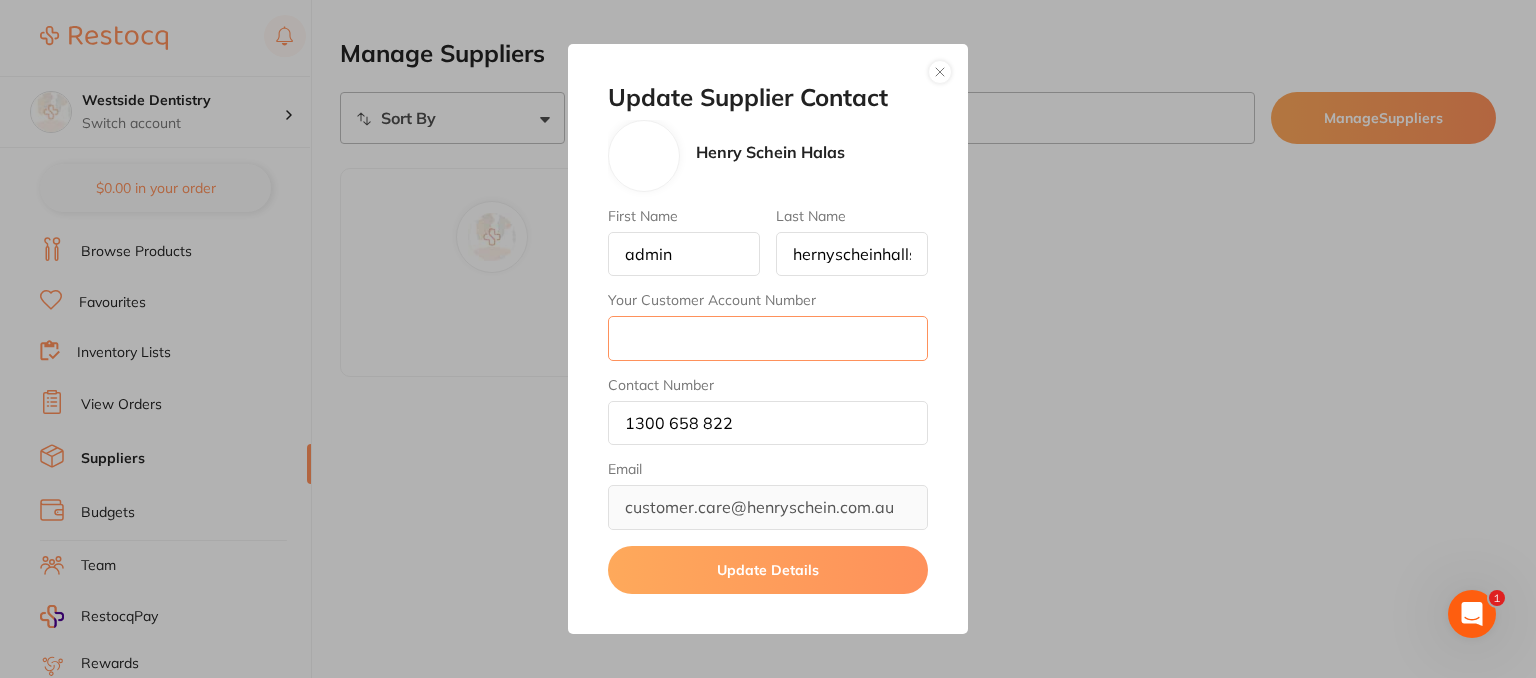 click on "Your Customer Account Number" at bounding box center [768, 338] 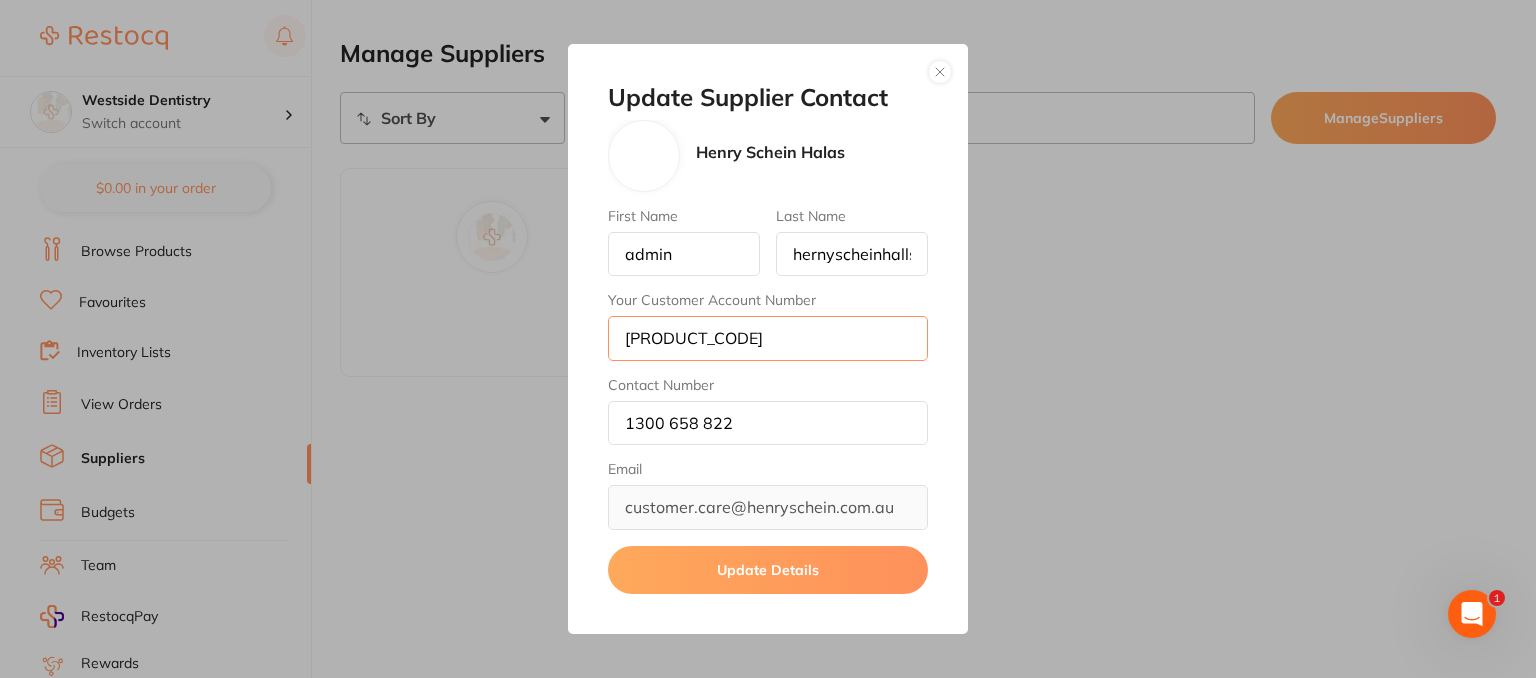type on "[PRODUCT_CODE]" 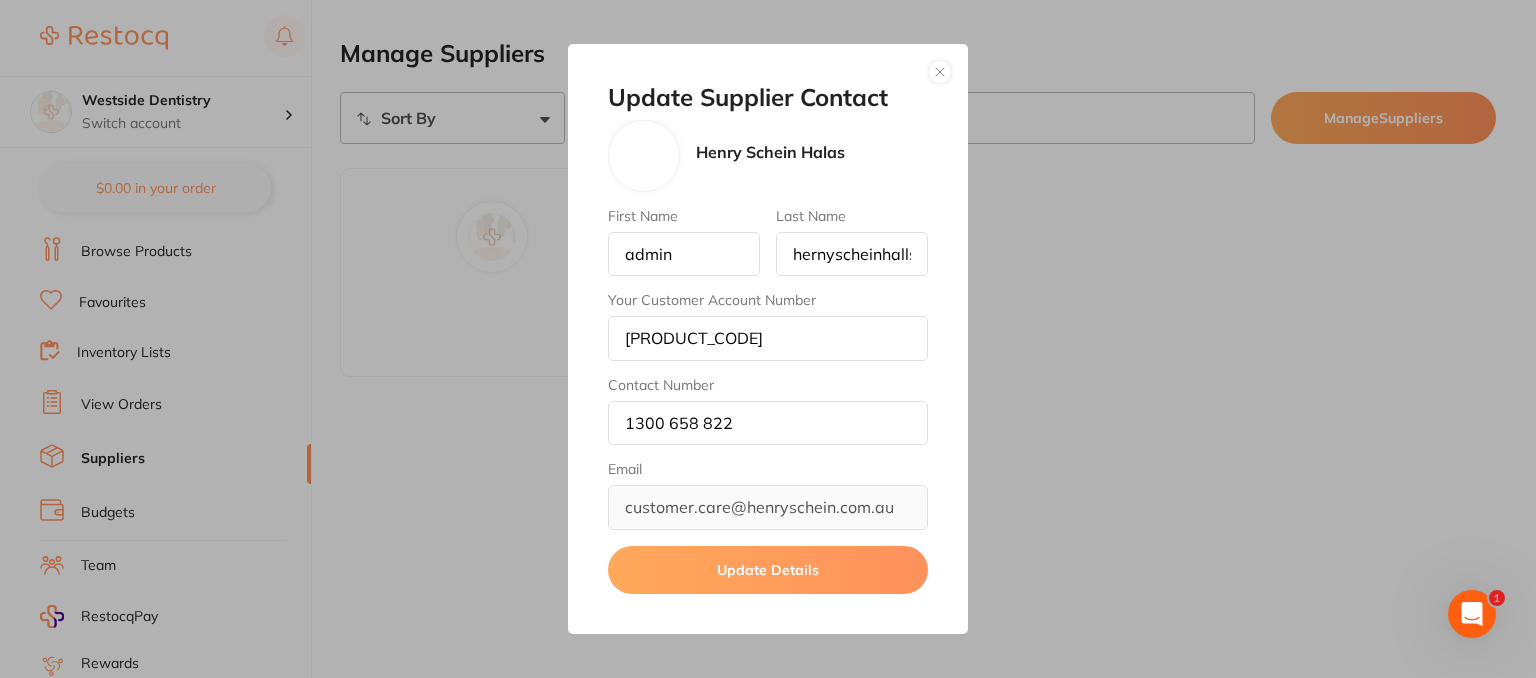 click on "Update Details" at bounding box center (768, 570) 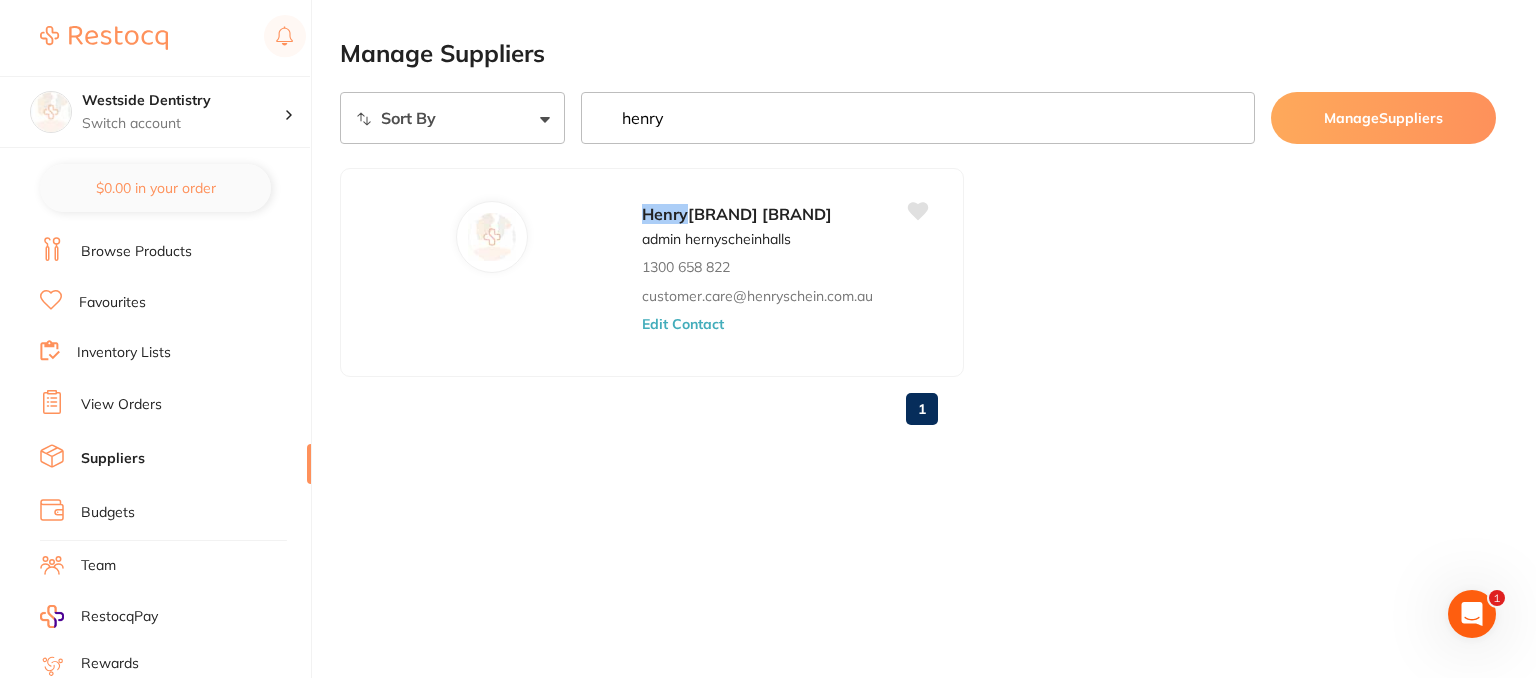 drag, startPoint x: 717, startPoint y: 118, endPoint x: 621, endPoint y: 117, distance: 96.00521 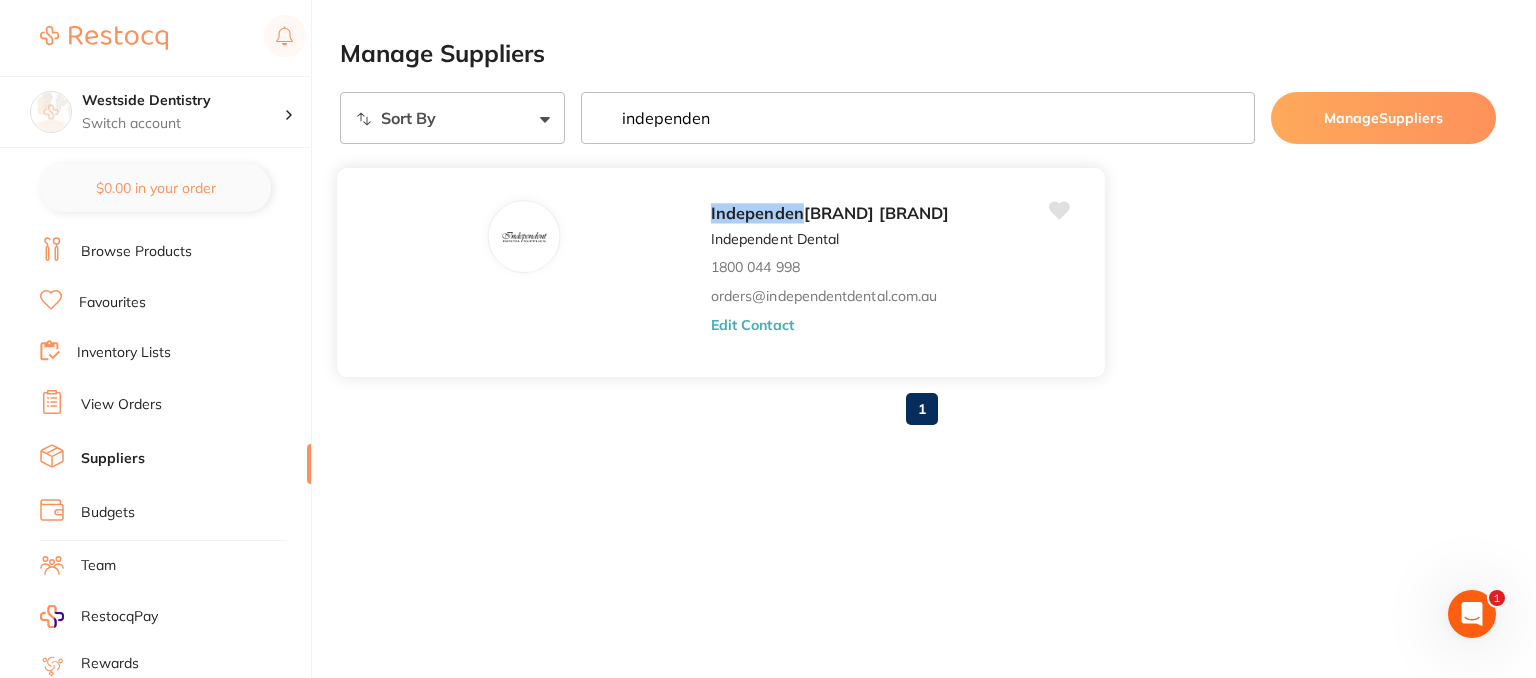type on "independen" 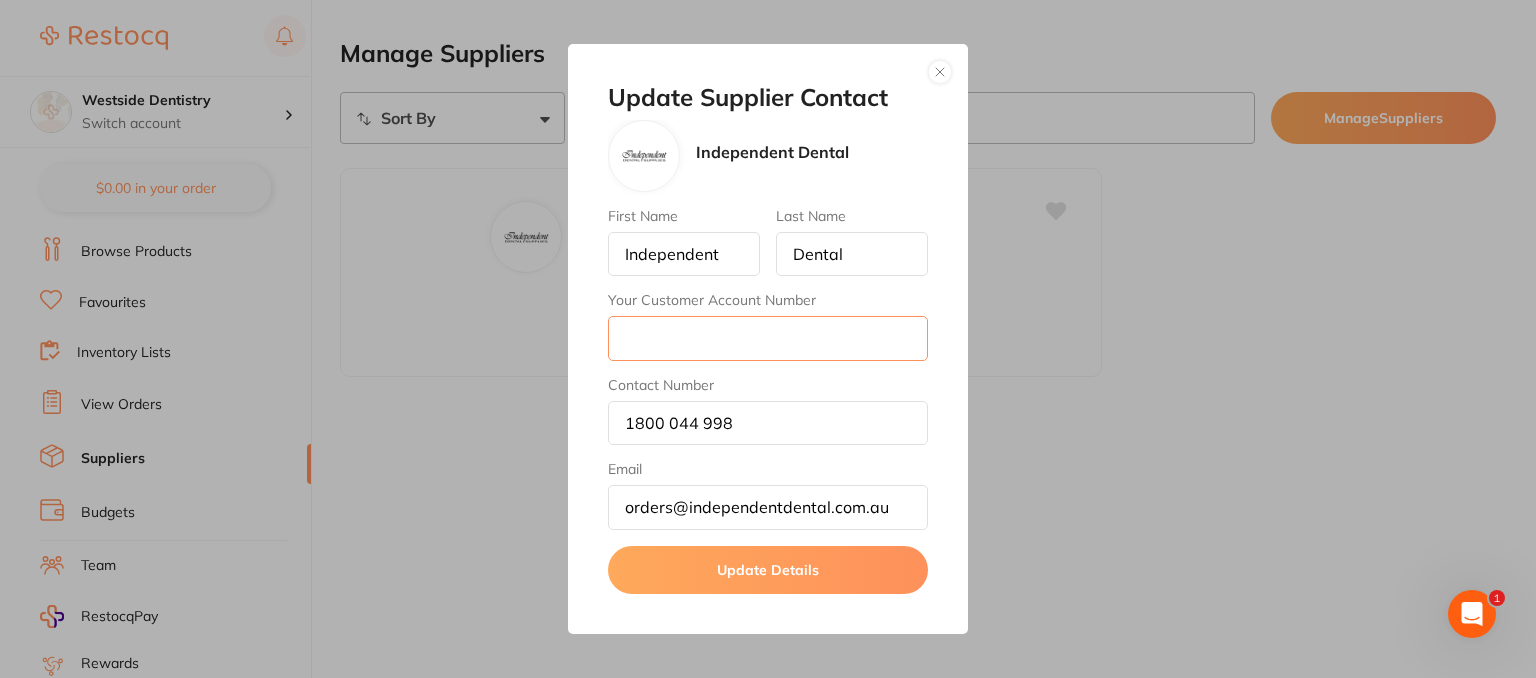 click on "Your Customer Account Number" at bounding box center [768, 338] 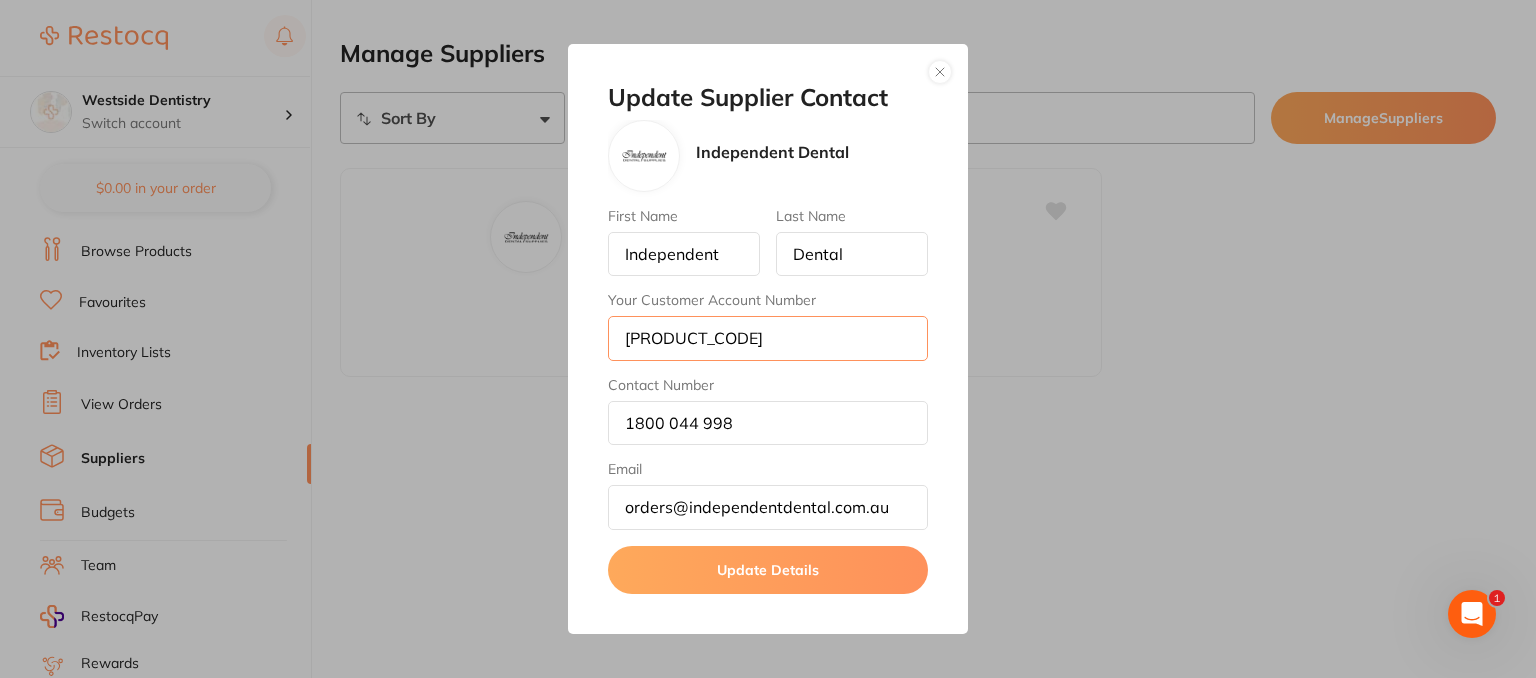 type on "[PRODUCT_CODE]" 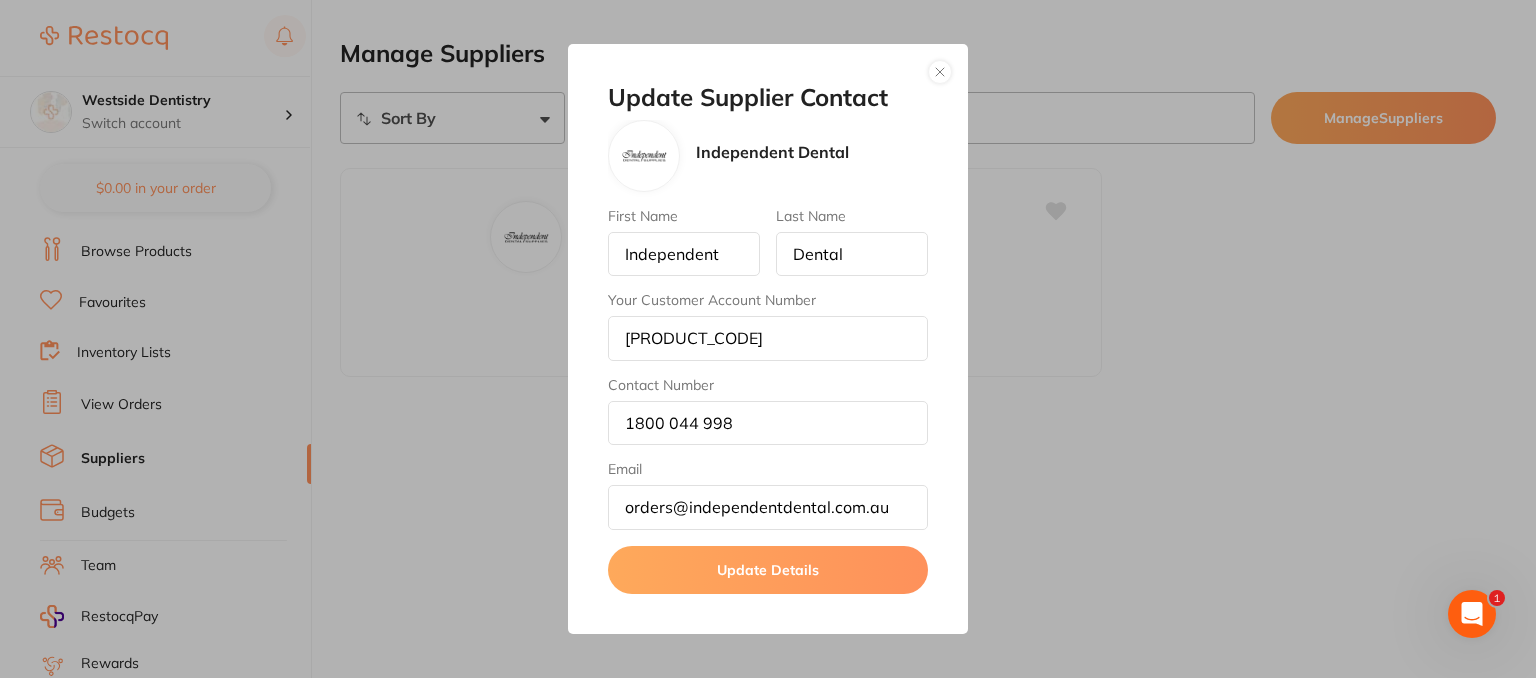 click on "Update Details" at bounding box center [768, 570] 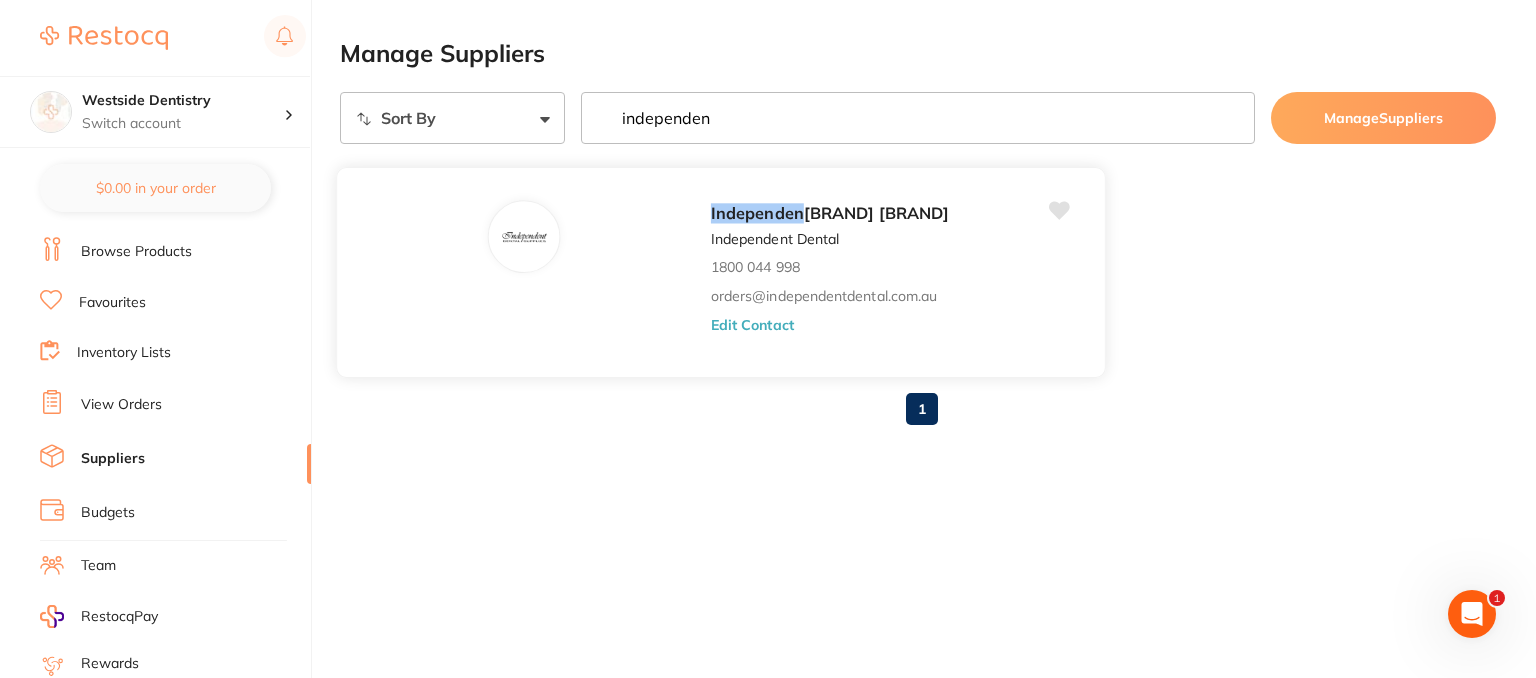 click on "Edit Contact" at bounding box center [752, 324] 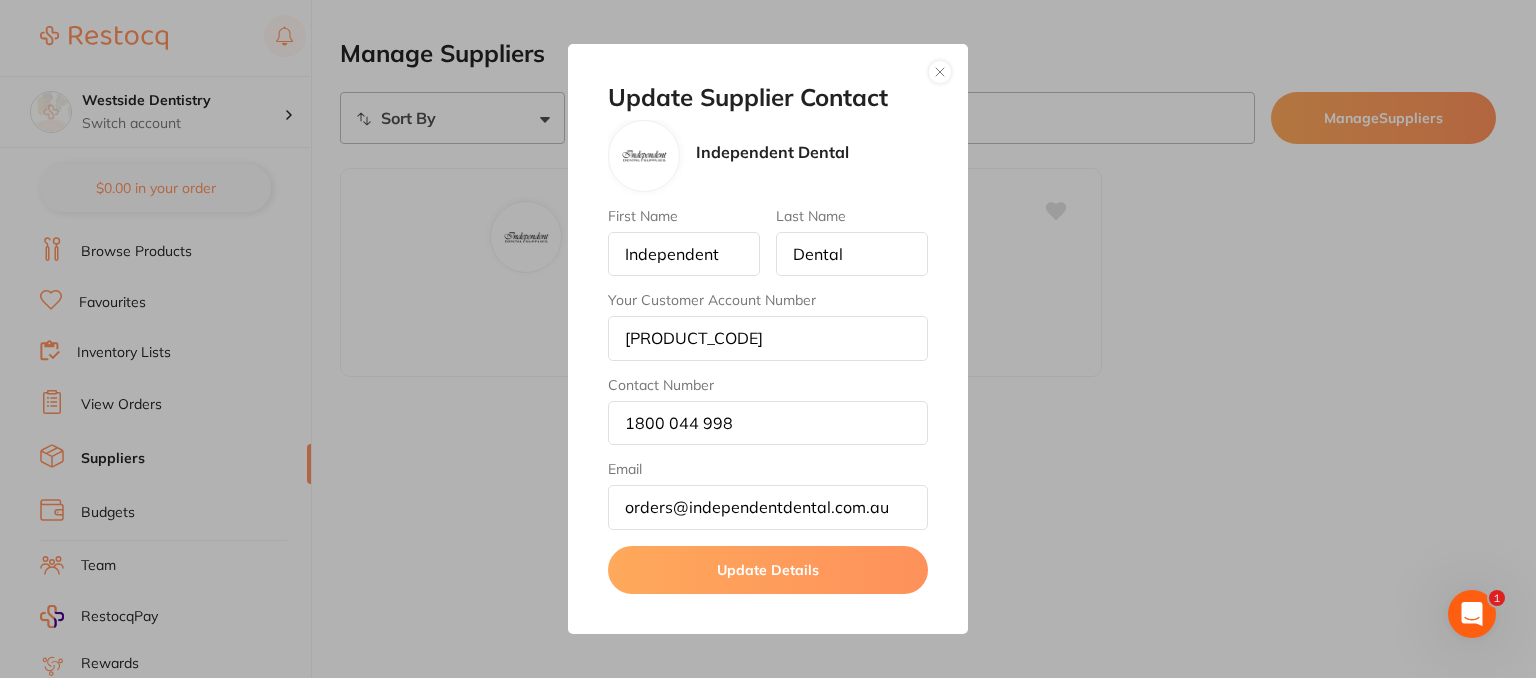 click at bounding box center [940, 72] 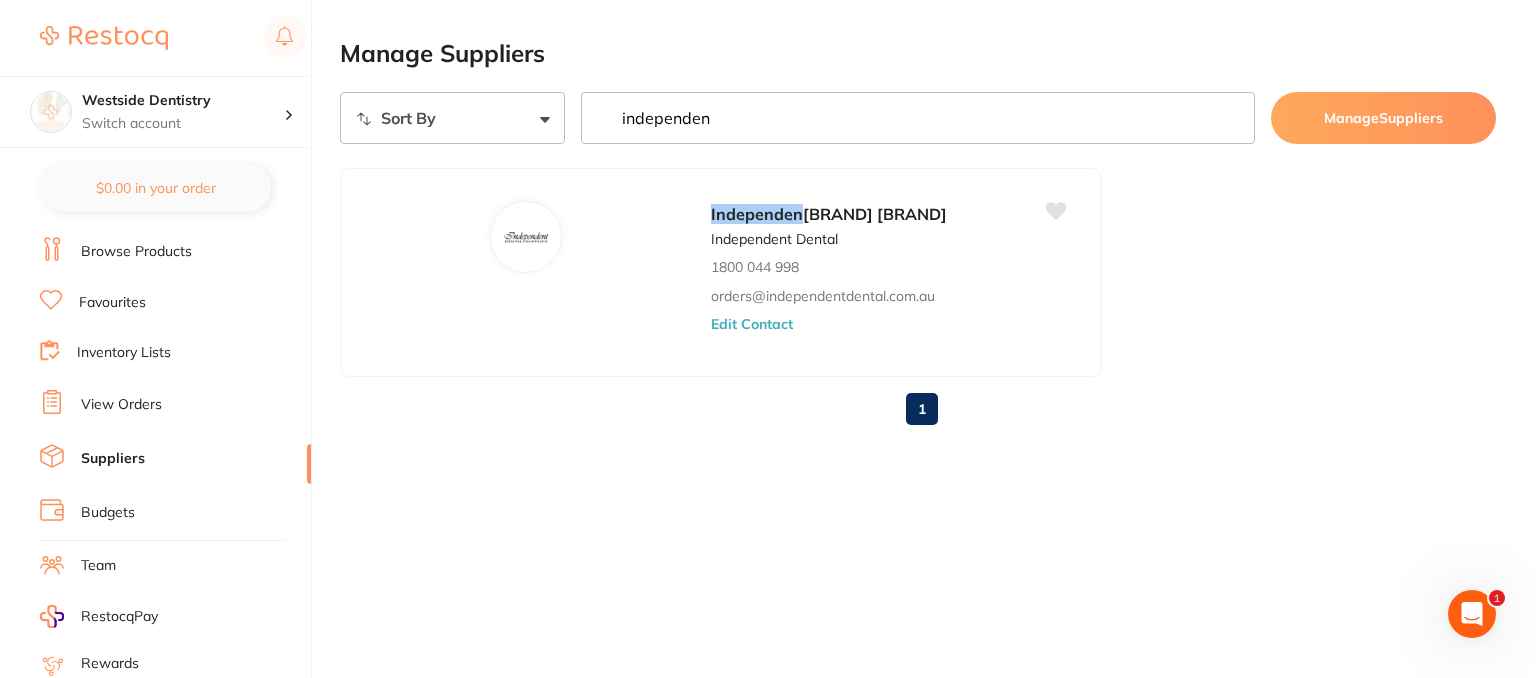 scroll, scrollTop: 0, scrollLeft: 0, axis: both 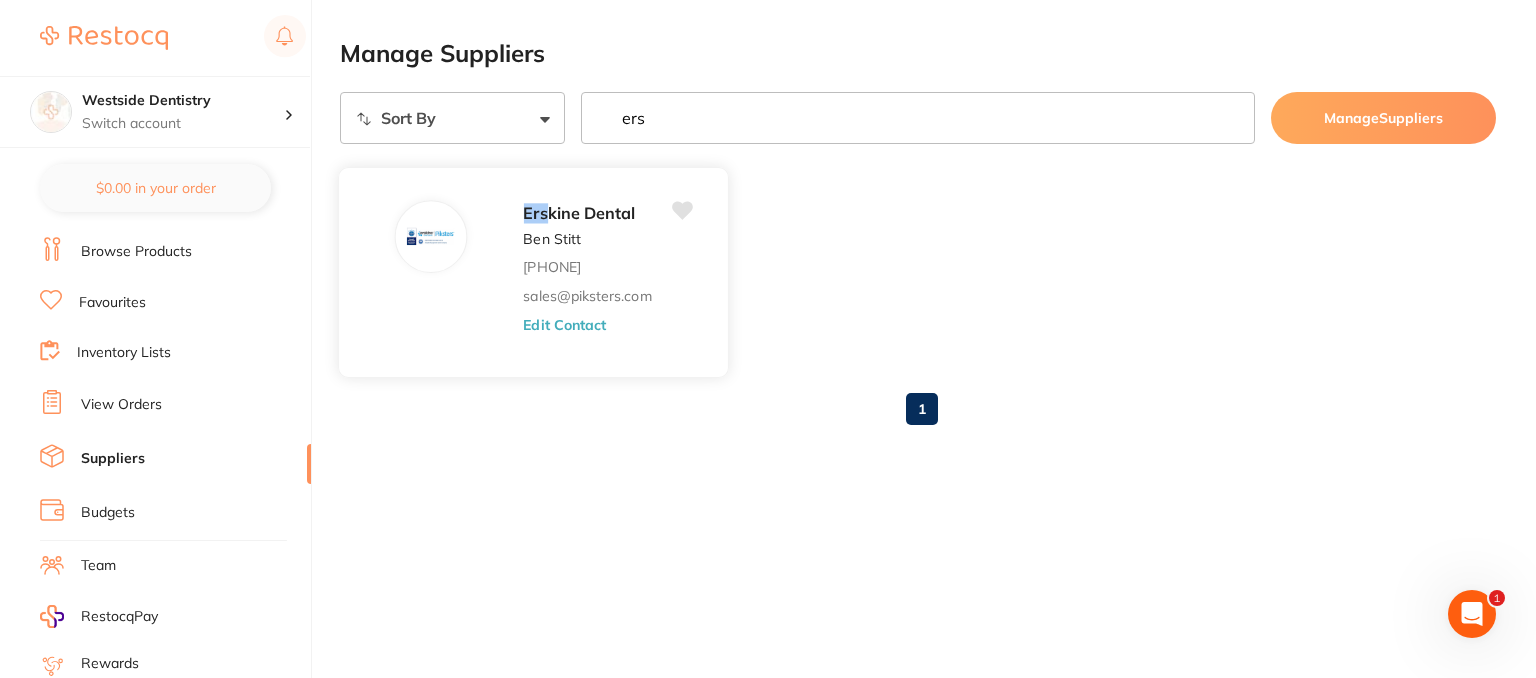 type on "ers" 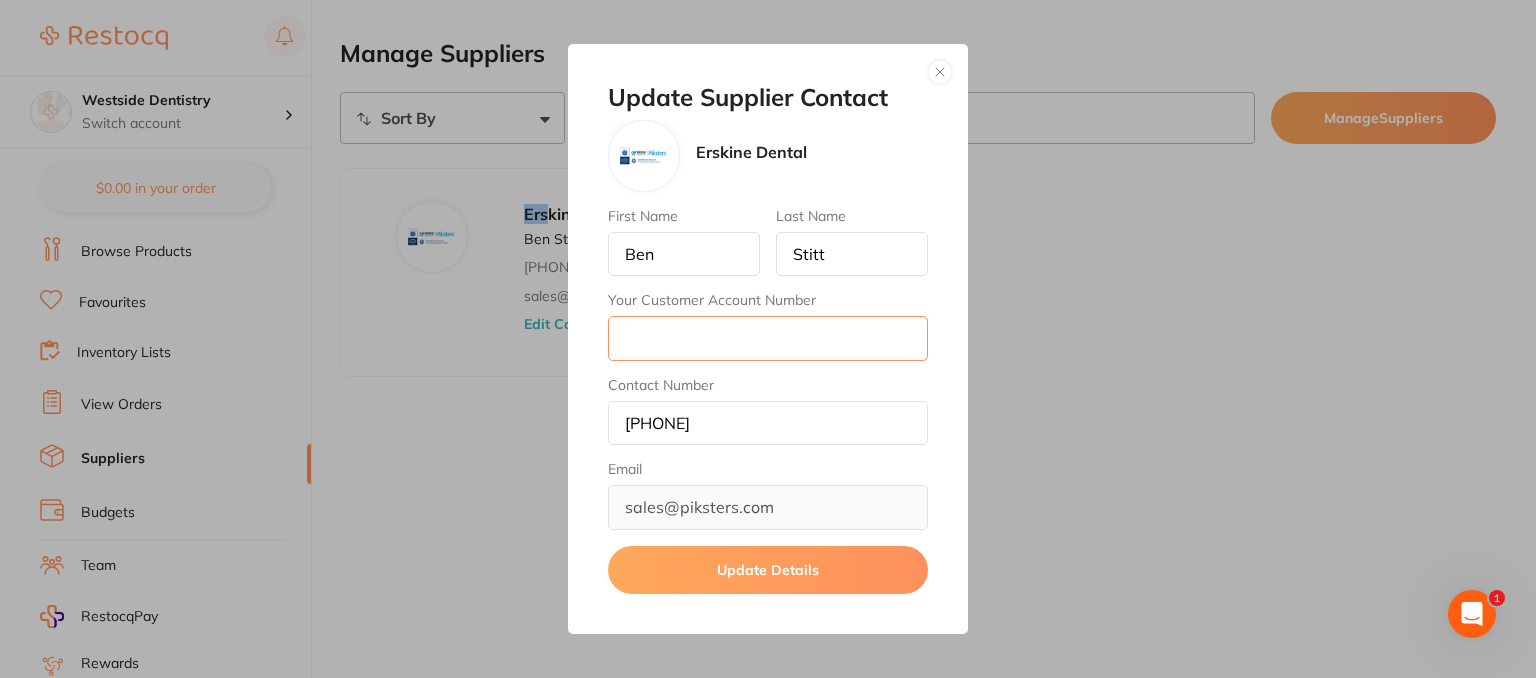 click on "Your Customer Account Number" at bounding box center [768, 338] 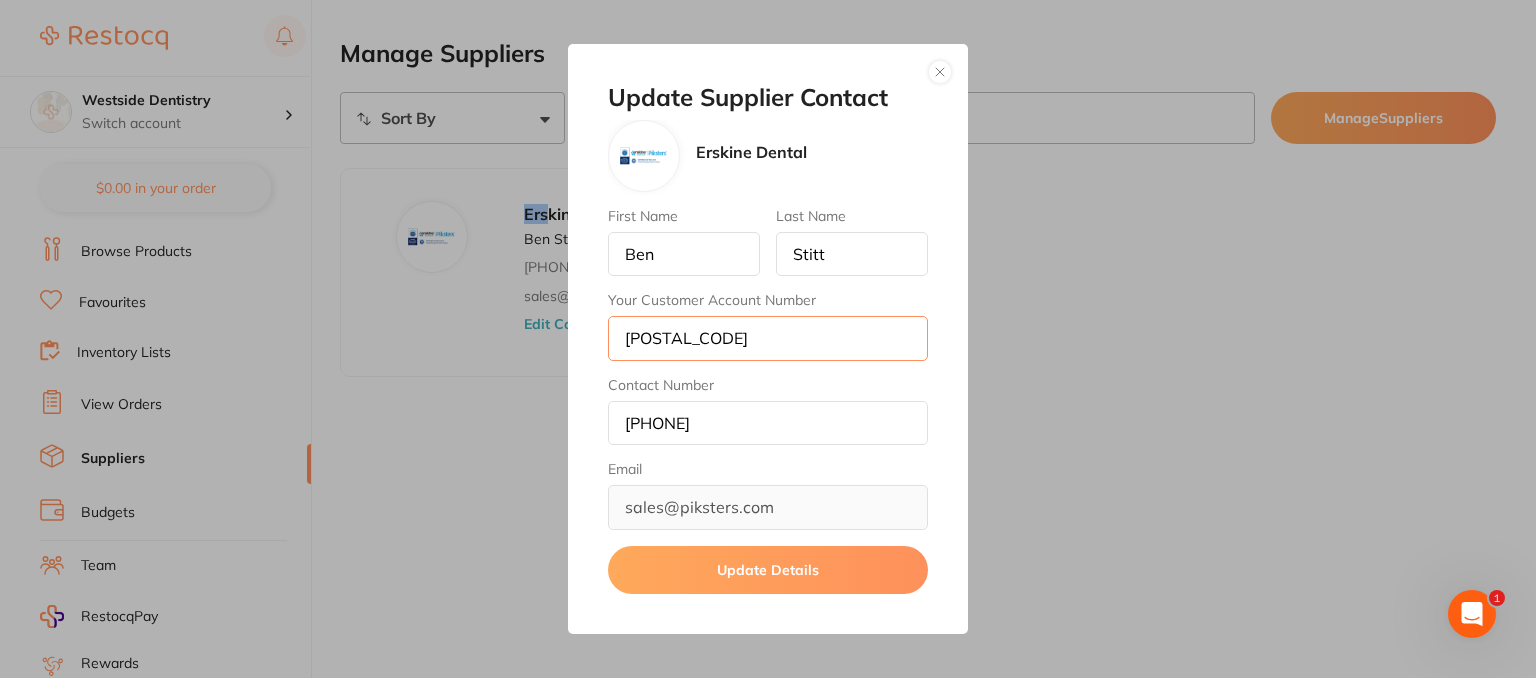 type on "[POSTAL_CODE]" 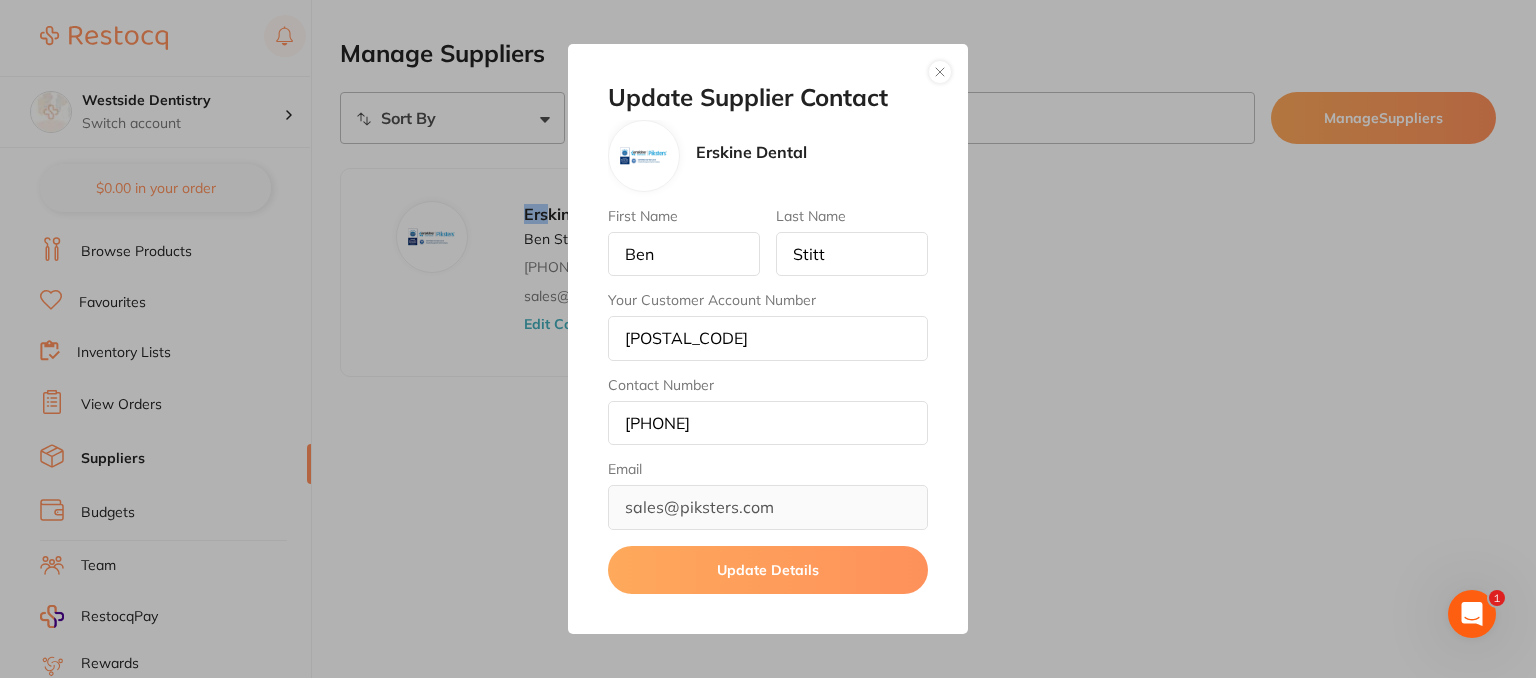 click on "Update Details" at bounding box center [768, 570] 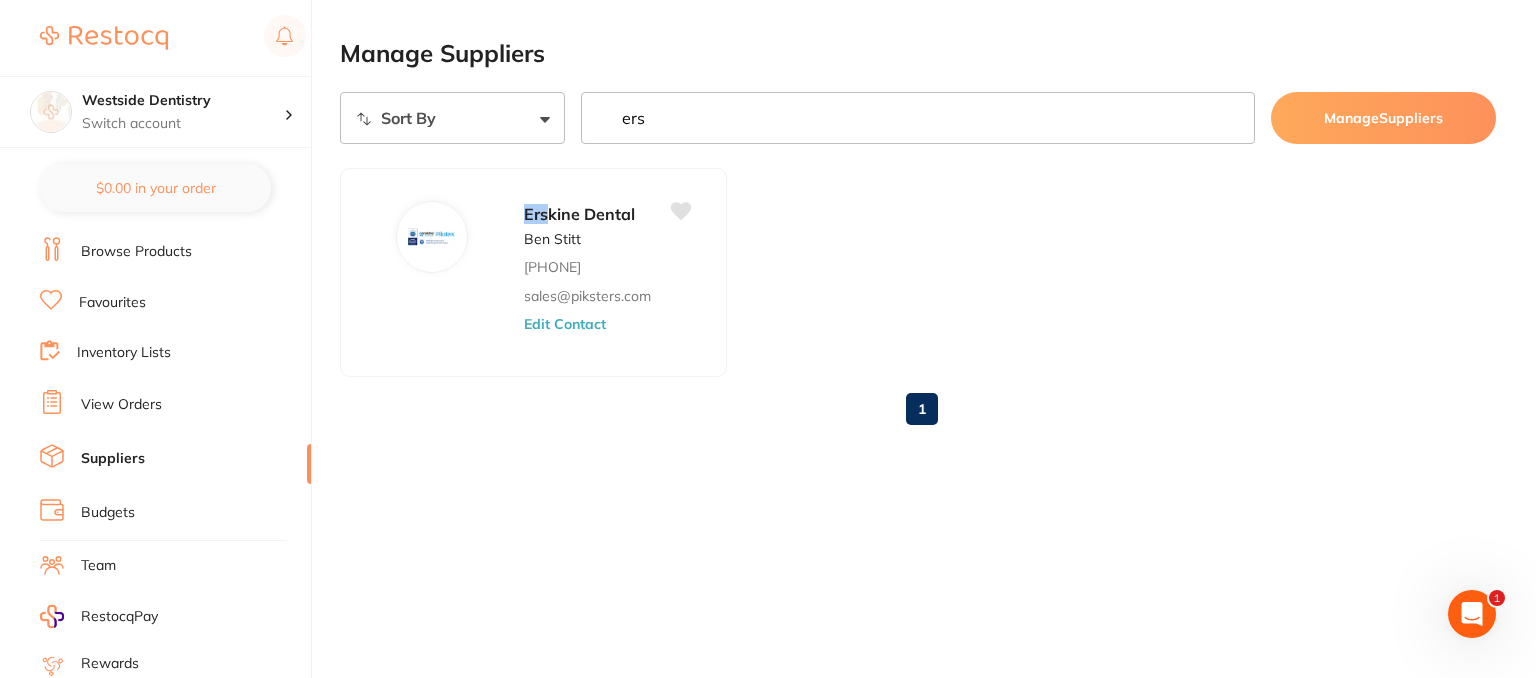 drag, startPoint x: 700, startPoint y: 115, endPoint x: 658, endPoint y: 118, distance: 42.107006 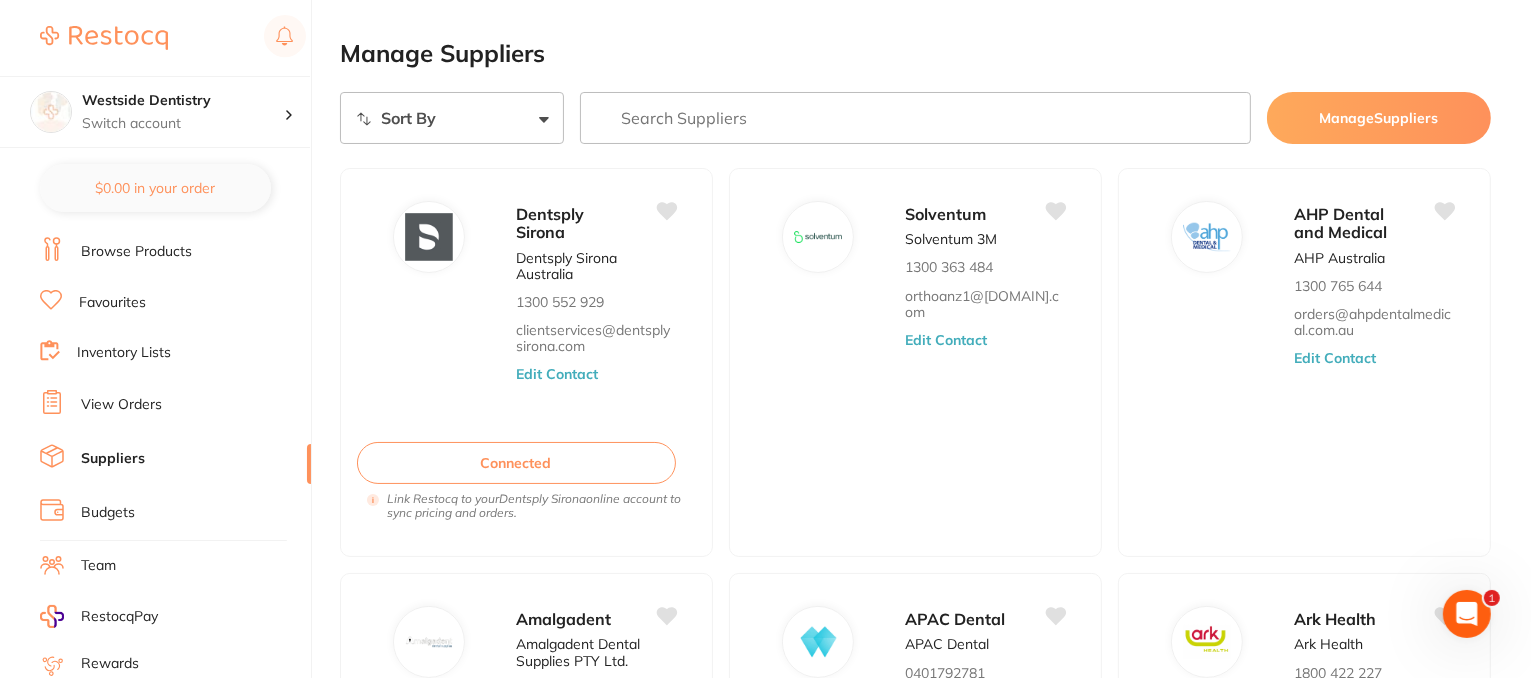 click at bounding box center (915, 118) 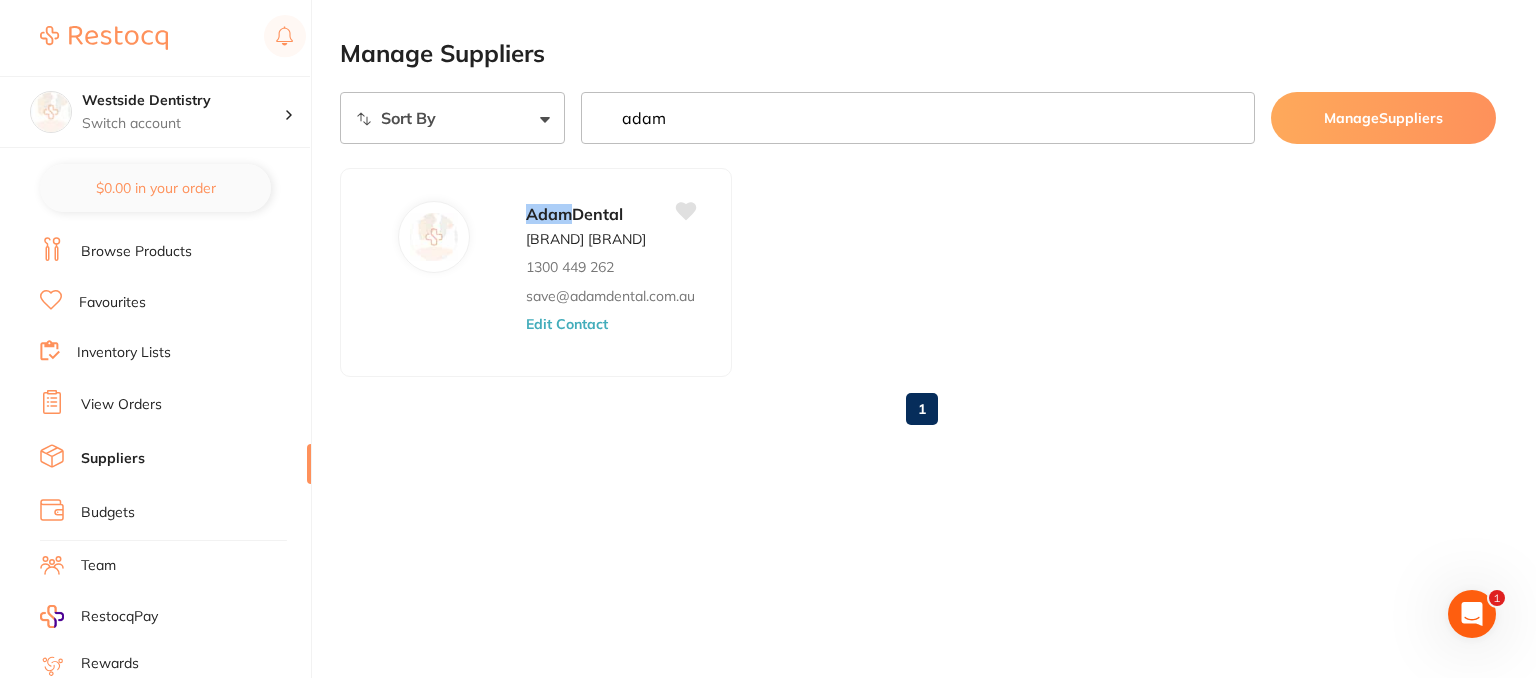 type on "adam" 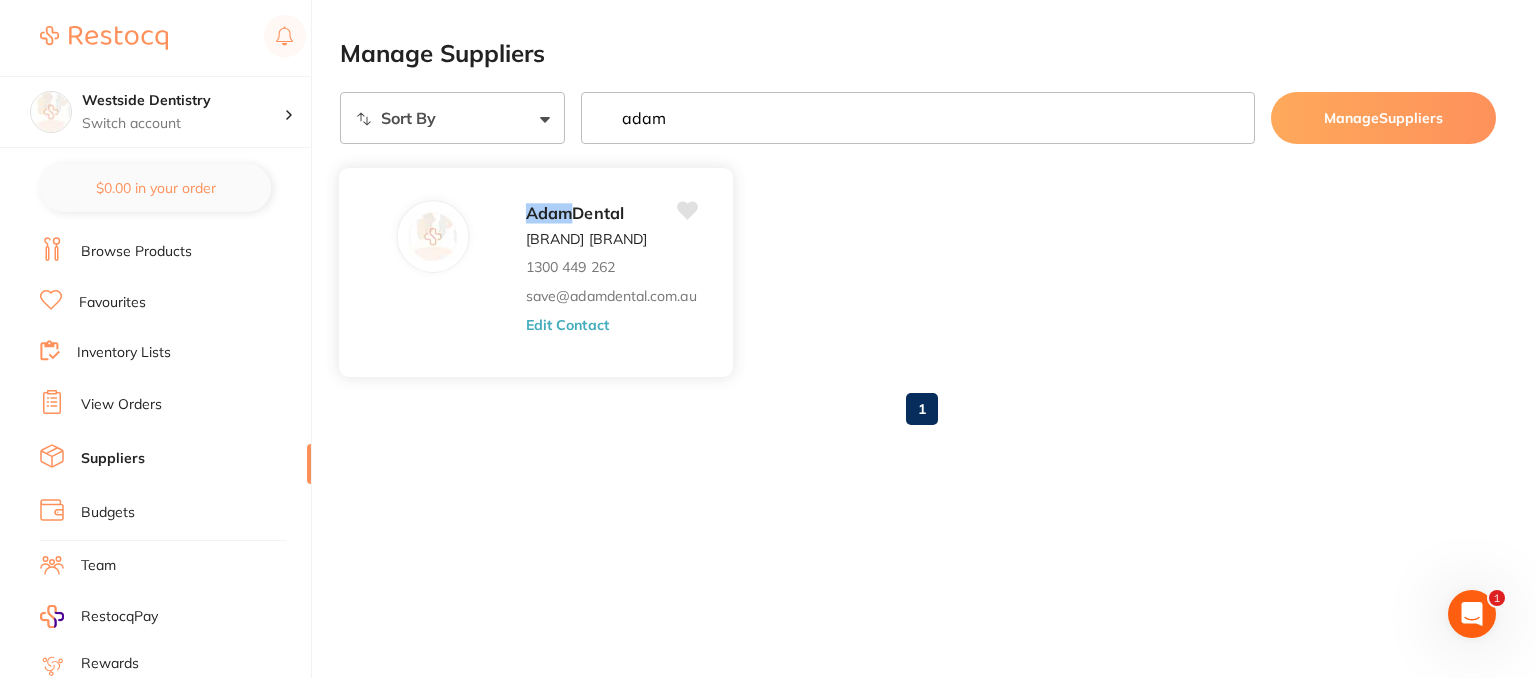 click on "Edit Contact" at bounding box center (567, 324) 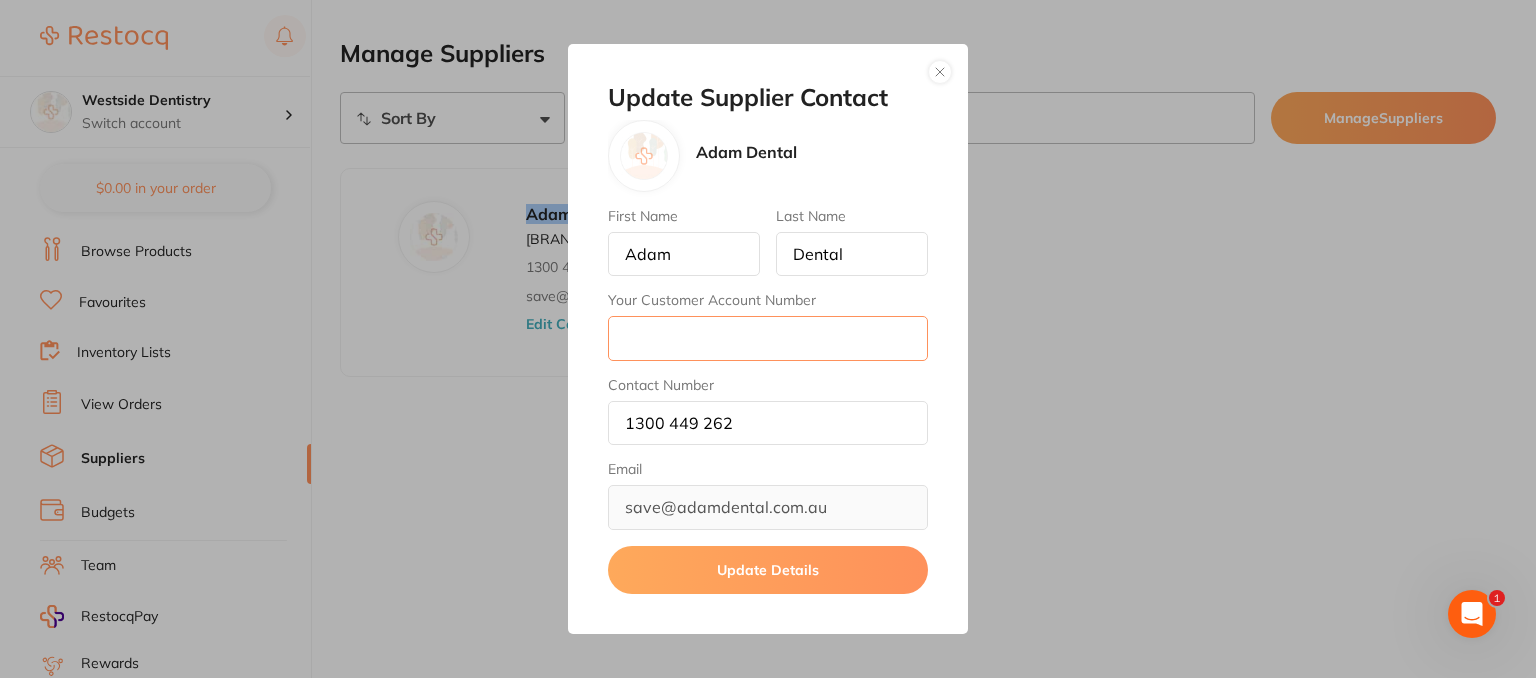 click on "Your Customer Account Number" at bounding box center [768, 338] 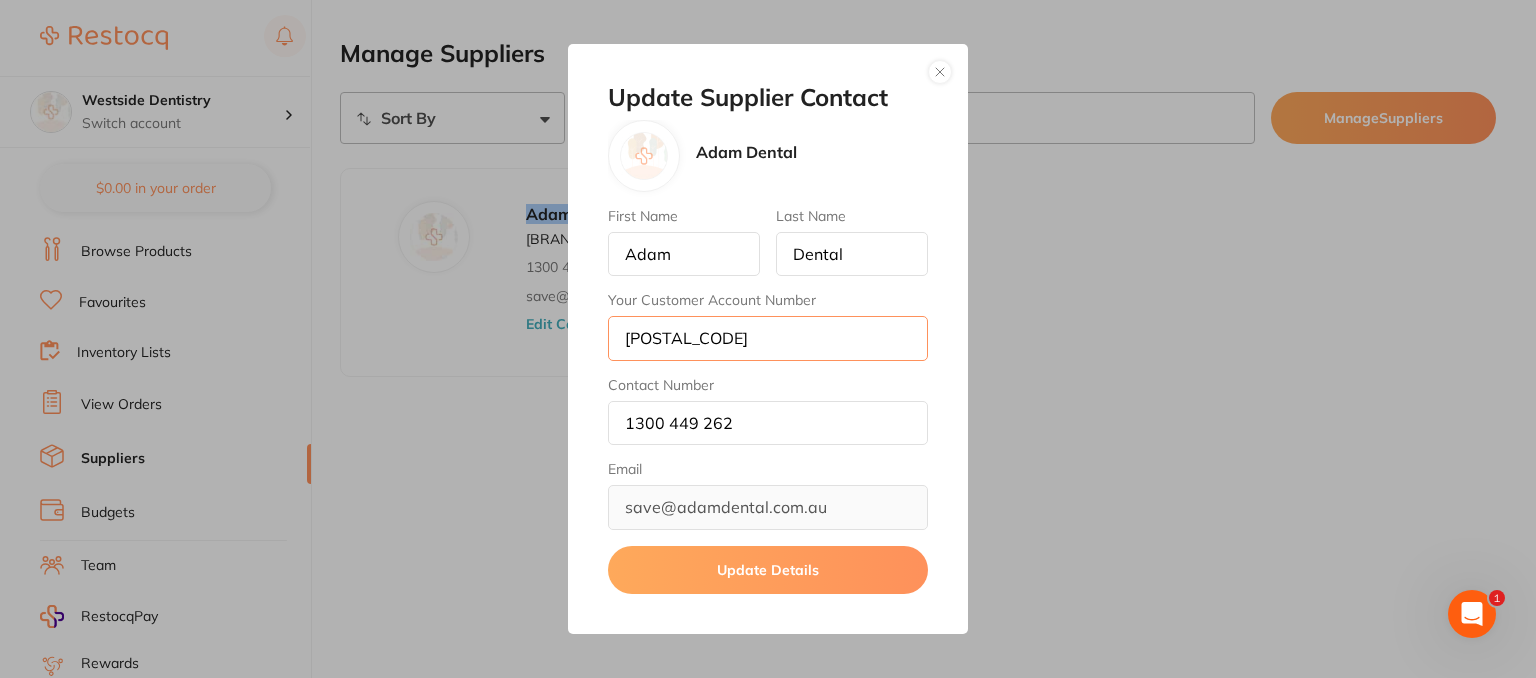 type on "[POSTAL_CODE]" 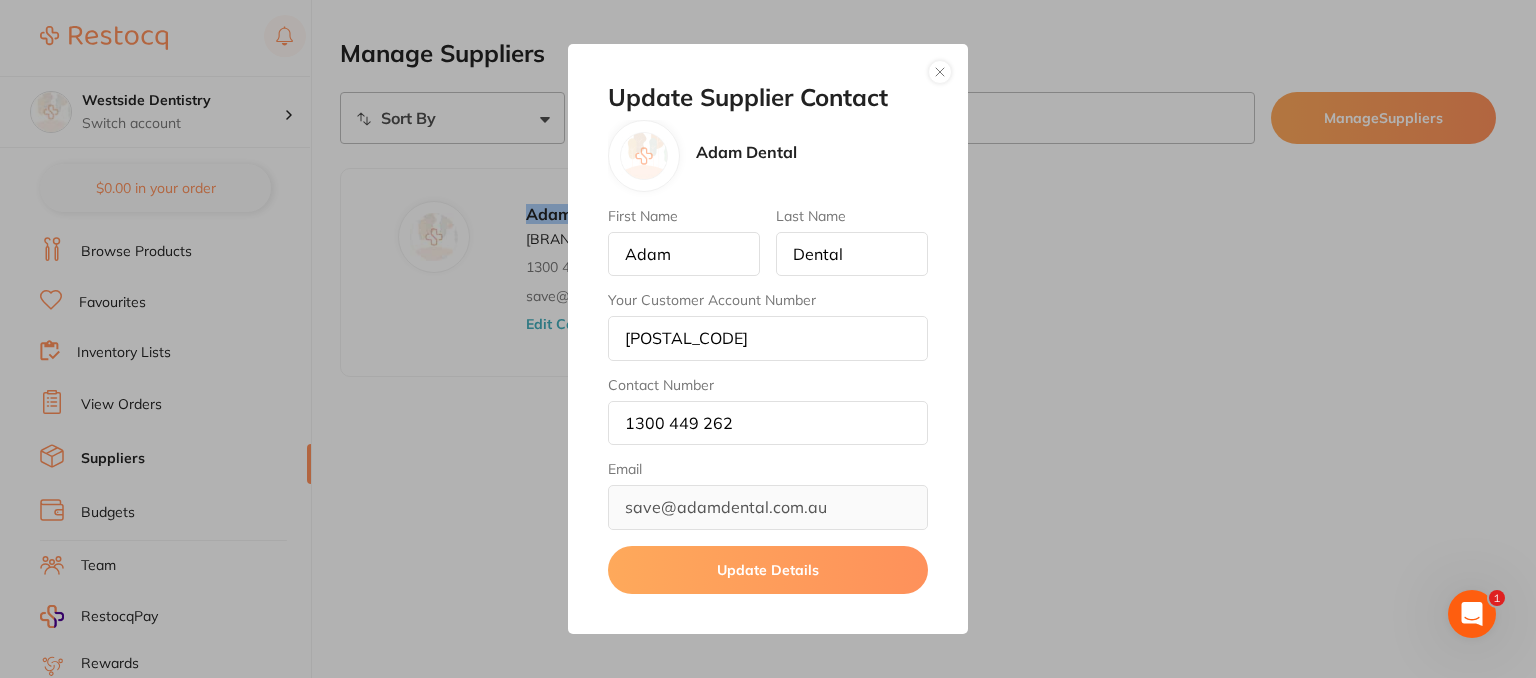 drag, startPoint x: 732, startPoint y: 562, endPoint x: 756, endPoint y: 541, distance: 31.890438 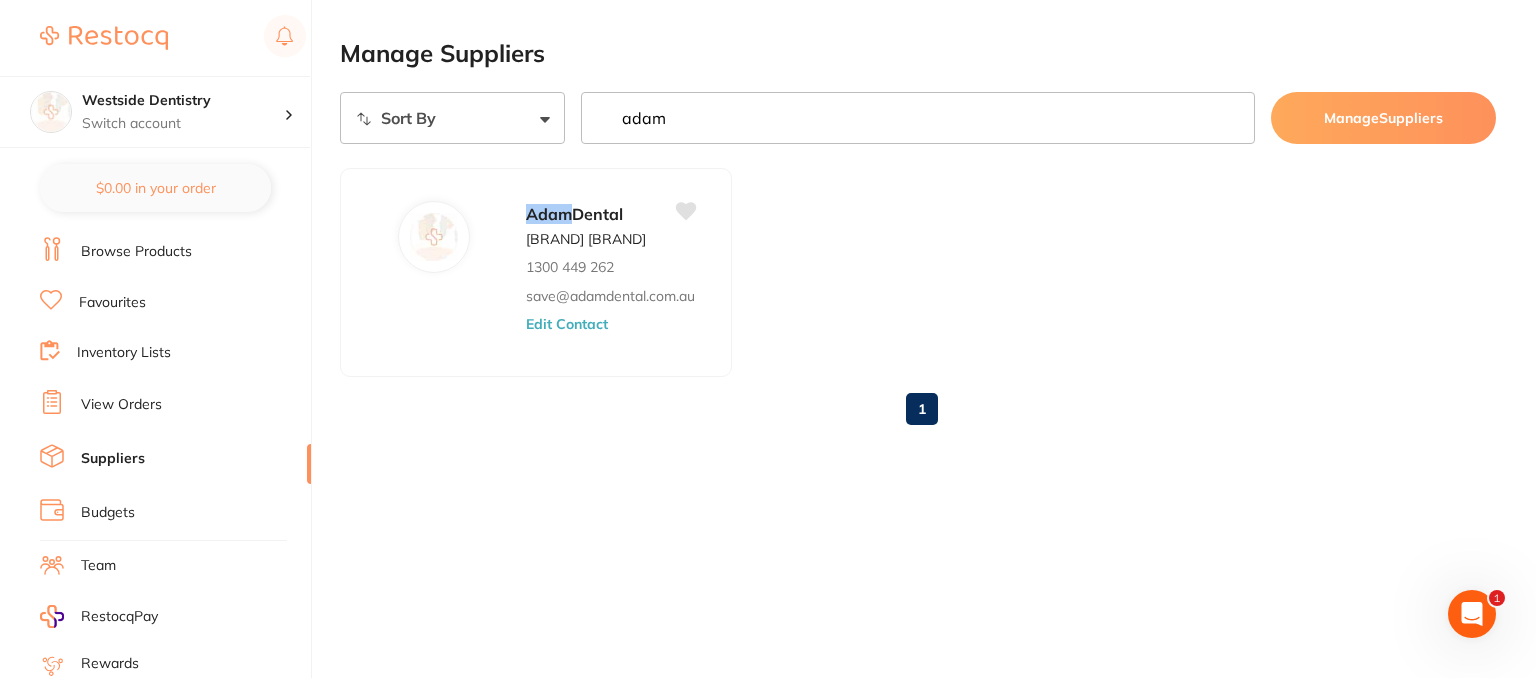 drag, startPoint x: 689, startPoint y: 118, endPoint x: 652, endPoint y: 124, distance: 37.48333 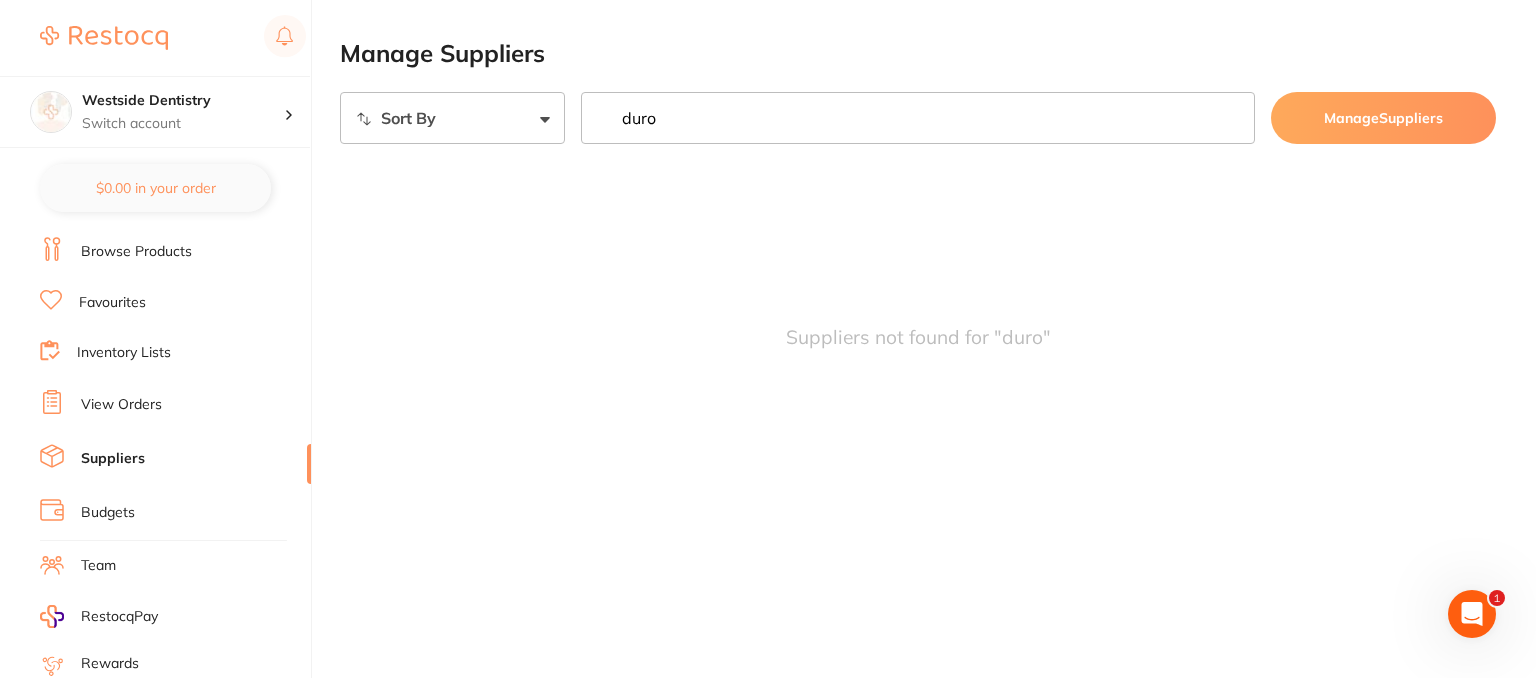 type on "duro" 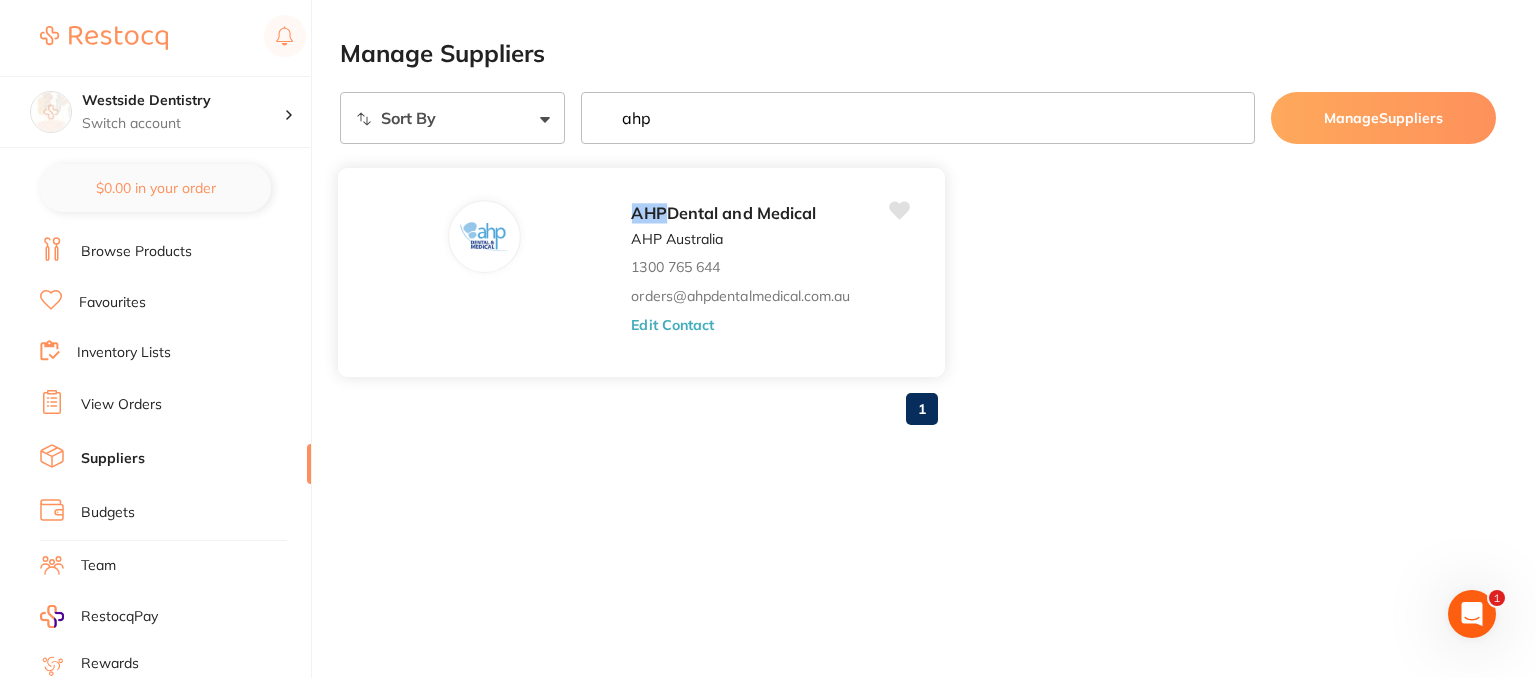 type on "ahp" 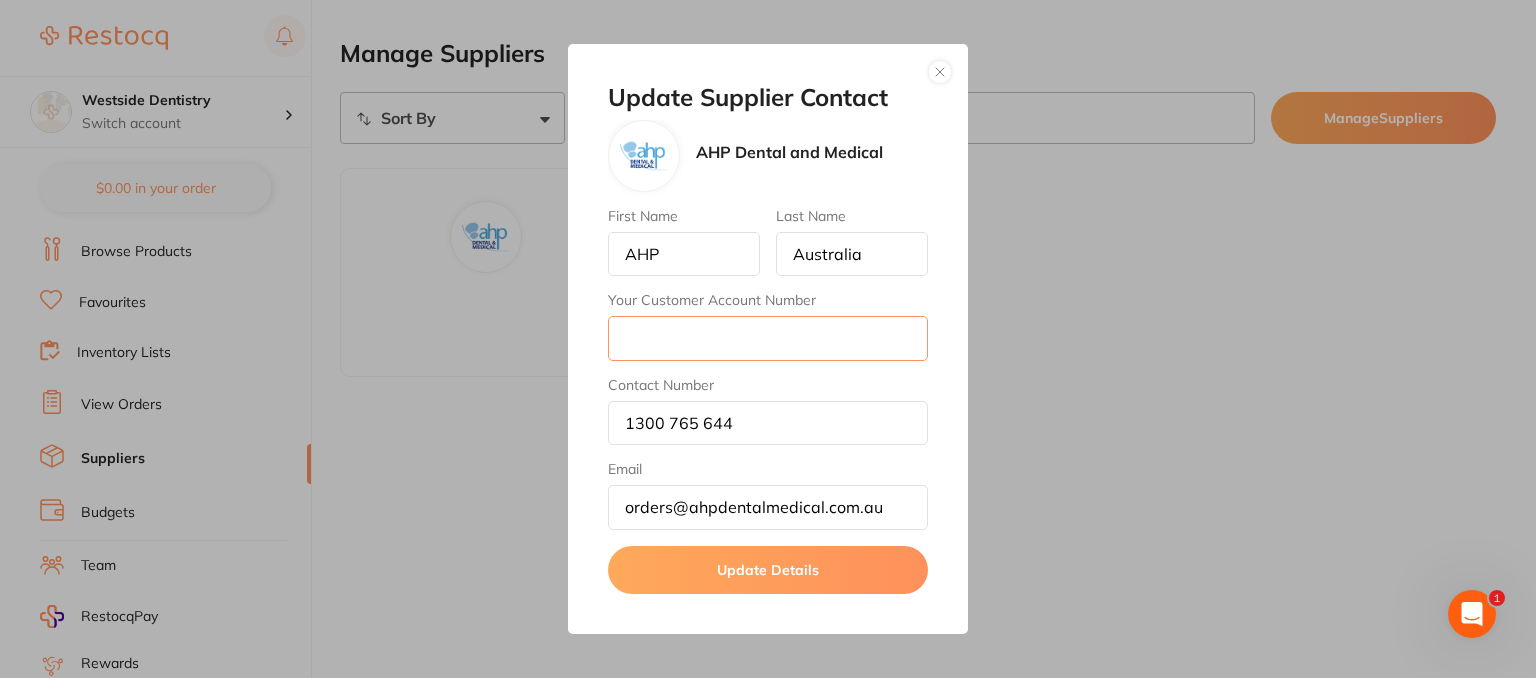 click on "Your Customer Account Number" at bounding box center [768, 338] 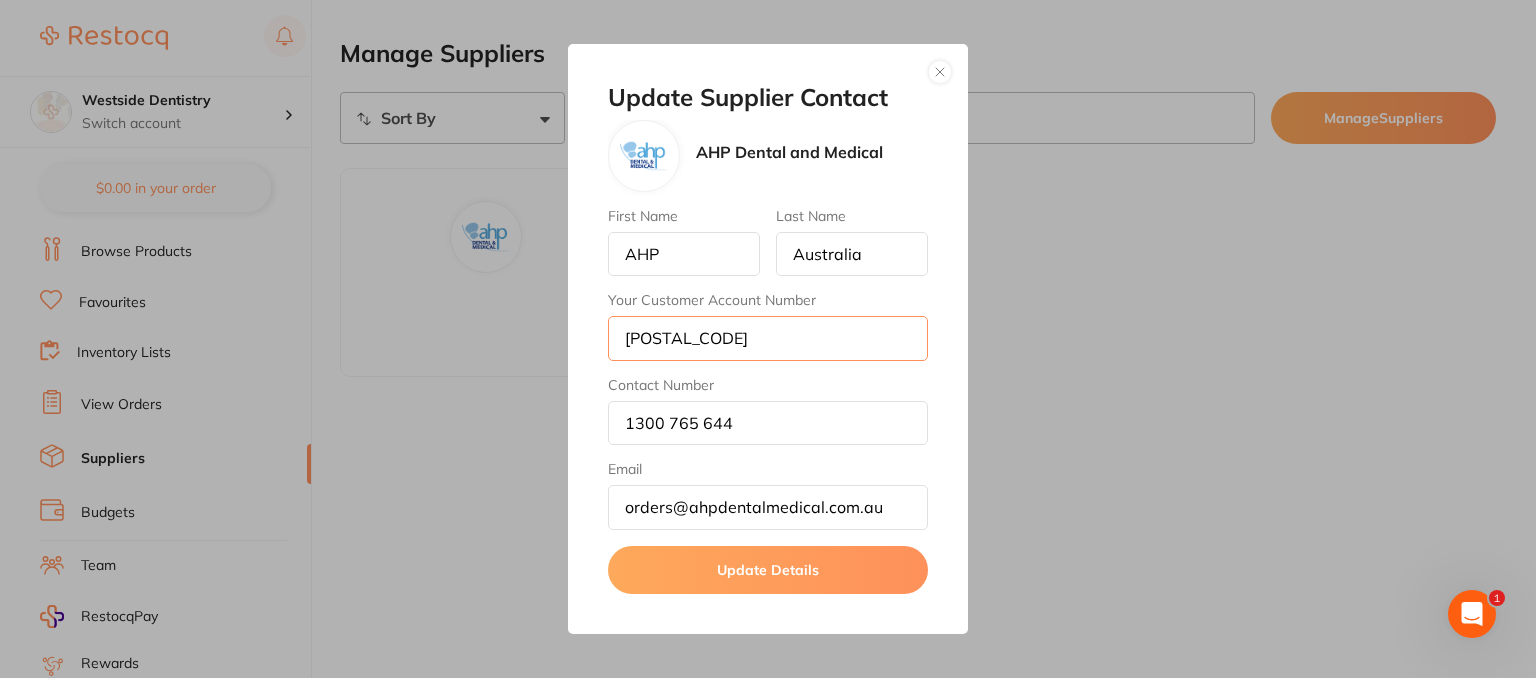 type on "[POSTAL_CODE]" 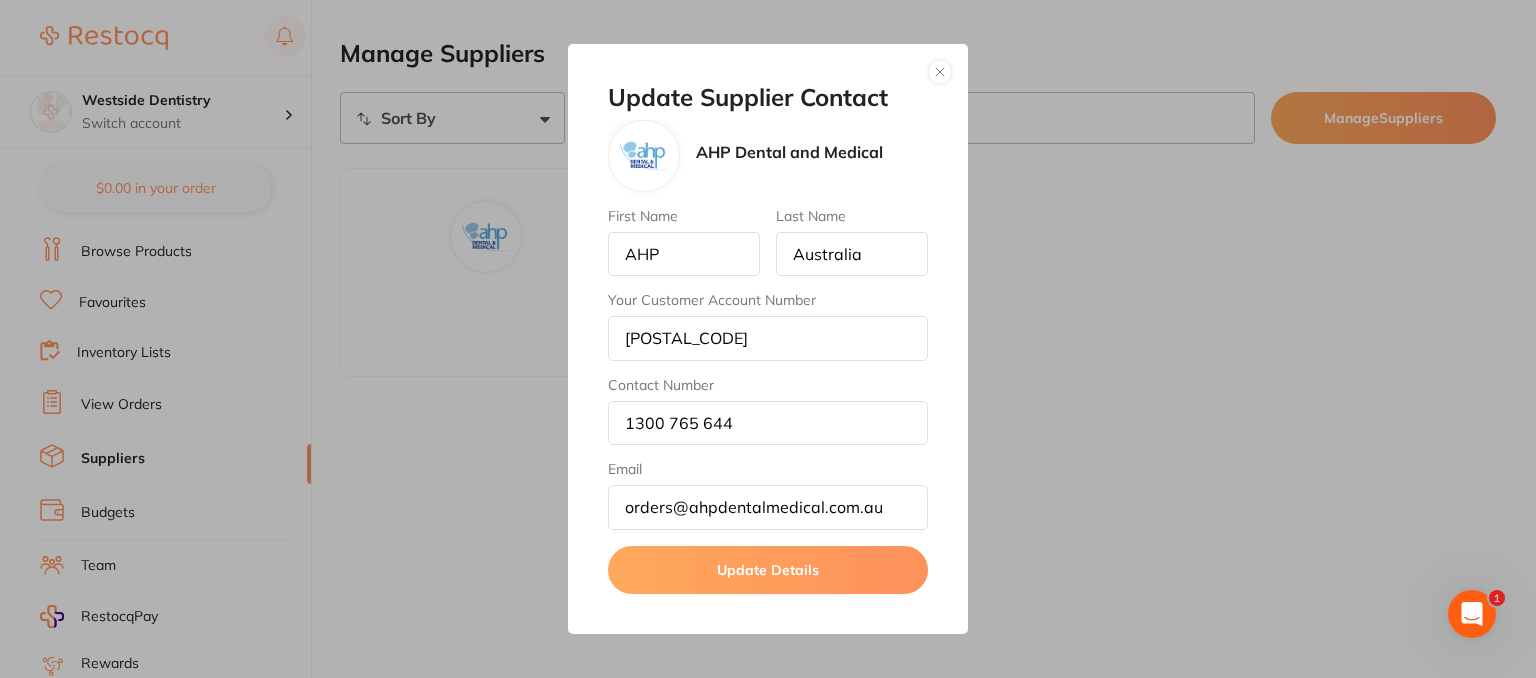 click on "Update Details" at bounding box center (768, 570) 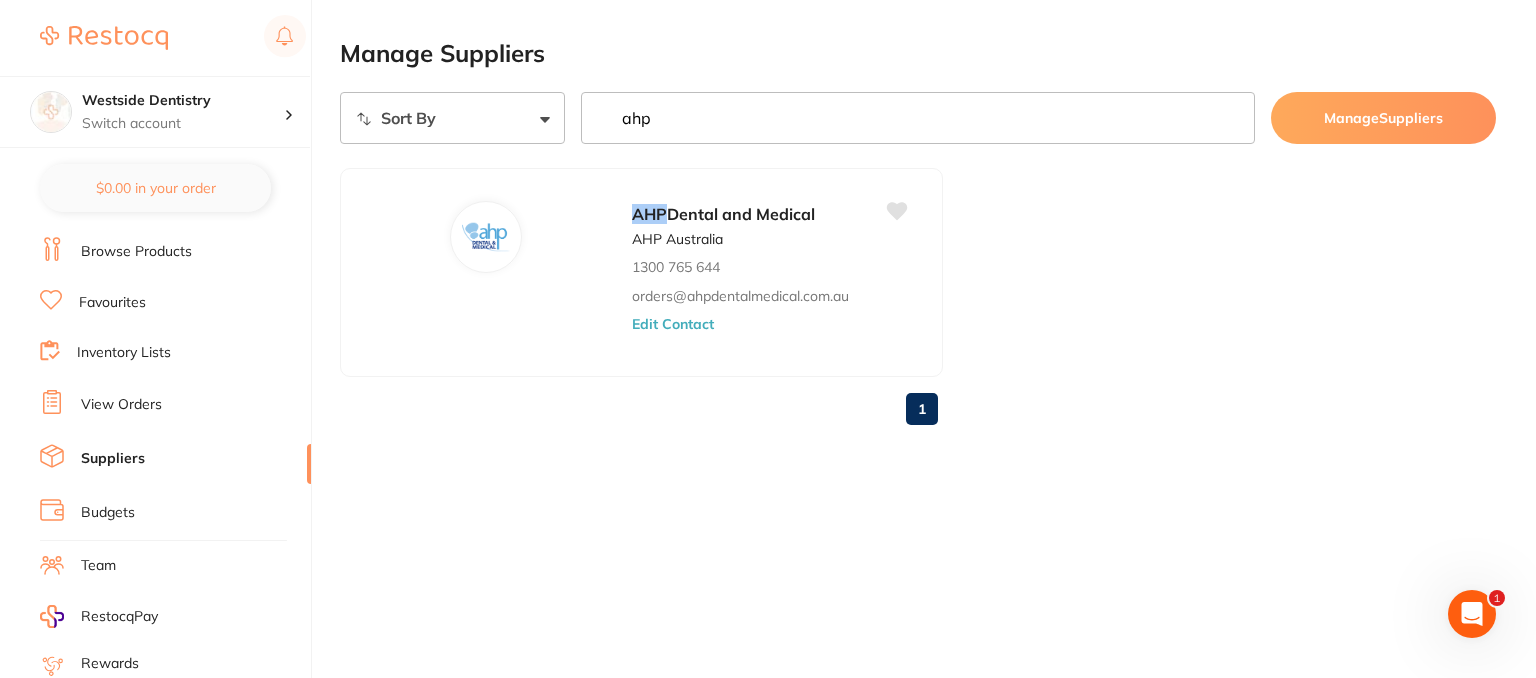 drag, startPoint x: 708, startPoint y: 121, endPoint x: 563, endPoint y: 102, distance: 146.23953 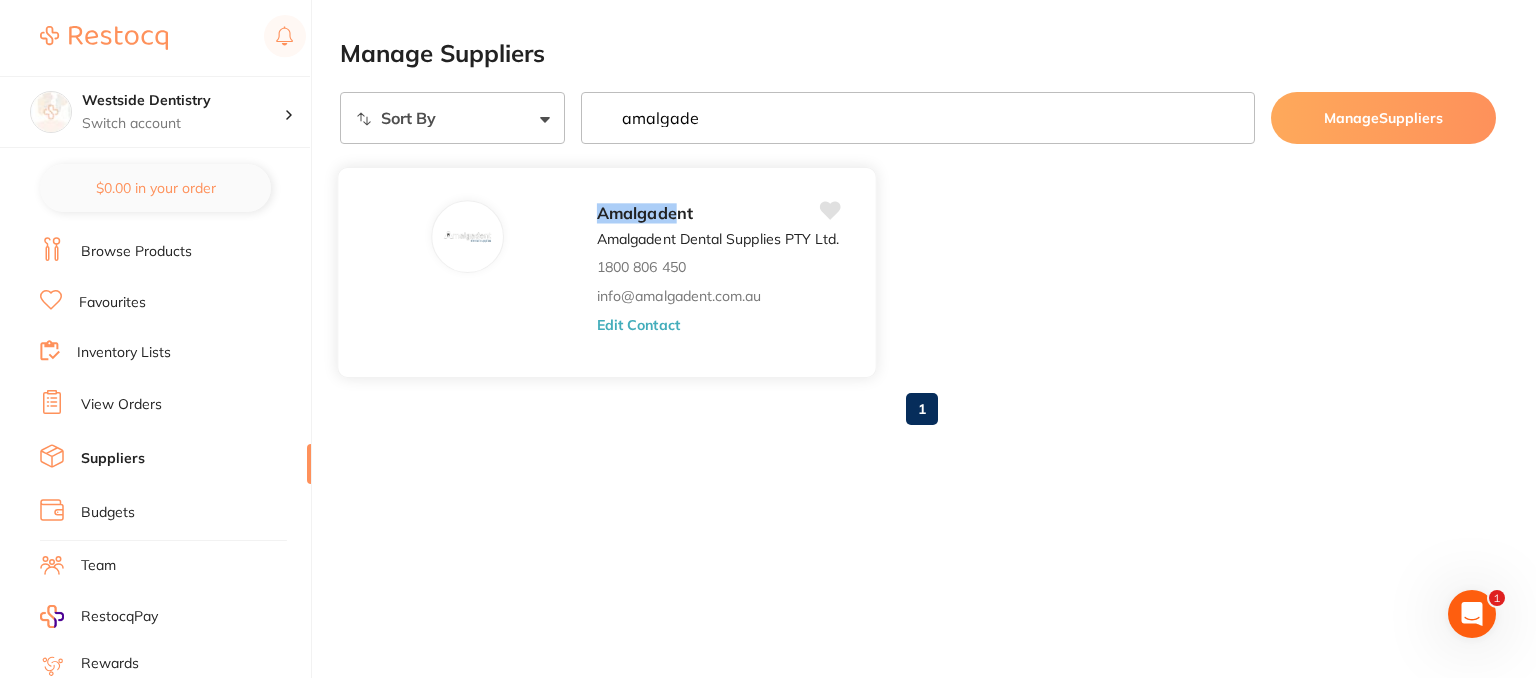 type on "amalgade" 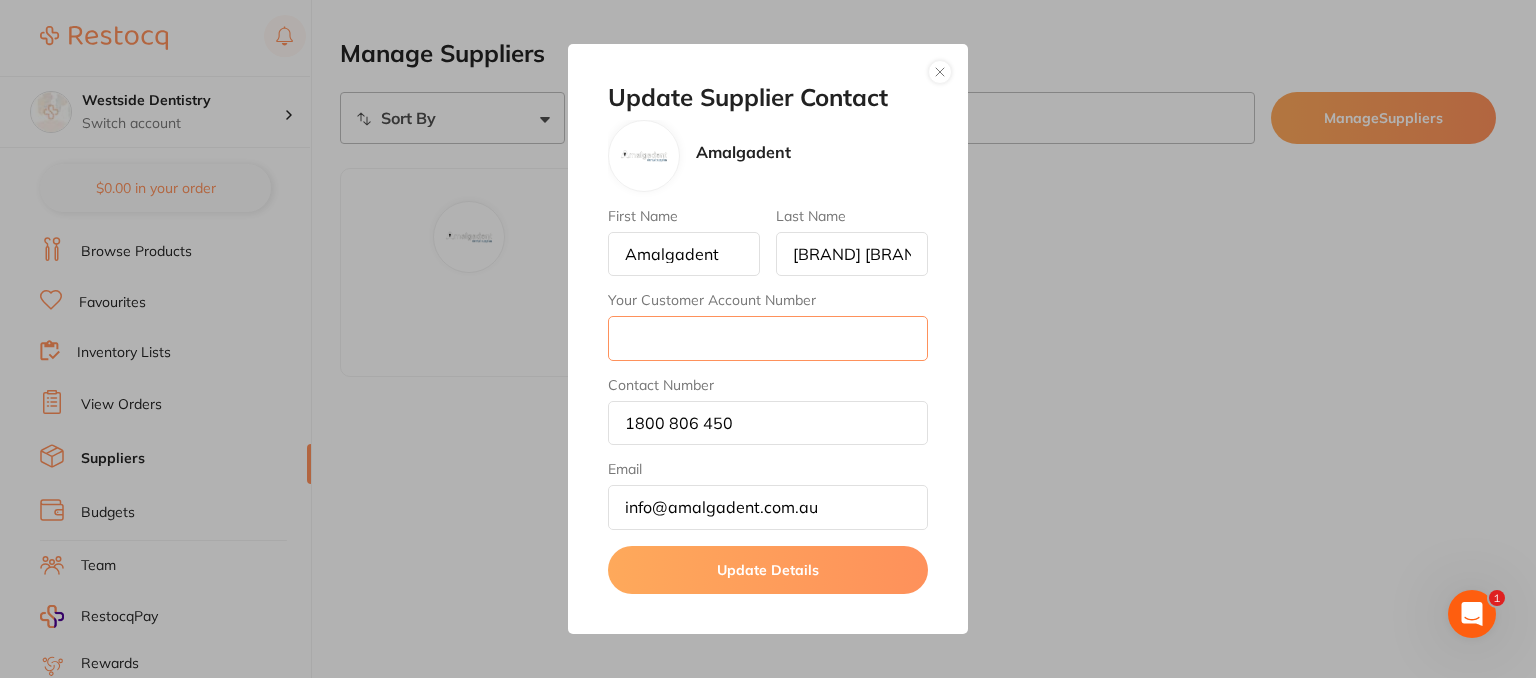 click on "Your Customer Account Number" at bounding box center [768, 338] 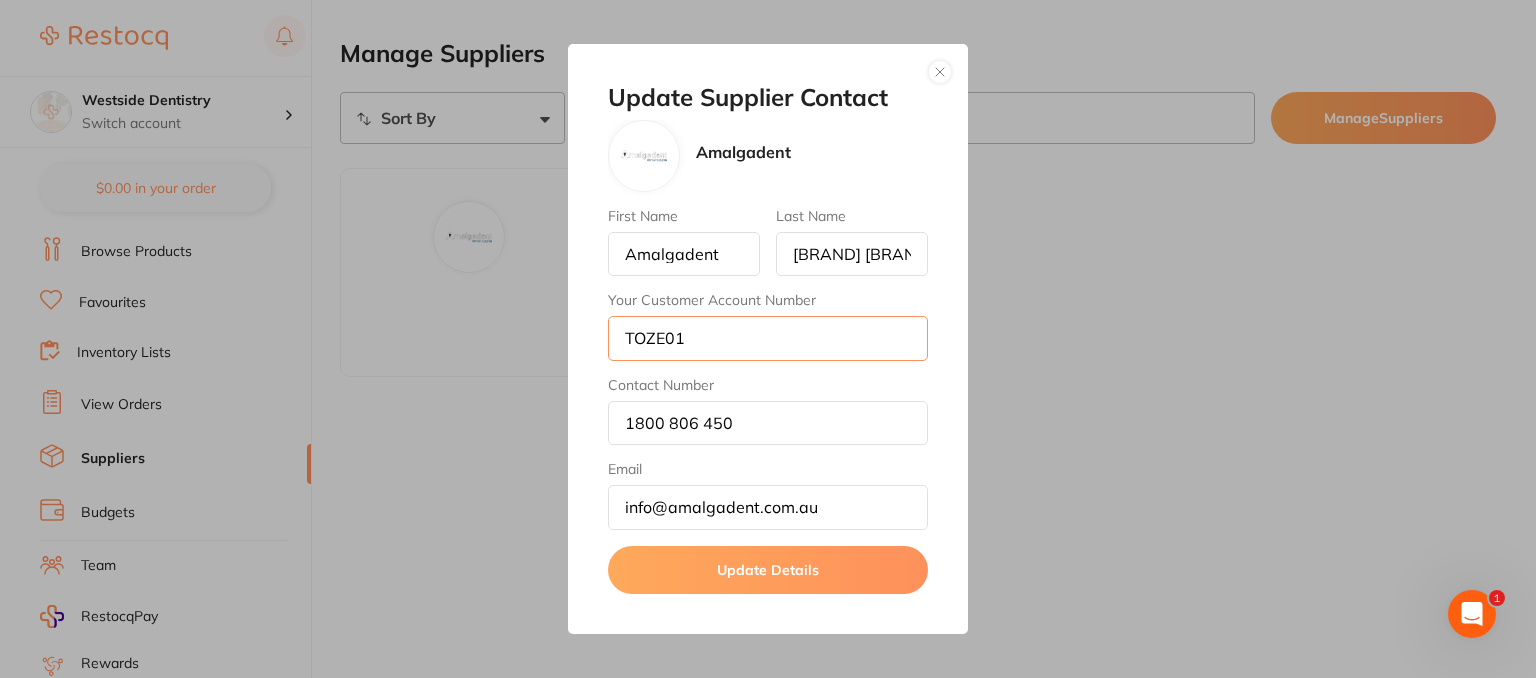 type on "TOZE01" 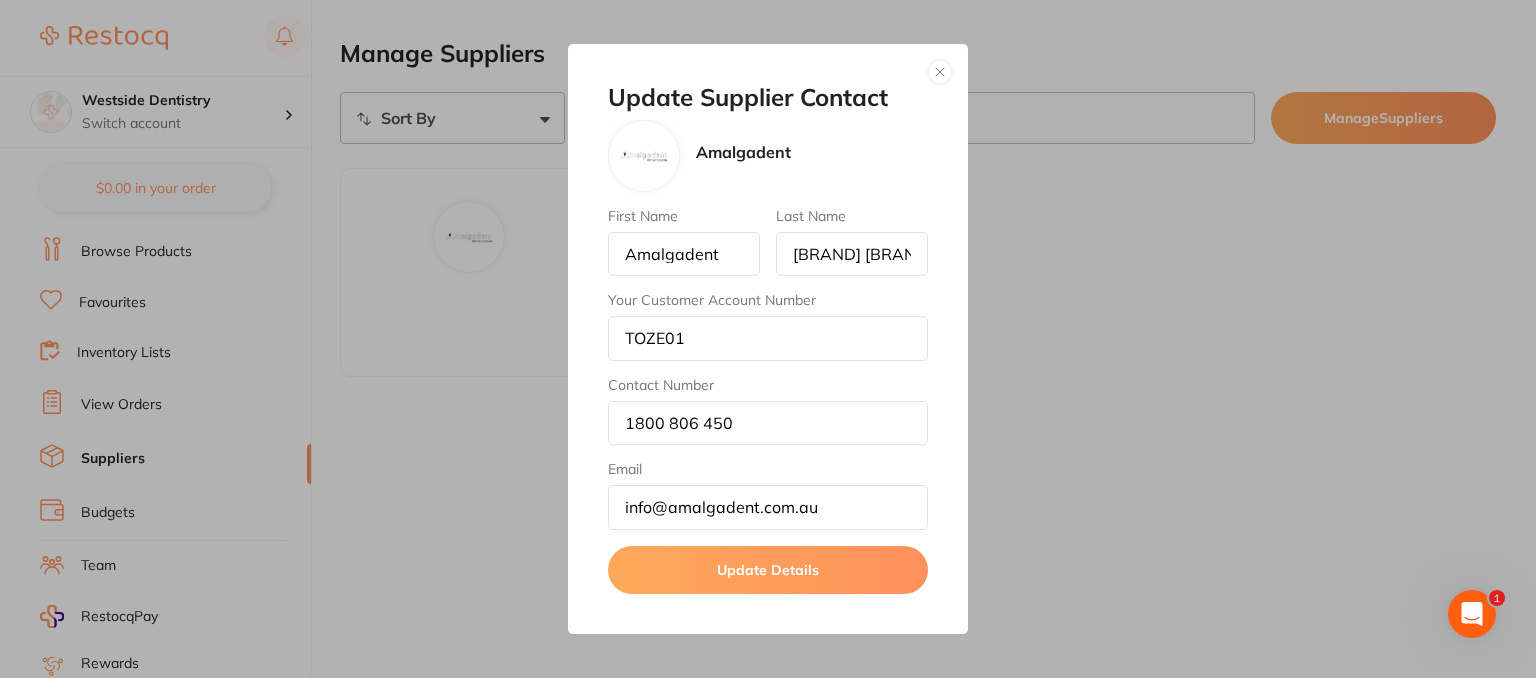 click on "Update Details" at bounding box center [768, 570] 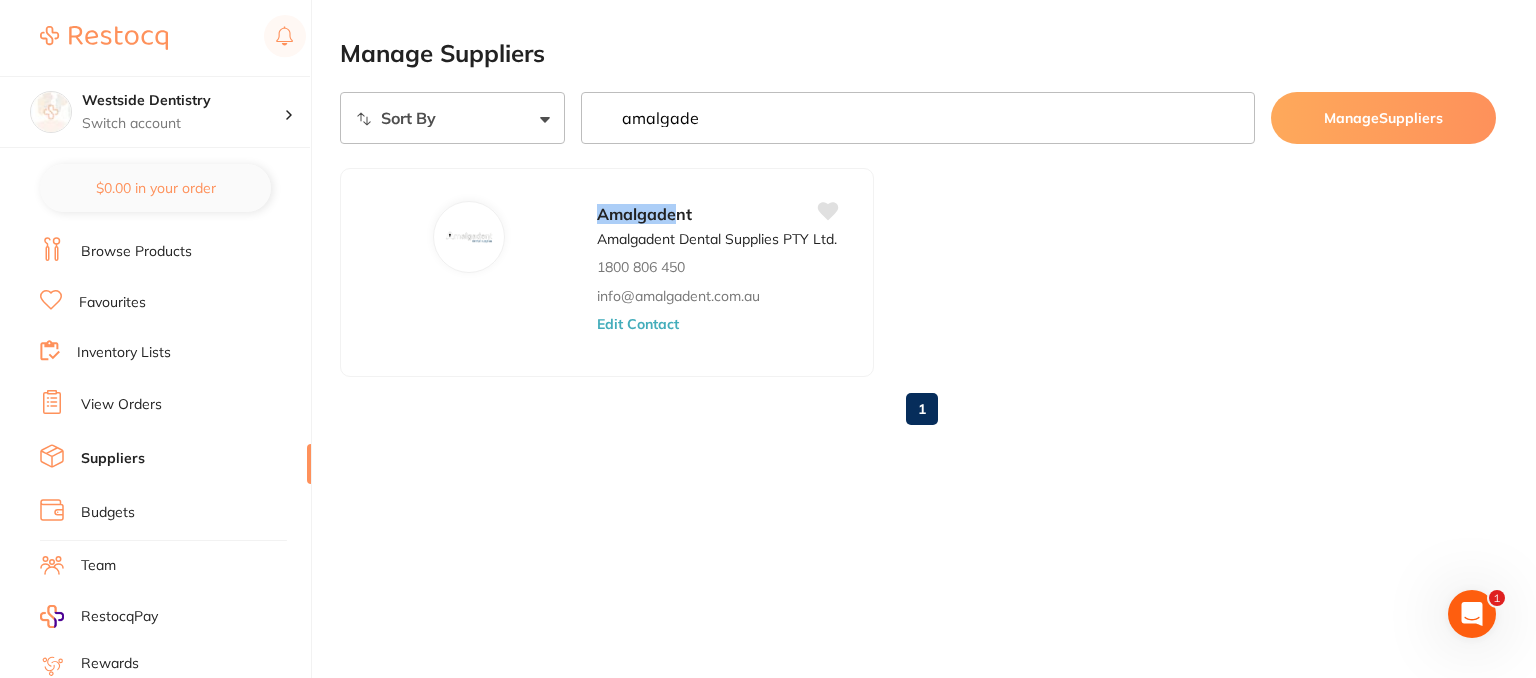 click on "amalgade" at bounding box center (918, 118) 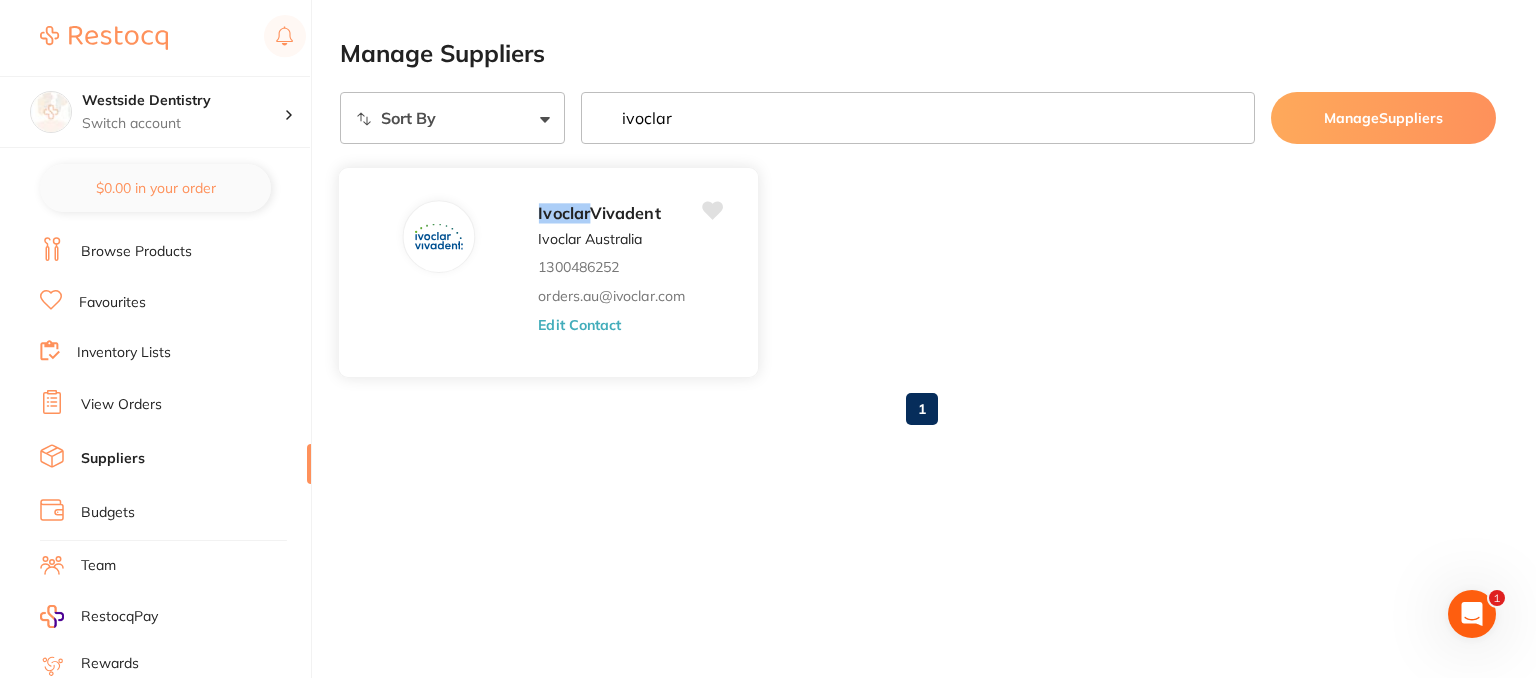 type on "ivoclar" 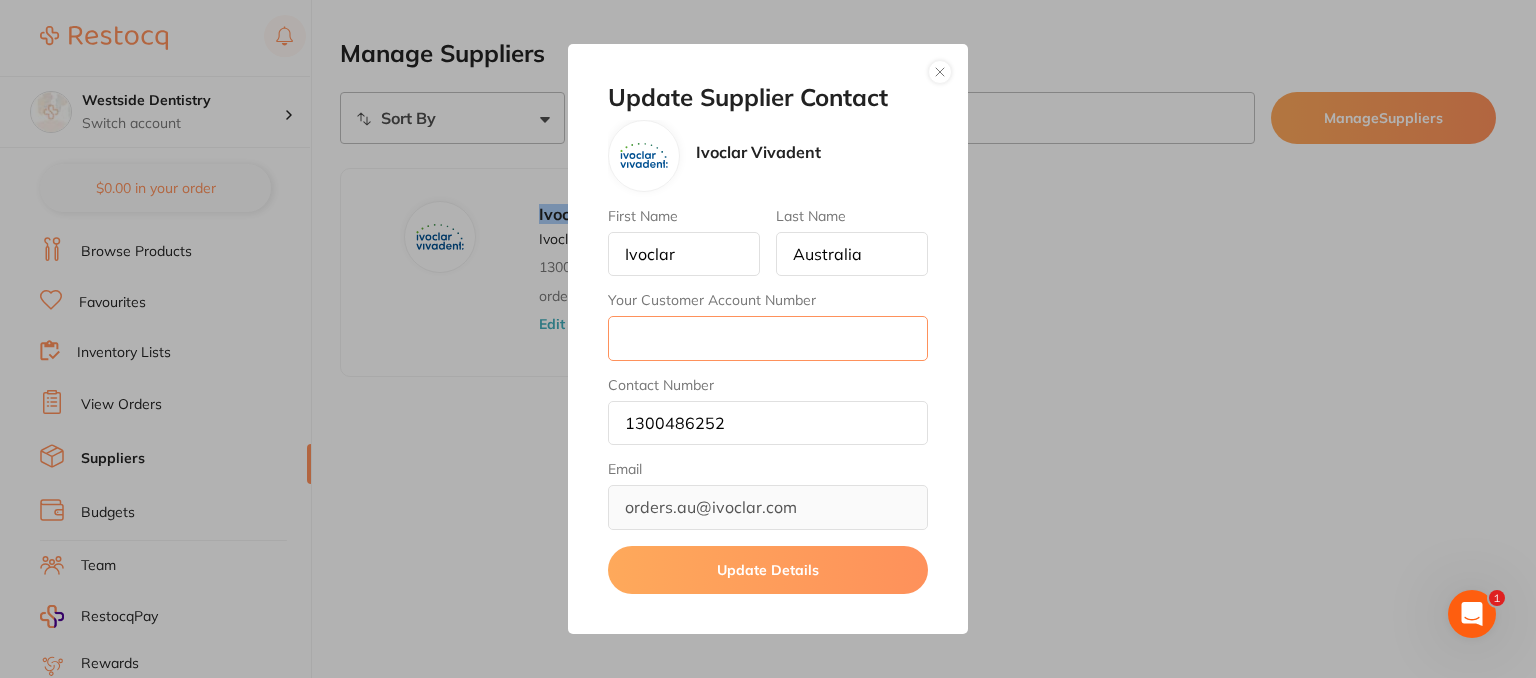 click on "Your Customer Account Number" at bounding box center (768, 338) 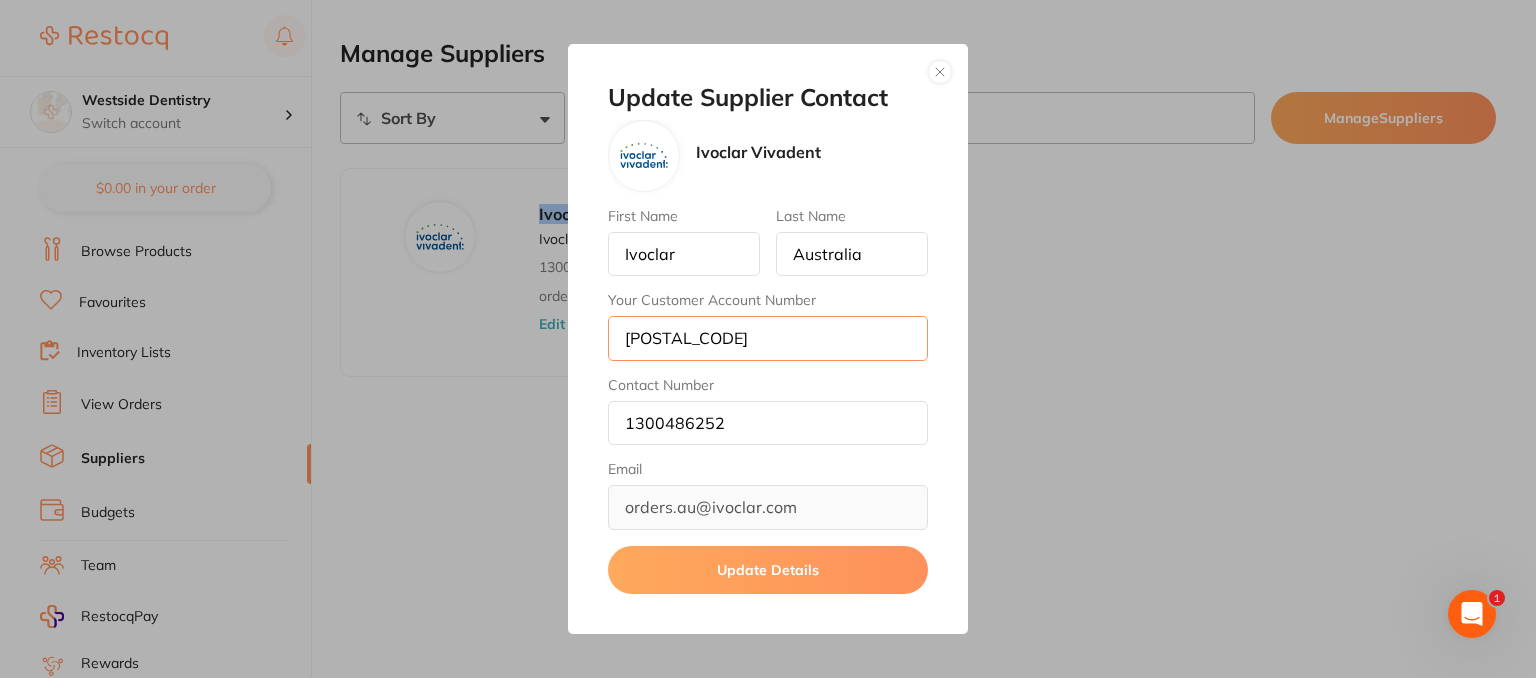 type on "[POSTAL_CODE]" 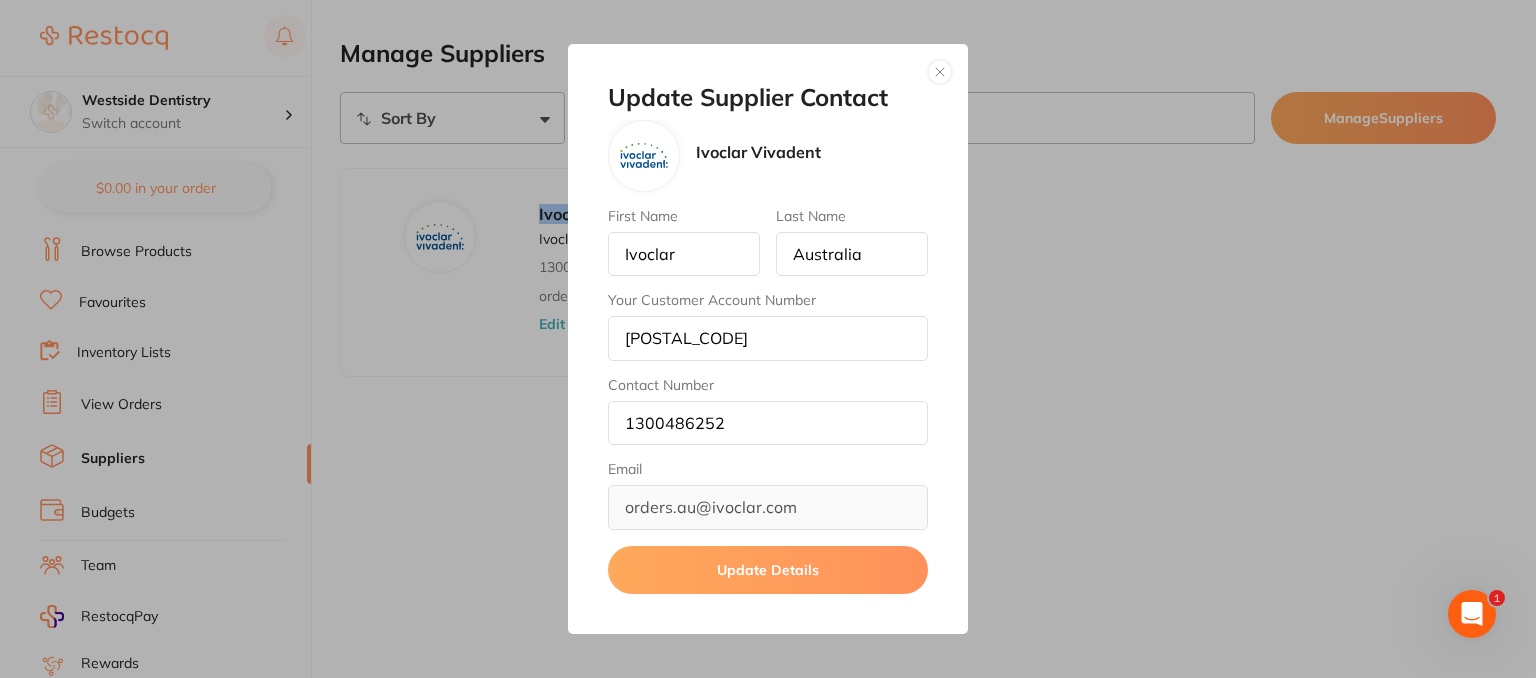 click on "Update Details" at bounding box center (768, 570) 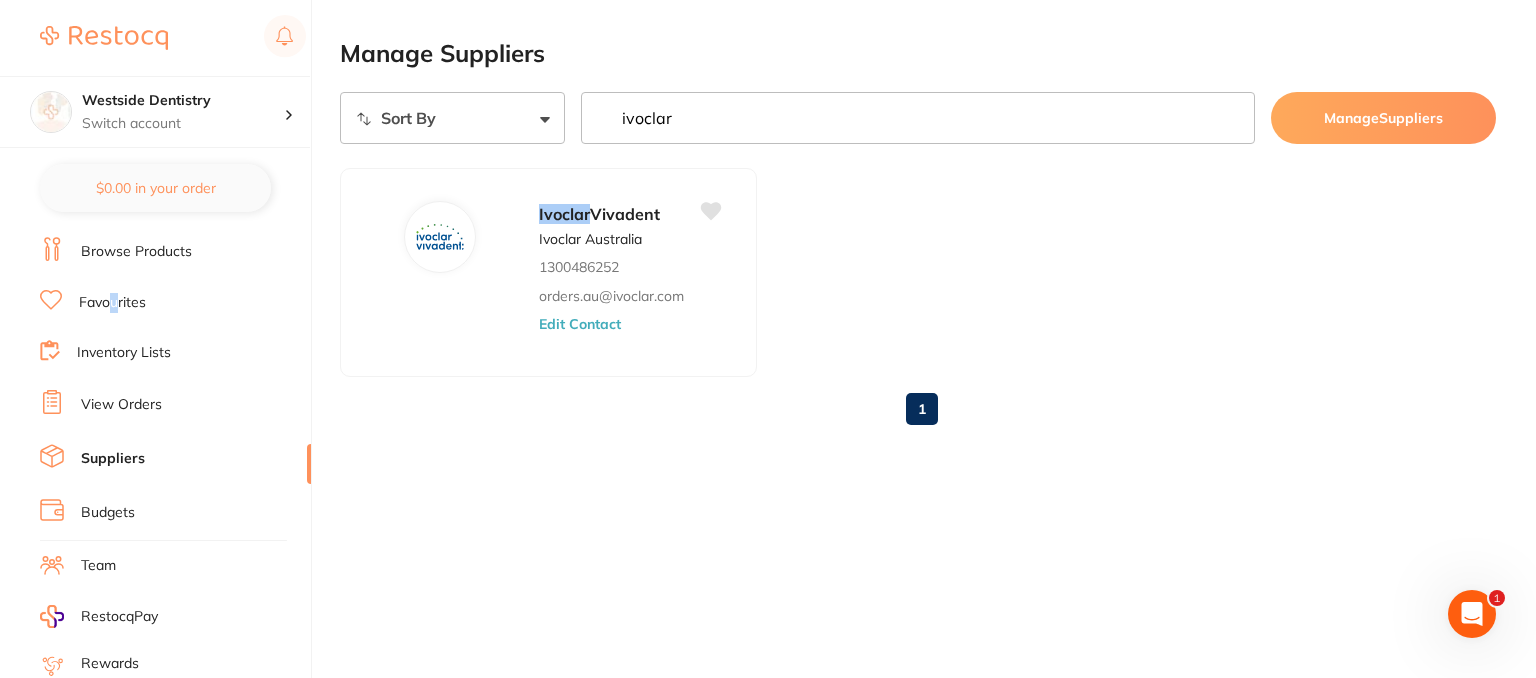 click on "Favourites" at bounding box center (112, 303) 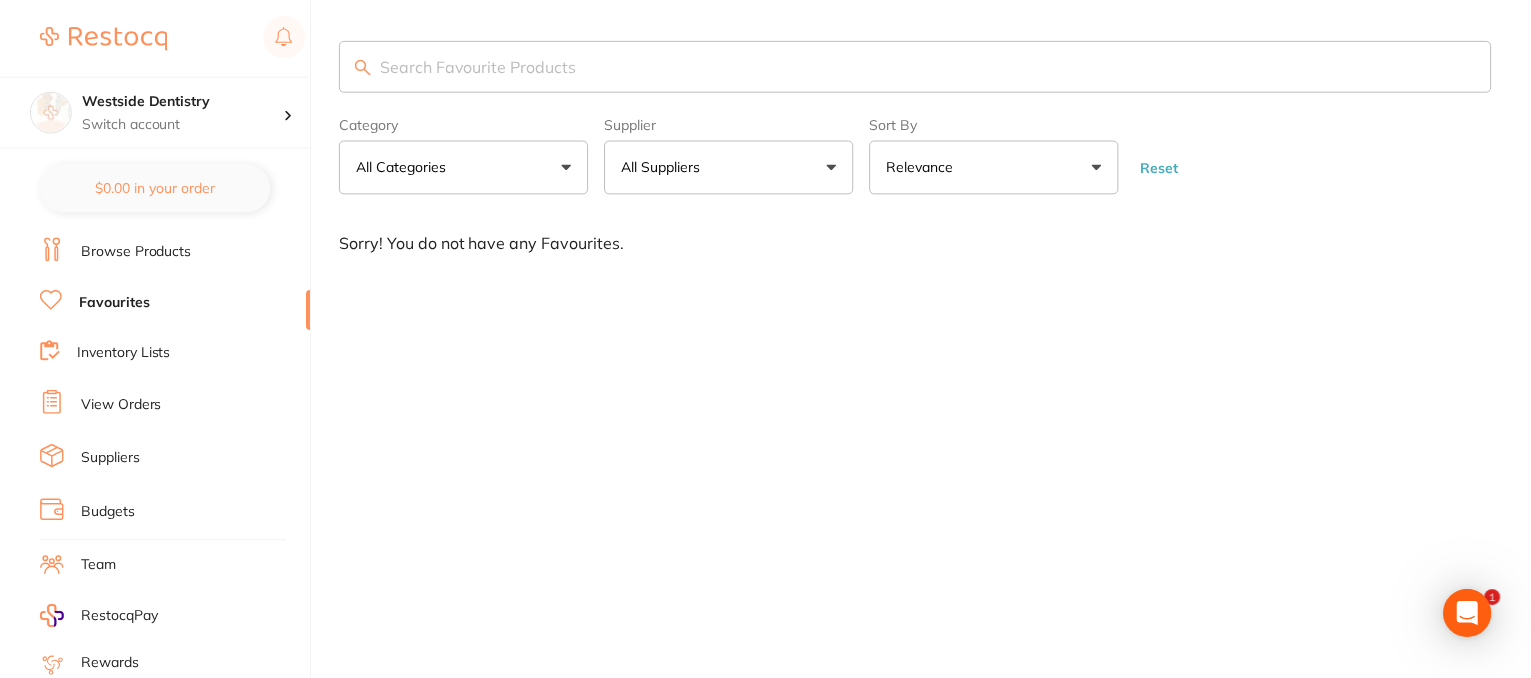 scroll, scrollTop: 0, scrollLeft: 0, axis: both 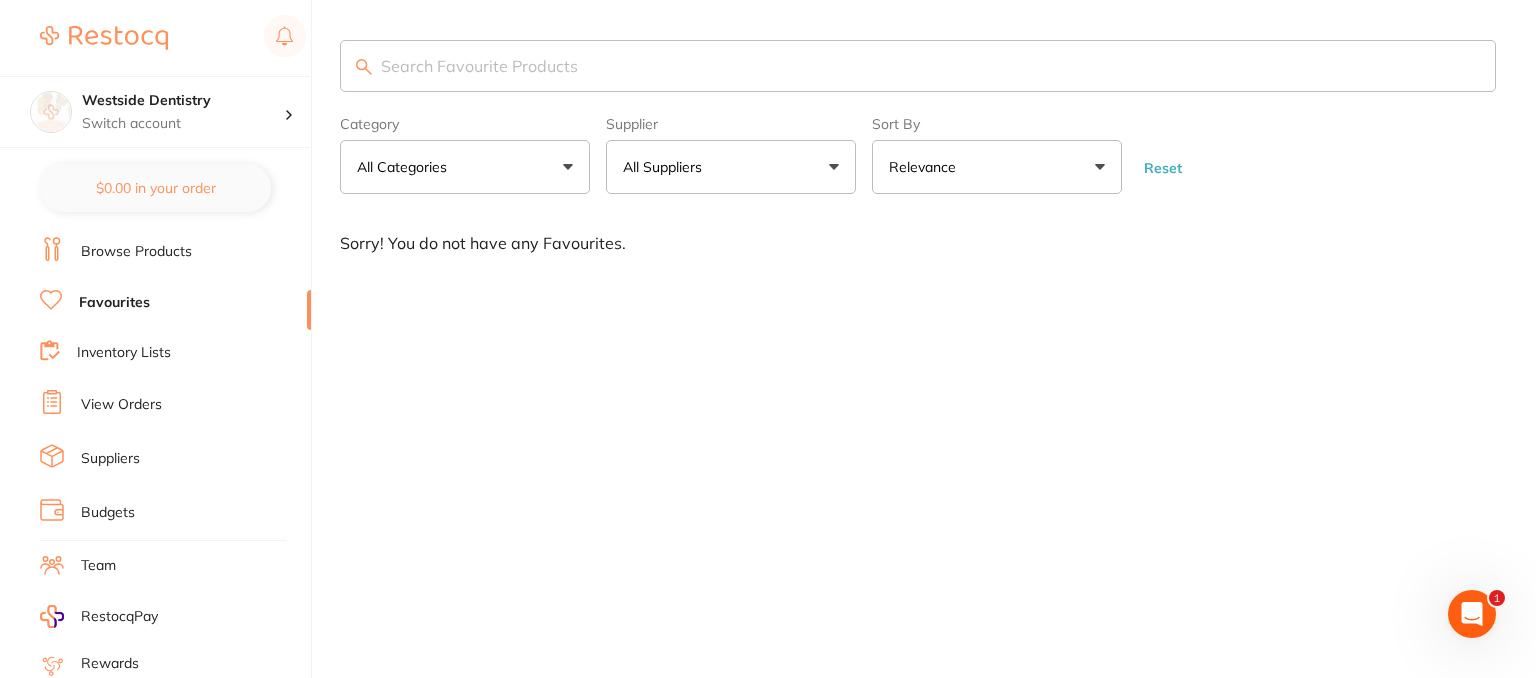 click on "Suppliers" at bounding box center [110, 459] 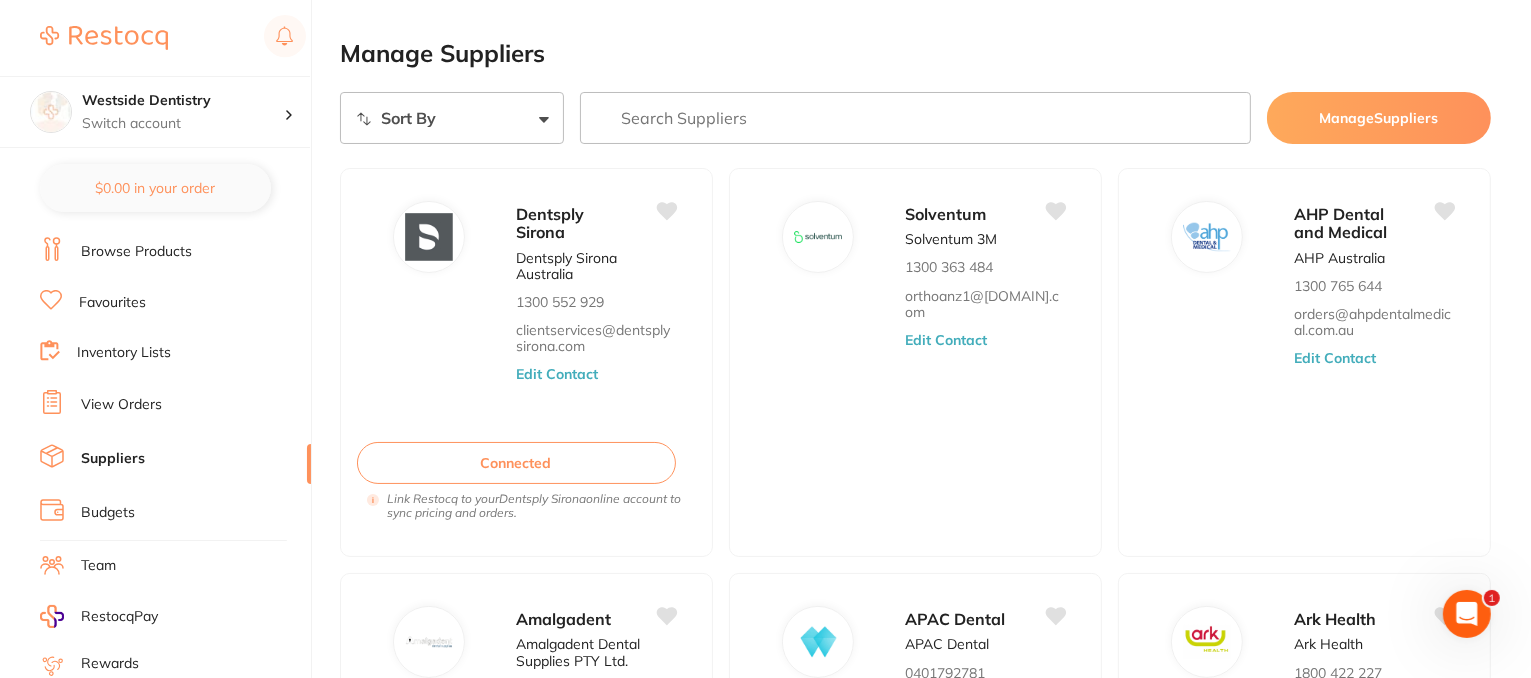 scroll, scrollTop: 0, scrollLeft: 0, axis: both 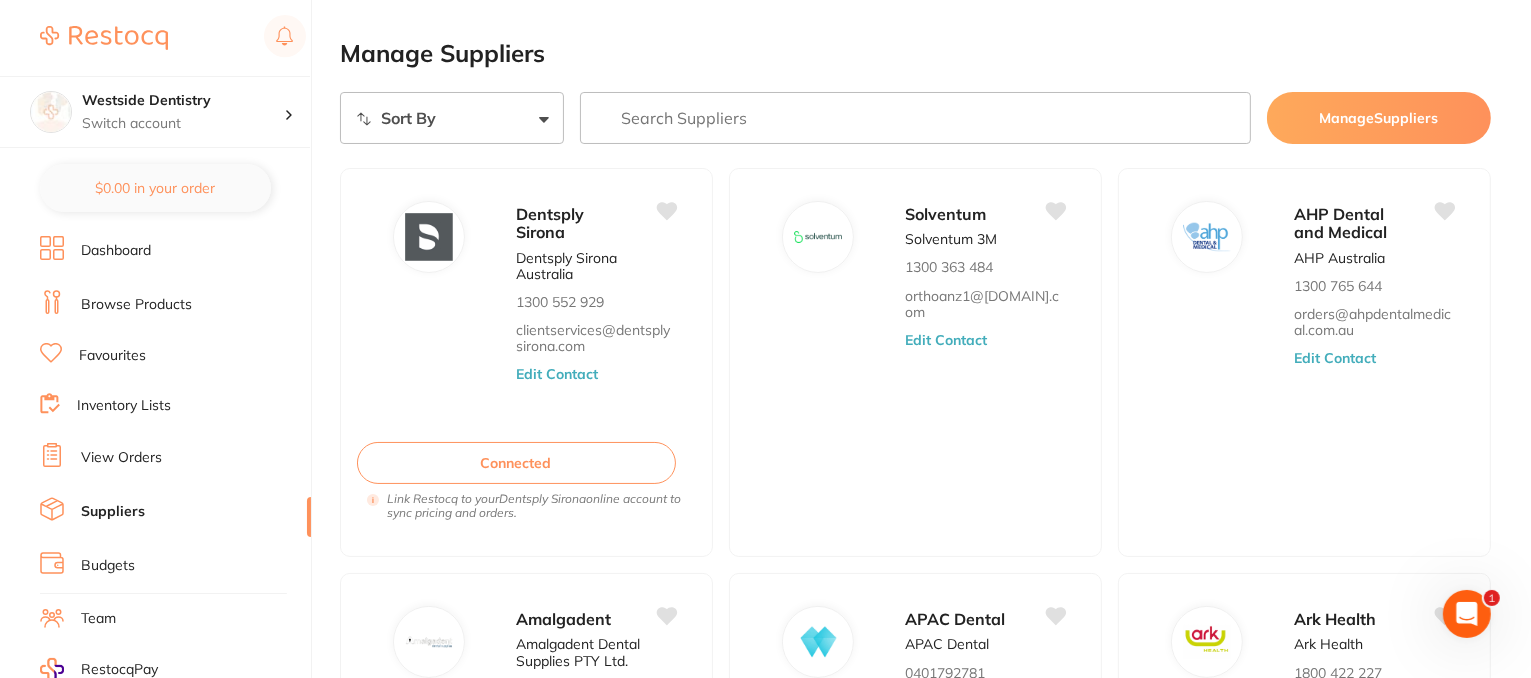 click on "Browse Products" at bounding box center [136, 305] 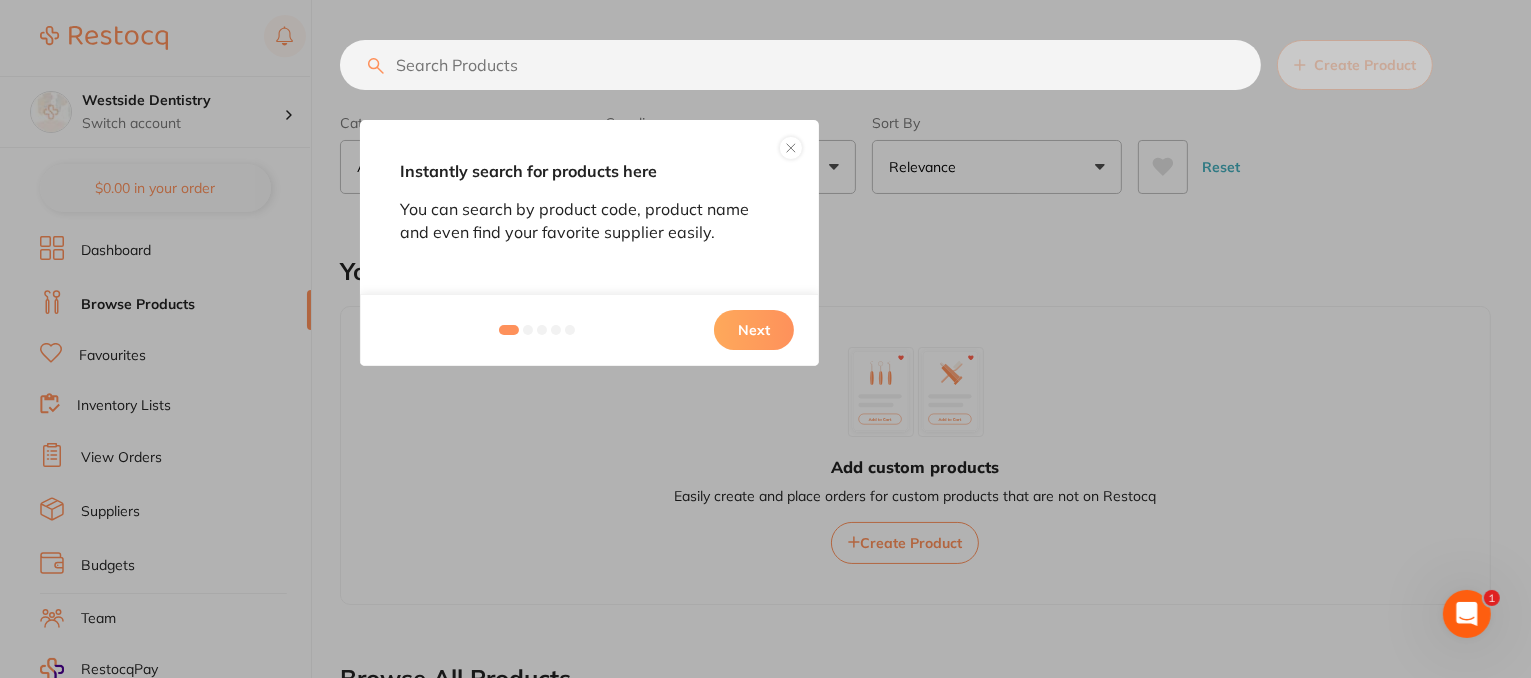 click at bounding box center (791, 148) 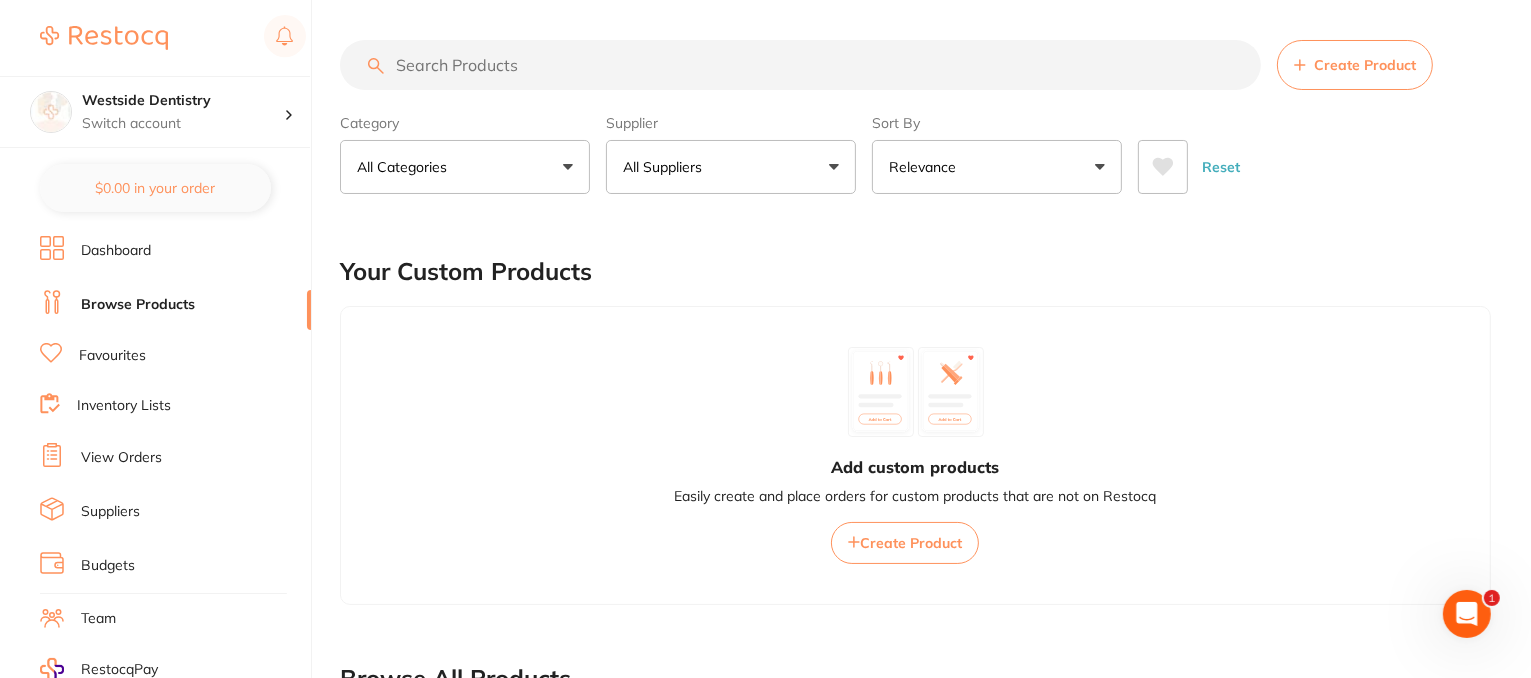 scroll, scrollTop: 0, scrollLeft: 0, axis: both 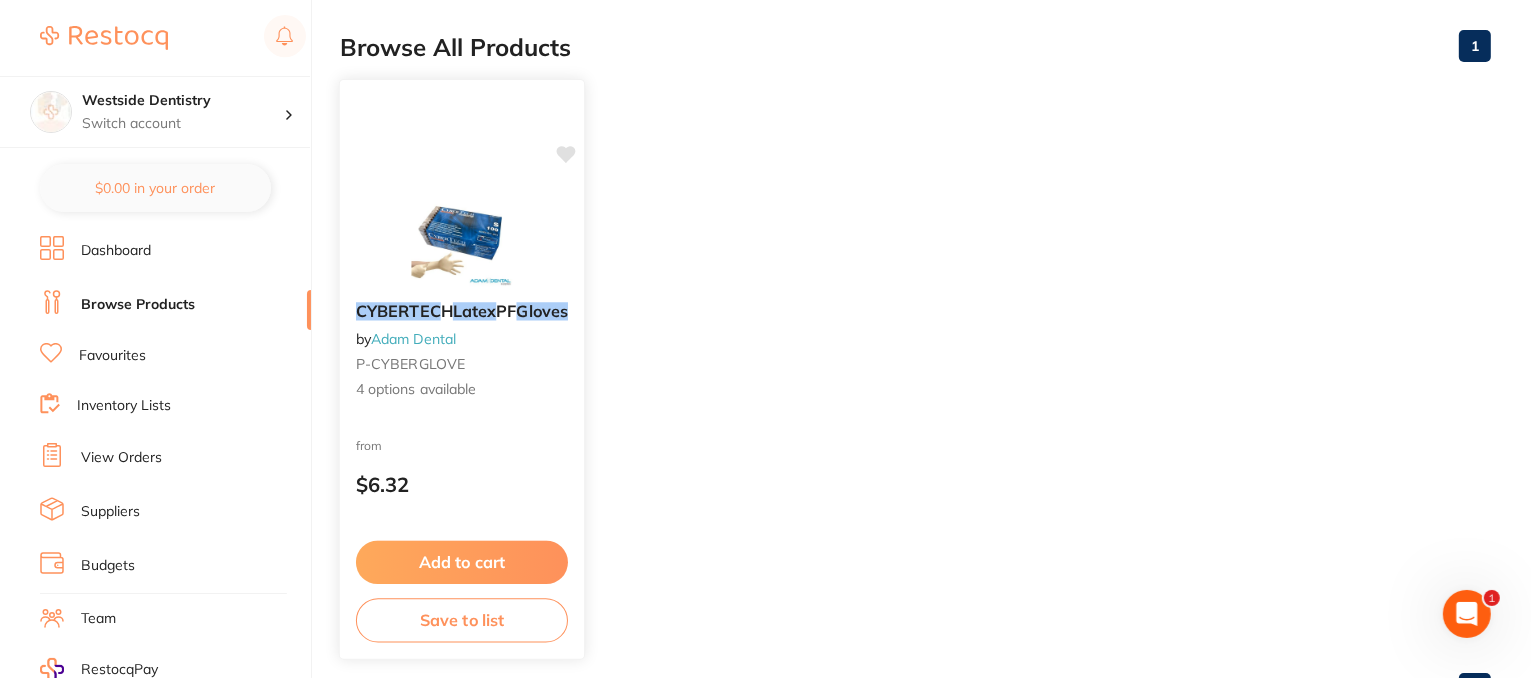 click on "[PRODUCT_NAME] [BRAND] [BRAND] [PRODUCT_NAME] [PRODUCT_CODE] [OPTIONS] from $[PRICE] Add to cart Save to list" at bounding box center (462, 369) 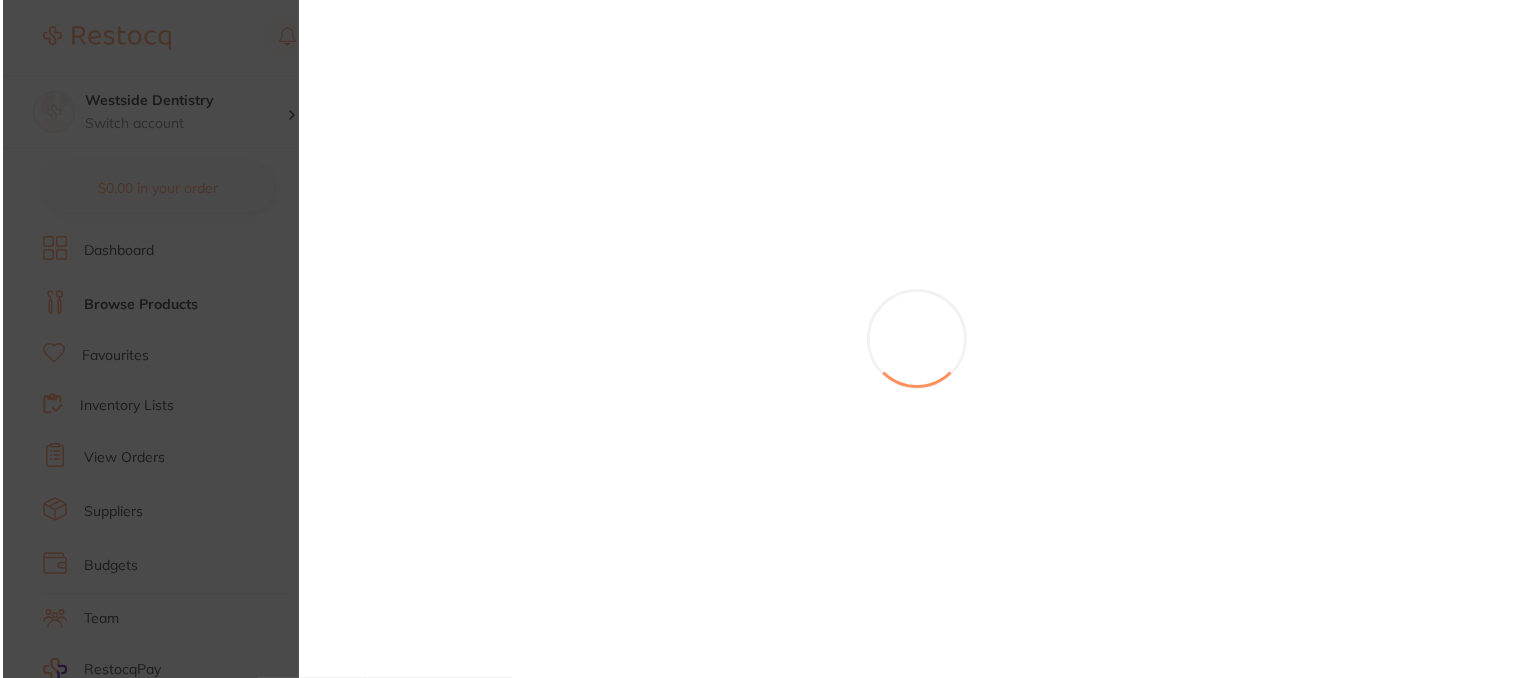 scroll, scrollTop: 0, scrollLeft: 0, axis: both 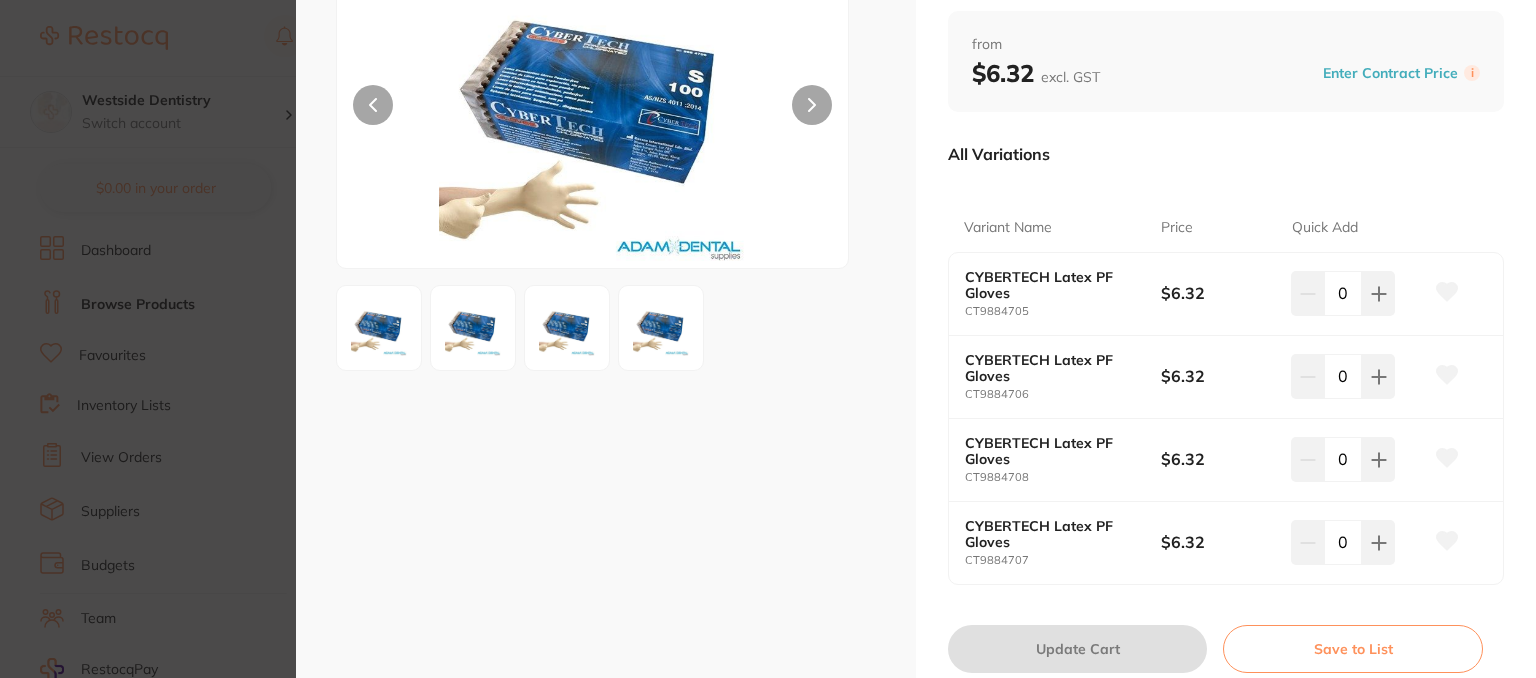 click on "CYBERTECH Latex PF Gloves" at bounding box center [1053, 285] 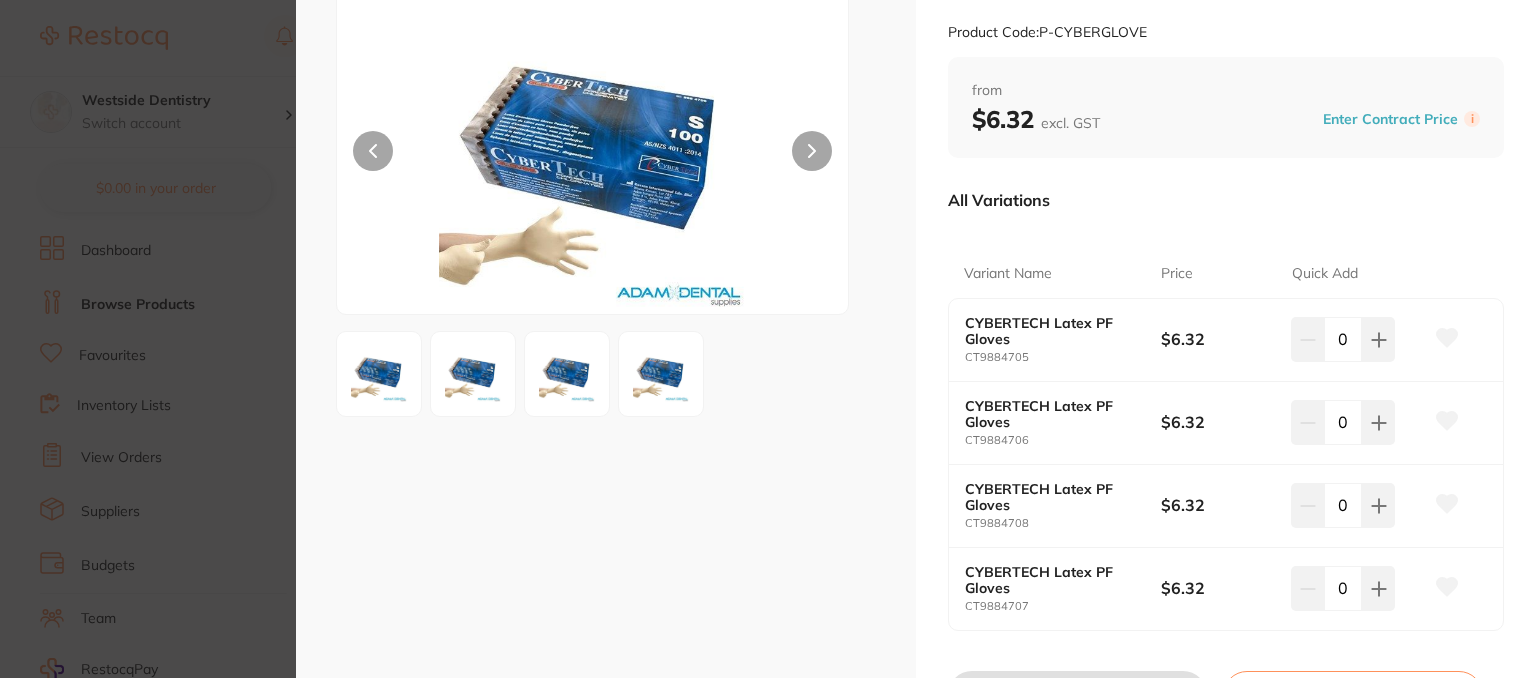 scroll, scrollTop: 173, scrollLeft: 0, axis: vertical 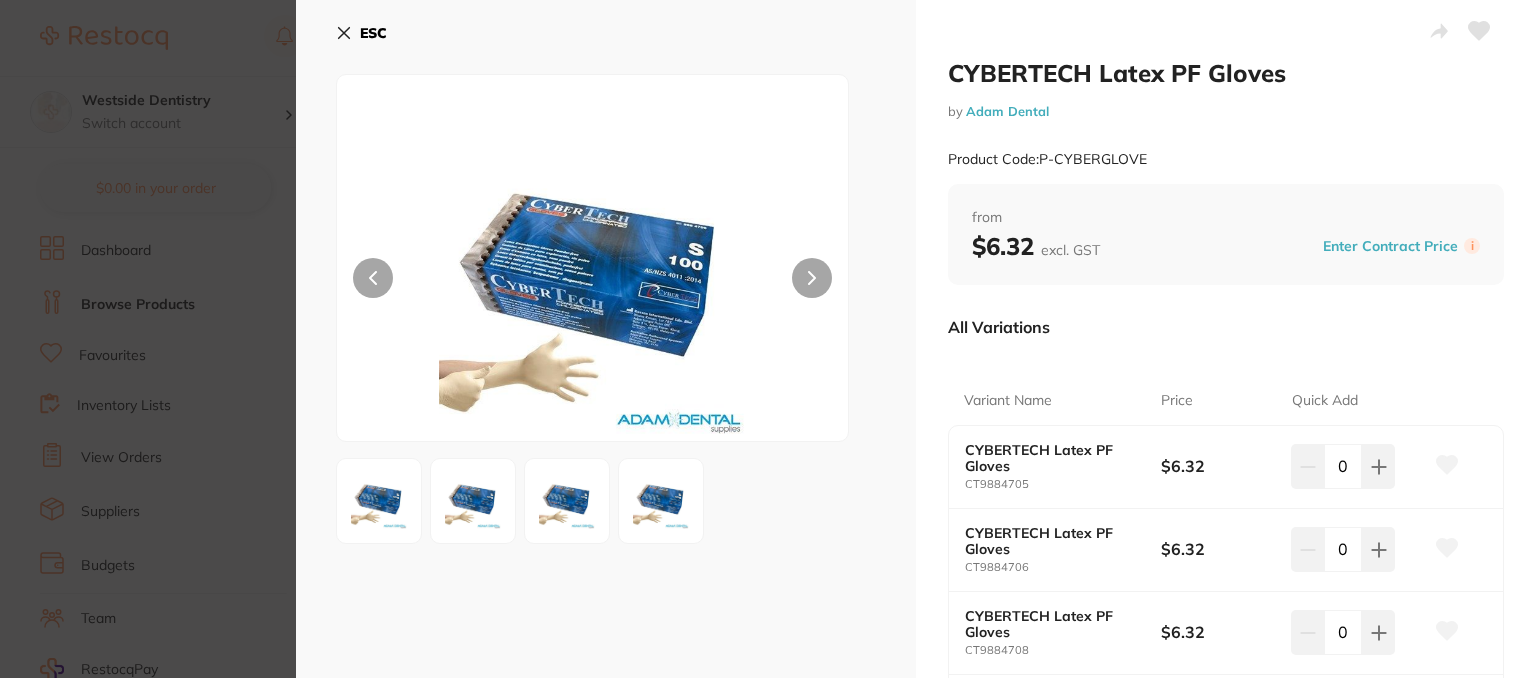 click on "ESC" at bounding box center [361, 33] 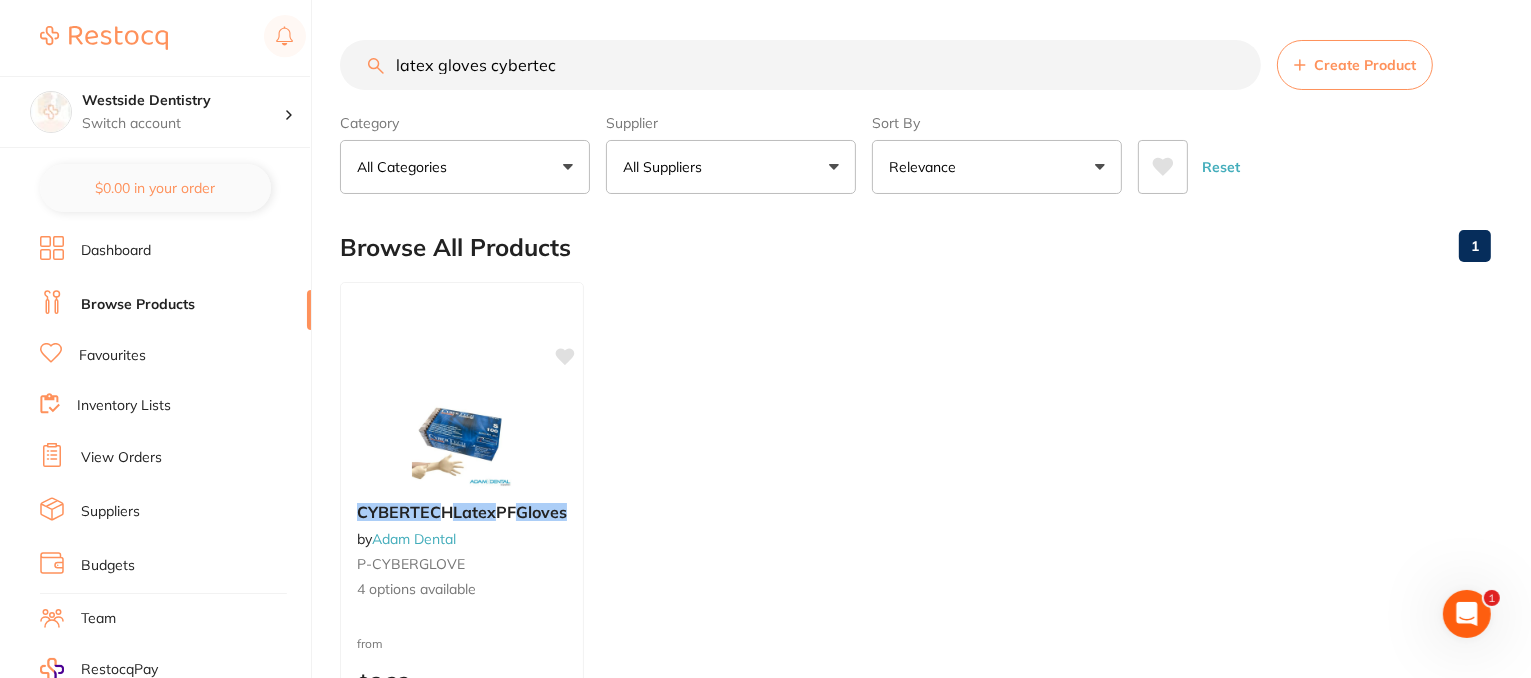 scroll, scrollTop: 0, scrollLeft: 0, axis: both 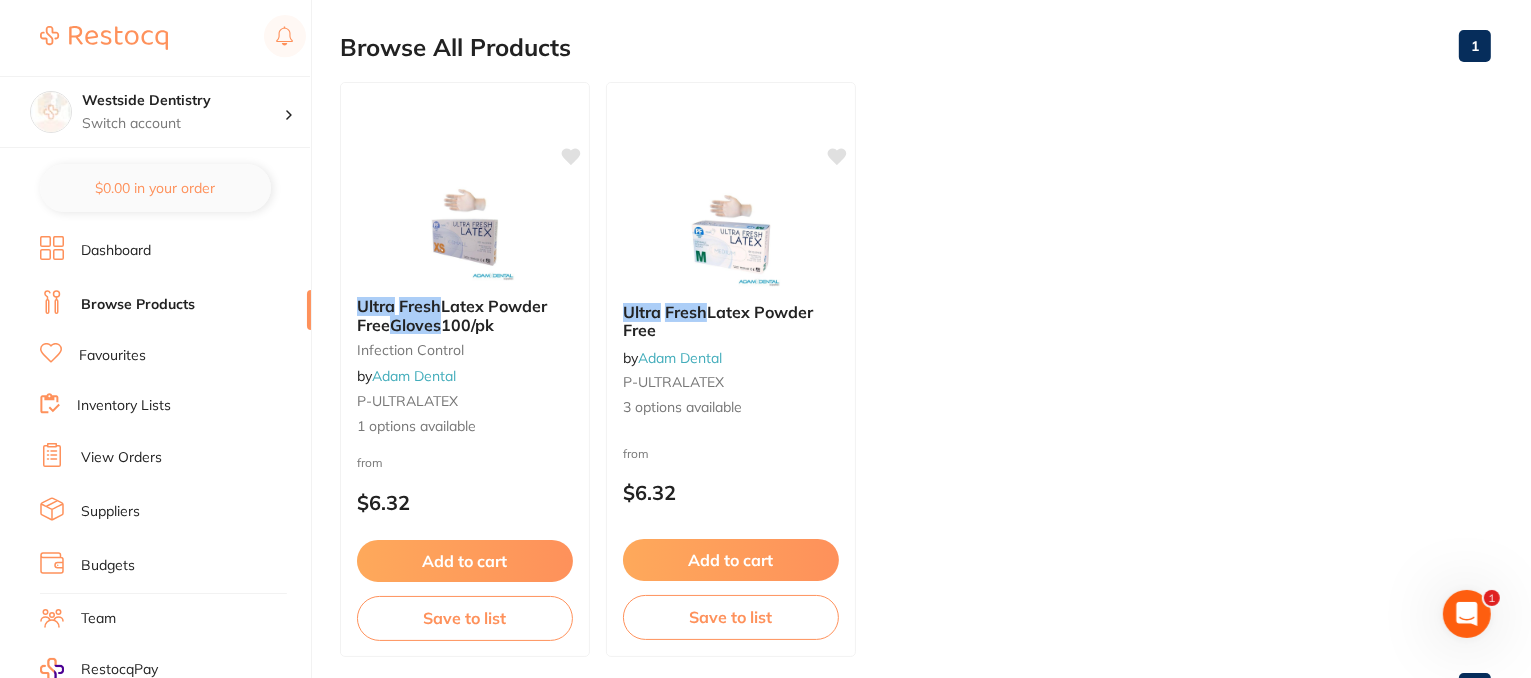 type on "ultra fresh gloves" 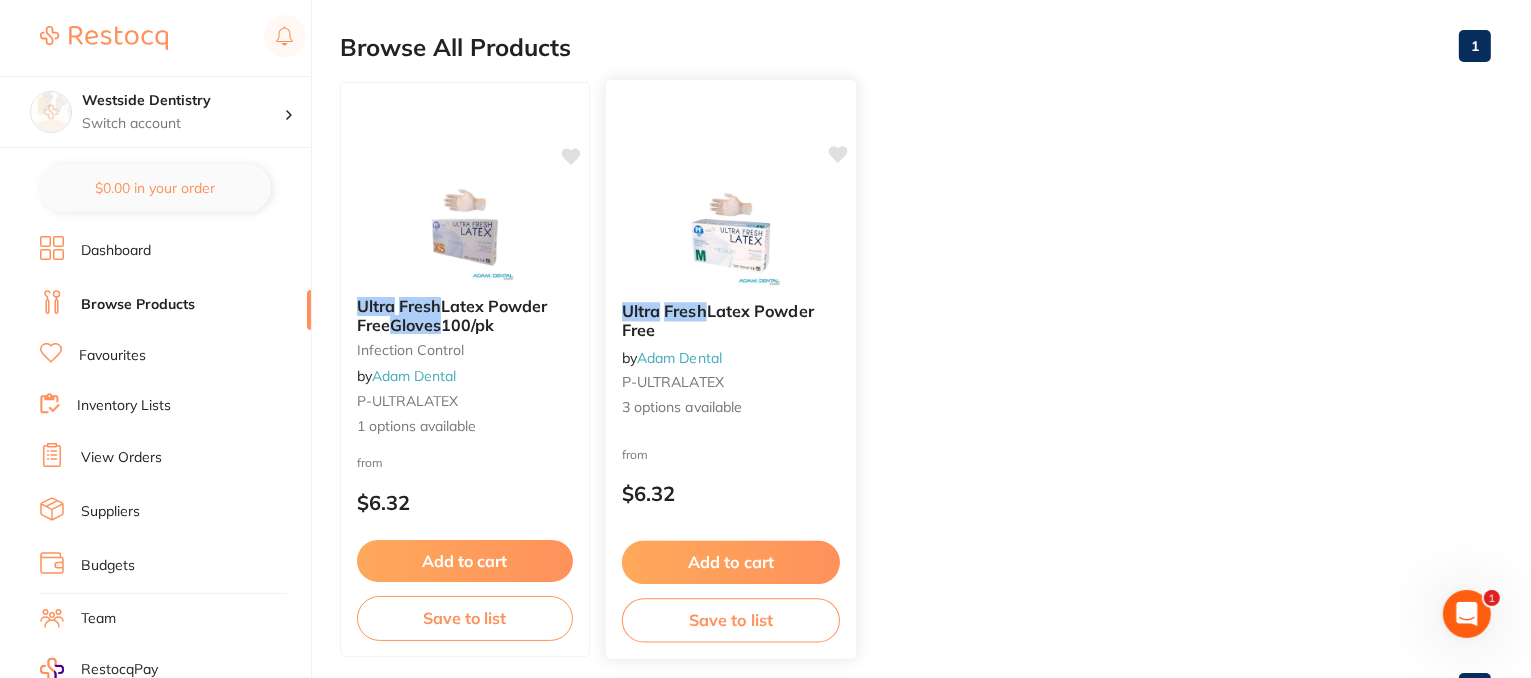 click on "3 options available" at bounding box center (731, 408) 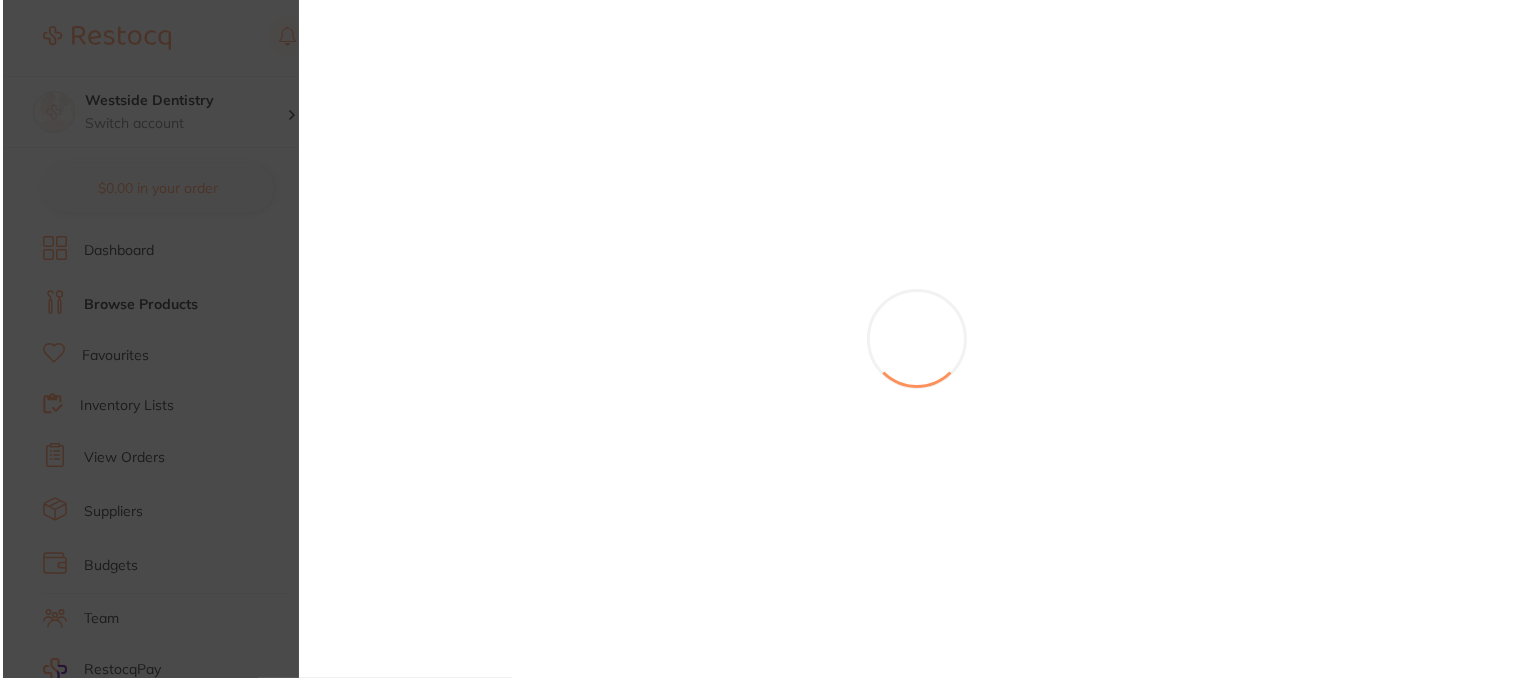 scroll, scrollTop: 0, scrollLeft: 0, axis: both 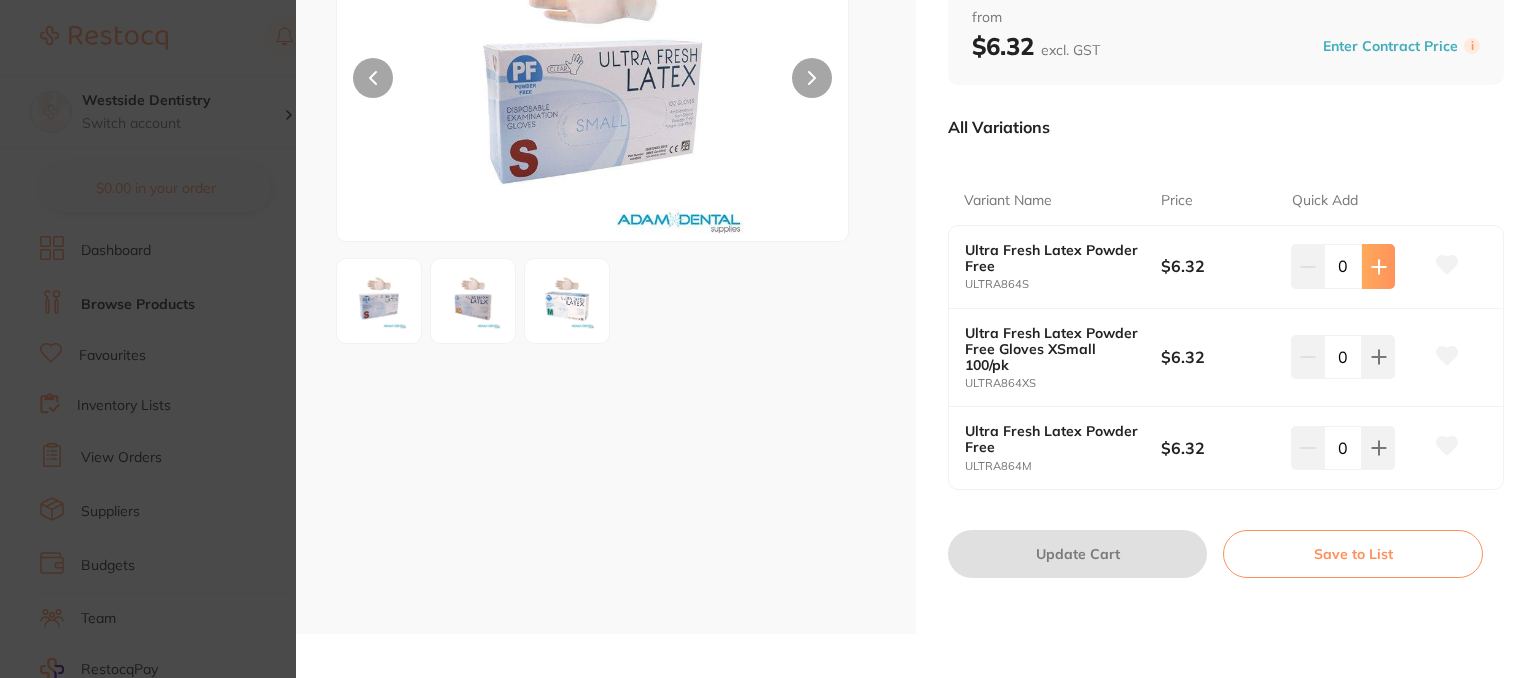 click at bounding box center (1378, 266) 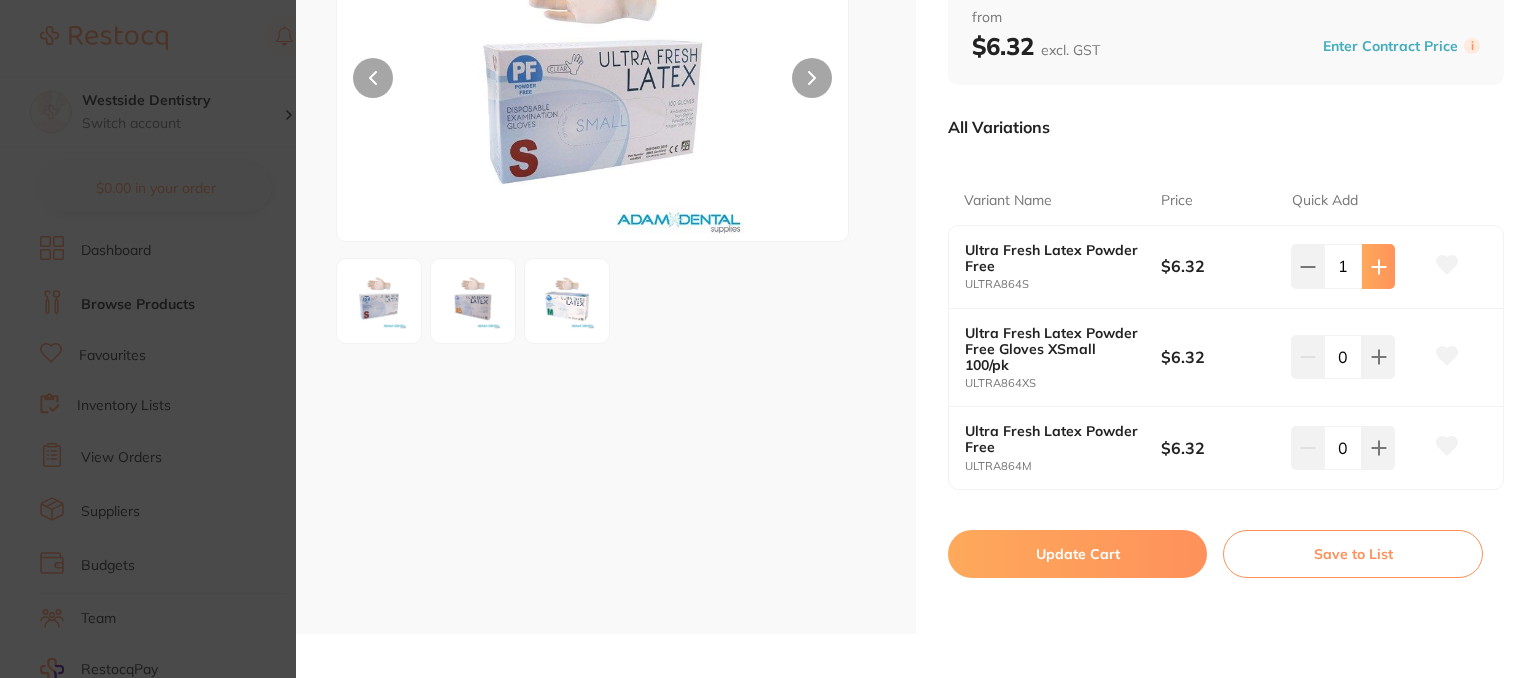 click at bounding box center [1378, 266] 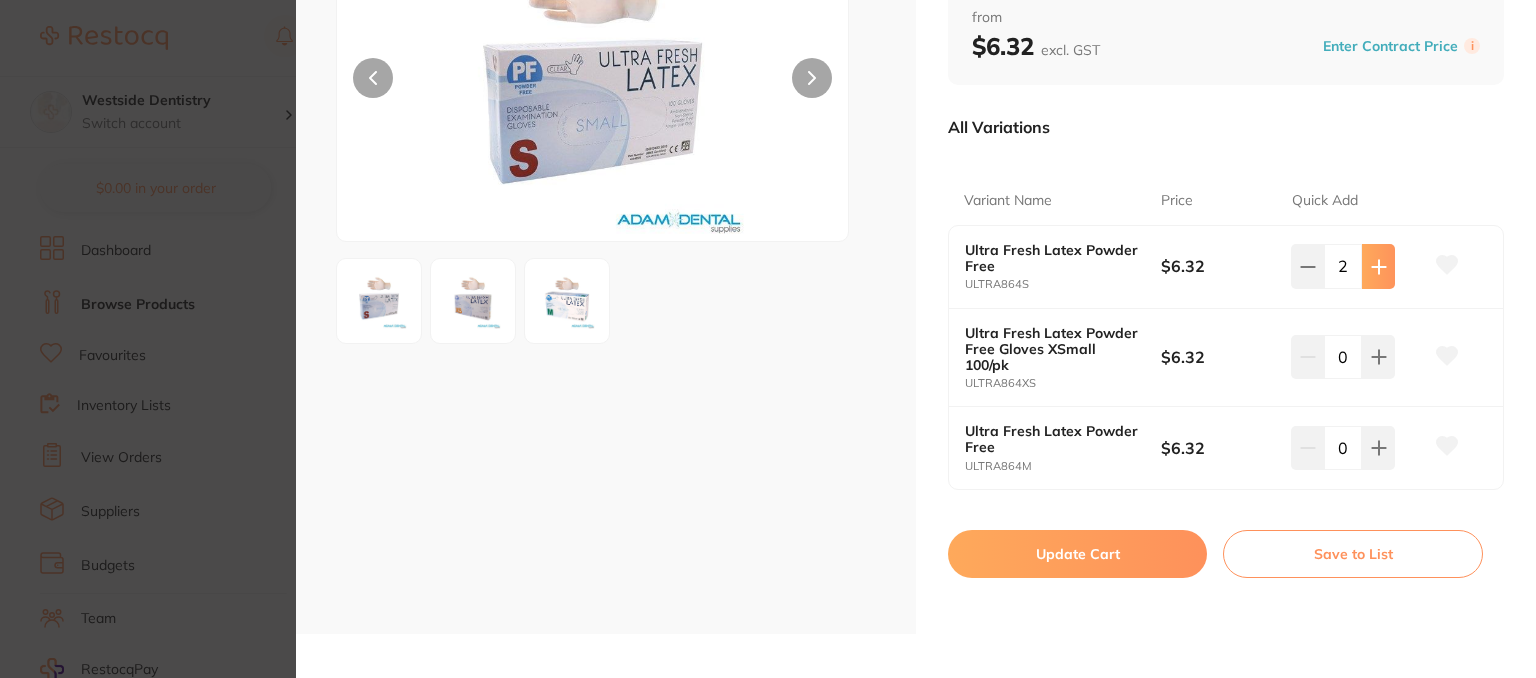 click at bounding box center (1378, 266) 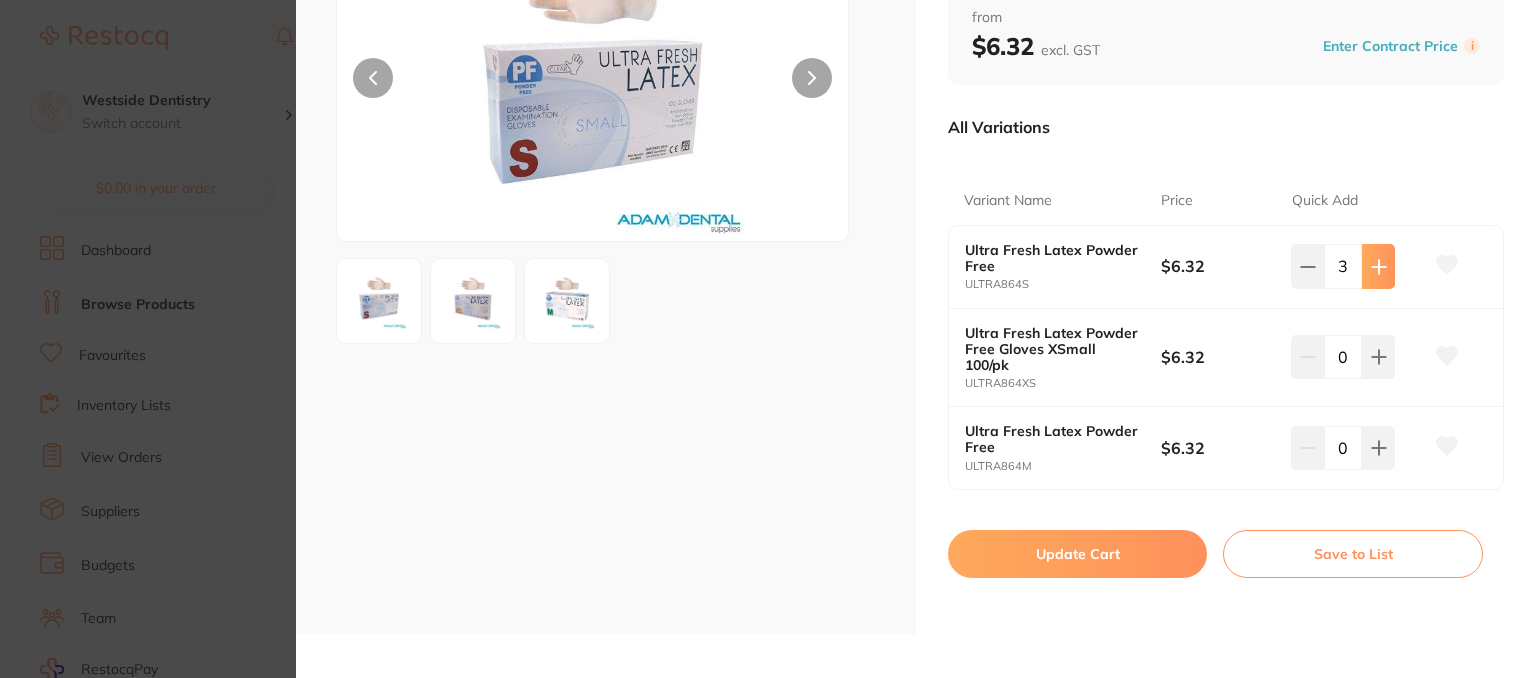 click at bounding box center [1378, 266] 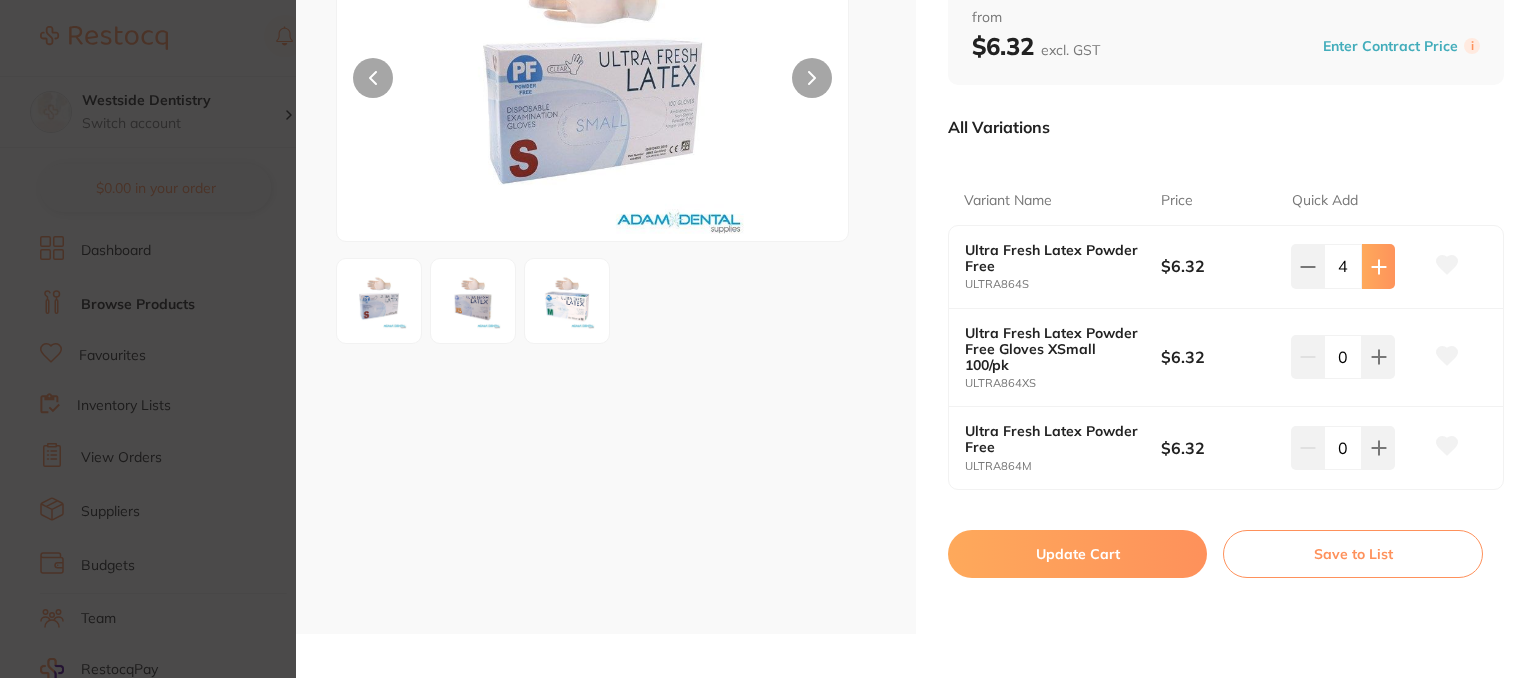 click at bounding box center [1378, 266] 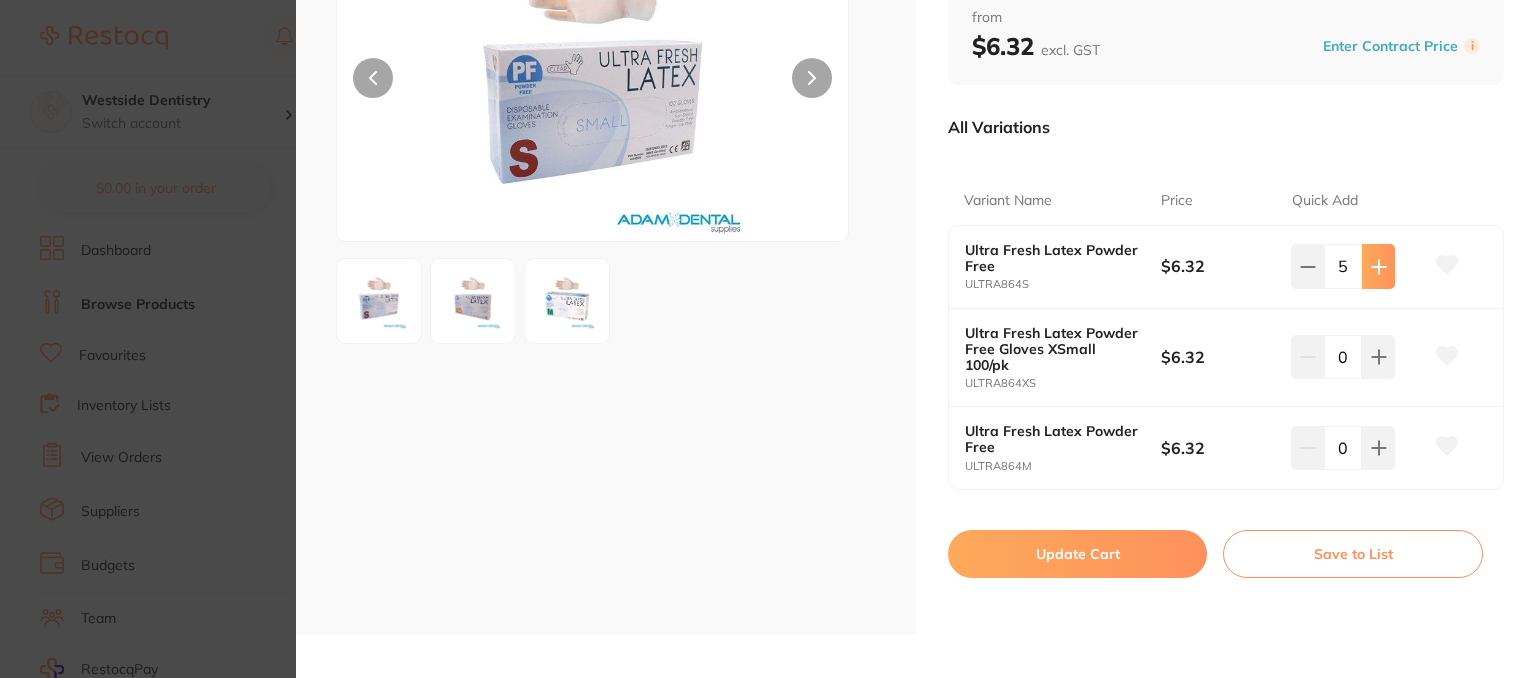 click at bounding box center (1378, 266) 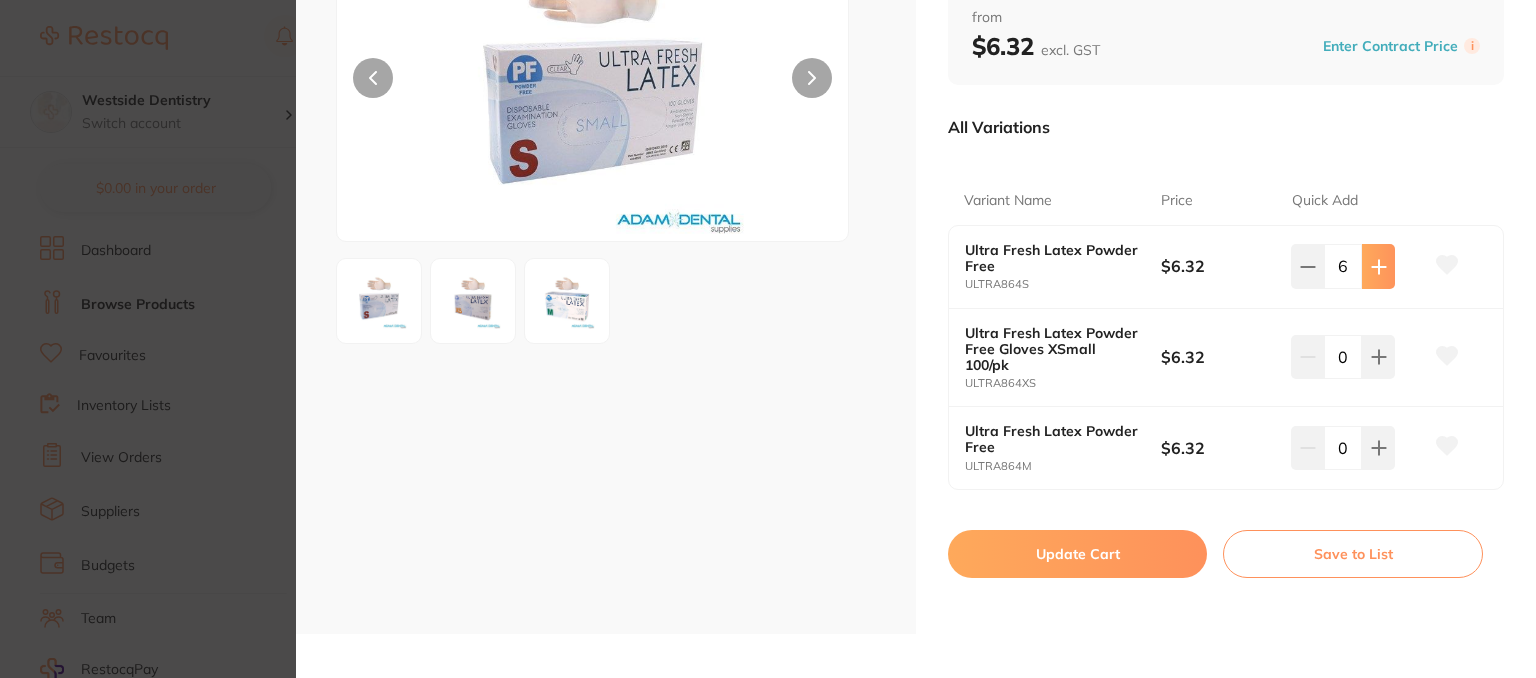 click at bounding box center (1378, 266) 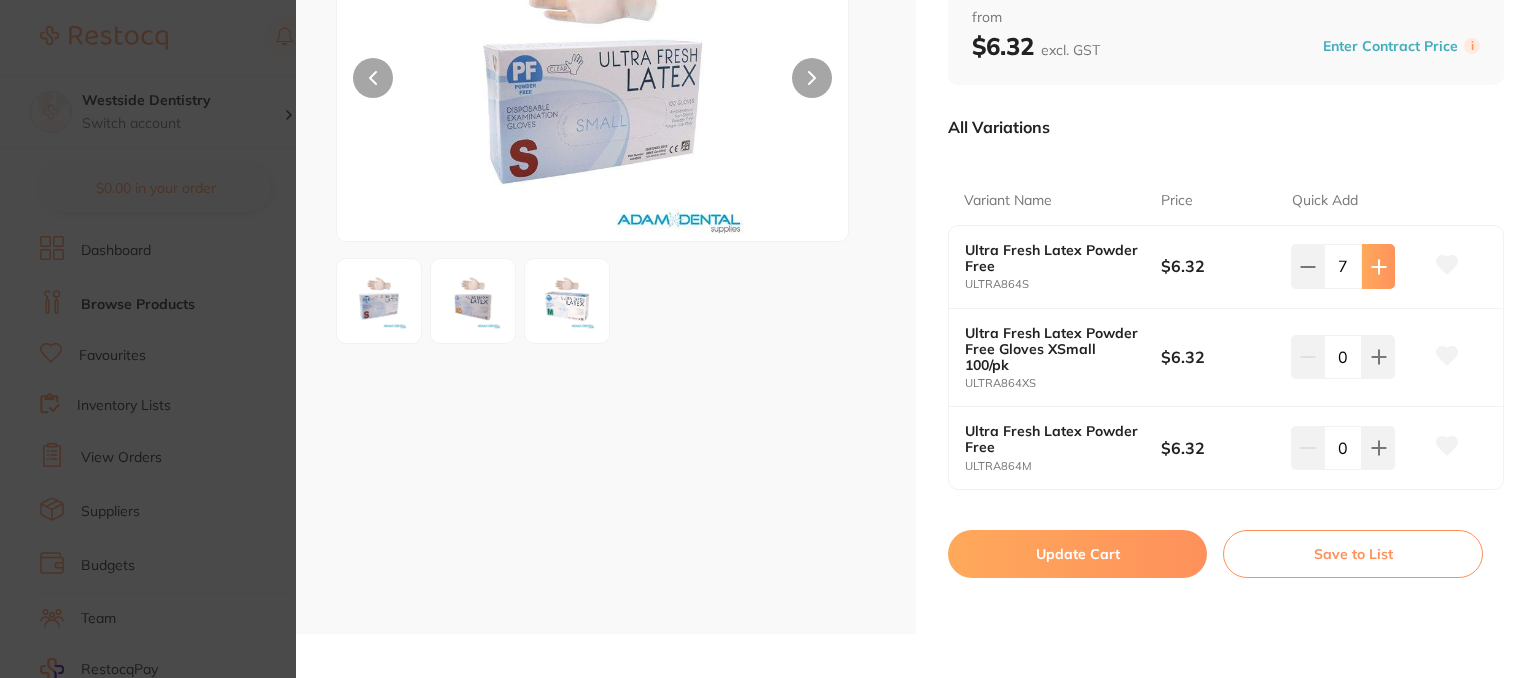click 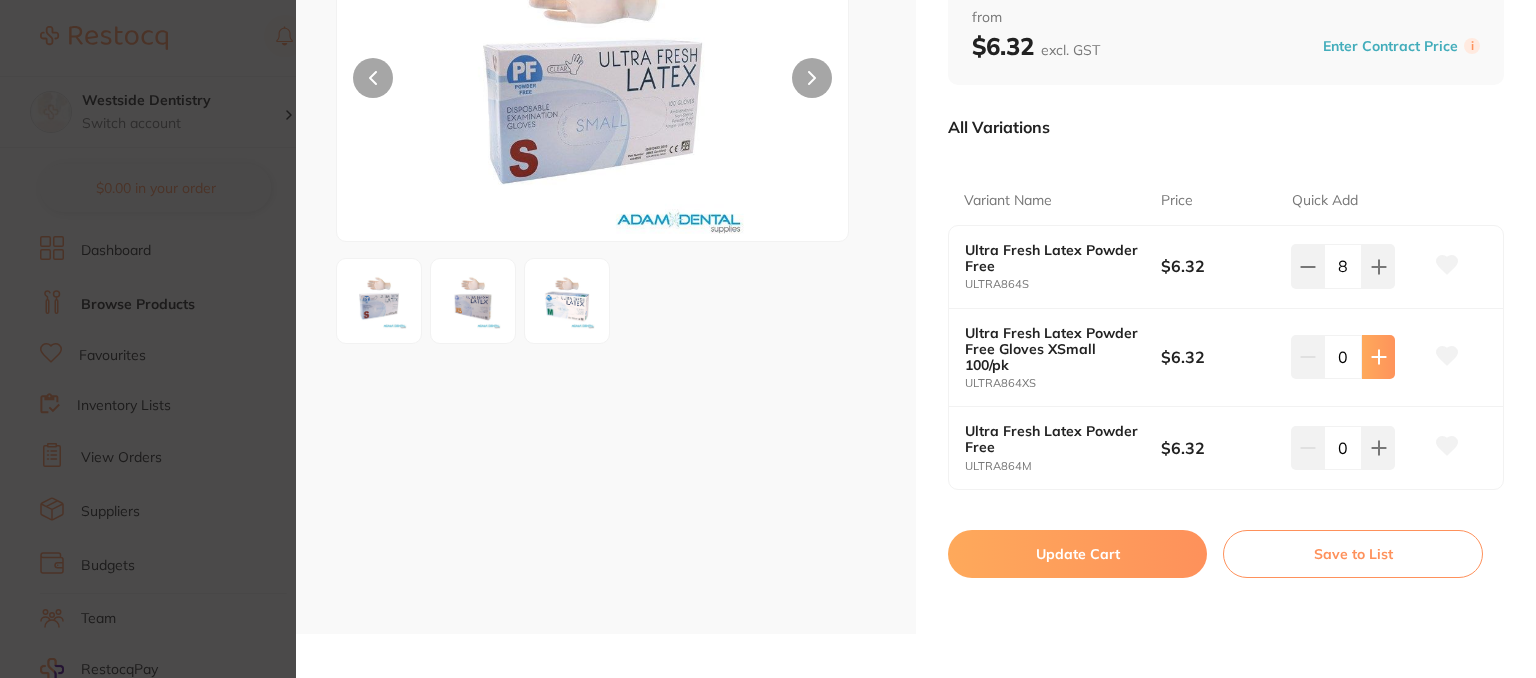 click 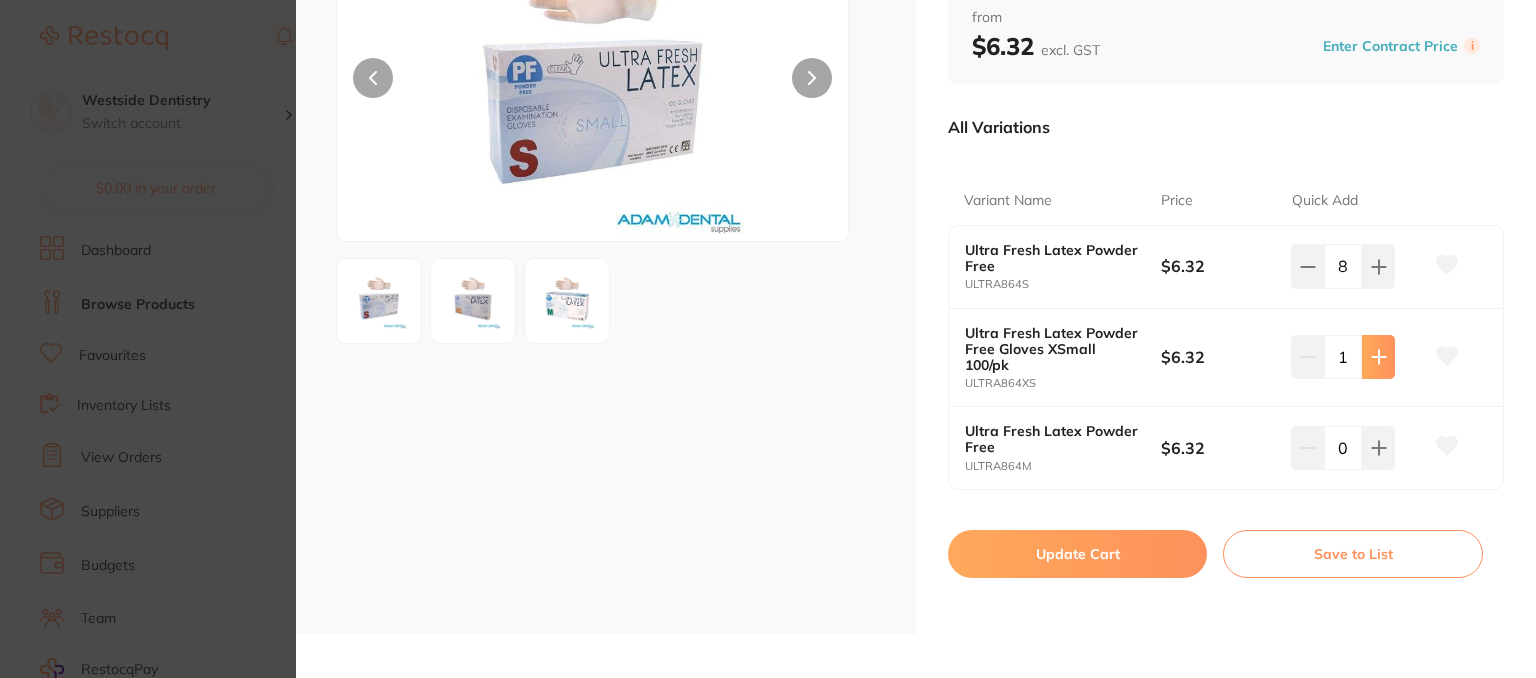 click 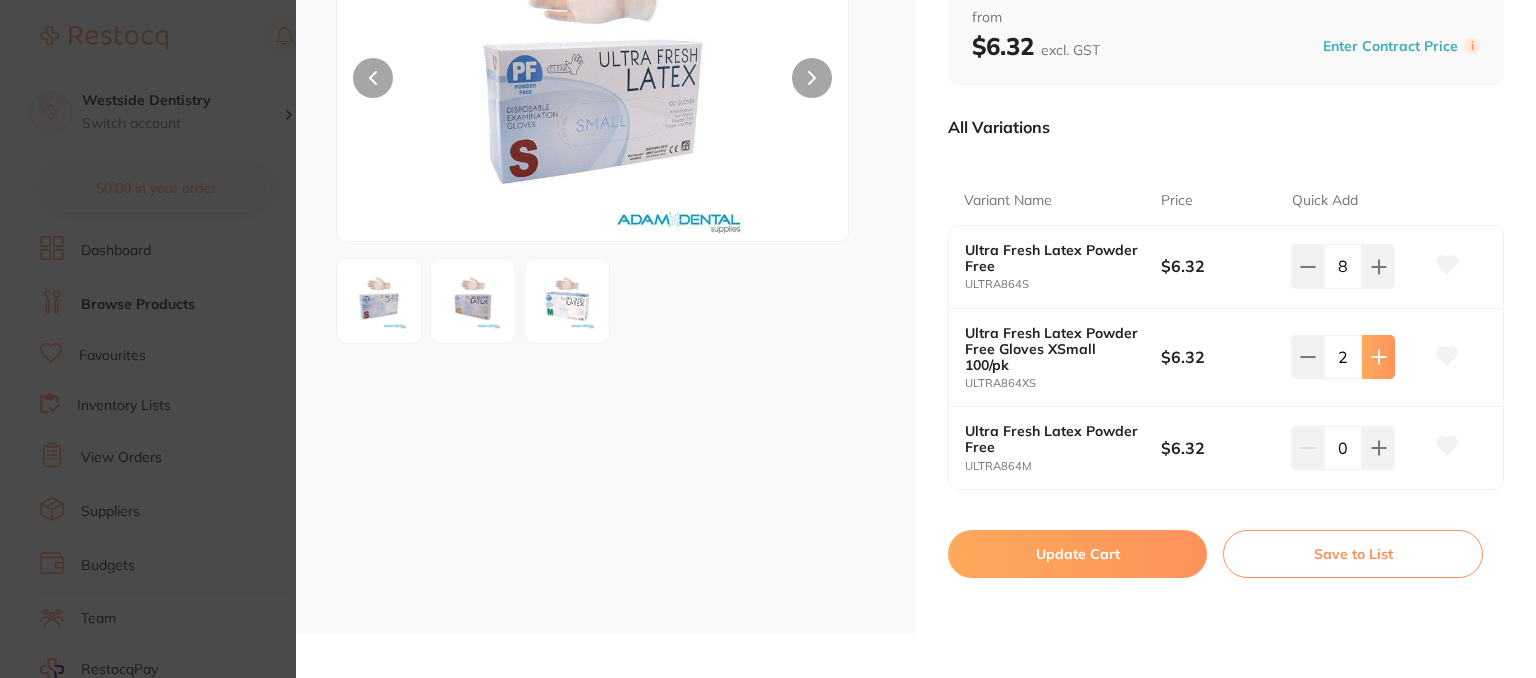 click 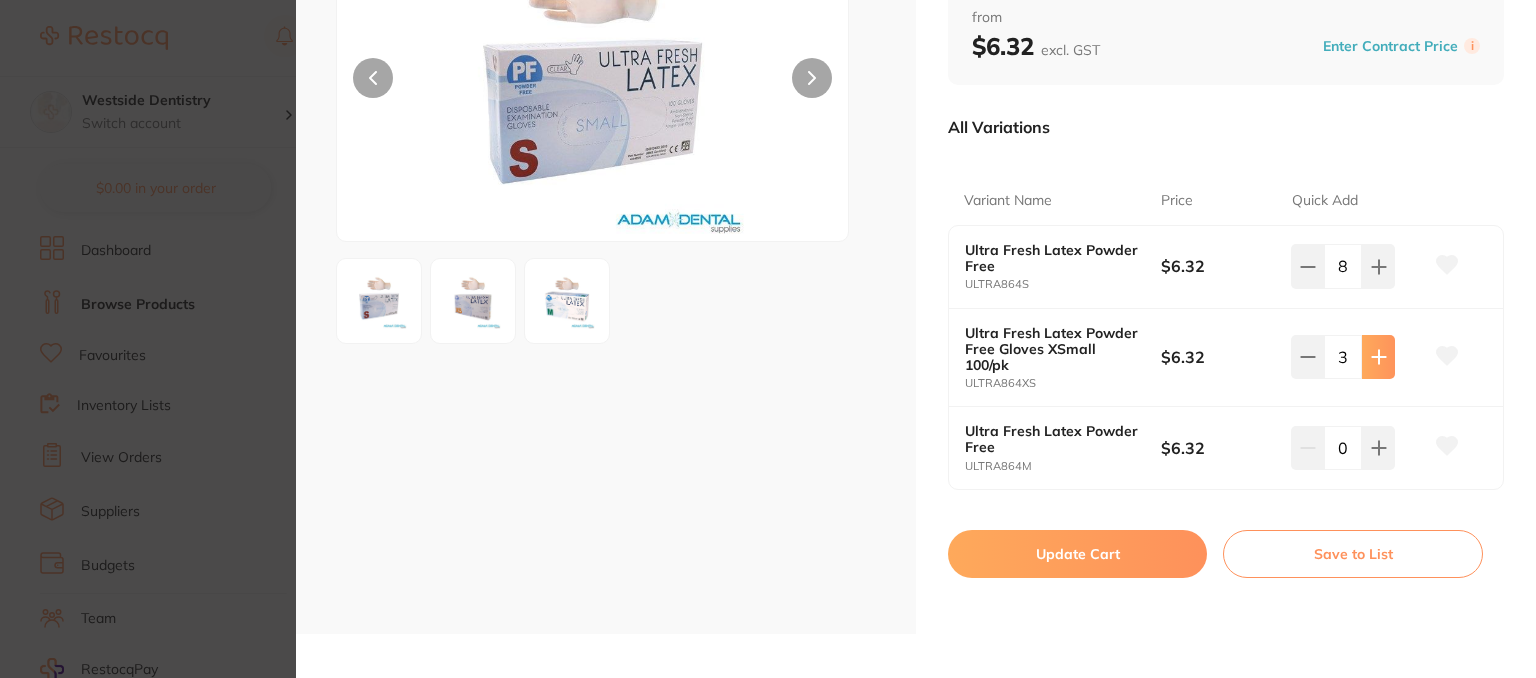 click 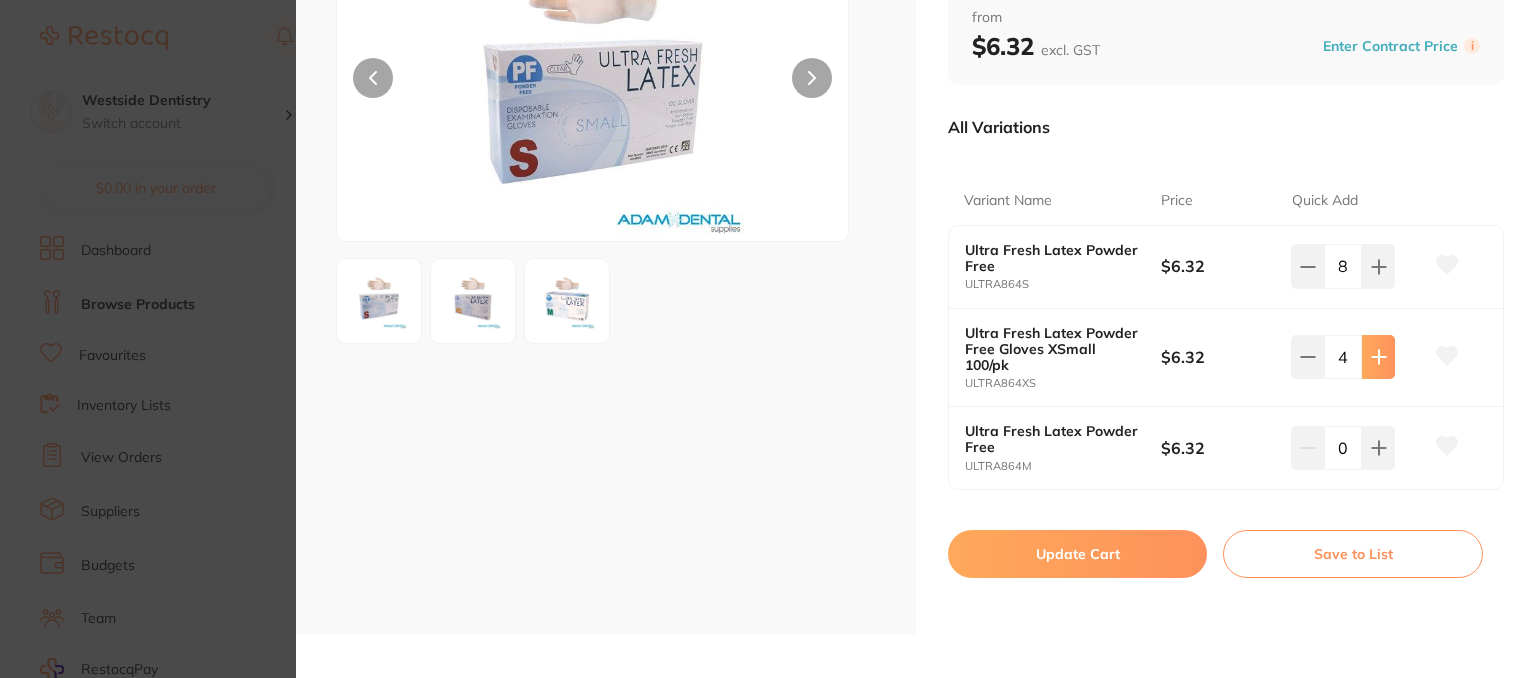 click 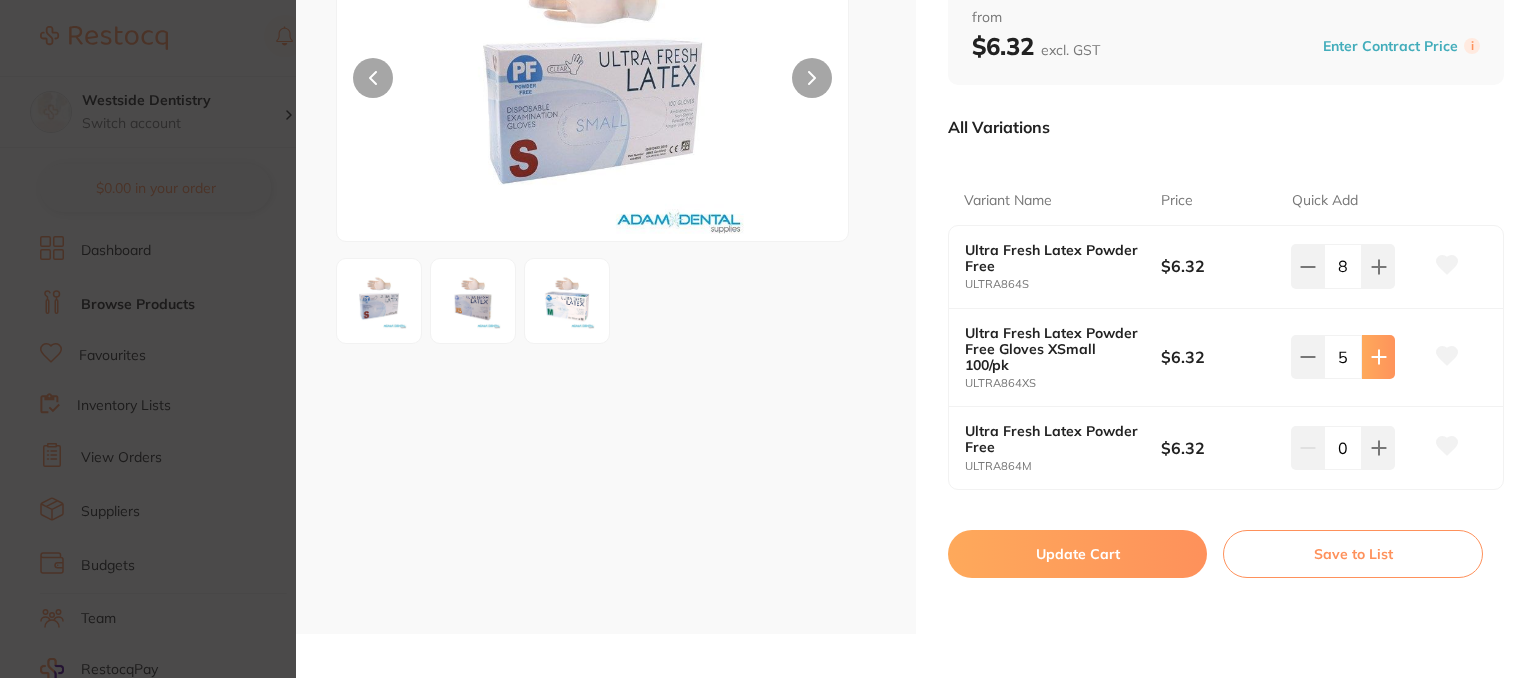 click 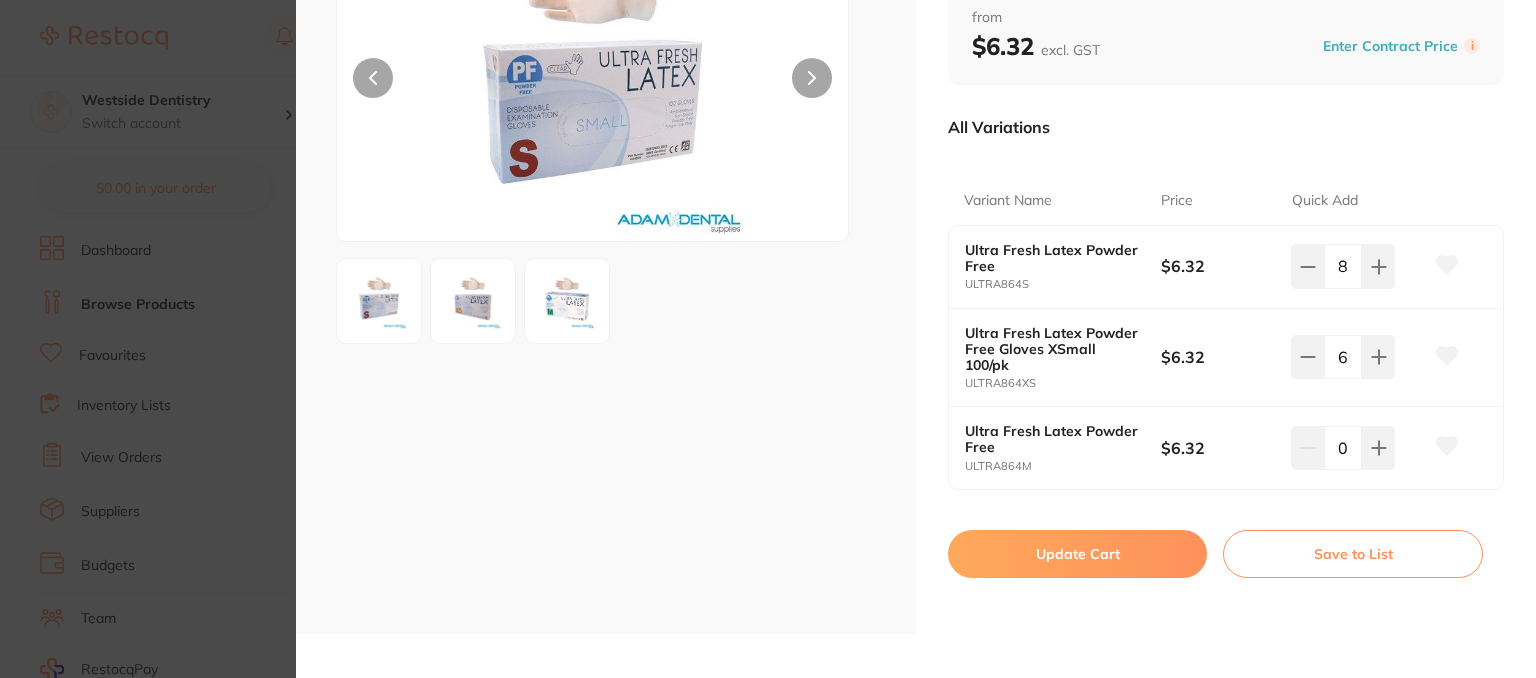 click 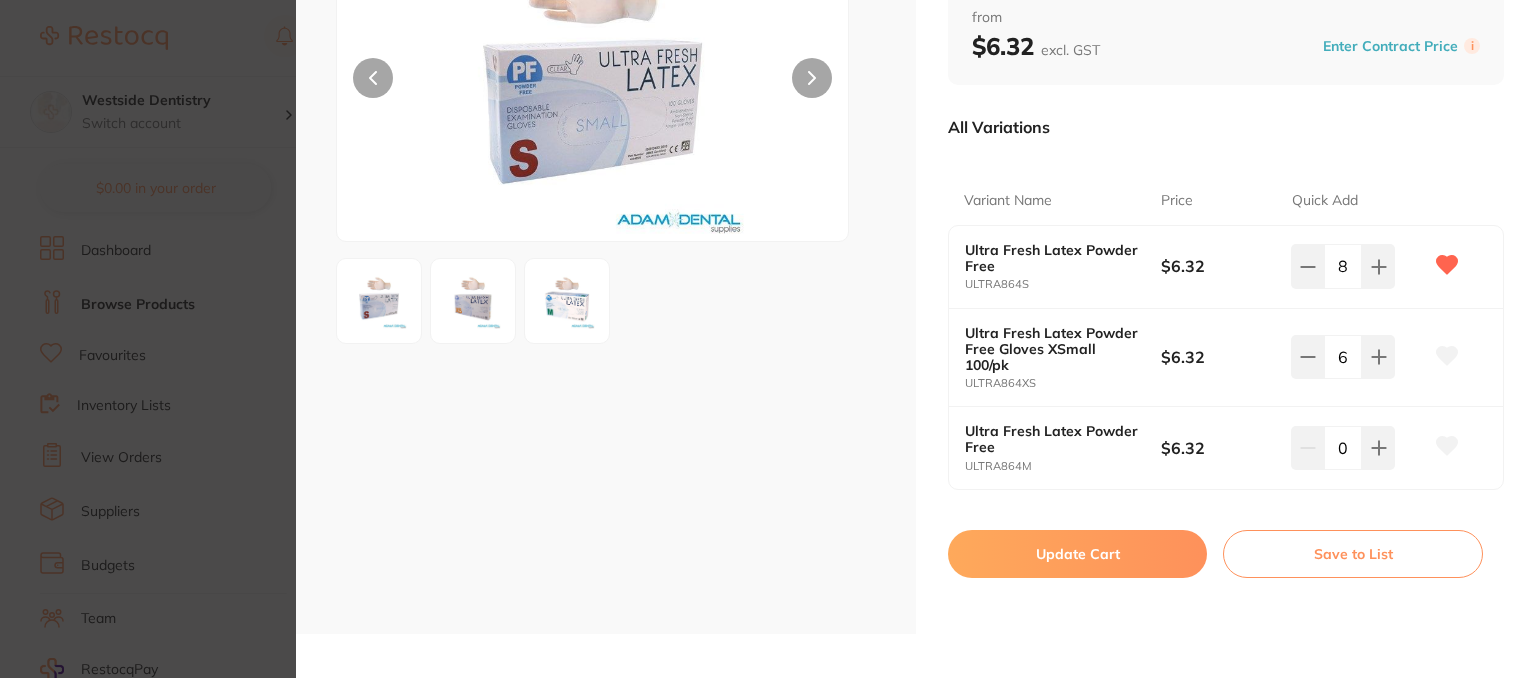 click 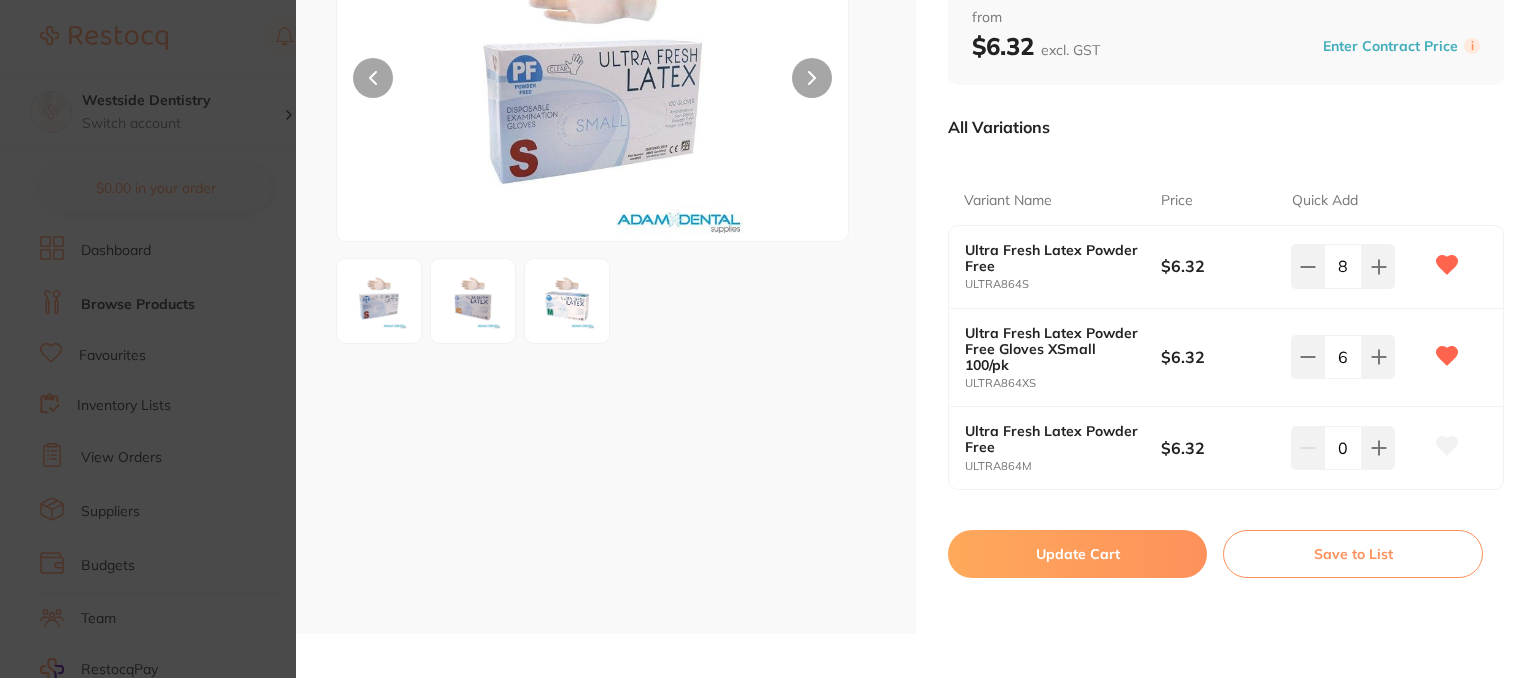 click on "Update Cart" at bounding box center [1077, 554] 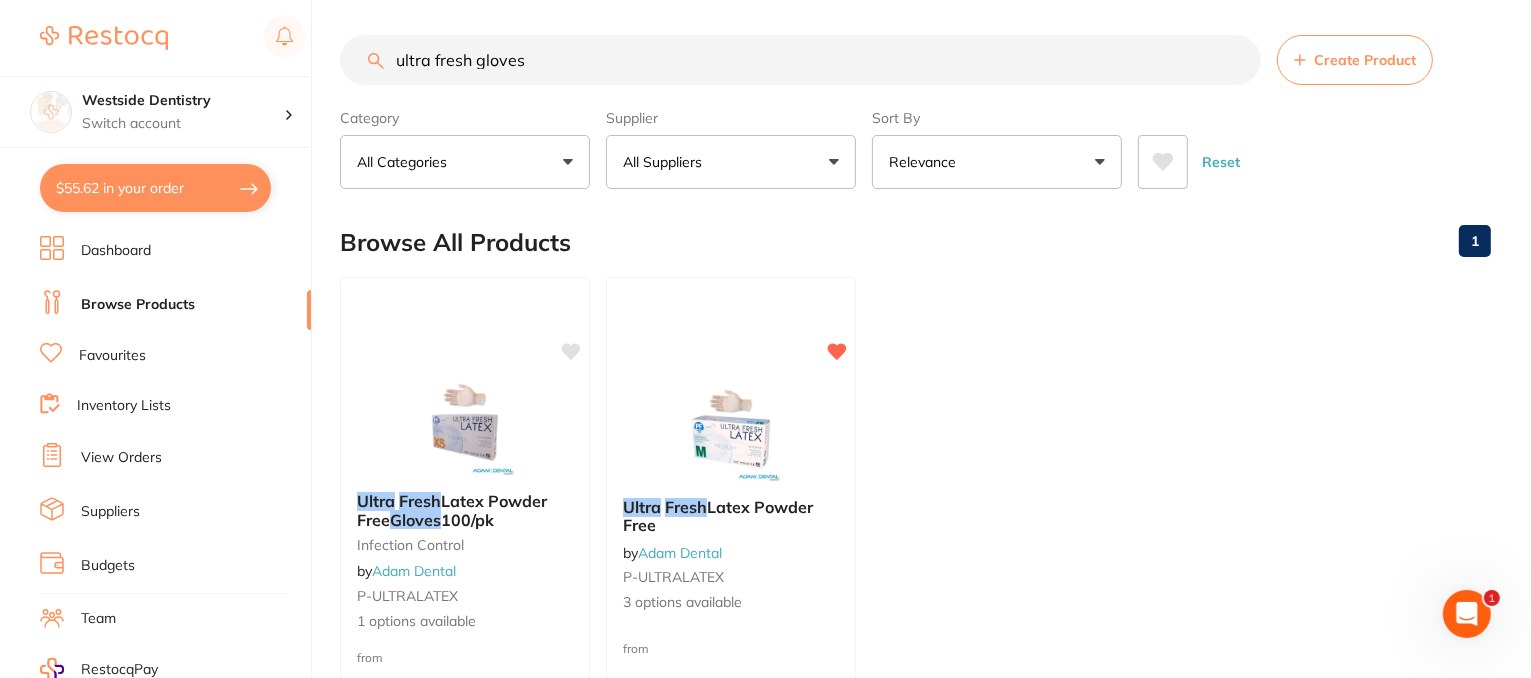 scroll, scrollTop: 0, scrollLeft: 0, axis: both 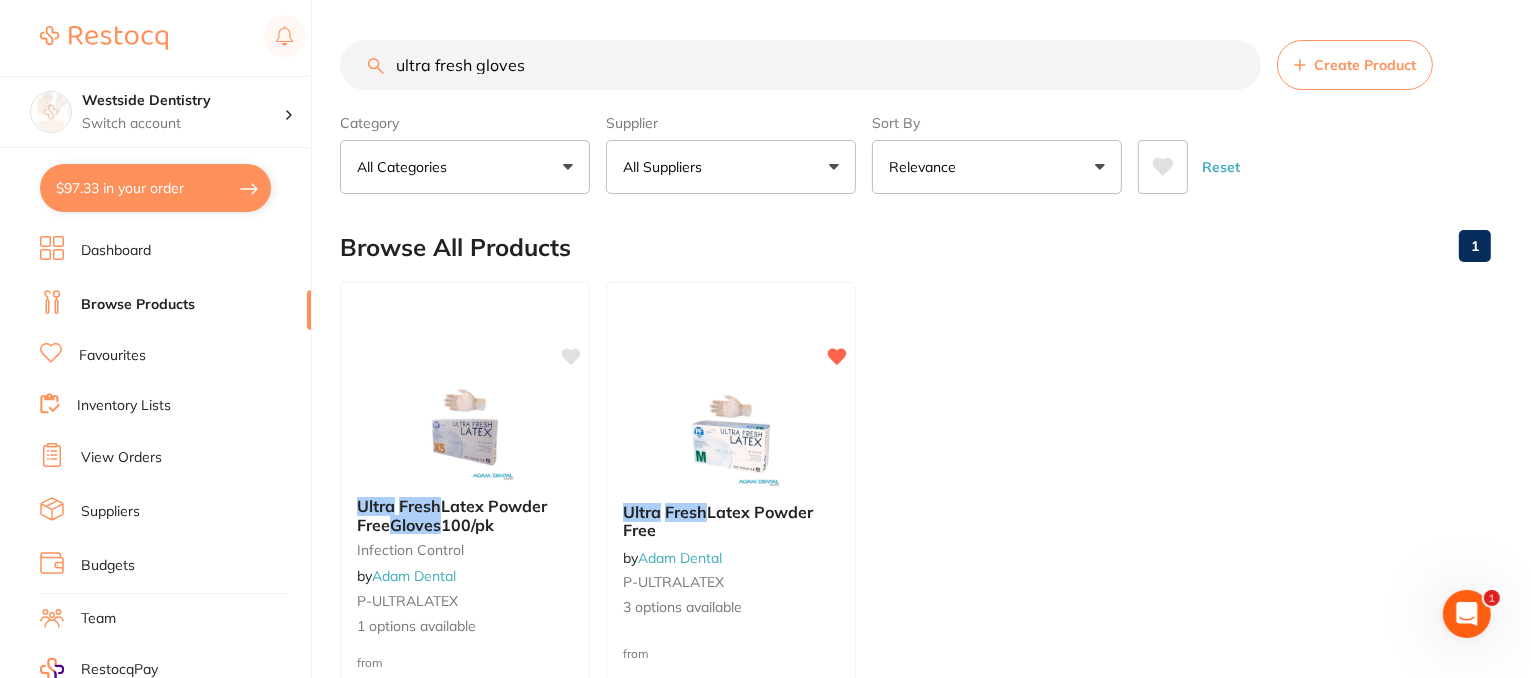drag, startPoint x: 572, startPoint y: 69, endPoint x: 370, endPoint y: 51, distance: 202.8004 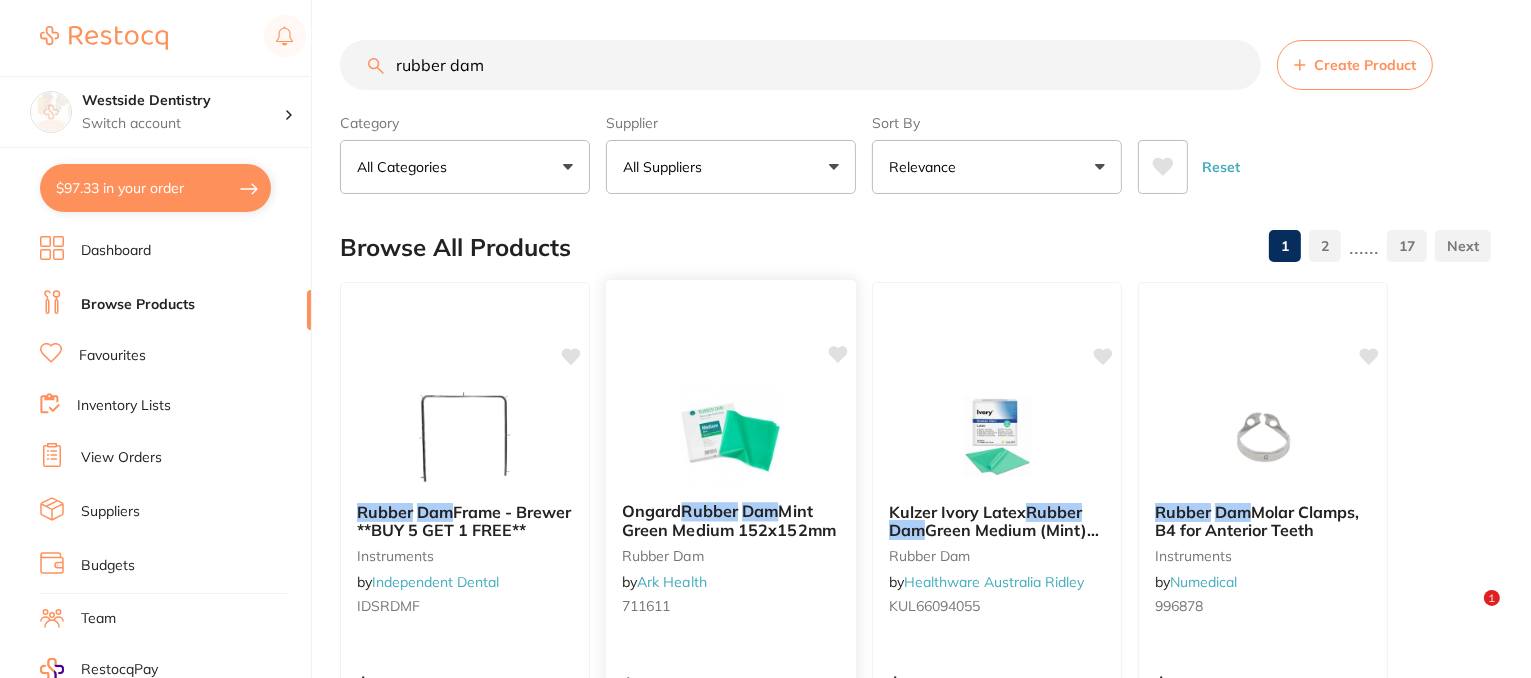 scroll, scrollTop: 100, scrollLeft: 0, axis: vertical 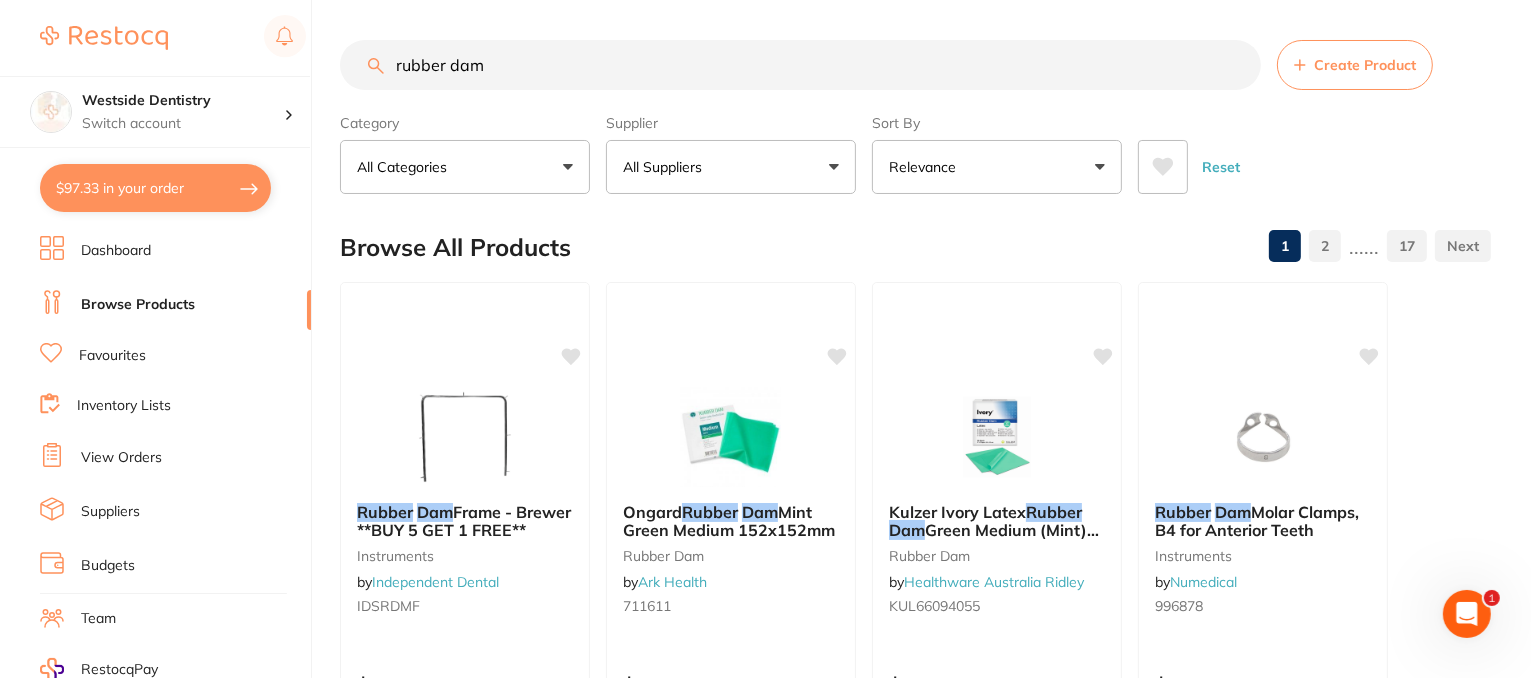 type on "rubber dam" 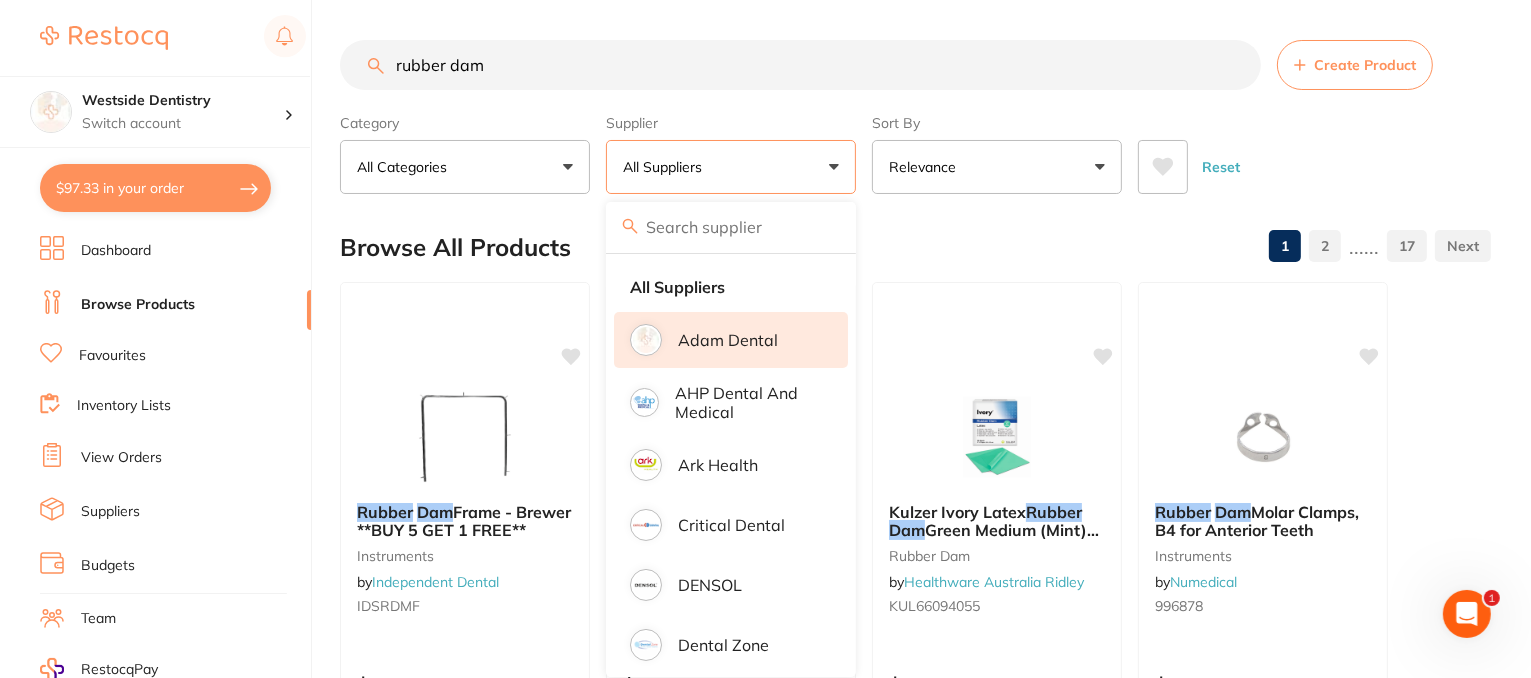click on "Adam Dental" at bounding box center (728, 340) 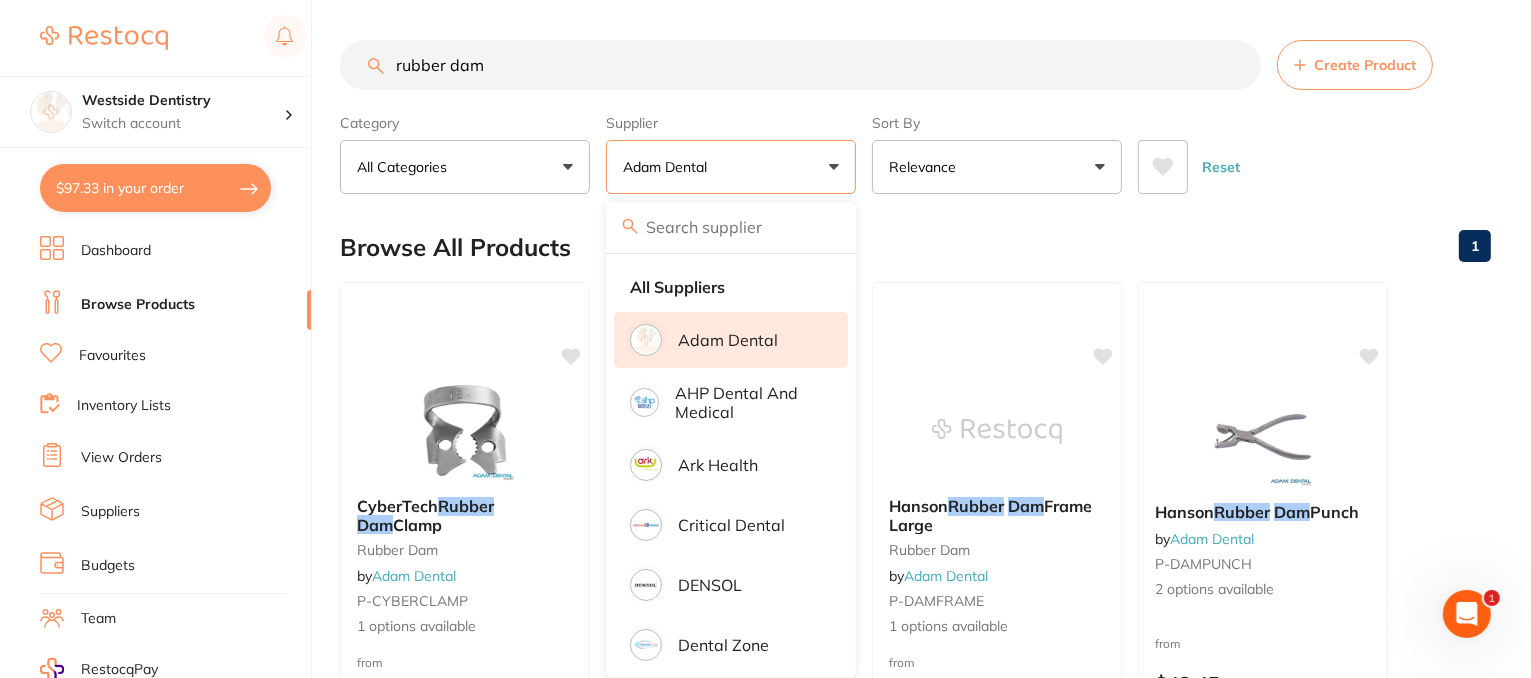 click on "Adam Dental" at bounding box center (731, 167) 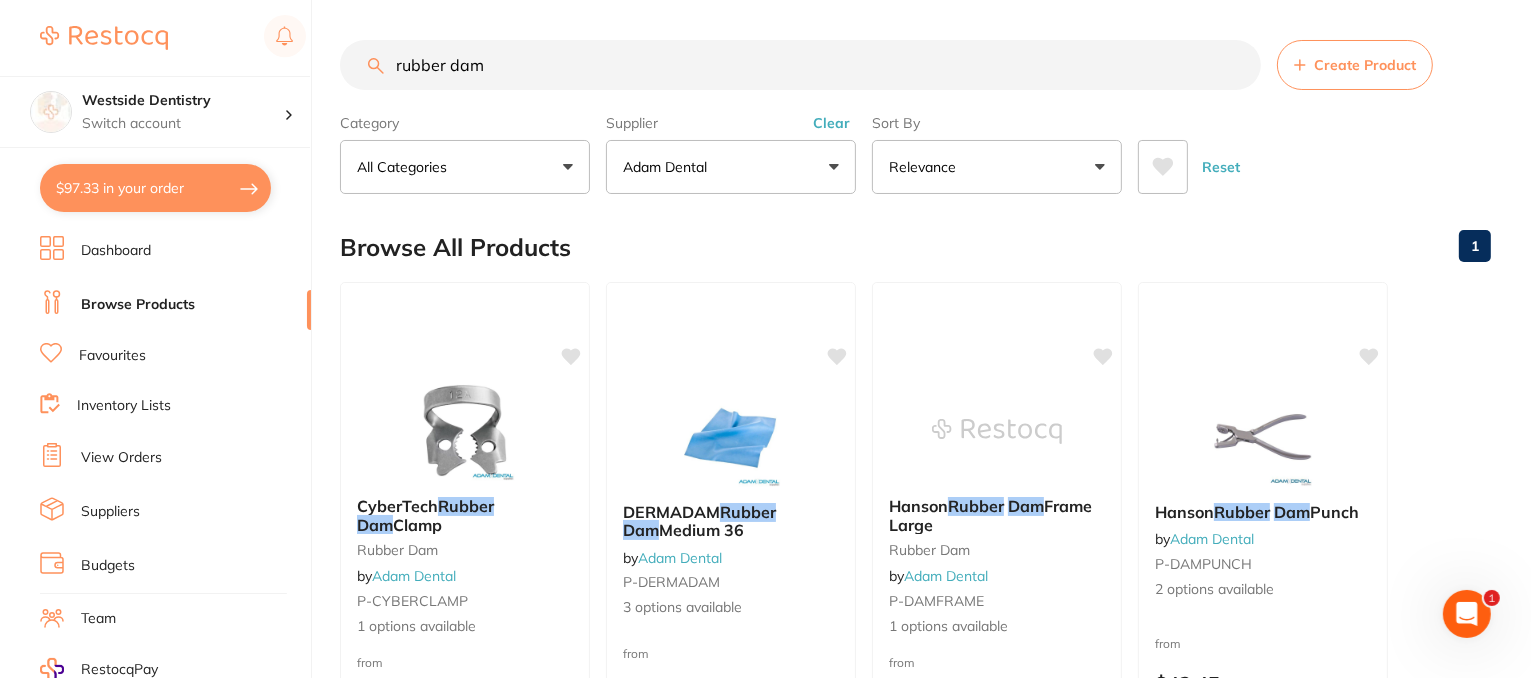 scroll, scrollTop: 0, scrollLeft: 0, axis: both 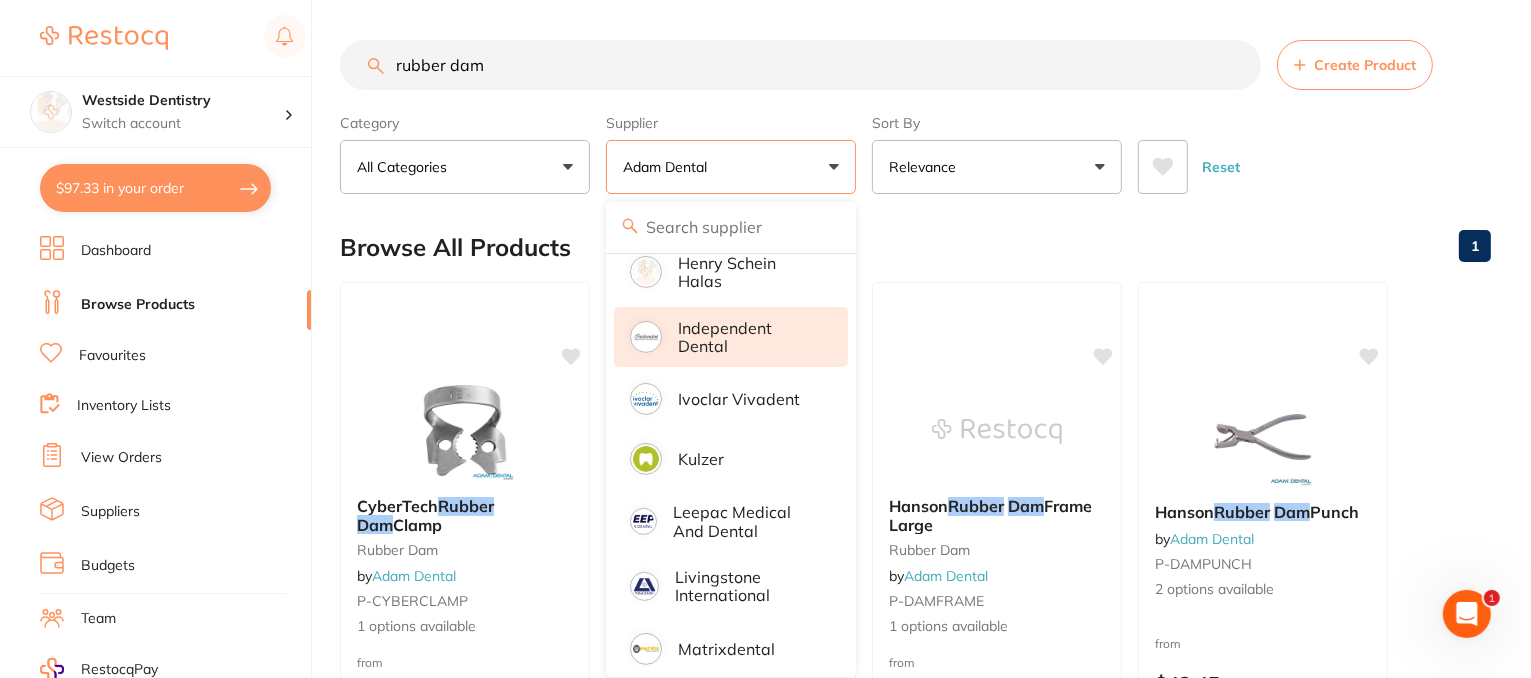 click on "Independent Dental" at bounding box center (749, 337) 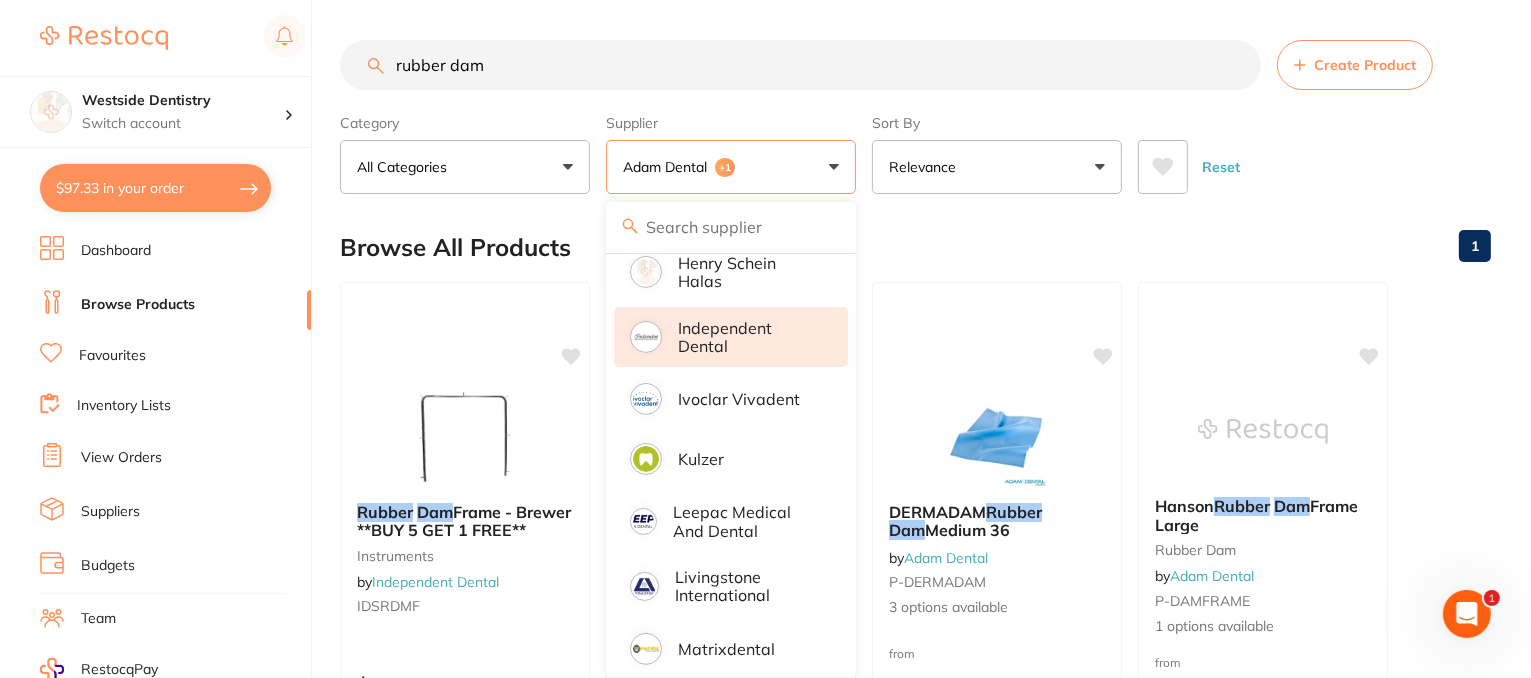 click on "rubber dam         Create Product Category All Categories All Categories endodontics instruments rubber dam whitening Clear Category   false    All Categories Category All Categories endodontics instruments rubber dam whitening Supplier Adam Dental +1 All Suppliers Adam Dental AHP Dental and Medical Ark Health Critical Dental DENSOL Dental Zone Healthware Australia Ridley Henry Schein Halas Independent Dental Ivoclar Vivadent Kulzer Leepac Medical and Dental Livingstone International Matrixdental Numedical Orien dental Origin Dental Raypurt Dental VP Dental & Medical Supplies Clear Supplier   true    Adam Dental +1 Supplier Adam Dental AHP Dental and Medical Ark Health Critical Dental DENSOL Dental Zone Healthware Australia Ridley Henry Schein Halas Independent Dental Ivoclar Vivadent Kulzer Leepac Medical and Dental Livingstone International Matrixdental Numedical Orien dental Origin Dental Raypurt Dental VP Dental & Medical Supplies Sort By Relevance Highest Price Lowest Price On Sale Relevance Clear" at bounding box center [935, 2844] 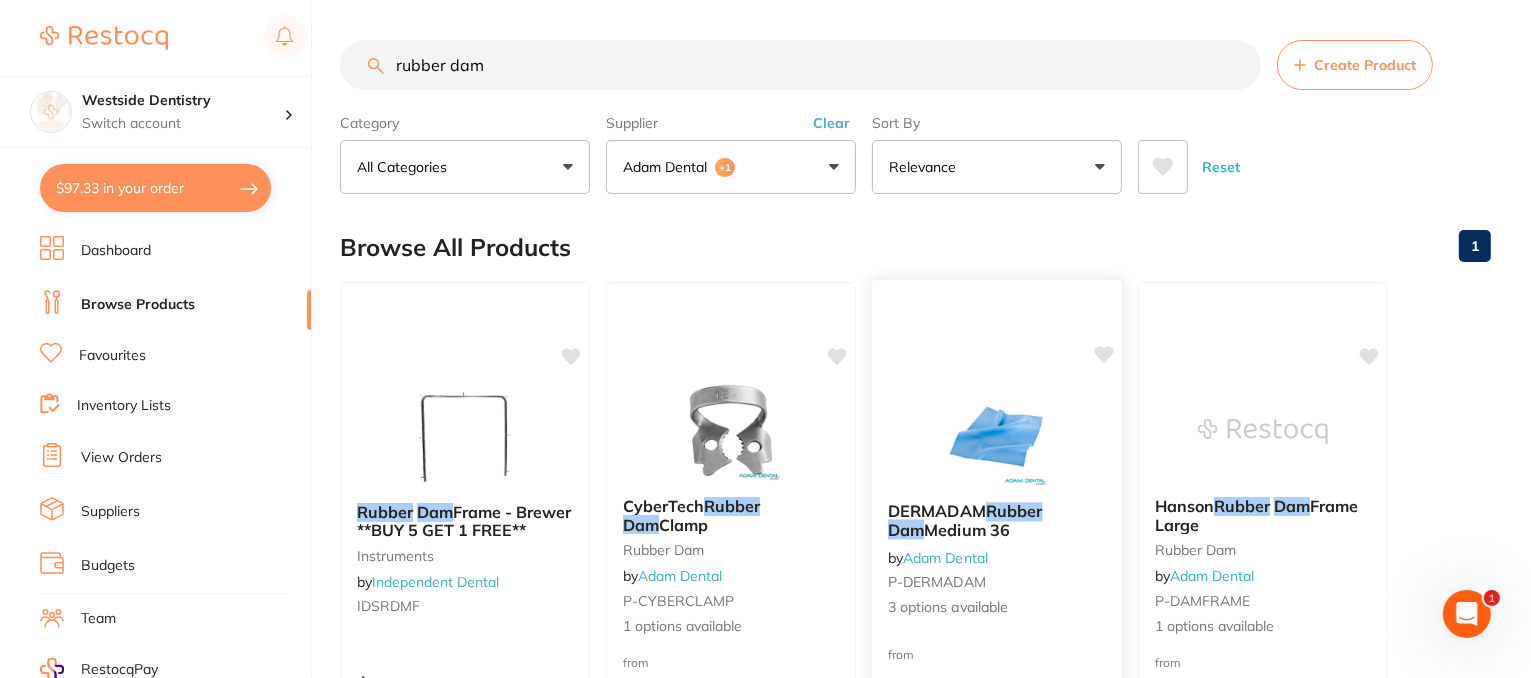 scroll, scrollTop: 0, scrollLeft: 0, axis: both 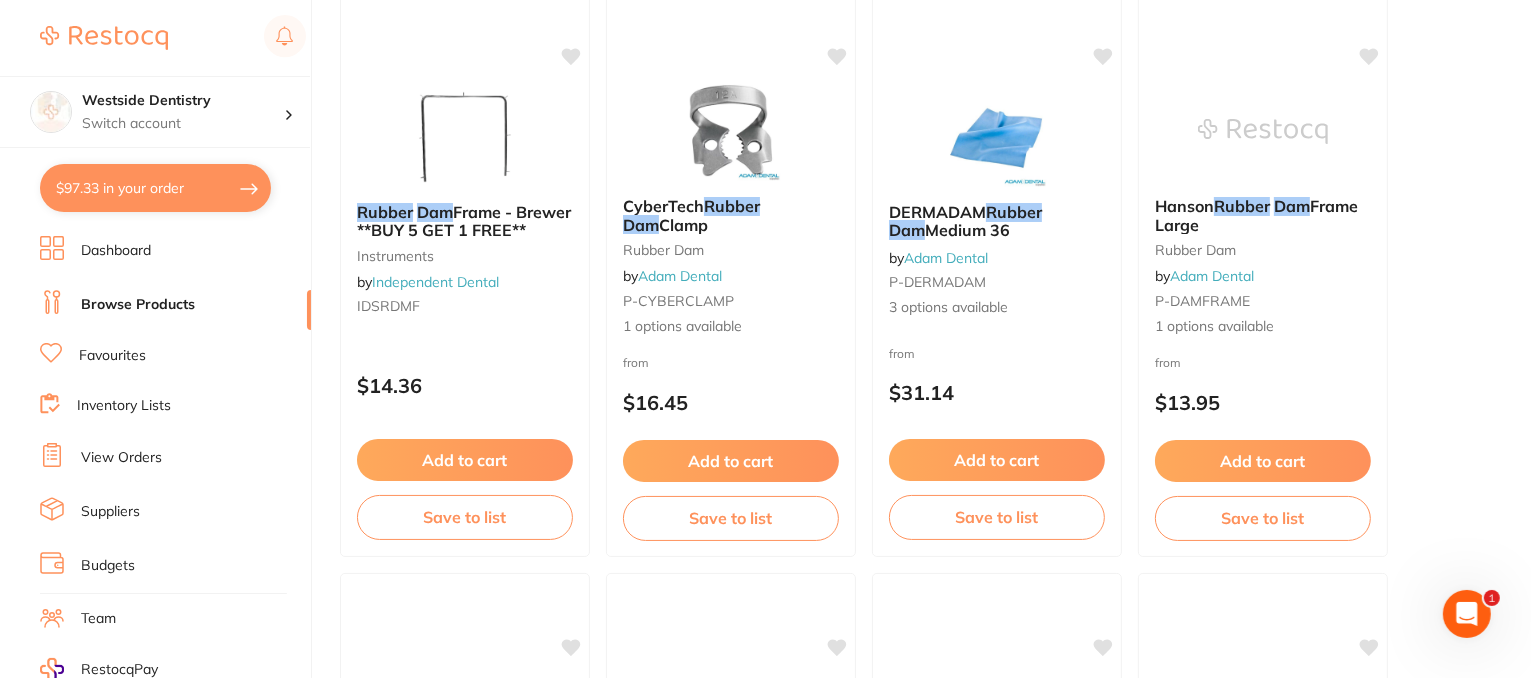 click on "DERMADAM  Rubber   Dam  Medium 36   by  Adam Dental P-DERMADAM   3 options available   from $31.14 Add to cart Save to list" at bounding box center [997, 269] 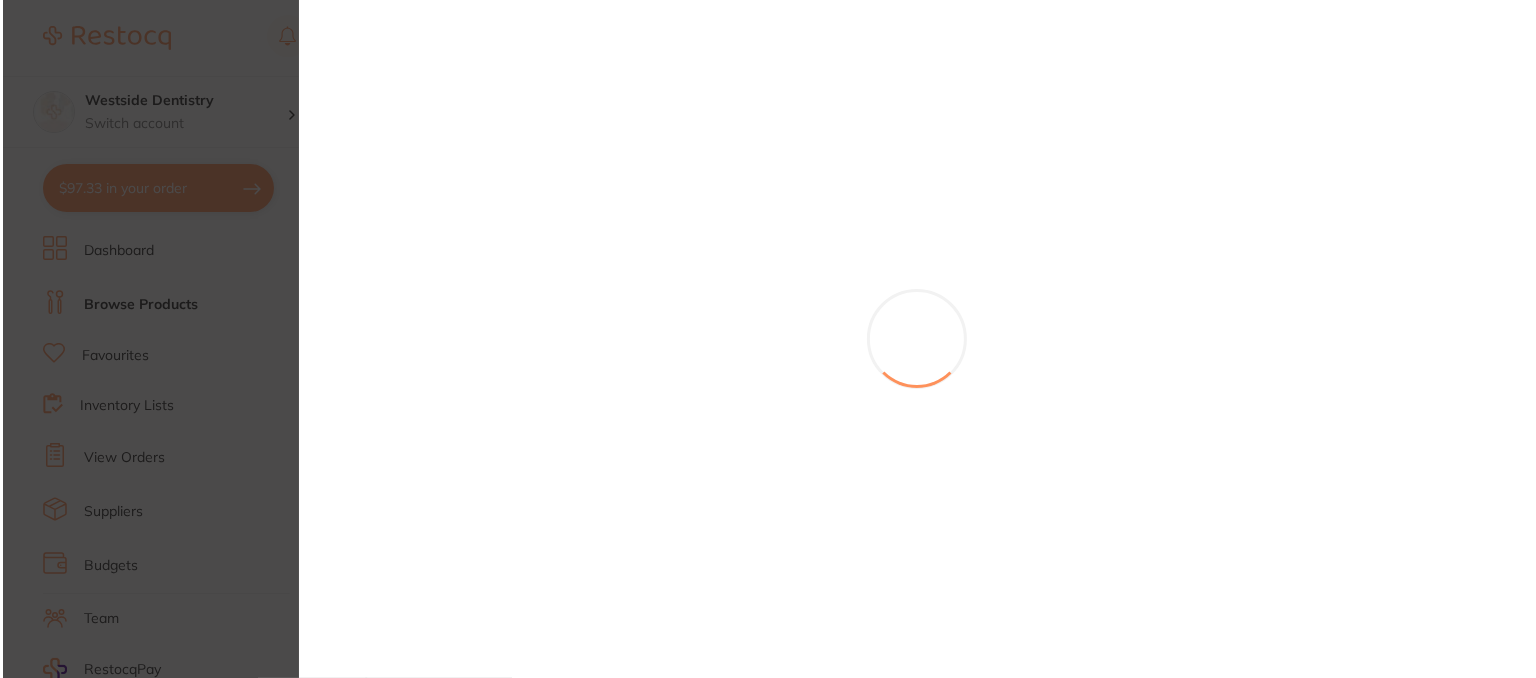 scroll, scrollTop: 0, scrollLeft: 0, axis: both 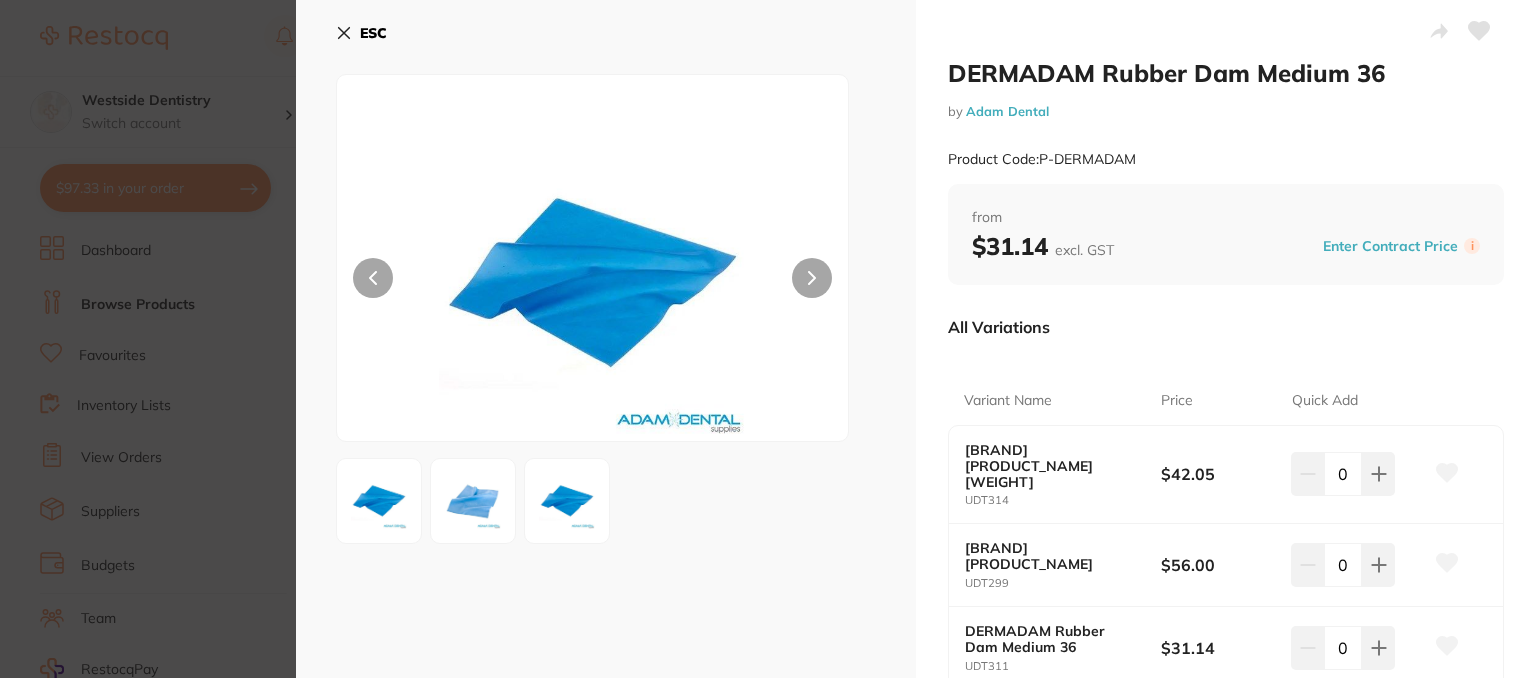 click 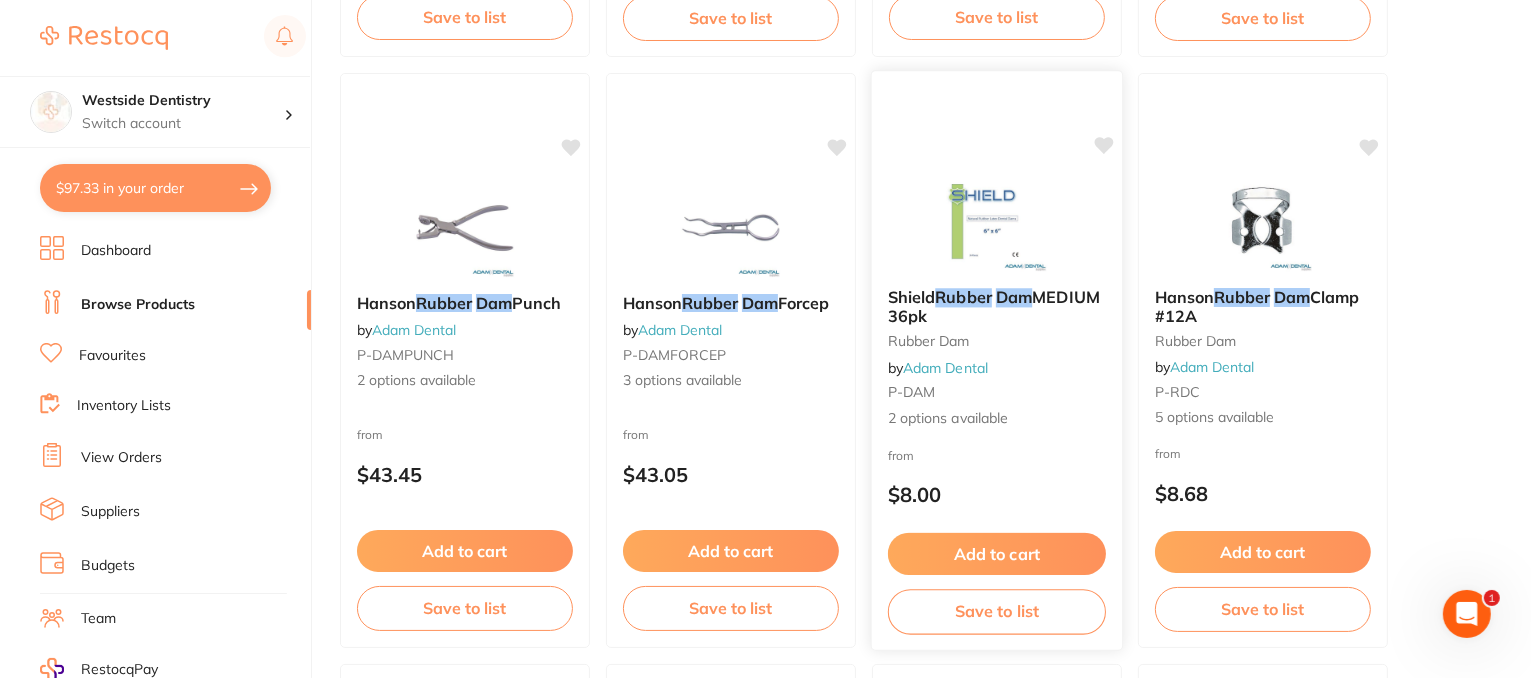 scroll, scrollTop: 300, scrollLeft: 0, axis: vertical 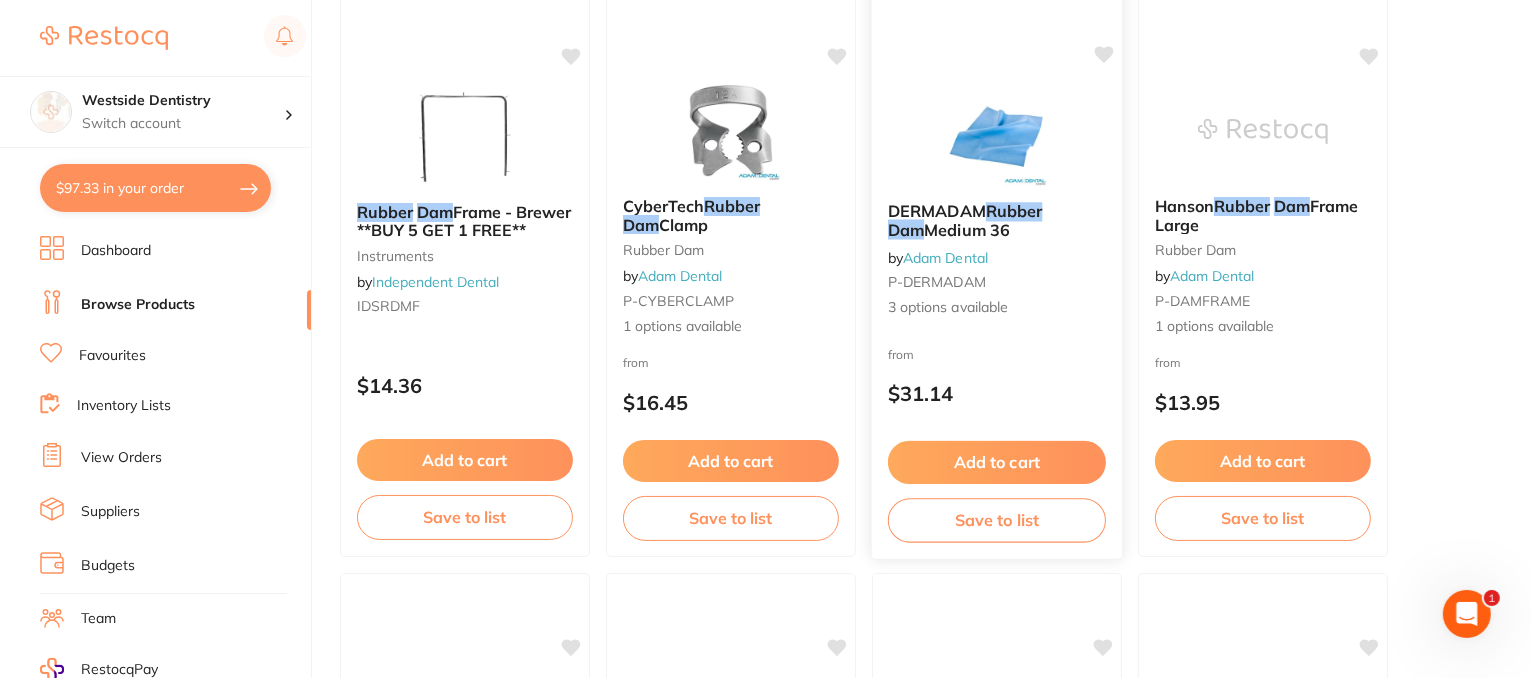 click on "3 options available" at bounding box center [997, 308] 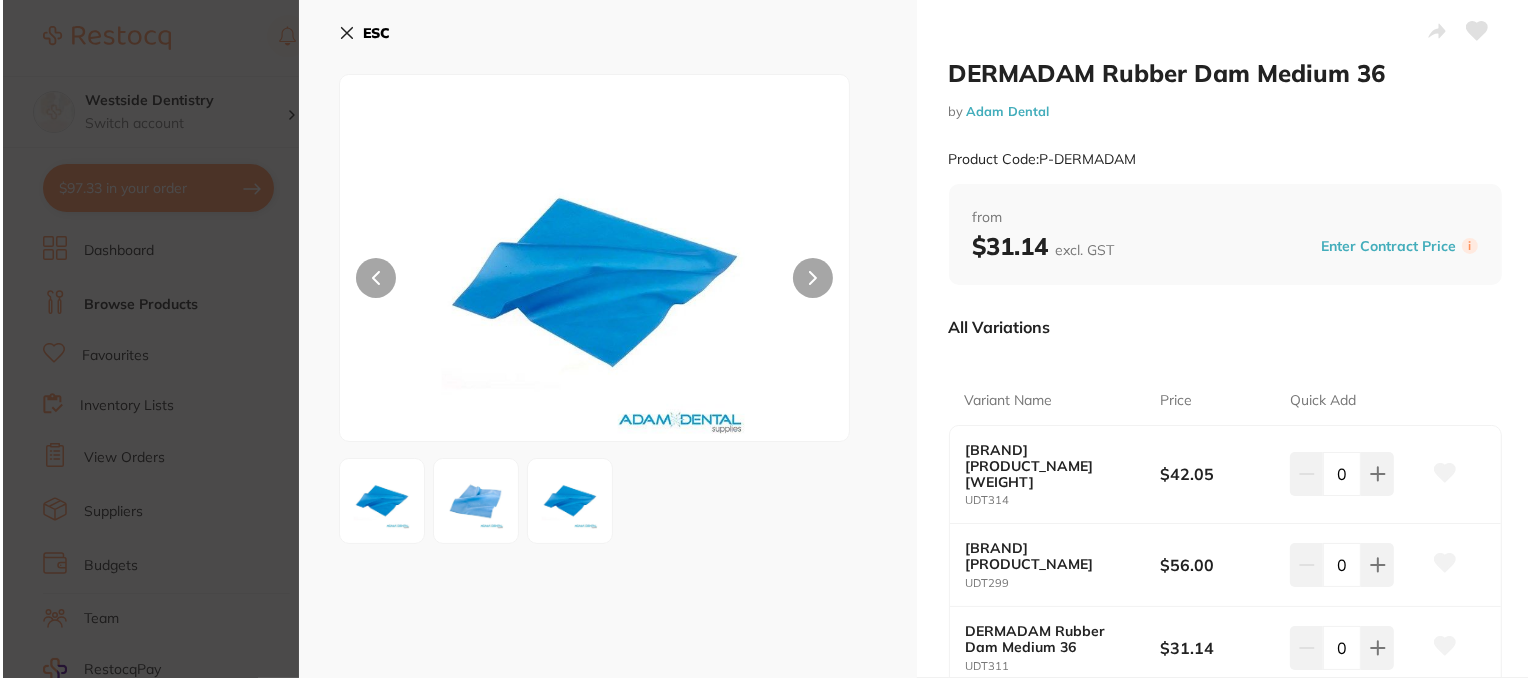 scroll, scrollTop: 0, scrollLeft: 0, axis: both 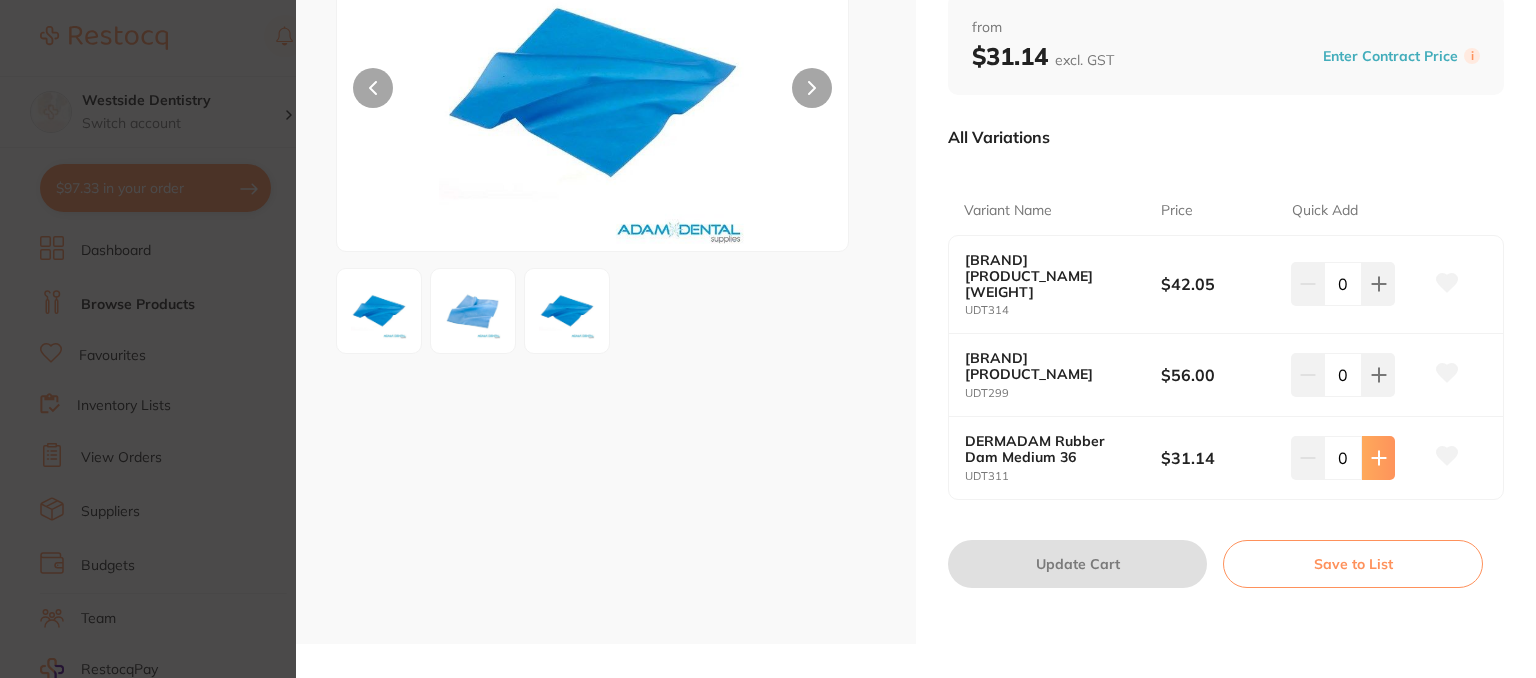 click 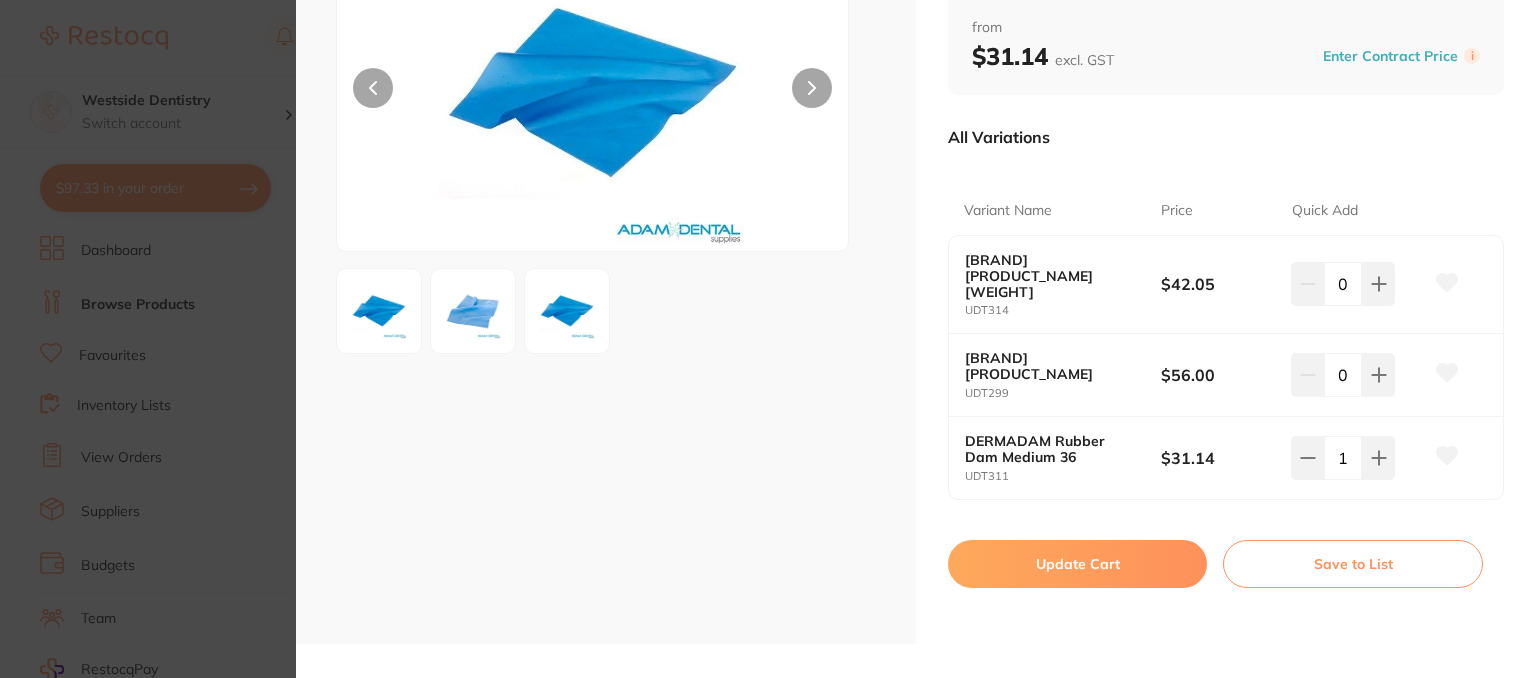 scroll, scrollTop: 0, scrollLeft: 0, axis: both 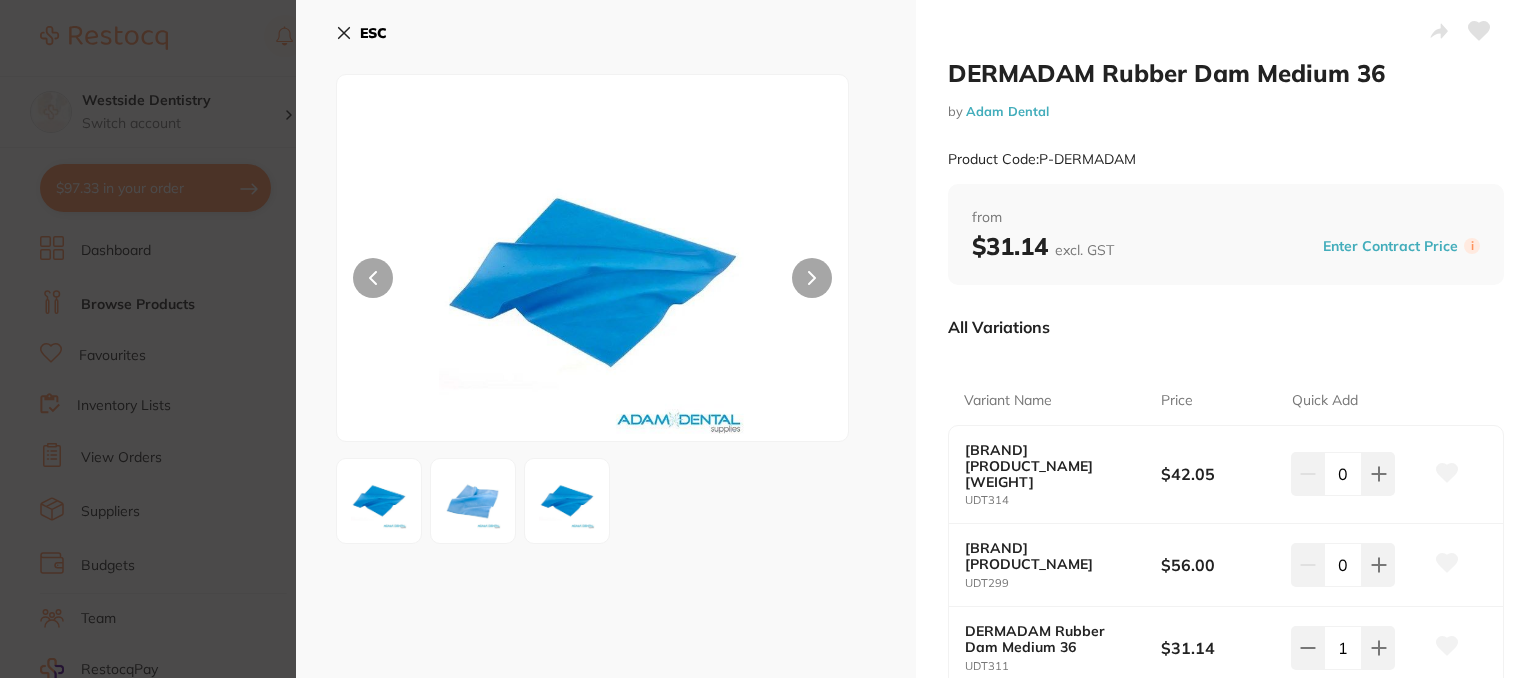 click 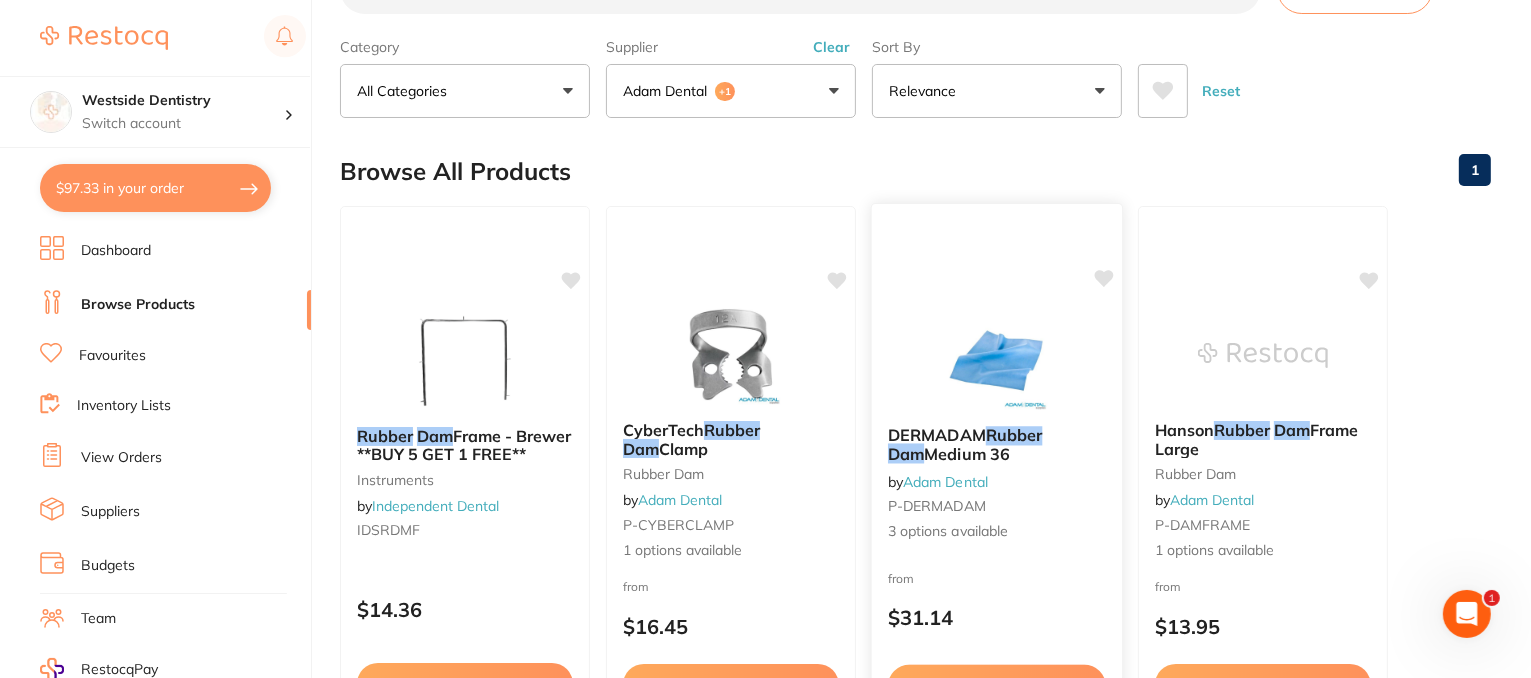 scroll, scrollTop: 0, scrollLeft: 0, axis: both 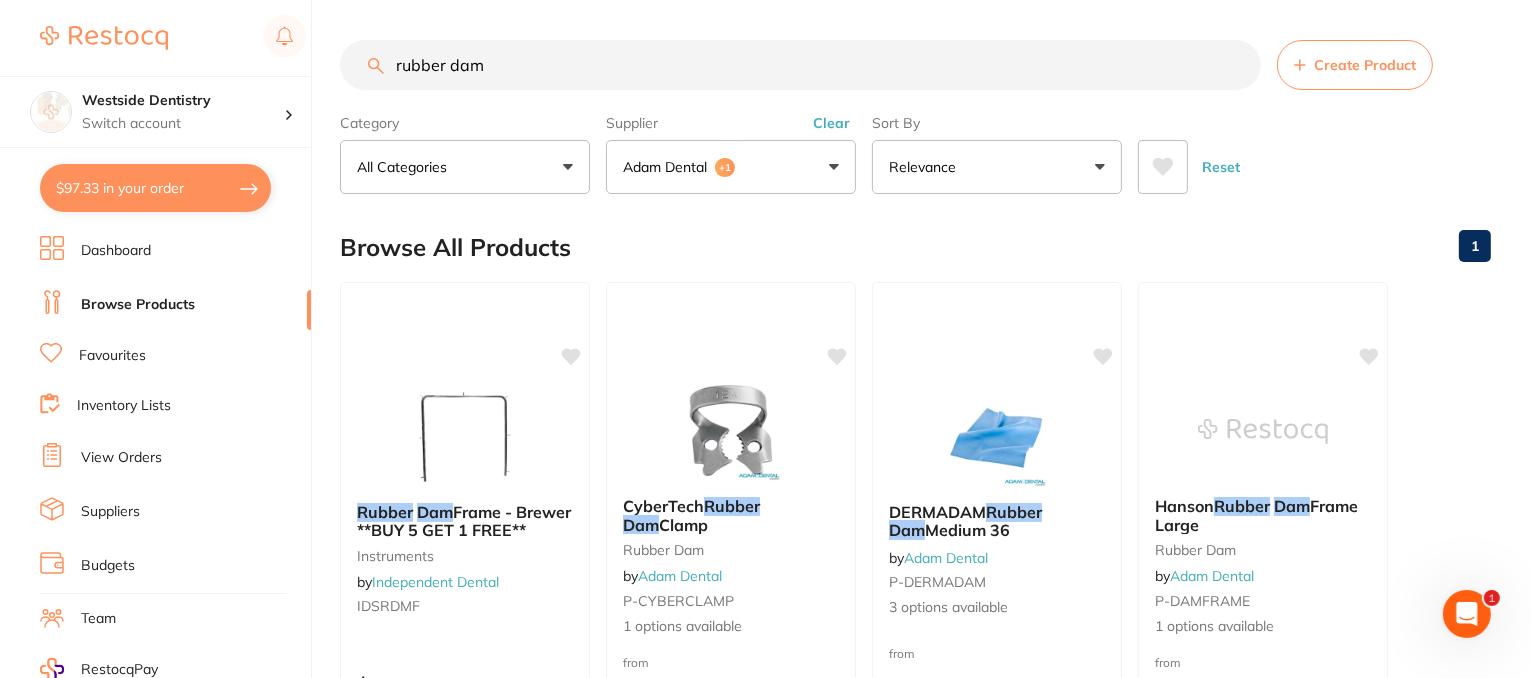 click on "rubber dam" at bounding box center [800, 65] 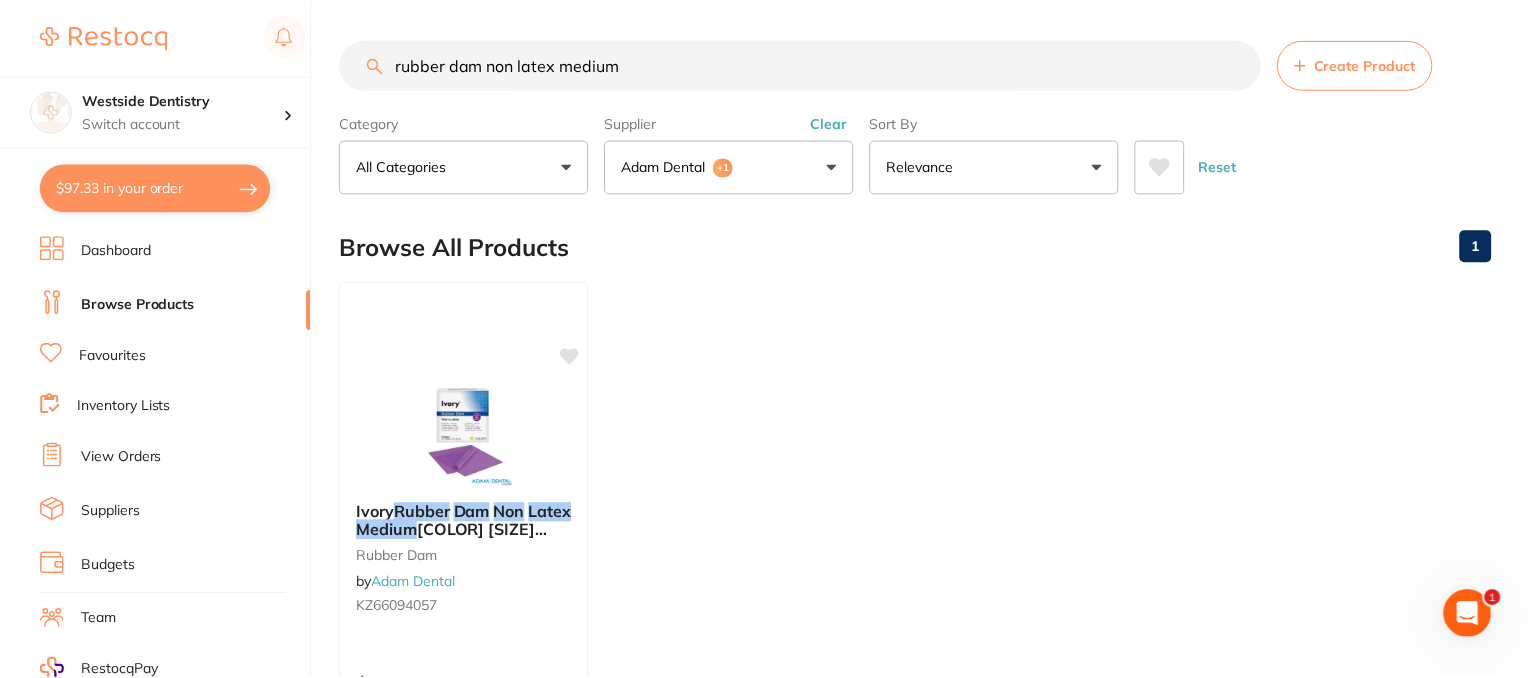scroll, scrollTop: 0, scrollLeft: 0, axis: both 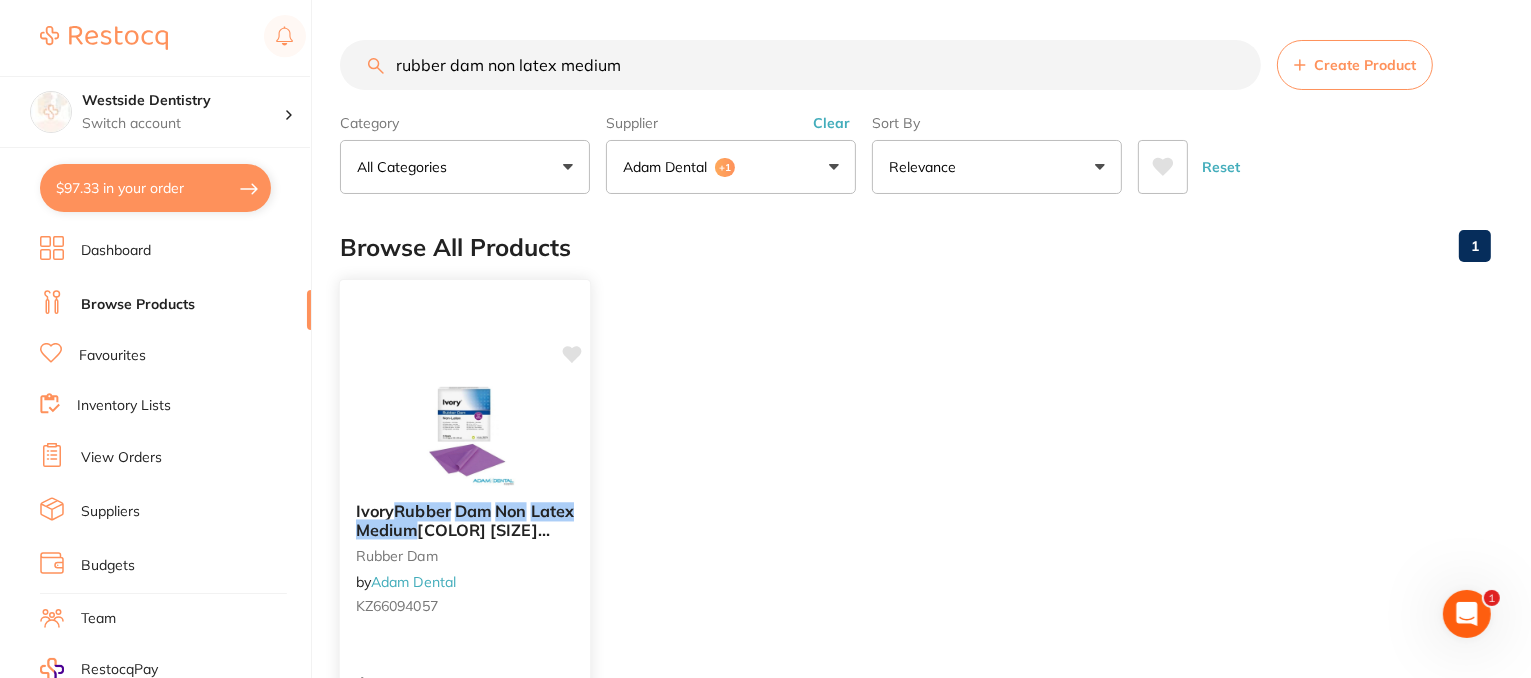 type on "rubber dam non latex medium" 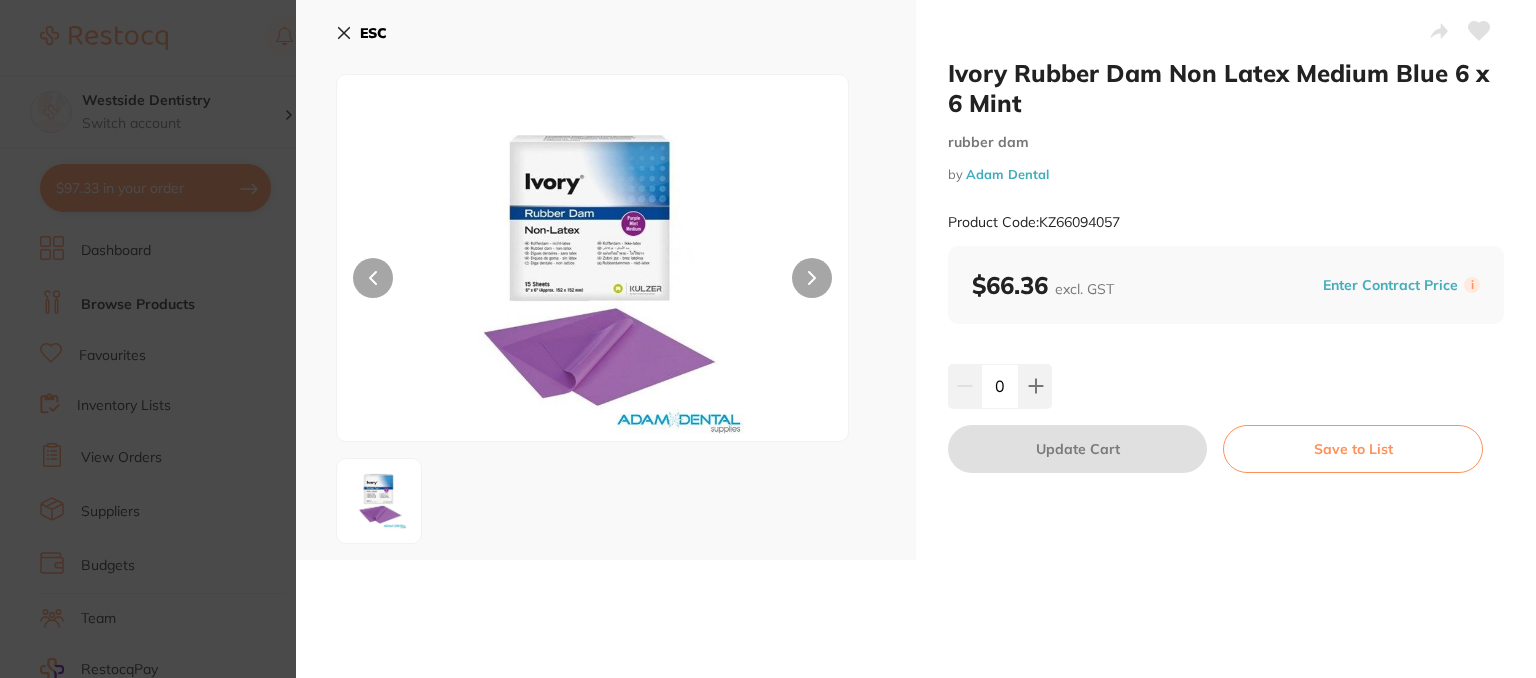 scroll, scrollTop: 0, scrollLeft: 0, axis: both 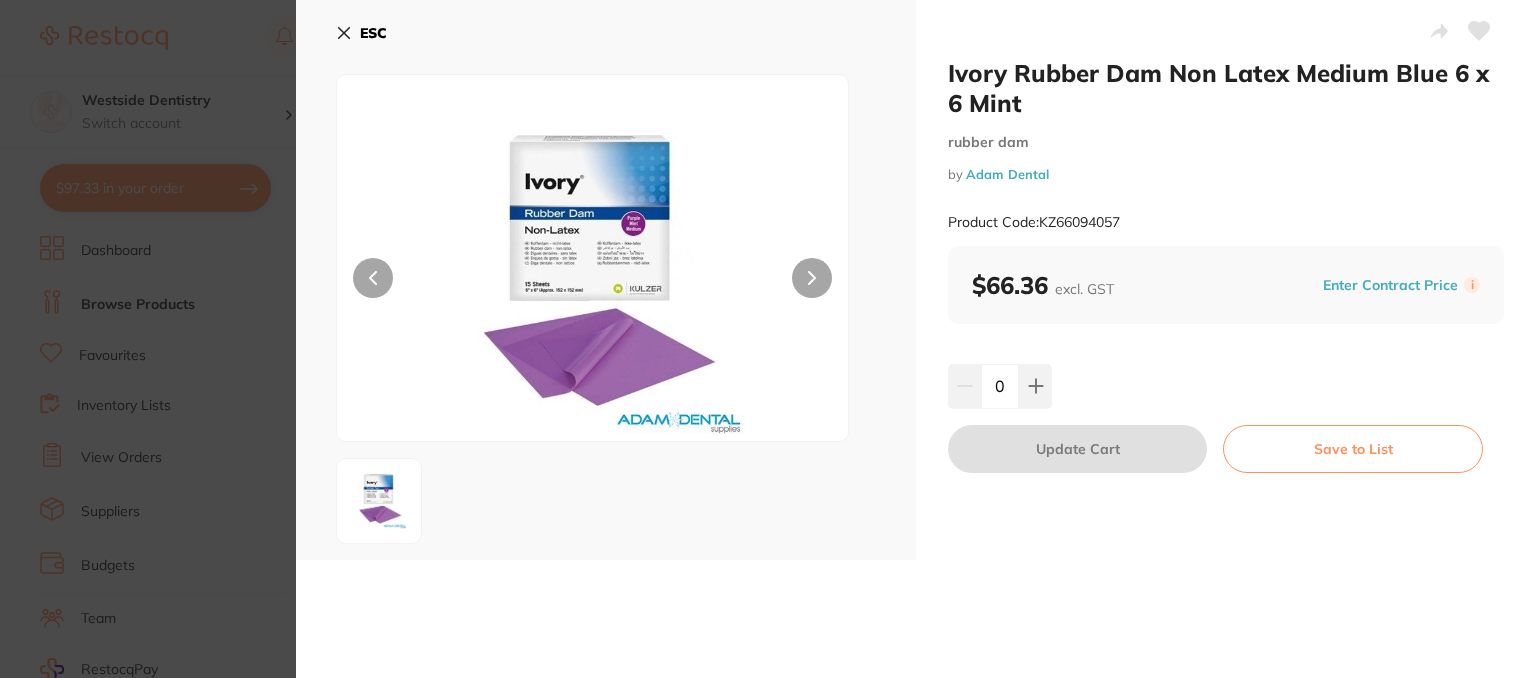click 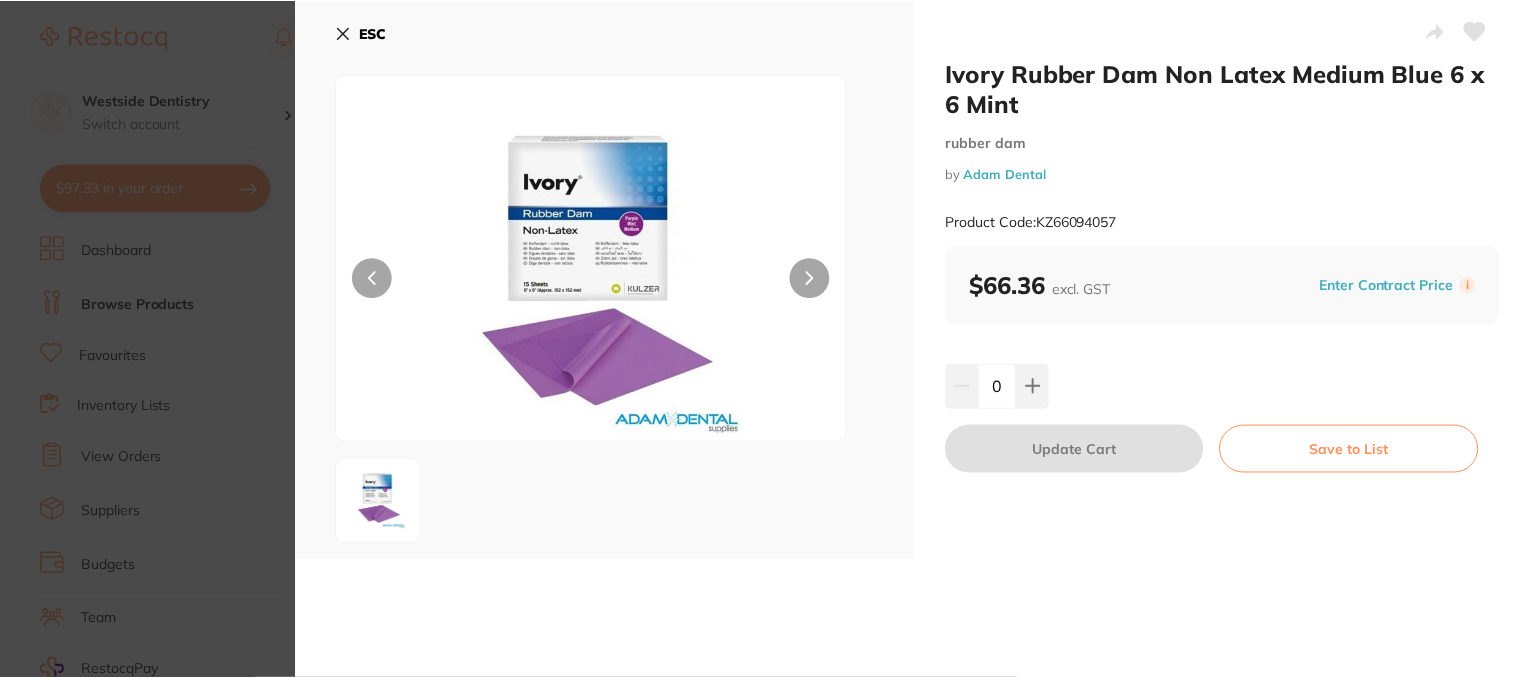 scroll, scrollTop: 20, scrollLeft: 0, axis: vertical 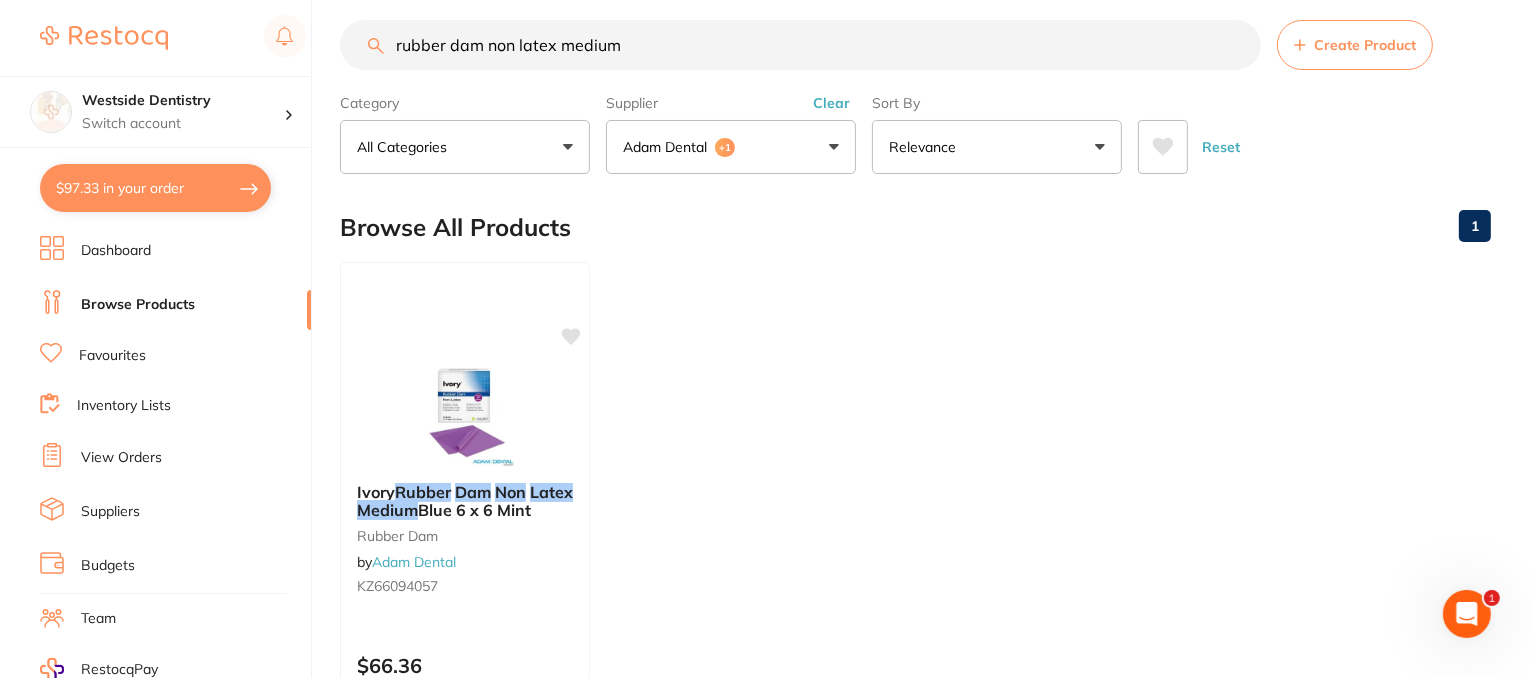 click on "rubber dam non latex medium" at bounding box center [800, 45] 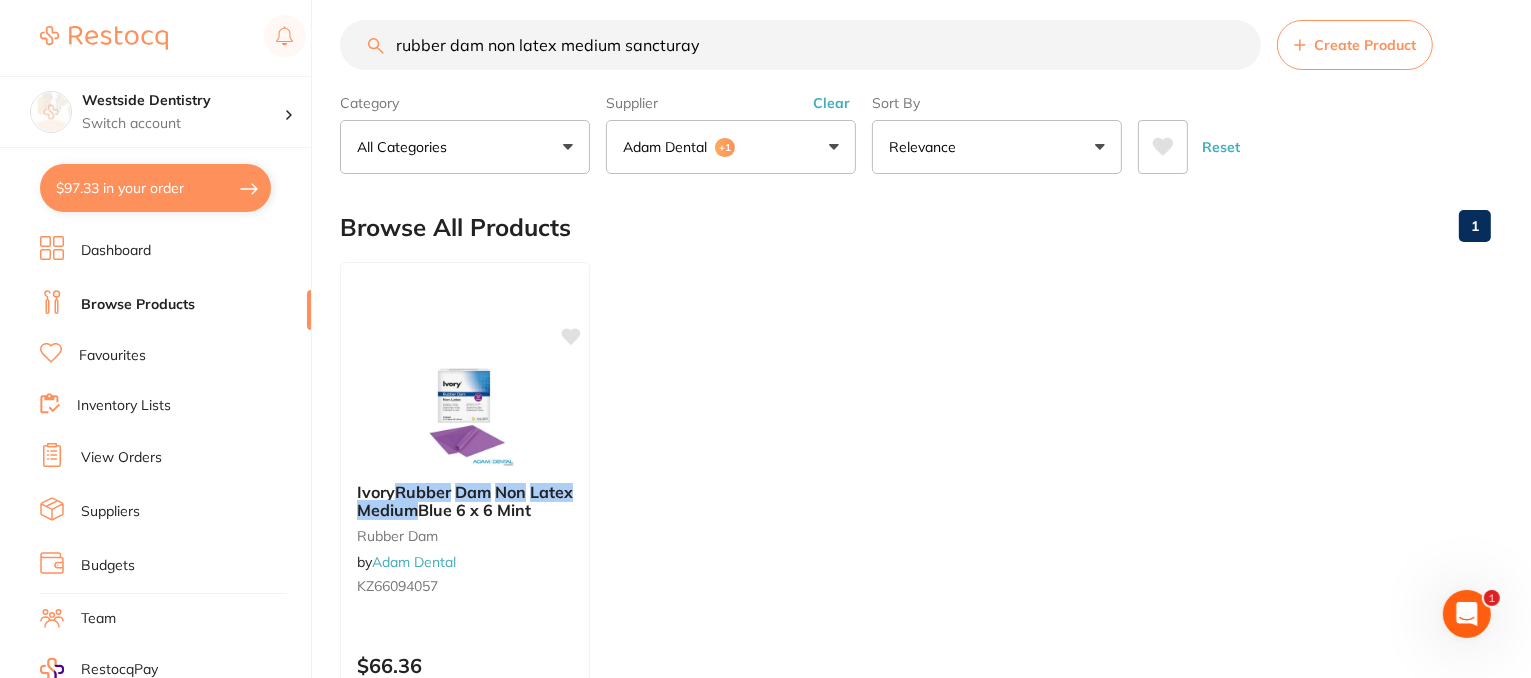 scroll, scrollTop: 0, scrollLeft: 0, axis: both 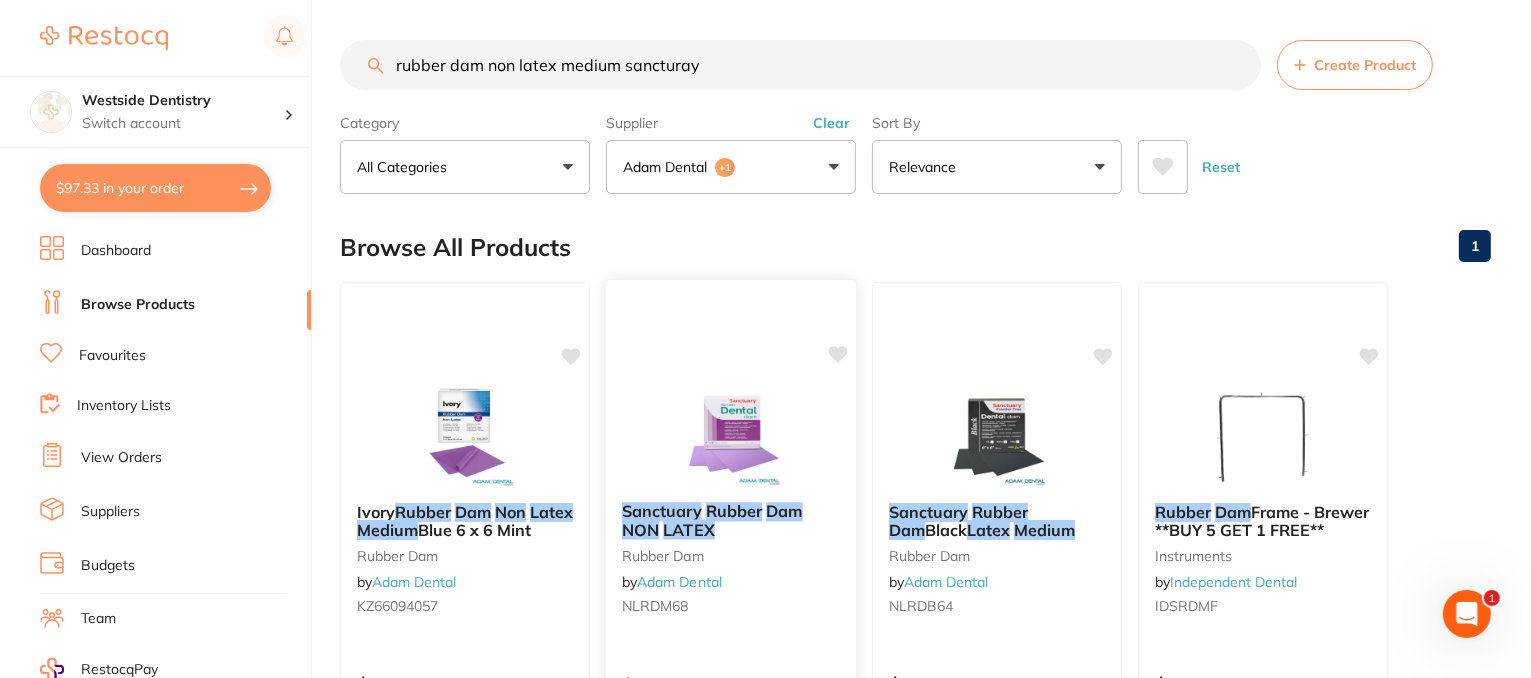 type on "rubber dam non latex medium sancturay" 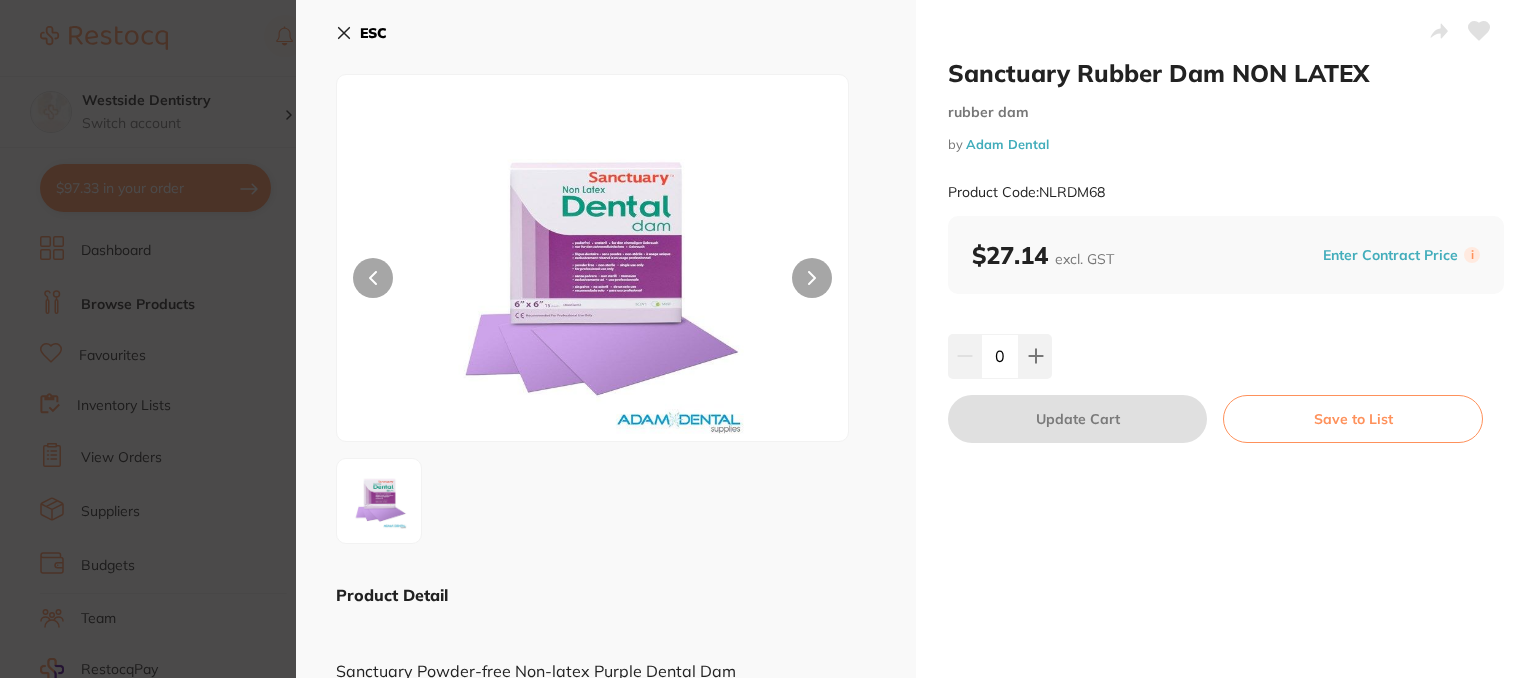 scroll, scrollTop: 0, scrollLeft: 0, axis: both 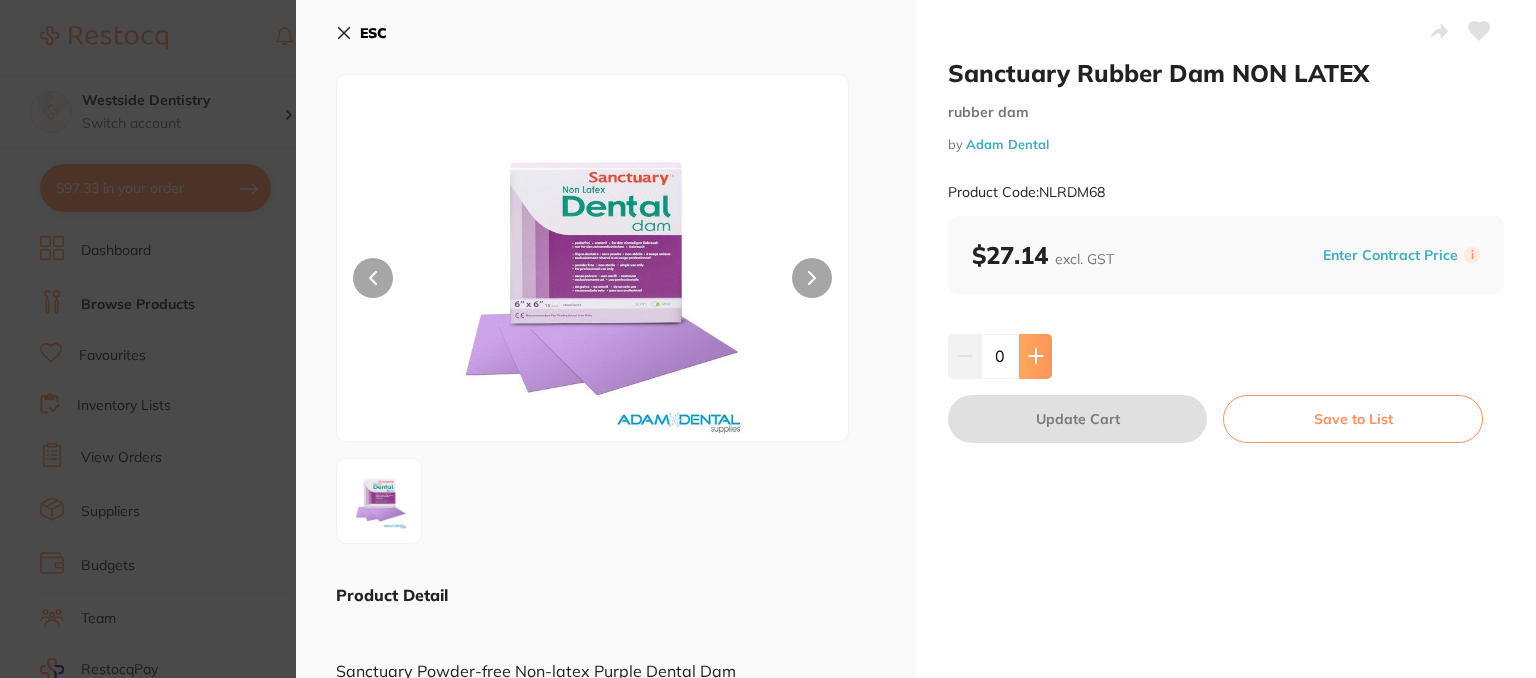 click 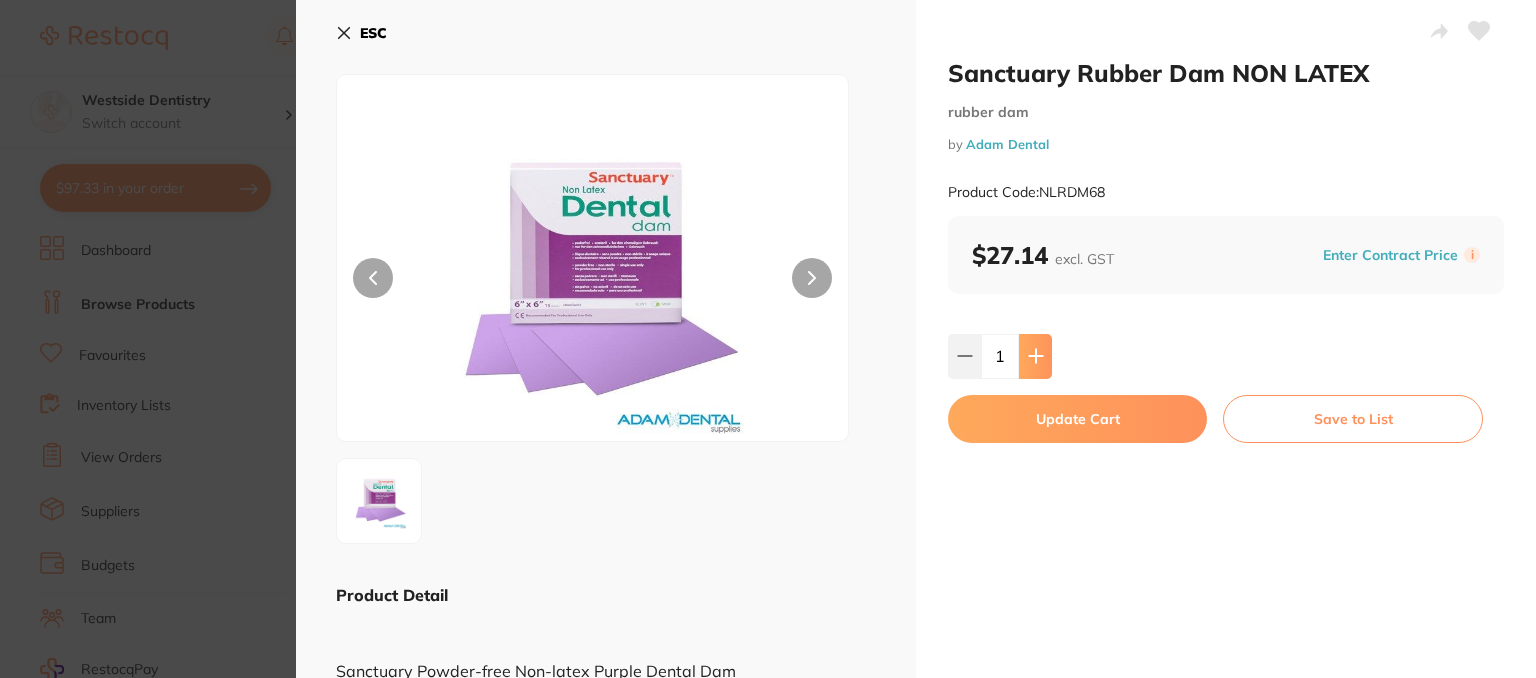 click at bounding box center [1035, 356] 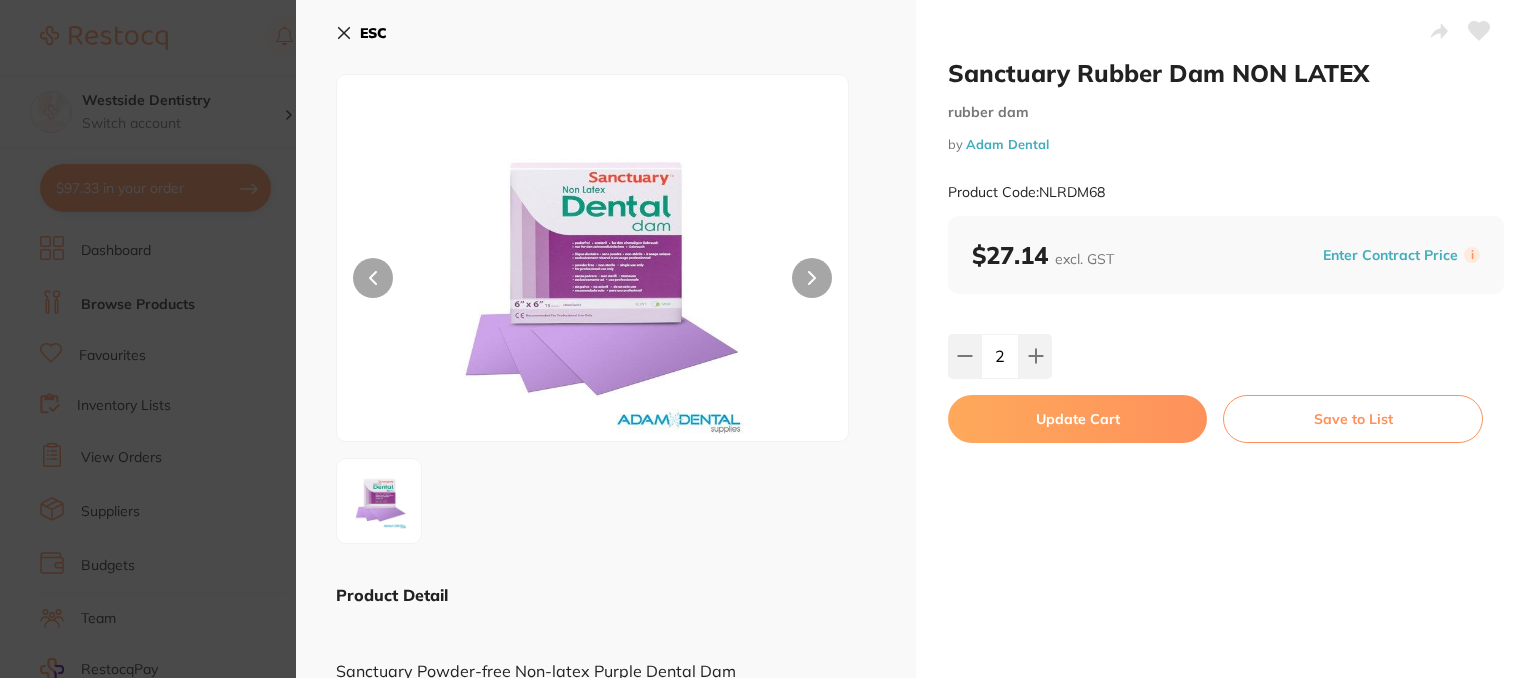 click at bounding box center [1479, 33] 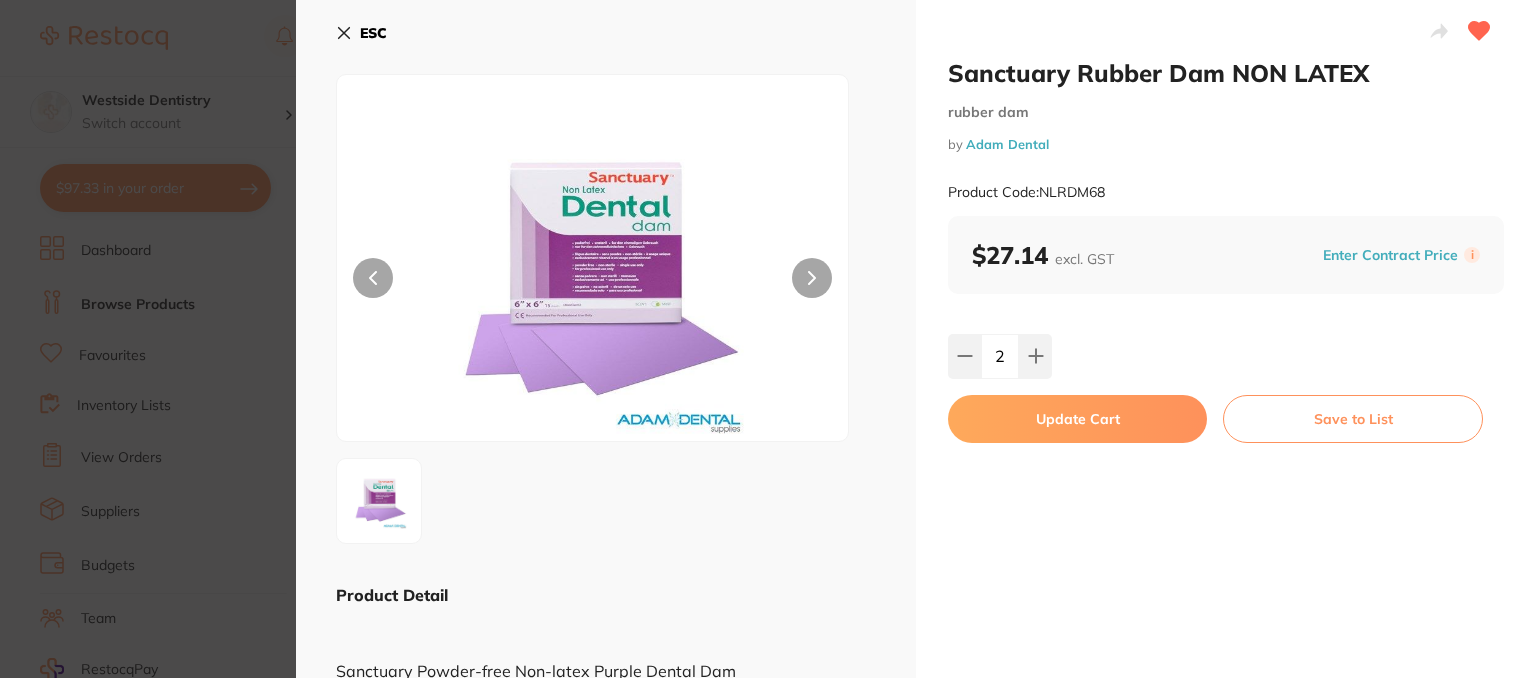 click on "Update Cart" at bounding box center (1077, 419) 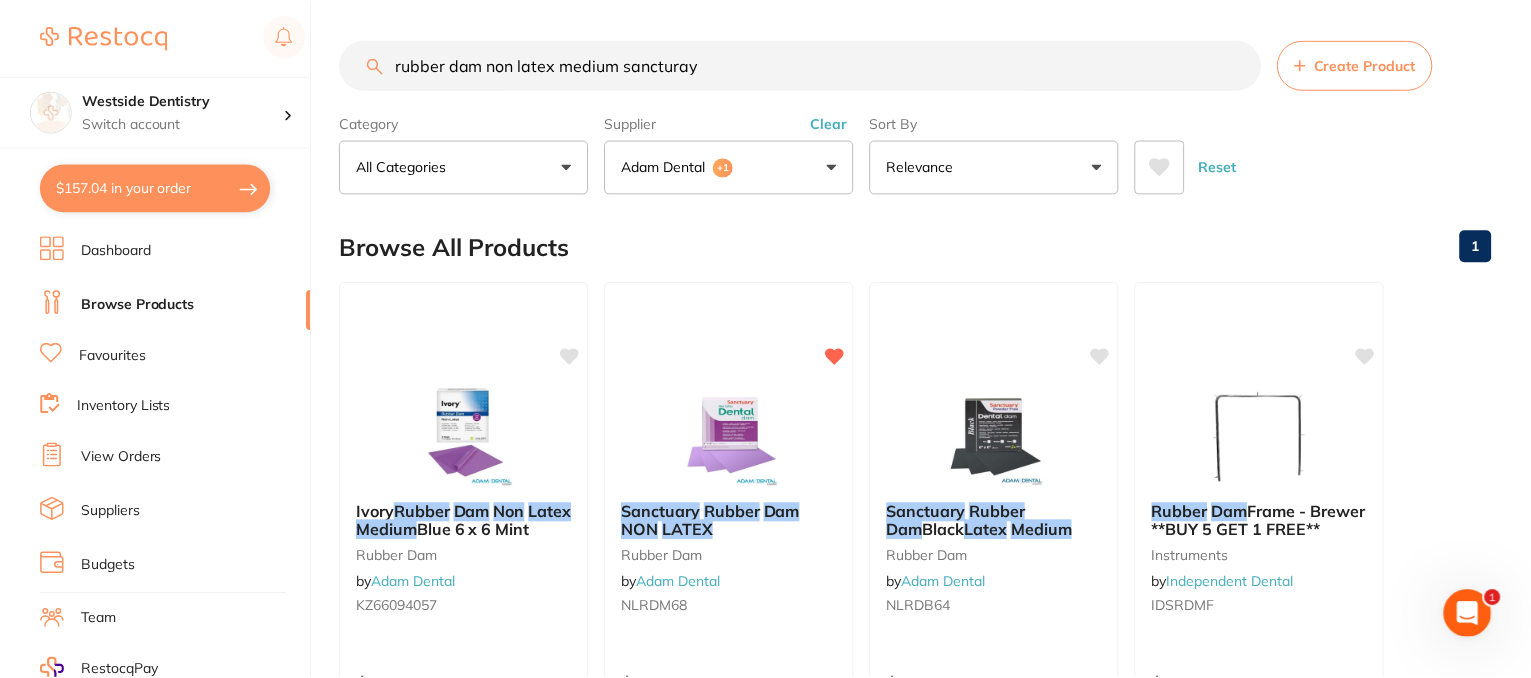 scroll, scrollTop: 20, scrollLeft: 0, axis: vertical 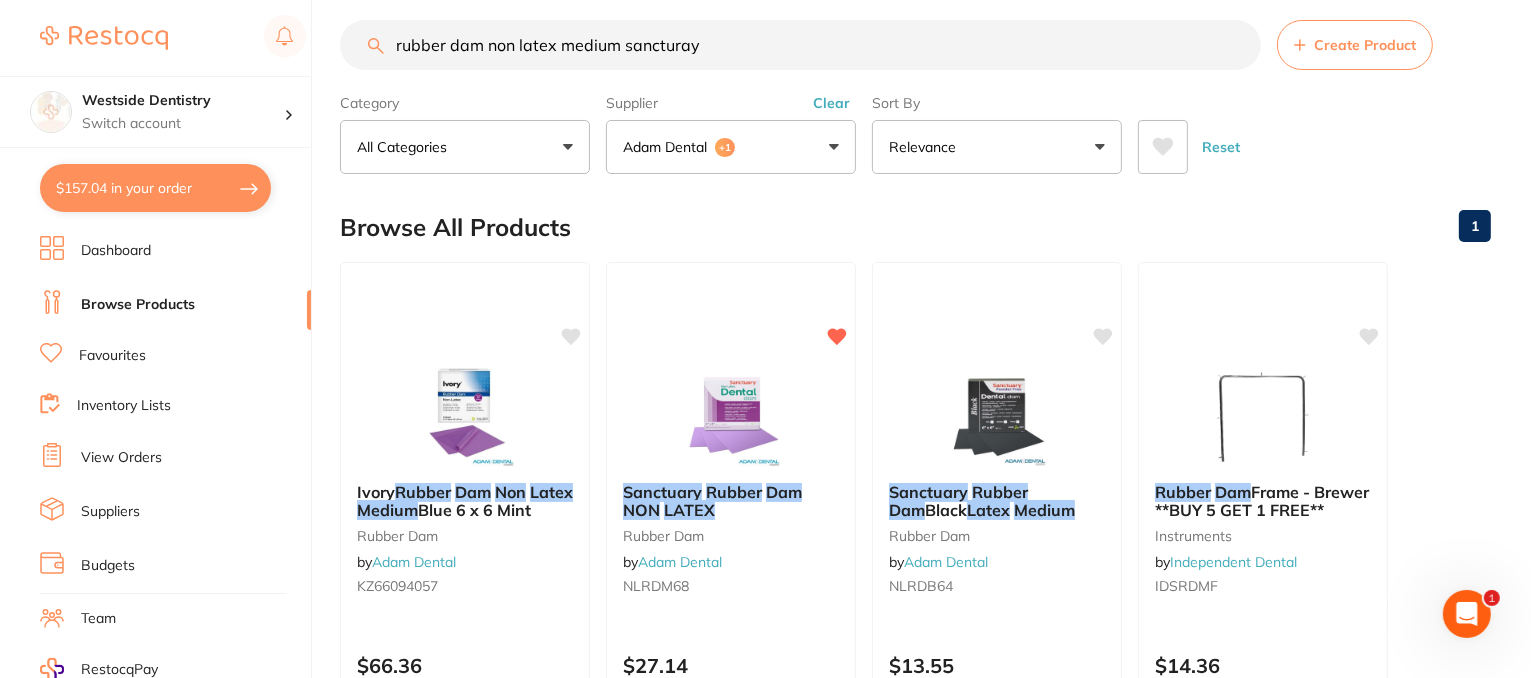 click on "Clear" at bounding box center (831, 103) 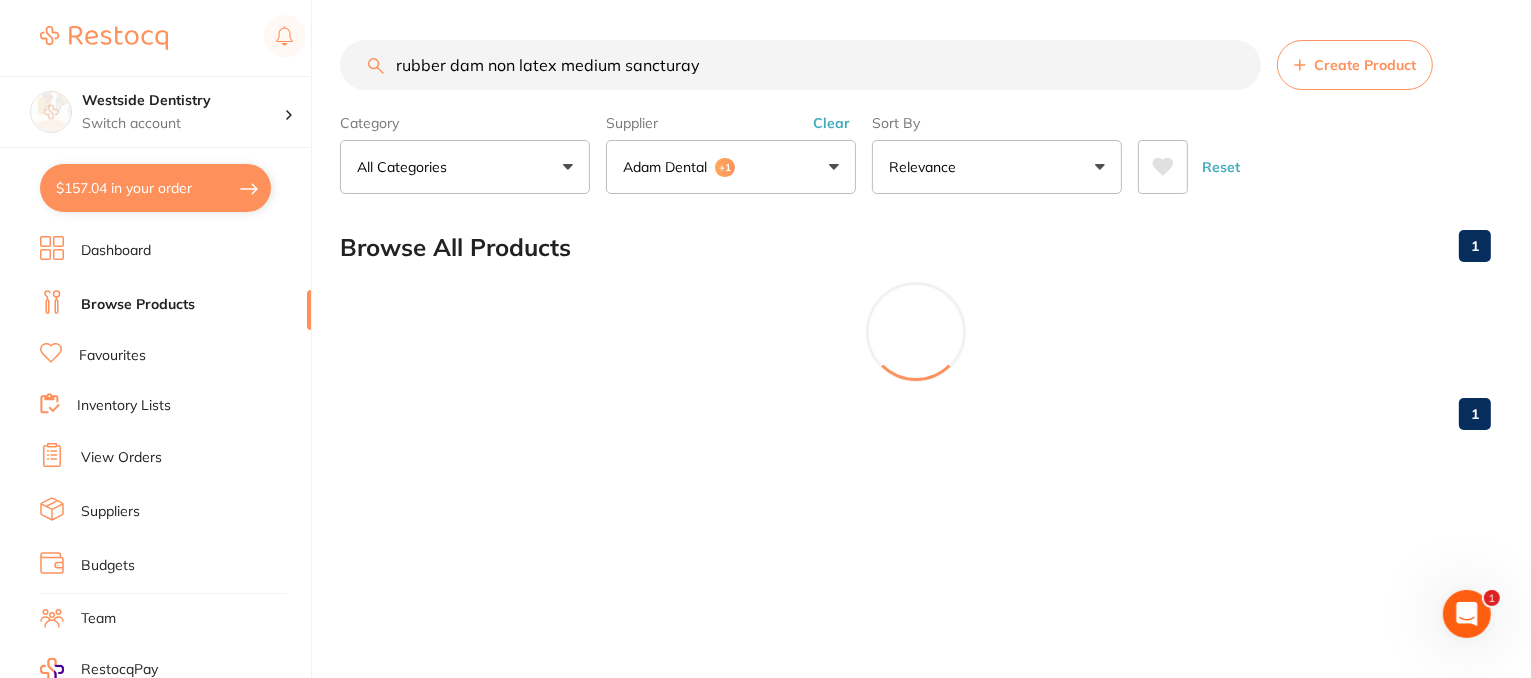 scroll, scrollTop: 0, scrollLeft: 0, axis: both 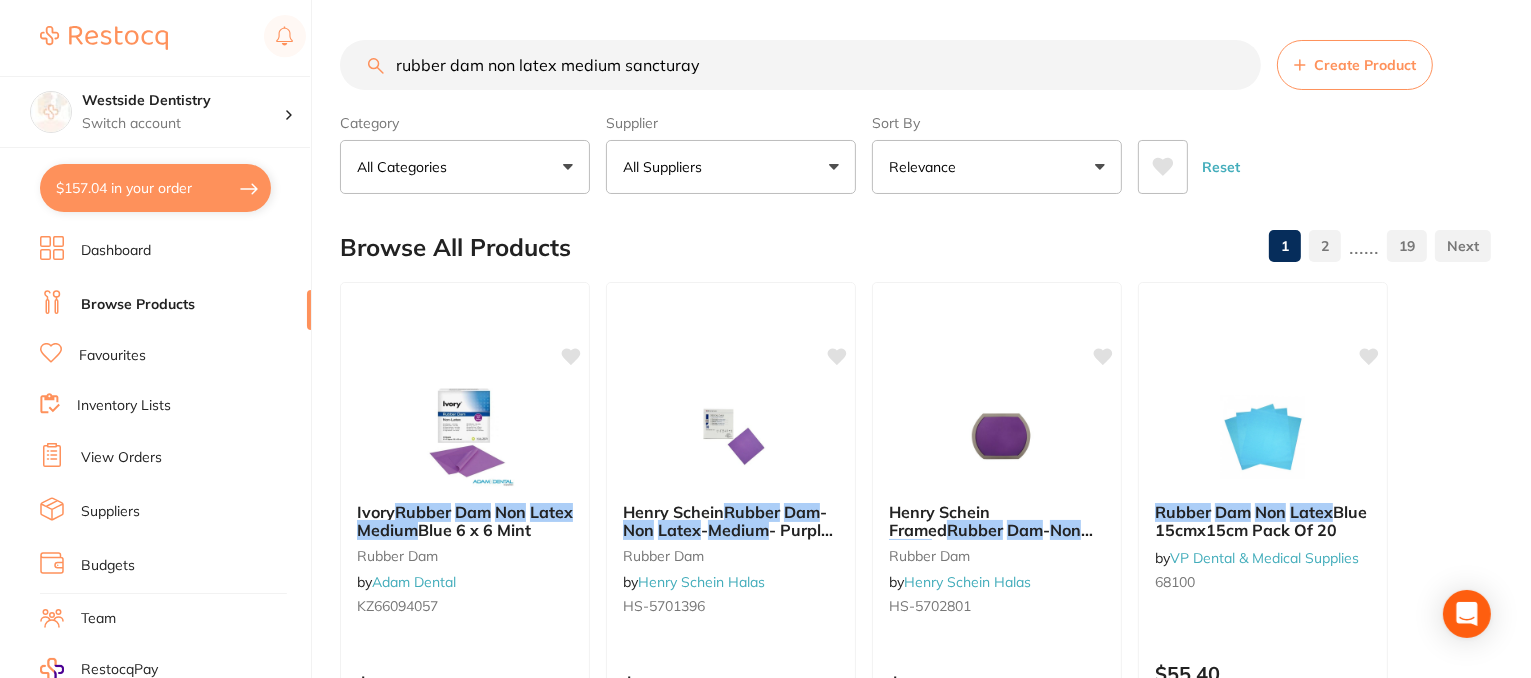 drag, startPoint x: 604, startPoint y: 72, endPoint x: 386, endPoint y: 68, distance: 218.0367 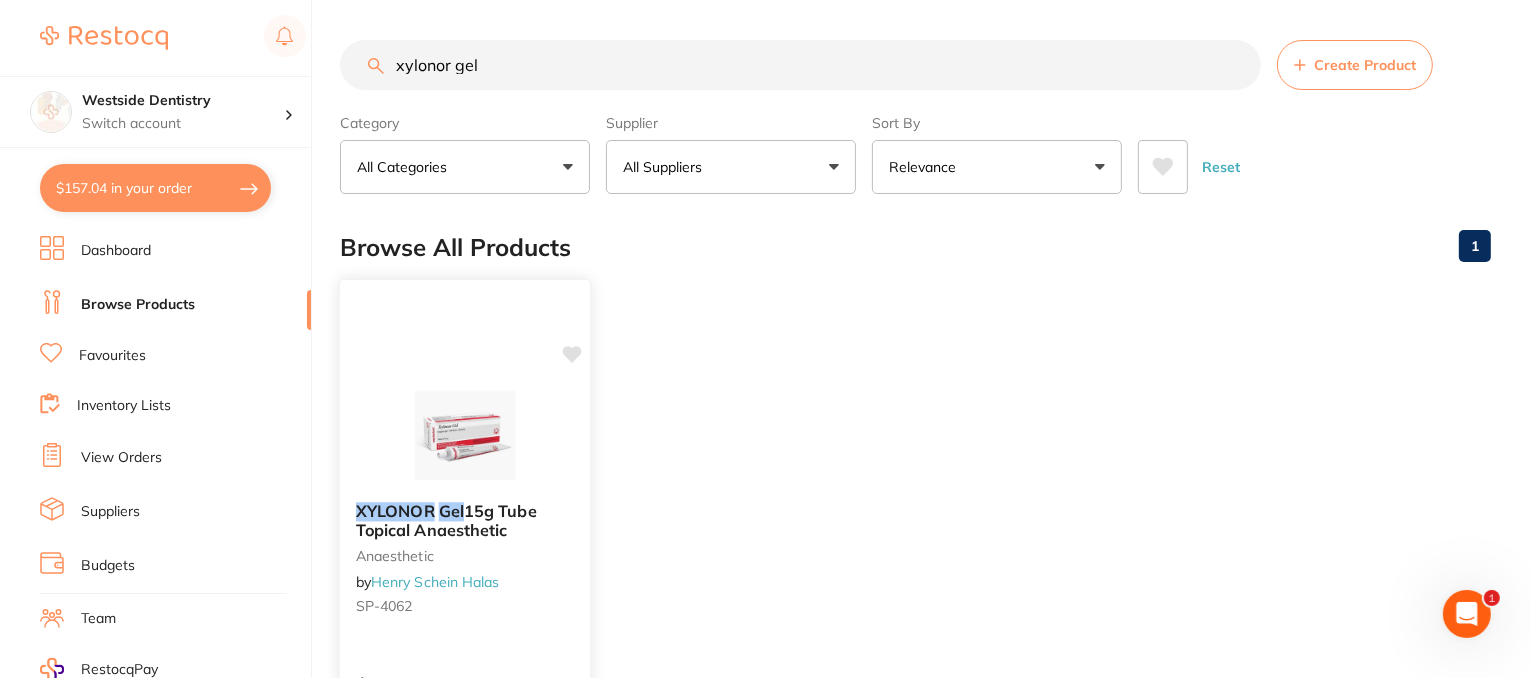 scroll, scrollTop: 0, scrollLeft: 0, axis: both 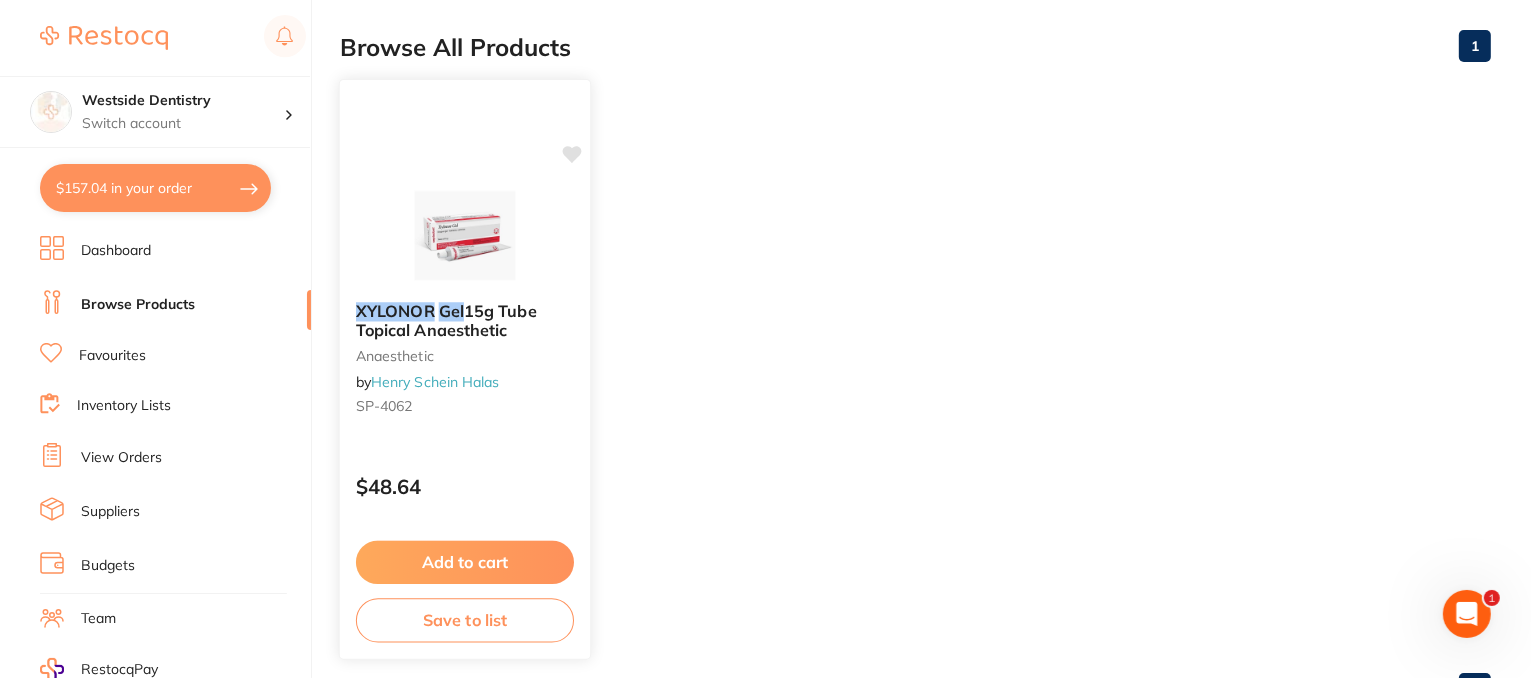 type on "xylonor gel" 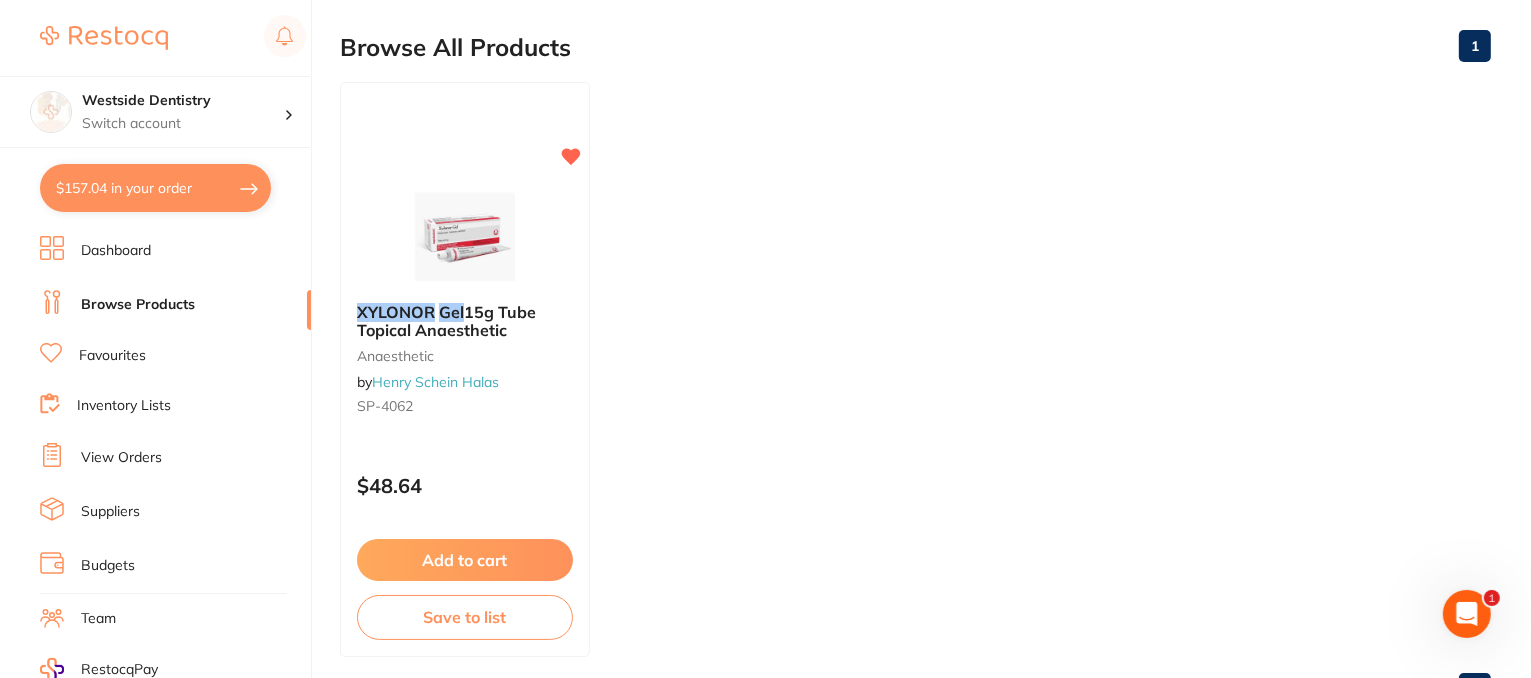 drag, startPoint x: 456, startPoint y: 566, endPoint x: 574, endPoint y: 589, distance: 120.22063 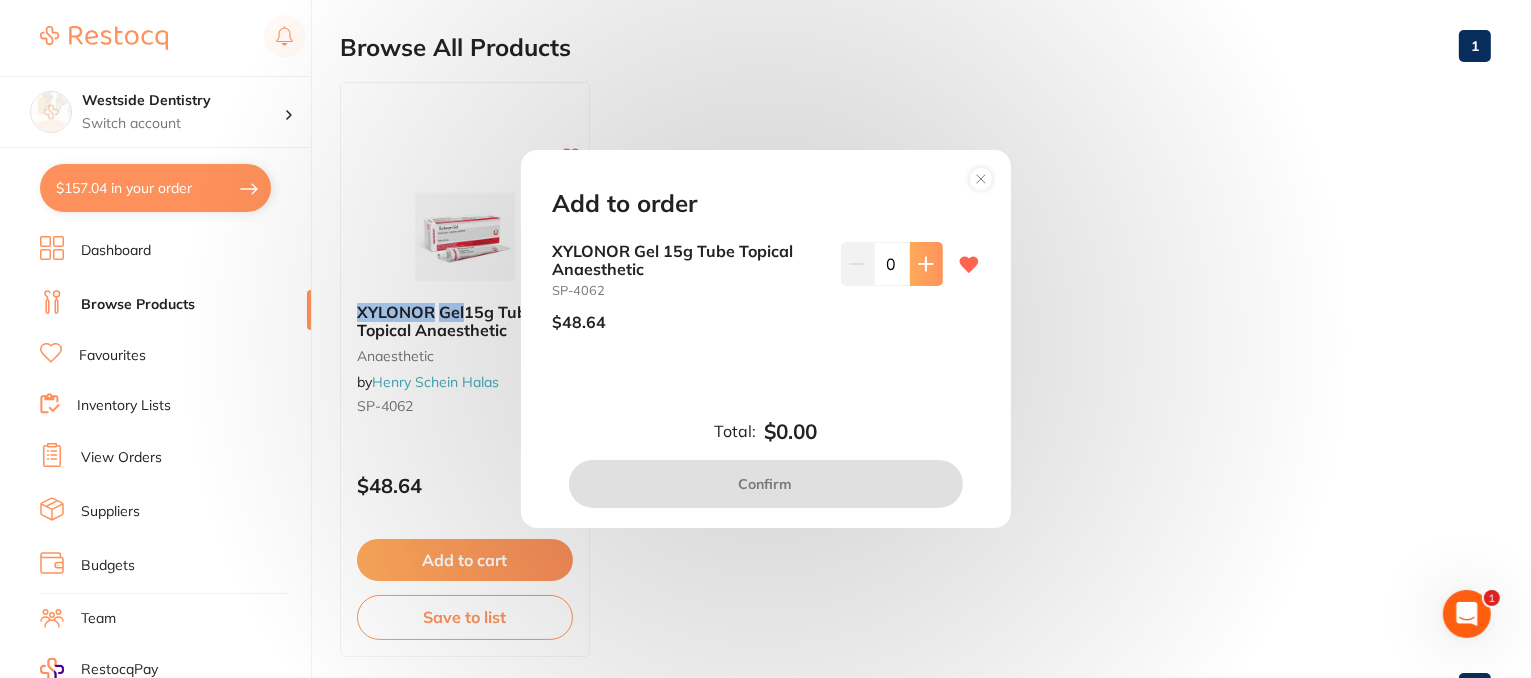 scroll, scrollTop: 0, scrollLeft: 0, axis: both 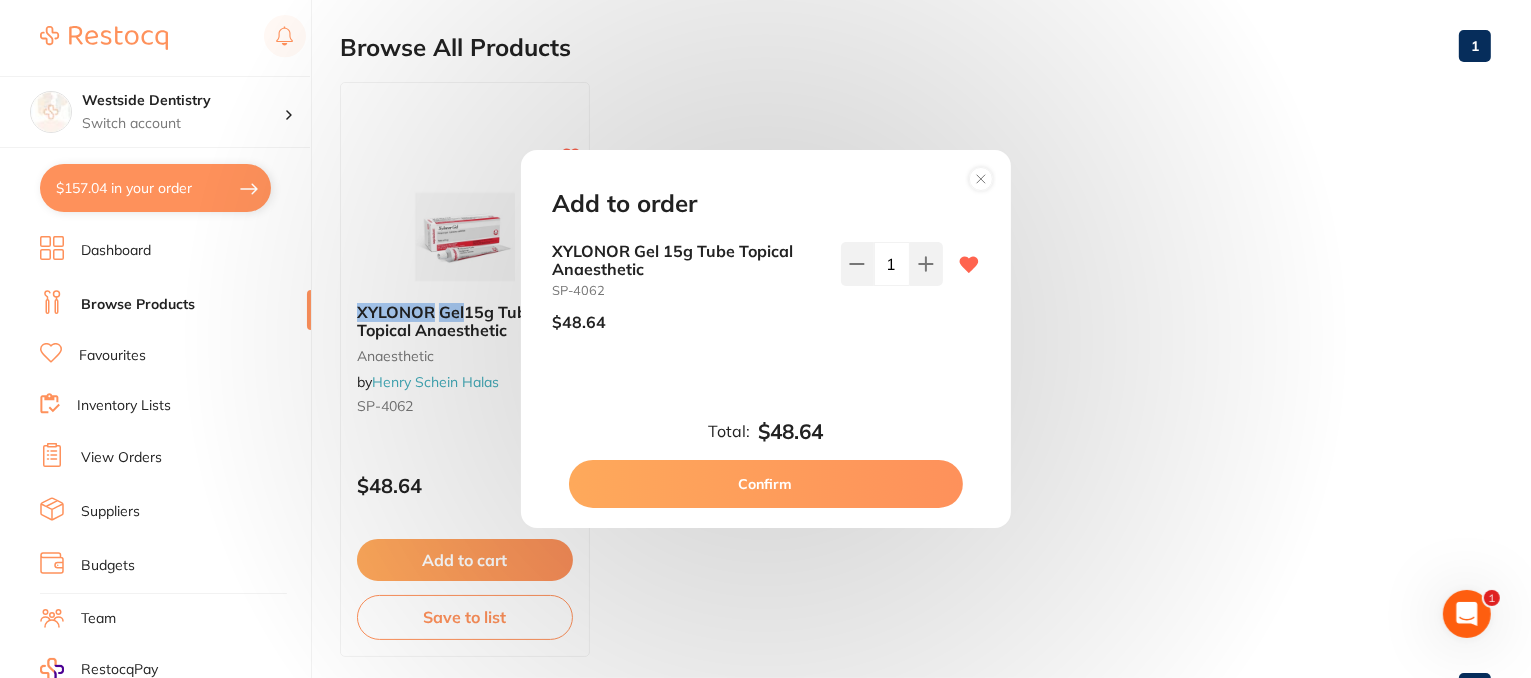 click on "Confirm" at bounding box center (766, 484) 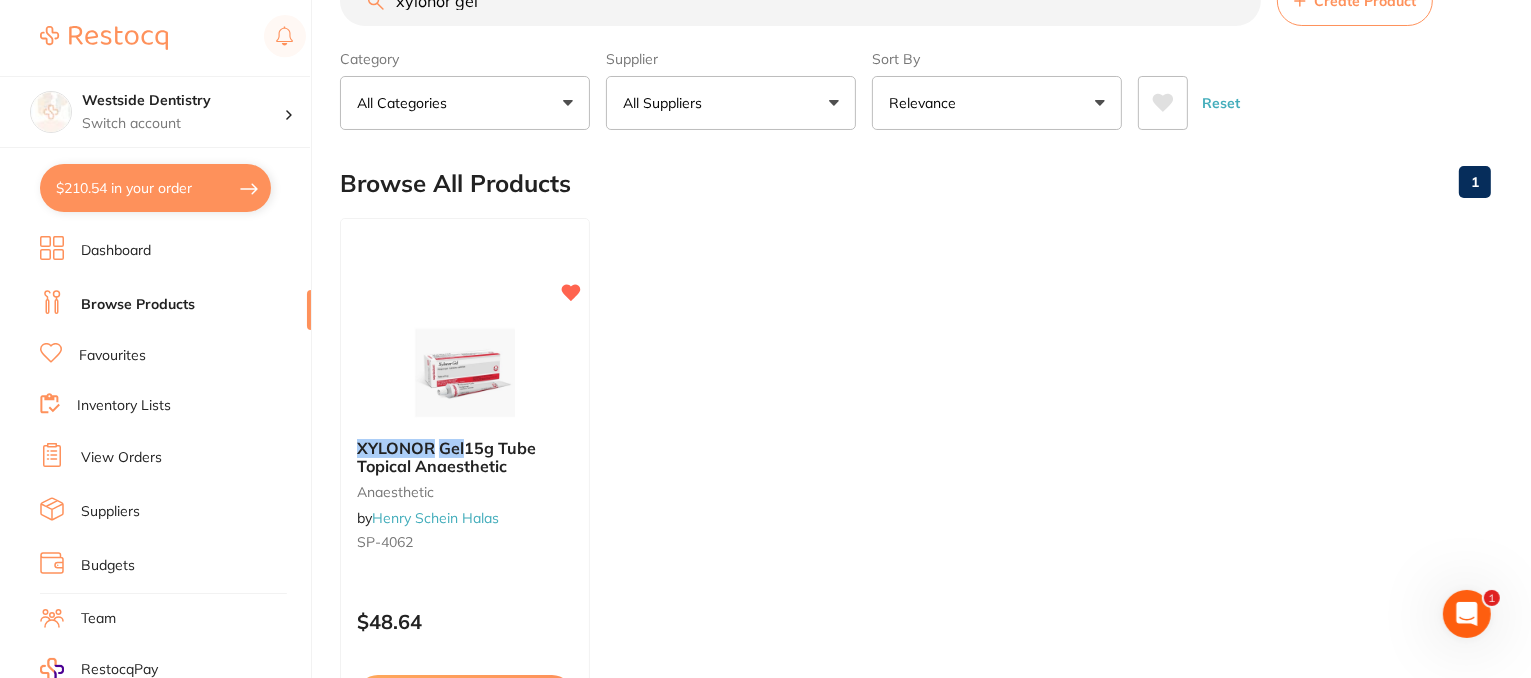 scroll, scrollTop: 0, scrollLeft: 0, axis: both 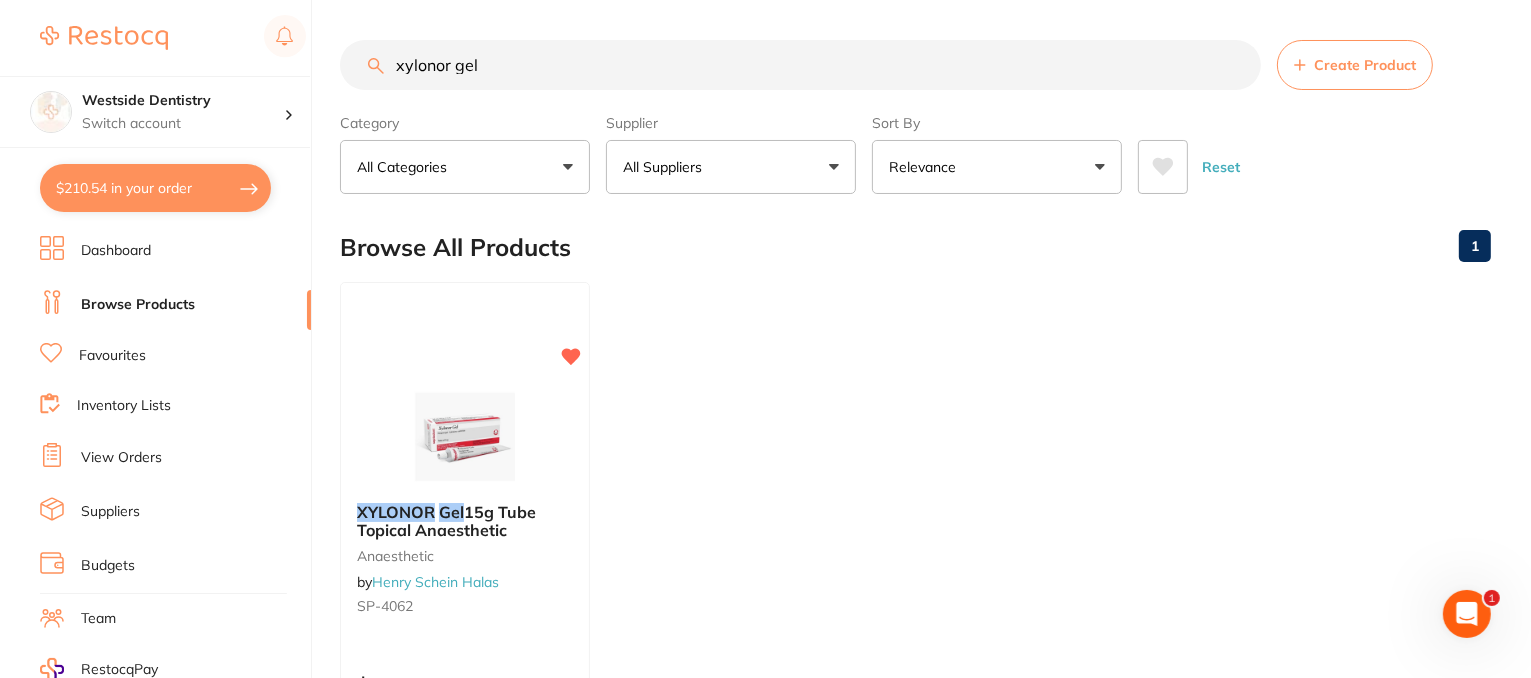 drag, startPoint x: 517, startPoint y: 62, endPoint x: 355, endPoint y: 65, distance: 162.02777 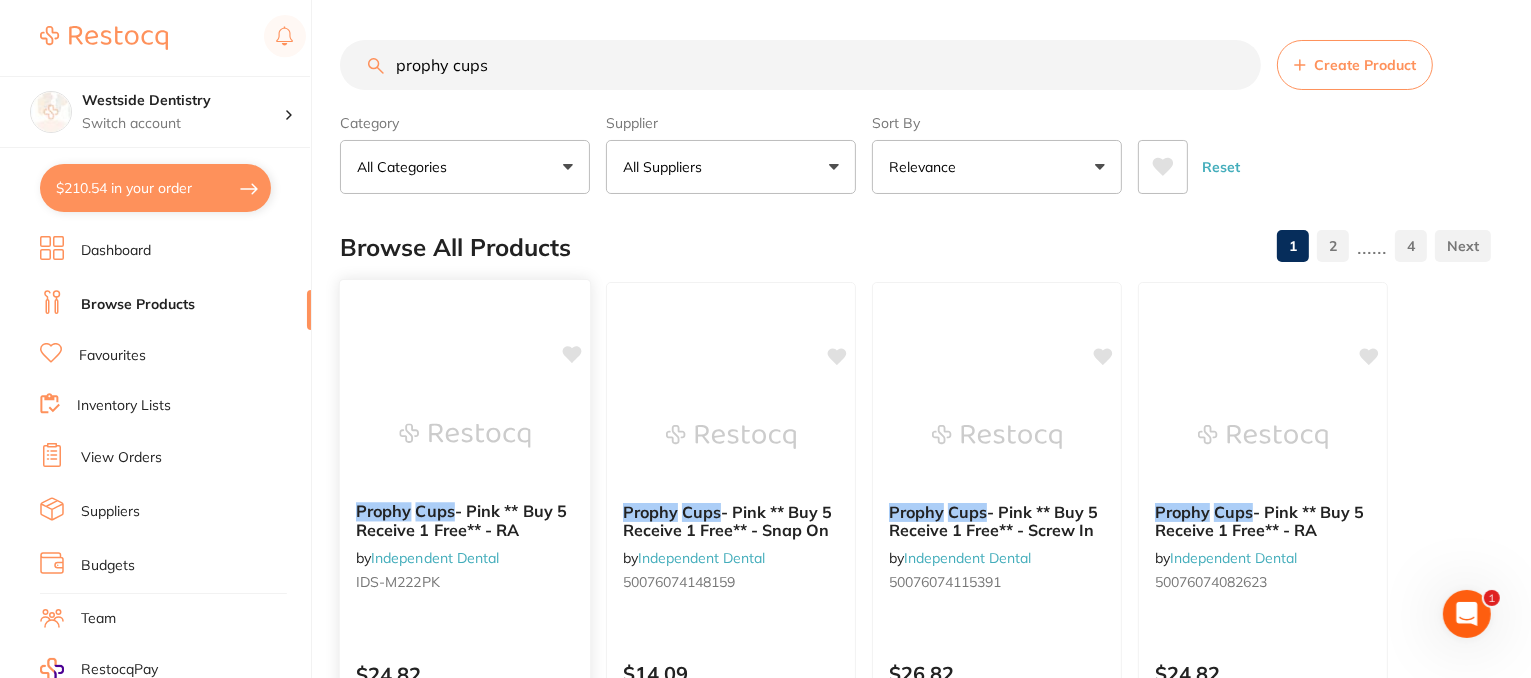 scroll, scrollTop: 0, scrollLeft: 0, axis: both 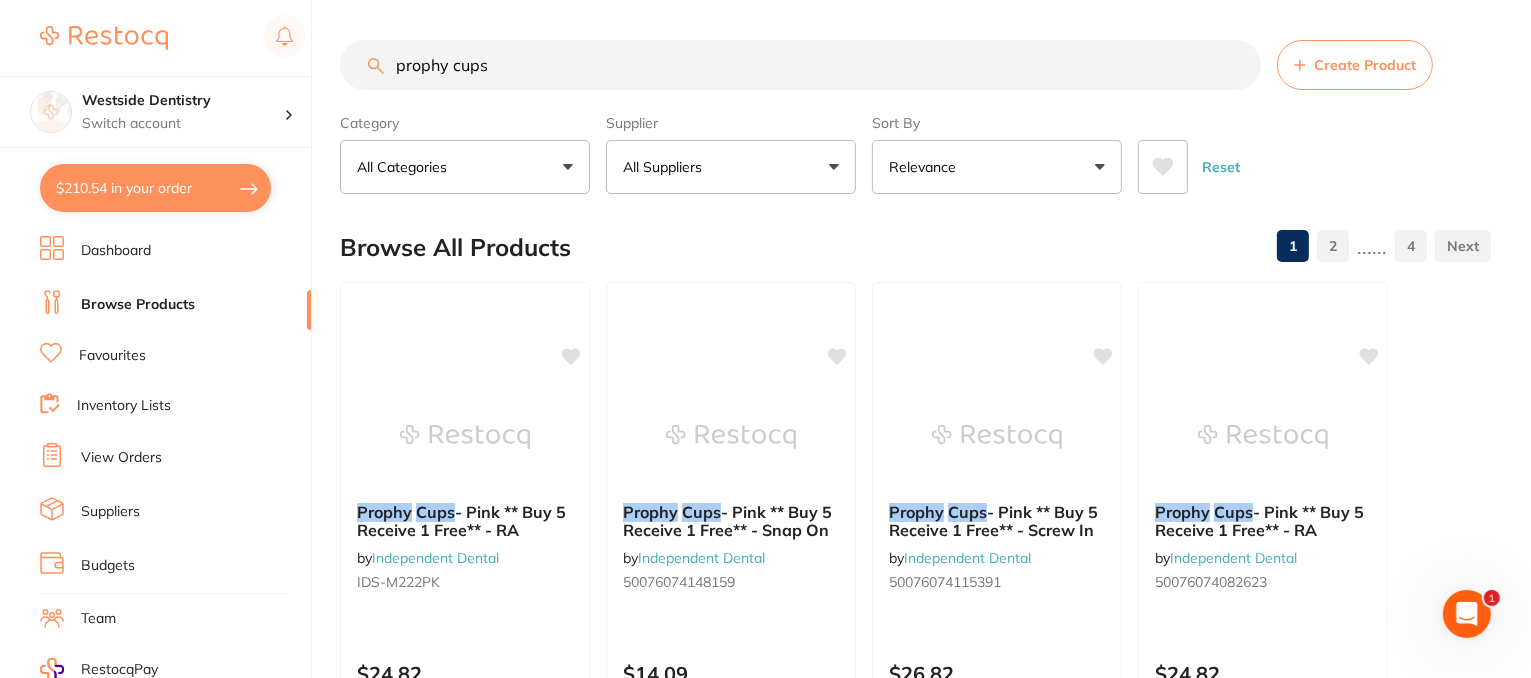 type on "prophy cups" 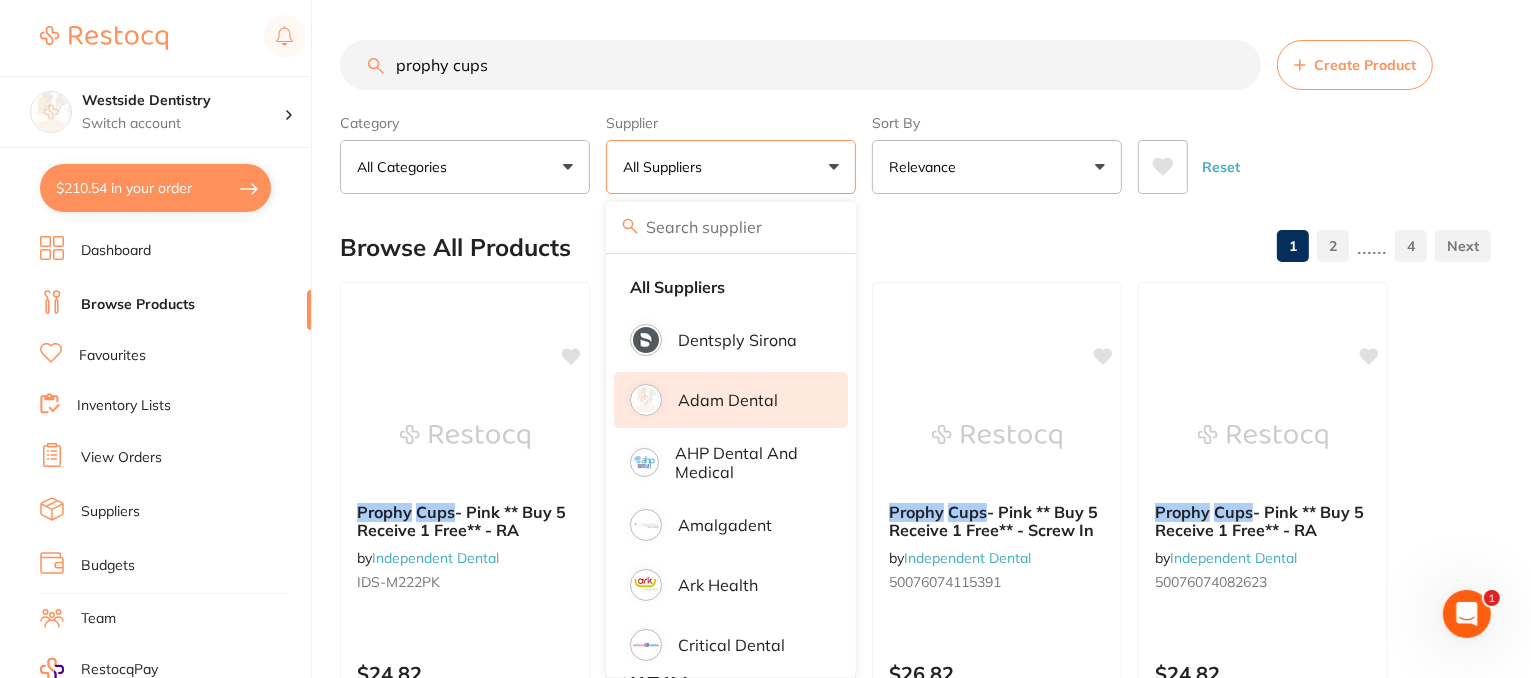 click on "Adam Dental" at bounding box center (728, 400) 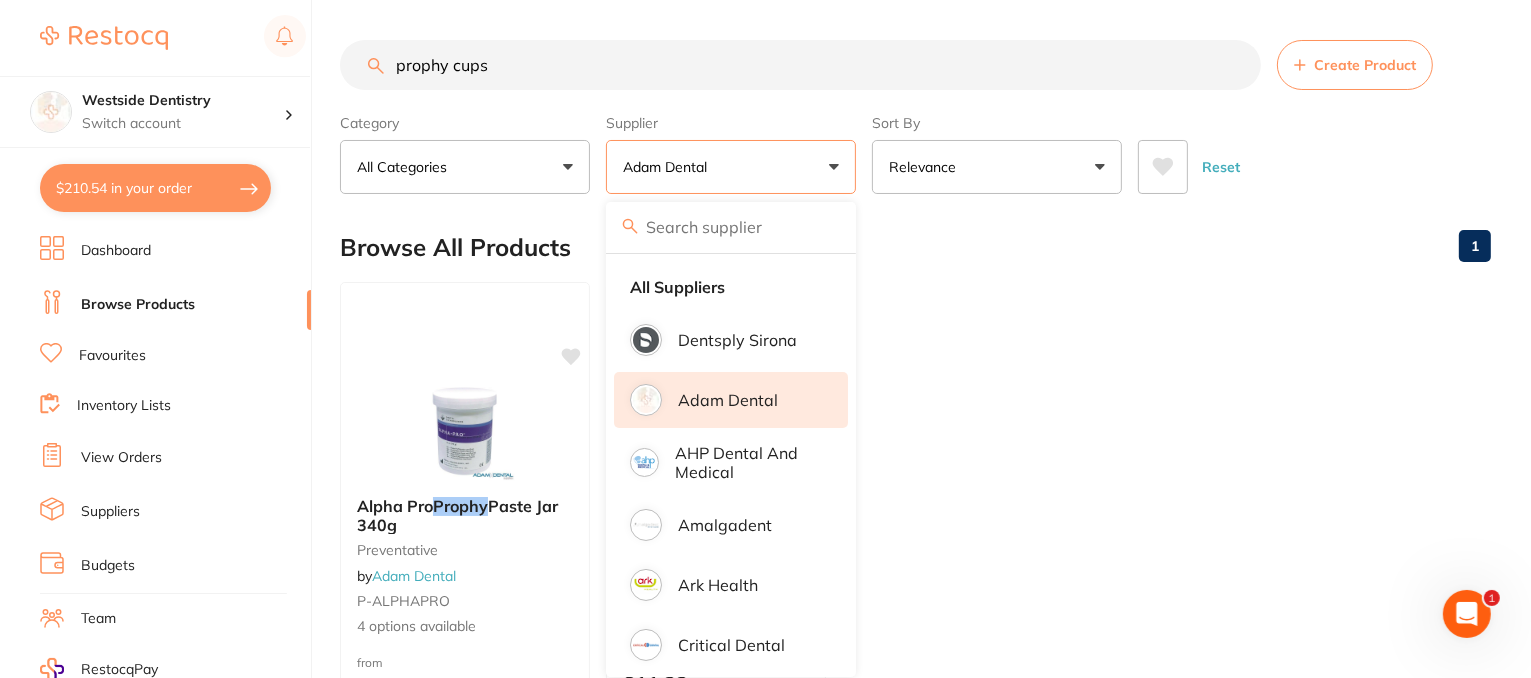 scroll, scrollTop: 0, scrollLeft: 0, axis: both 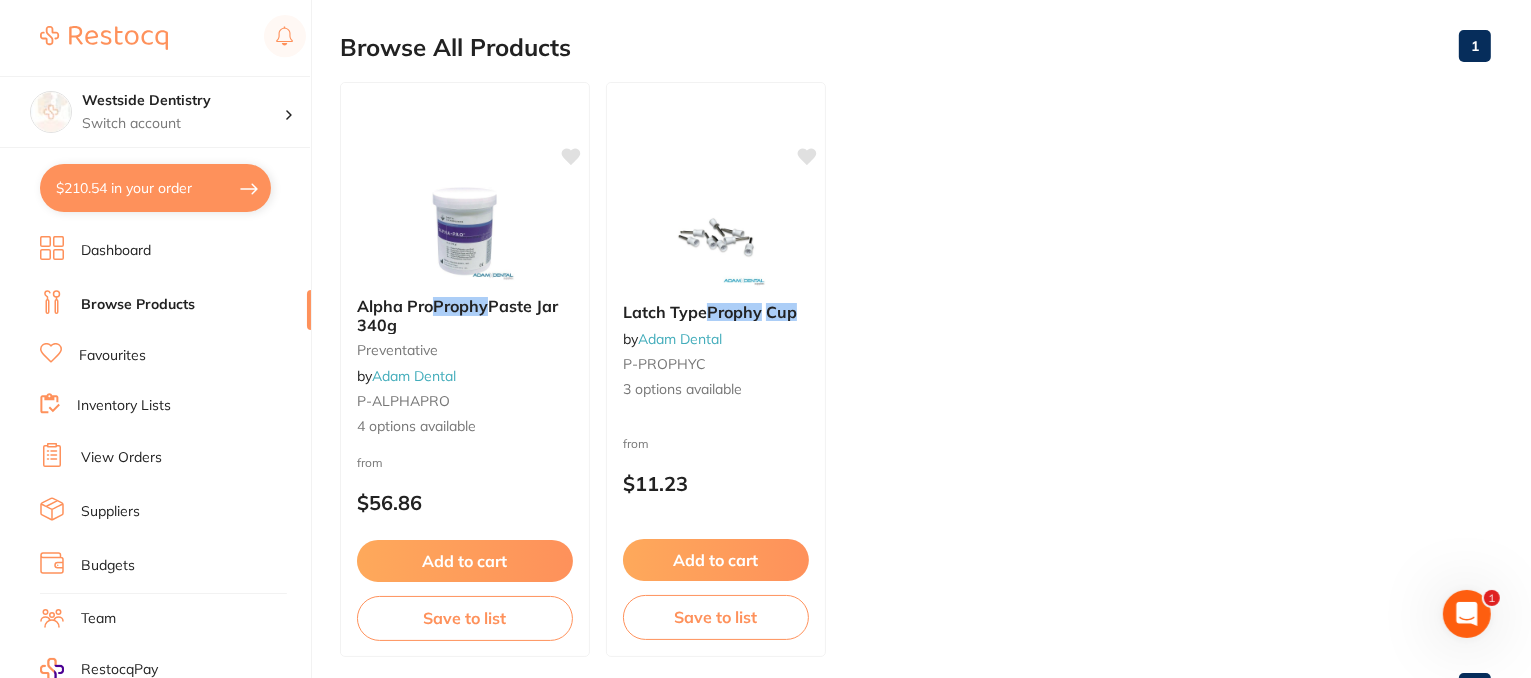 drag, startPoint x: 738, startPoint y: 476, endPoint x: 1001, endPoint y: 489, distance: 263.3211 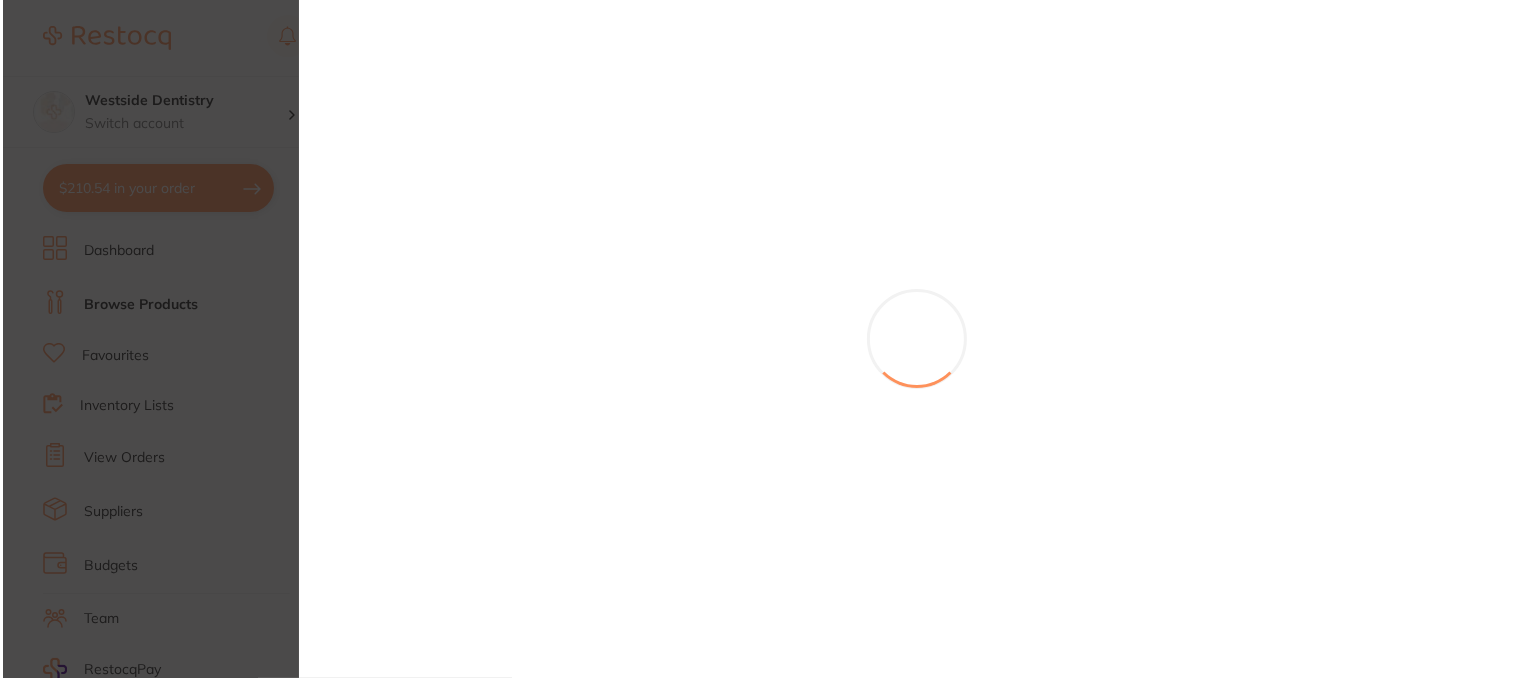 scroll, scrollTop: 0, scrollLeft: 0, axis: both 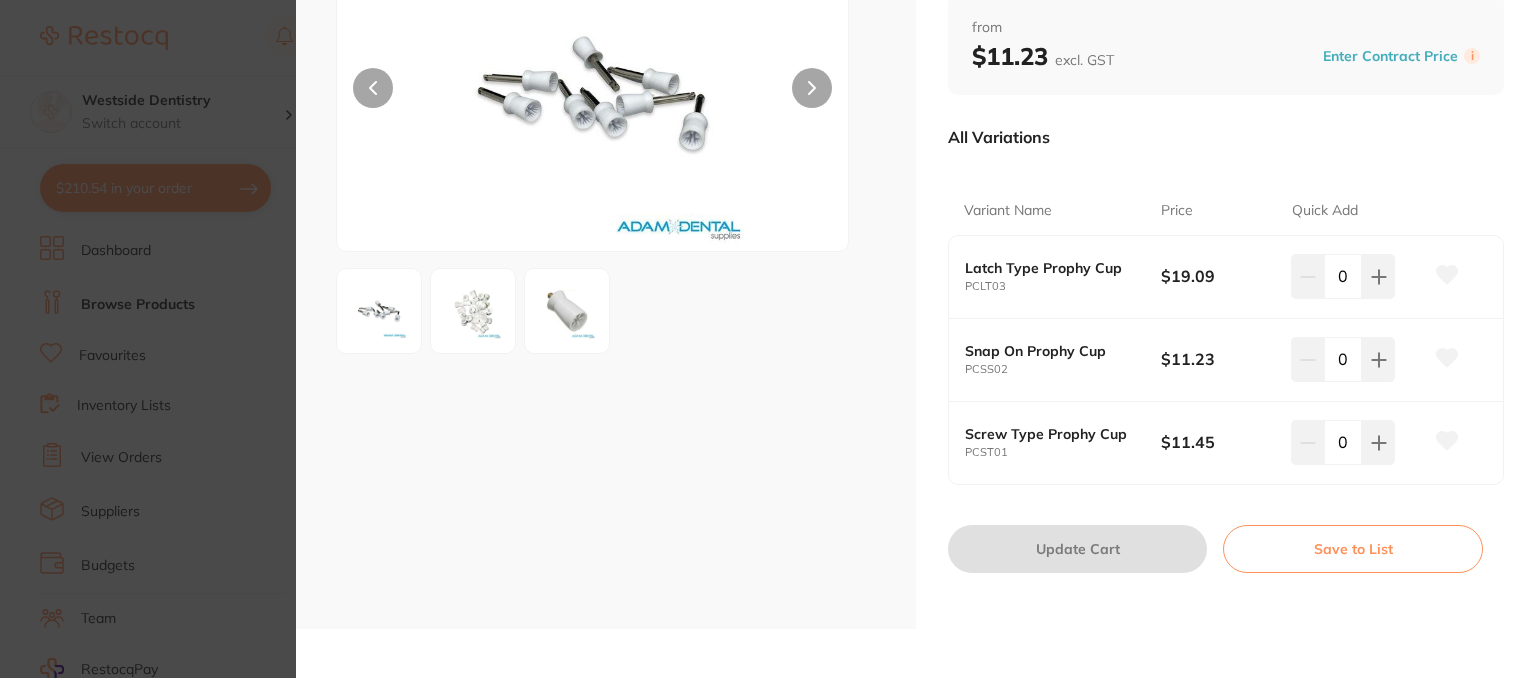 click 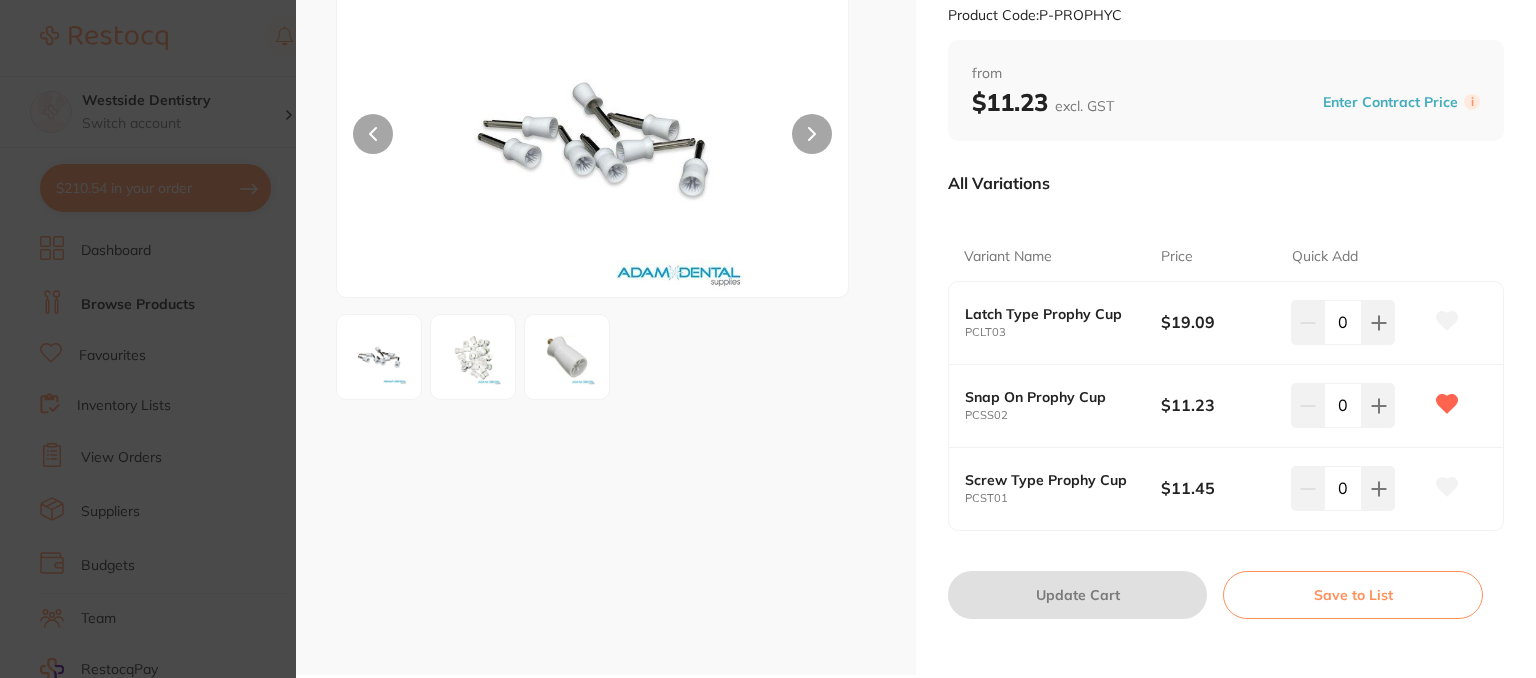 scroll, scrollTop: 190, scrollLeft: 0, axis: vertical 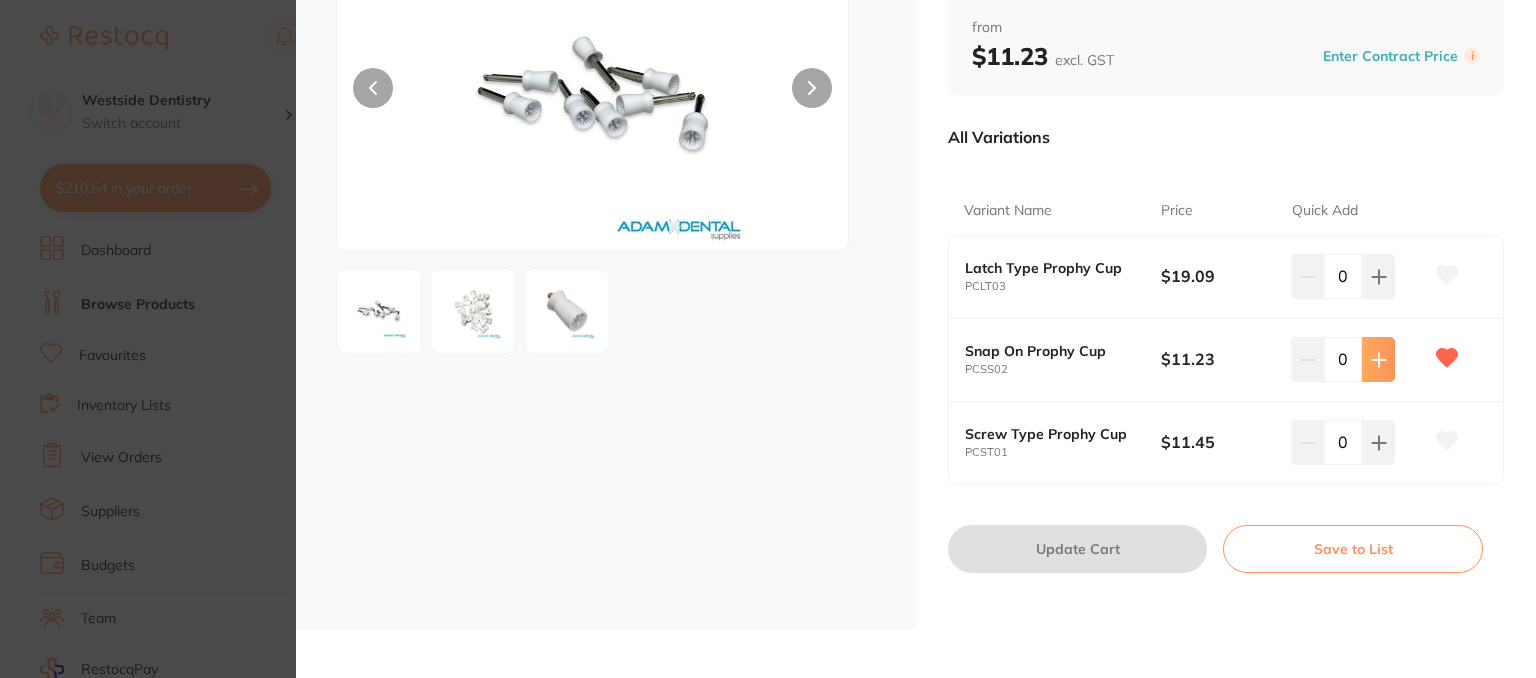 click 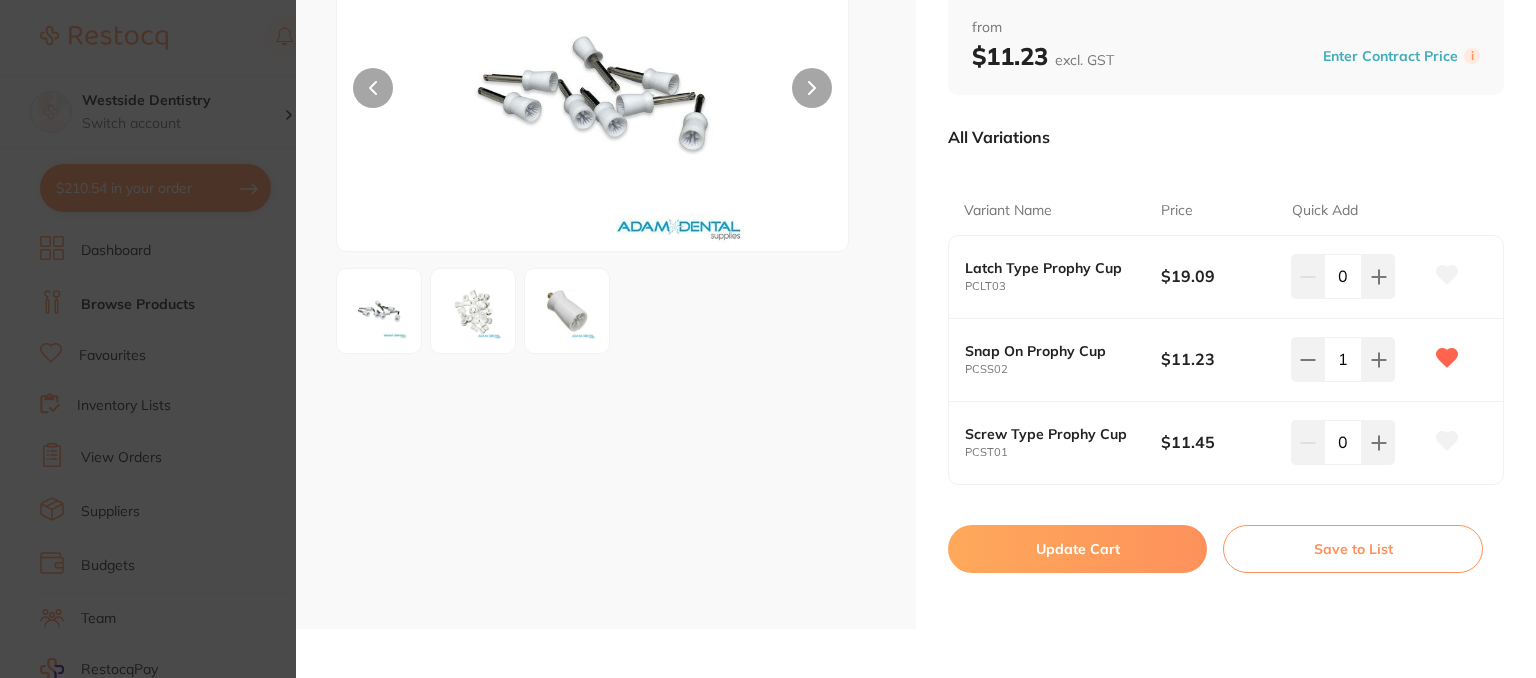 click at bounding box center (812, 88) 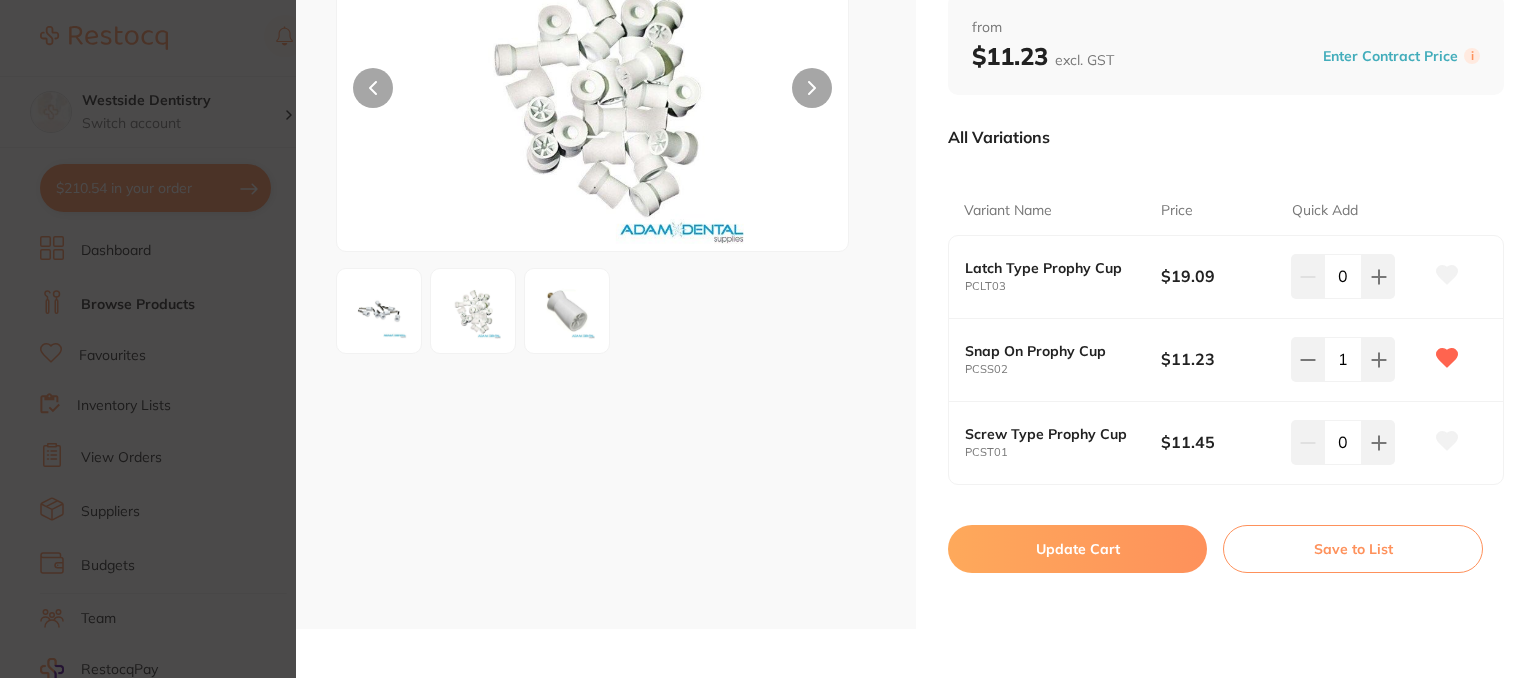 click 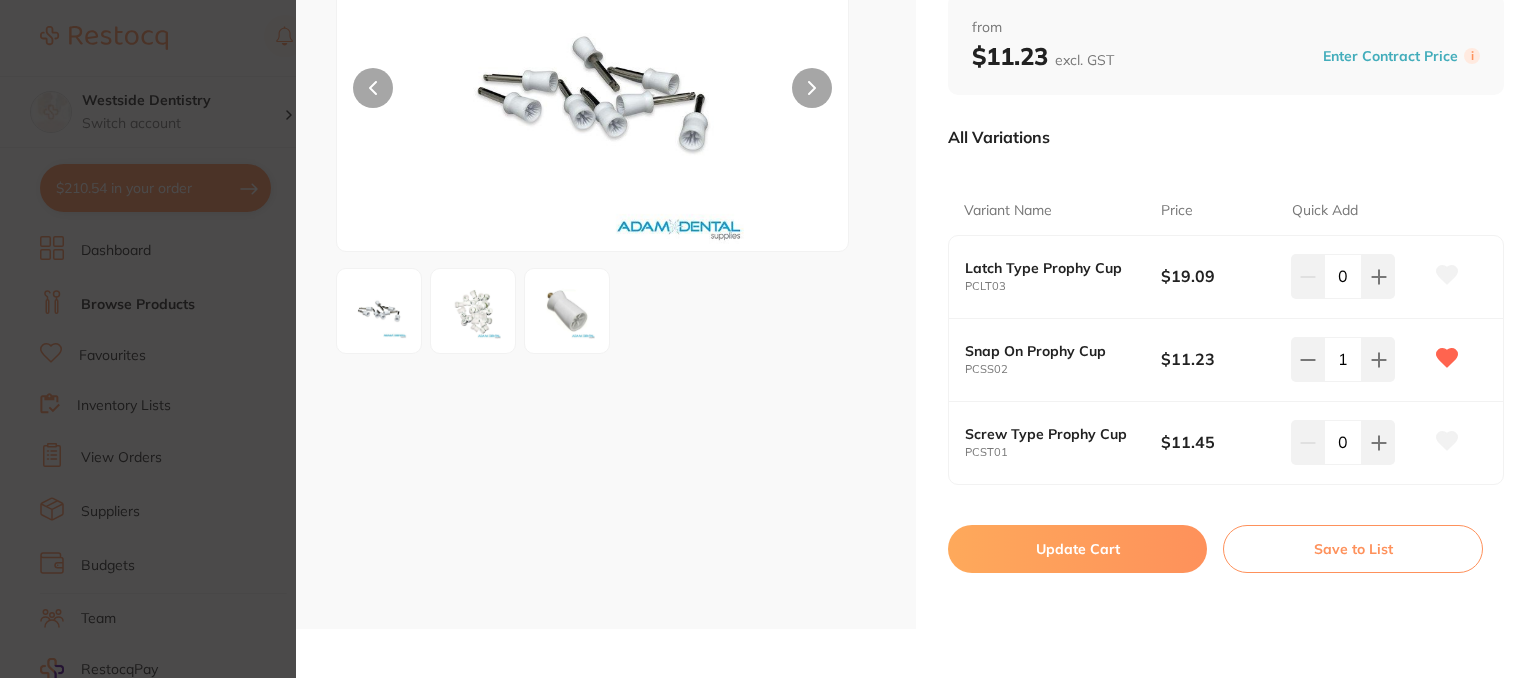 click at bounding box center (812, 88) 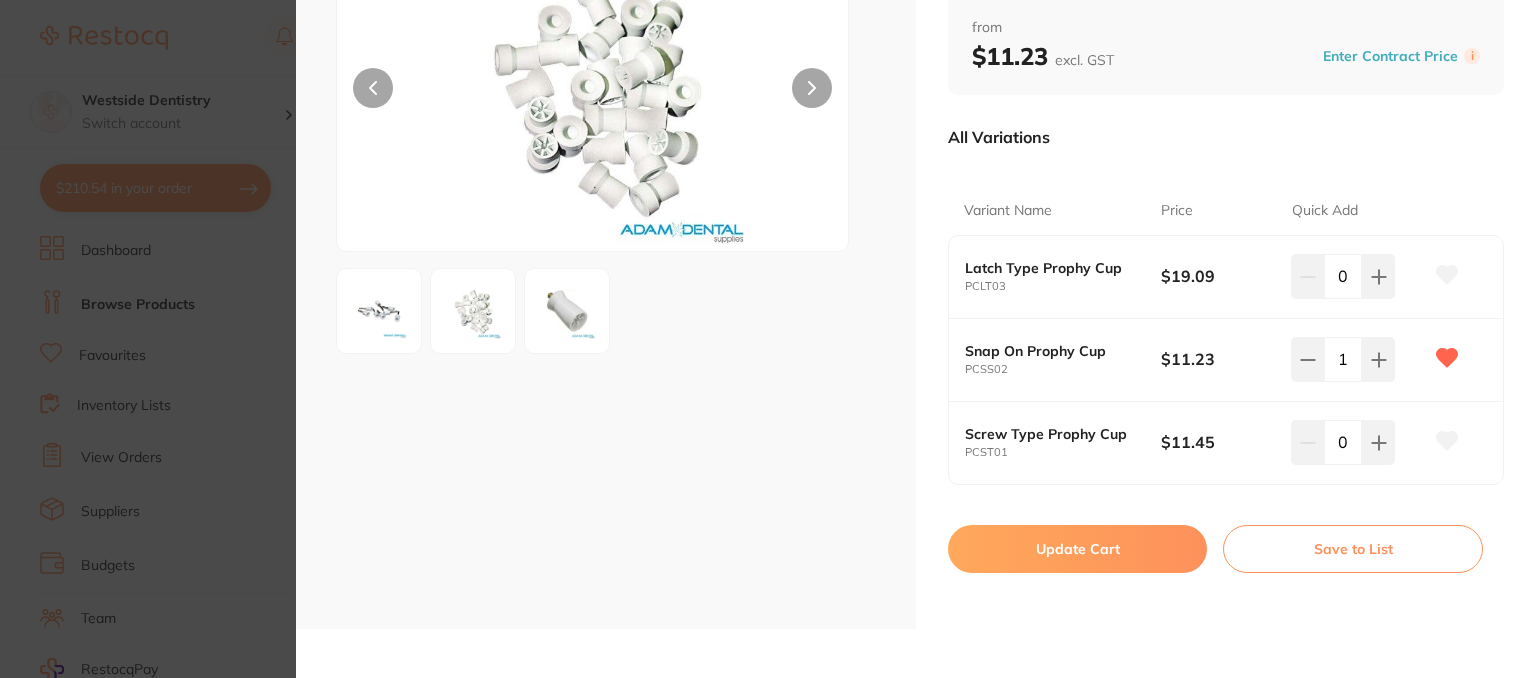 click at bounding box center (812, 88) 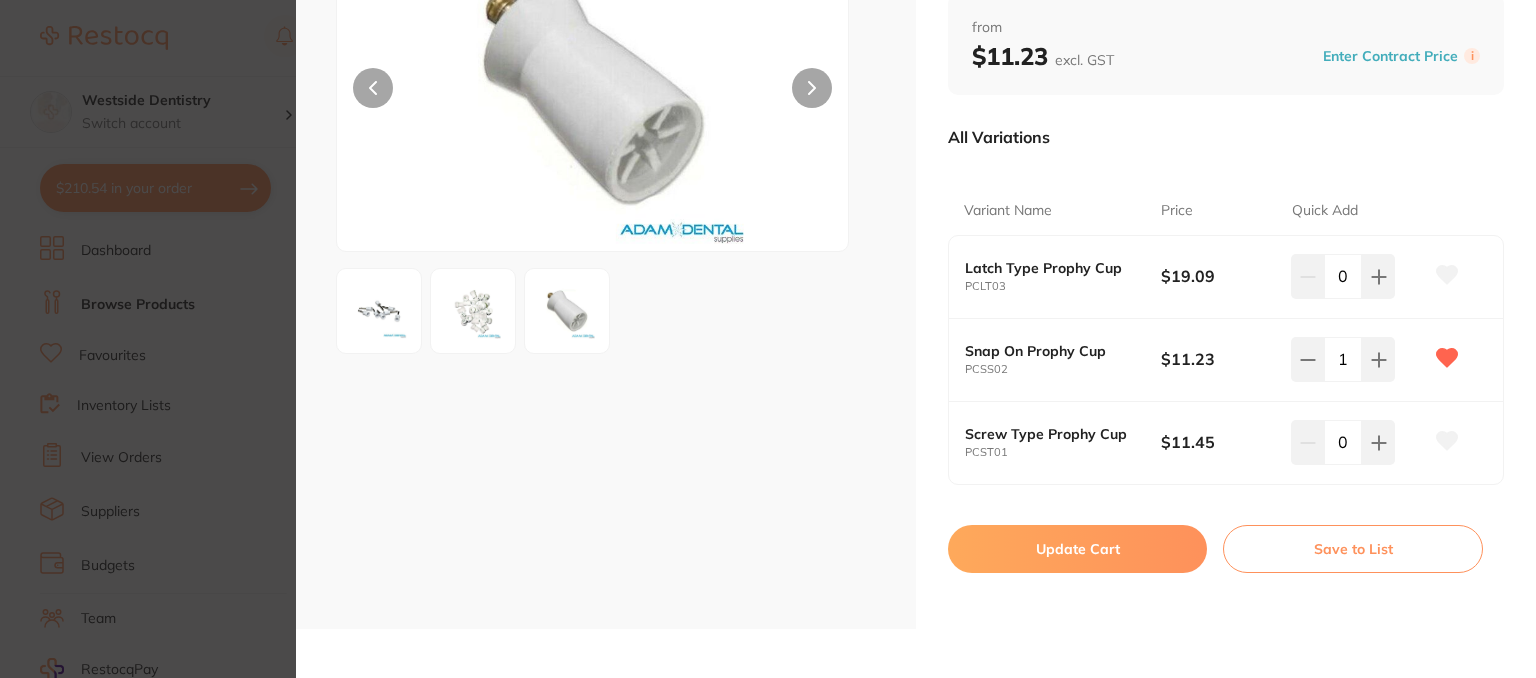 scroll, scrollTop: 90, scrollLeft: 0, axis: vertical 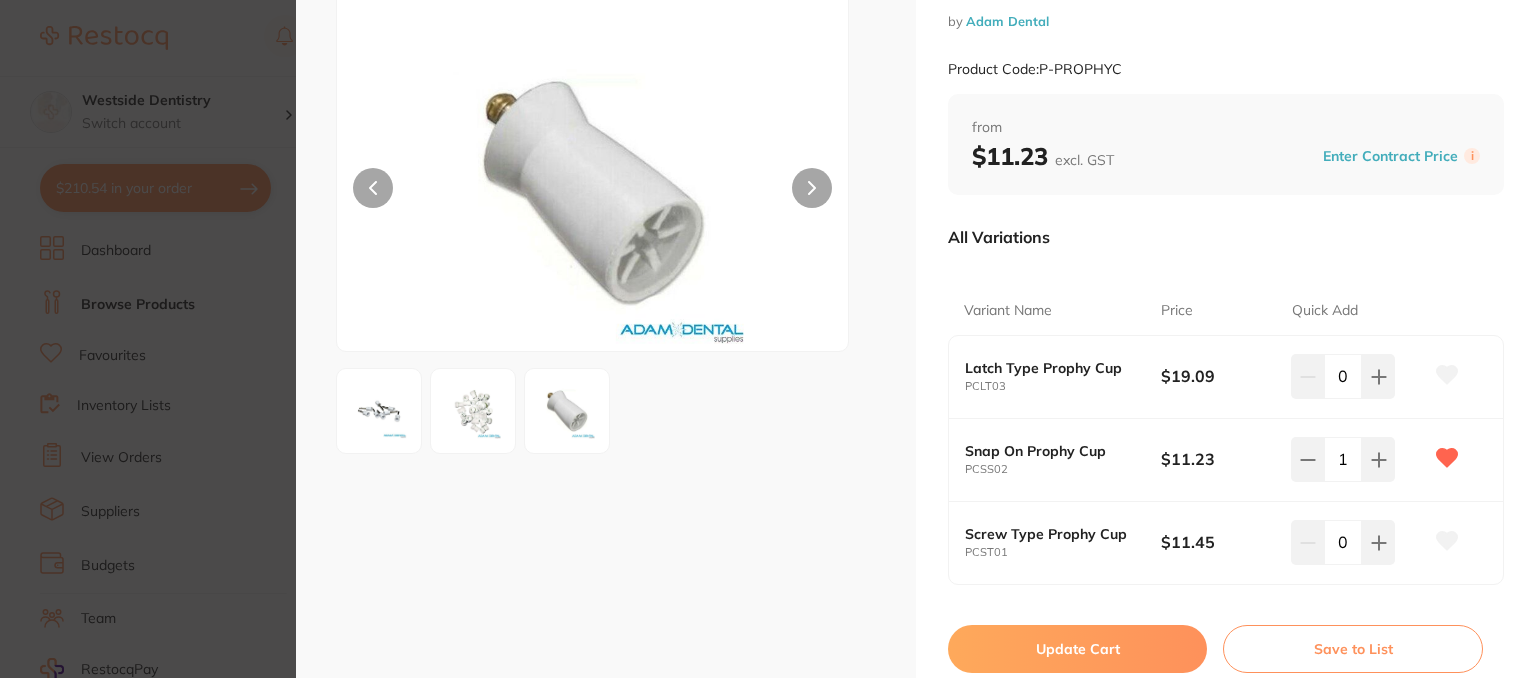 drag, startPoint x: 372, startPoint y: 185, endPoint x: 384, endPoint y: 183, distance: 12.165525 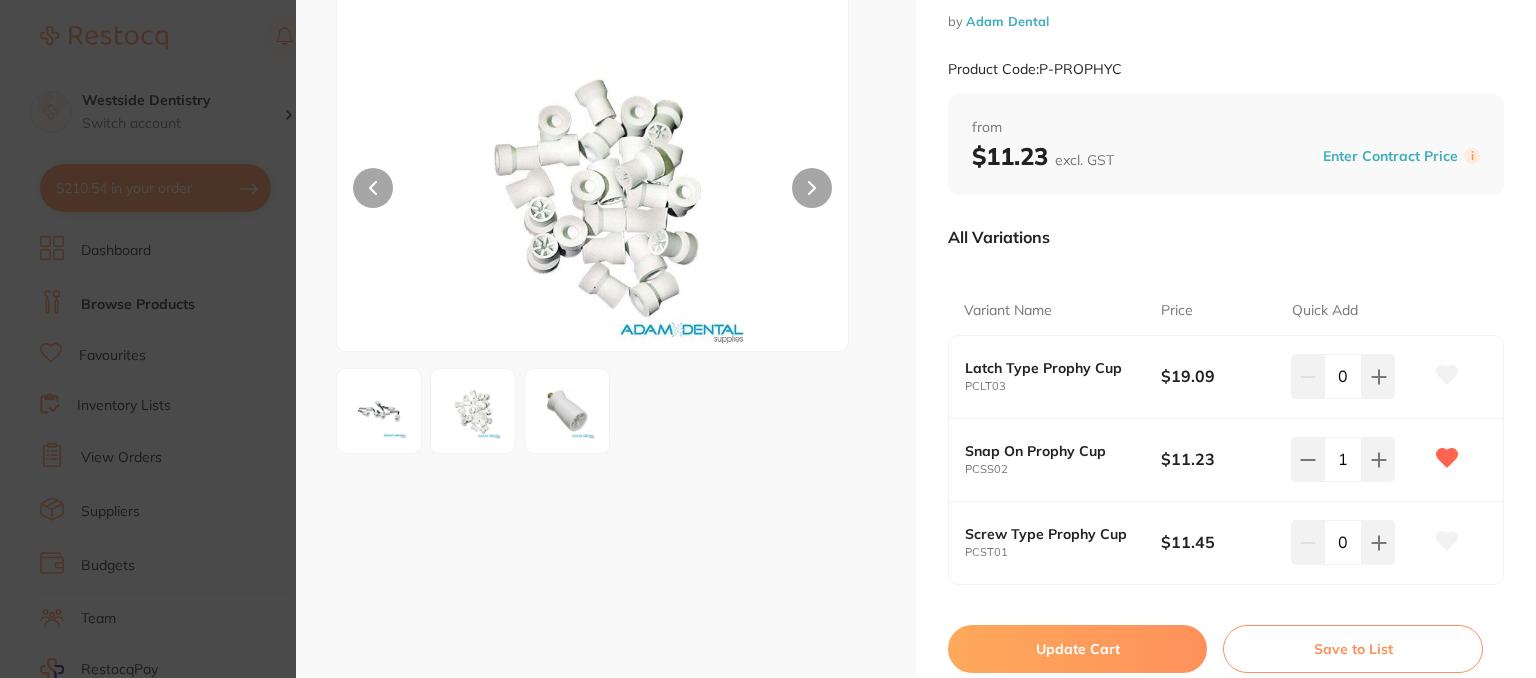scroll, scrollTop: 0, scrollLeft: 0, axis: both 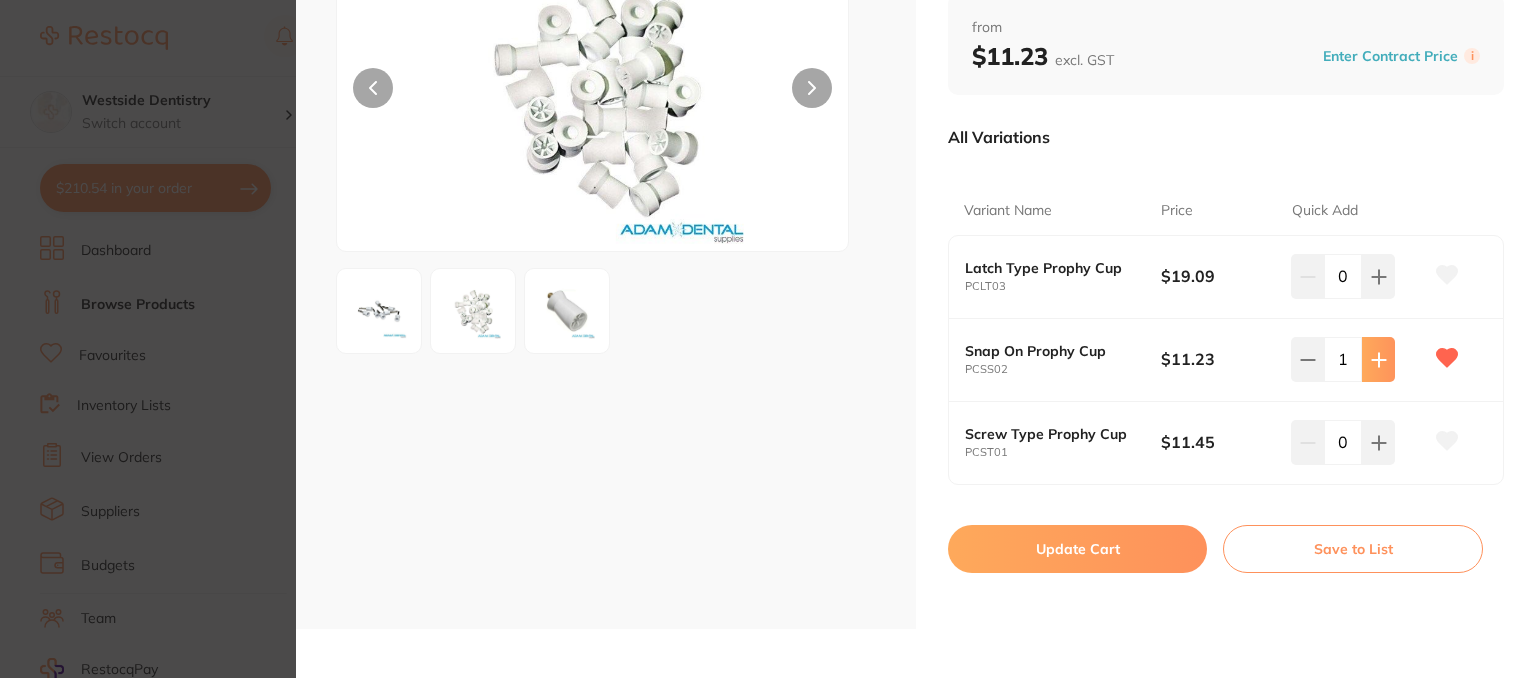 click 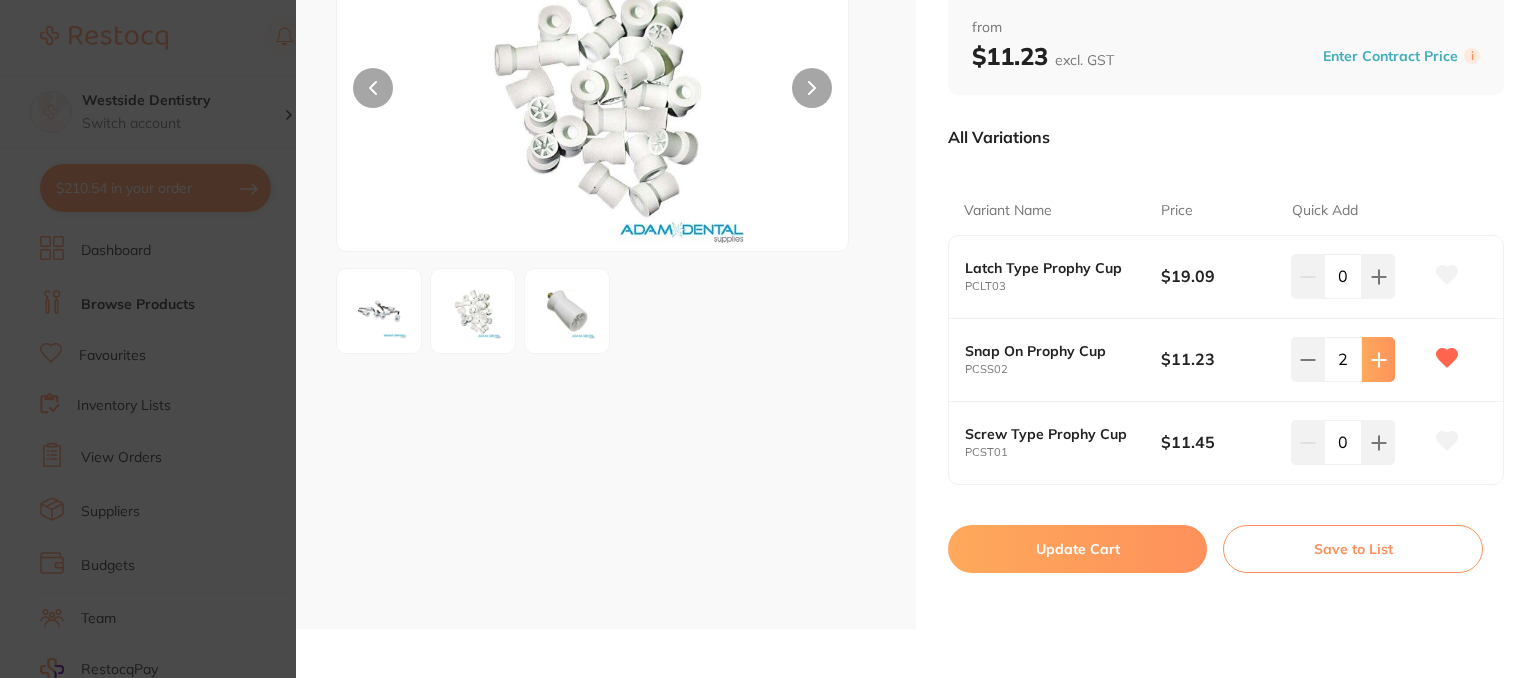 click 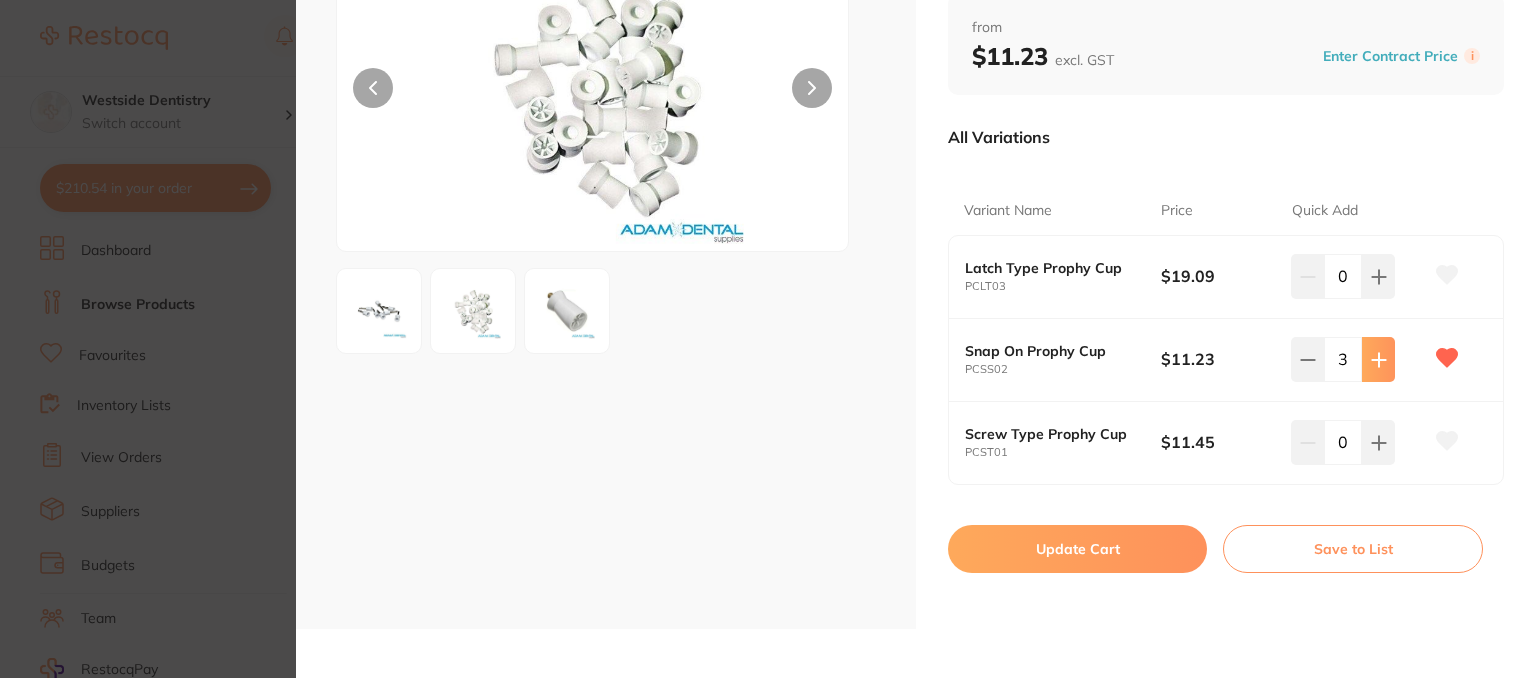 click 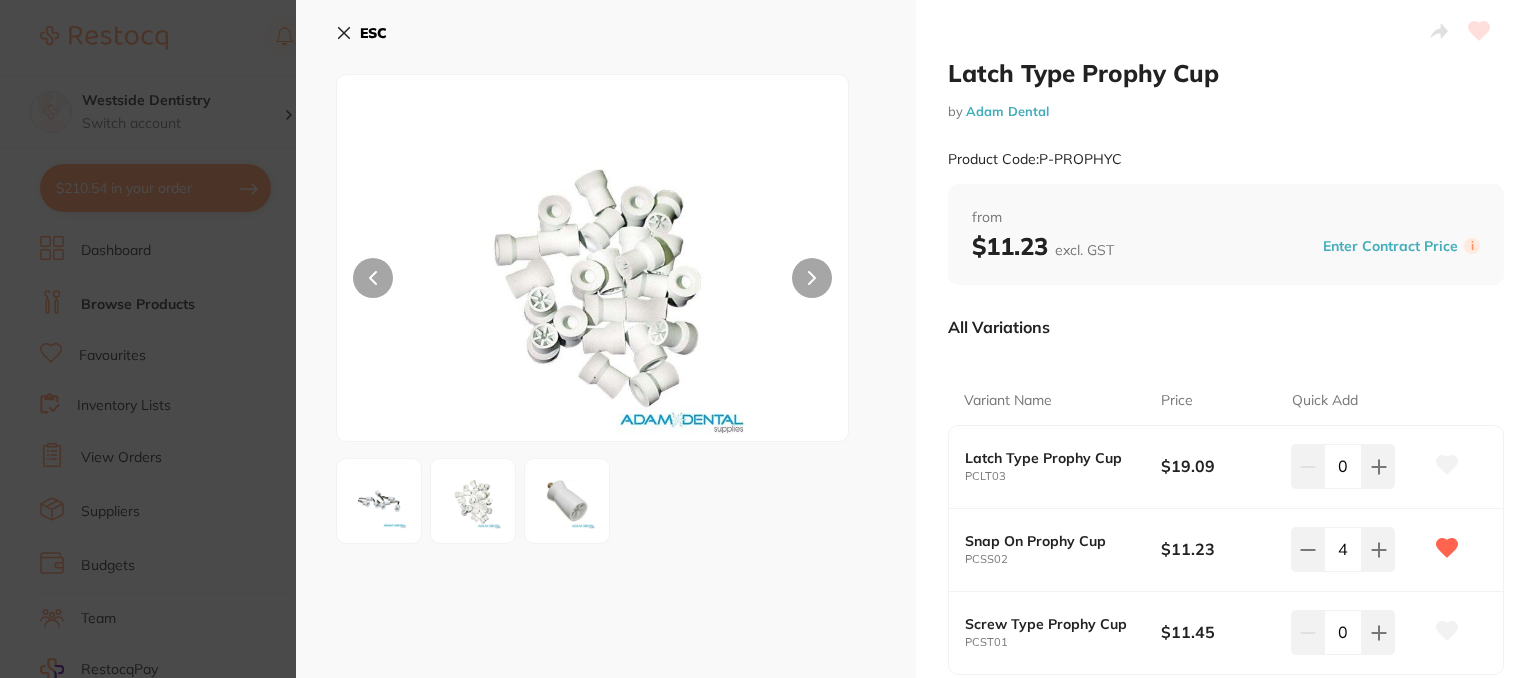 scroll, scrollTop: 190, scrollLeft: 0, axis: vertical 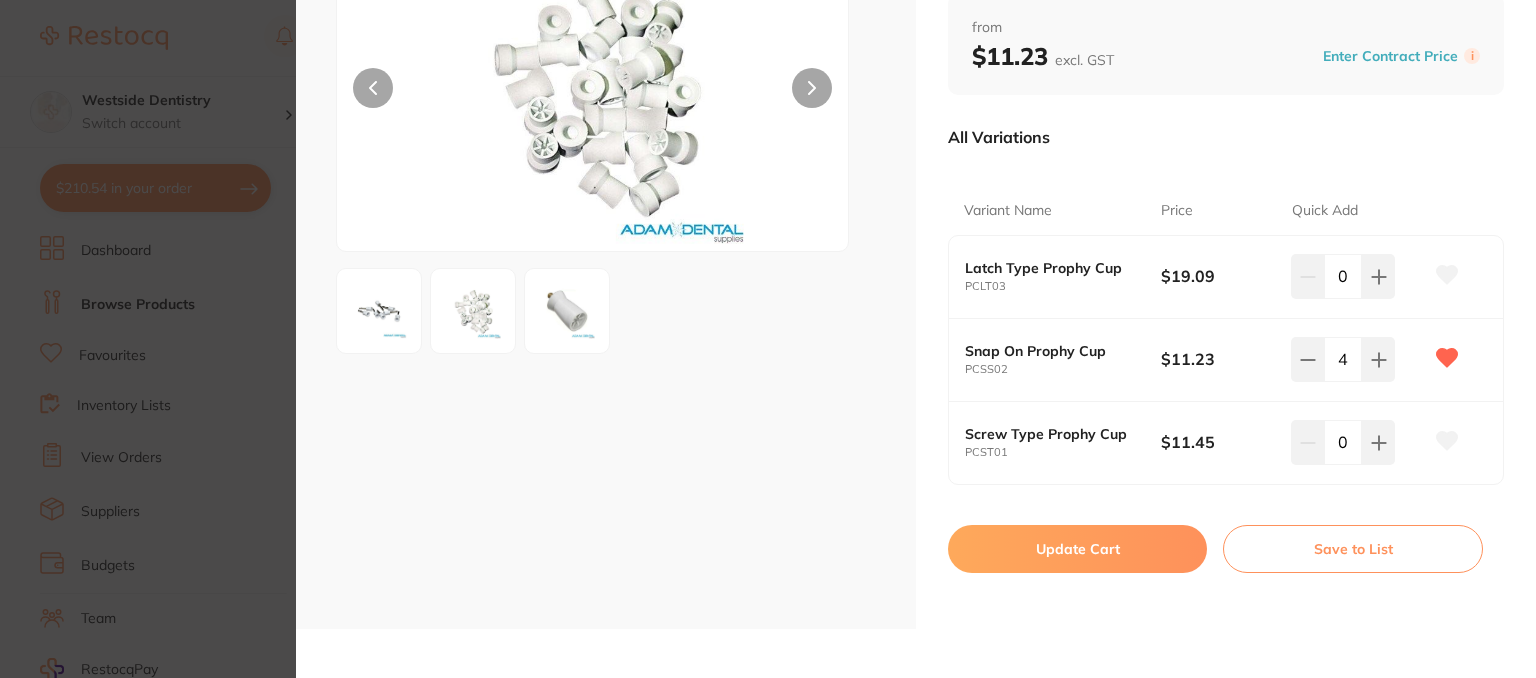 click on "Update Cart" at bounding box center (1077, 549) 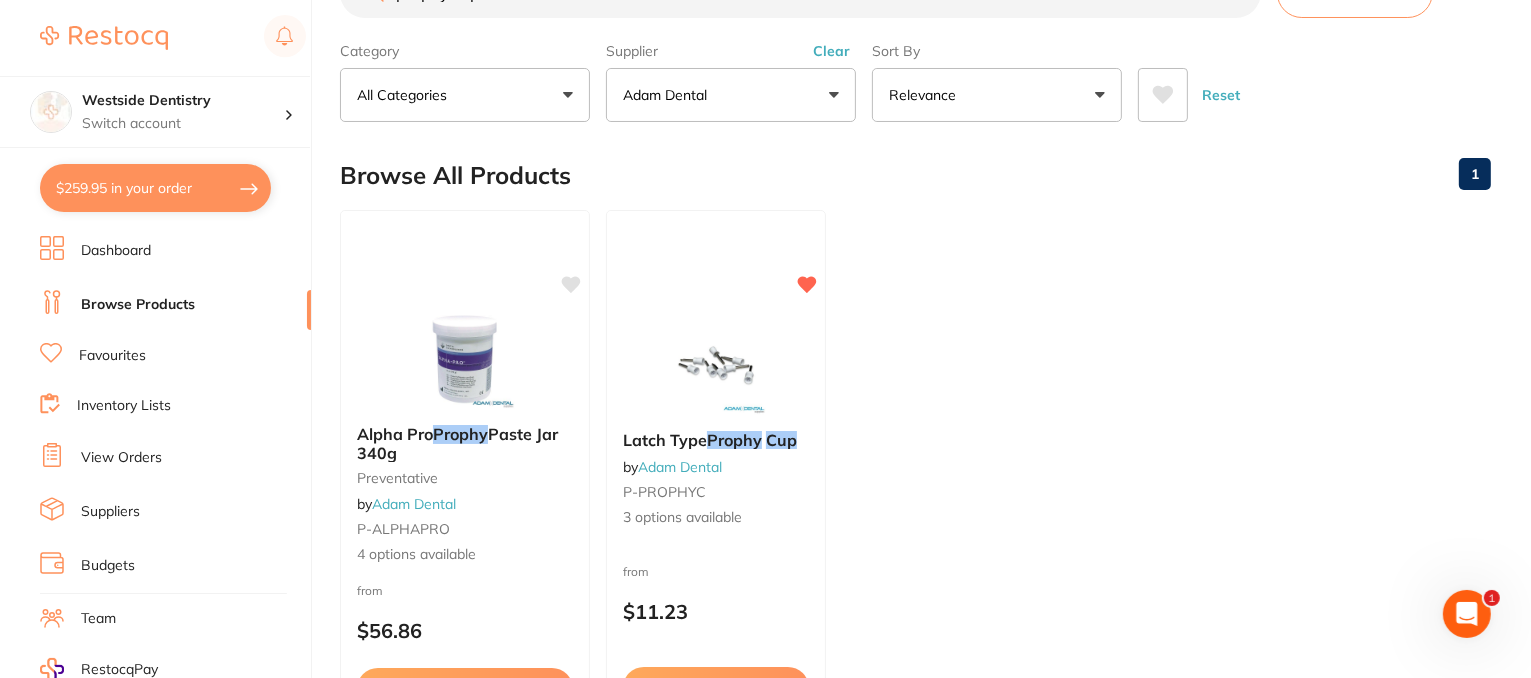 scroll, scrollTop: 0, scrollLeft: 0, axis: both 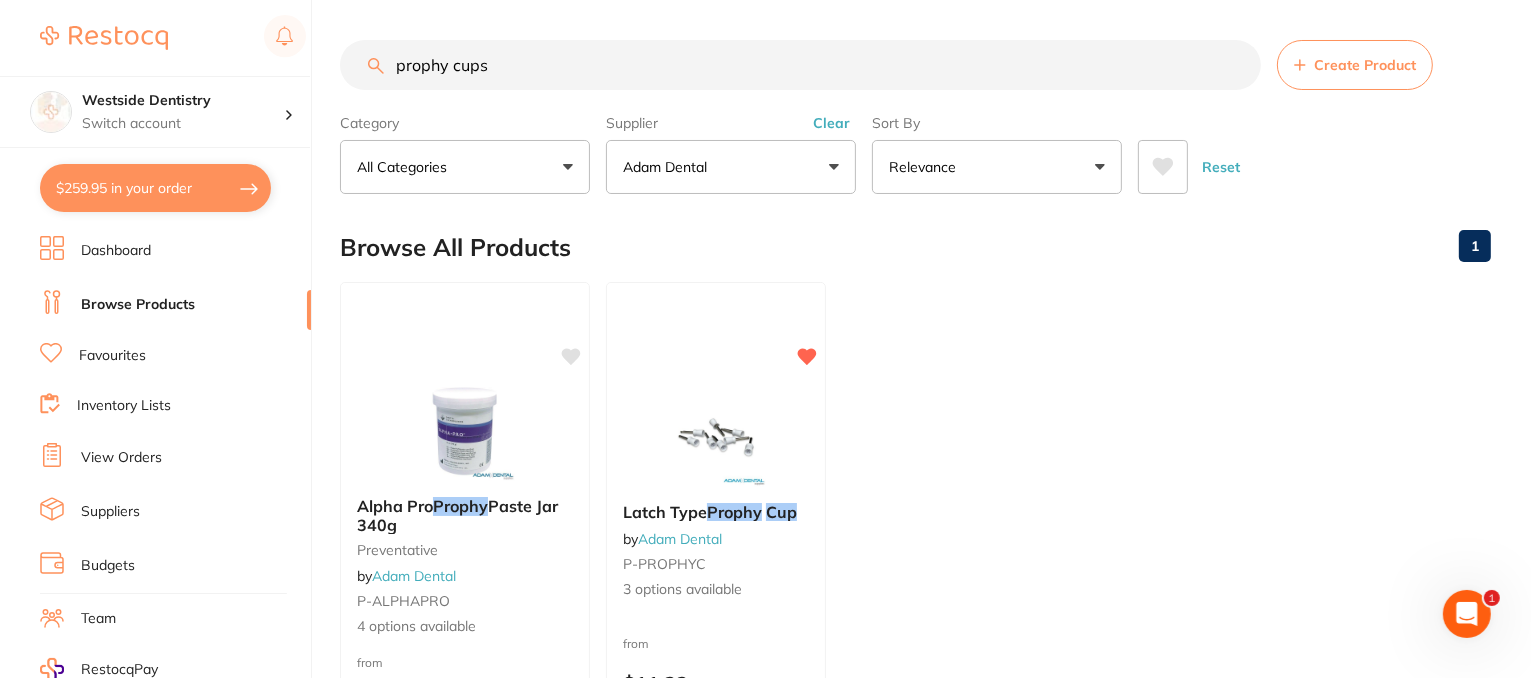 drag, startPoint x: 543, startPoint y: 65, endPoint x: 576, endPoint y: 88, distance: 40.22437 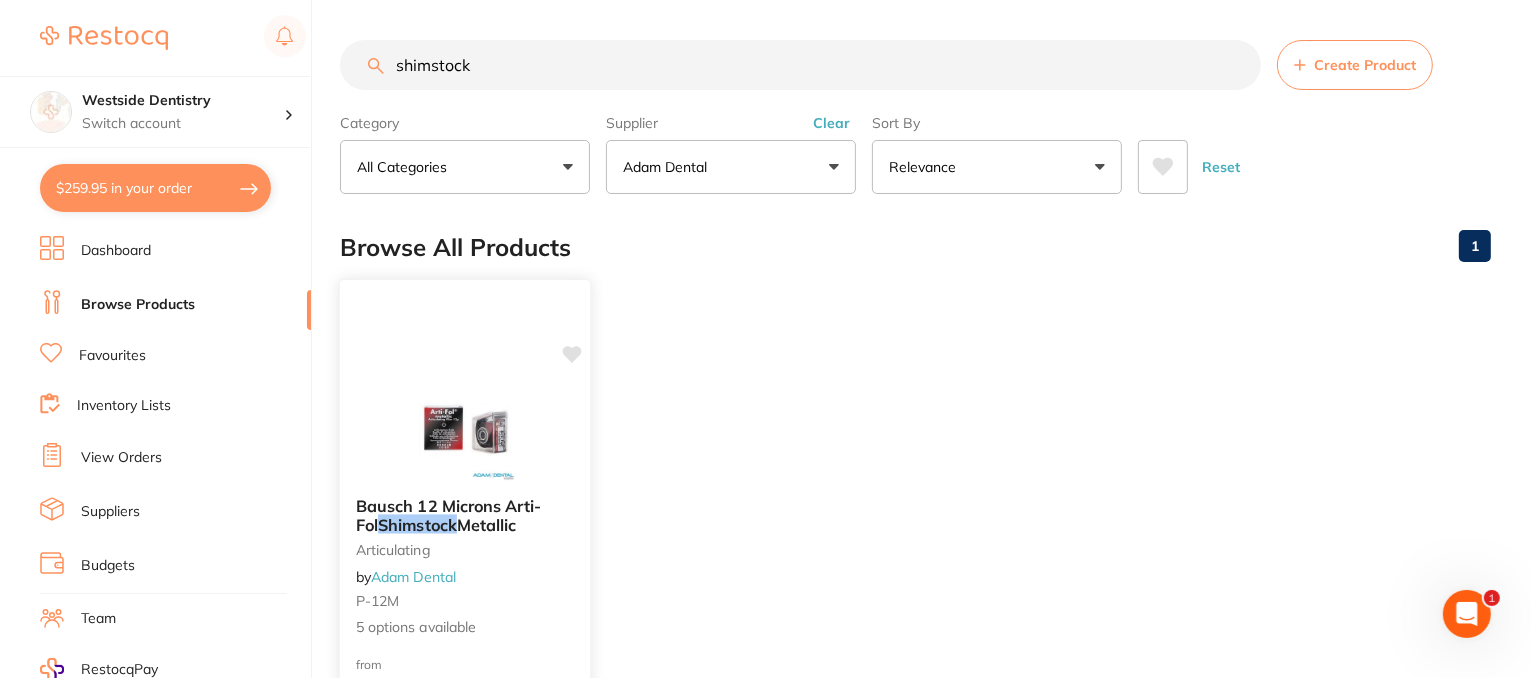 scroll, scrollTop: 0, scrollLeft: 0, axis: both 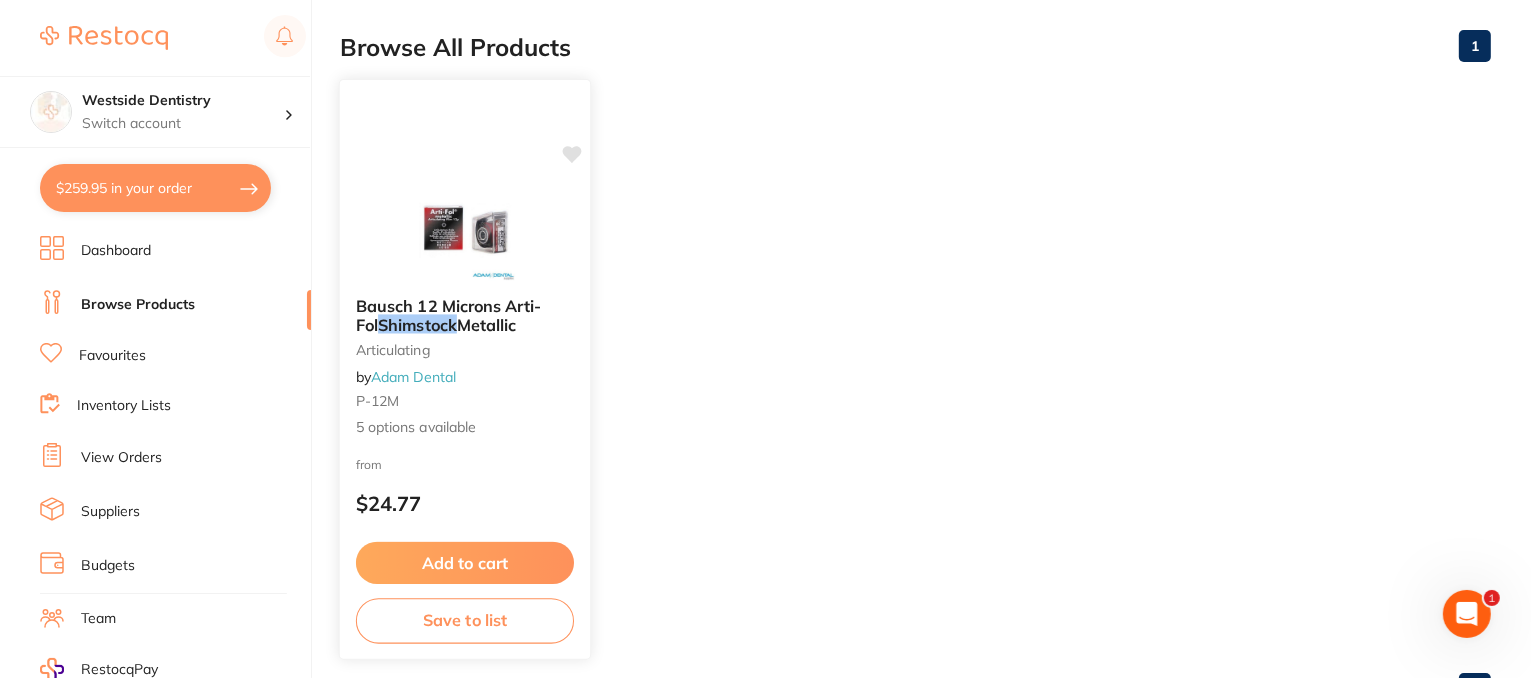 click on "Bausch 12 Microns Arti-Fol  Shimstock  Metallic   articulating by  Adam Dental P-12M   5 options available" at bounding box center (465, 367) 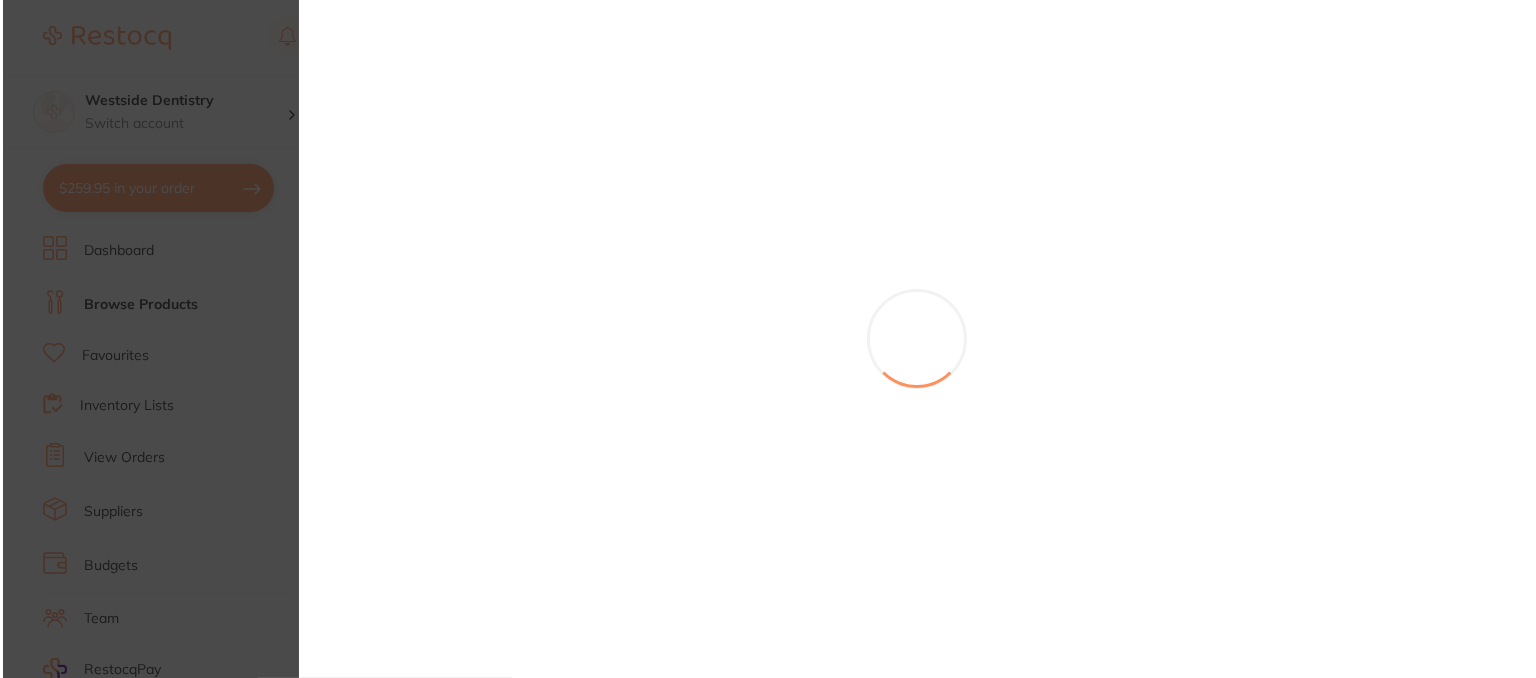 scroll, scrollTop: 0, scrollLeft: 0, axis: both 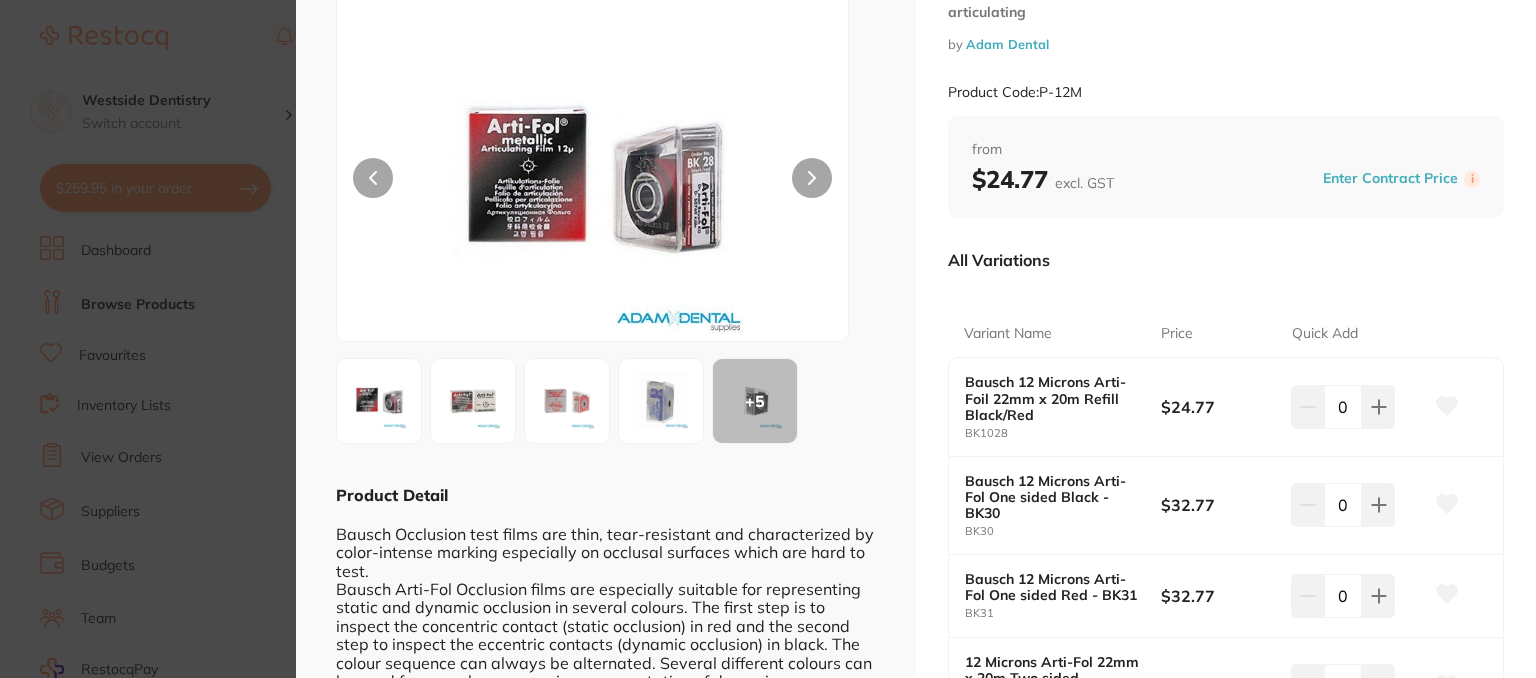 click 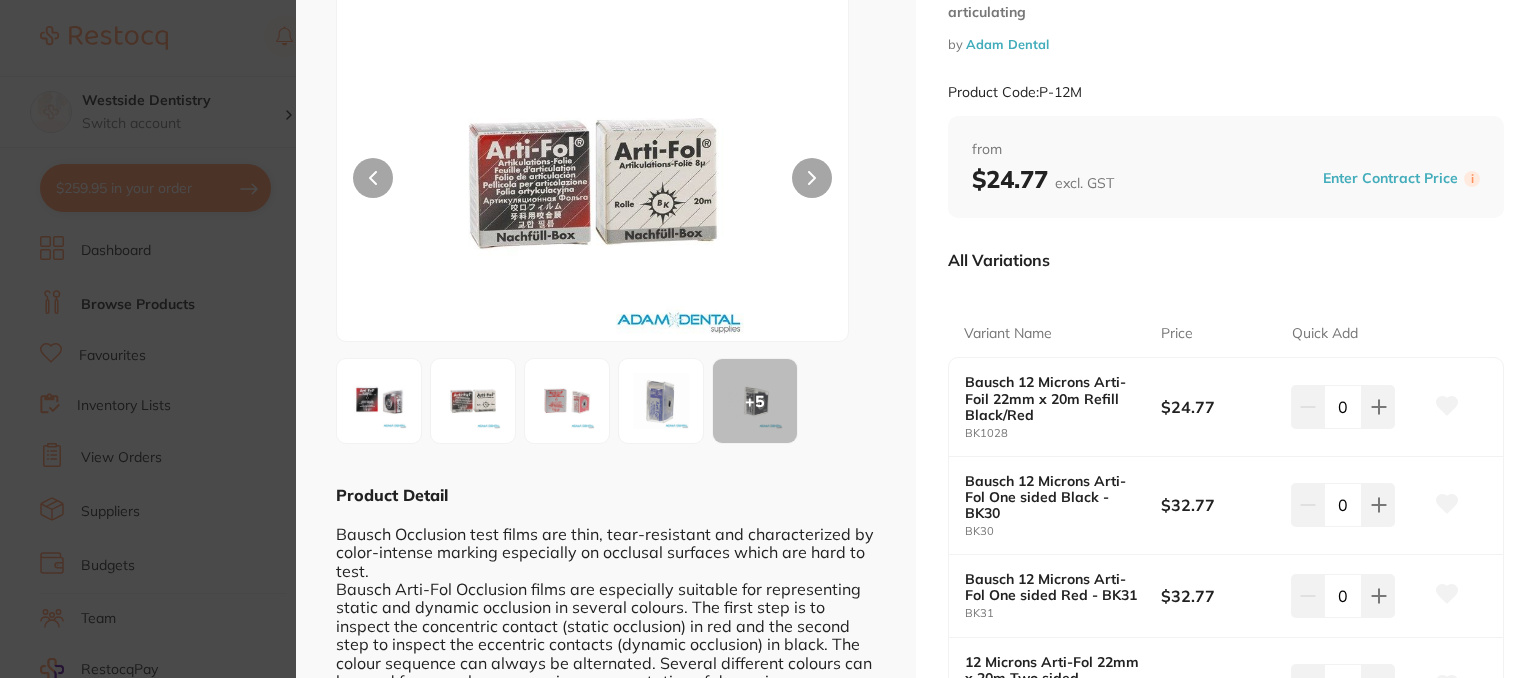 click 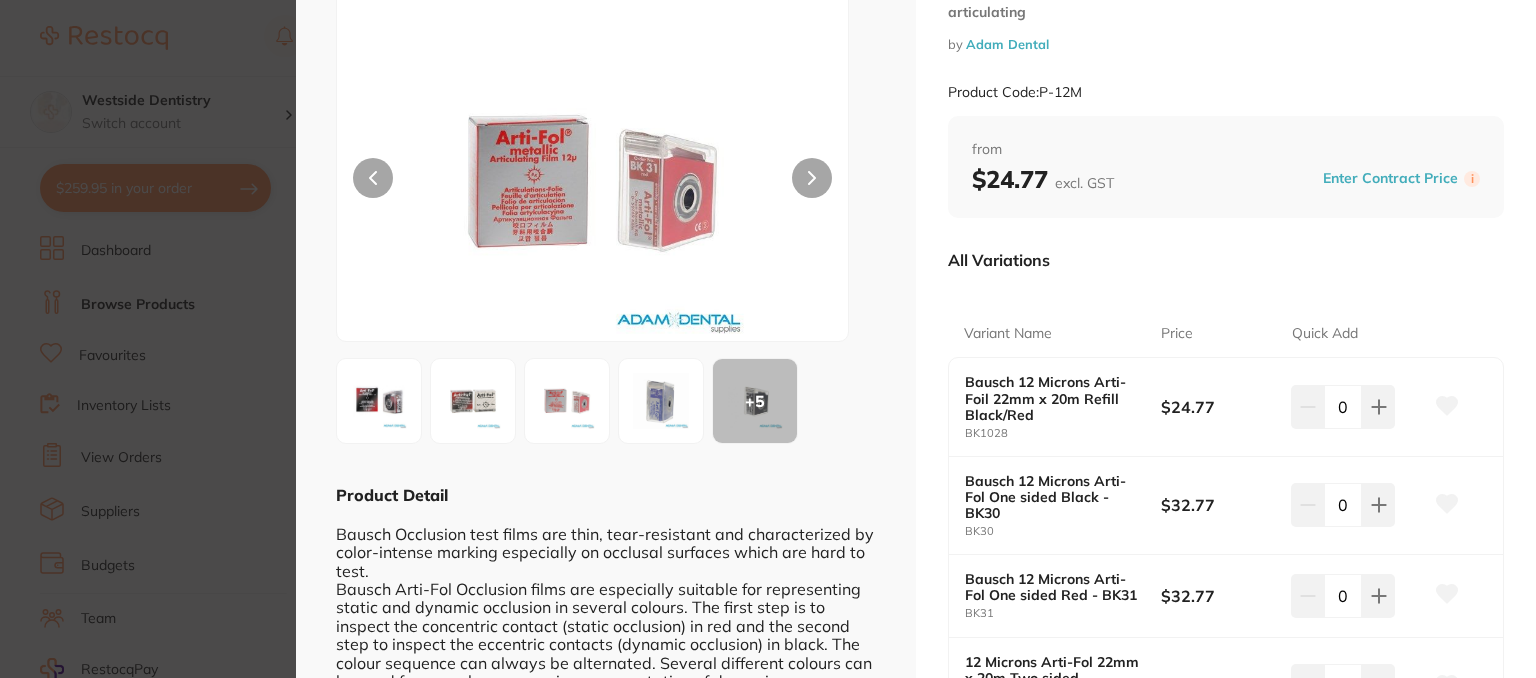 click 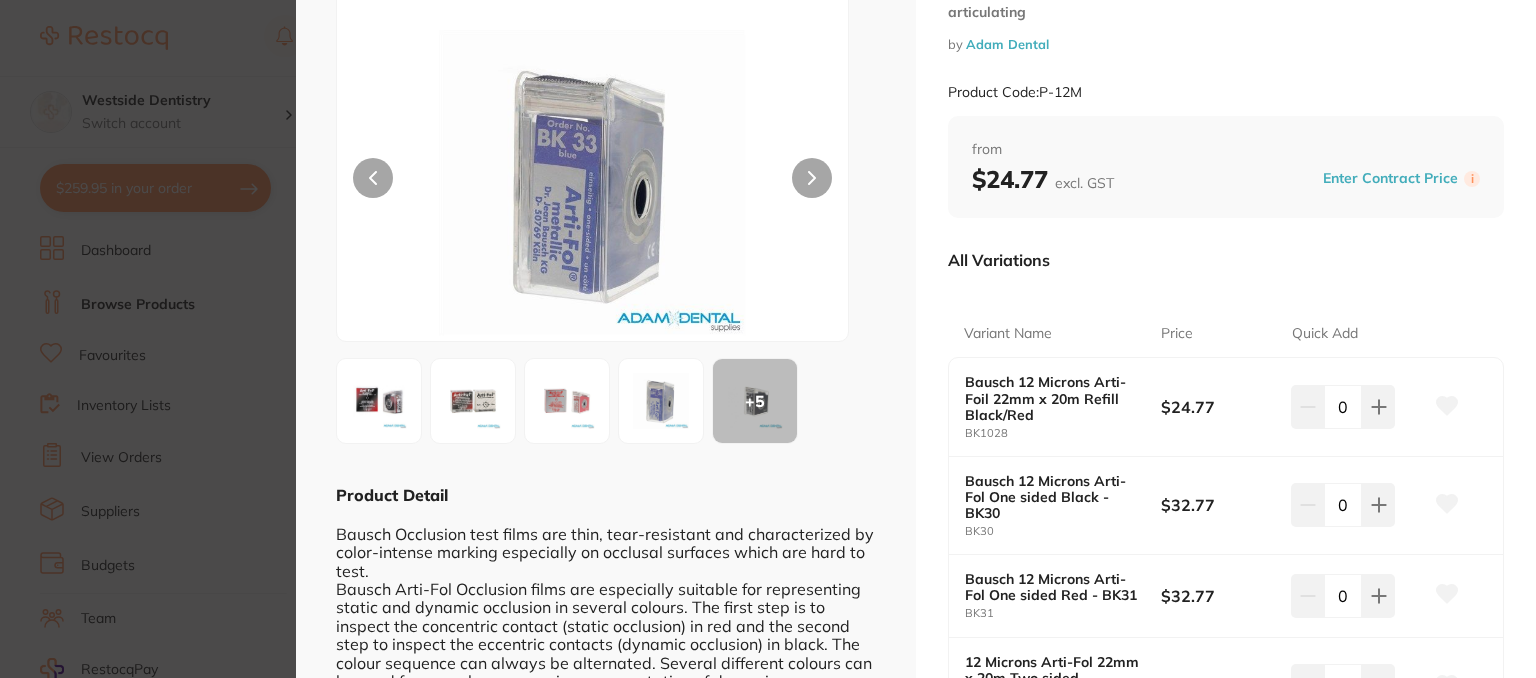 click 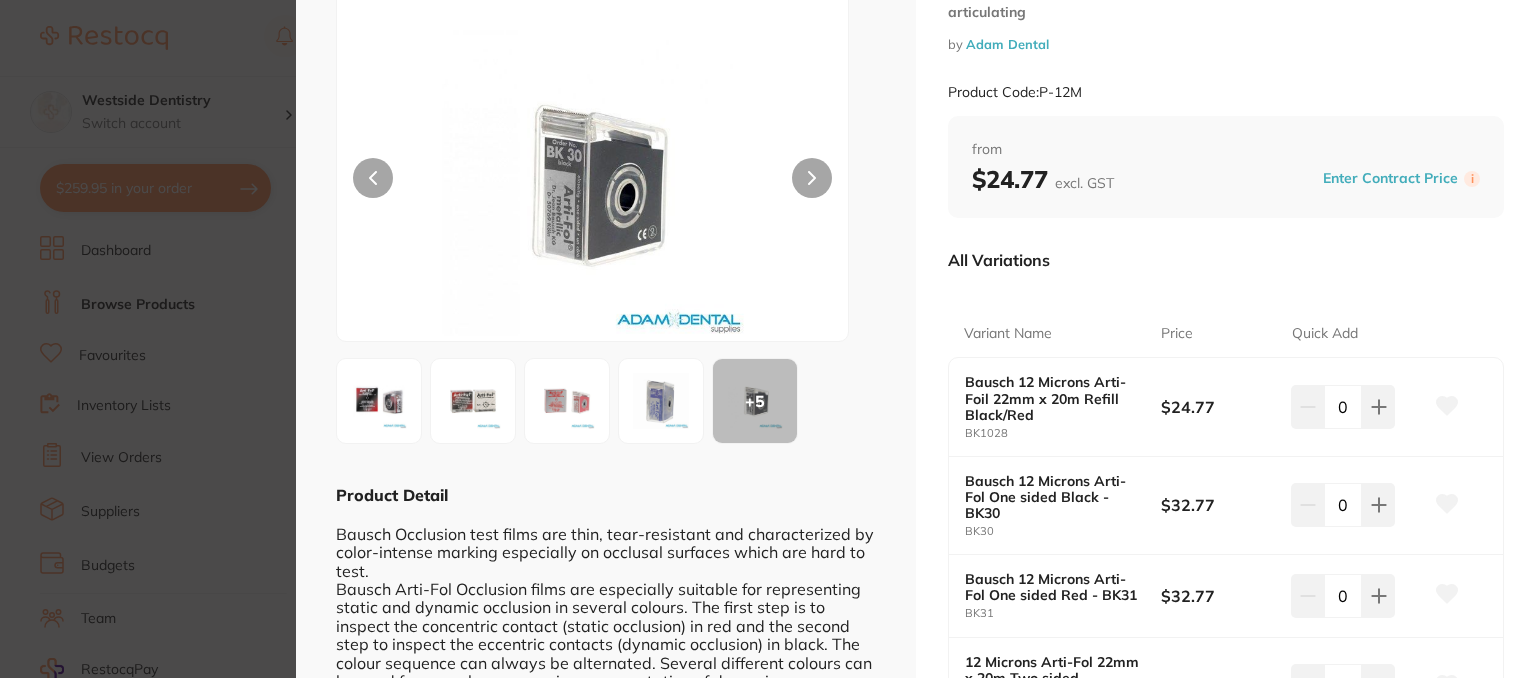 click 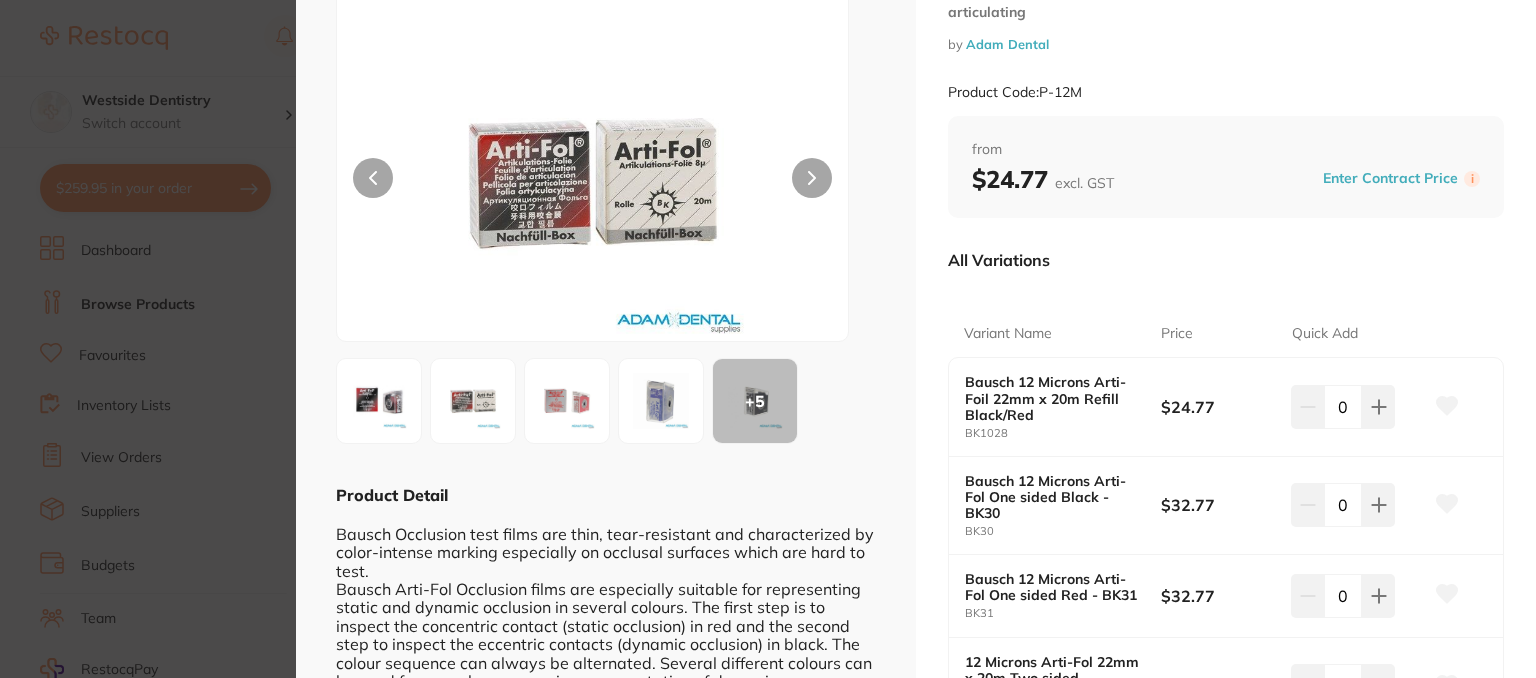 click 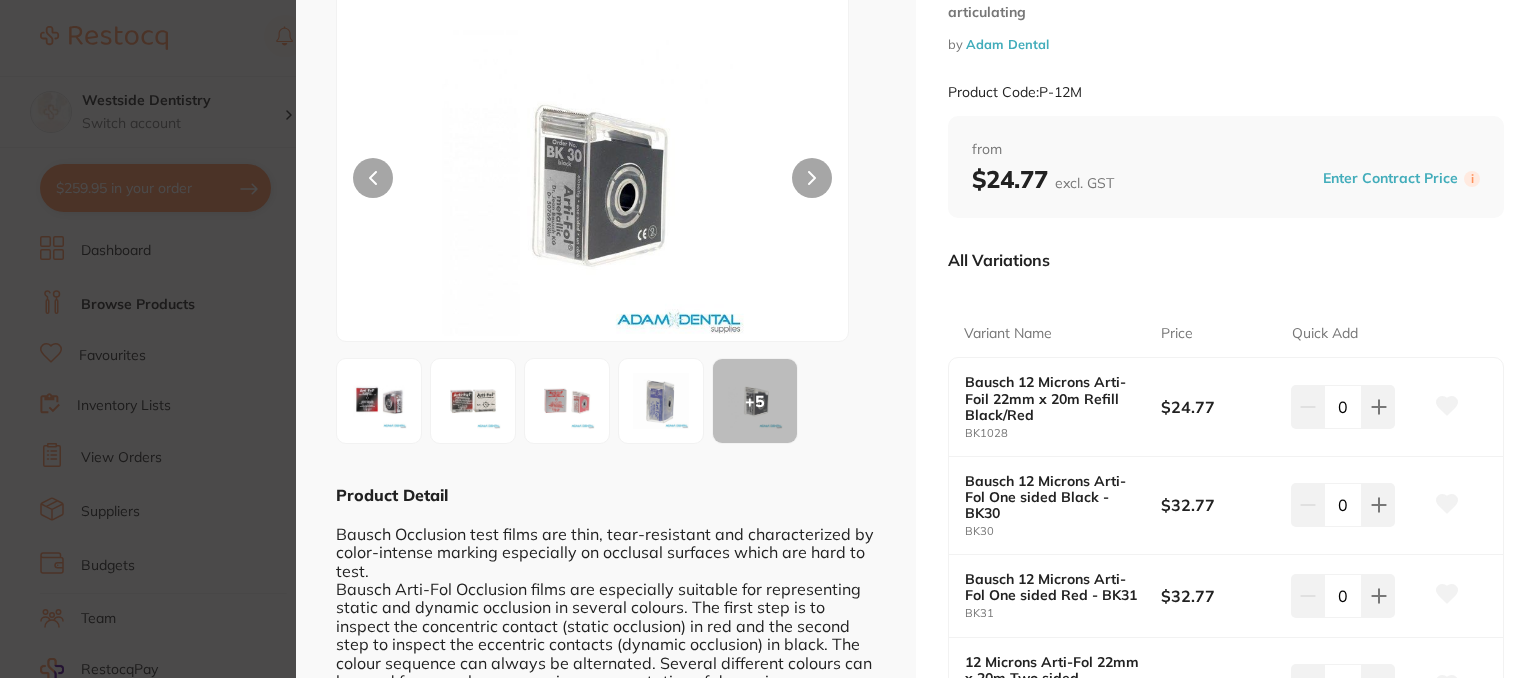 click 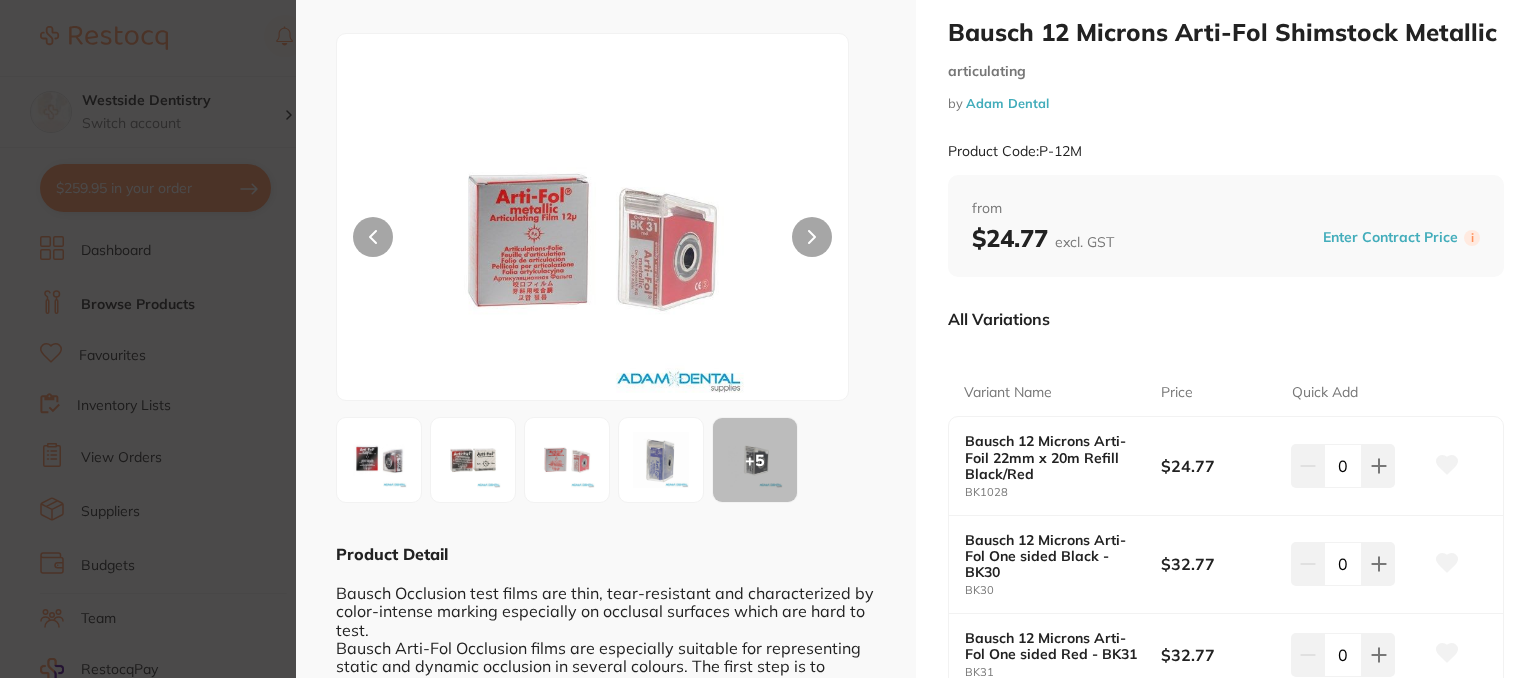 scroll, scrollTop: 0, scrollLeft: 0, axis: both 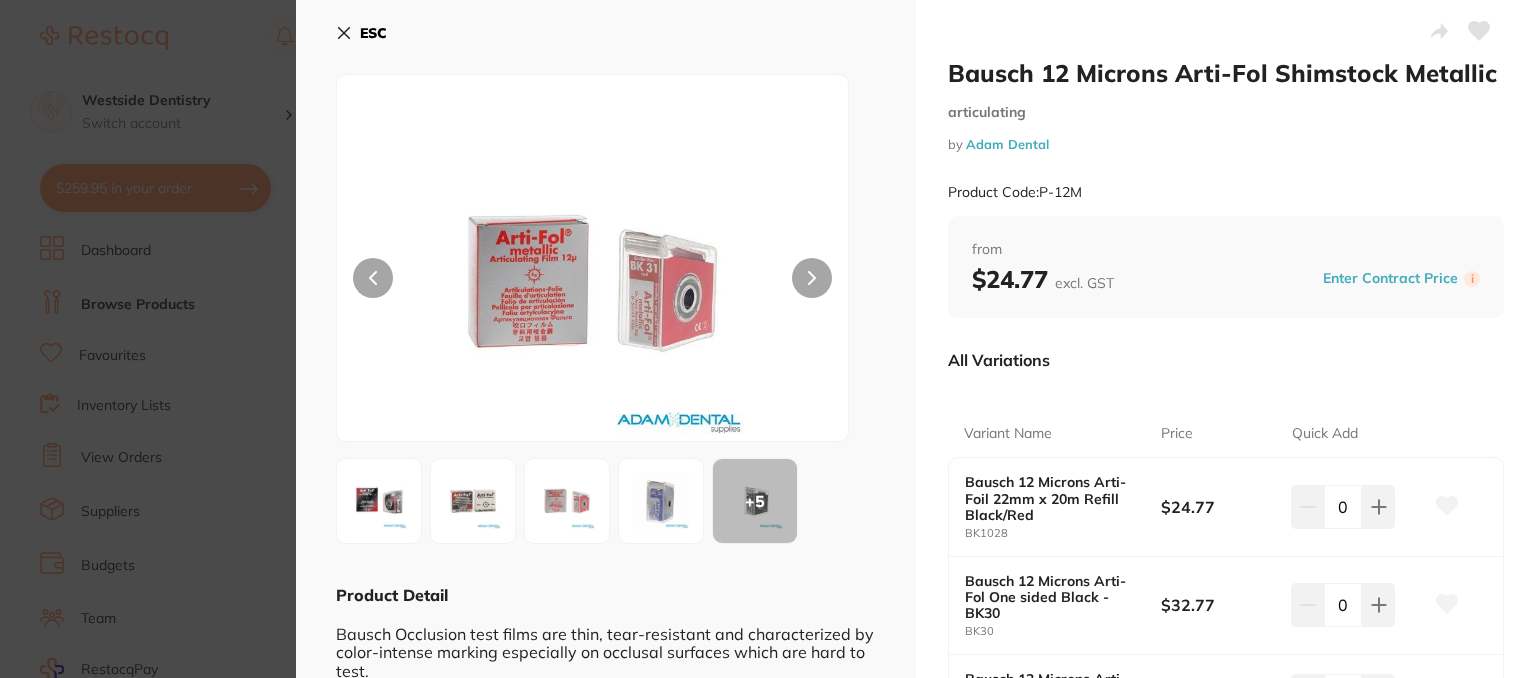 drag, startPoint x: 342, startPoint y: 37, endPoint x: 847, endPoint y: 151, distance: 517.70746 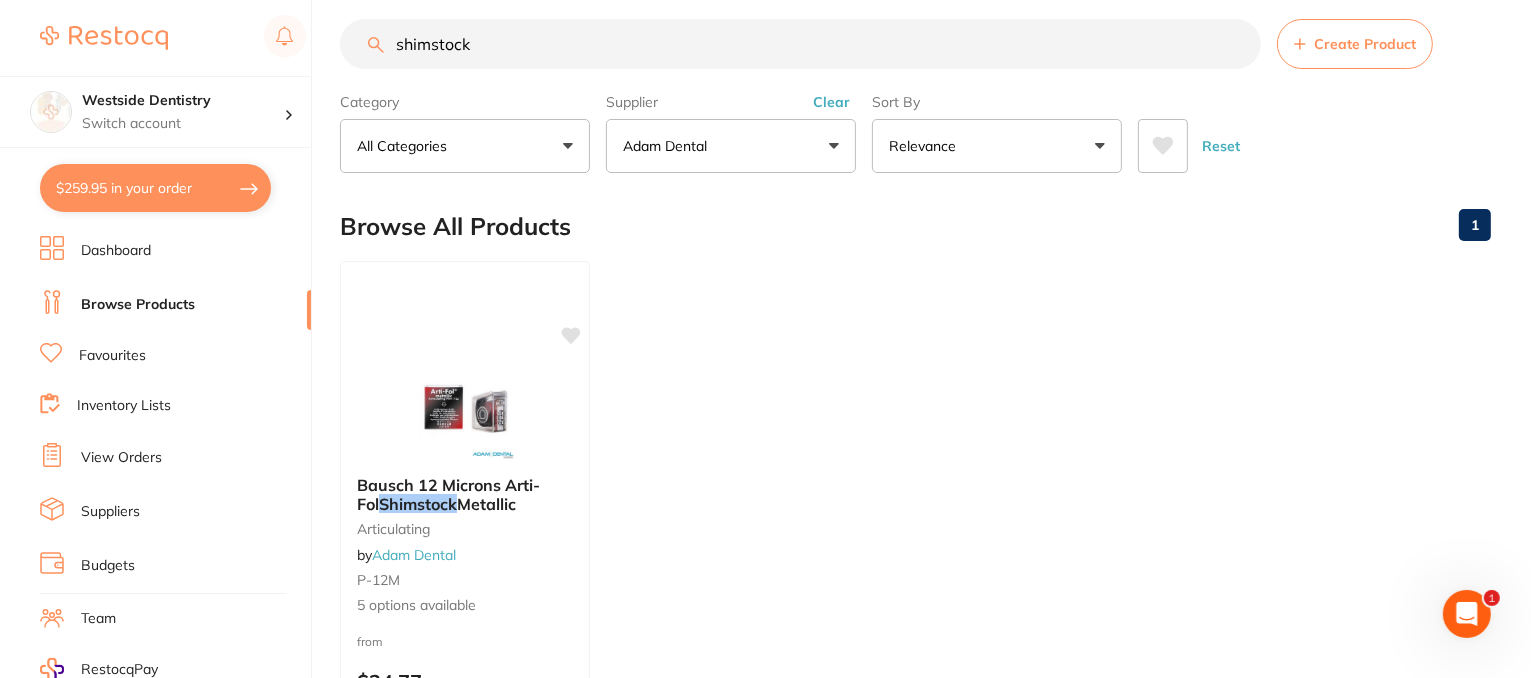 scroll, scrollTop: 0, scrollLeft: 0, axis: both 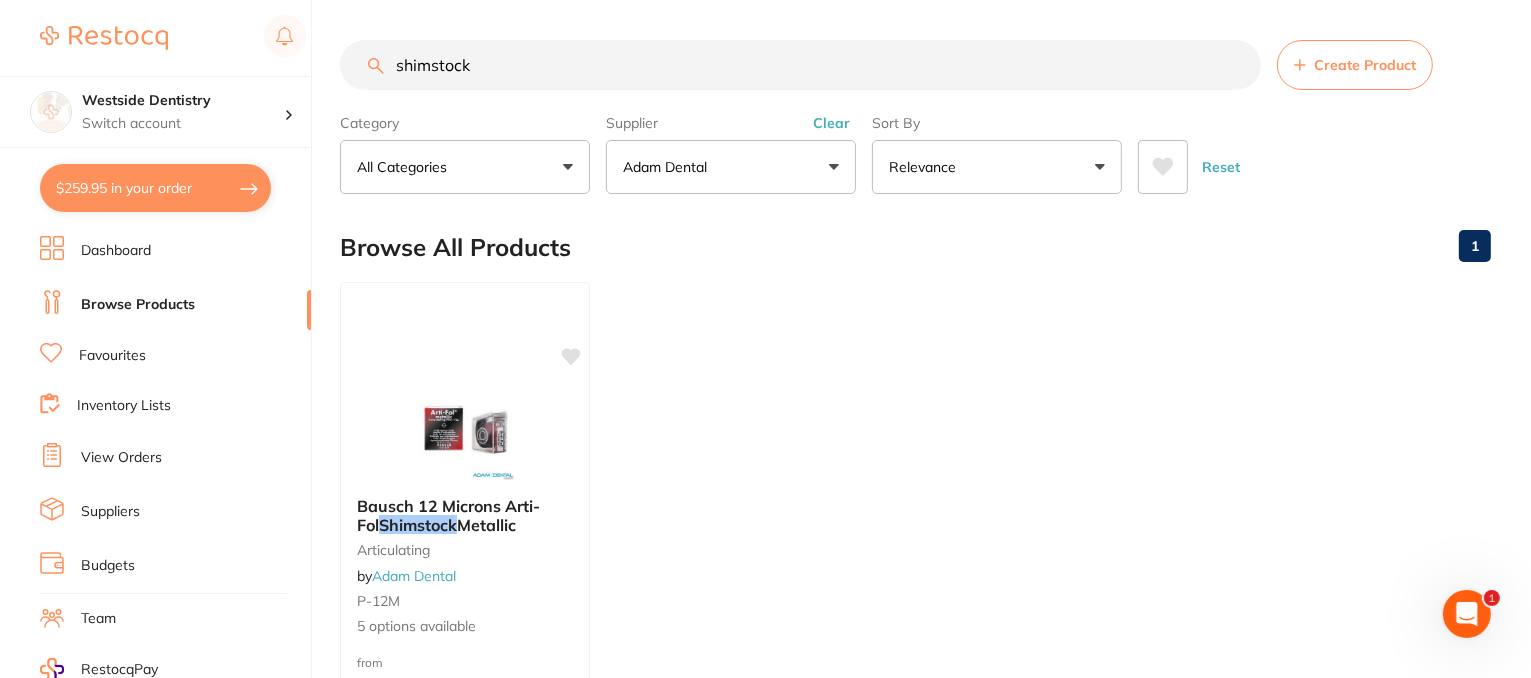 click on "Adam Dental" at bounding box center [731, 167] 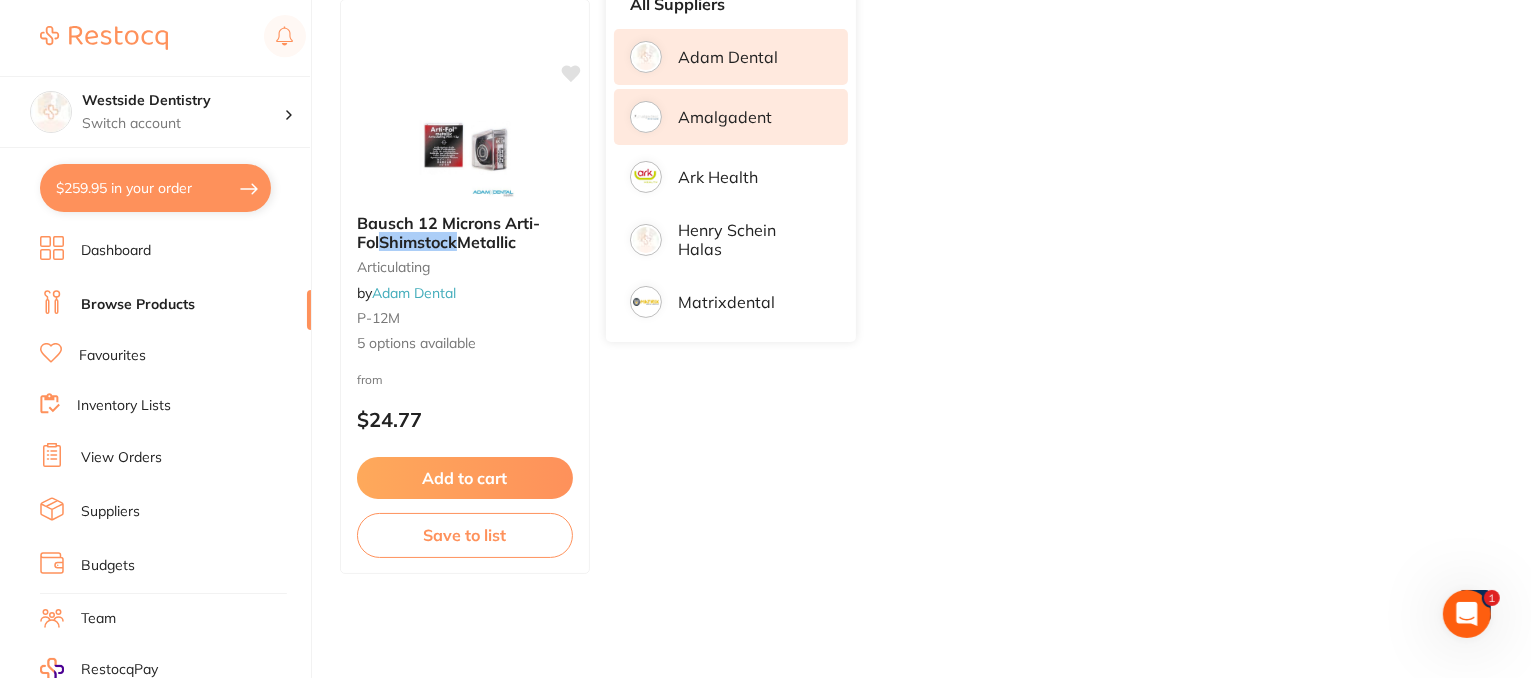 scroll, scrollTop: 0, scrollLeft: 0, axis: both 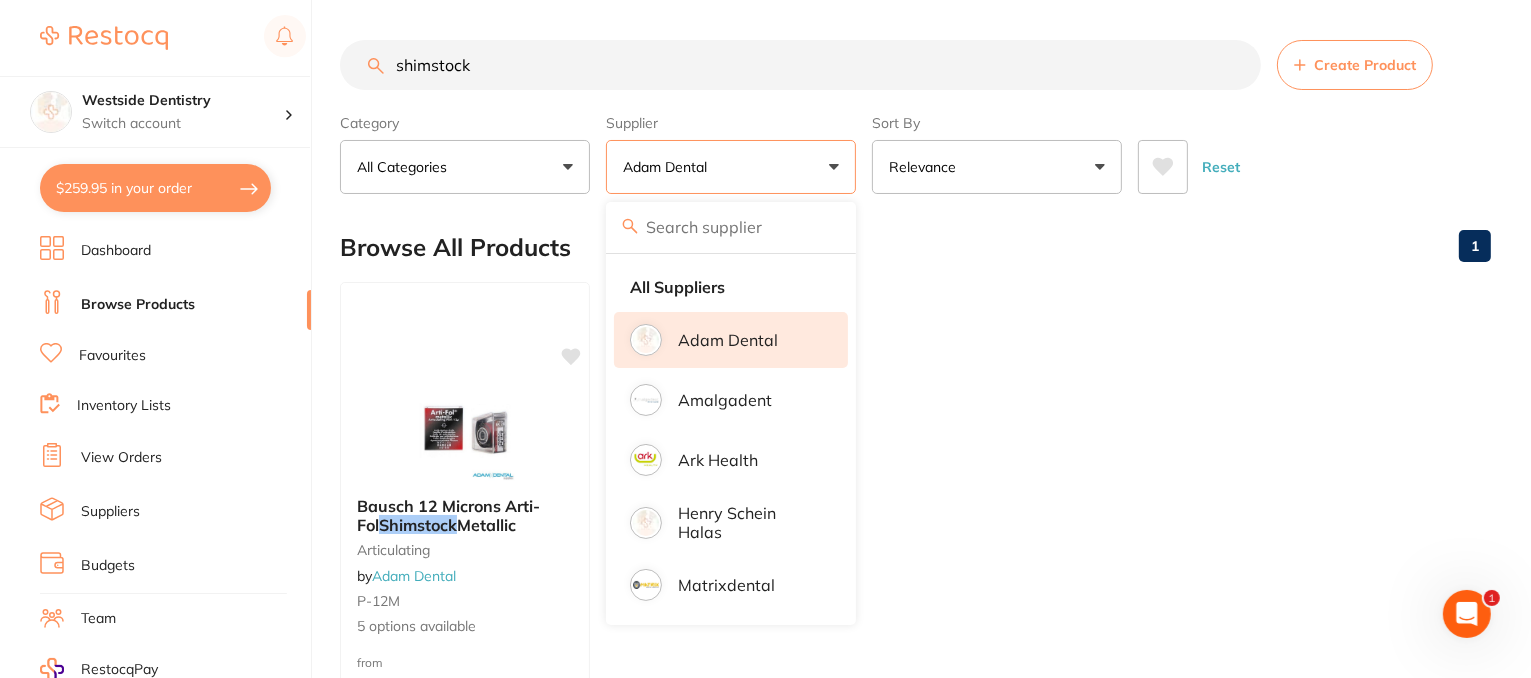 click on "shimstock" at bounding box center [800, 65] 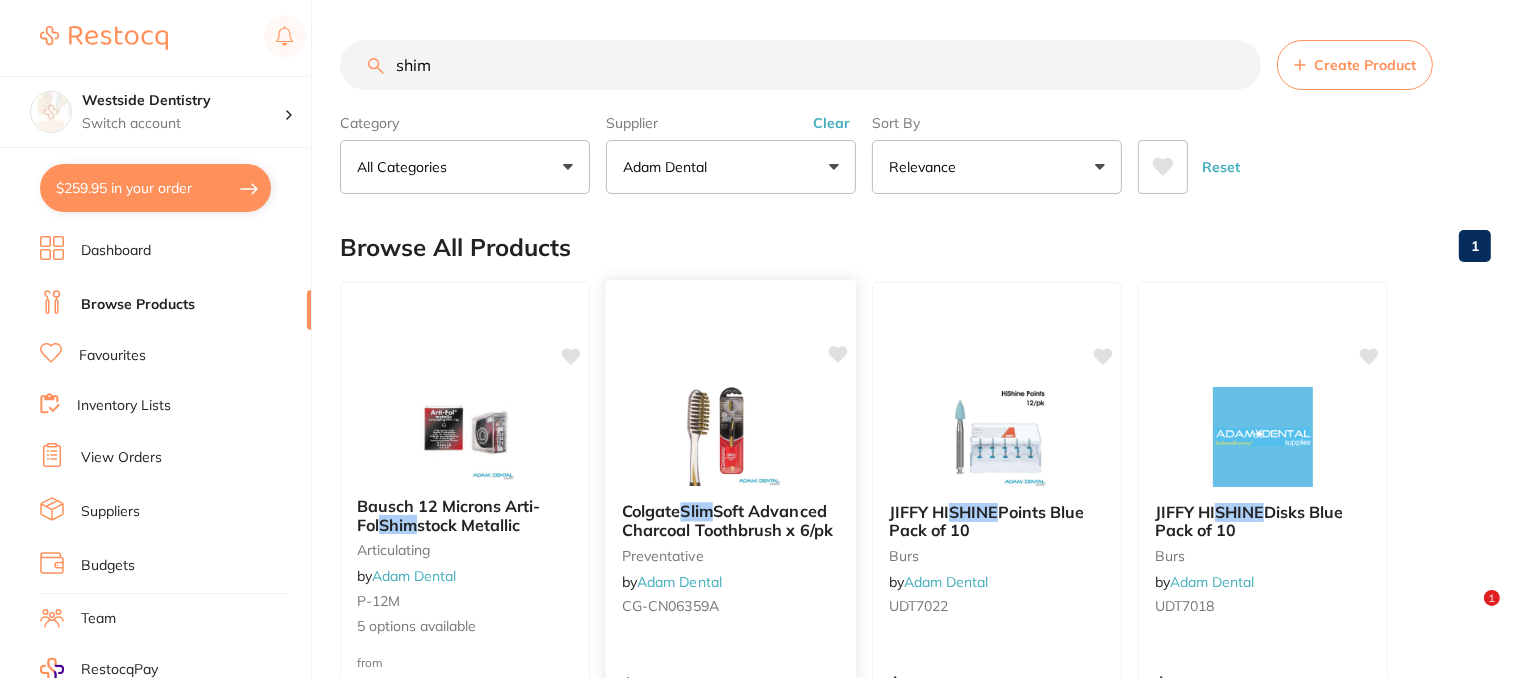 scroll, scrollTop: 200, scrollLeft: 0, axis: vertical 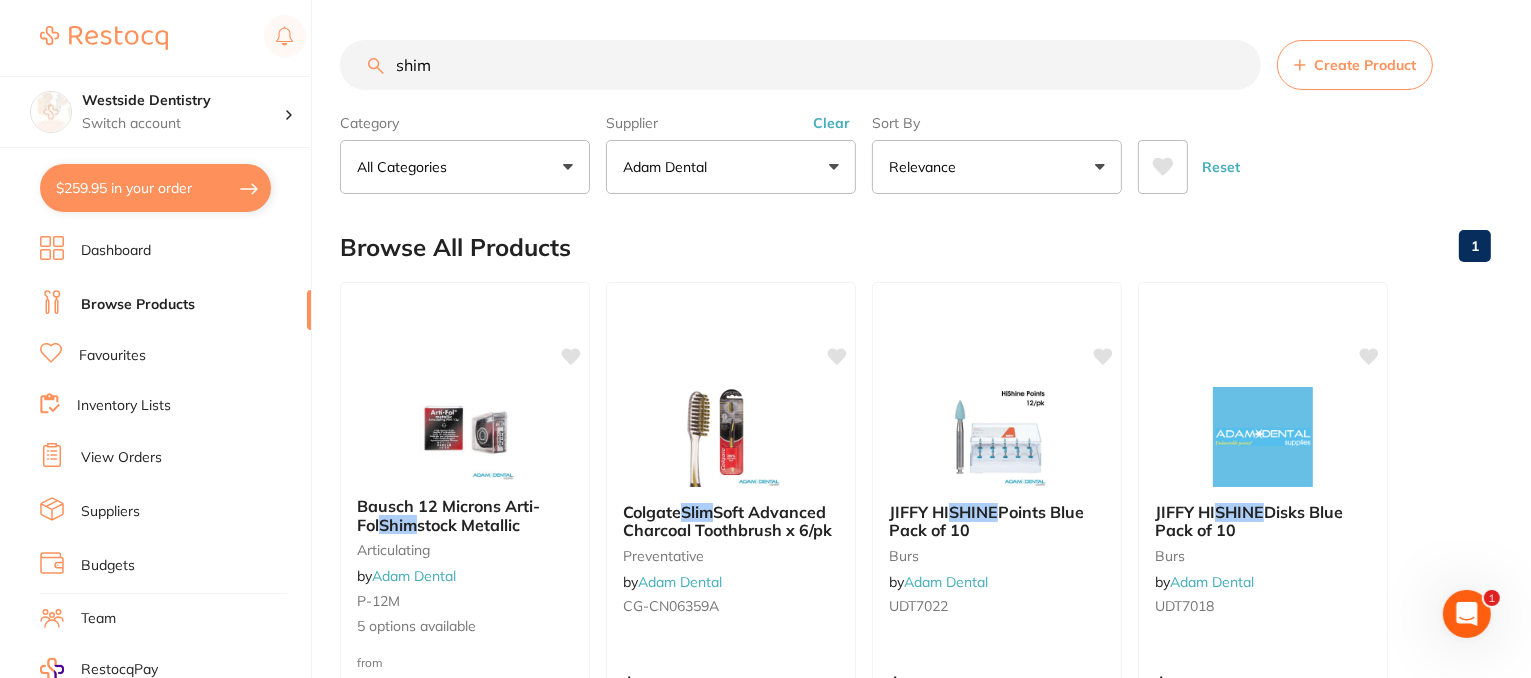 click on "Clear" at bounding box center (831, 123) 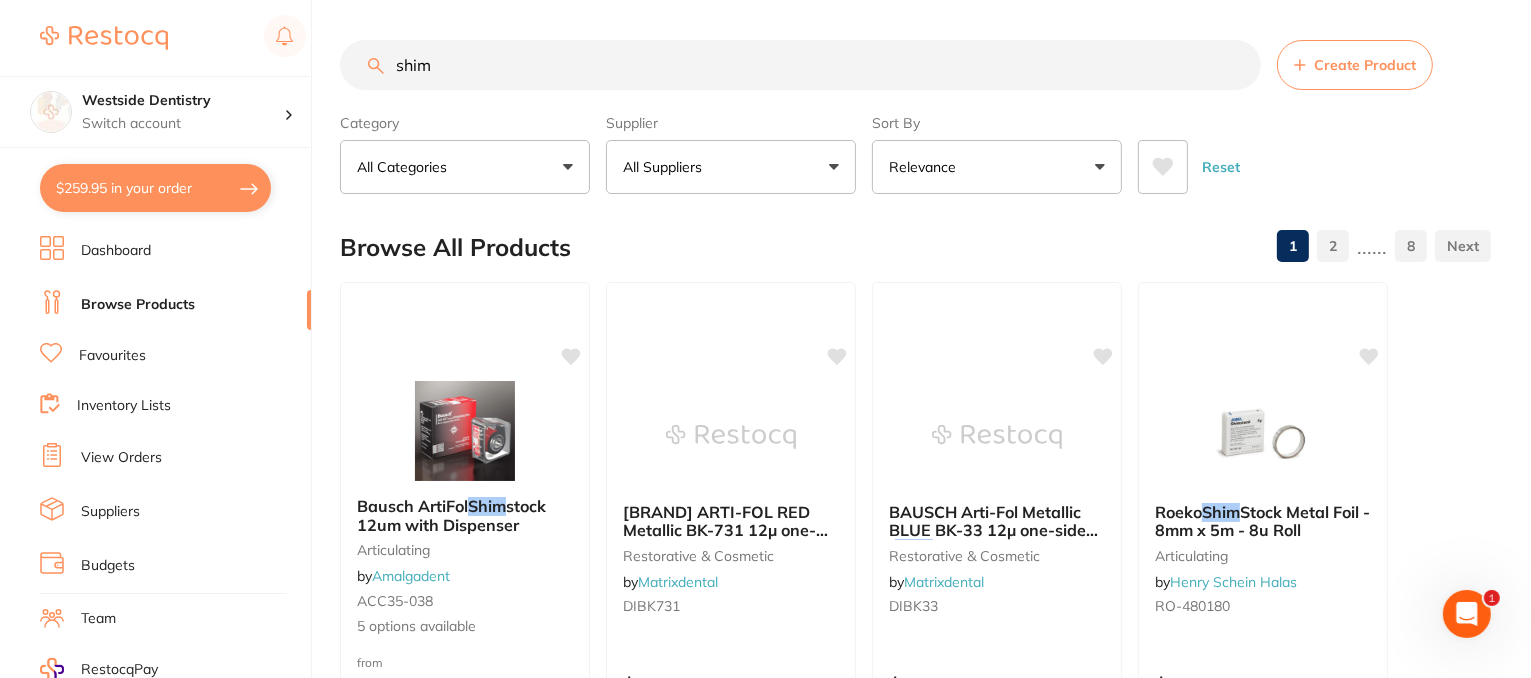 scroll, scrollTop: 0, scrollLeft: 0, axis: both 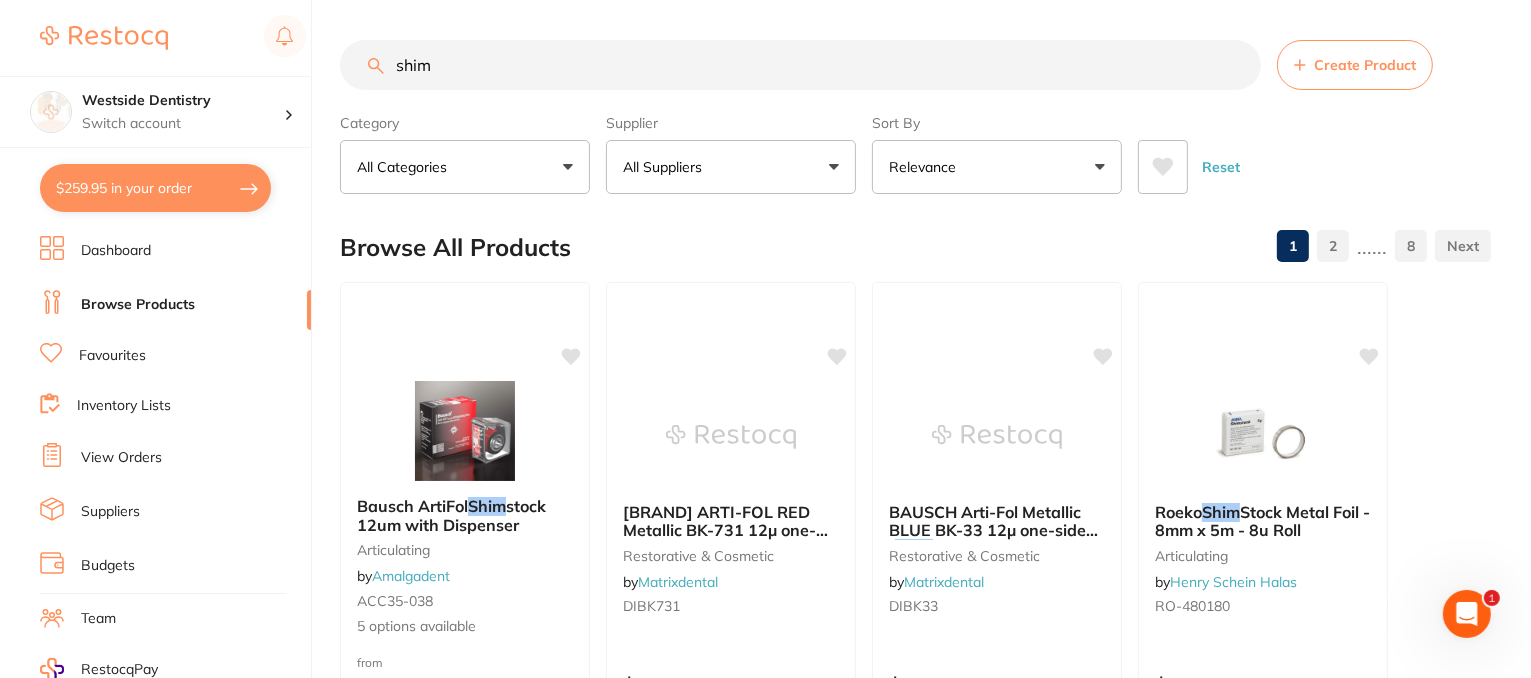 click on "shim" at bounding box center (800, 65) 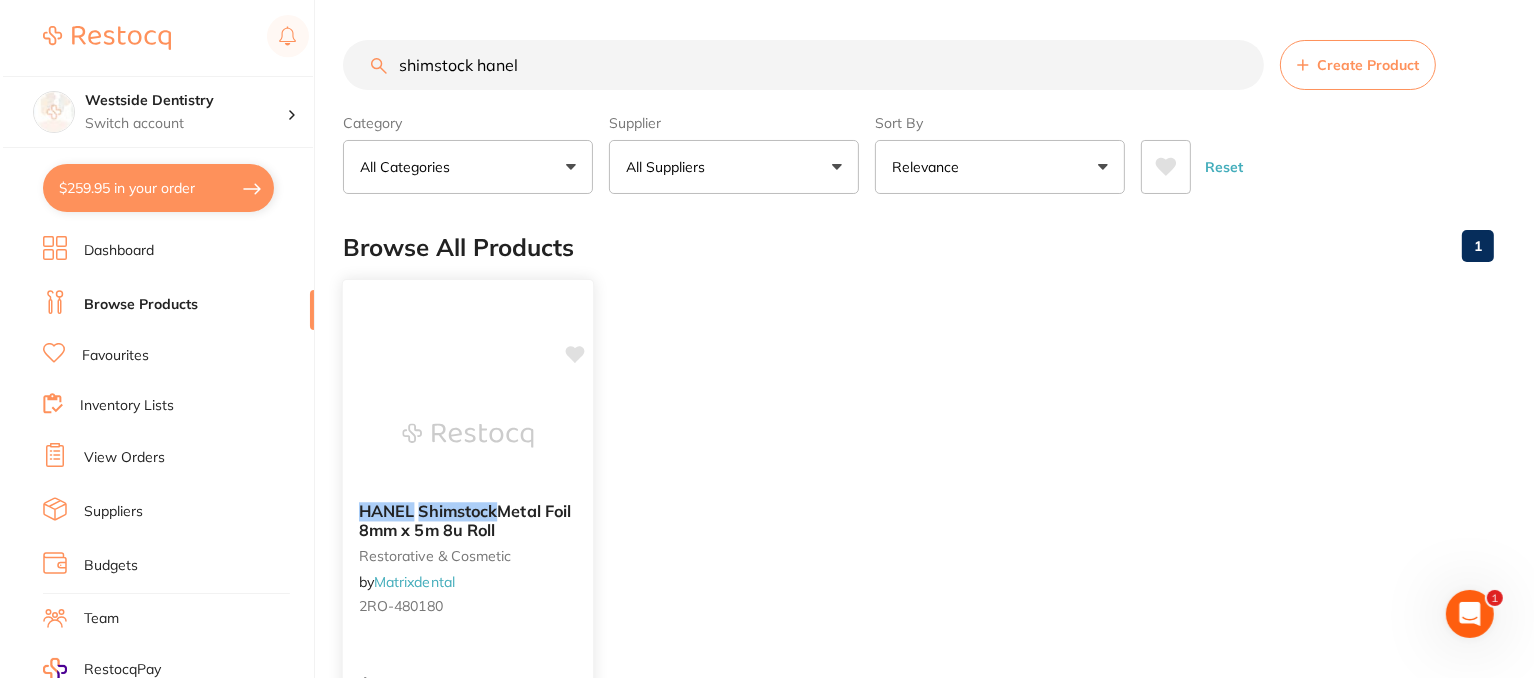 scroll, scrollTop: 0, scrollLeft: 0, axis: both 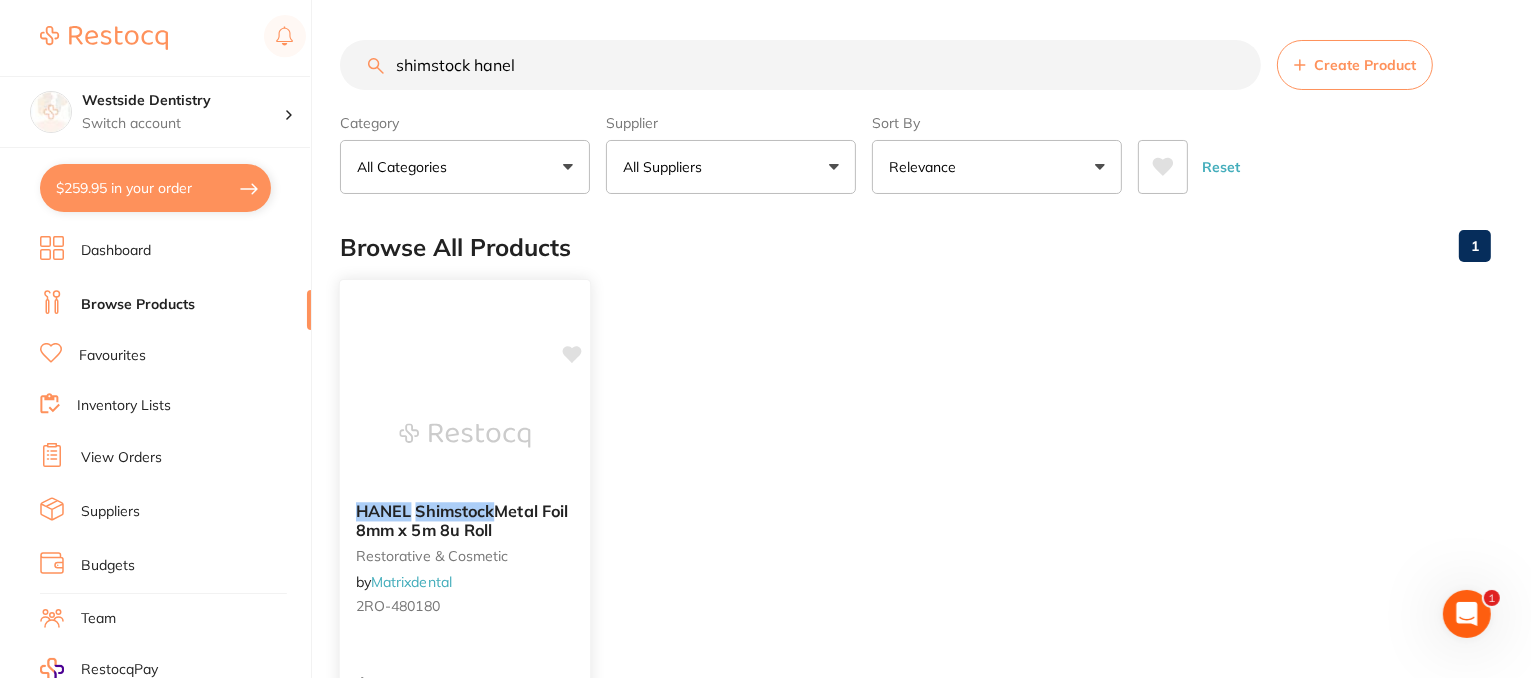 click on "HANEL   Shimstock  Metal Foil 8mm x 5m 8u Roll   restorative & cosmetic by  Matrixdental 2RO-480180" at bounding box center [465, 562] 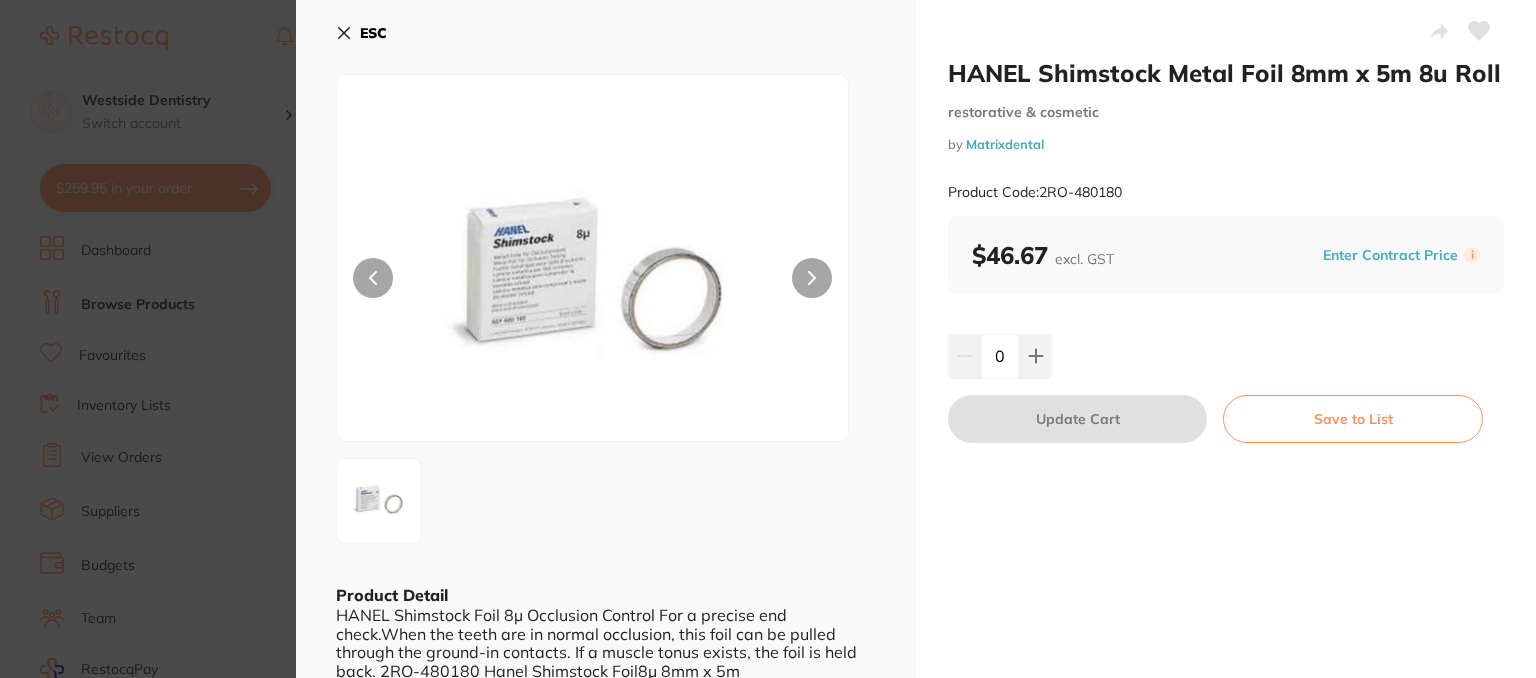 scroll, scrollTop: 0, scrollLeft: 0, axis: both 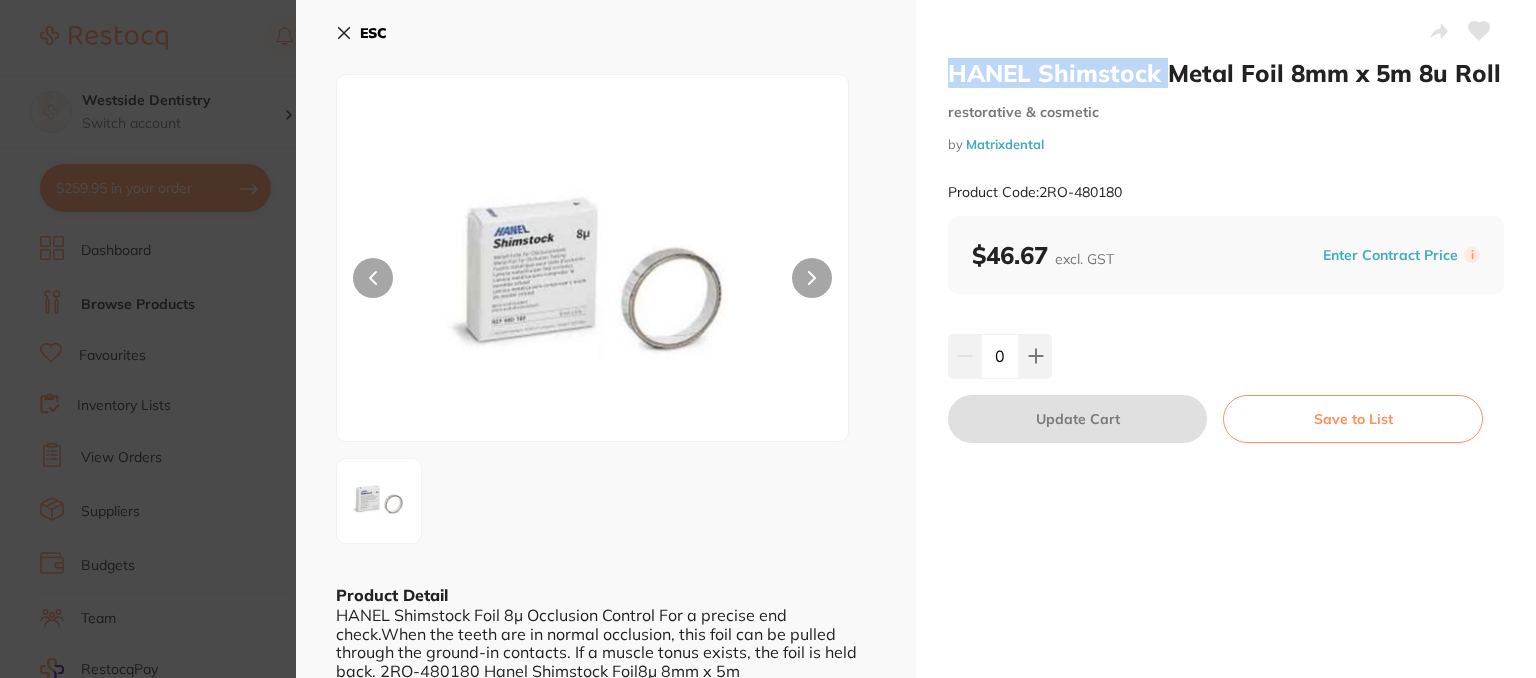 drag, startPoint x: 950, startPoint y: 69, endPoint x: 1170, endPoint y: 62, distance: 220.11133 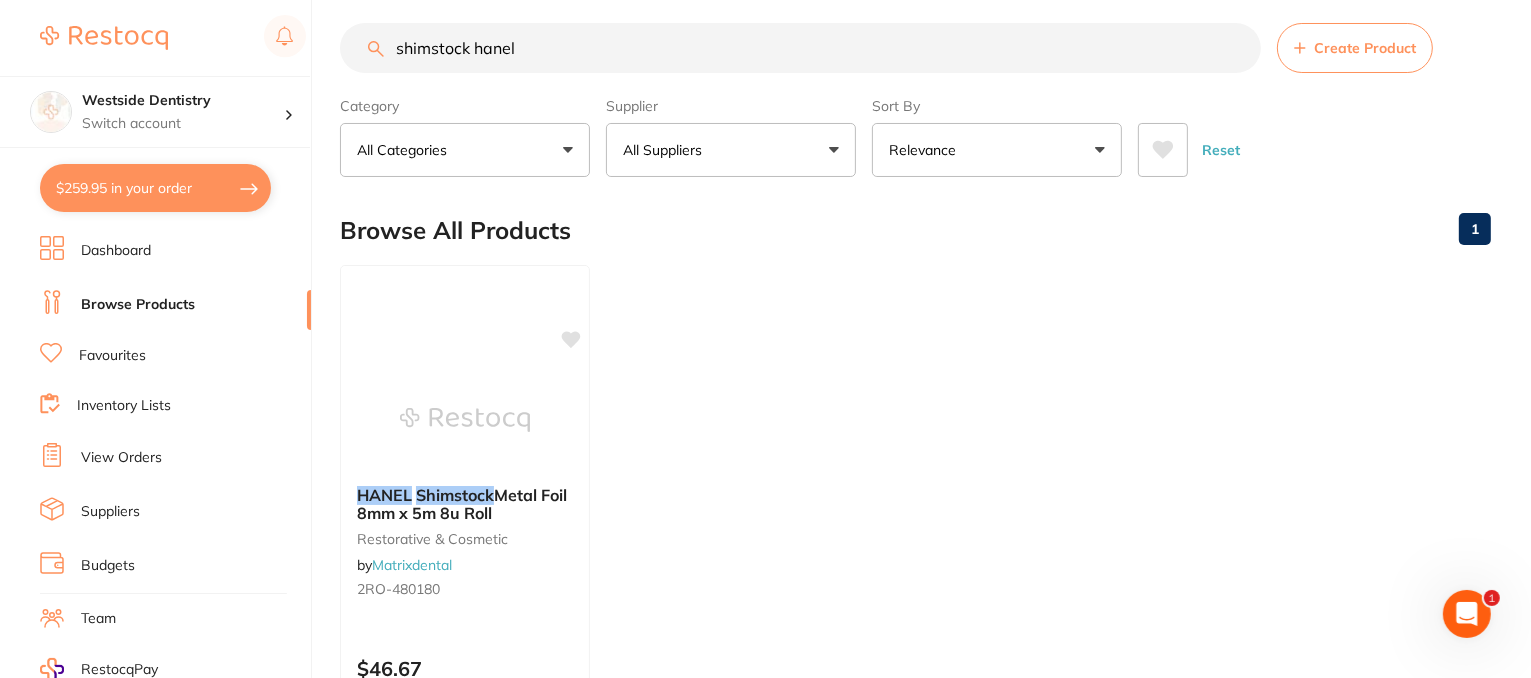 scroll, scrollTop: 0, scrollLeft: 0, axis: both 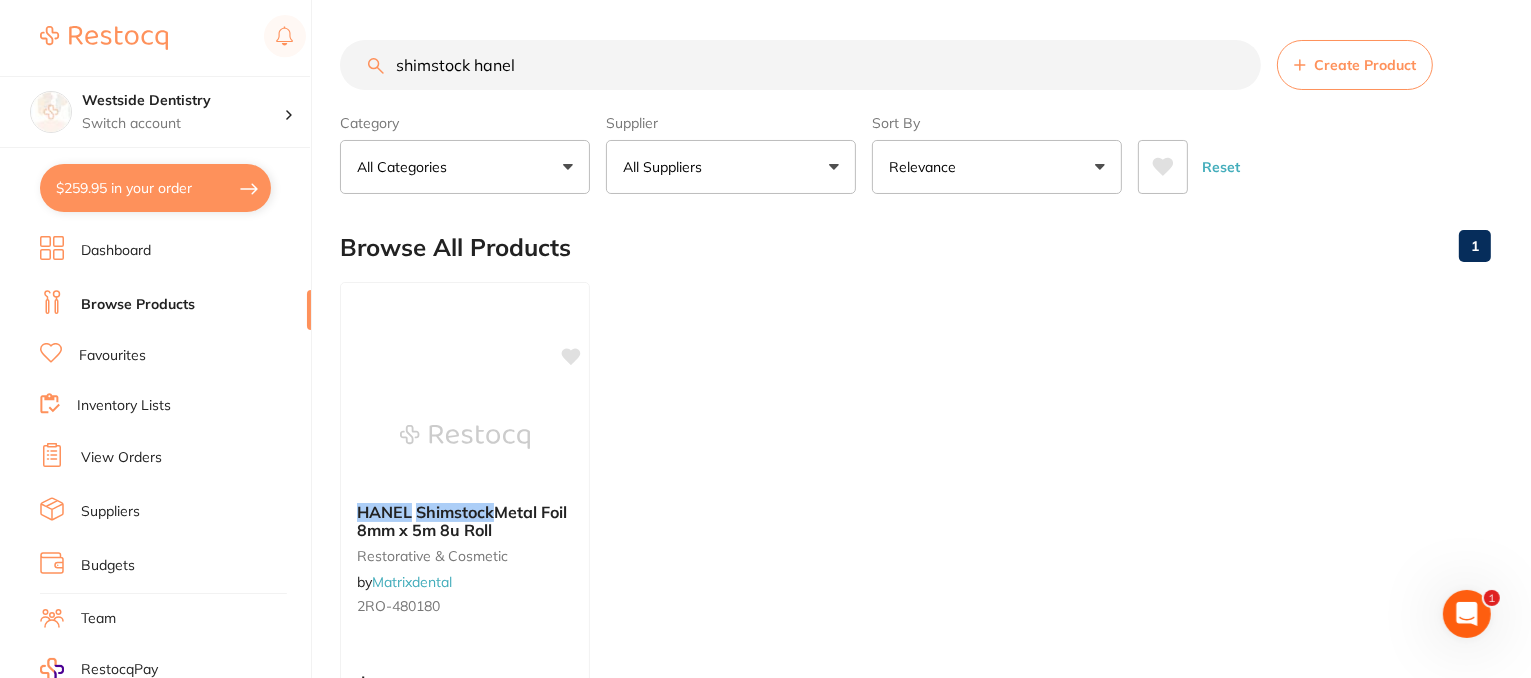 click on "shimstock hanel" at bounding box center [800, 65] 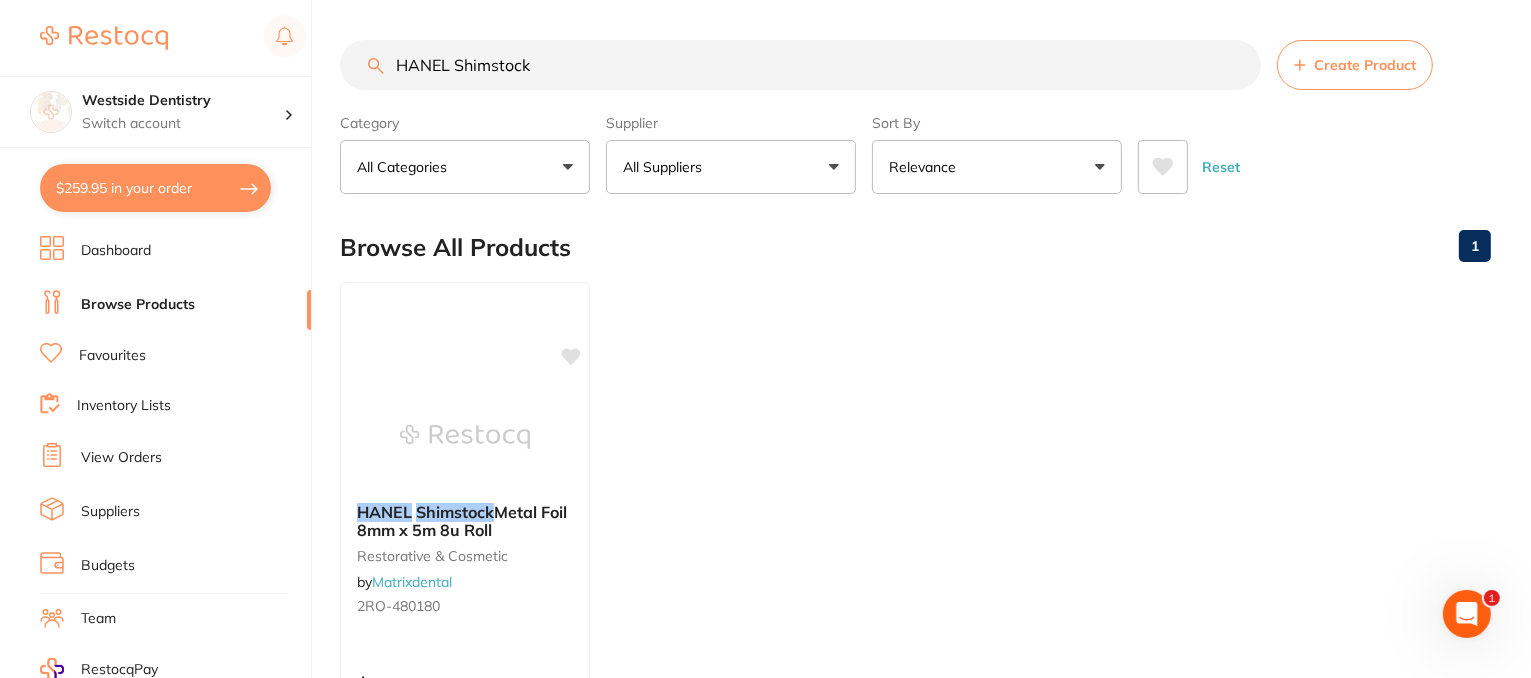scroll, scrollTop: 0, scrollLeft: 0, axis: both 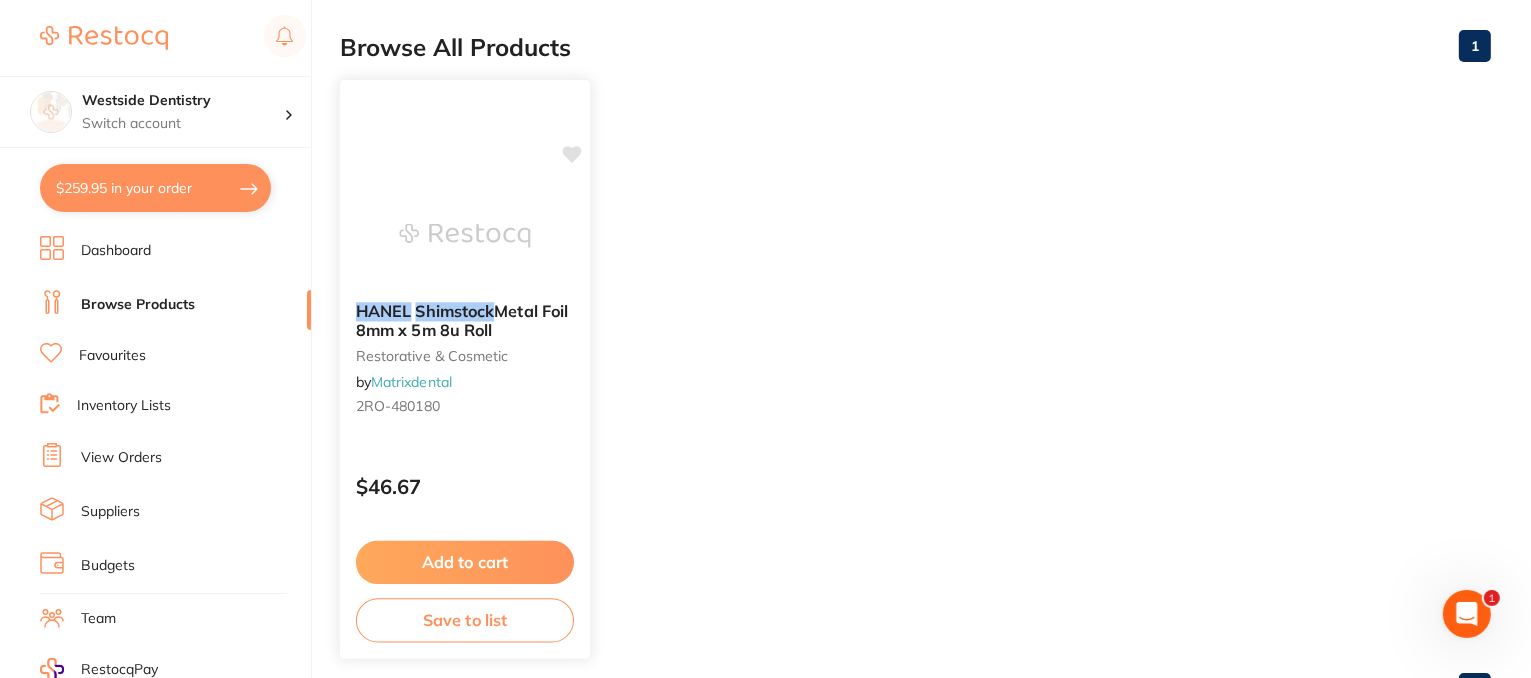 type on "HANEL Shimstock" 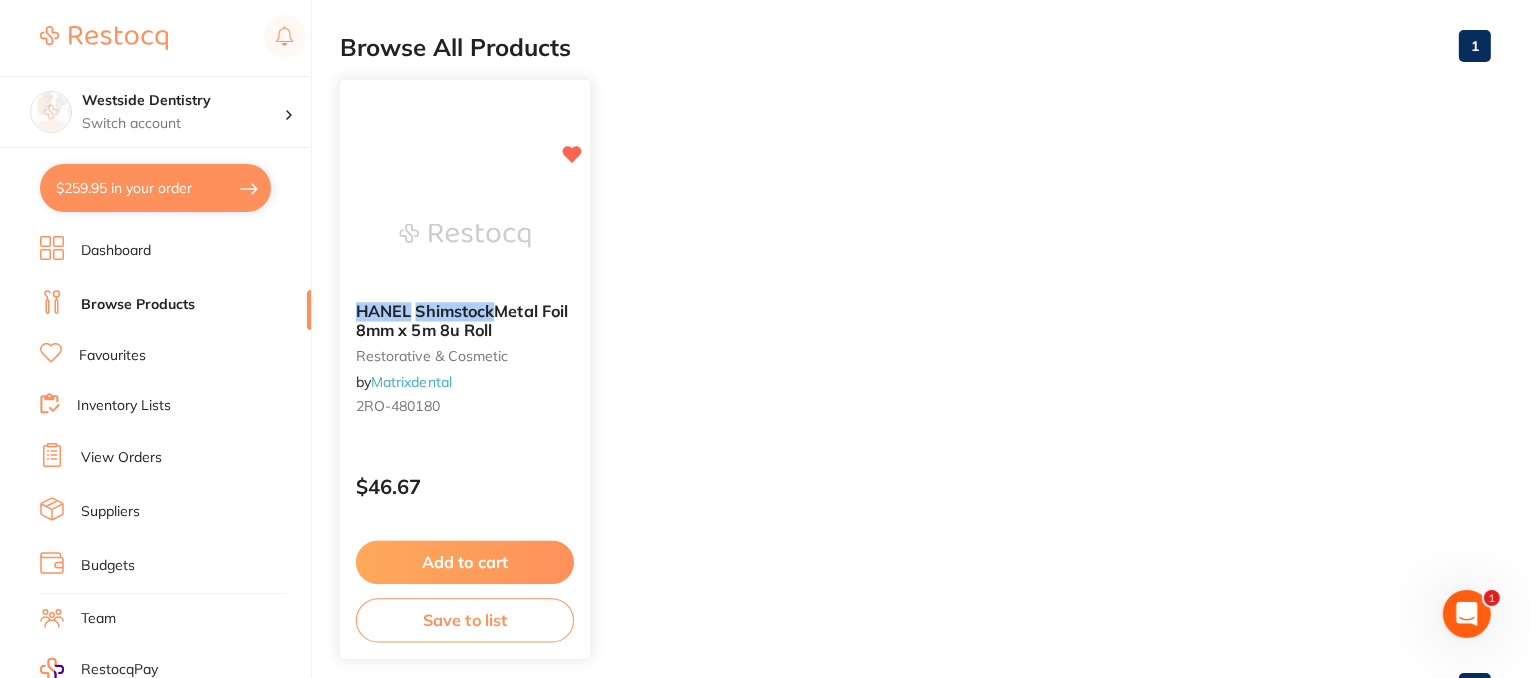 click on "Add to cart" at bounding box center (465, 562) 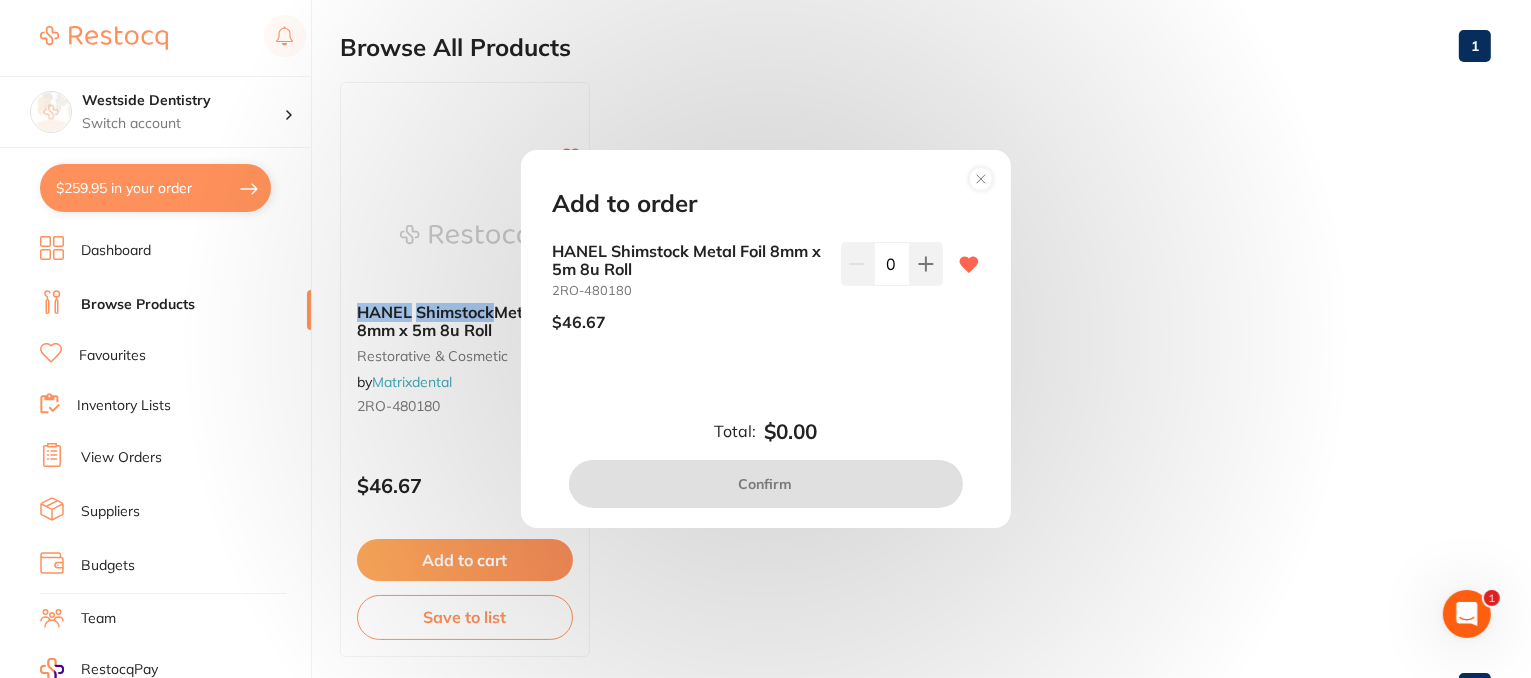 scroll, scrollTop: 0, scrollLeft: 0, axis: both 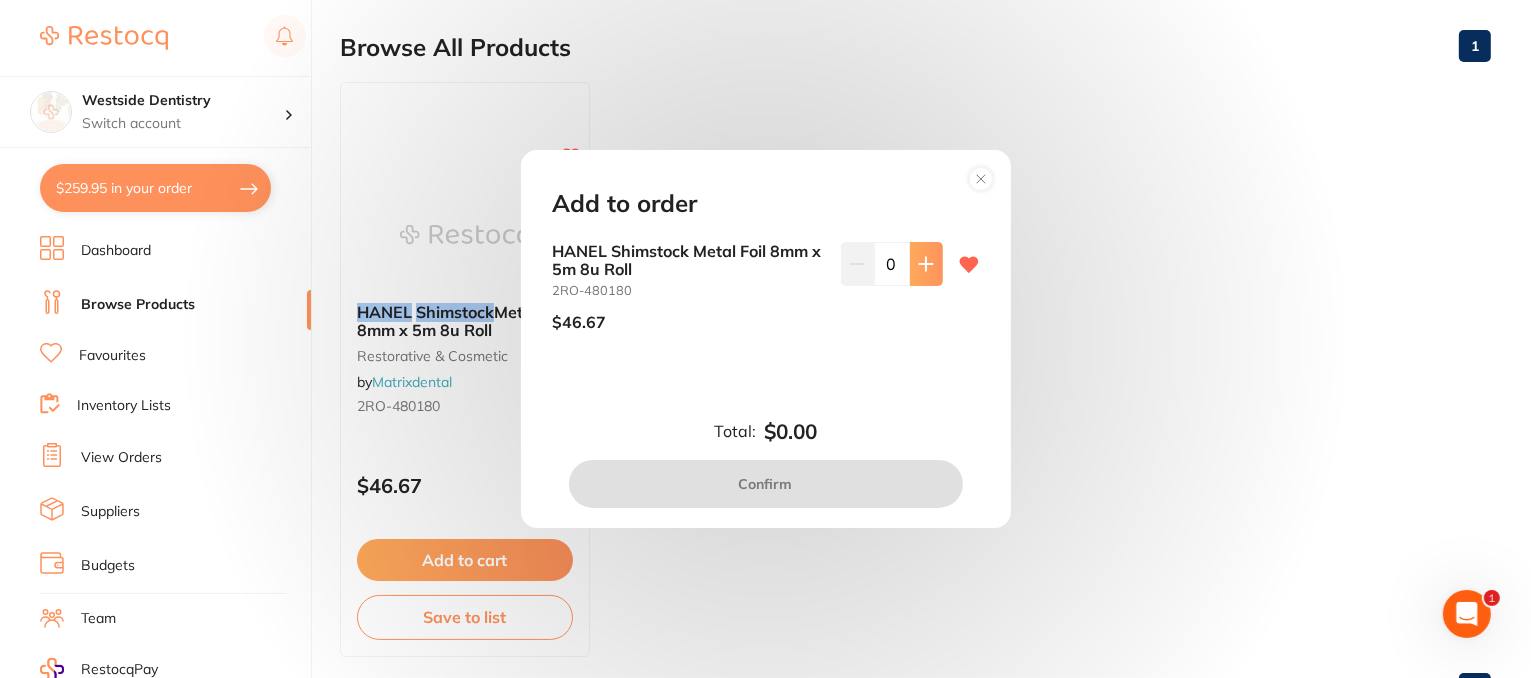 click at bounding box center (926, 264) 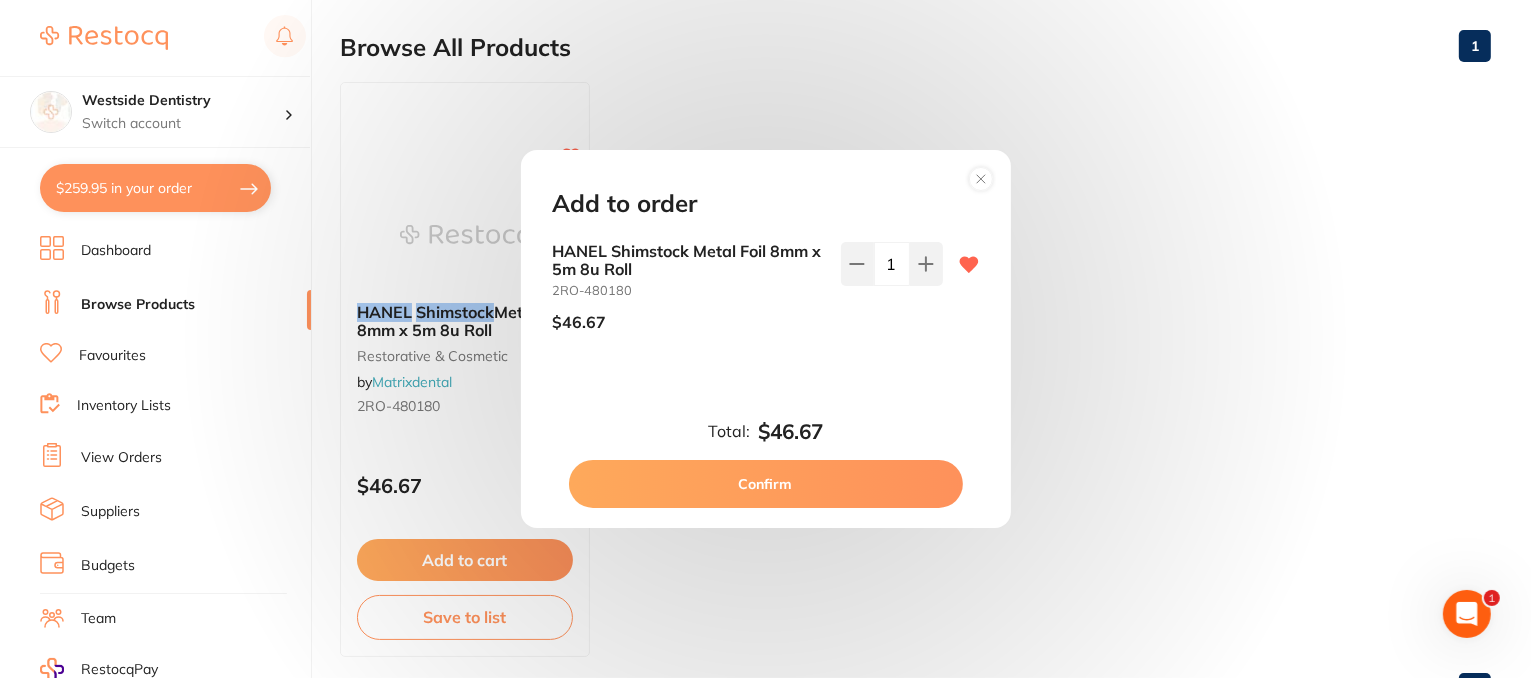click on "Confirm" at bounding box center [766, 484] 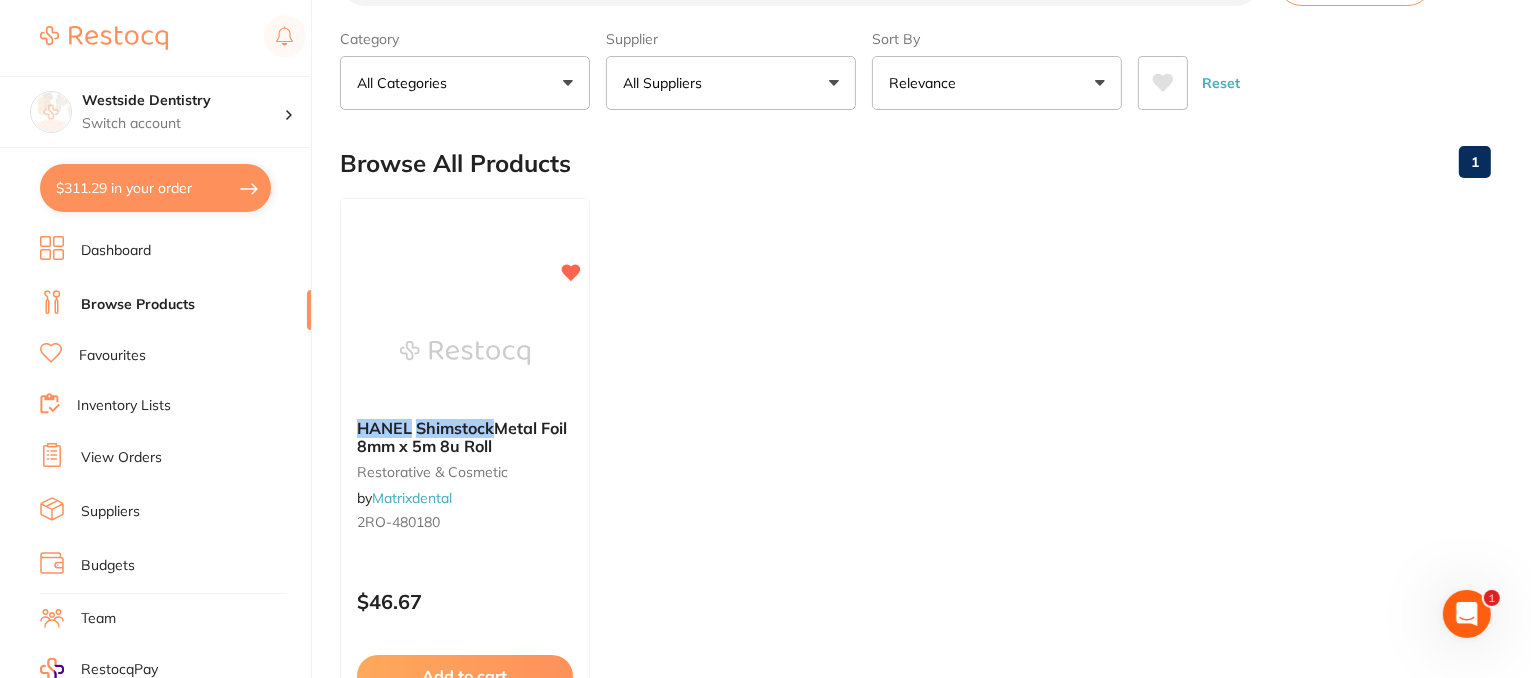 scroll, scrollTop: 0, scrollLeft: 0, axis: both 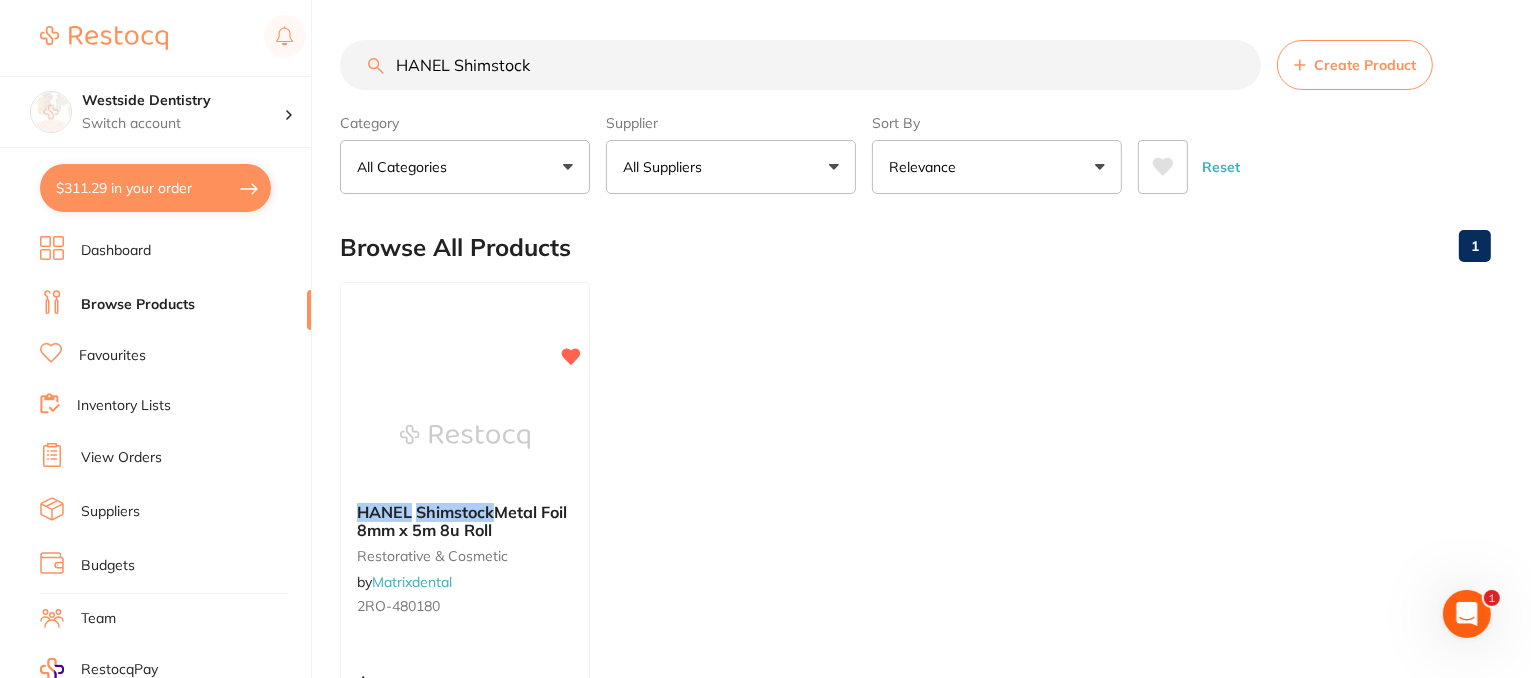 drag, startPoint x: 560, startPoint y: 71, endPoint x: 296, endPoint y: 73, distance: 264.00757 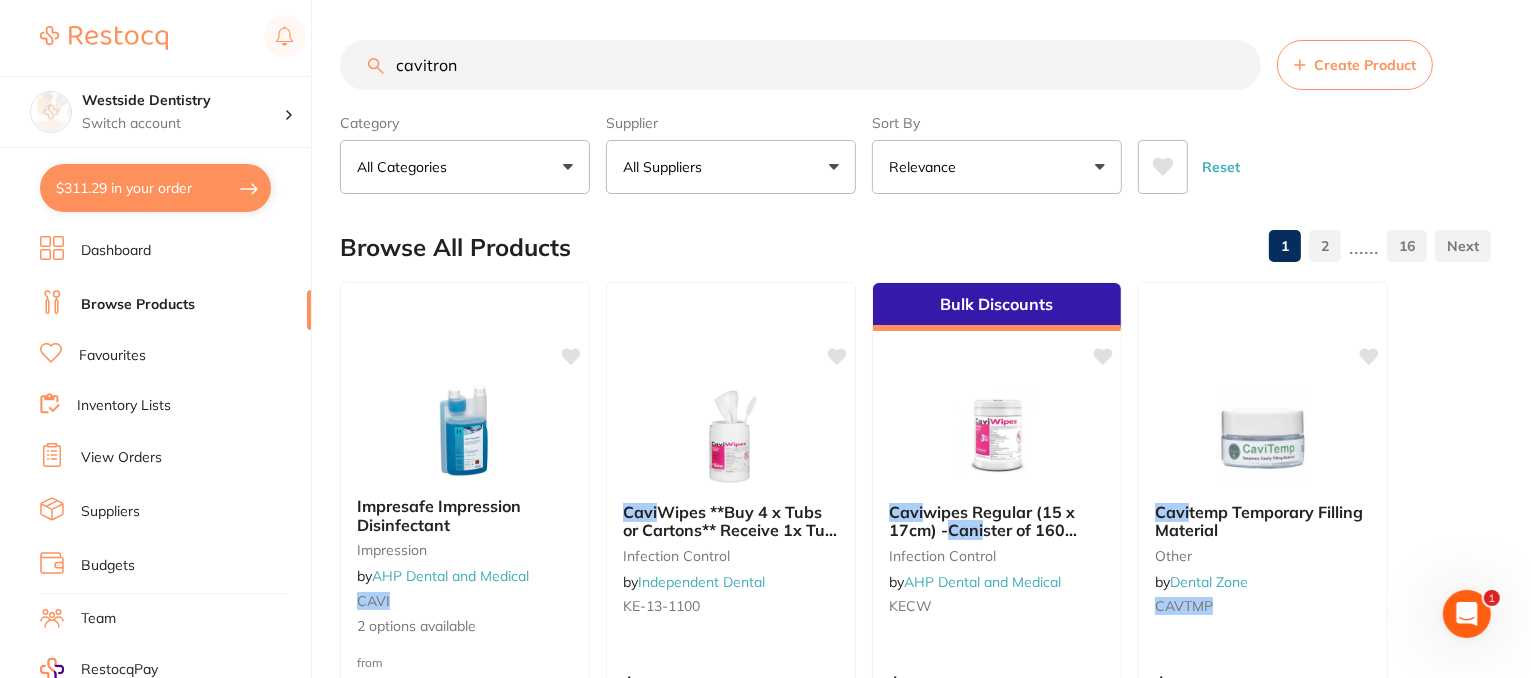 scroll, scrollTop: 0, scrollLeft: 0, axis: both 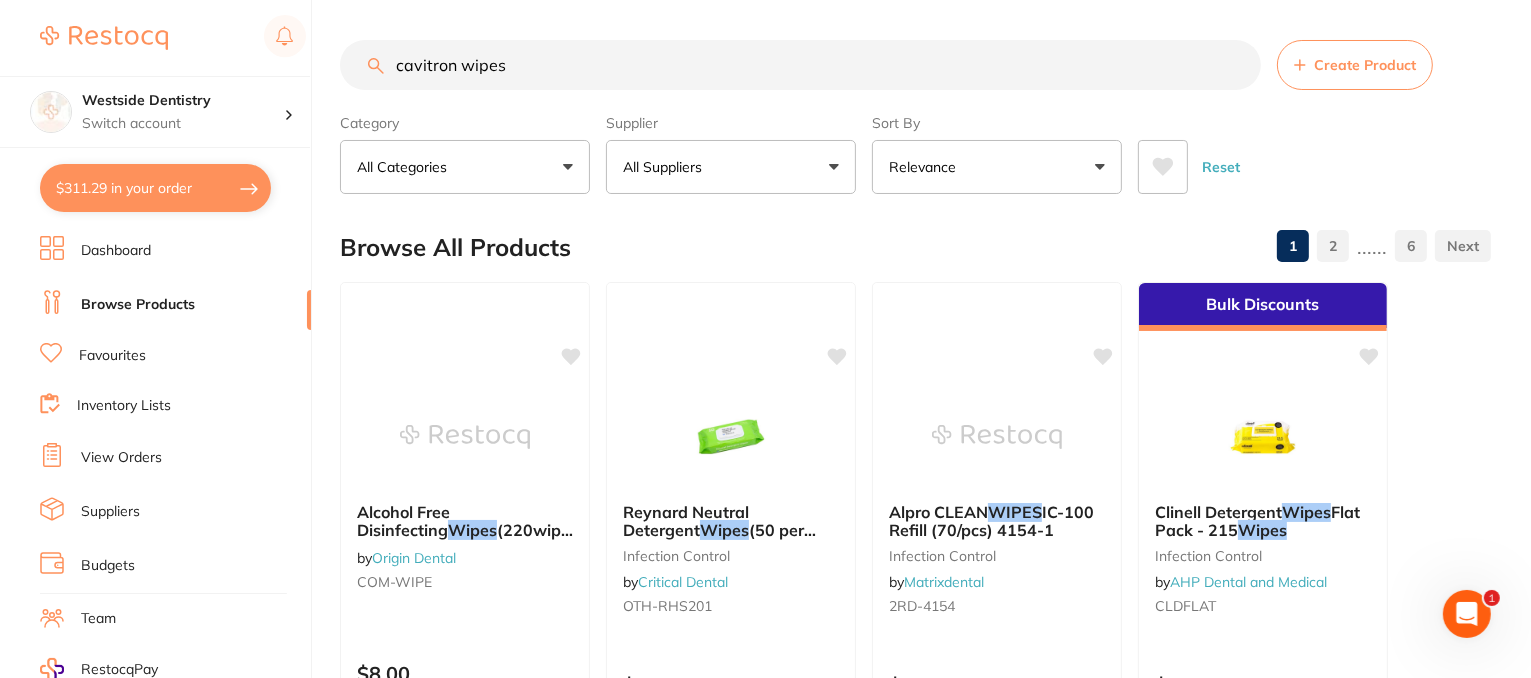 click on "cavitron wipes" at bounding box center (800, 65) 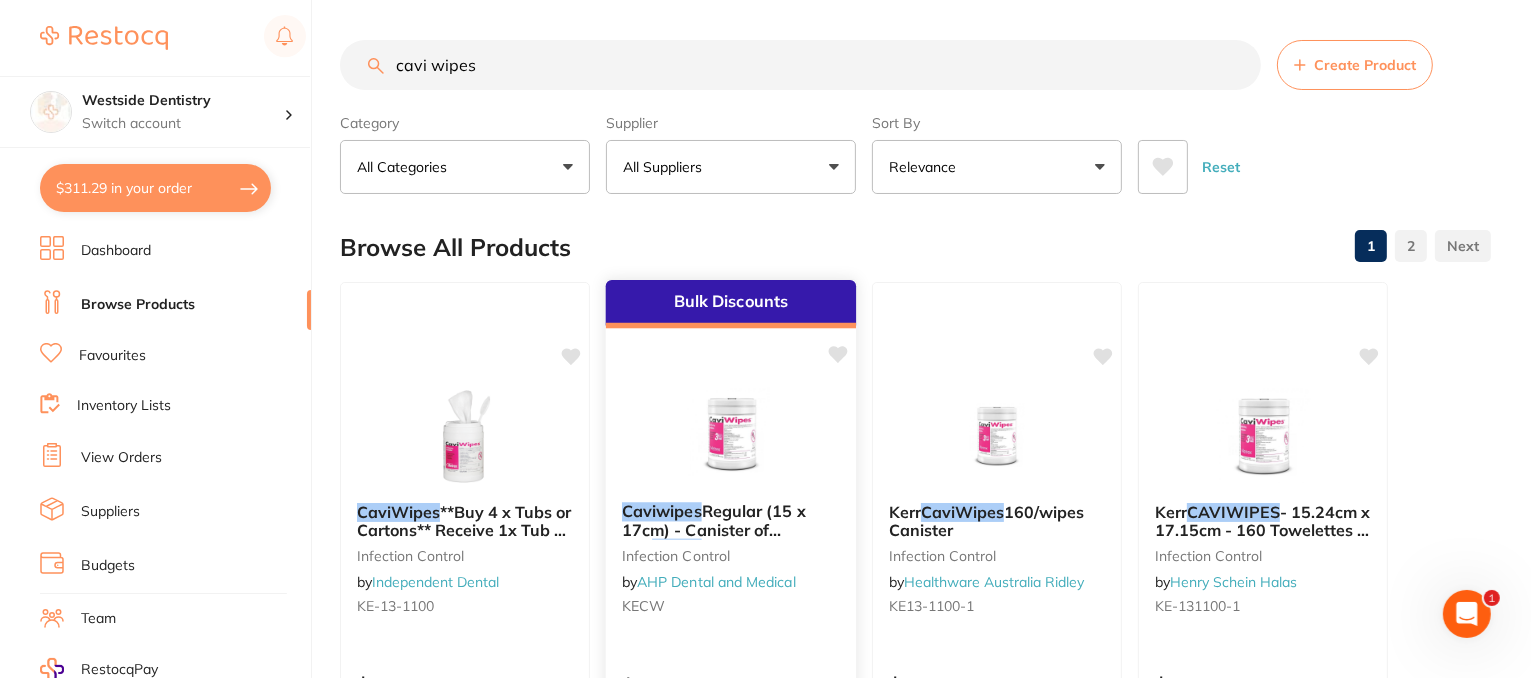 scroll, scrollTop: 0, scrollLeft: 0, axis: both 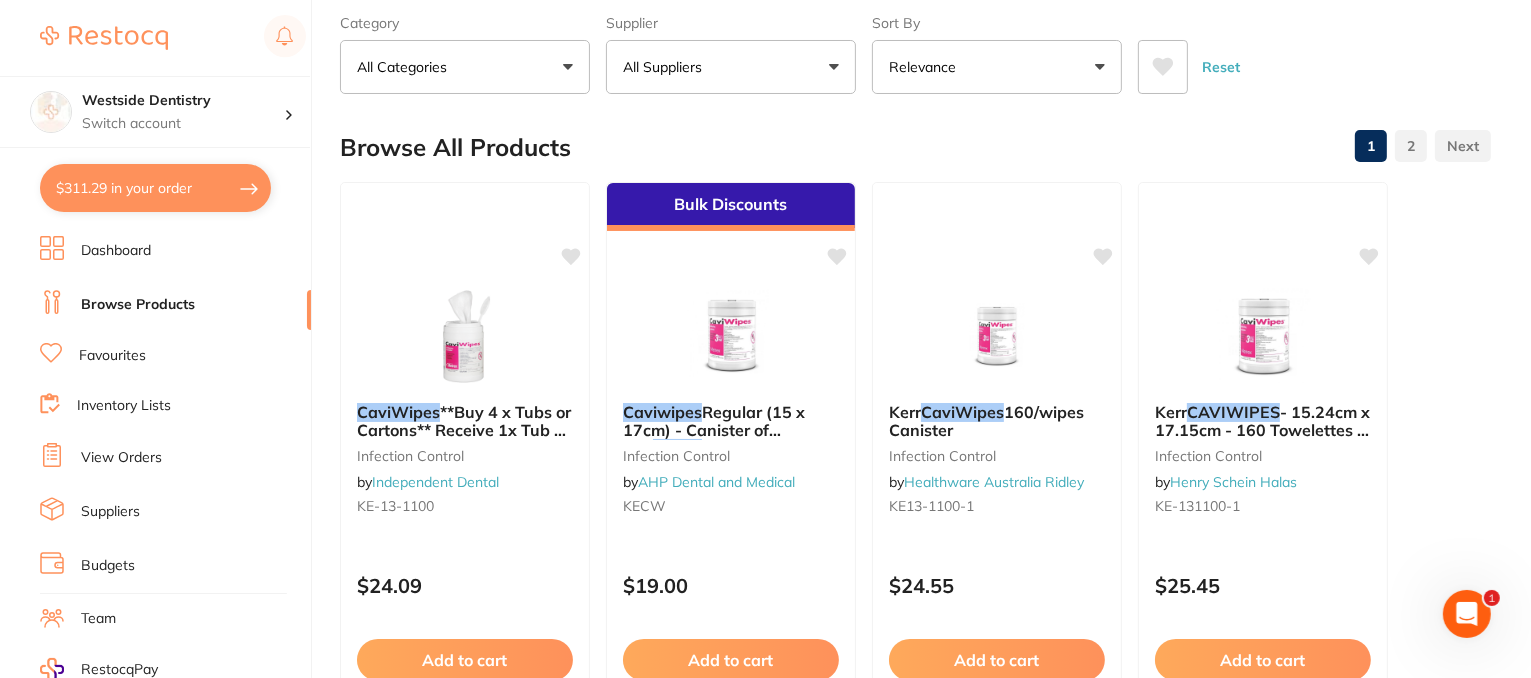 type on "cavi wipes" 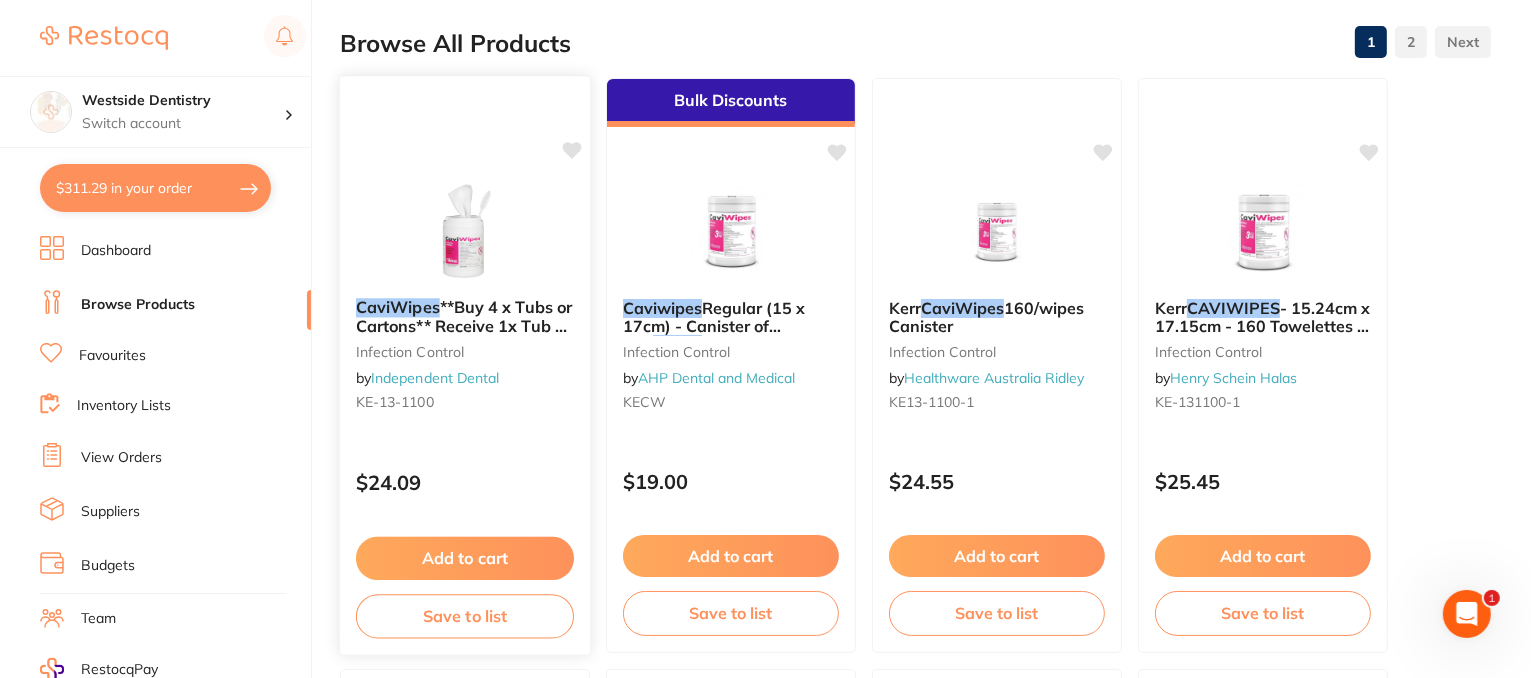 scroll, scrollTop: 200, scrollLeft: 0, axis: vertical 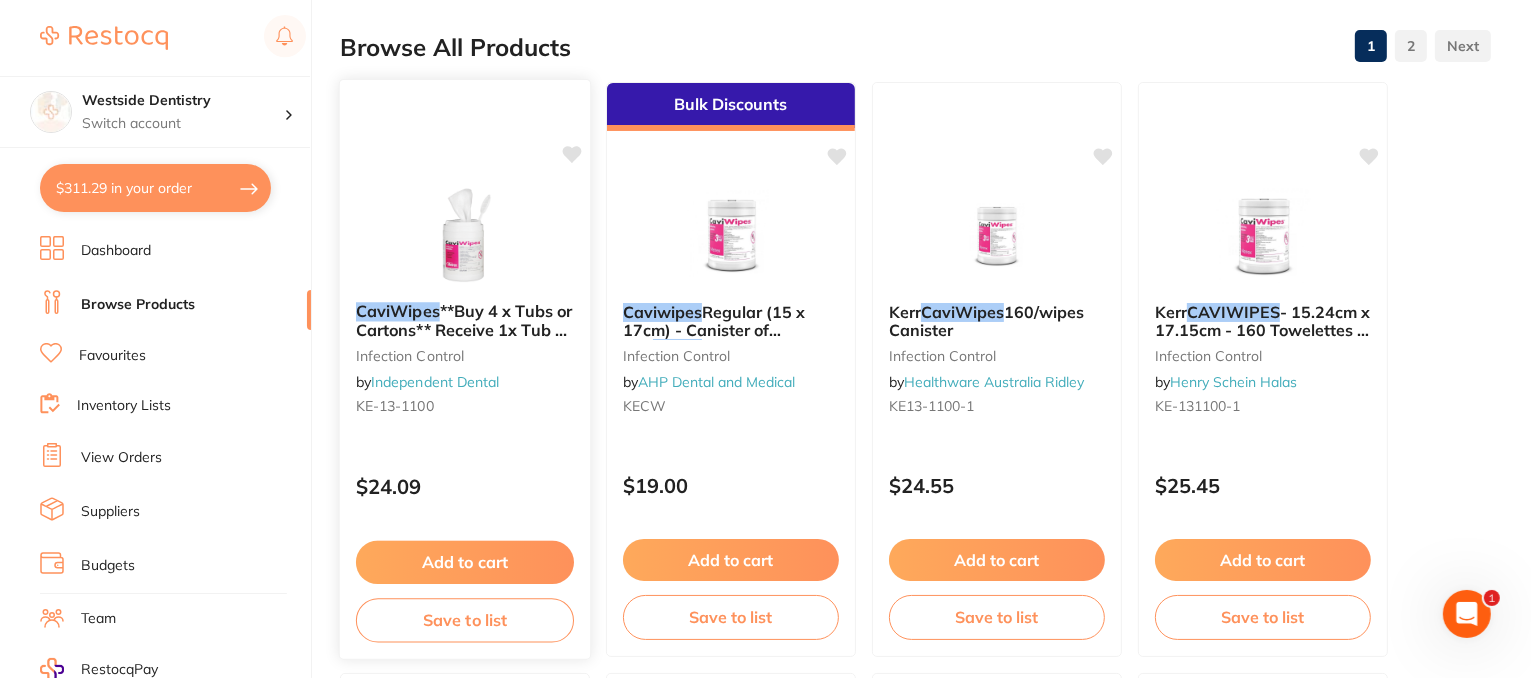 click on "CaviWipes  **Buy 4 x Tubs or Cartons** Receive 1x Tub or Carton Free** Promo Code Q1202506**   infection control by  Independent Dental KE-13-1100" at bounding box center [465, 362] 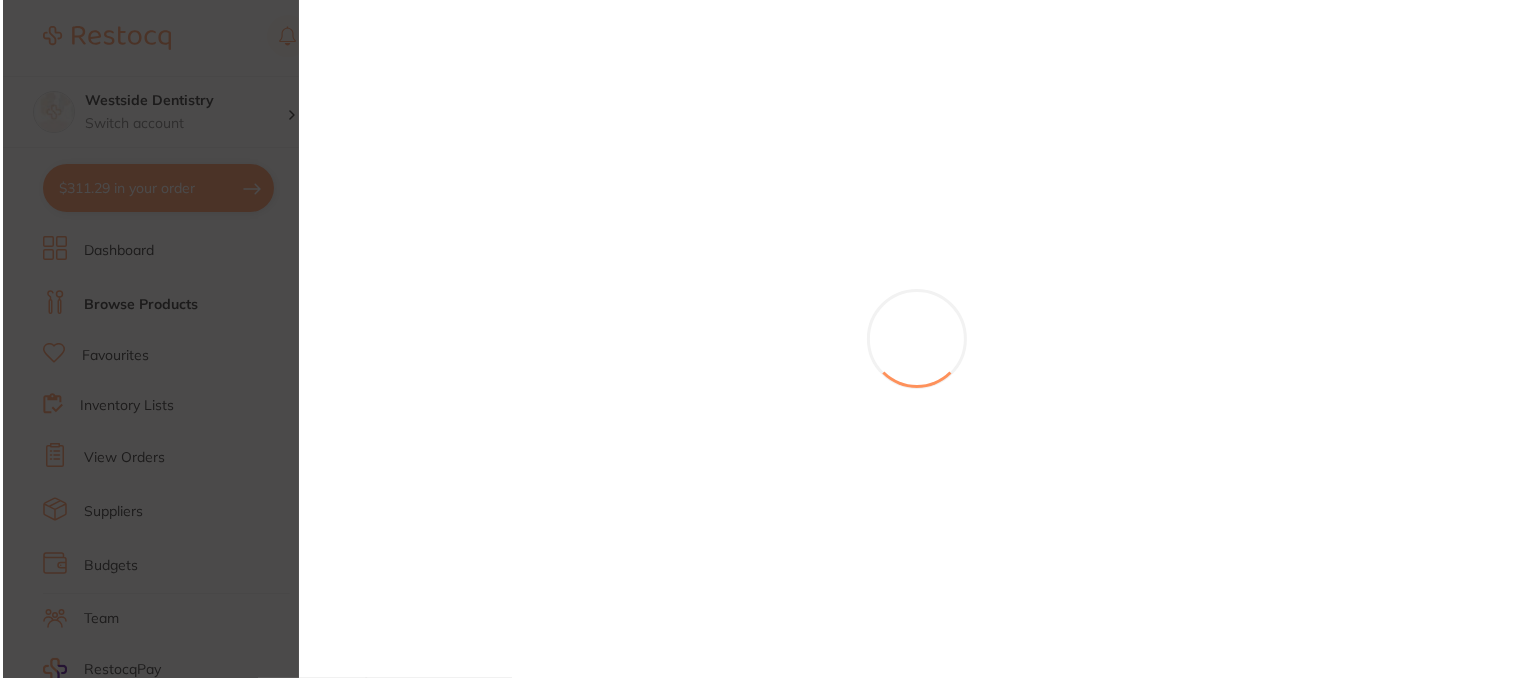 scroll, scrollTop: 0, scrollLeft: 0, axis: both 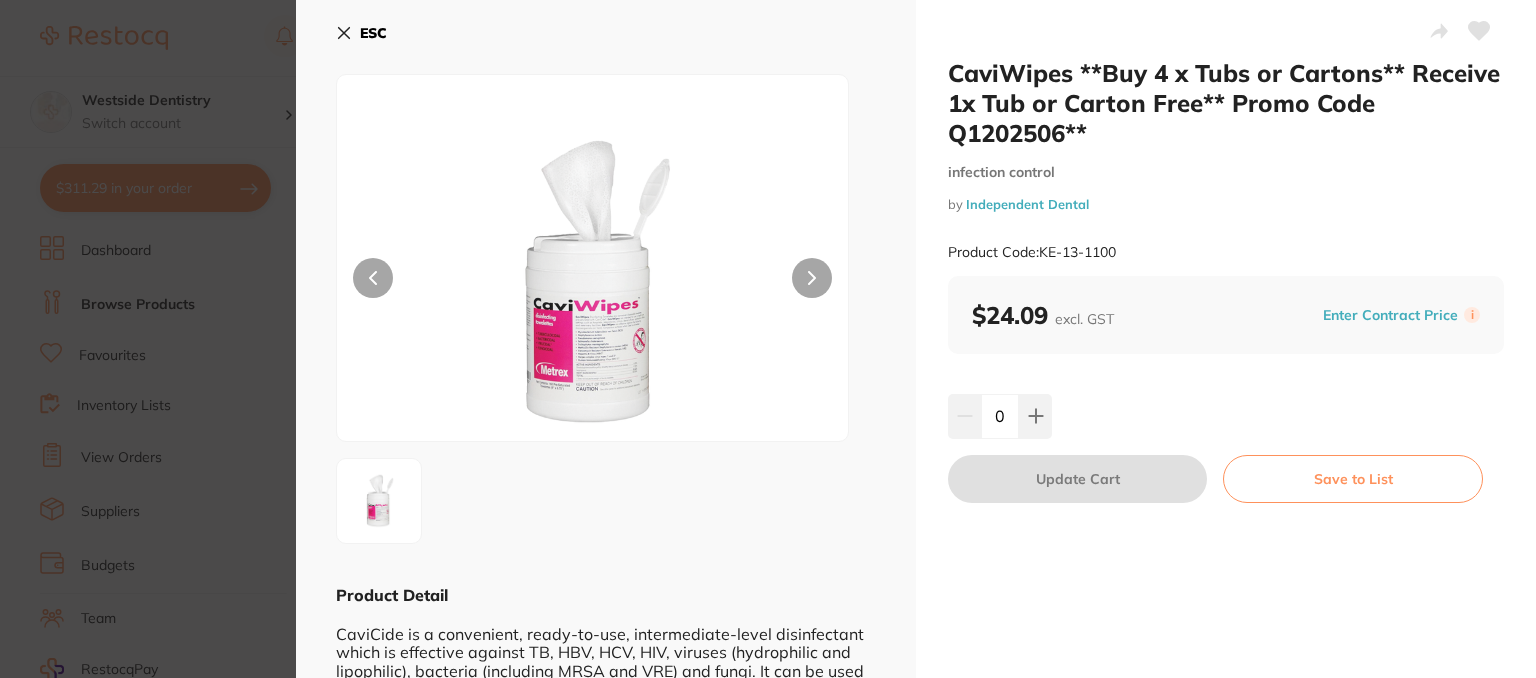 click 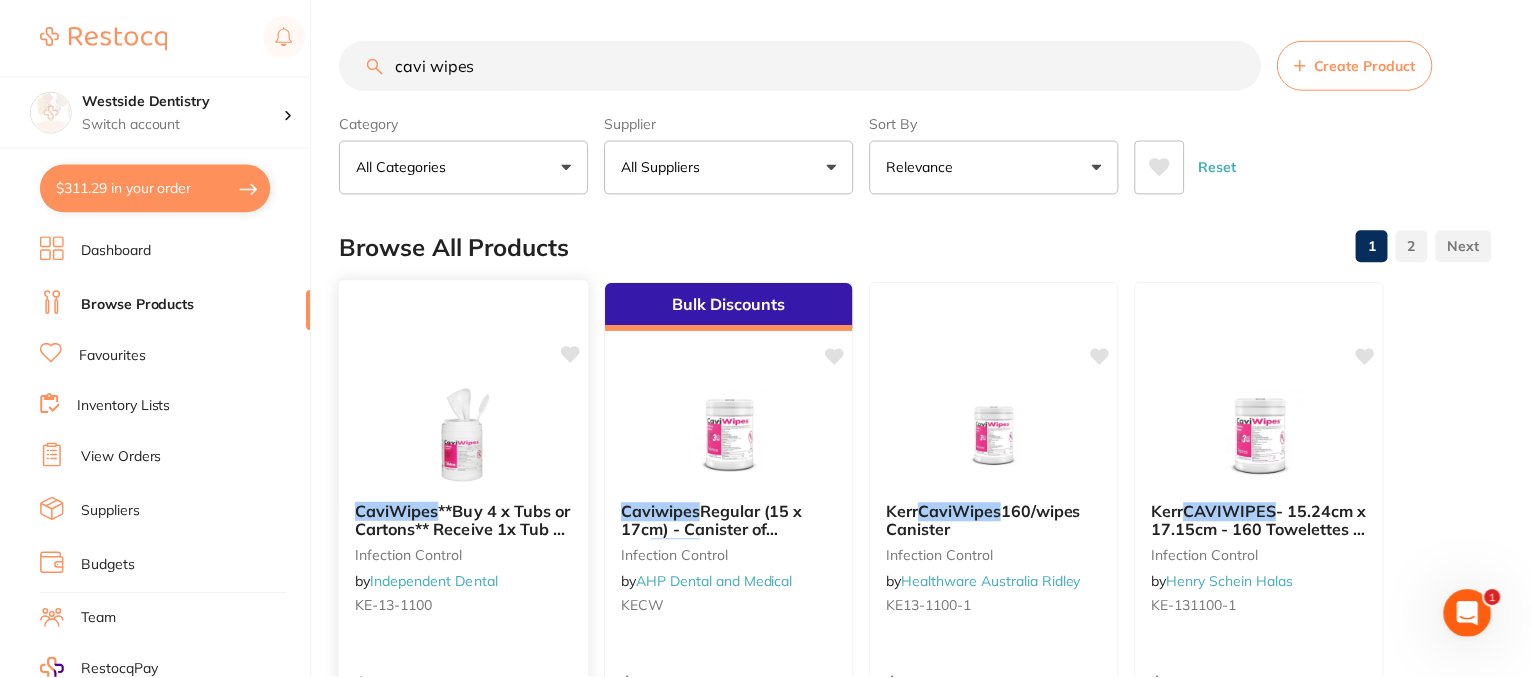 scroll, scrollTop: 200, scrollLeft: 0, axis: vertical 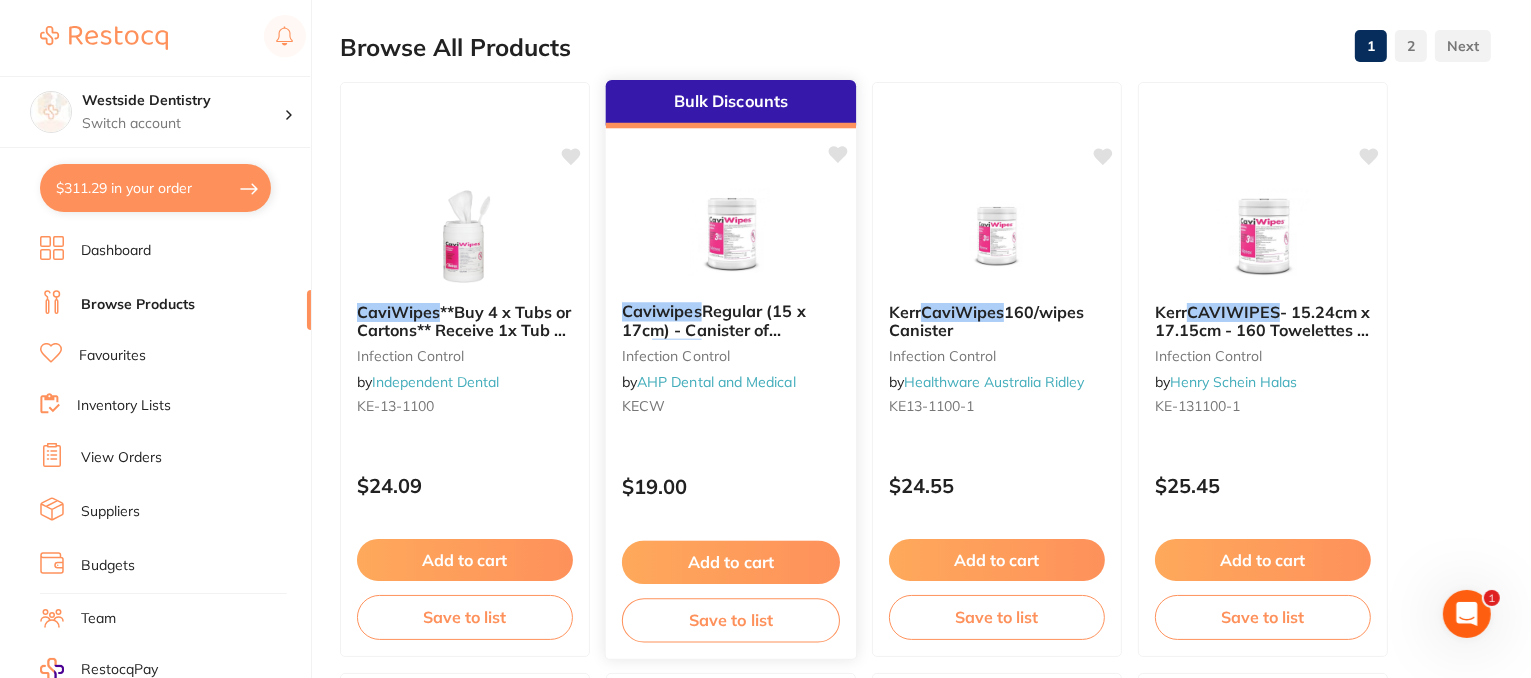 click on "$19.00" at bounding box center [731, 482] 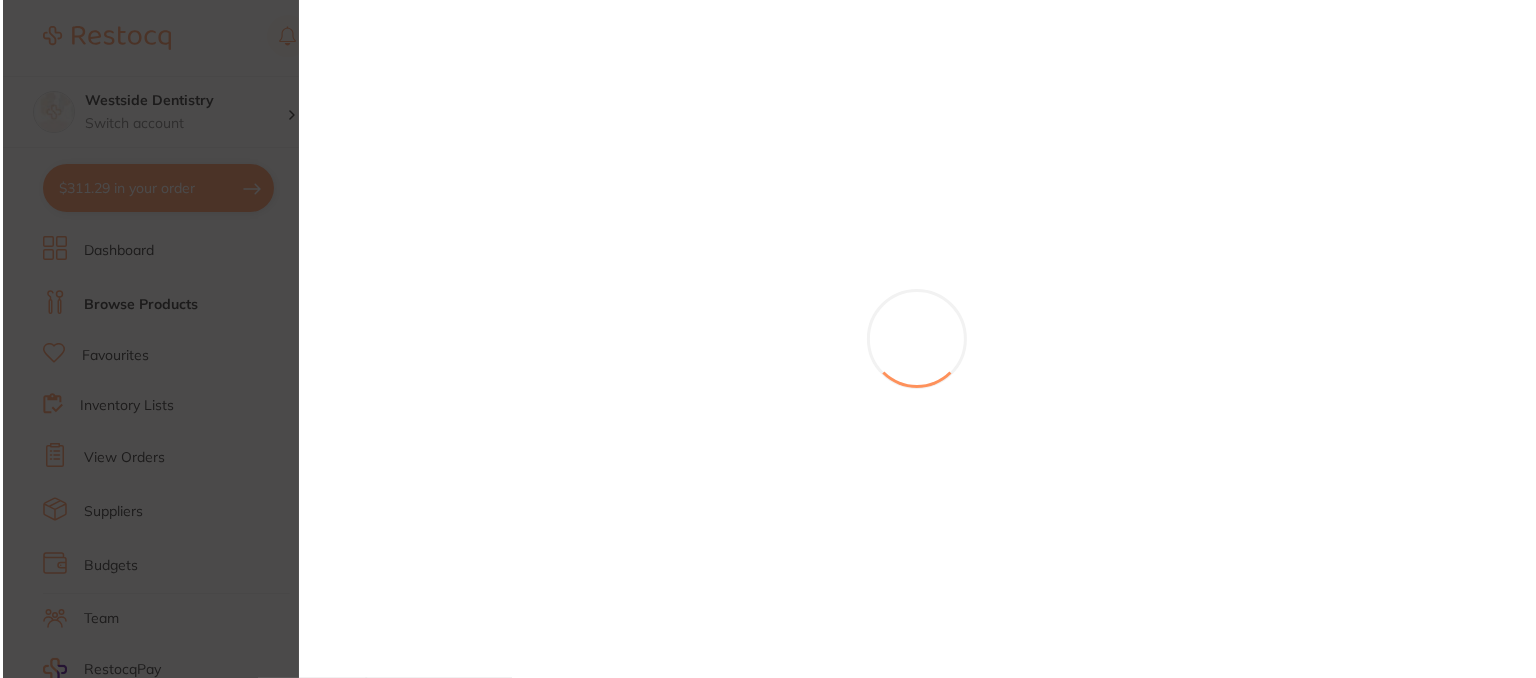 scroll, scrollTop: 0, scrollLeft: 0, axis: both 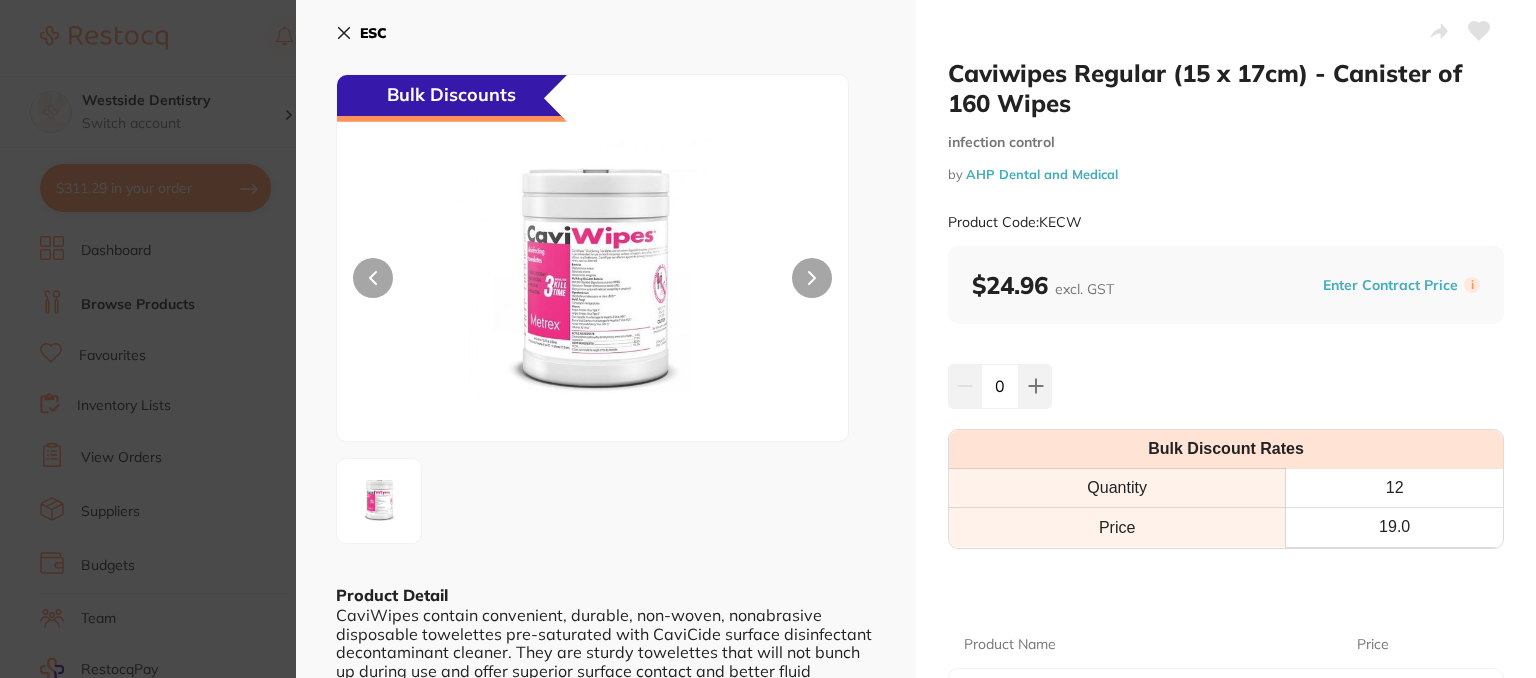 click 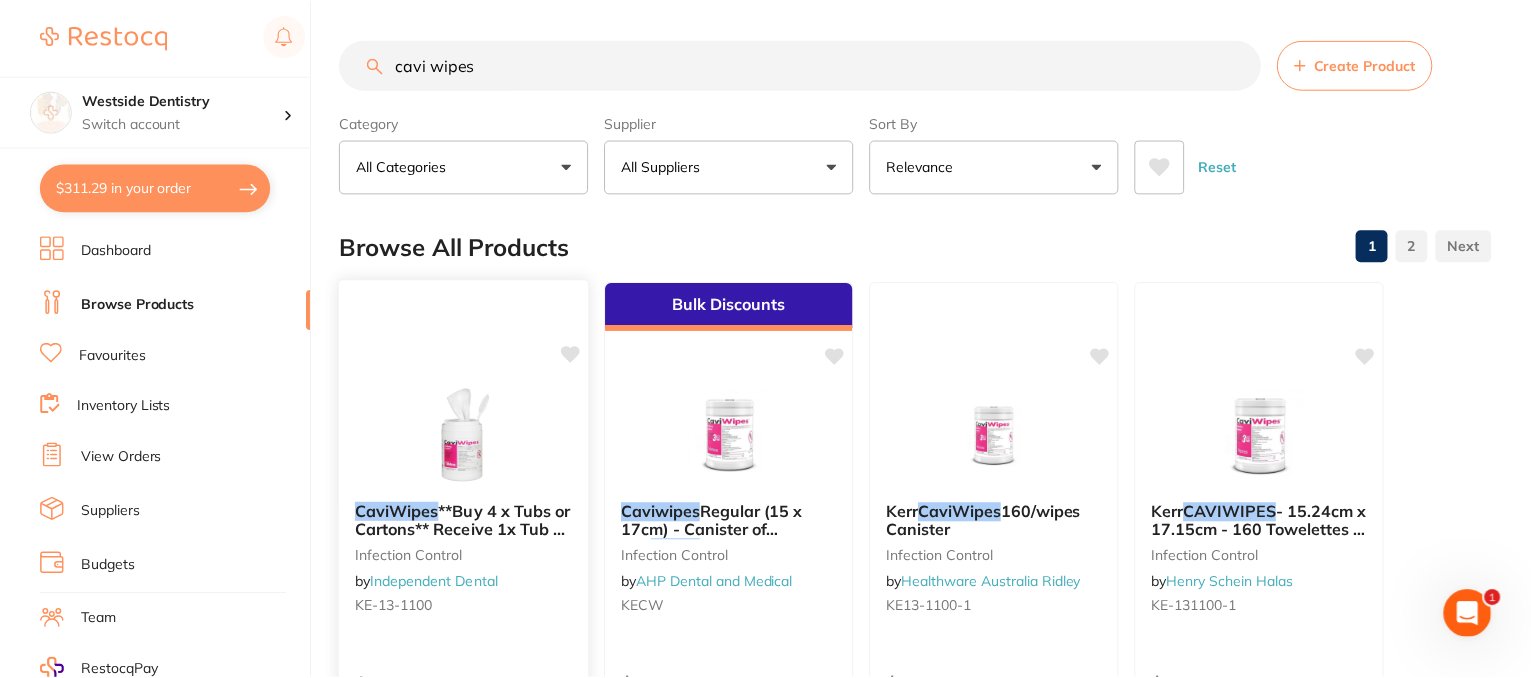 scroll, scrollTop: 200, scrollLeft: 0, axis: vertical 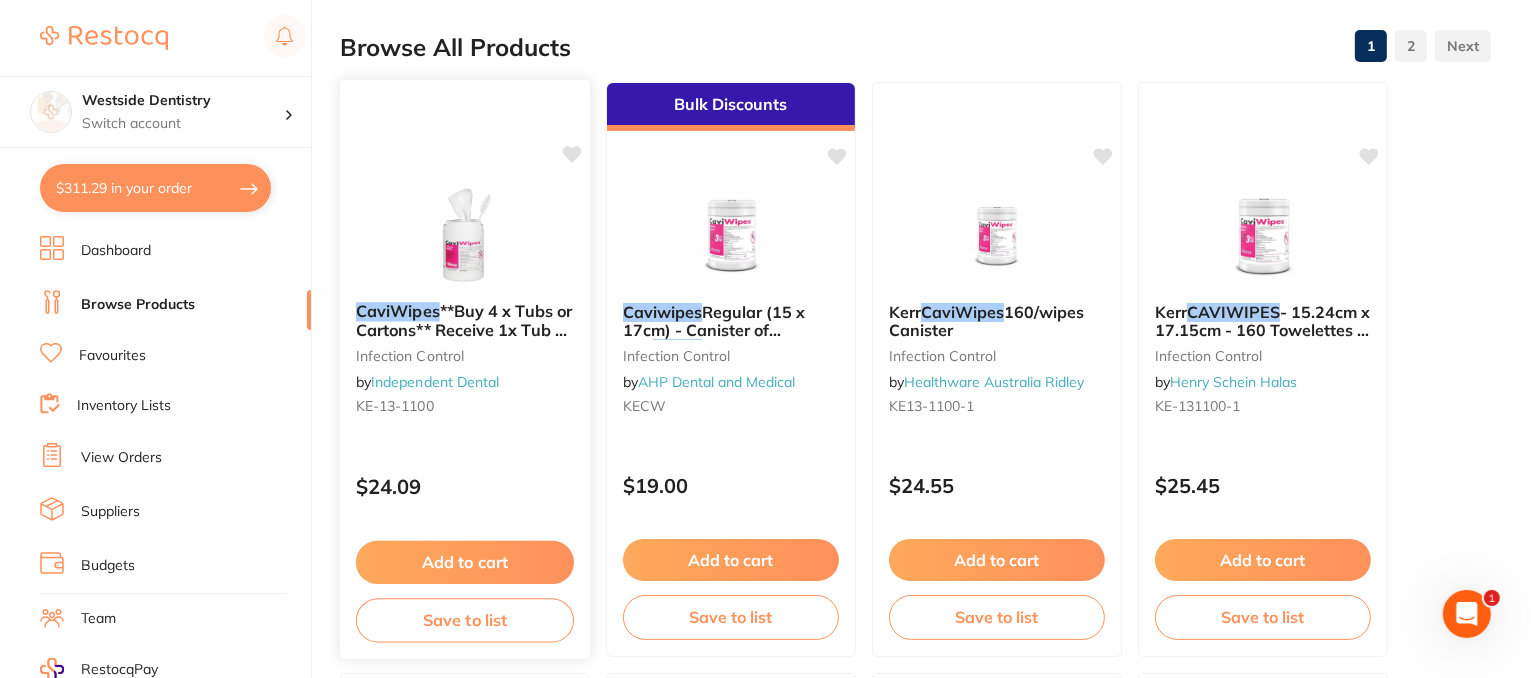click on "CaviWipes  **Buy 4 x Tubs or Cartons** Receive 1x Tub or Carton Free** Promo Code Q1202506**   infection control by  Independent Dental KE-13-1100" at bounding box center [465, 362] 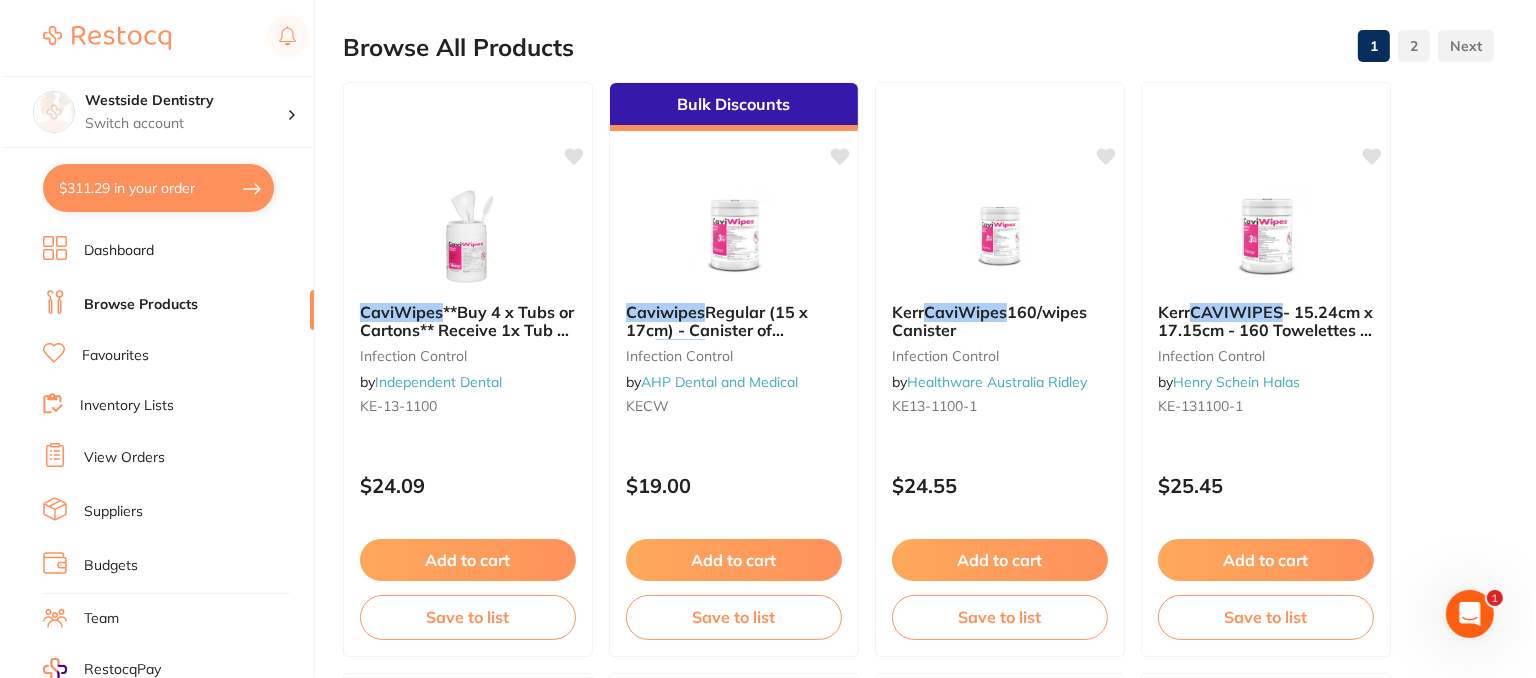 scroll, scrollTop: 0, scrollLeft: 0, axis: both 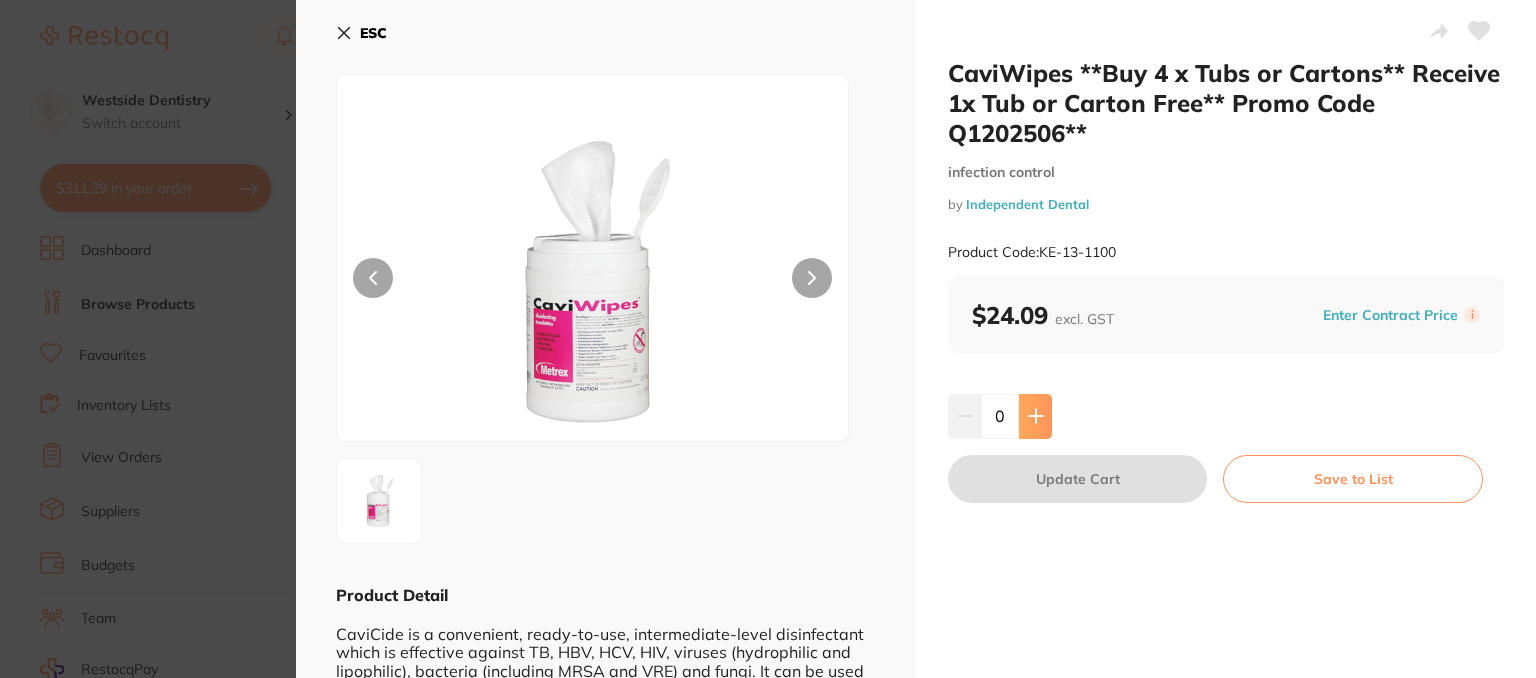 click 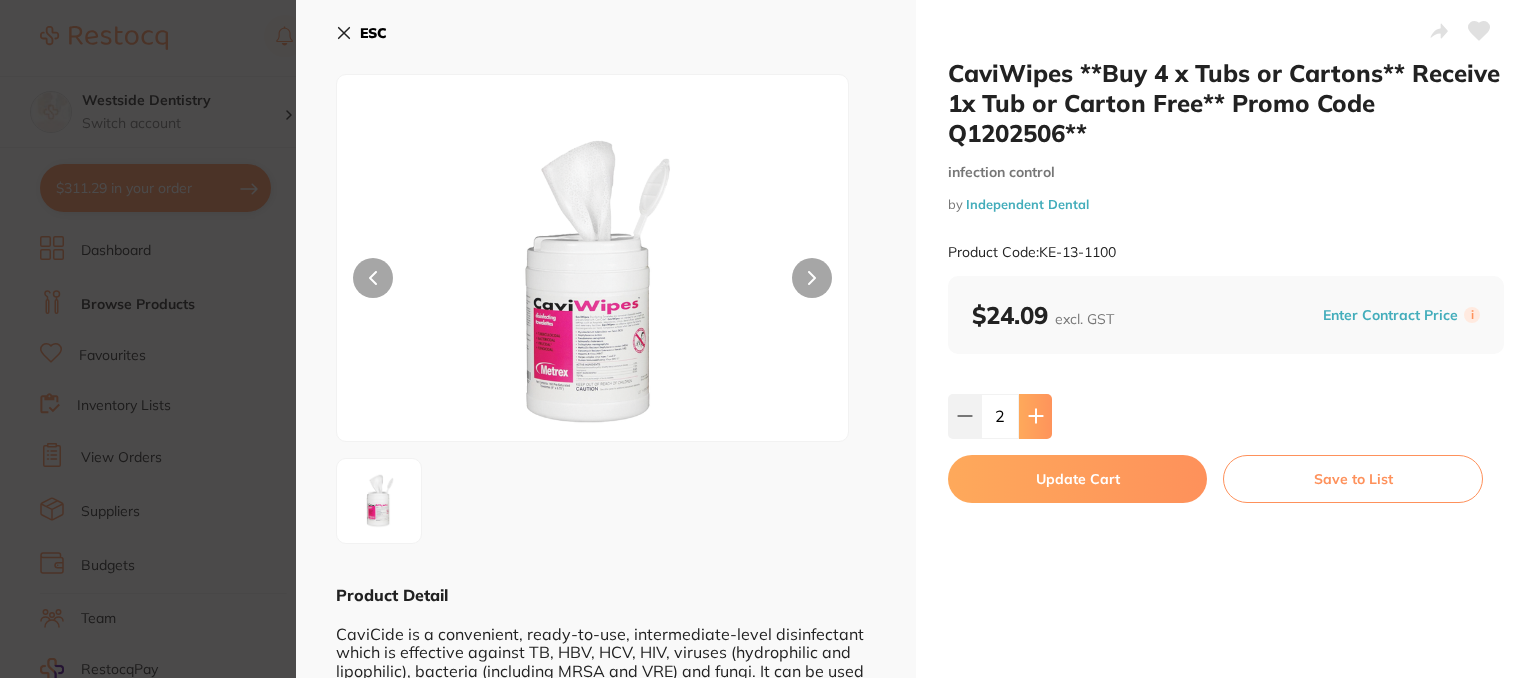 click 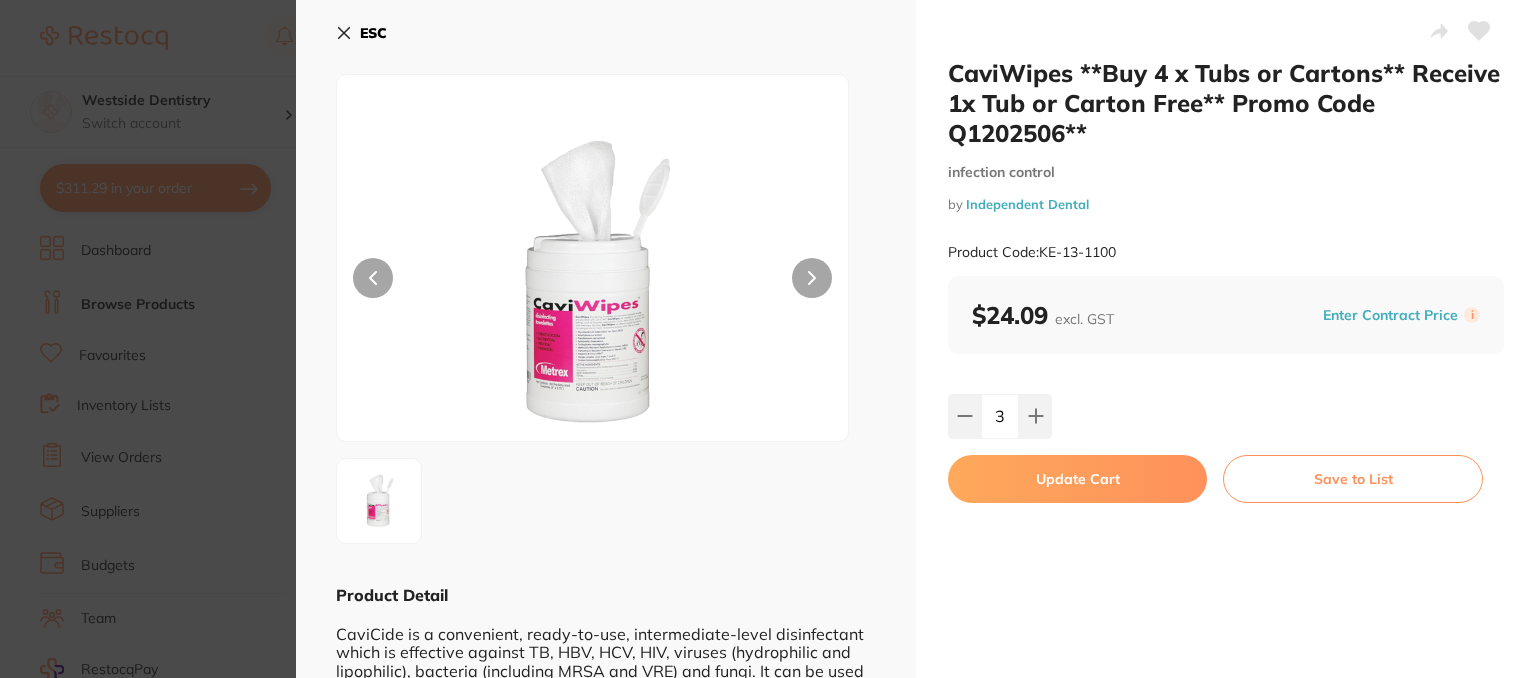 click at bounding box center [1035, 416] 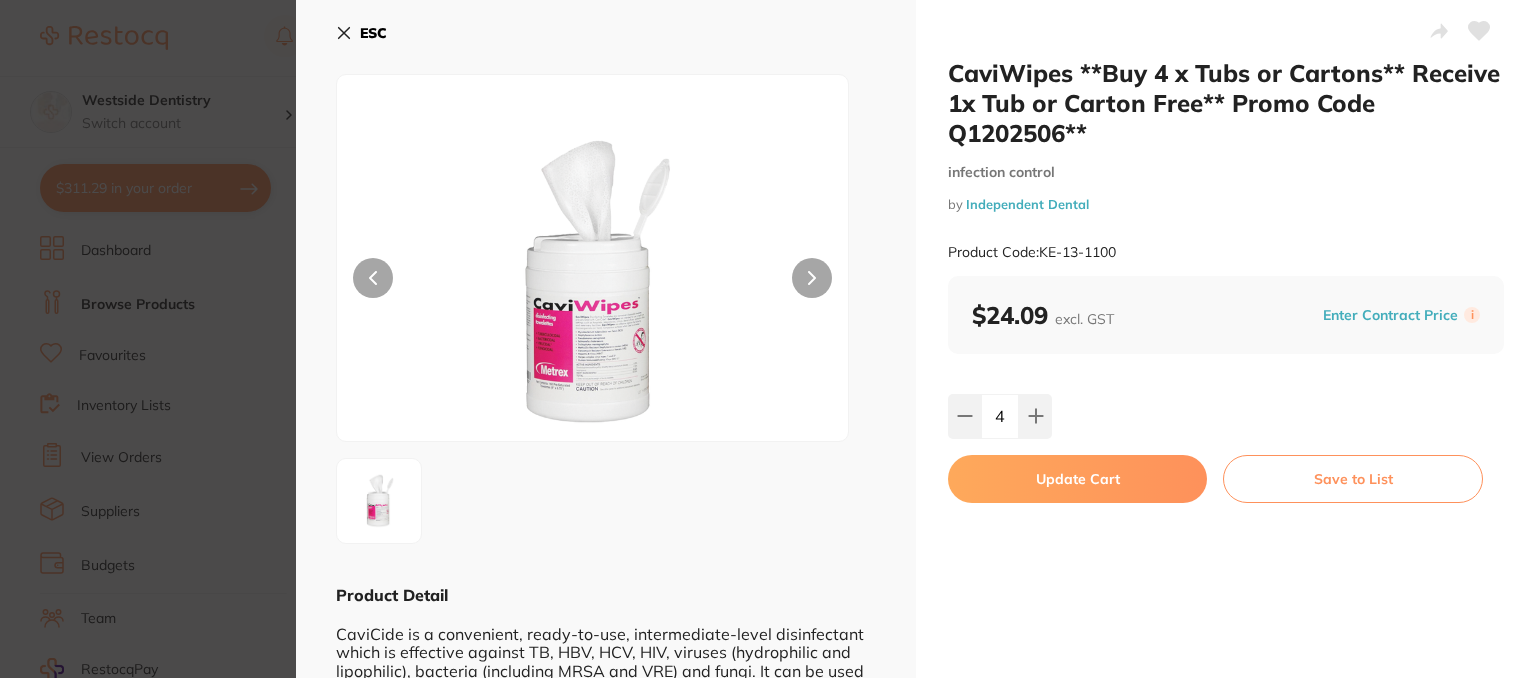scroll, scrollTop: 0, scrollLeft: 0, axis: both 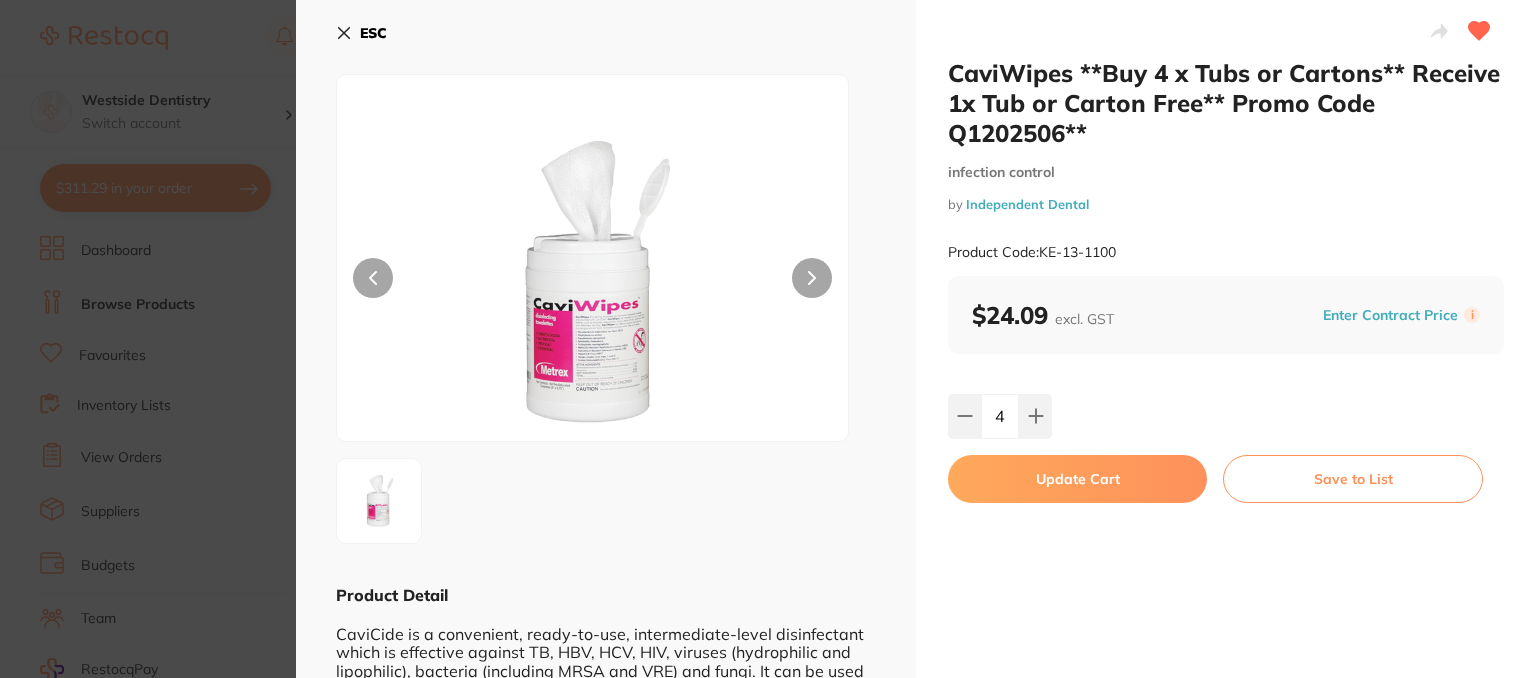 click on "Update Cart" at bounding box center [1077, 479] 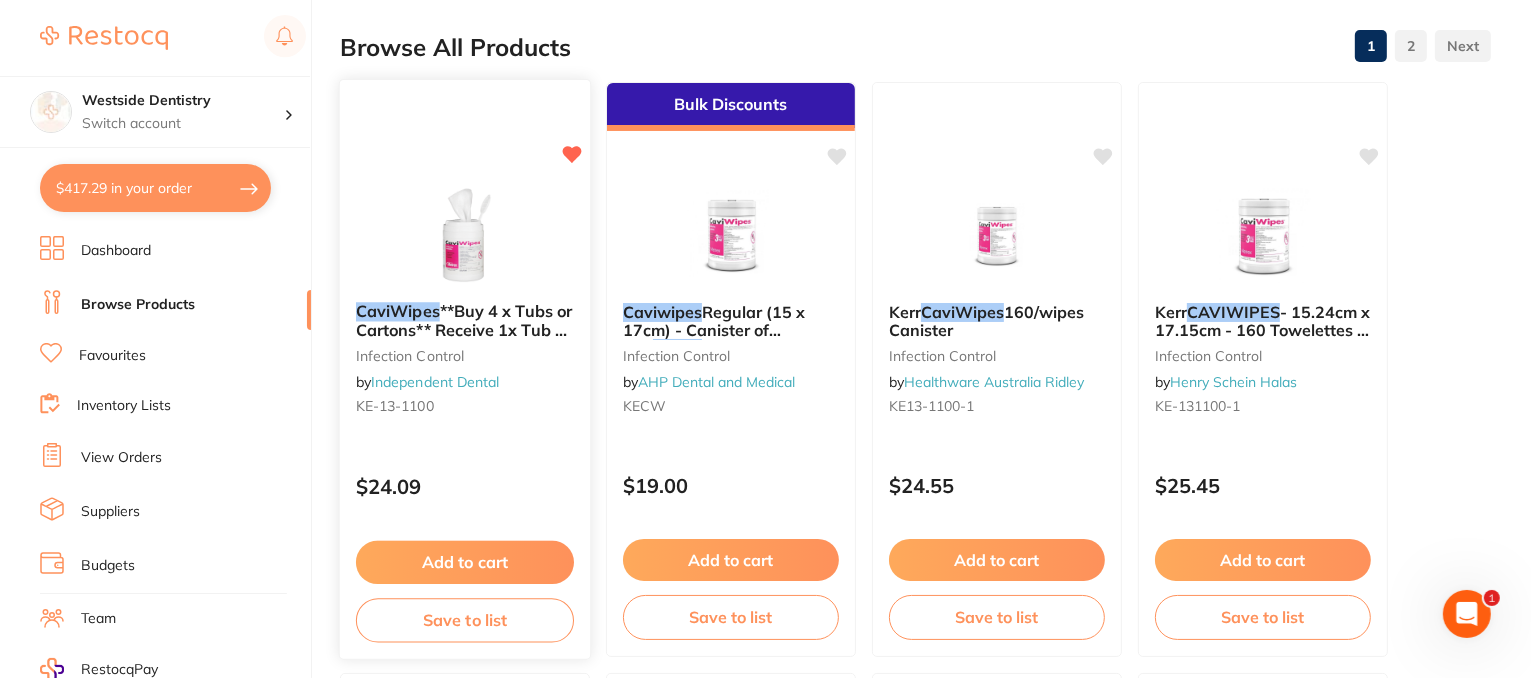 scroll, scrollTop: 0, scrollLeft: 0, axis: both 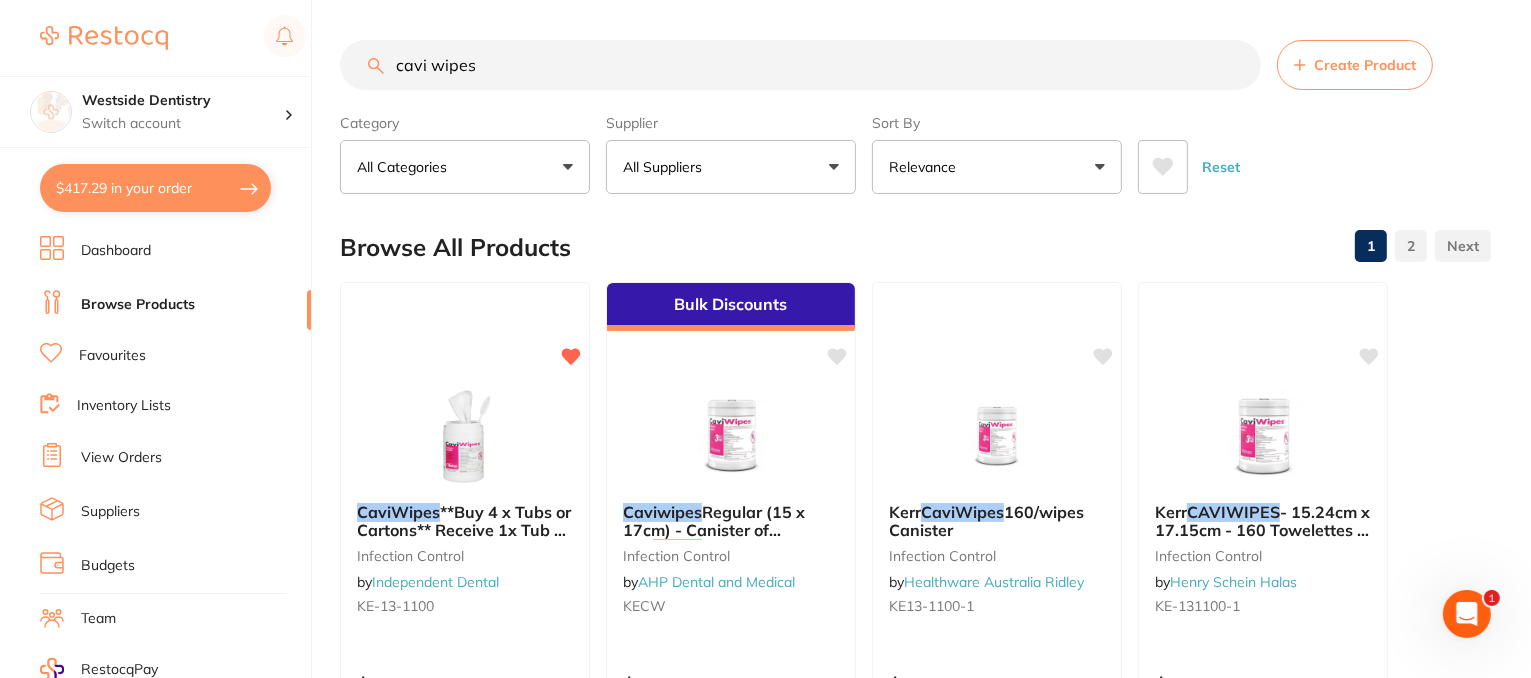 drag, startPoint x: 509, startPoint y: 61, endPoint x: 381, endPoint y: 69, distance: 128.24976 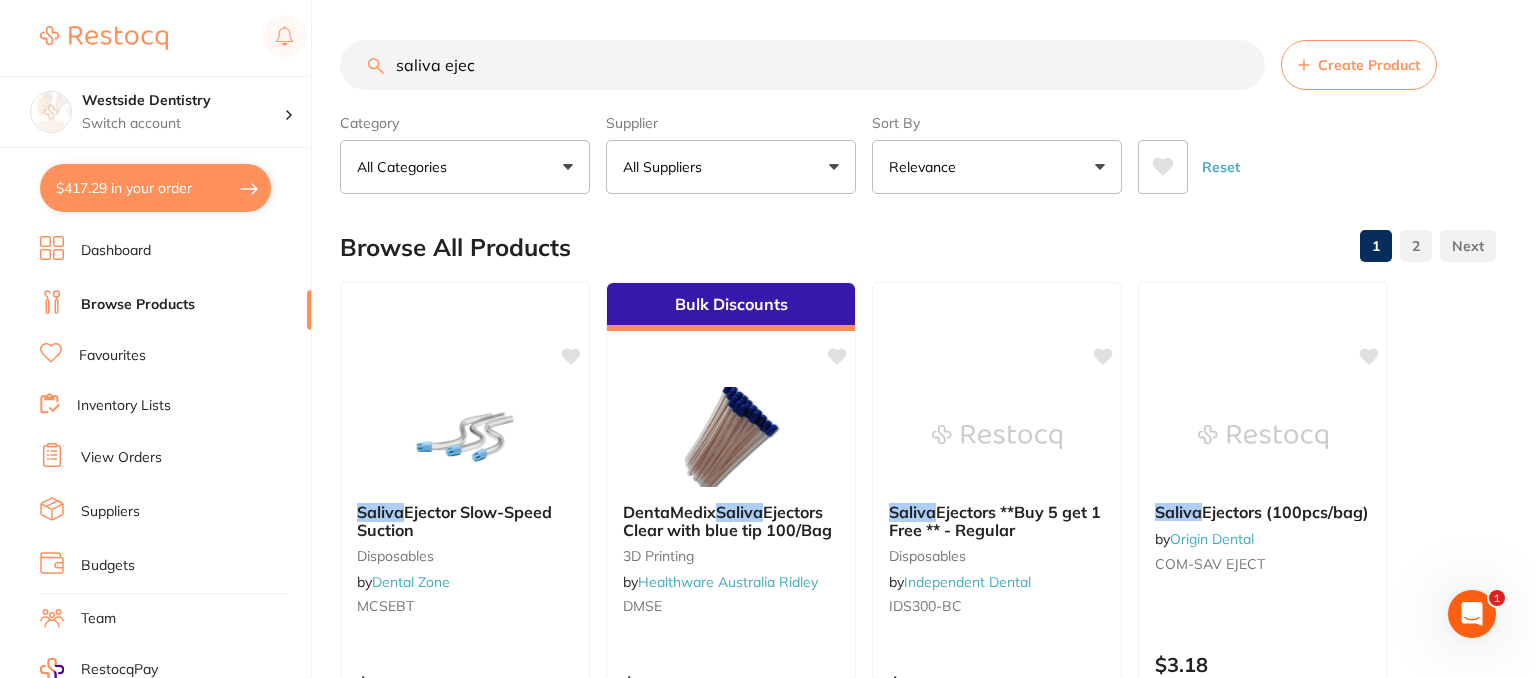 type on "saliva eject" 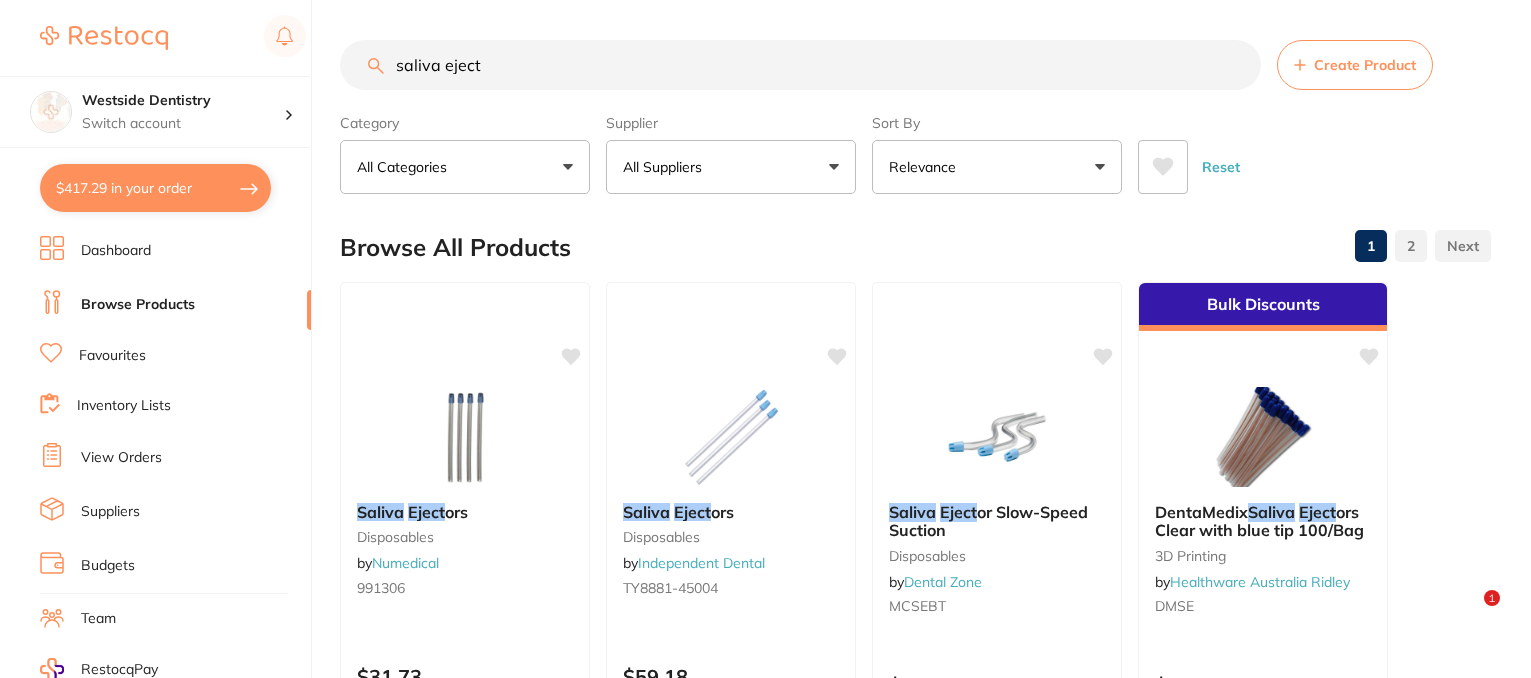 scroll, scrollTop: 0, scrollLeft: 0, axis: both 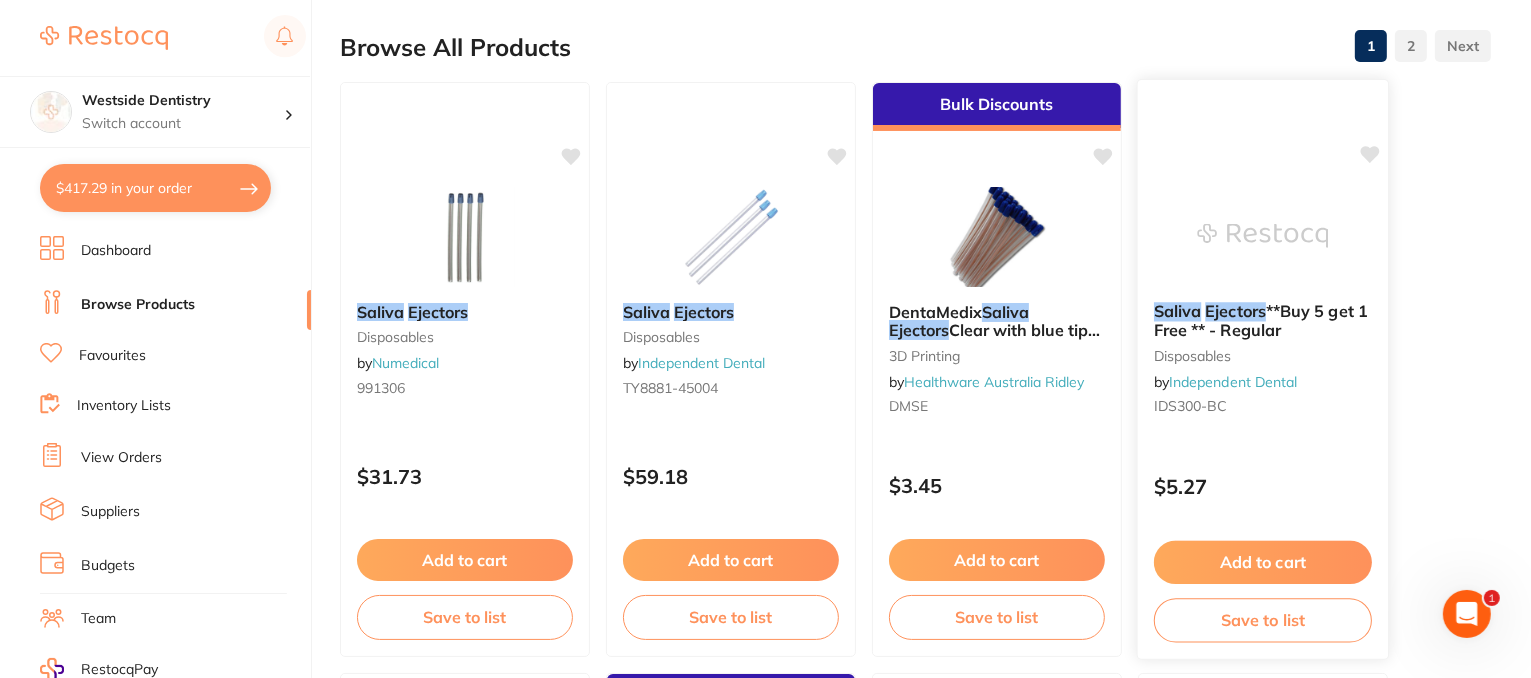 type on "saliva ejectors" 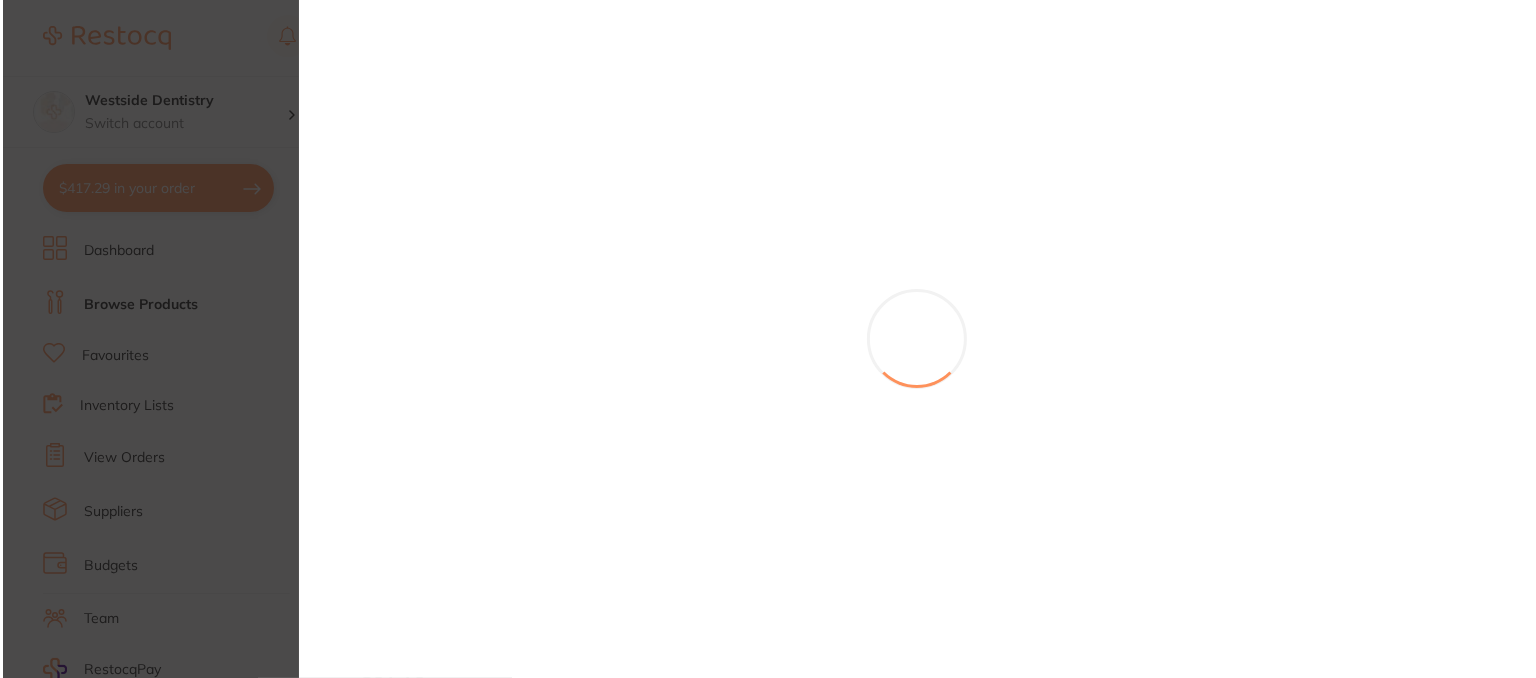 scroll, scrollTop: 0, scrollLeft: 0, axis: both 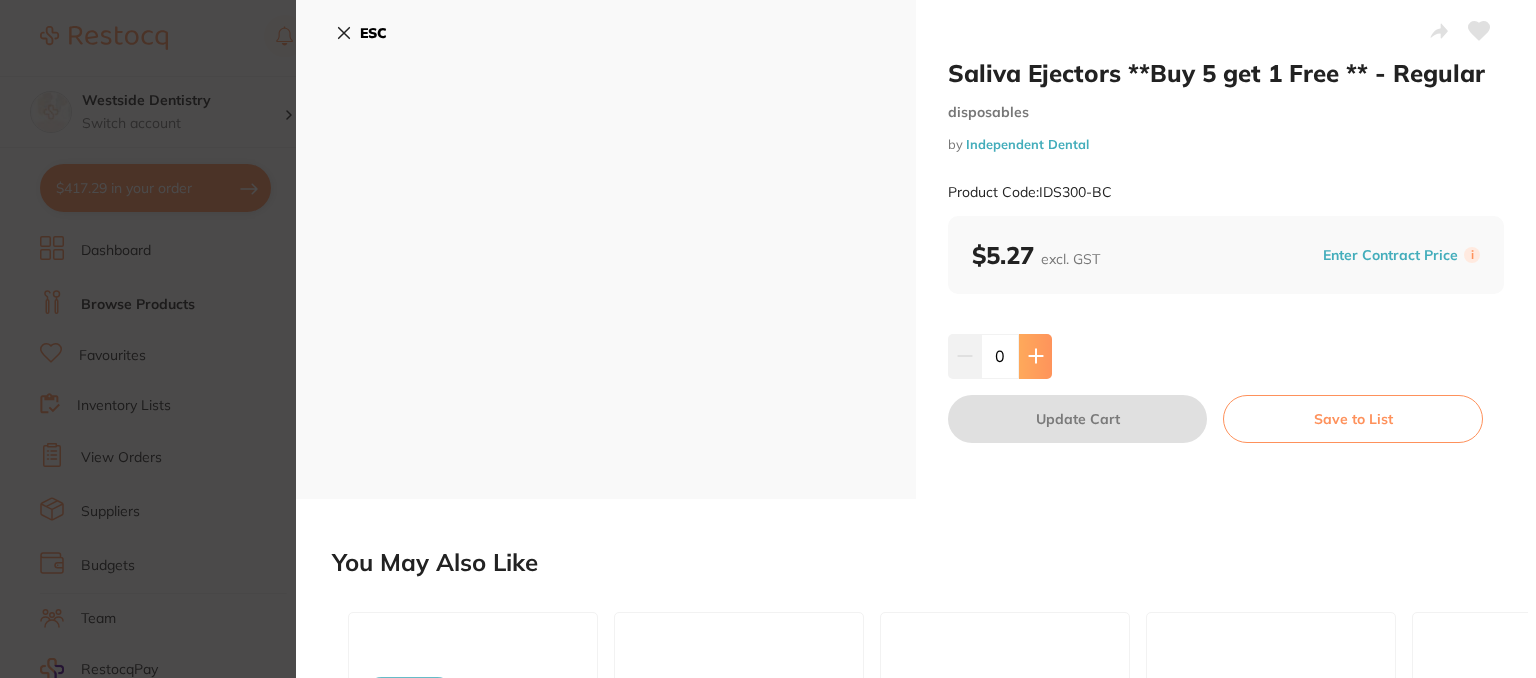 click 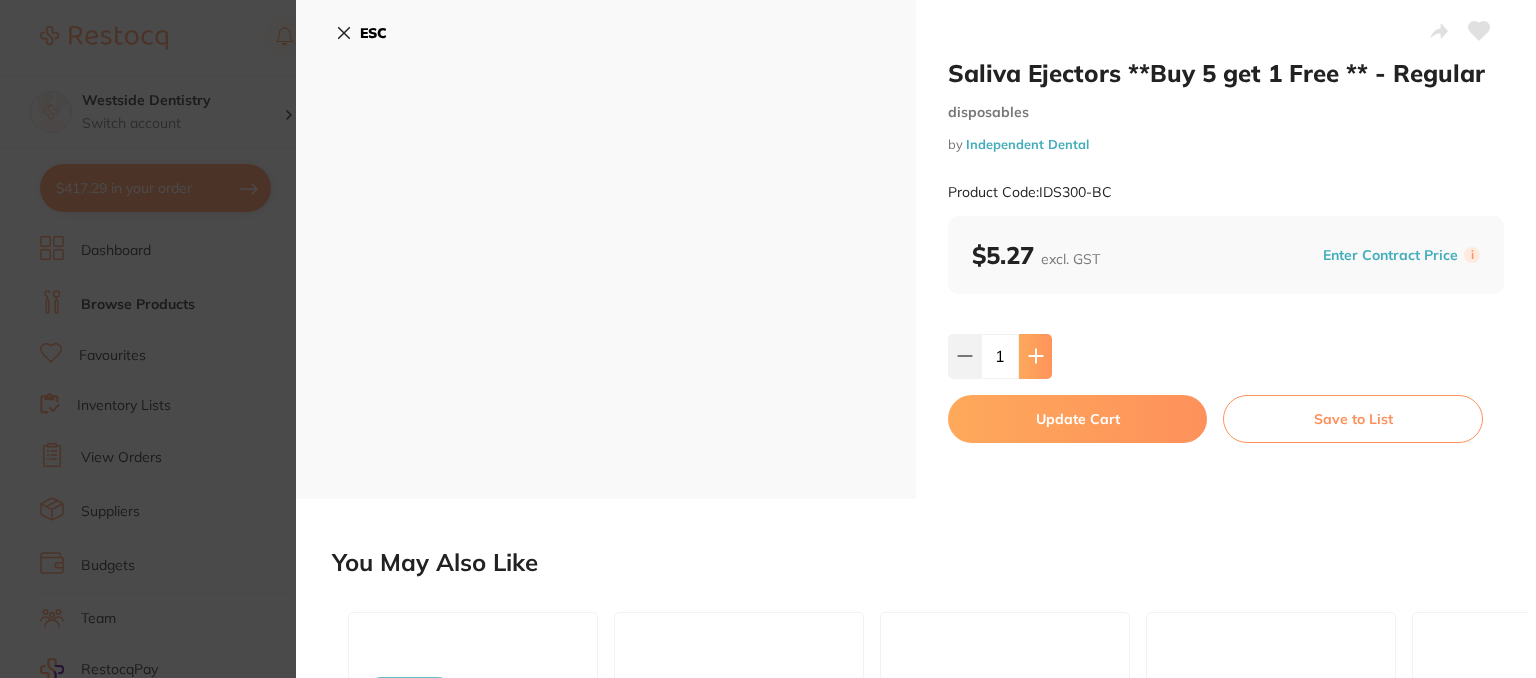click 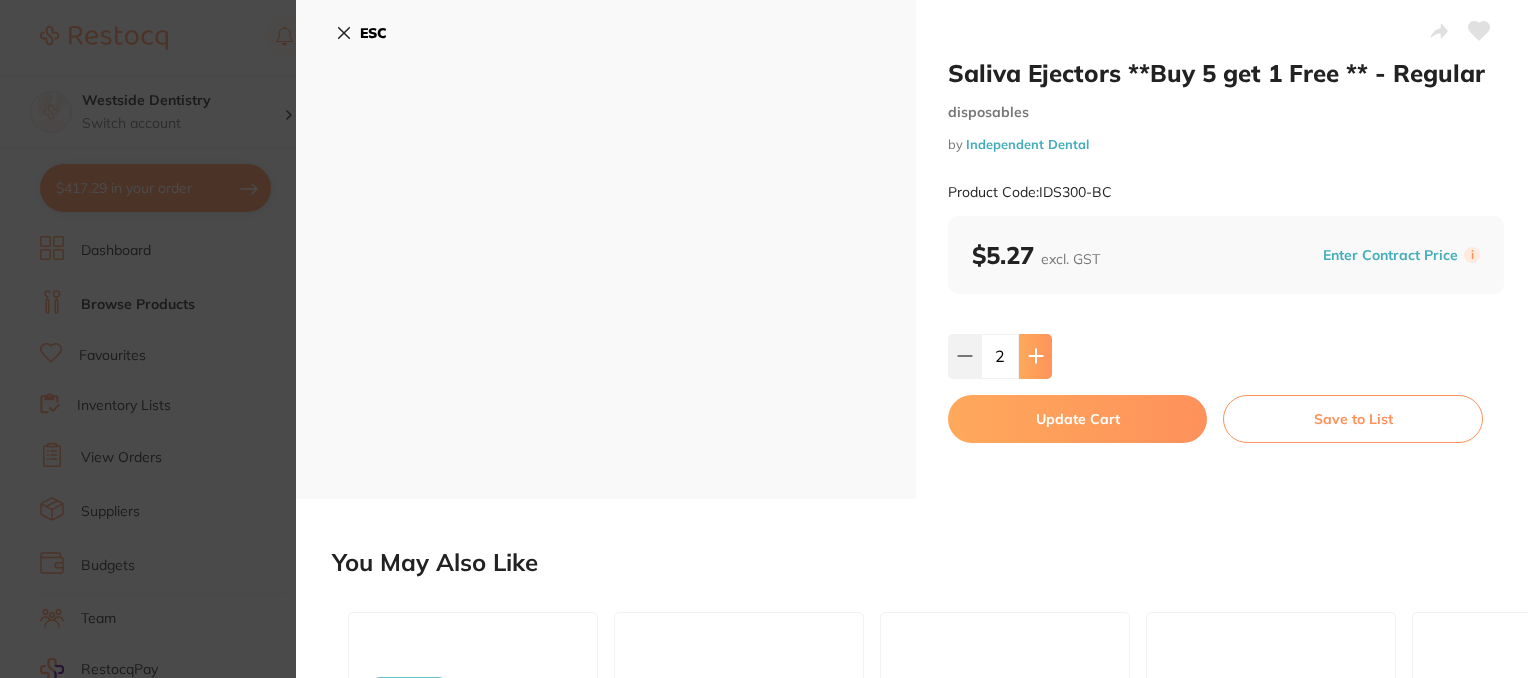 click 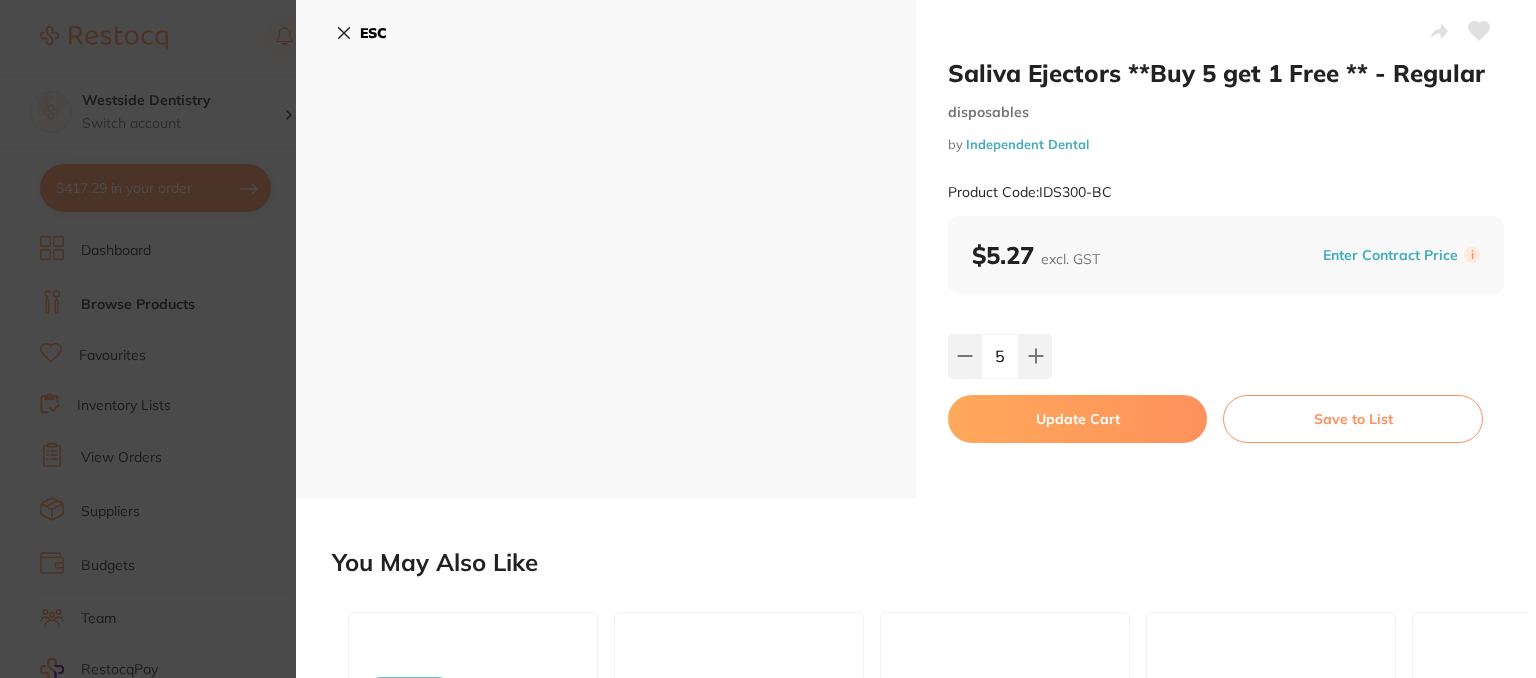 scroll, scrollTop: 0, scrollLeft: 0, axis: both 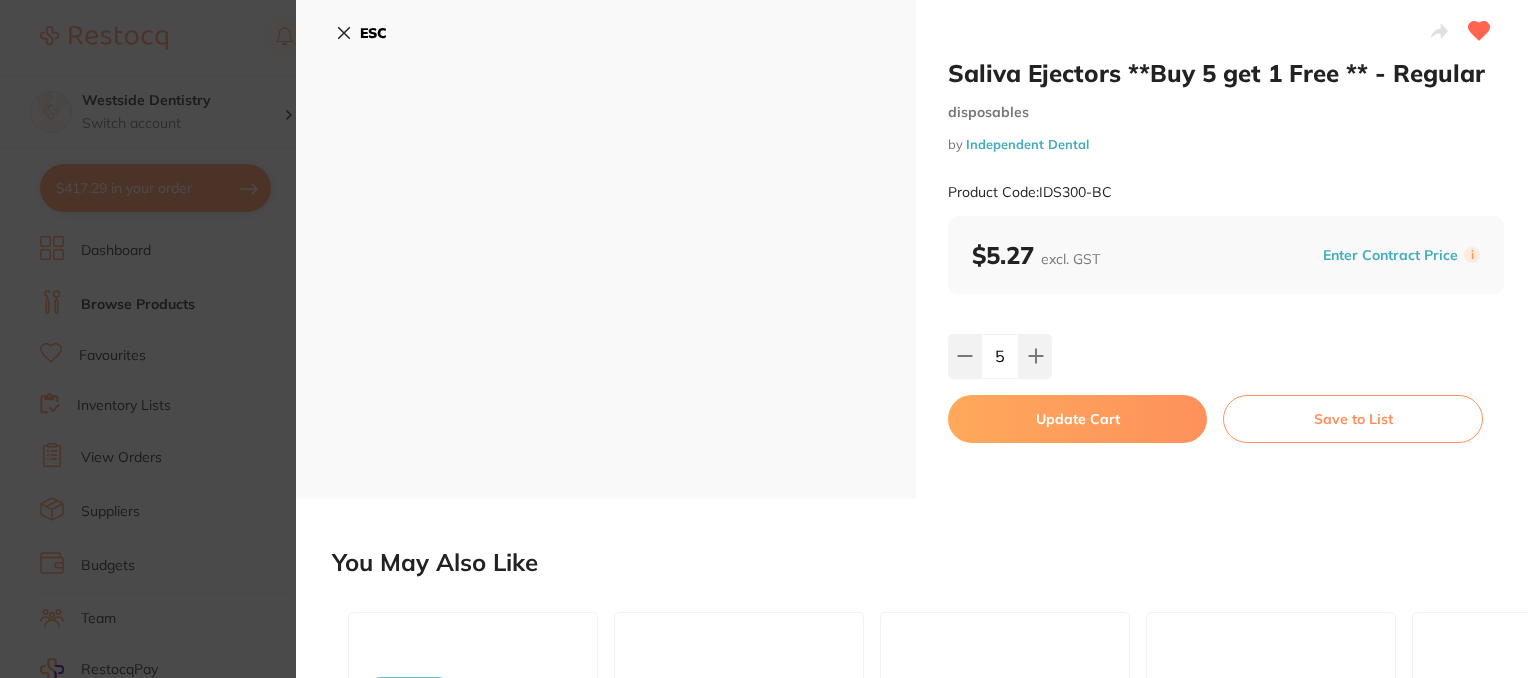 click on "Update Cart" at bounding box center (1077, 419) 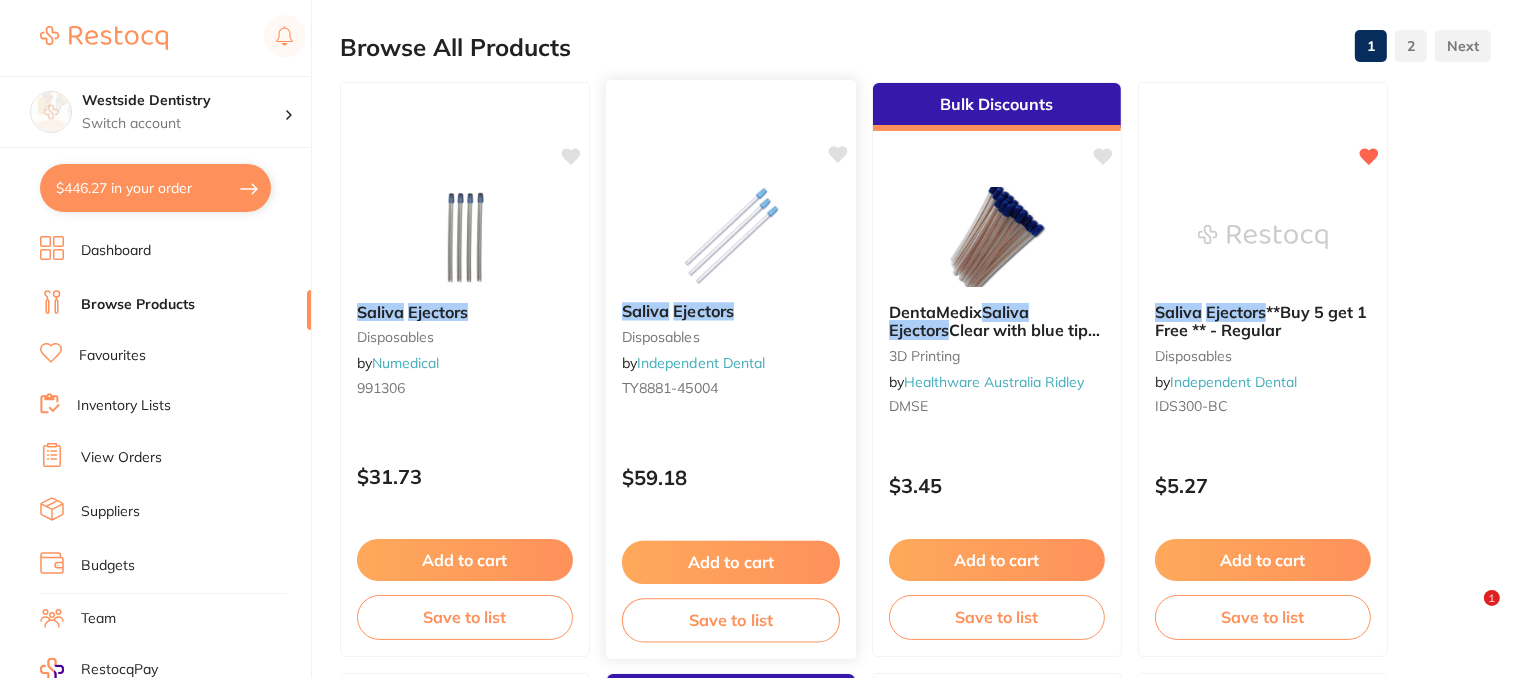 scroll, scrollTop: 0, scrollLeft: 0, axis: both 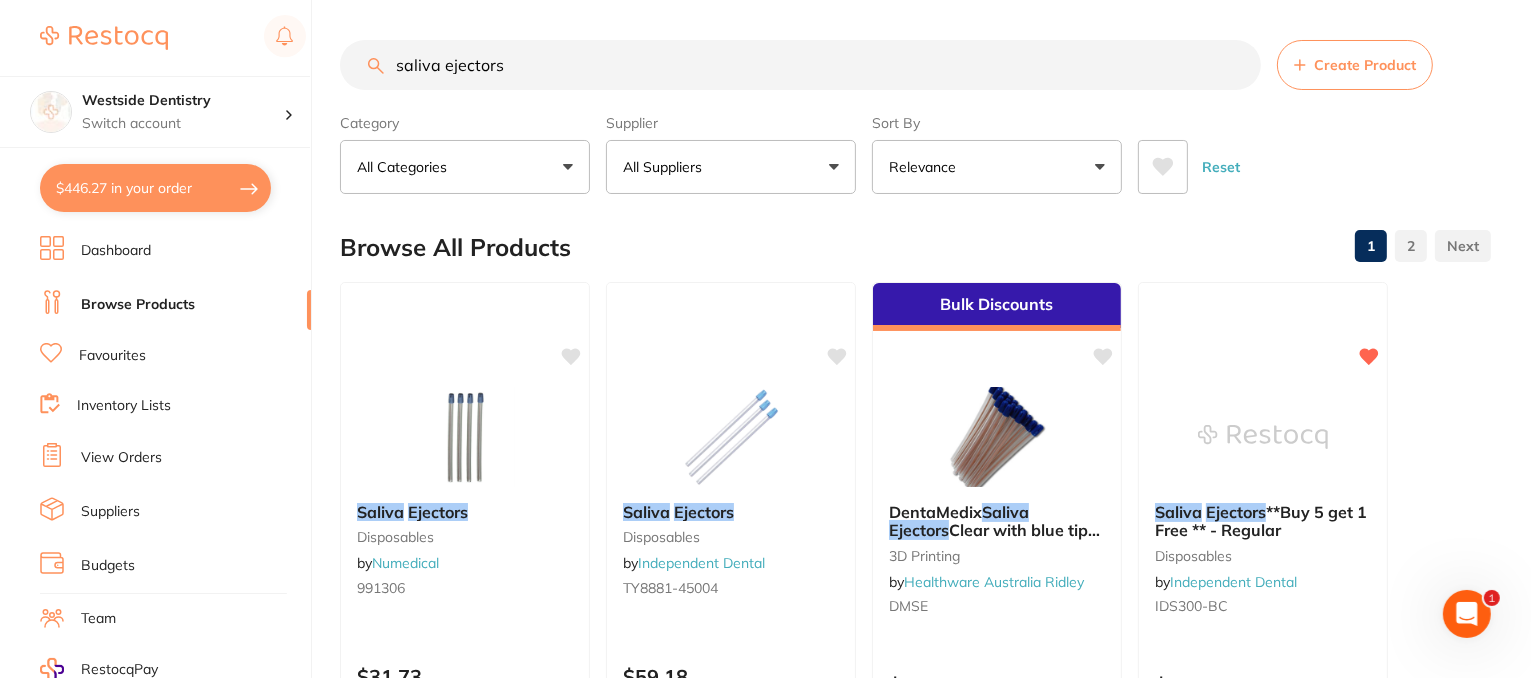 drag, startPoint x: 535, startPoint y: 57, endPoint x: 656, endPoint y: 67, distance: 121.41252 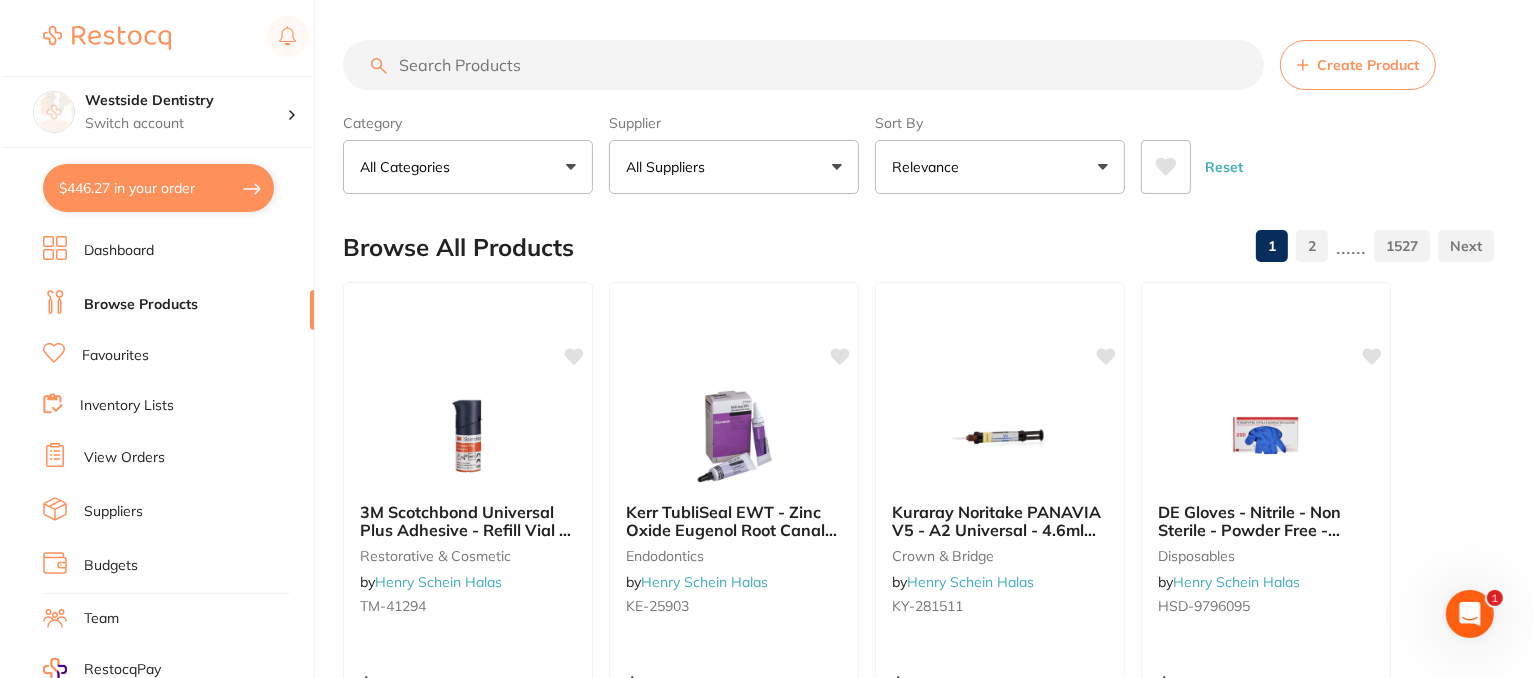scroll, scrollTop: 0, scrollLeft: 0, axis: both 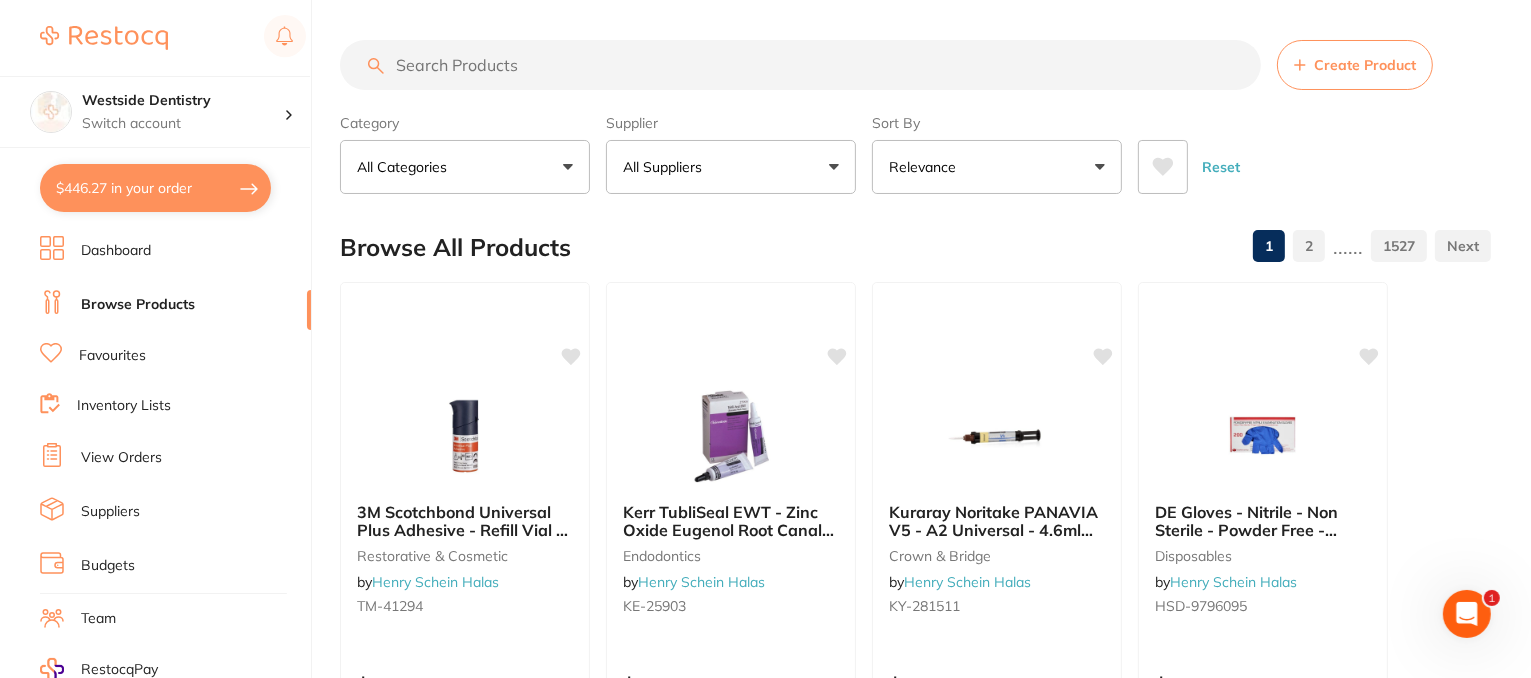 click at bounding box center (800, 65) 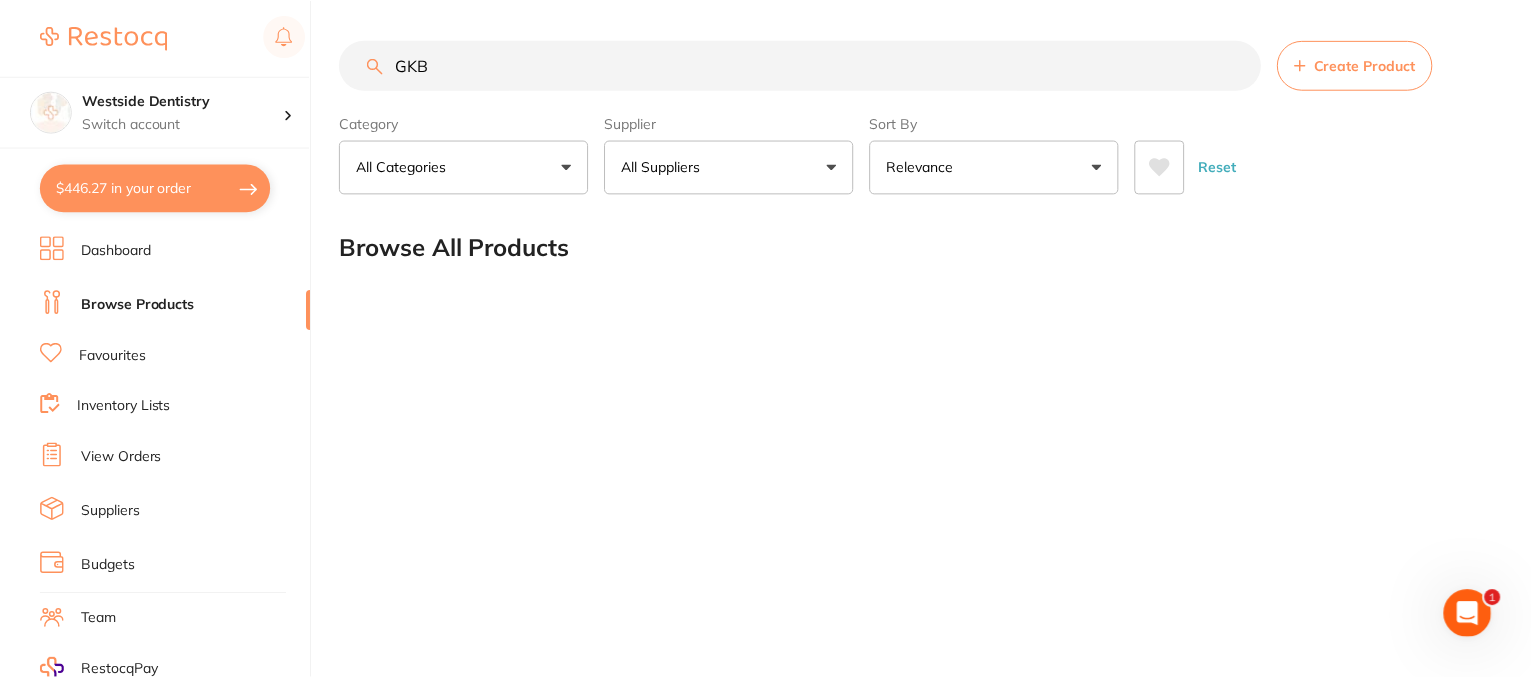 scroll, scrollTop: 0, scrollLeft: 0, axis: both 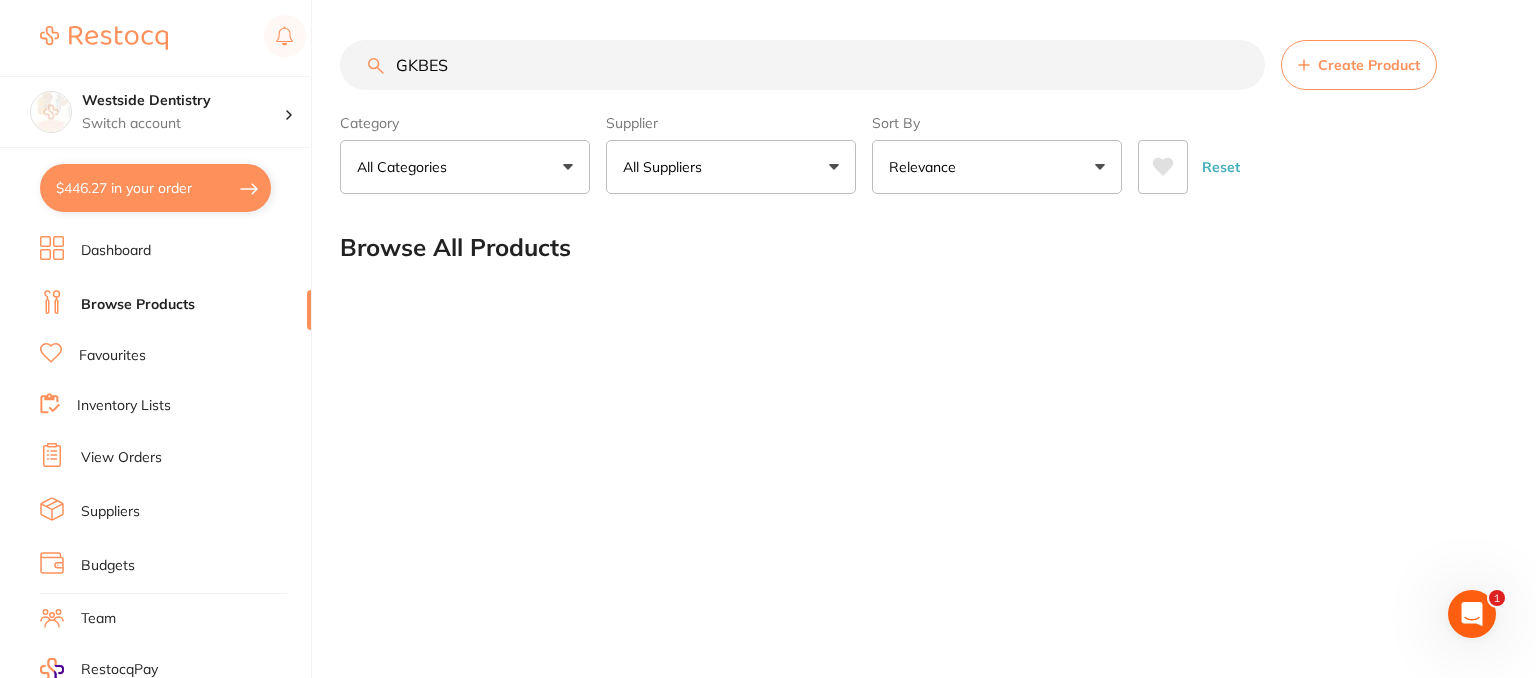 click on "GKBES" at bounding box center (802, 65) 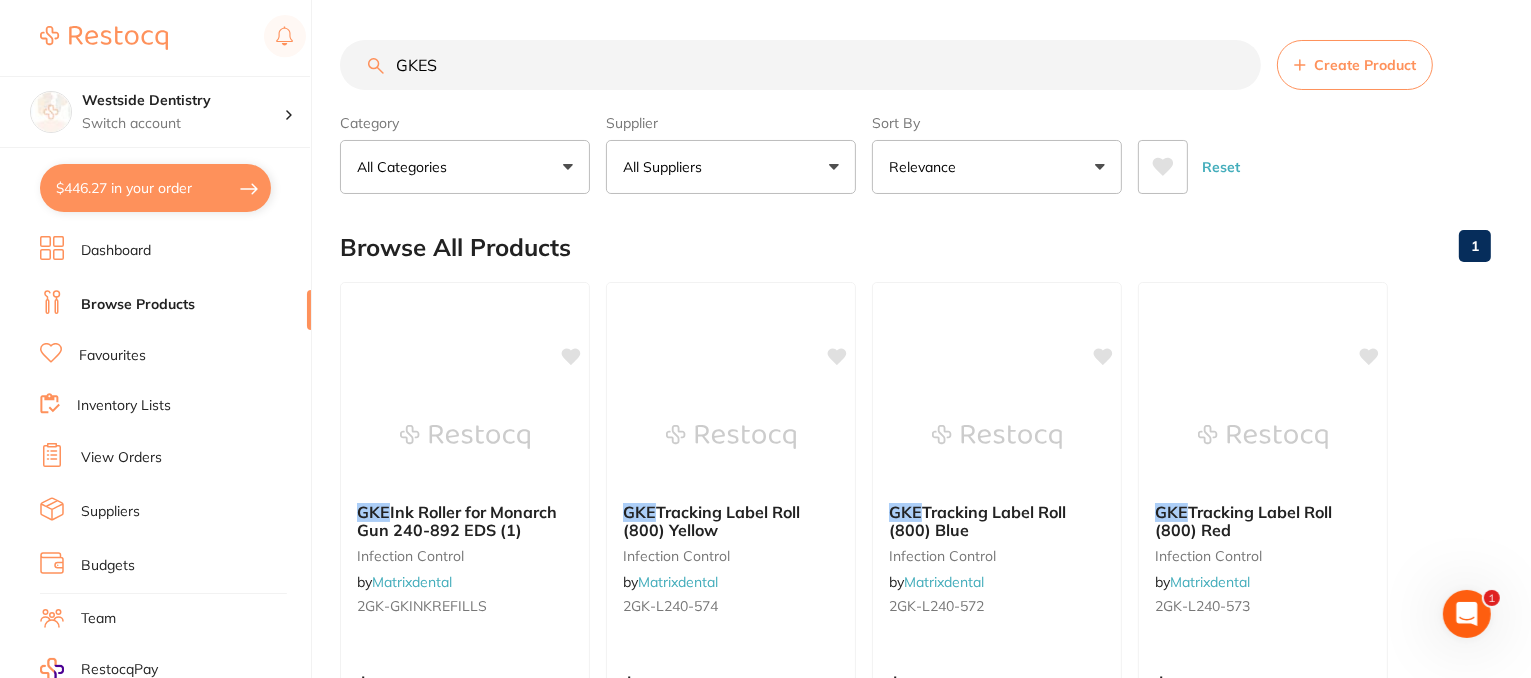 scroll, scrollTop: 0, scrollLeft: 0, axis: both 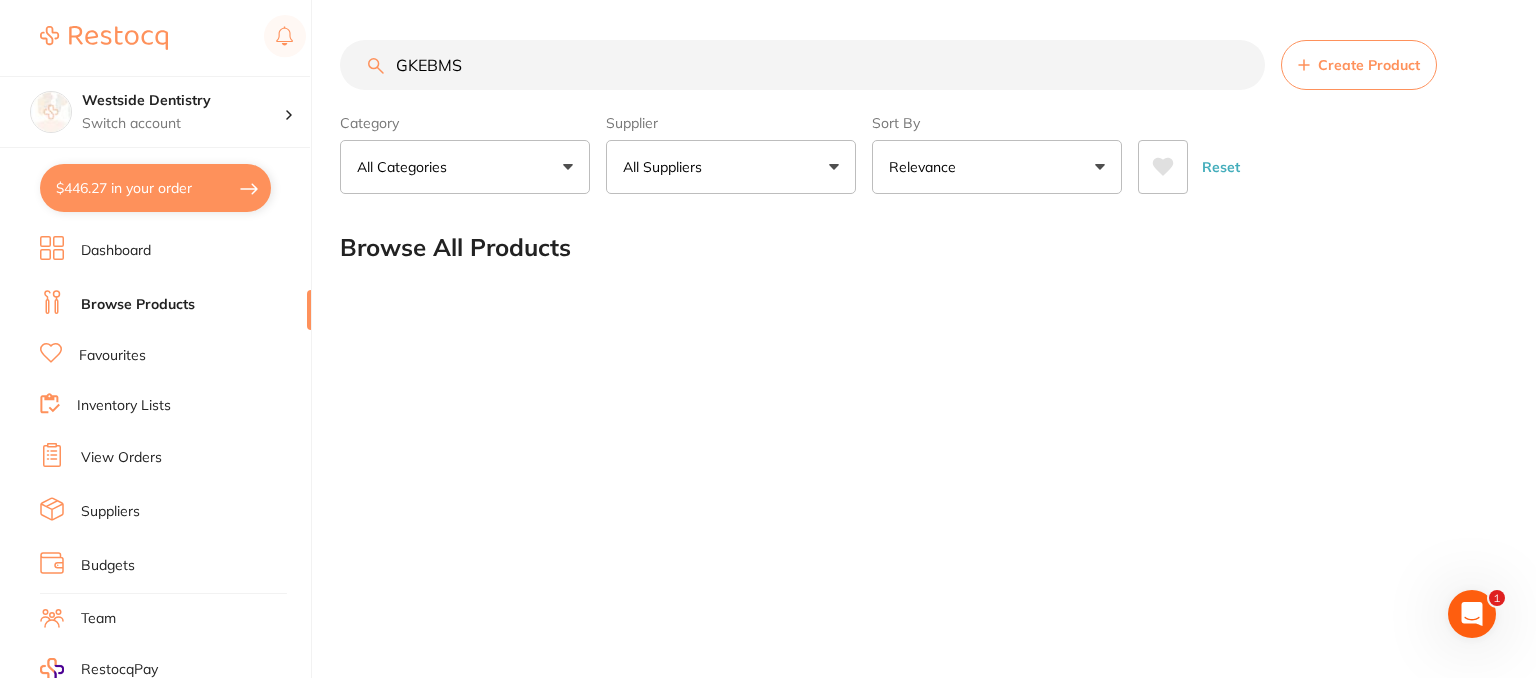 click on "GKEBMS" at bounding box center (802, 65) 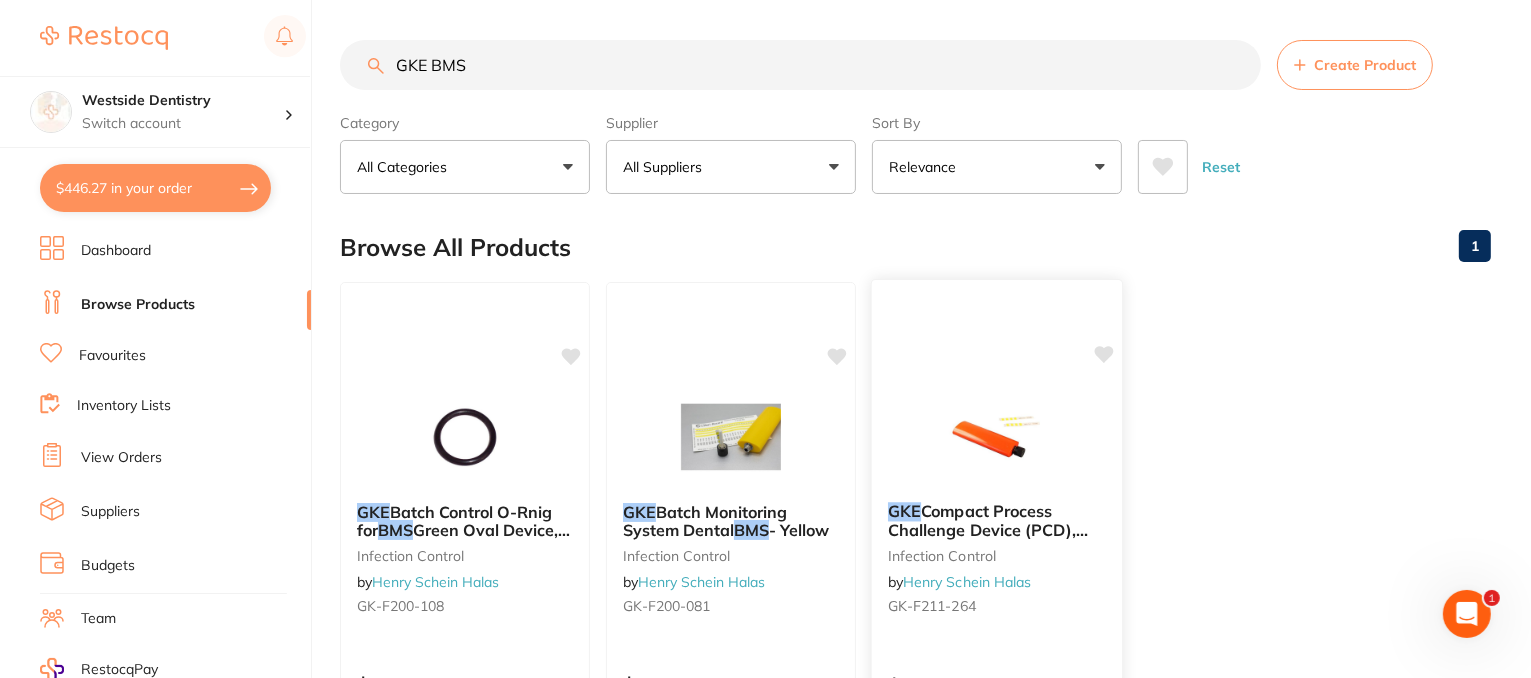 scroll, scrollTop: 0, scrollLeft: 0, axis: both 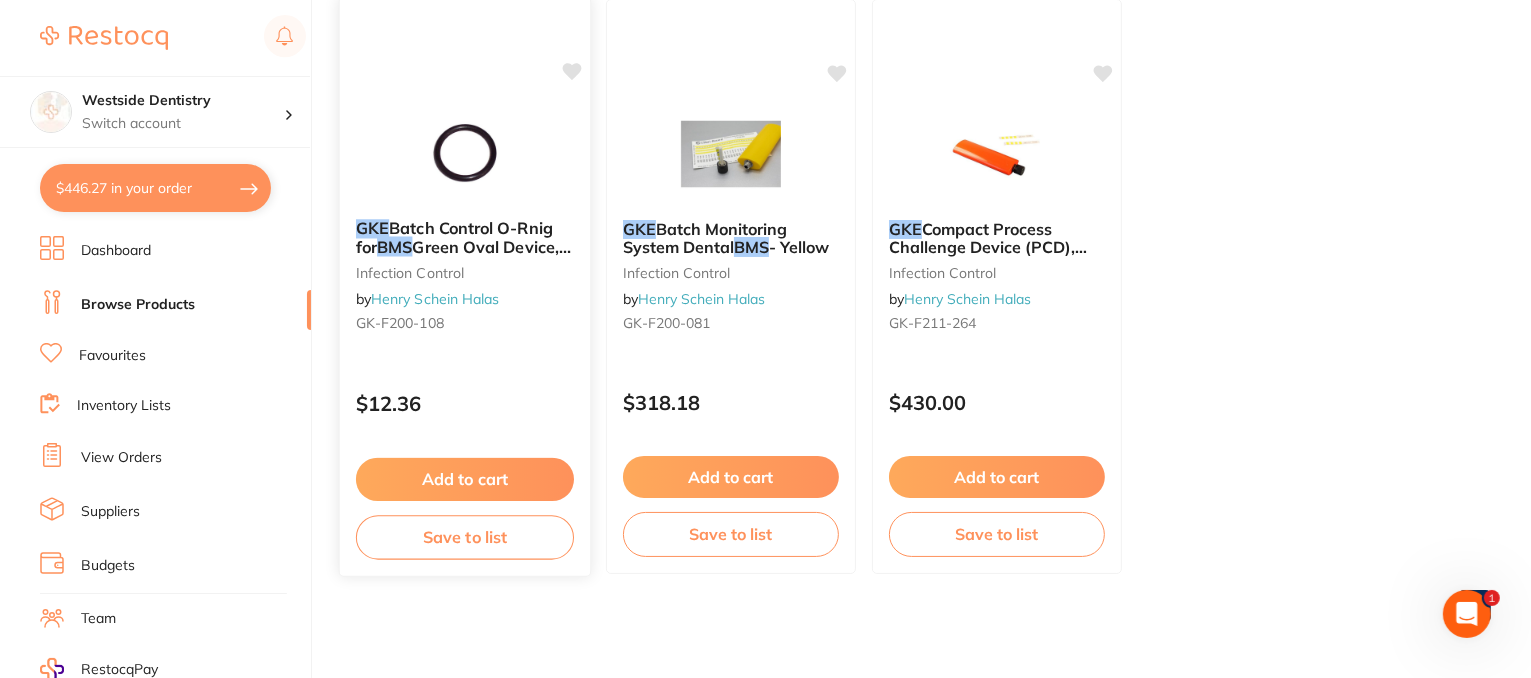type on "GKE BMS" 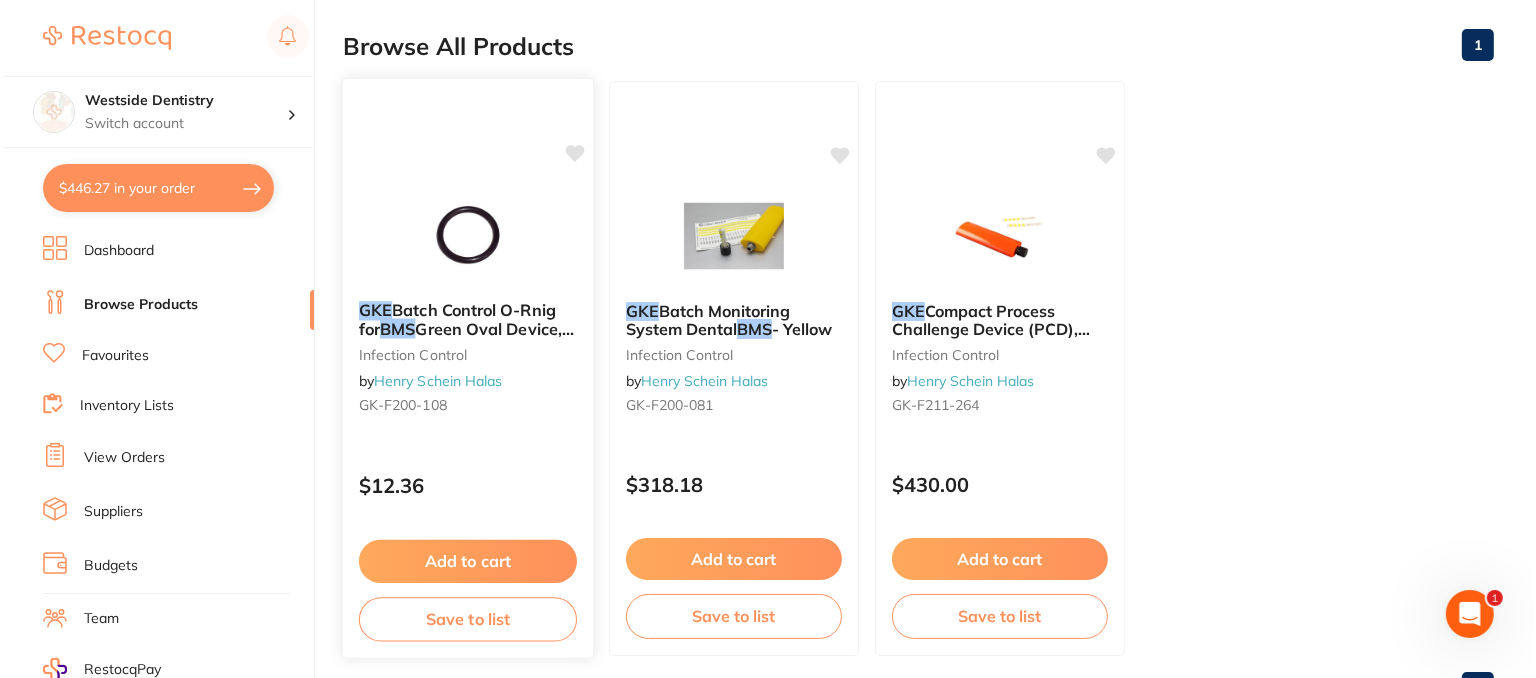 scroll, scrollTop: 0, scrollLeft: 0, axis: both 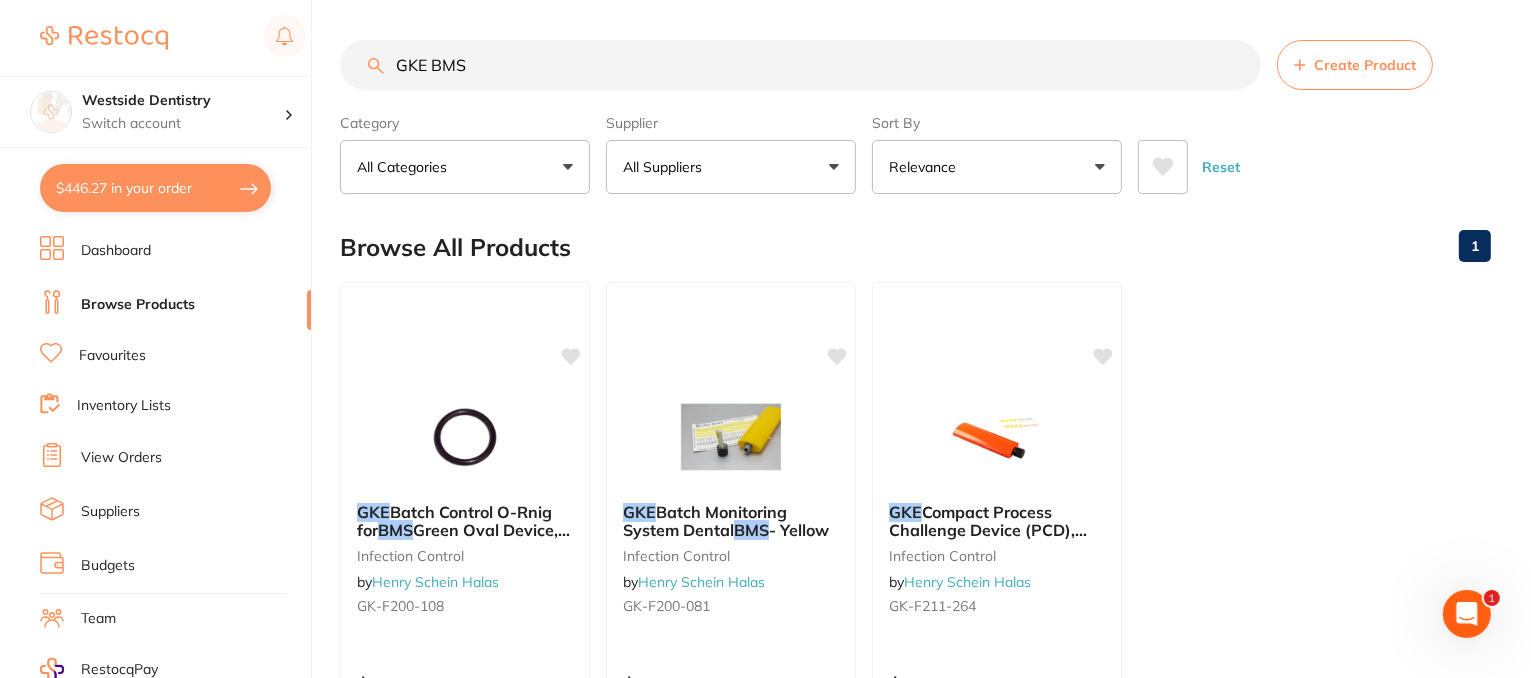 click on "GKE BMS" at bounding box center [800, 65] 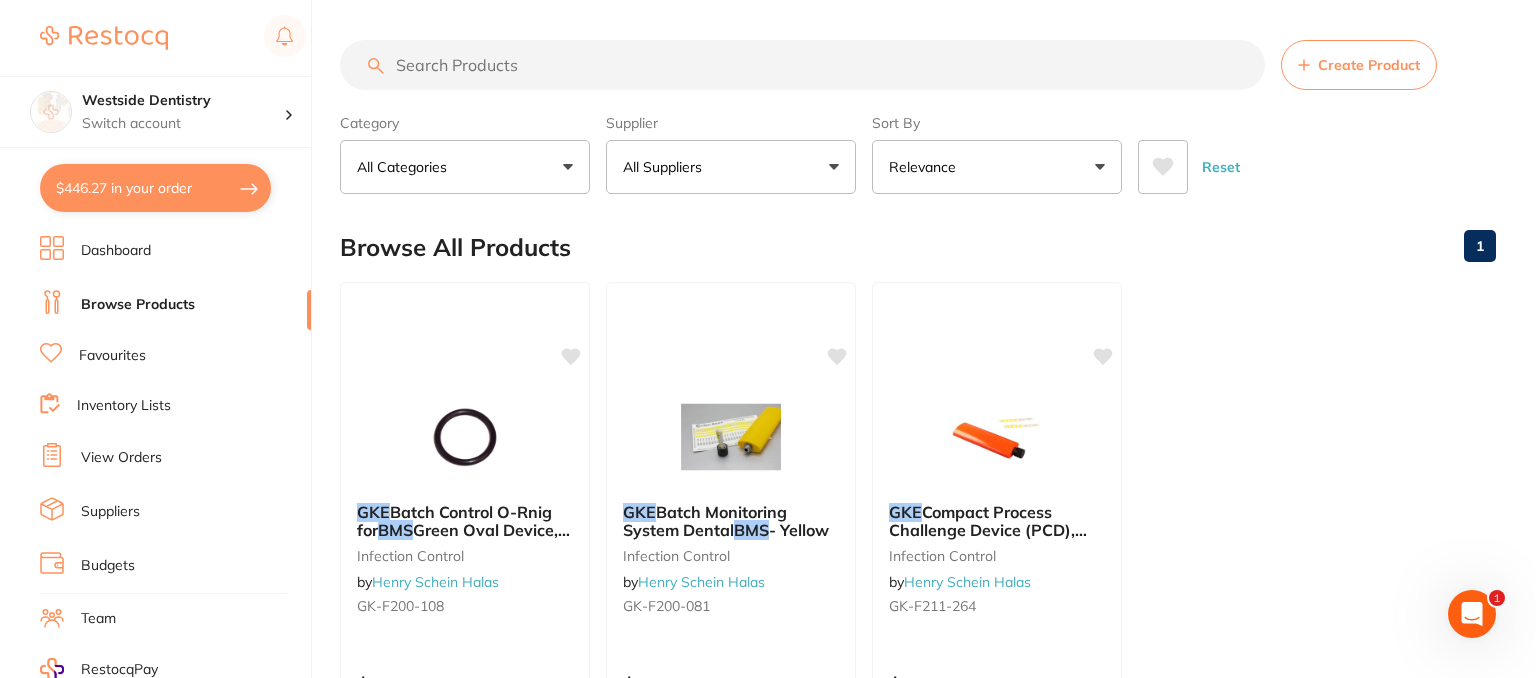 type 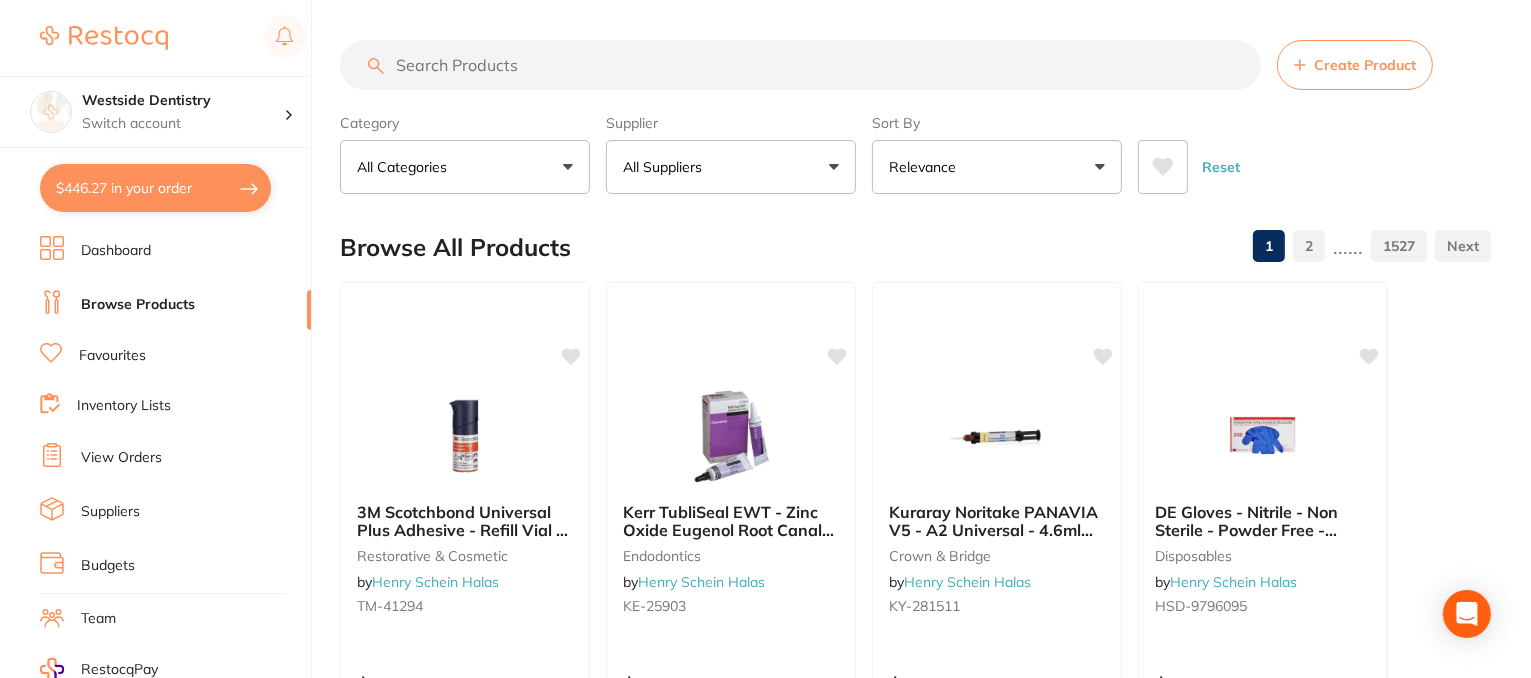 click on "$446.27   in your order" at bounding box center [155, 188] 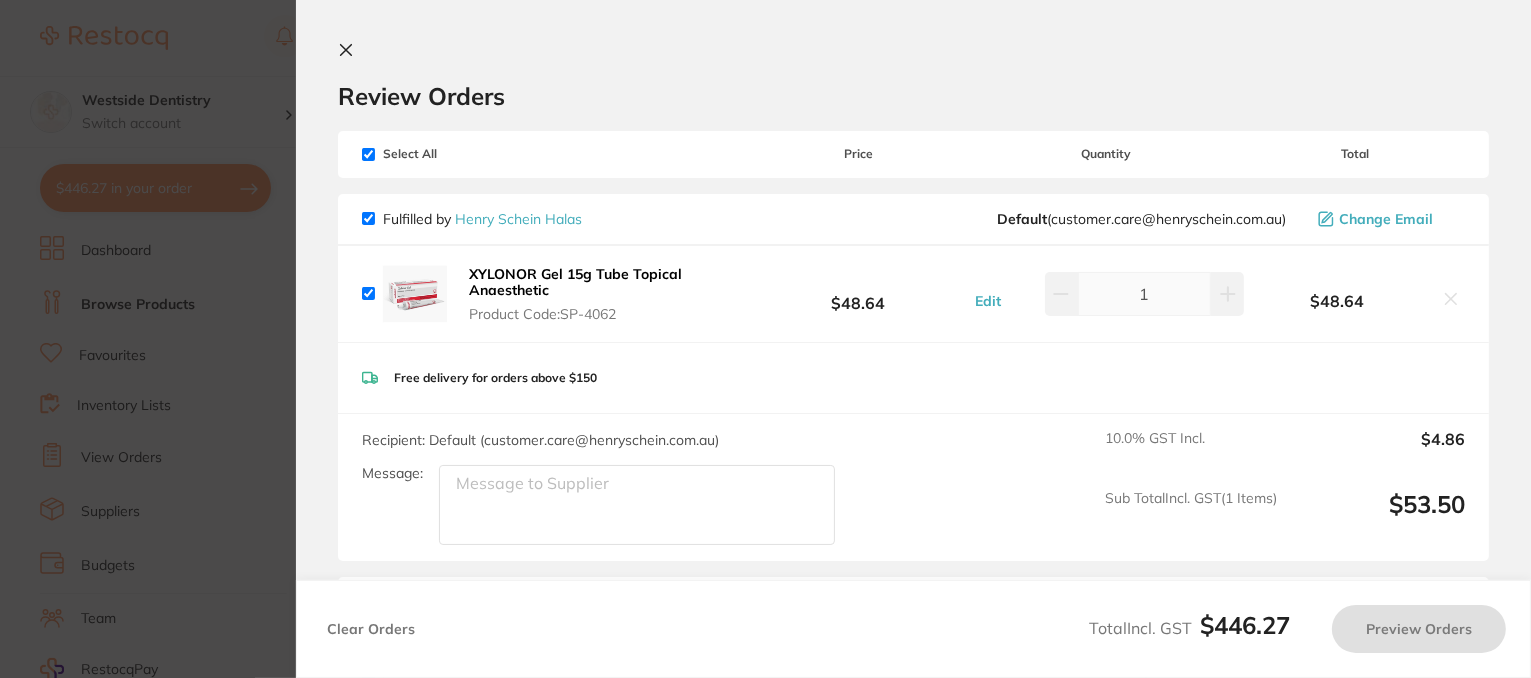 checkbox on "true" 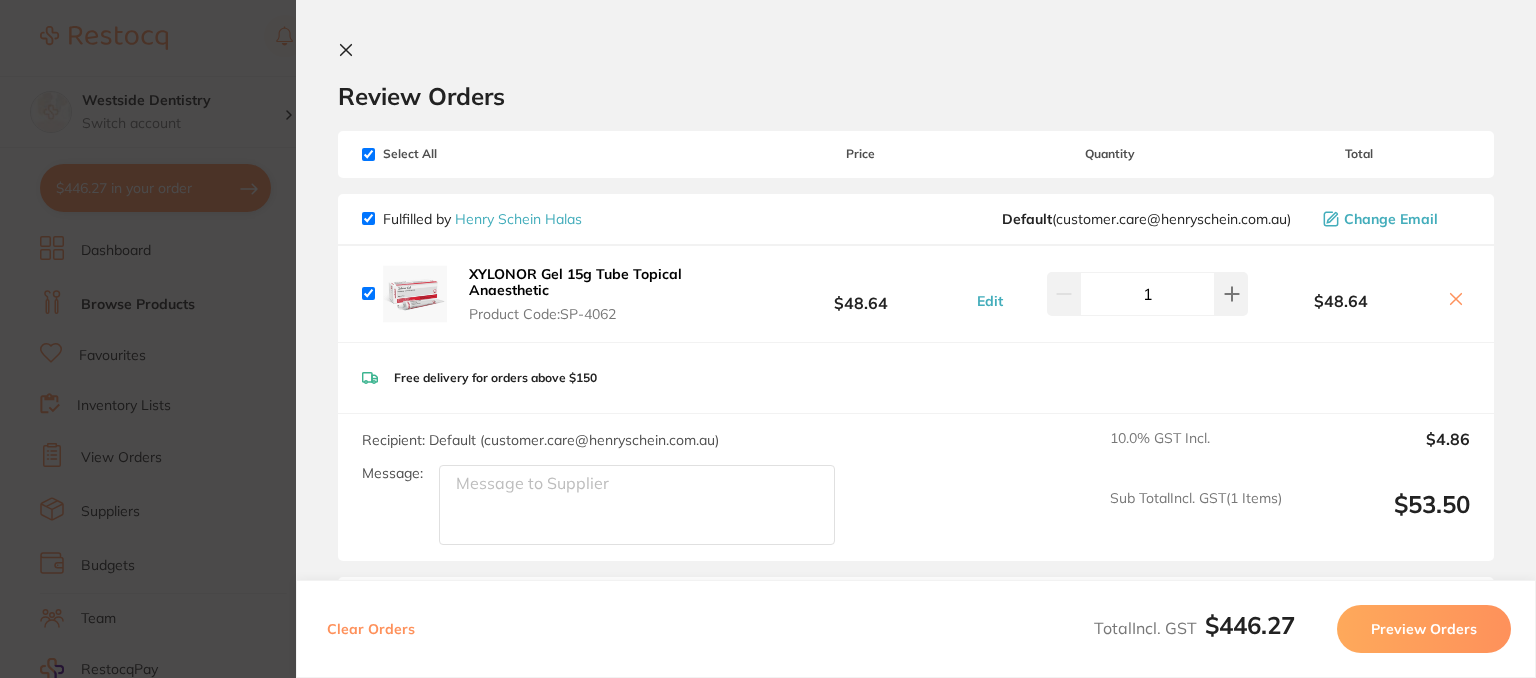 scroll, scrollTop: 0, scrollLeft: 0, axis: both 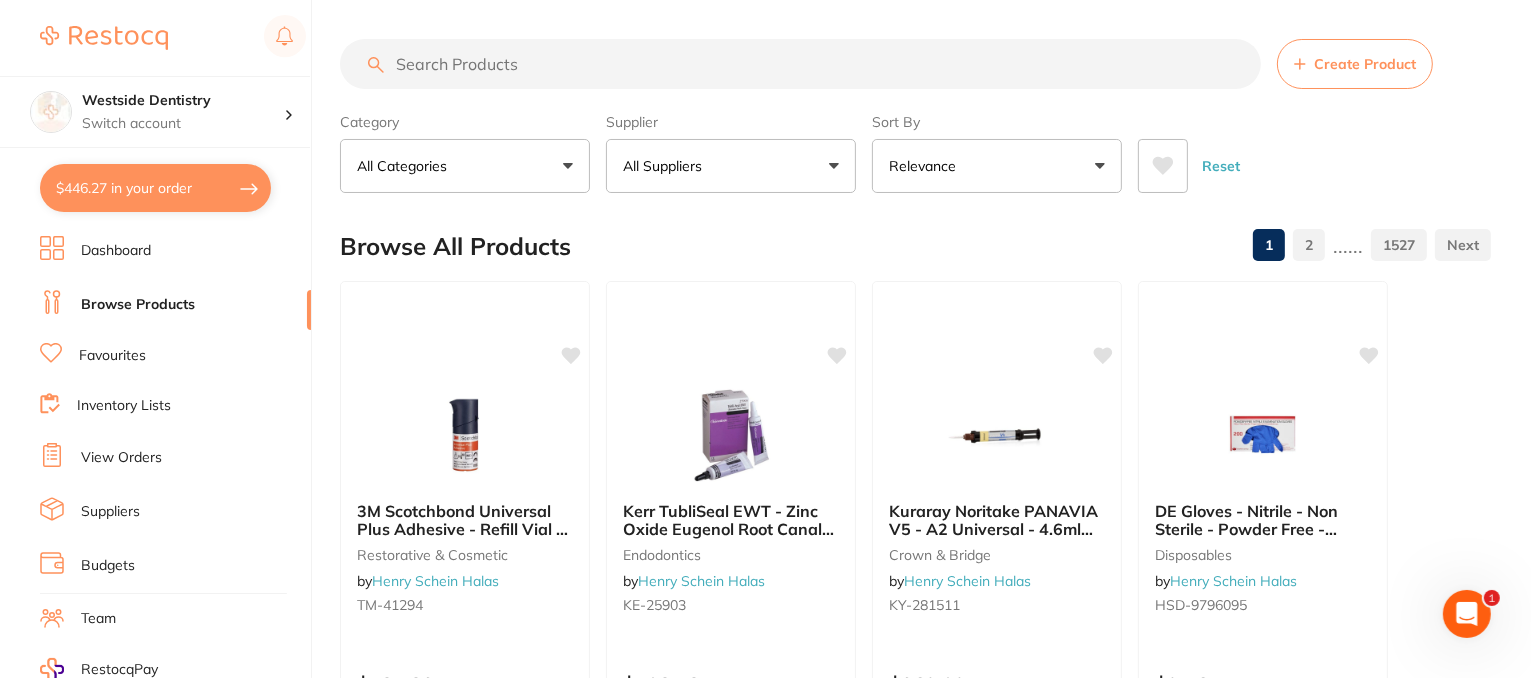 drag, startPoint x: 478, startPoint y: 62, endPoint x: 488, endPoint y: 69, distance: 12.206555 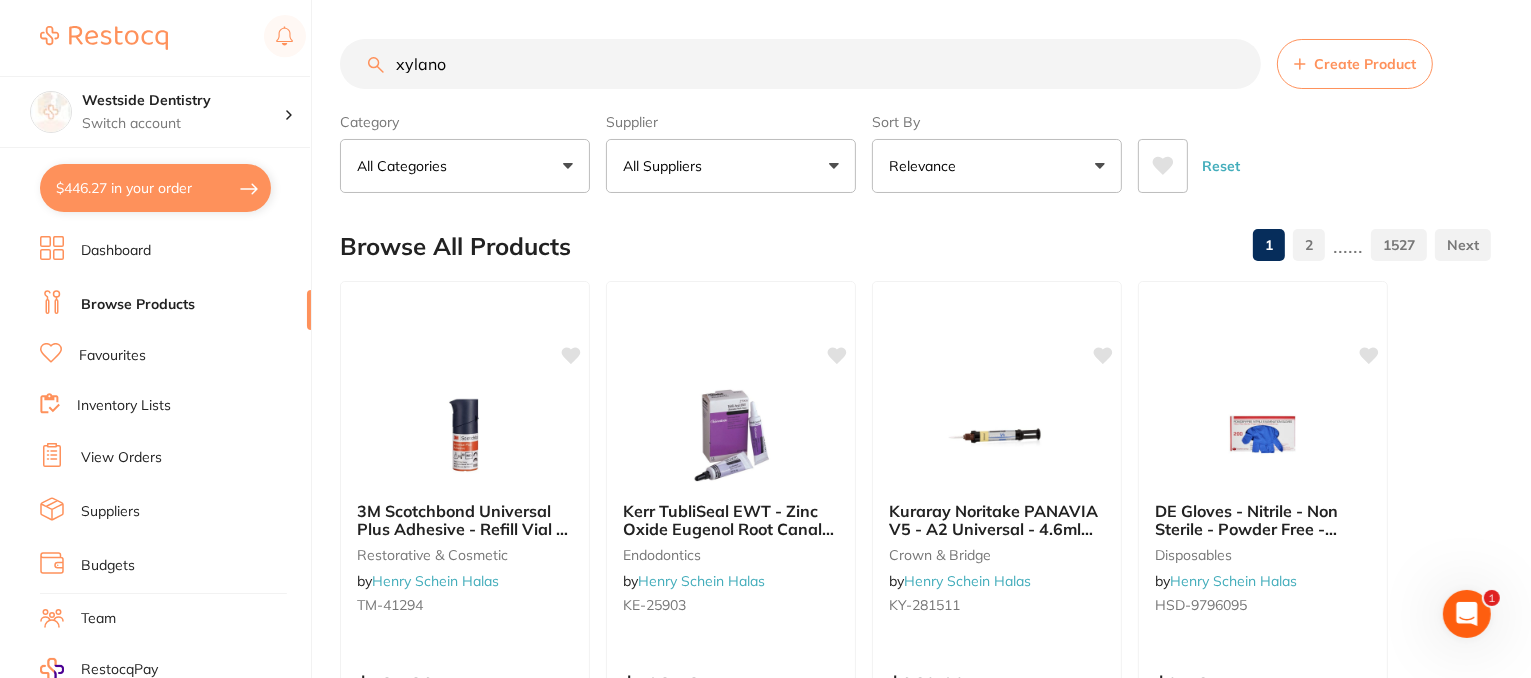 type on "xylanor" 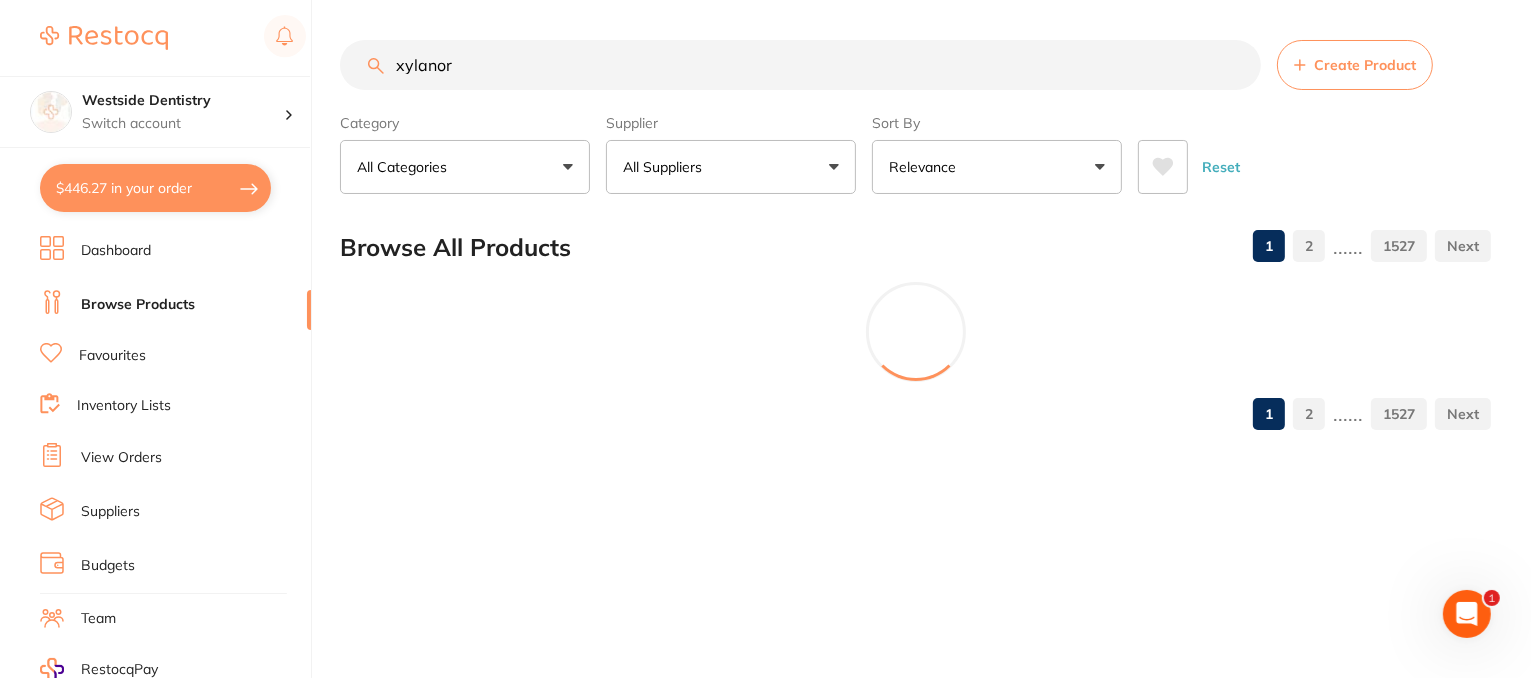 scroll, scrollTop: 0, scrollLeft: 0, axis: both 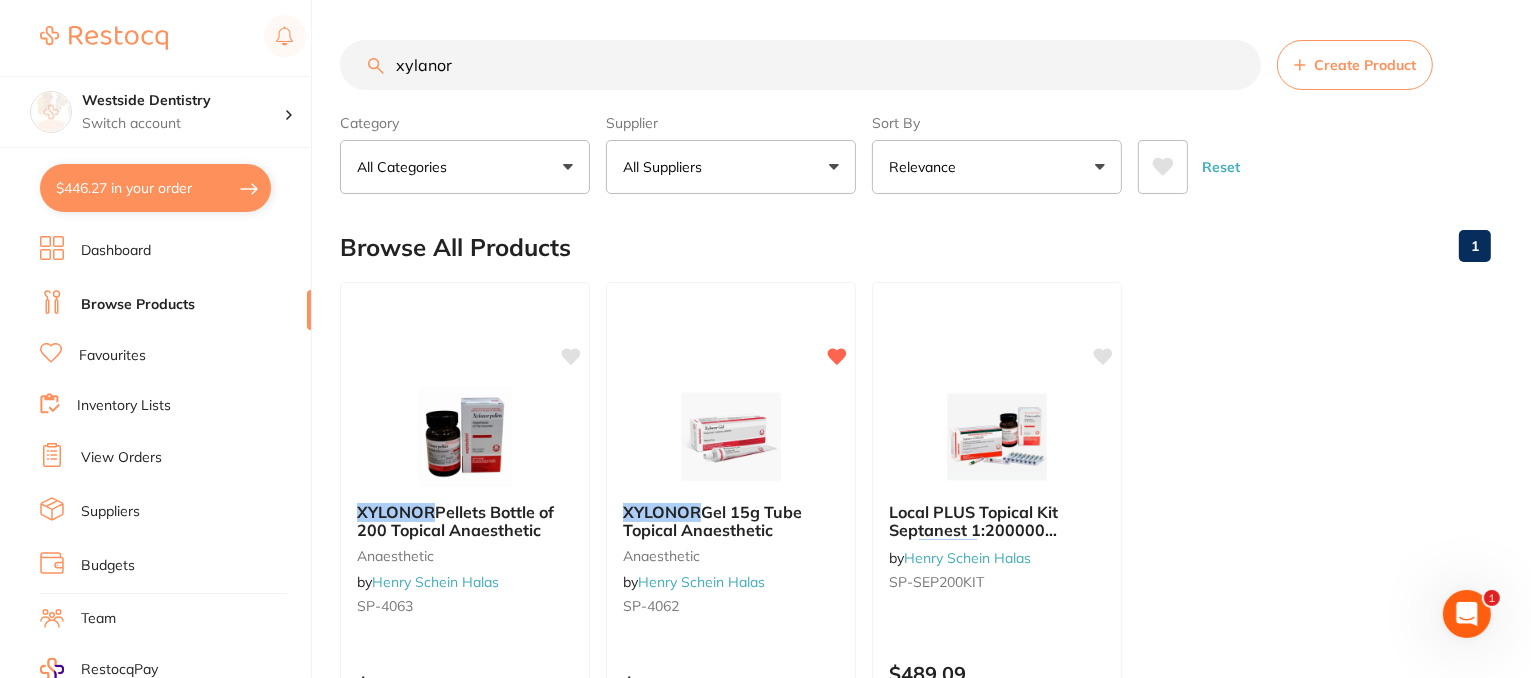 click on "xylanor" at bounding box center [800, 65] 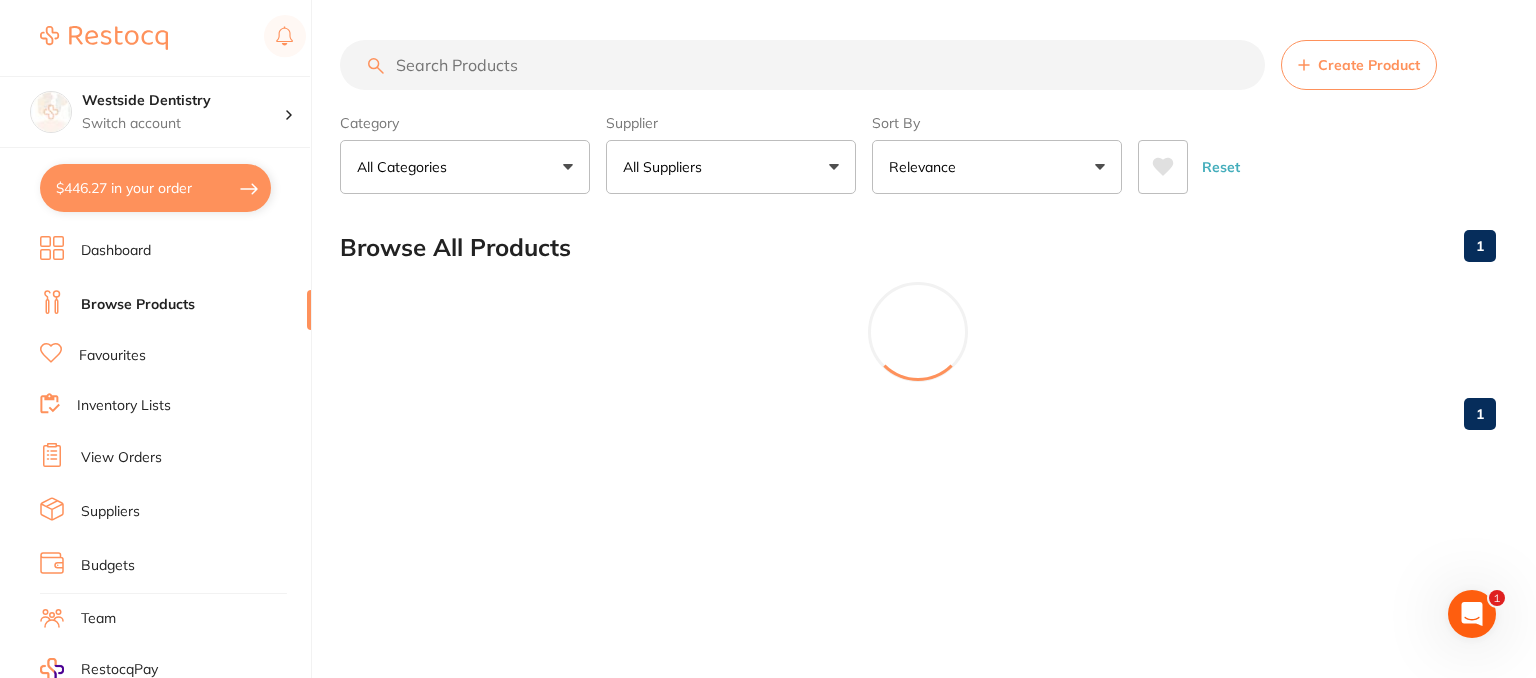 click at bounding box center [802, 65] 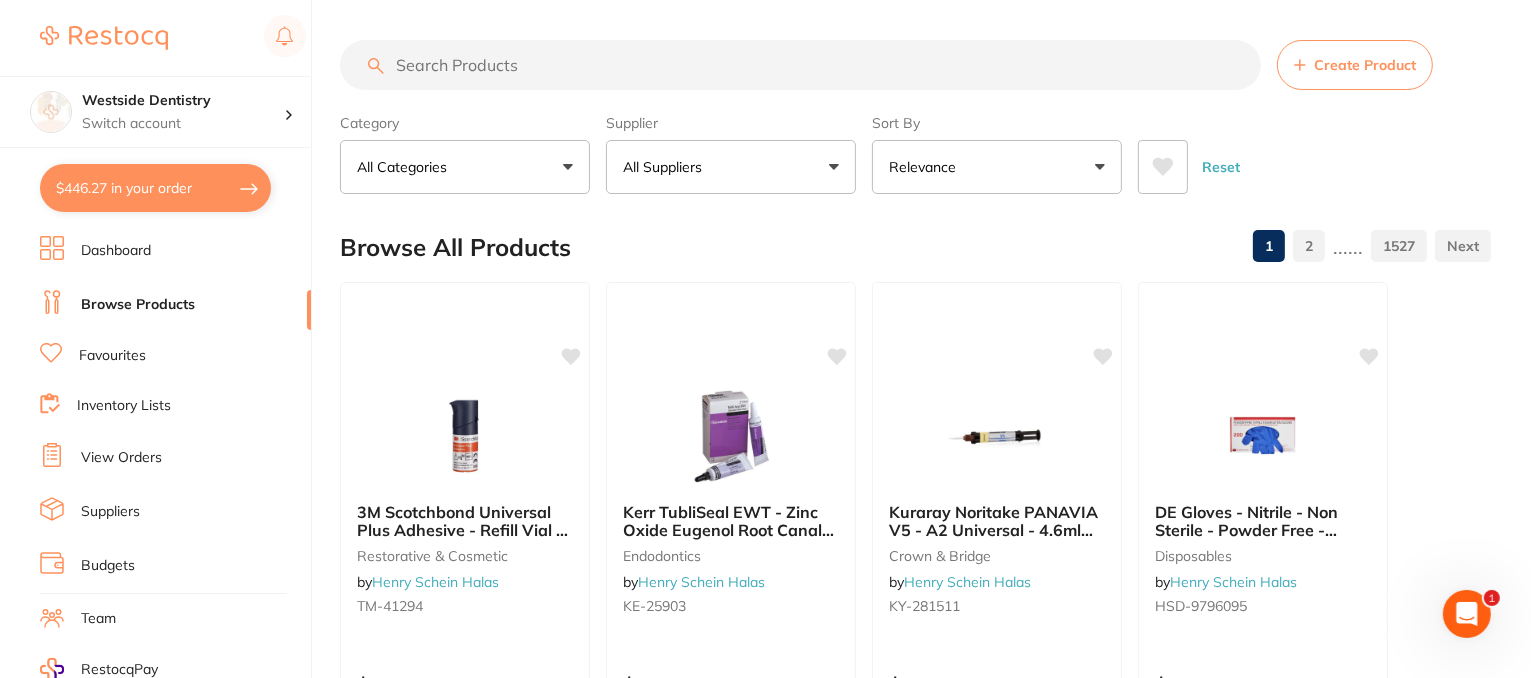 scroll, scrollTop: 0, scrollLeft: 0, axis: both 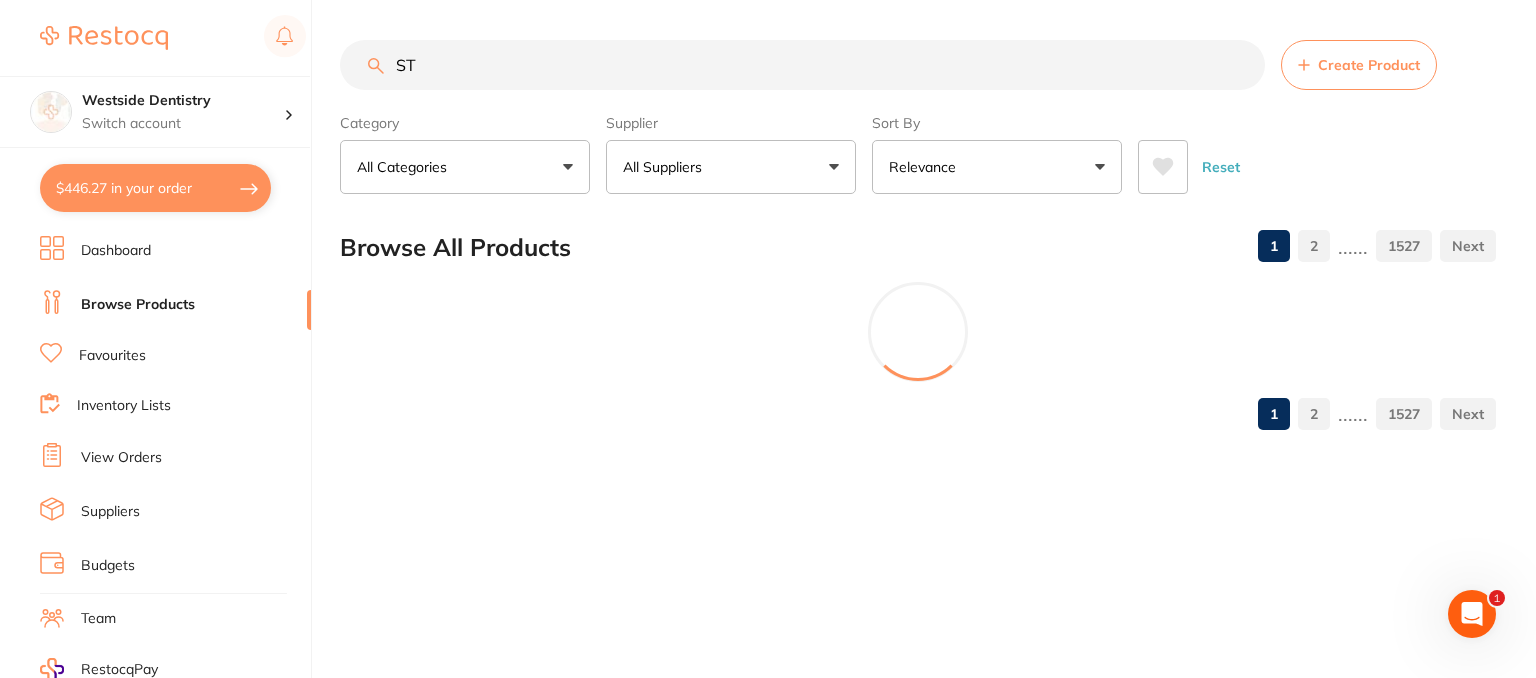 type on "S" 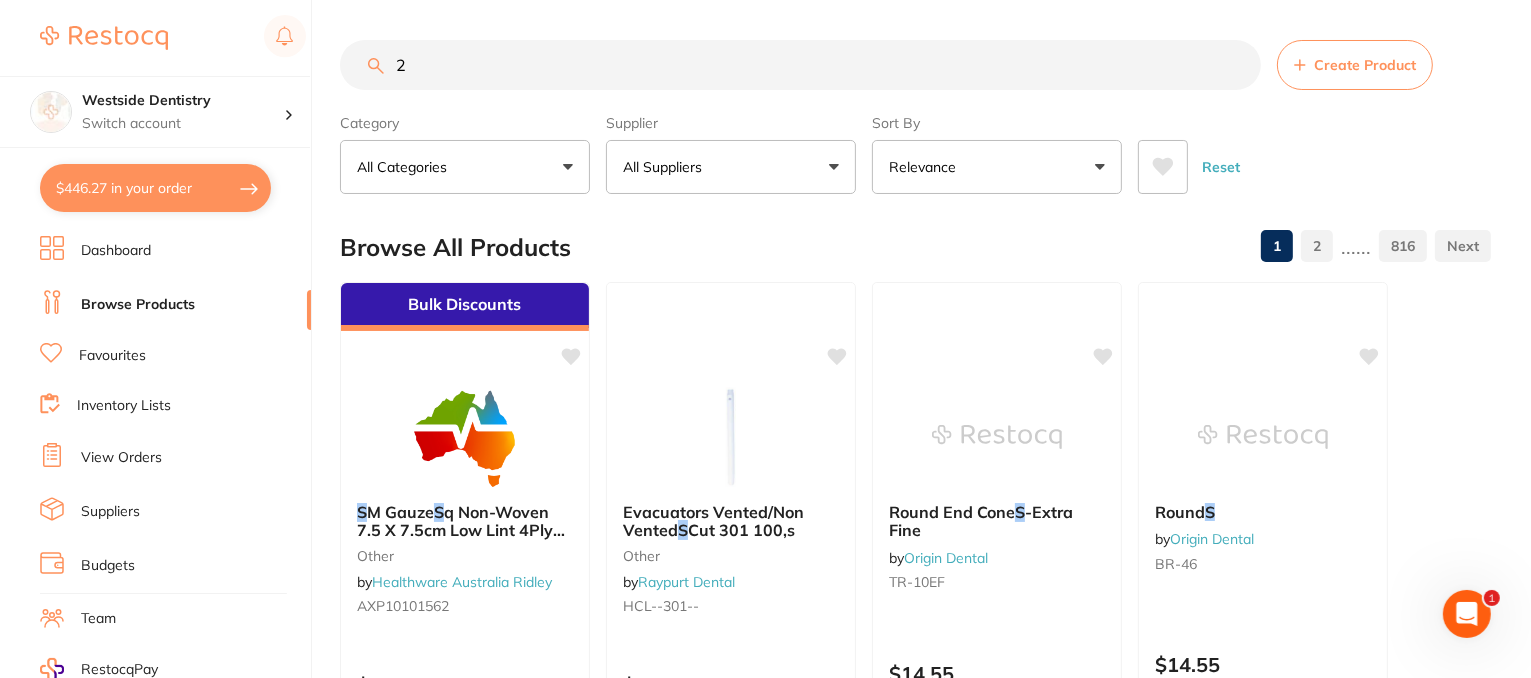 scroll, scrollTop: 0, scrollLeft: 0, axis: both 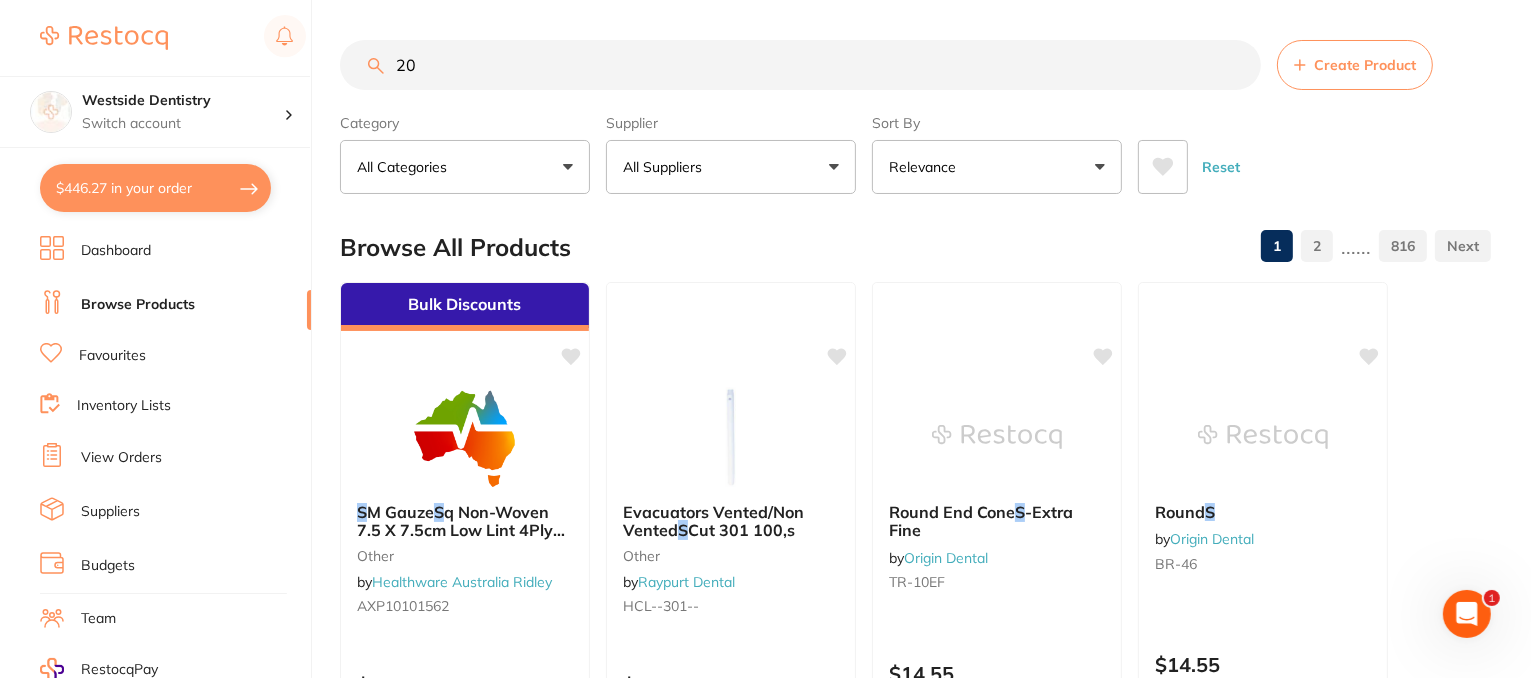 type on "2" 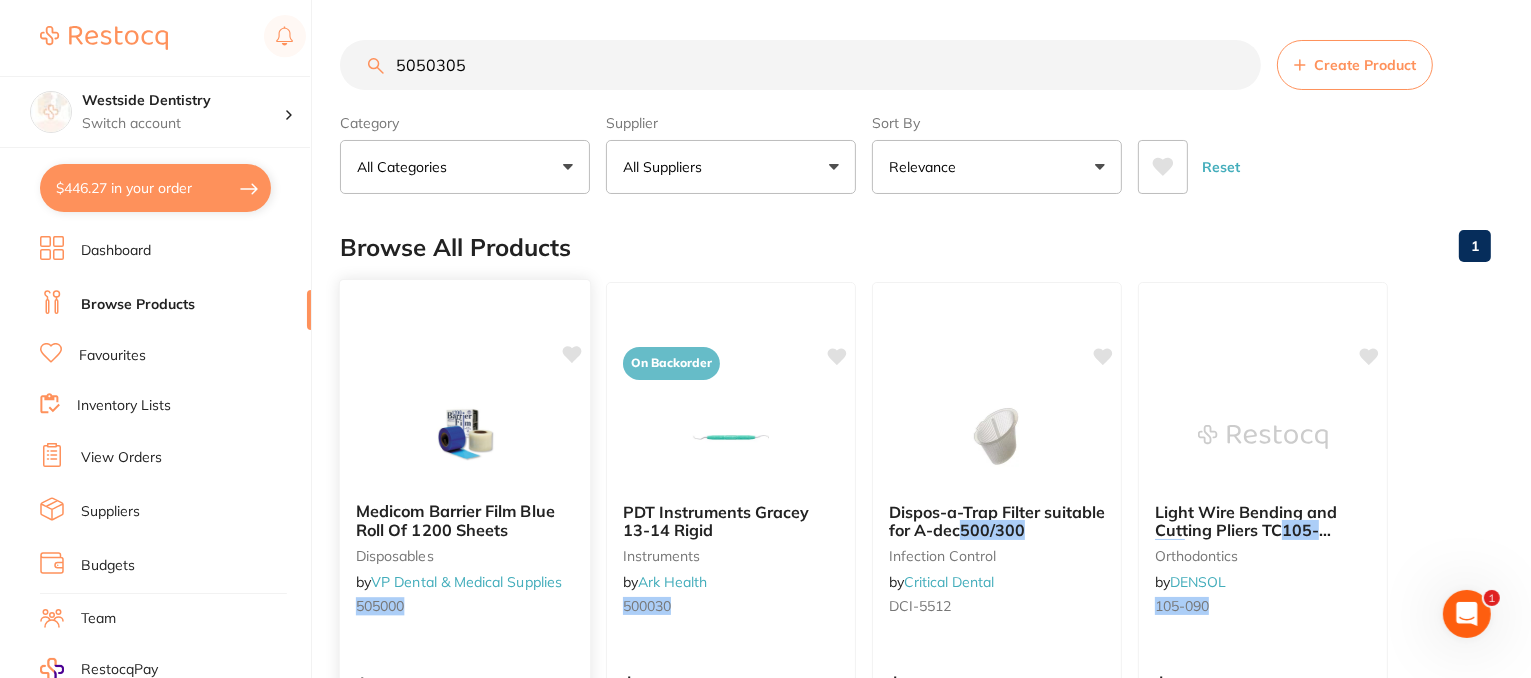 scroll, scrollTop: 0, scrollLeft: 0, axis: both 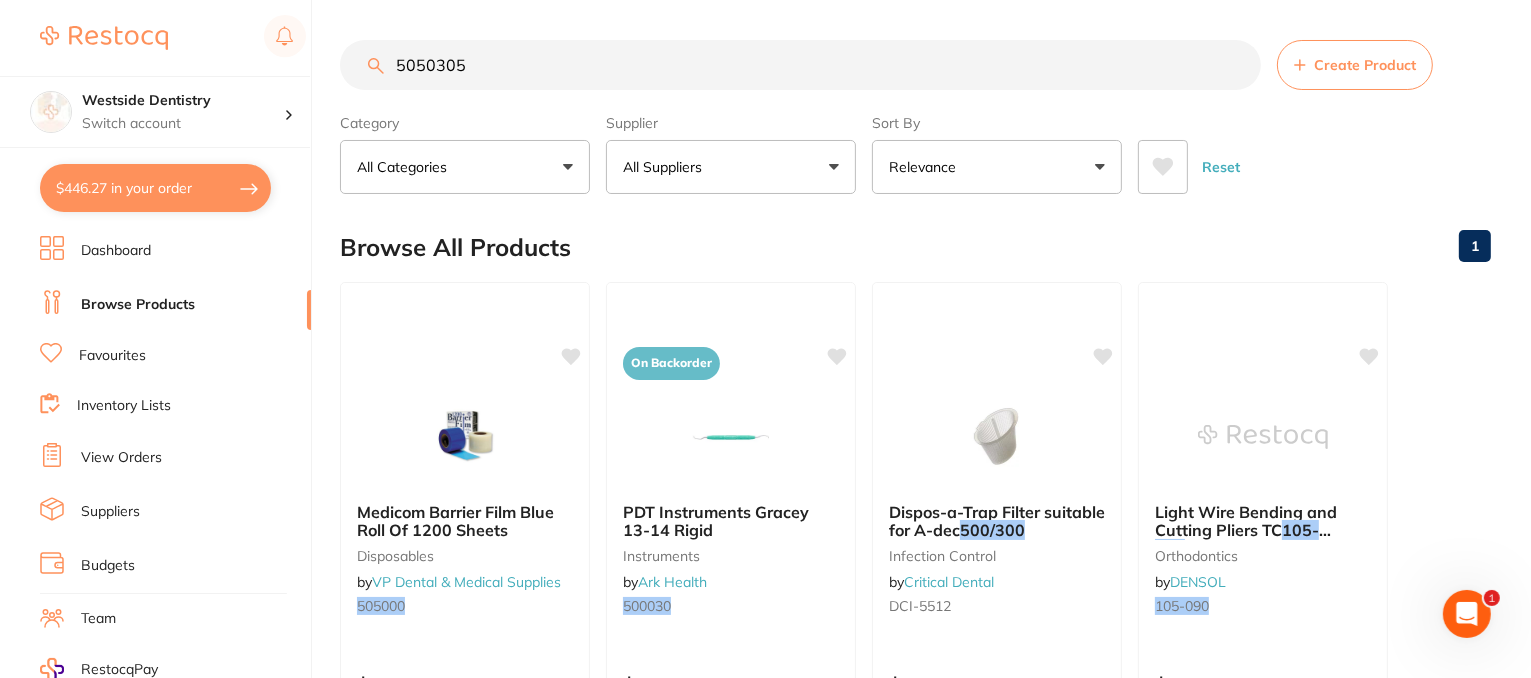 drag, startPoint x: 560, startPoint y: 63, endPoint x: 399, endPoint y: 55, distance: 161.19864 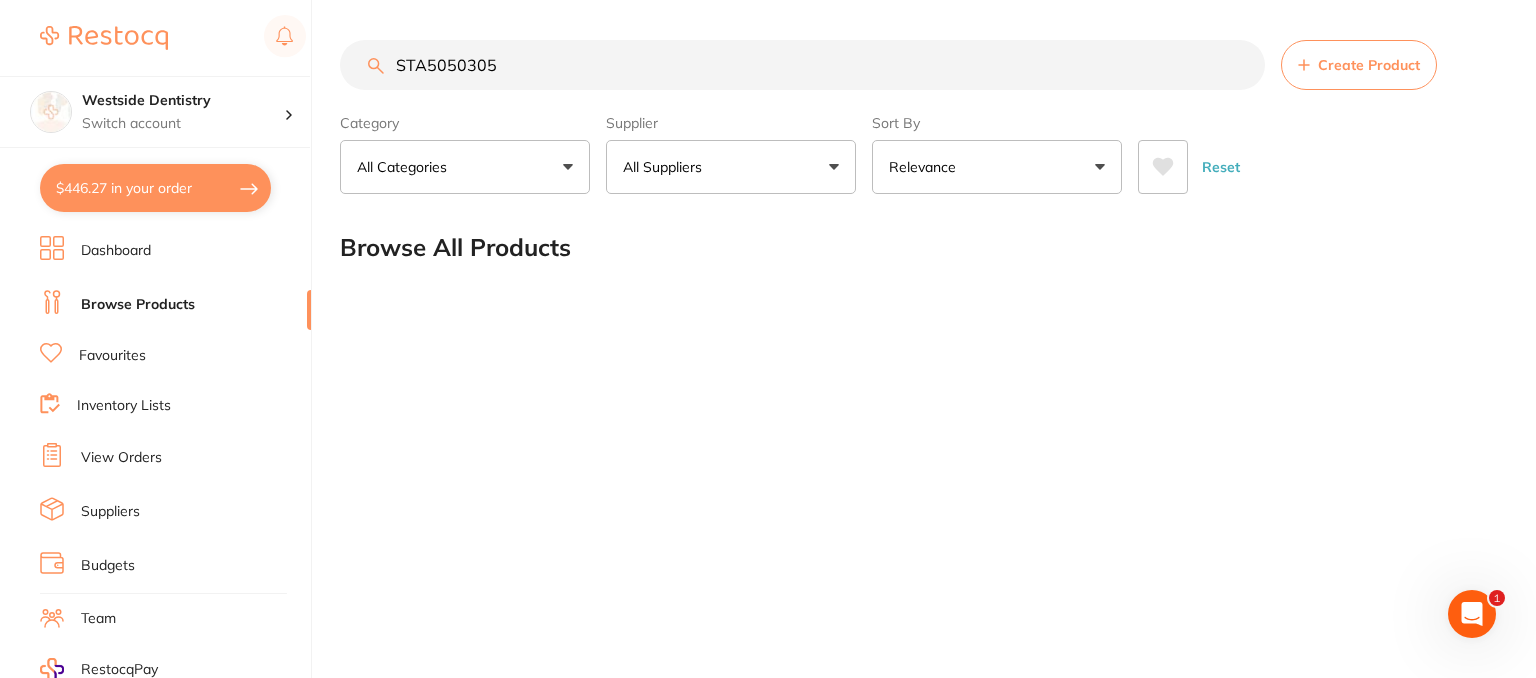 drag, startPoint x: 510, startPoint y: 66, endPoint x: 380, endPoint y: 61, distance: 130.09612 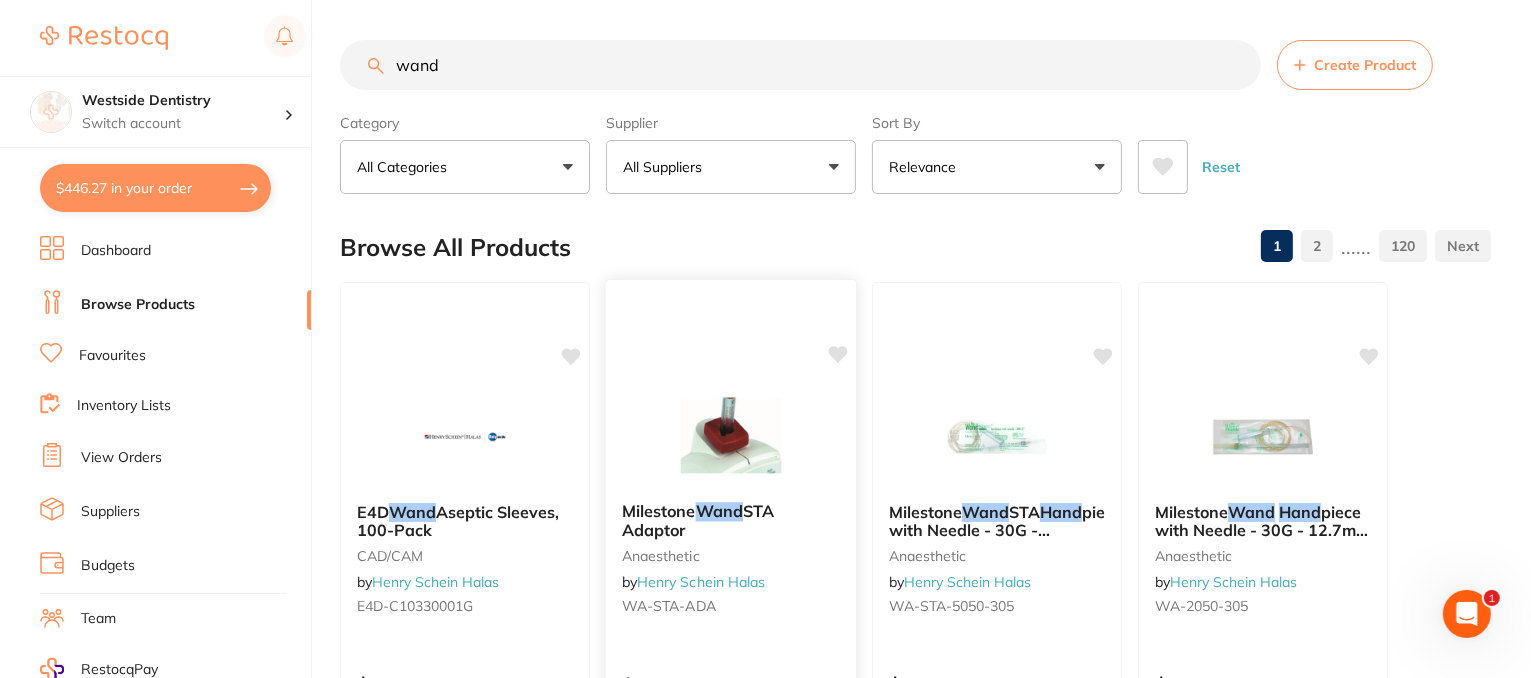 scroll, scrollTop: 0, scrollLeft: 0, axis: both 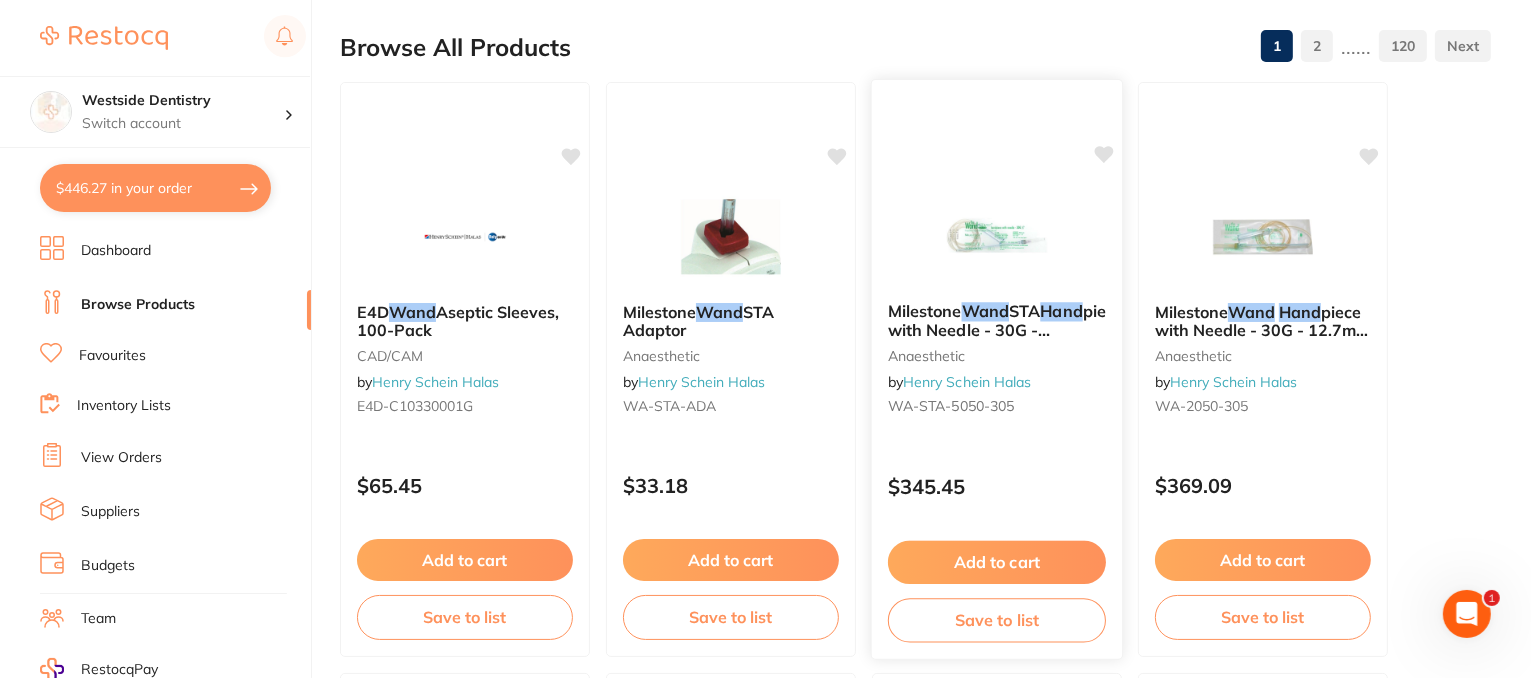 type on "wand" 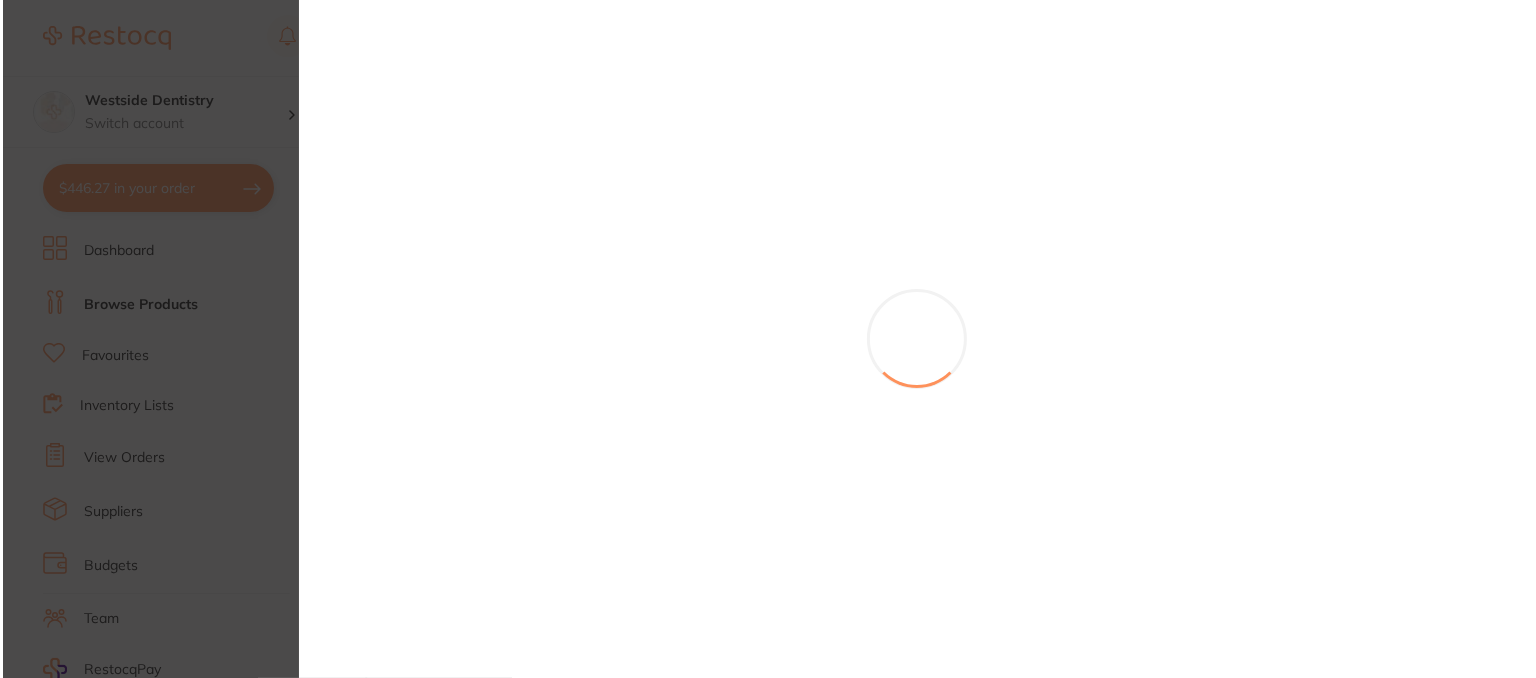 scroll, scrollTop: 0, scrollLeft: 0, axis: both 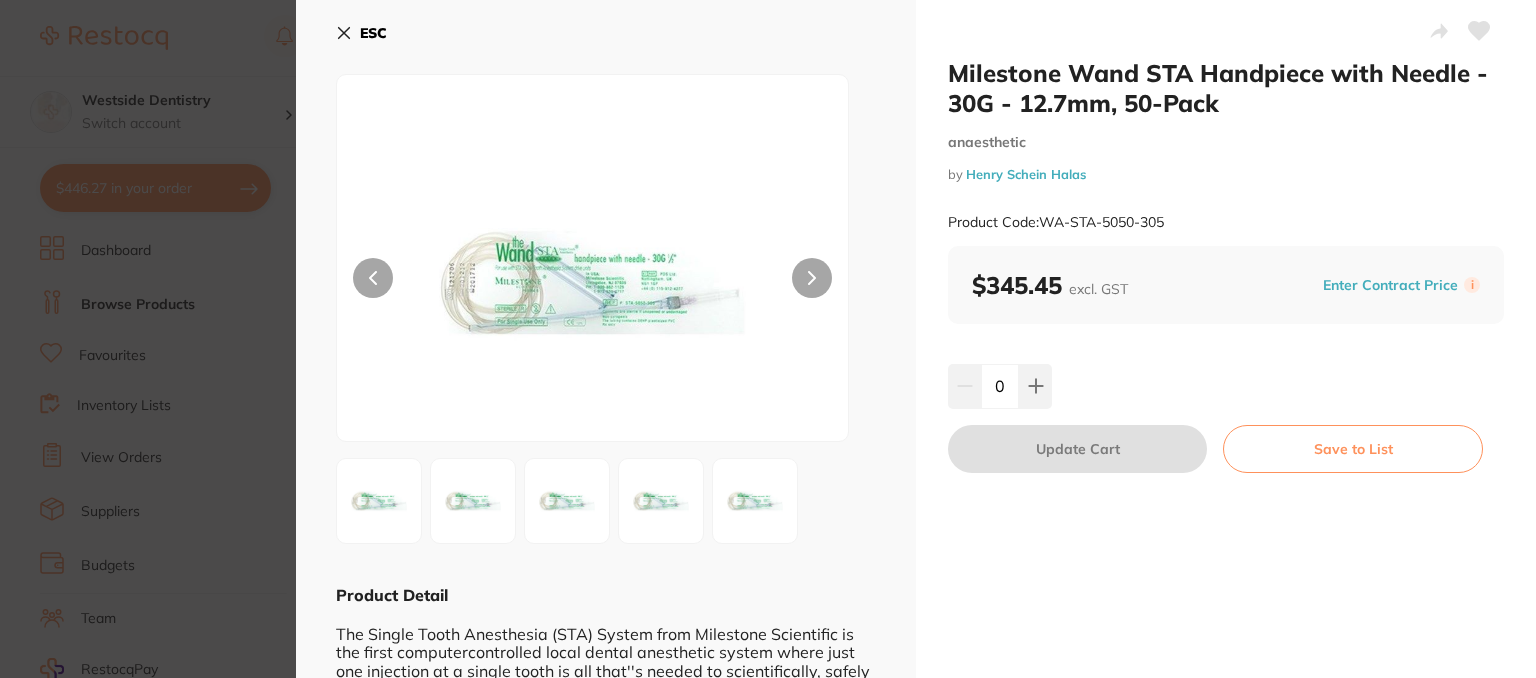 click on "0" at bounding box center (1226, 386) 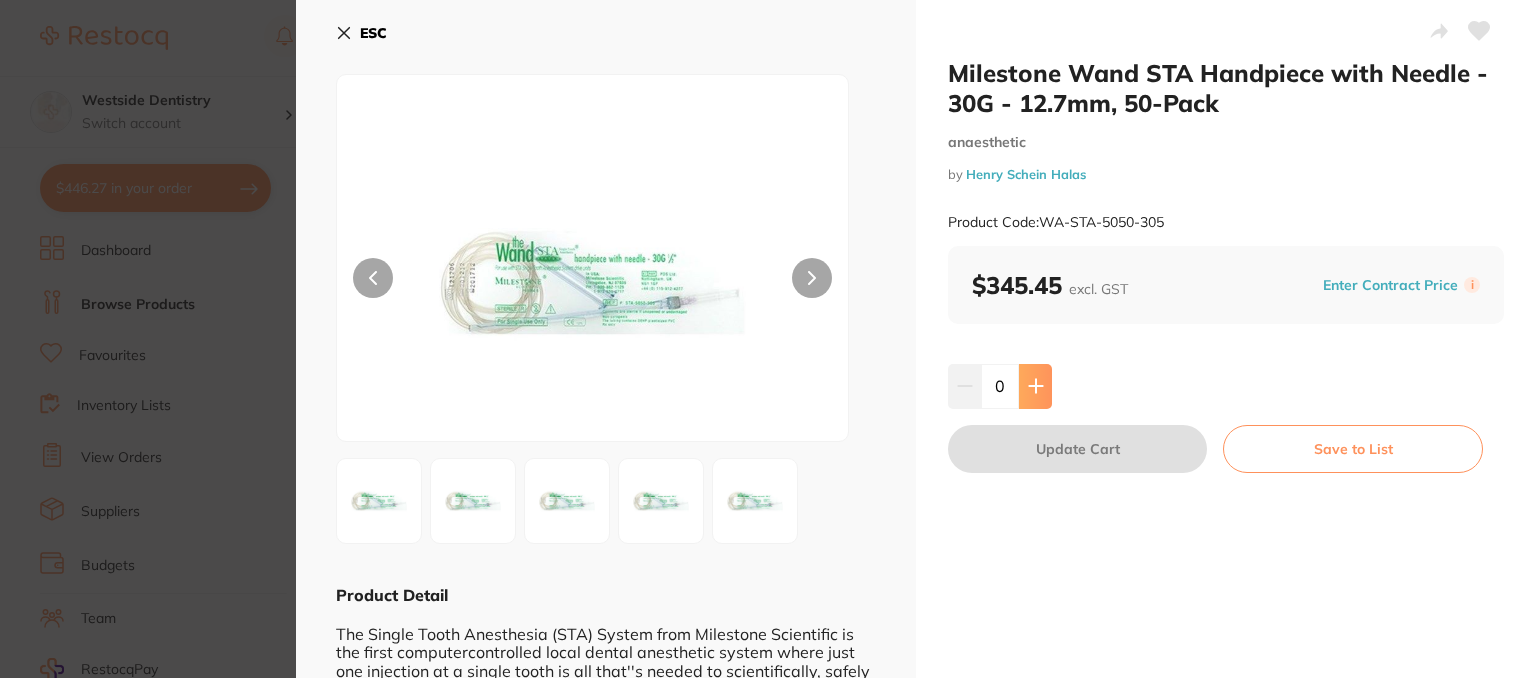 click at bounding box center [1035, 386] 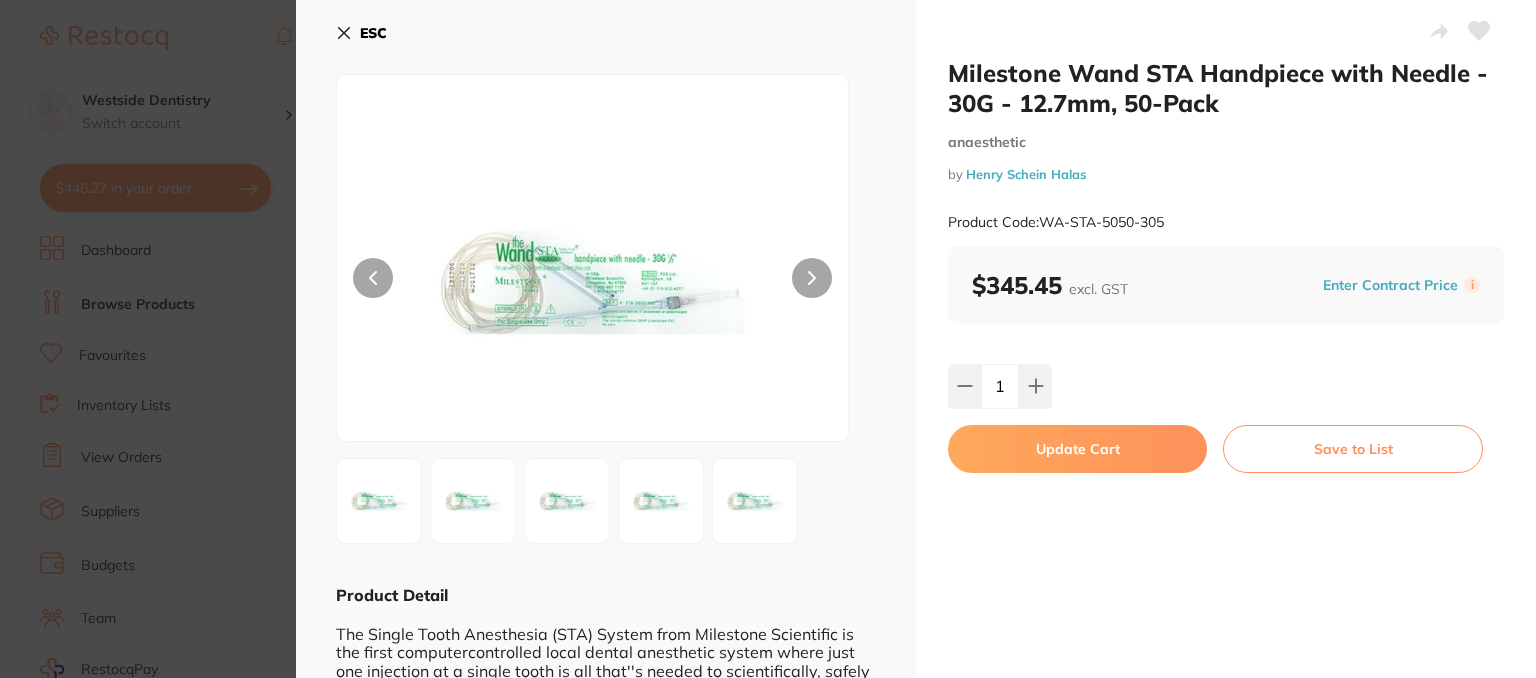 click 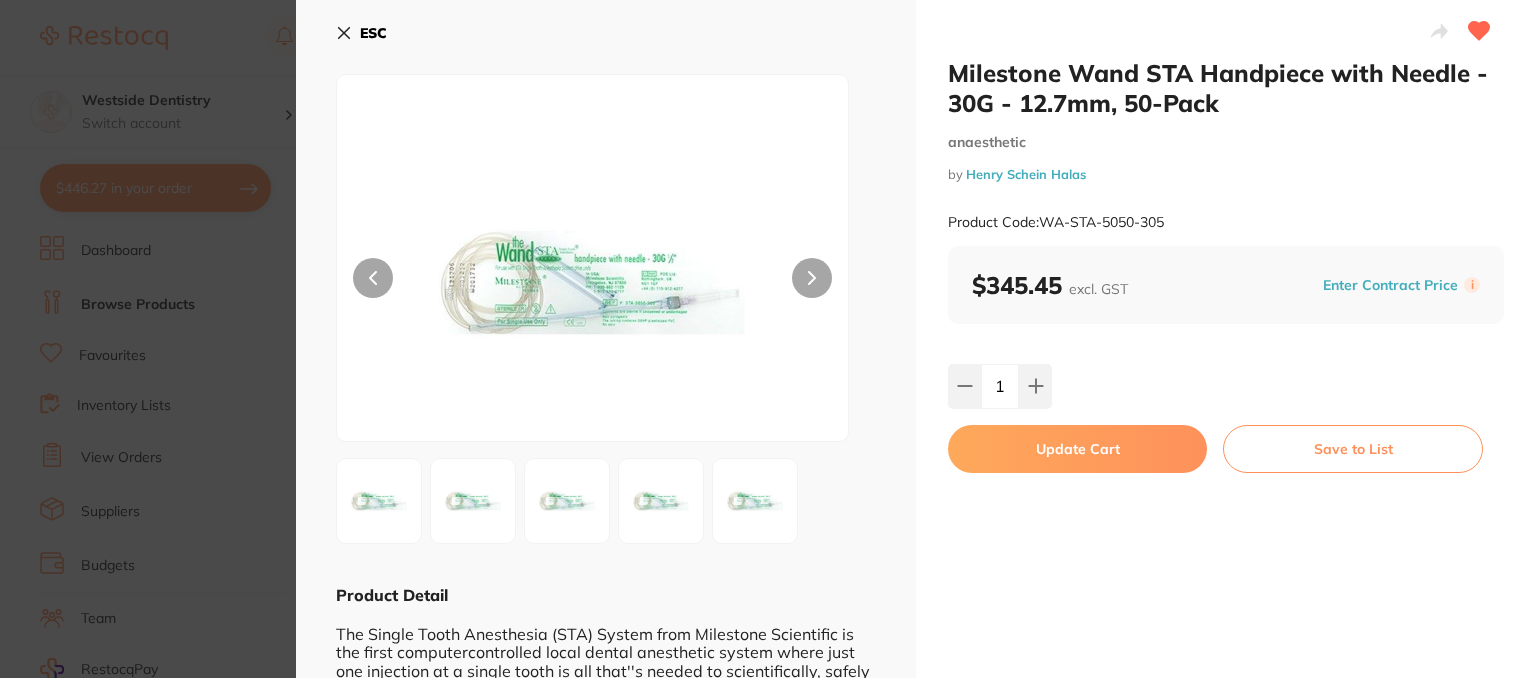 click on "Update Cart" at bounding box center (1077, 449) 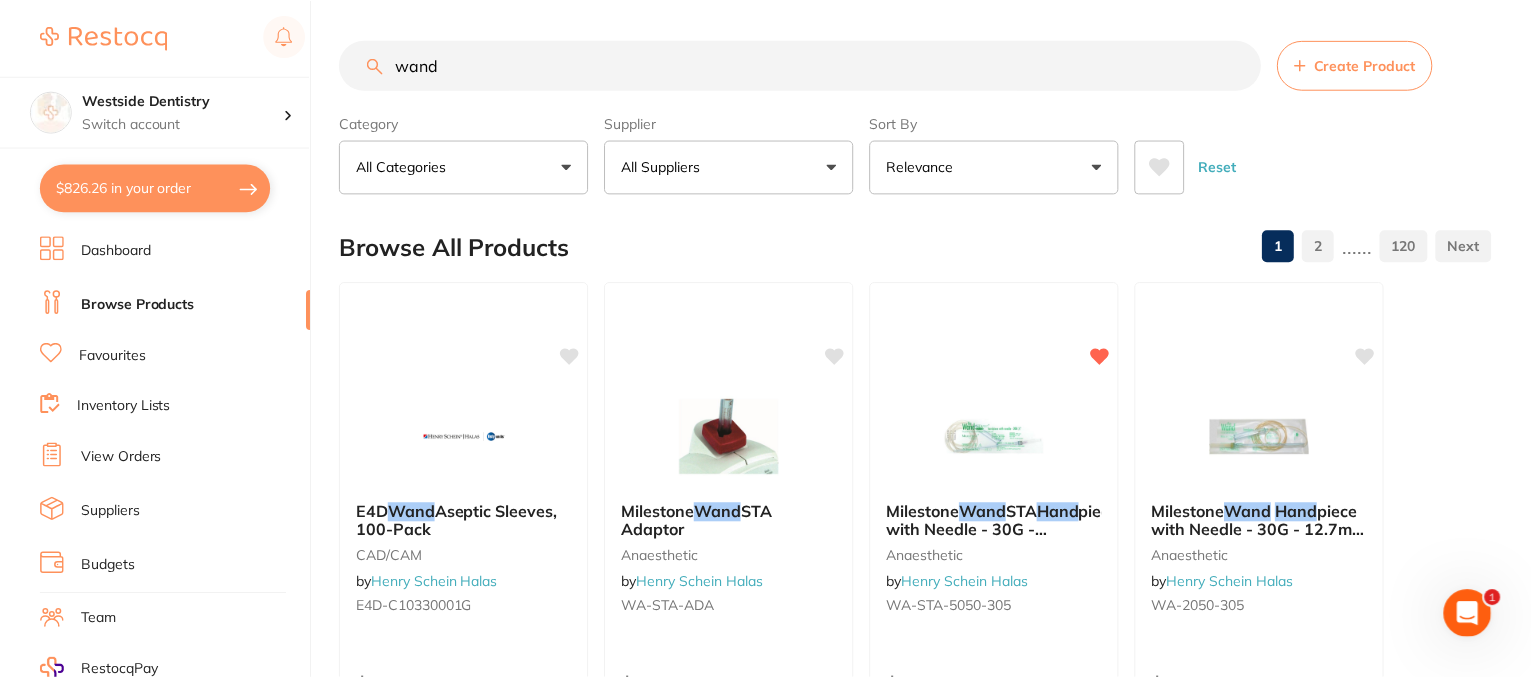 scroll, scrollTop: 200, scrollLeft: 0, axis: vertical 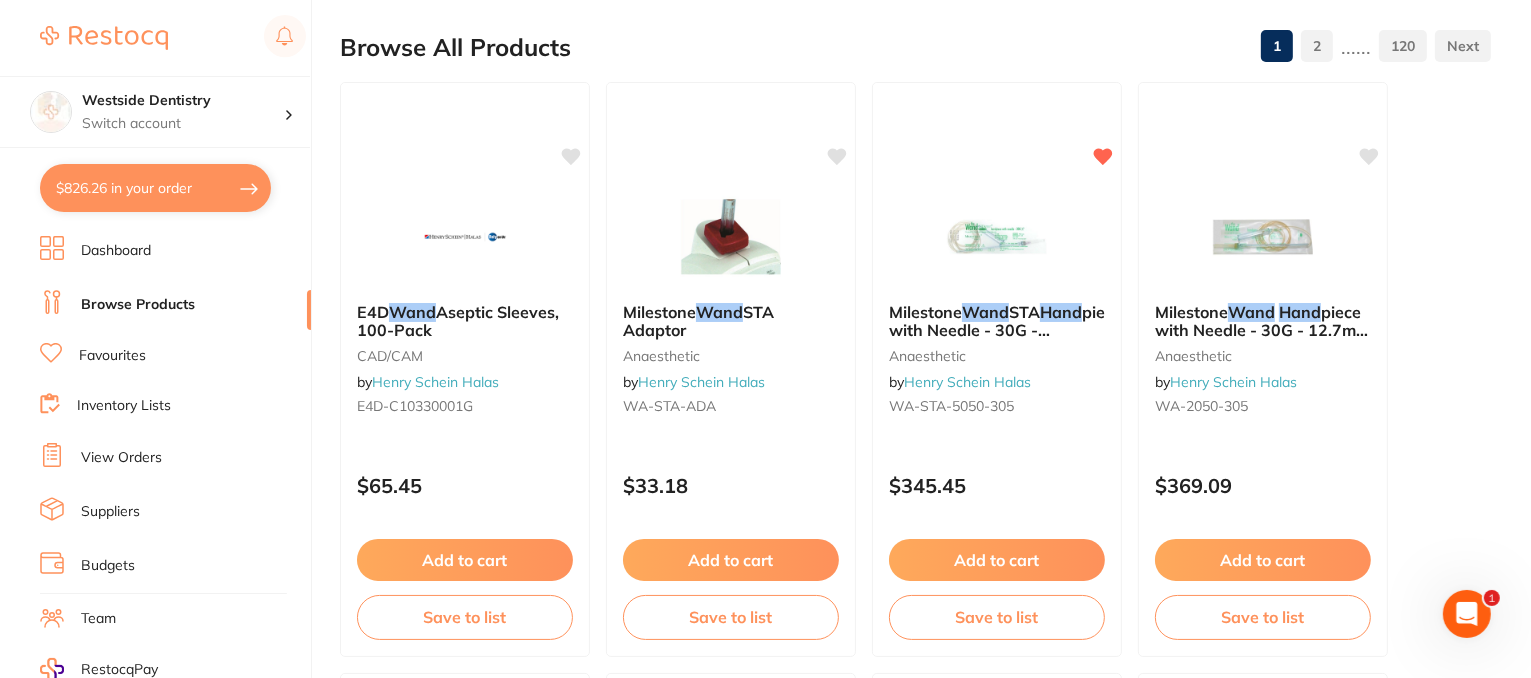 click on "$826.26   in your order" at bounding box center [155, 188] 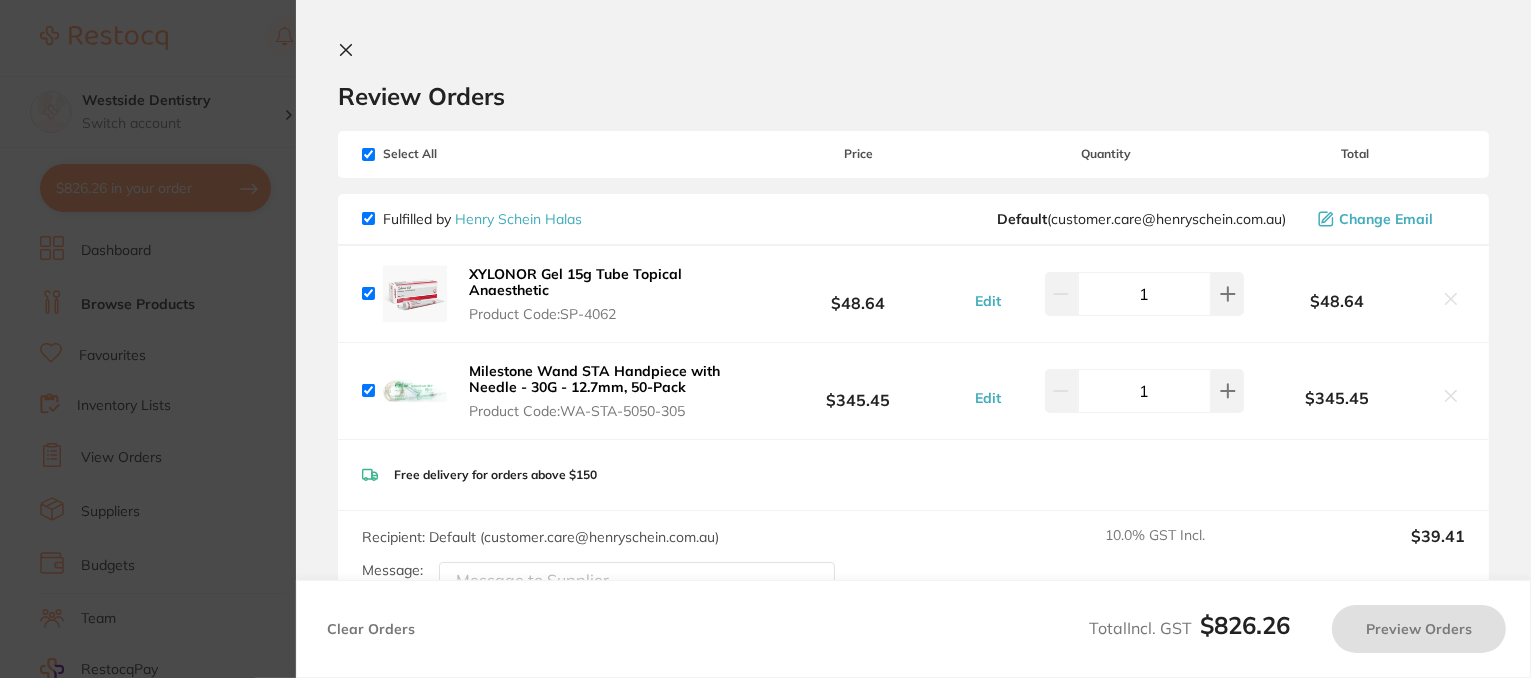 checkbox on "true" 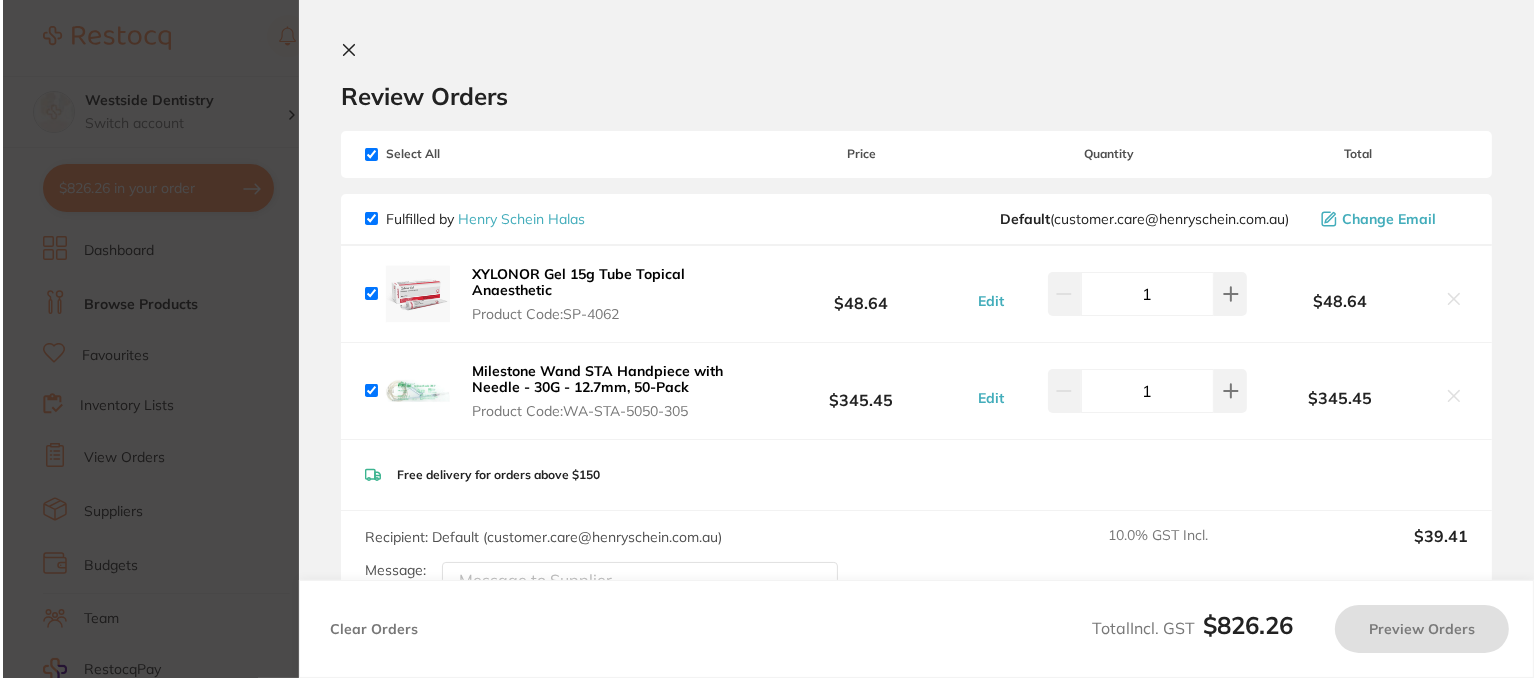 scroll, scrollTop: 0, scrollLeft: 0, axis: both 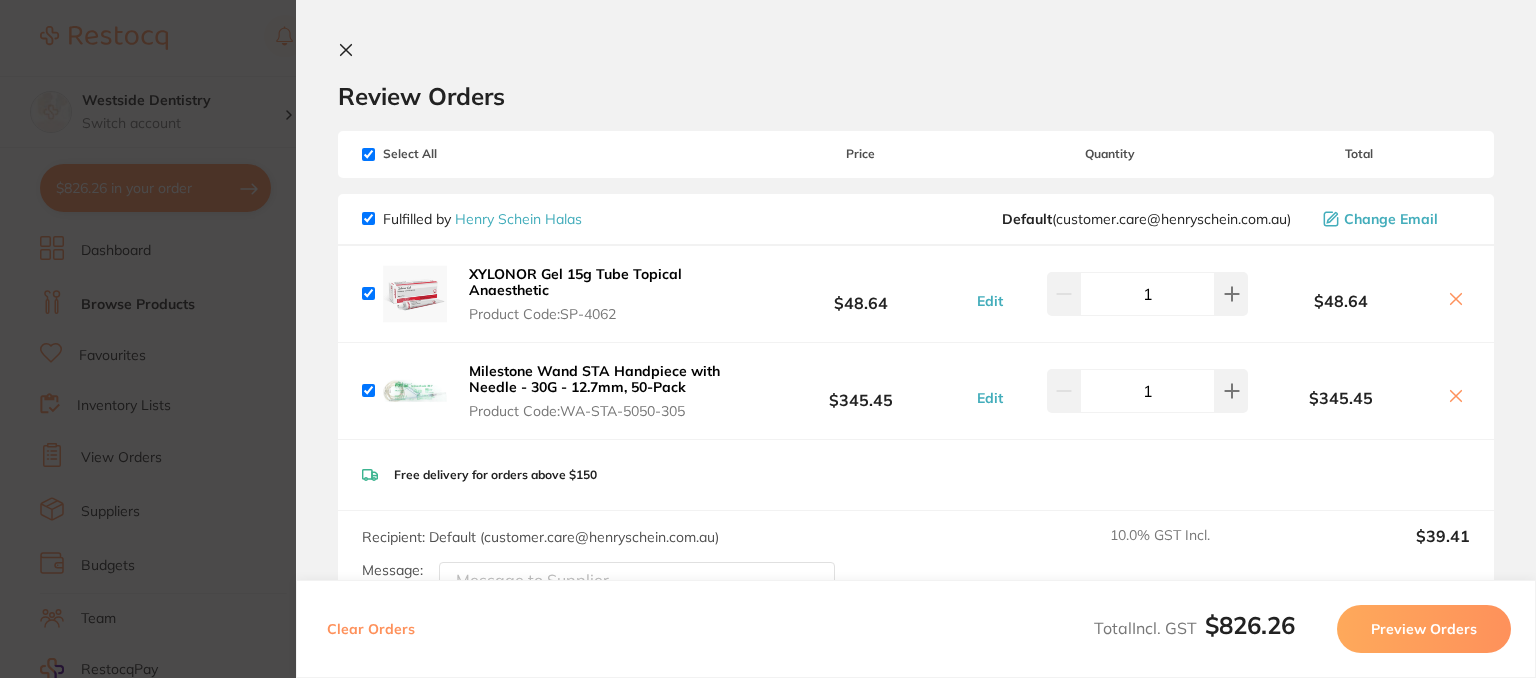 click 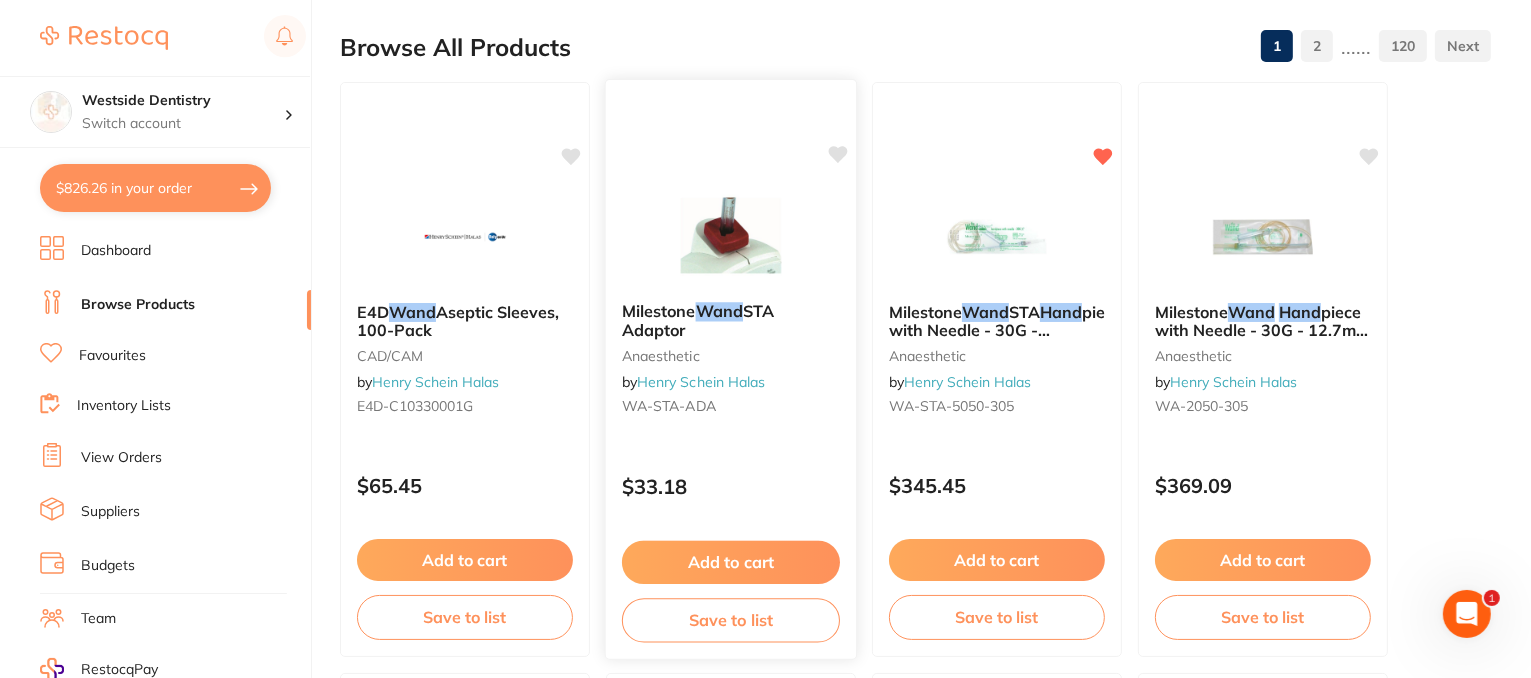 scroll, scrollTop: 0, scrollLeft: 0, axis: both 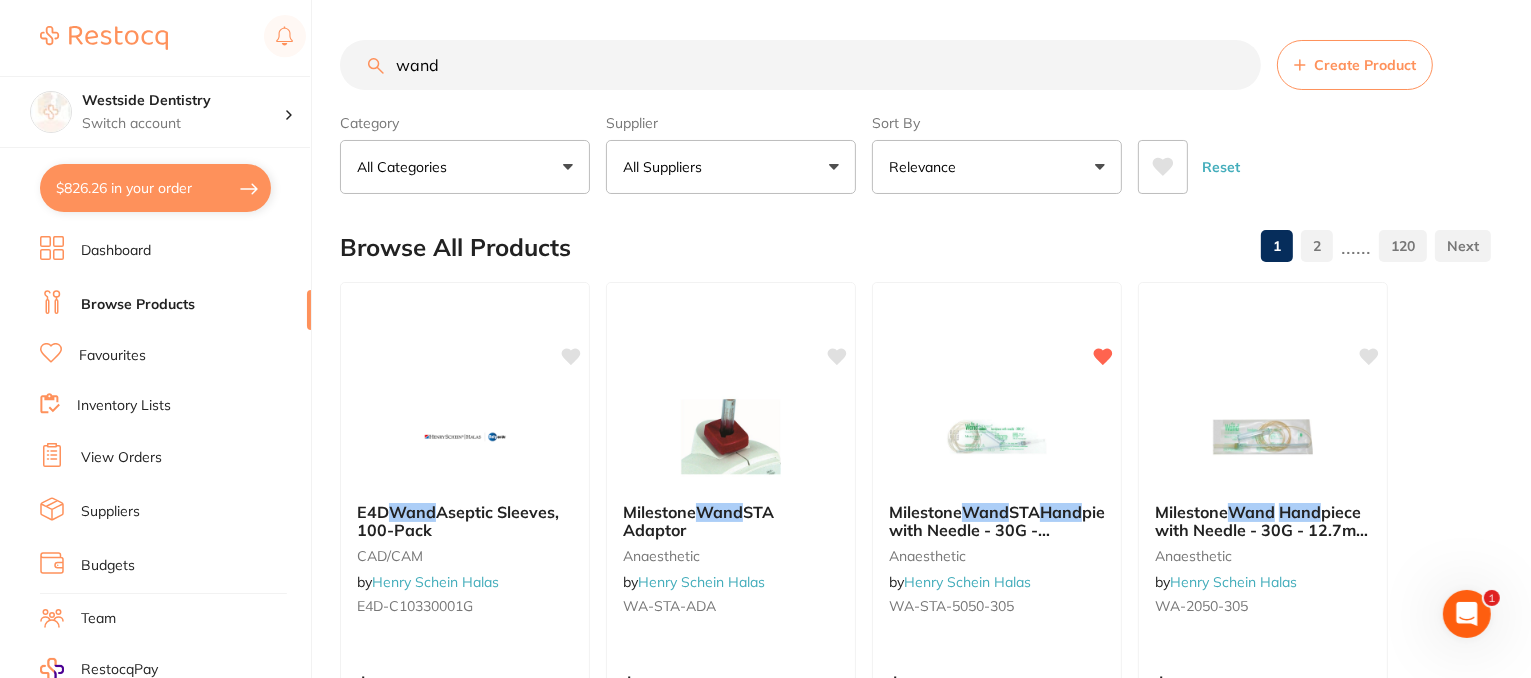 drag, startPoint x: 488, startPoint y: 61, endPoint x: 363, endPoint y: 68, distance: 125.19585 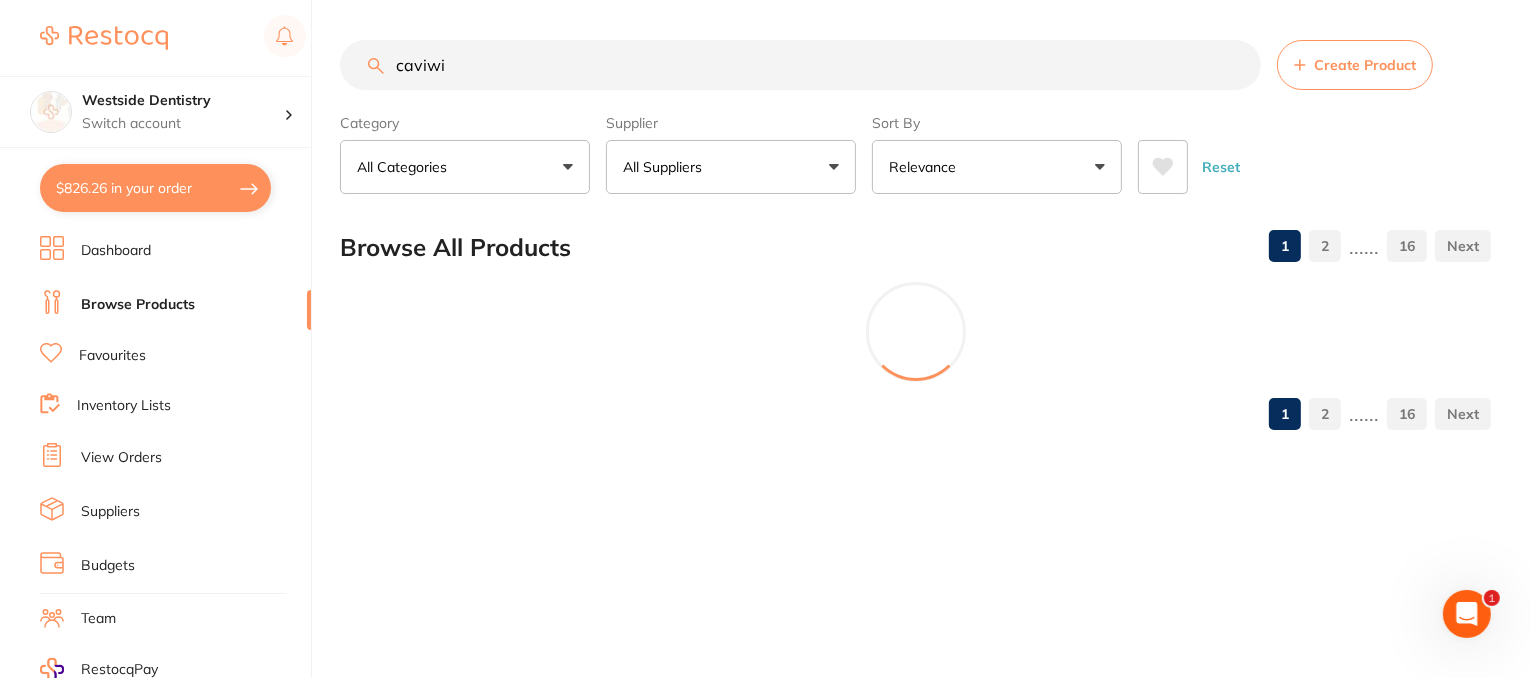 scroll, scrollTop: 0, scrollLeft: 0, axis: both 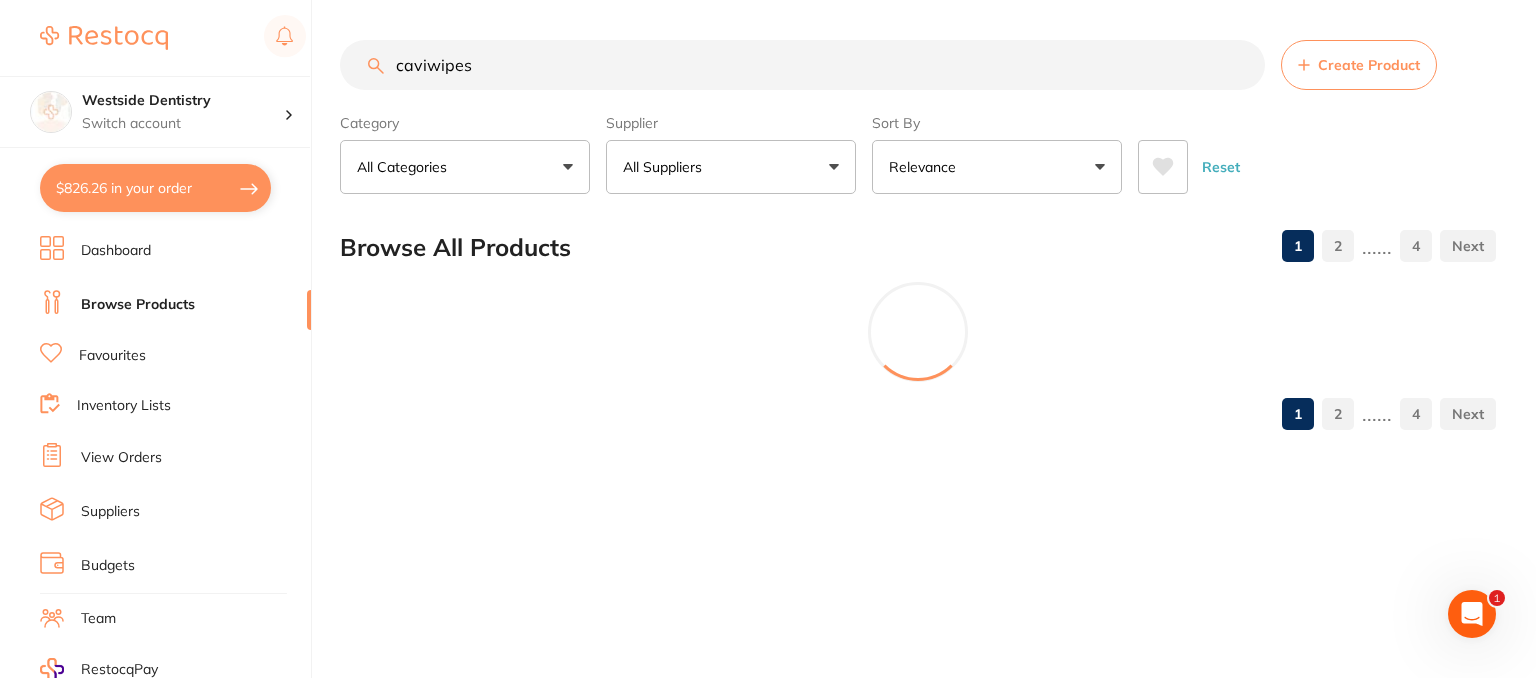 type on "caviwipes" 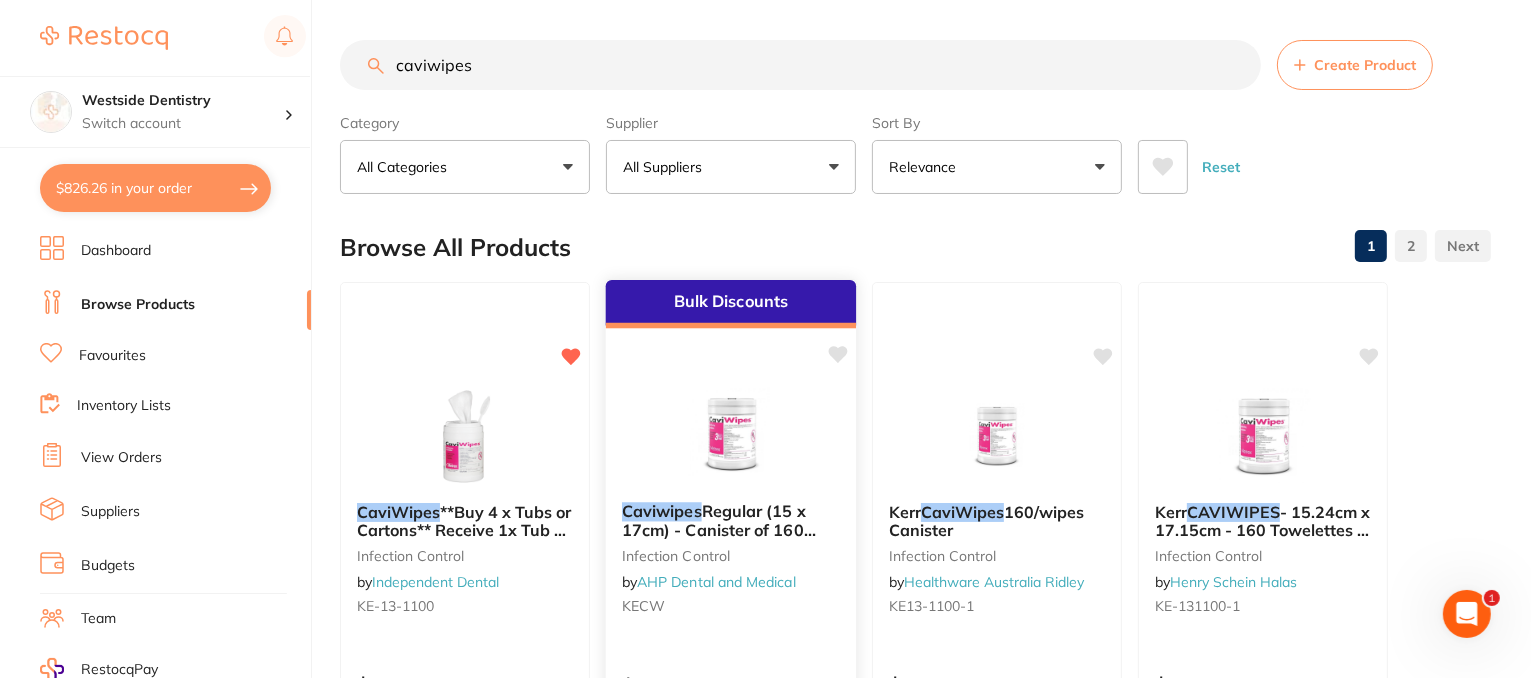 scroll, scrollTop: 0, scrollLeft: 0, axis: both 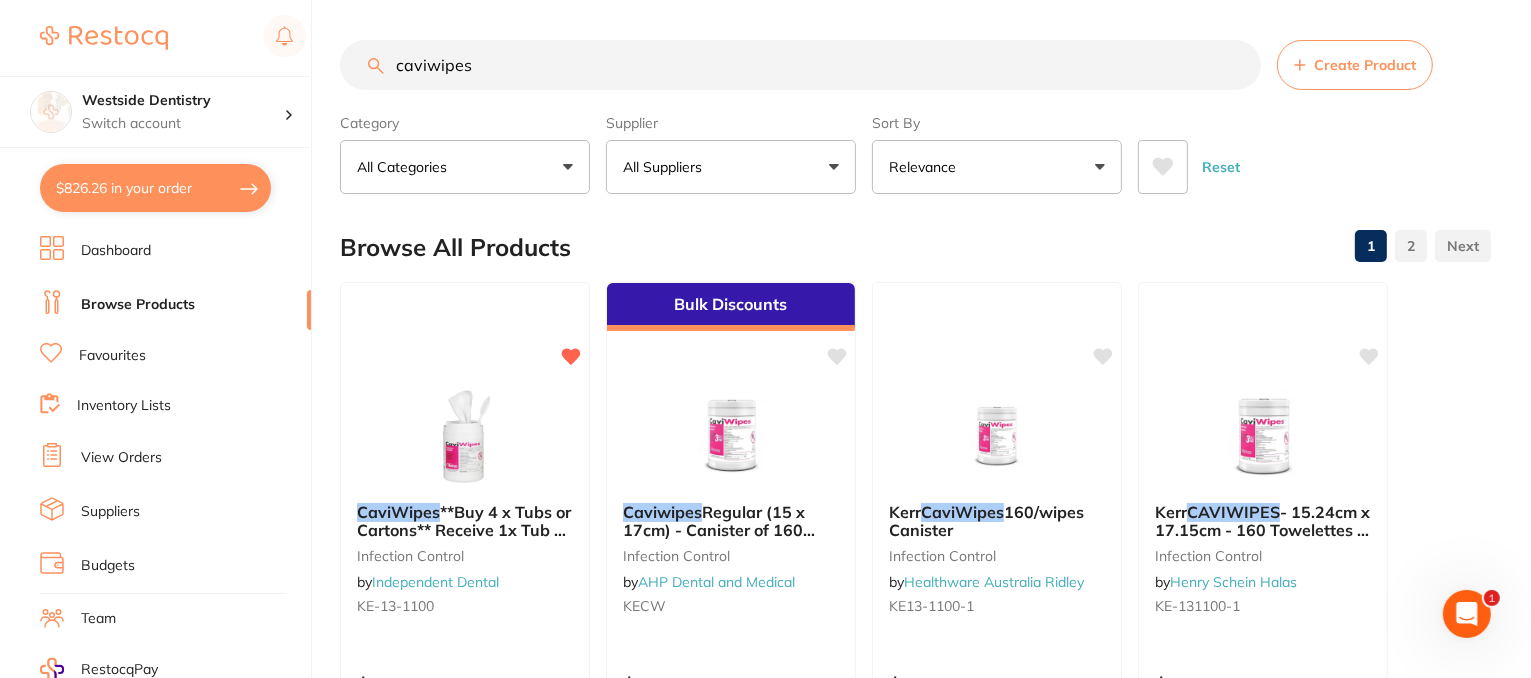 click on "All Suppliers" at bounding box center [731, 167] 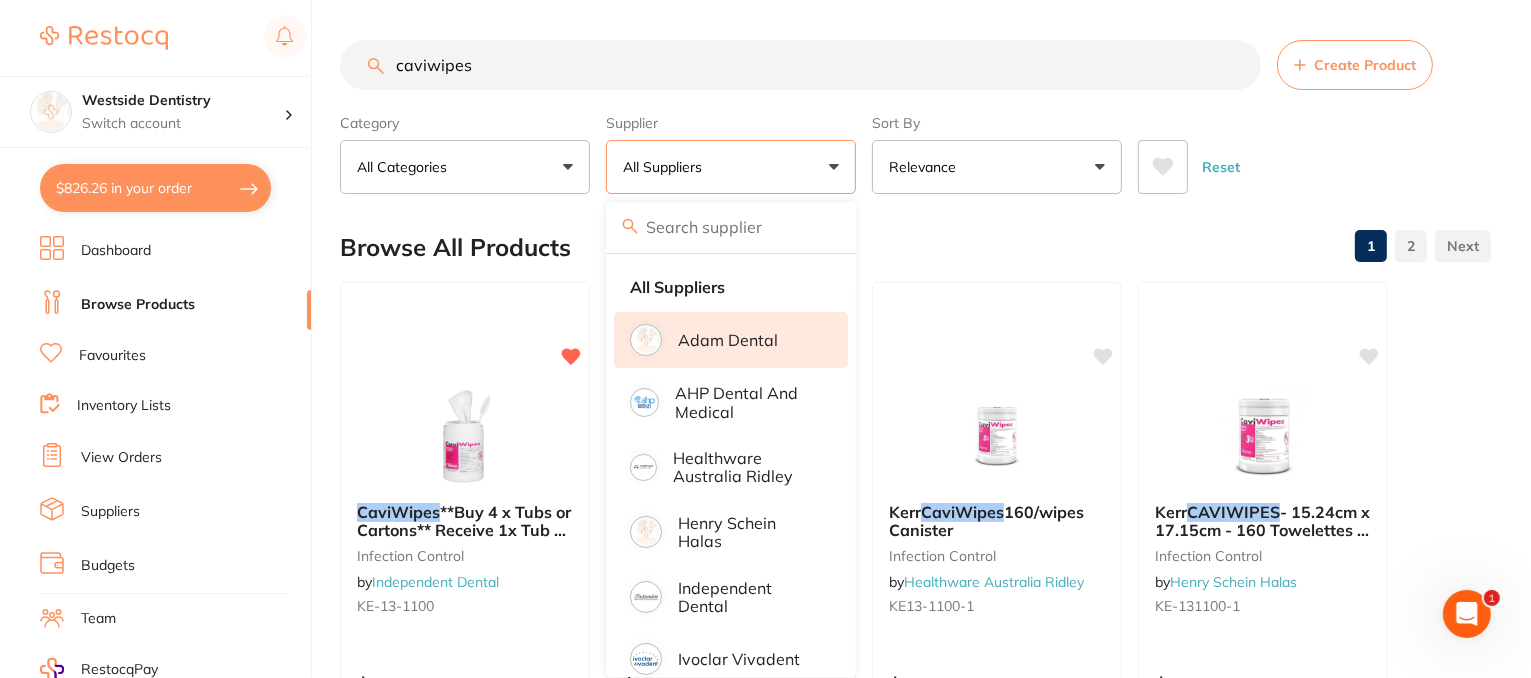 drag, startPoint x: 712, startPoint y: 346, endPoint x: 745, endPoint y: 321, distance: 41.400482 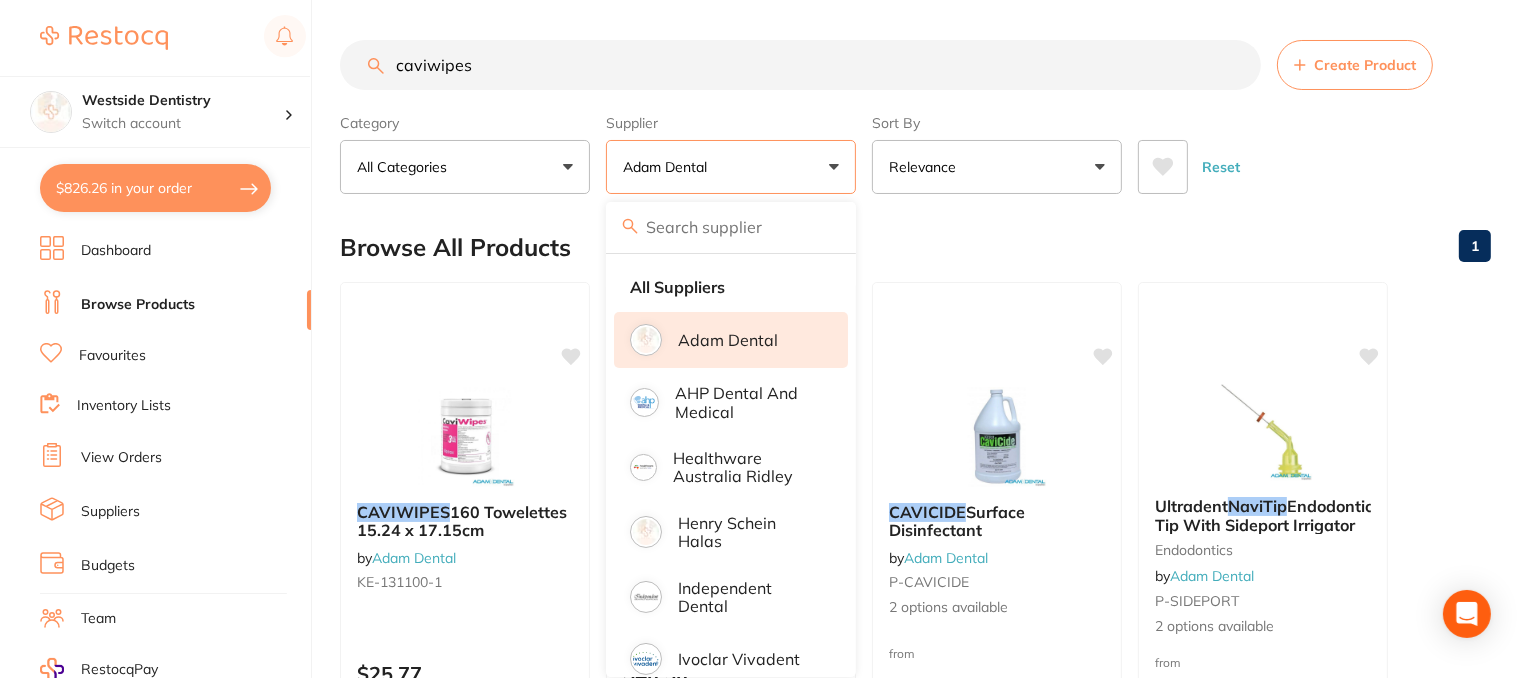 click on "Adam Dental" at bounding box center (731, 167) 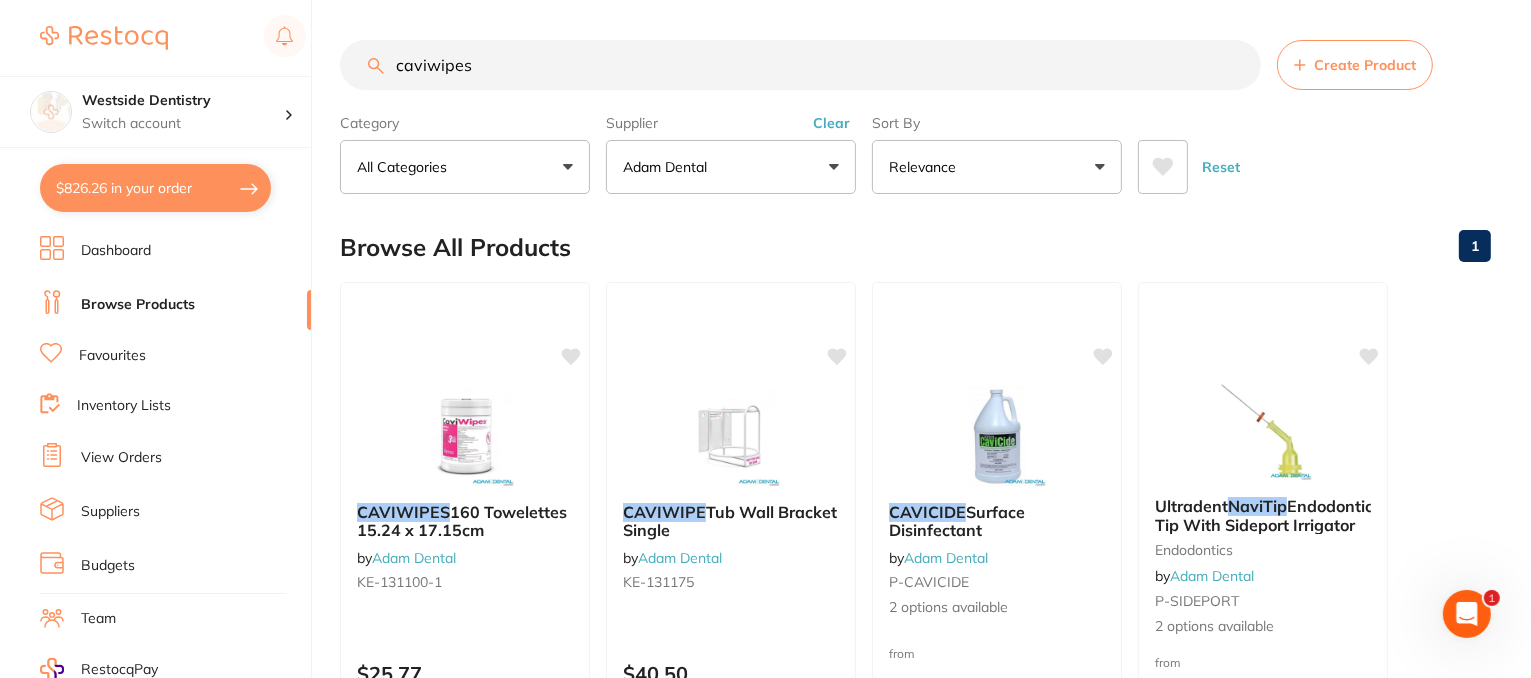scroll, scrollTop: 0, scrollLeft: 0, axis: both 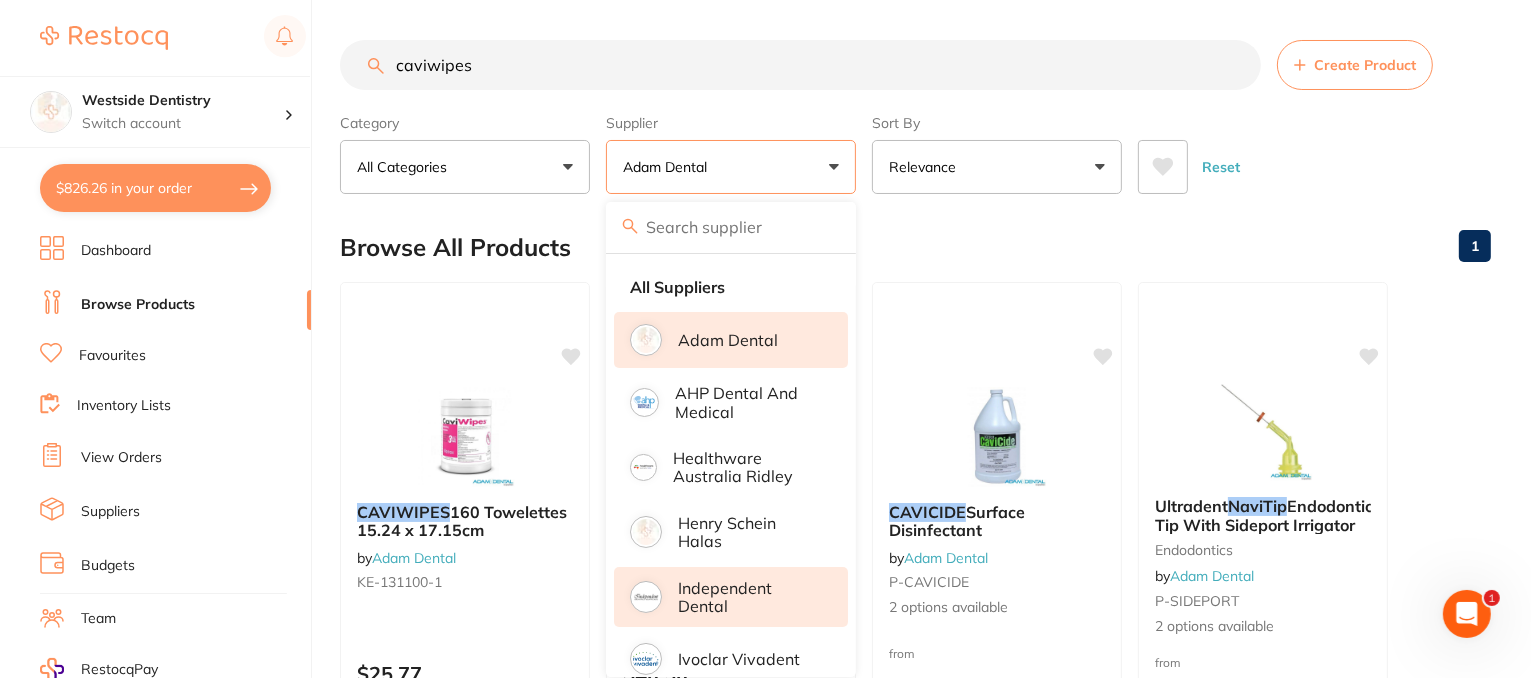 drag, startPoint x: 706, startPoint y: 594, endPoint x: 728, endPoint y: 583, distance: 24.596748 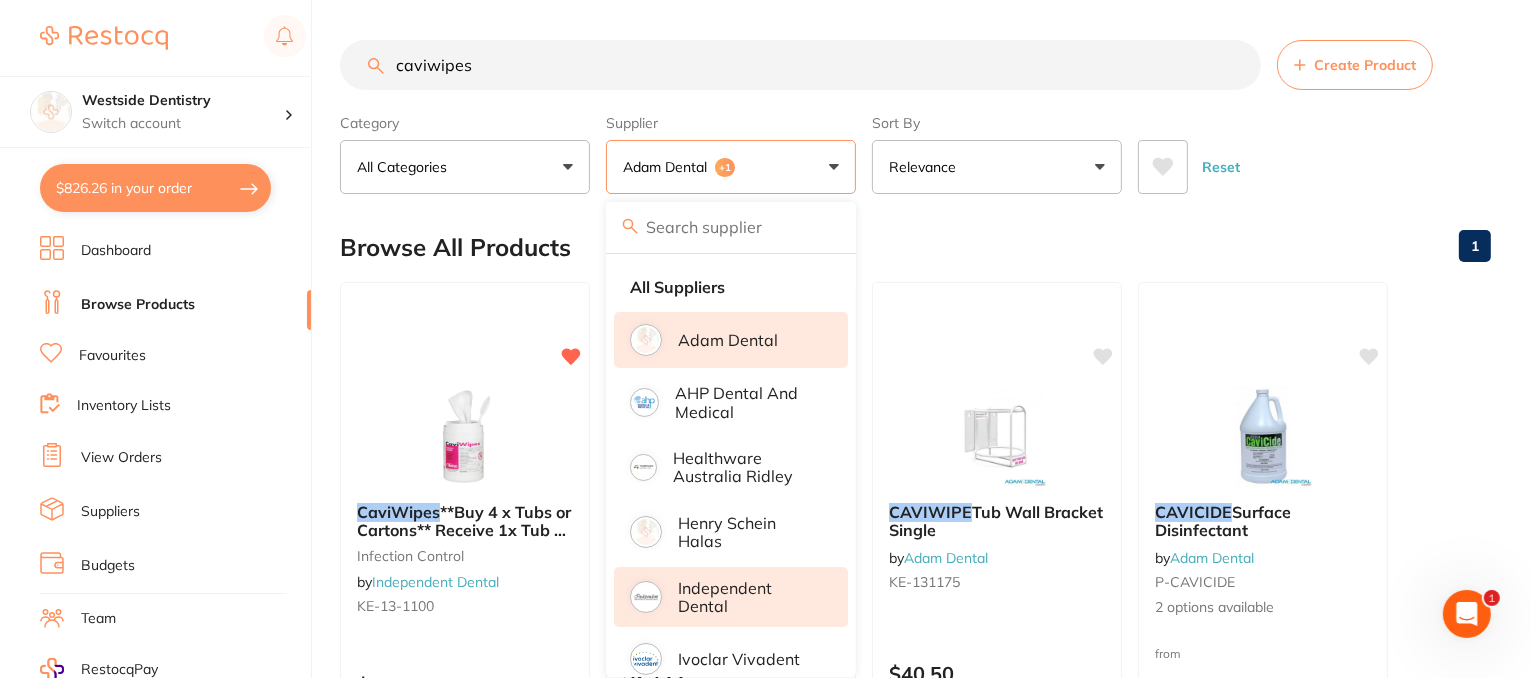 scroll, scrollTop: 0, scrollLeft: 0, axis: both 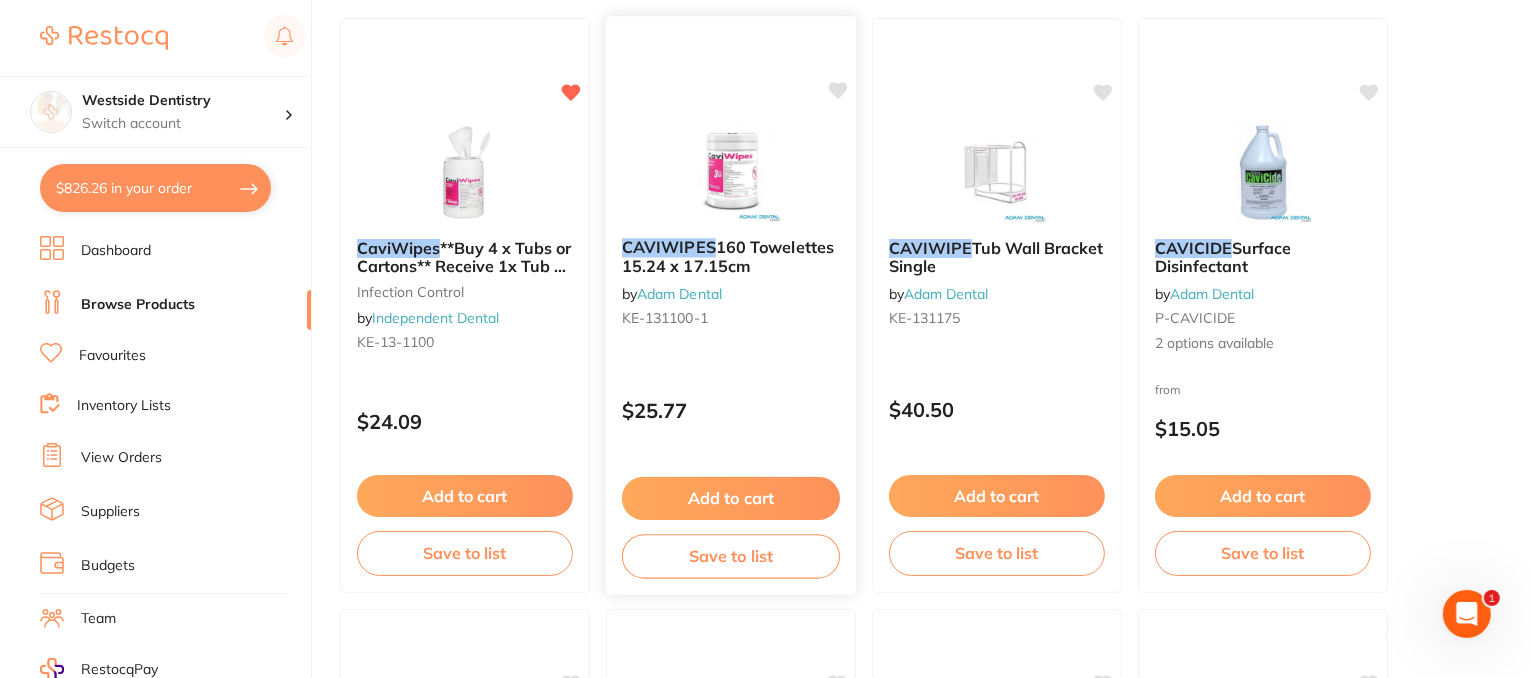 click on "CAVIWIPES  160 Towelettes 15.24 x 17.15cm   by  Adam Dental KE-131100-1" at bounding box center [731, 286] 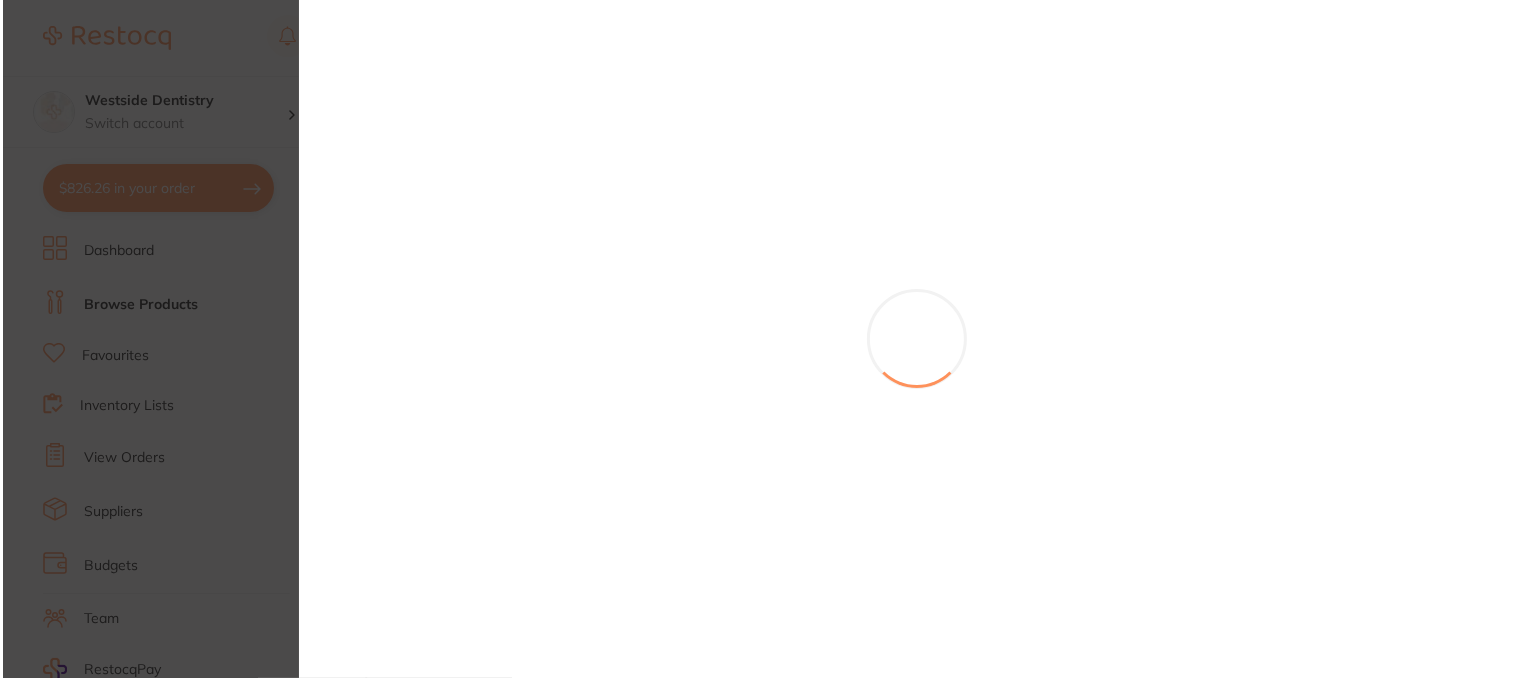 scroll, scrollTop: 0, scrollLeft: 0, axis: both 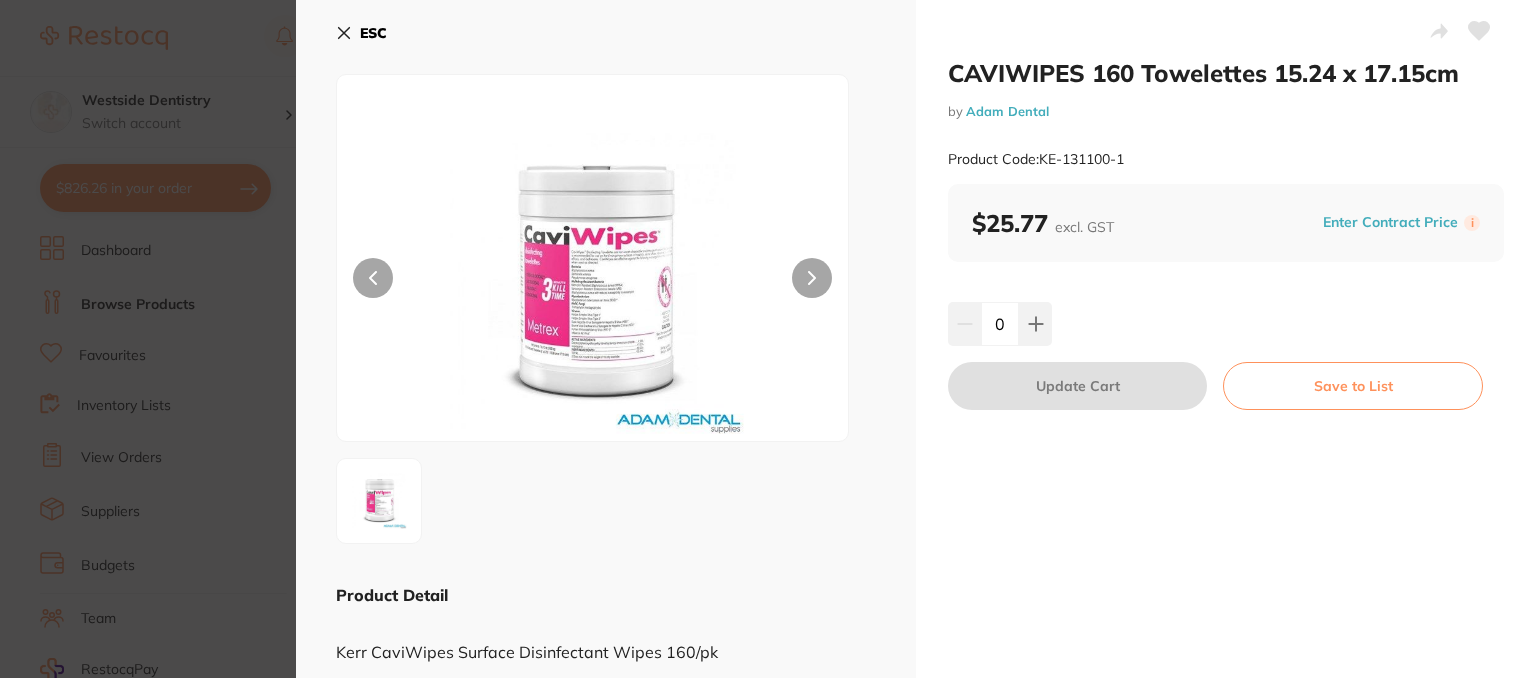 drag, startPoint x: 351, startPoint y: 28, endPoint x: 664, endPoint y: 353, distance: 451.21393 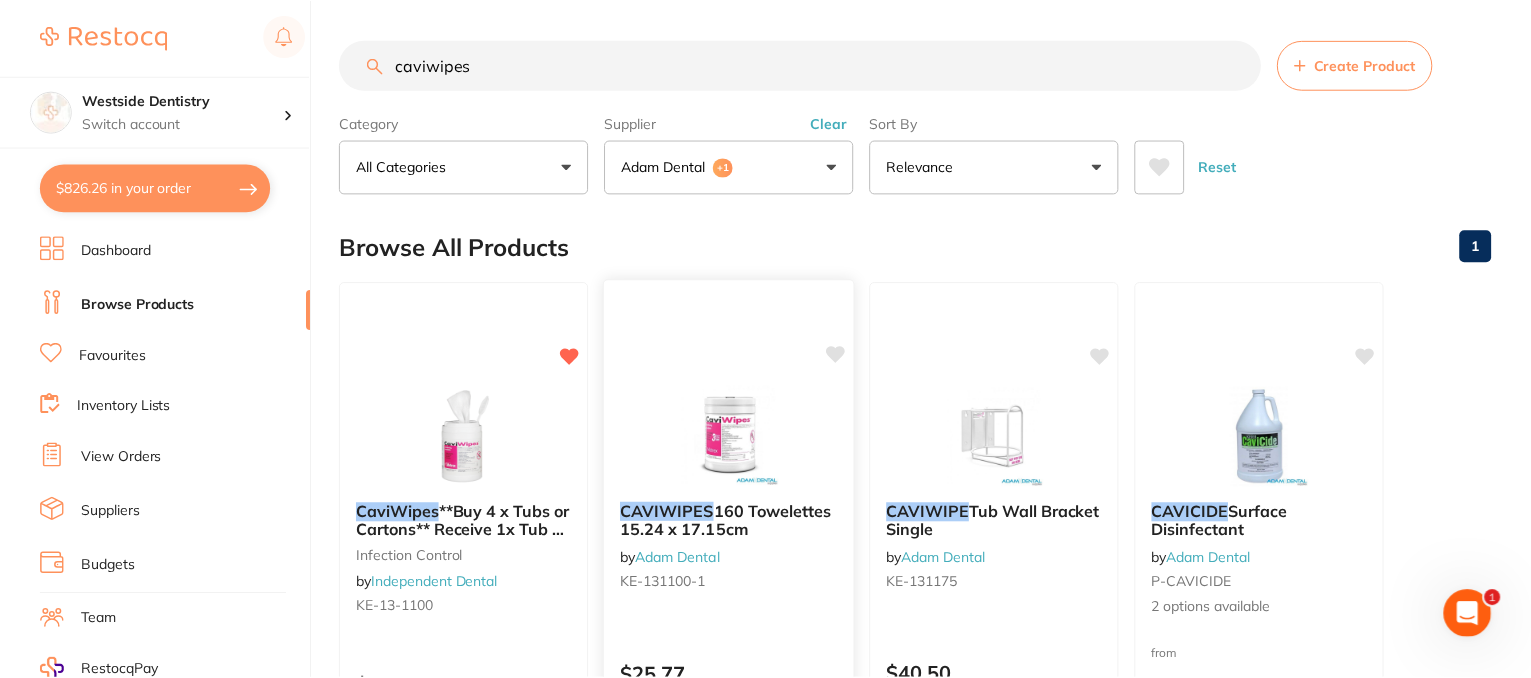 scroll, scrollTop: 264, scrollLeft: 0, axis: vertical 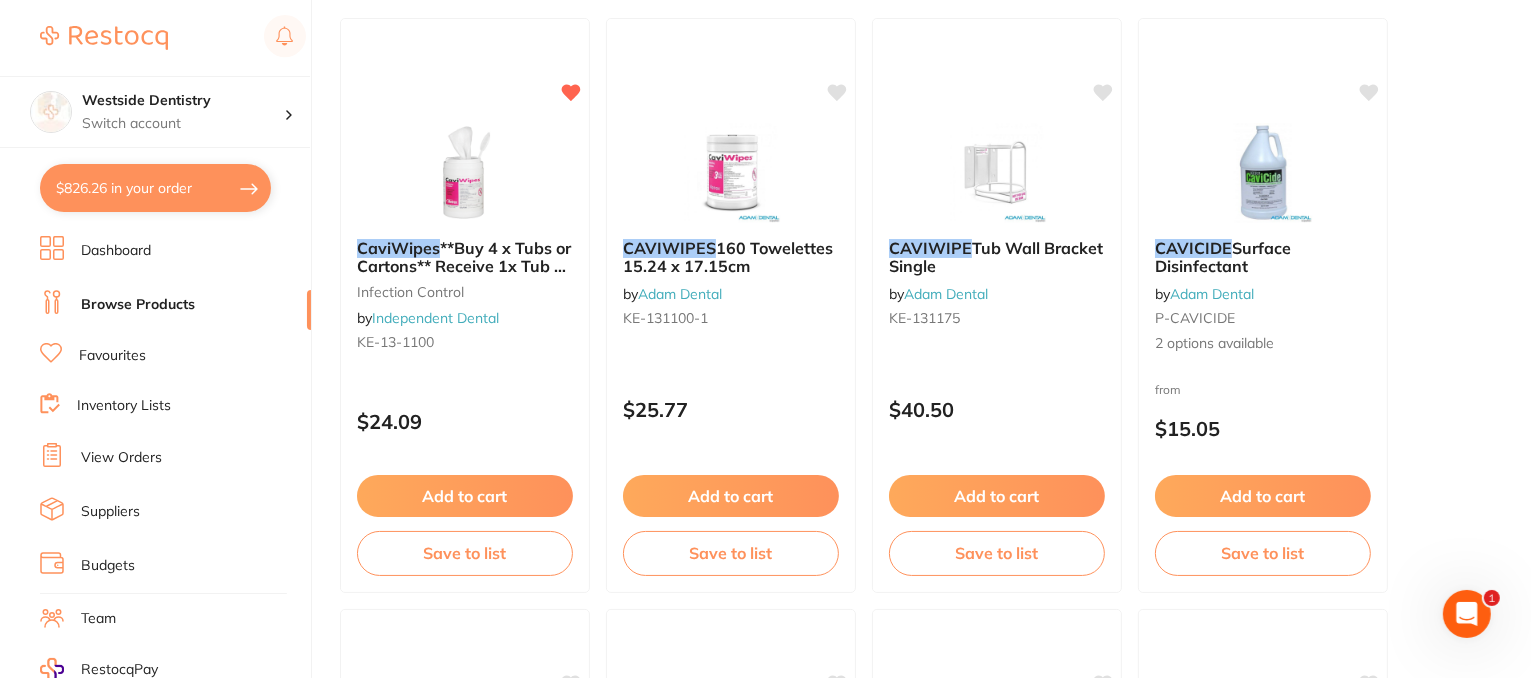 drag, startPoint x: 516, startPoint y: 383, endPoint x: 532, endPoint y: 331, distance: 54.405884 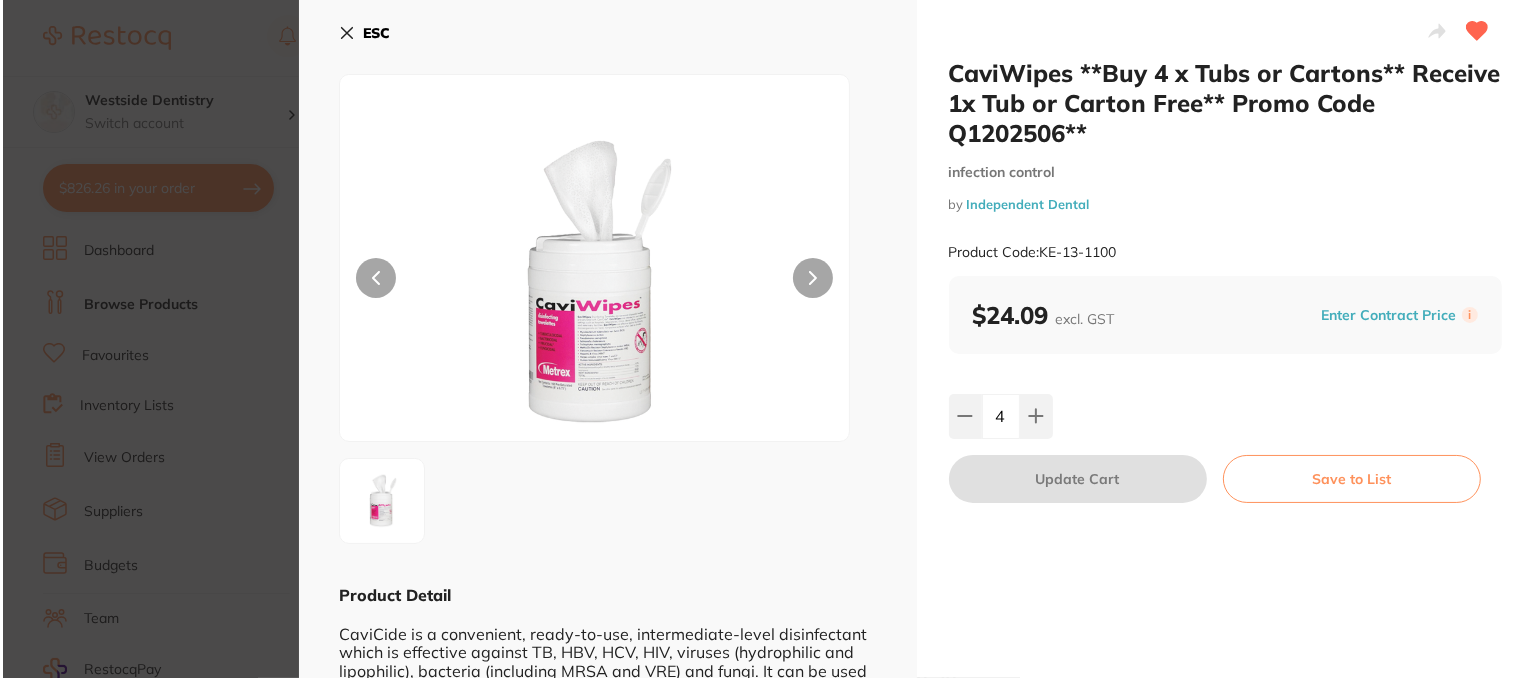 scroll, scrollTop: 0, scrollLeft: 0, axis: both 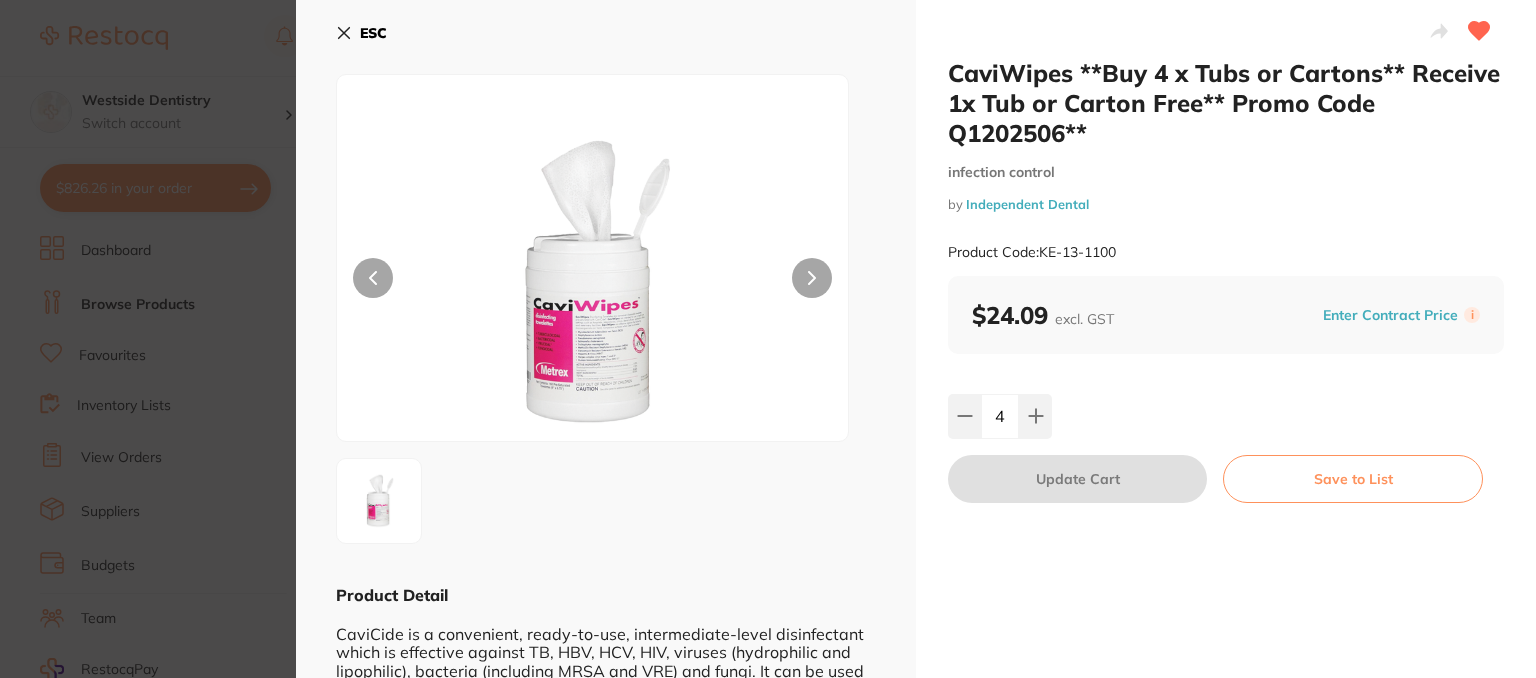 click at bounding box center (812, 278) 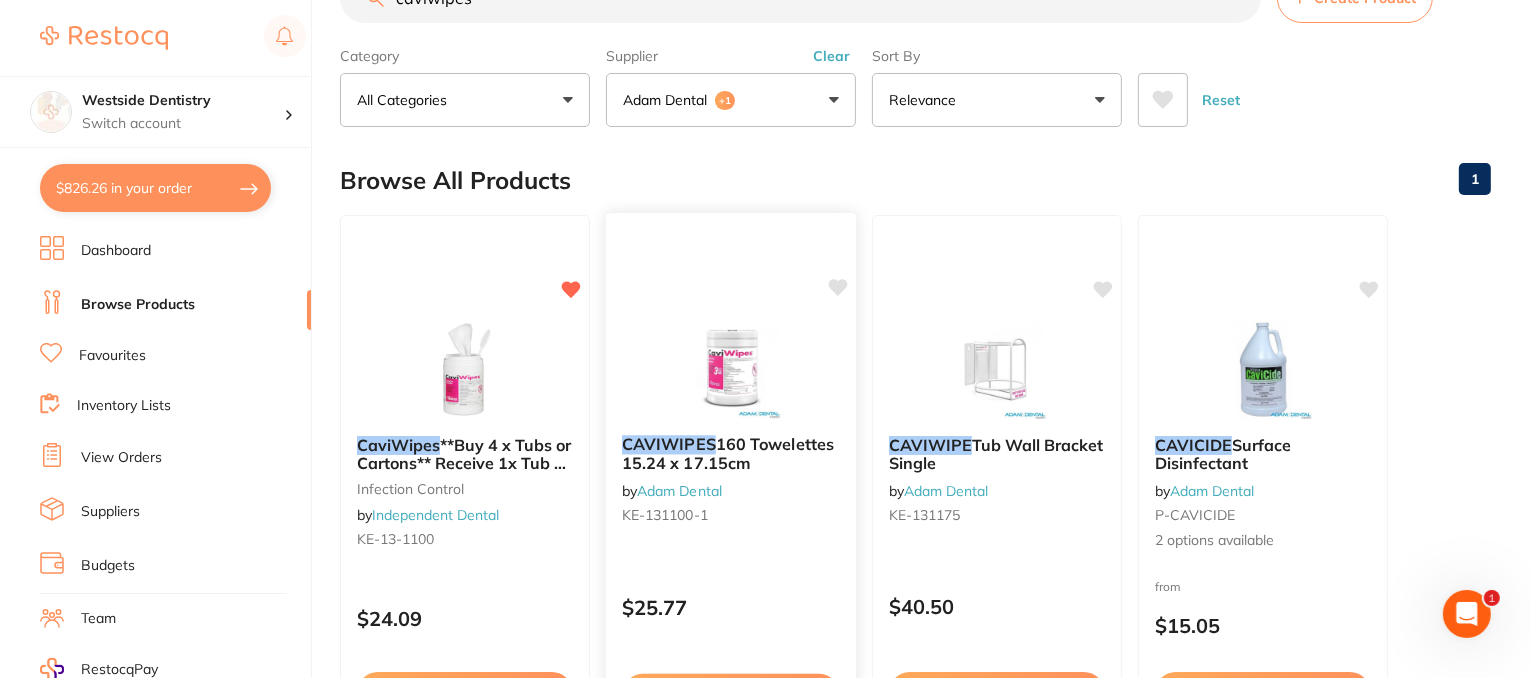 scroll, scrollTop: 64, scrollLeft: 0, axis: vertical 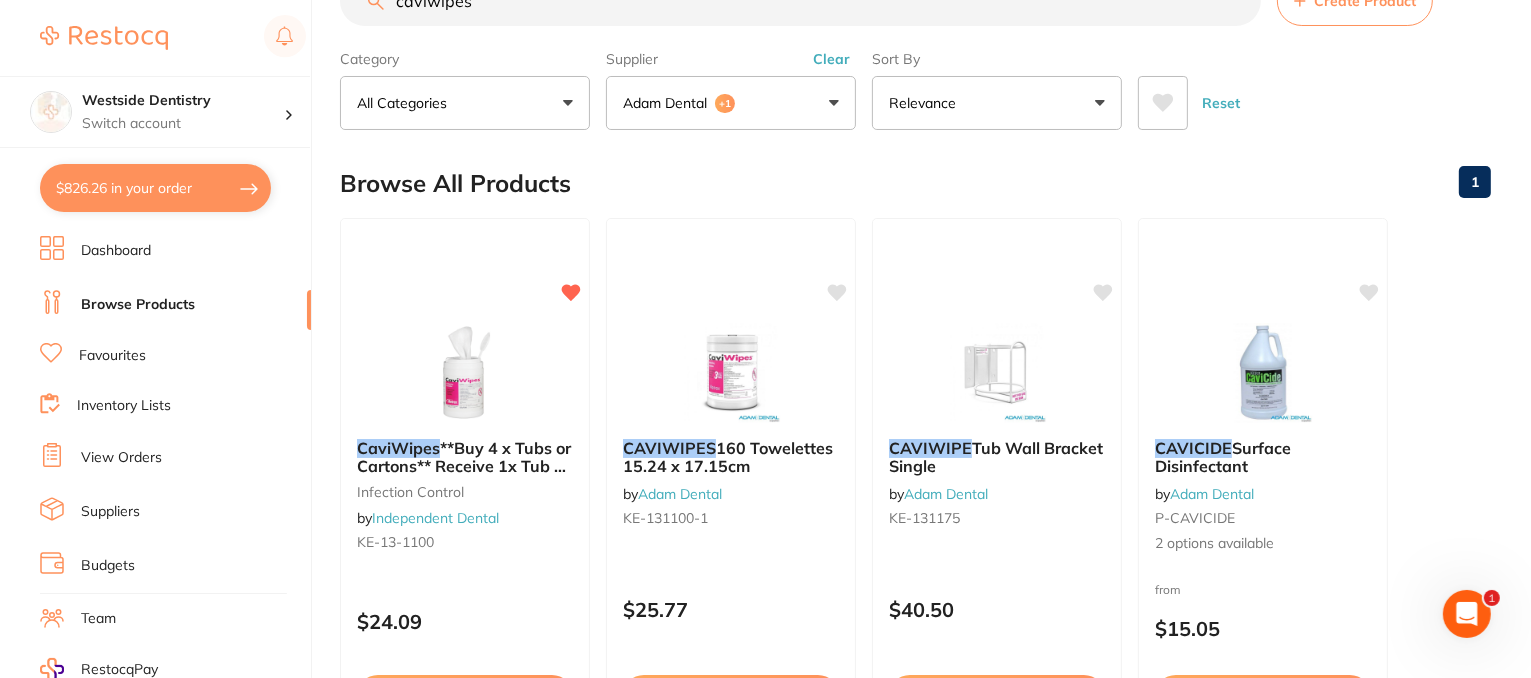 drag, startPoint x: 467, startPoint y: 558, endPoint x: 822, endPoint y: 441, distance: 373.78336 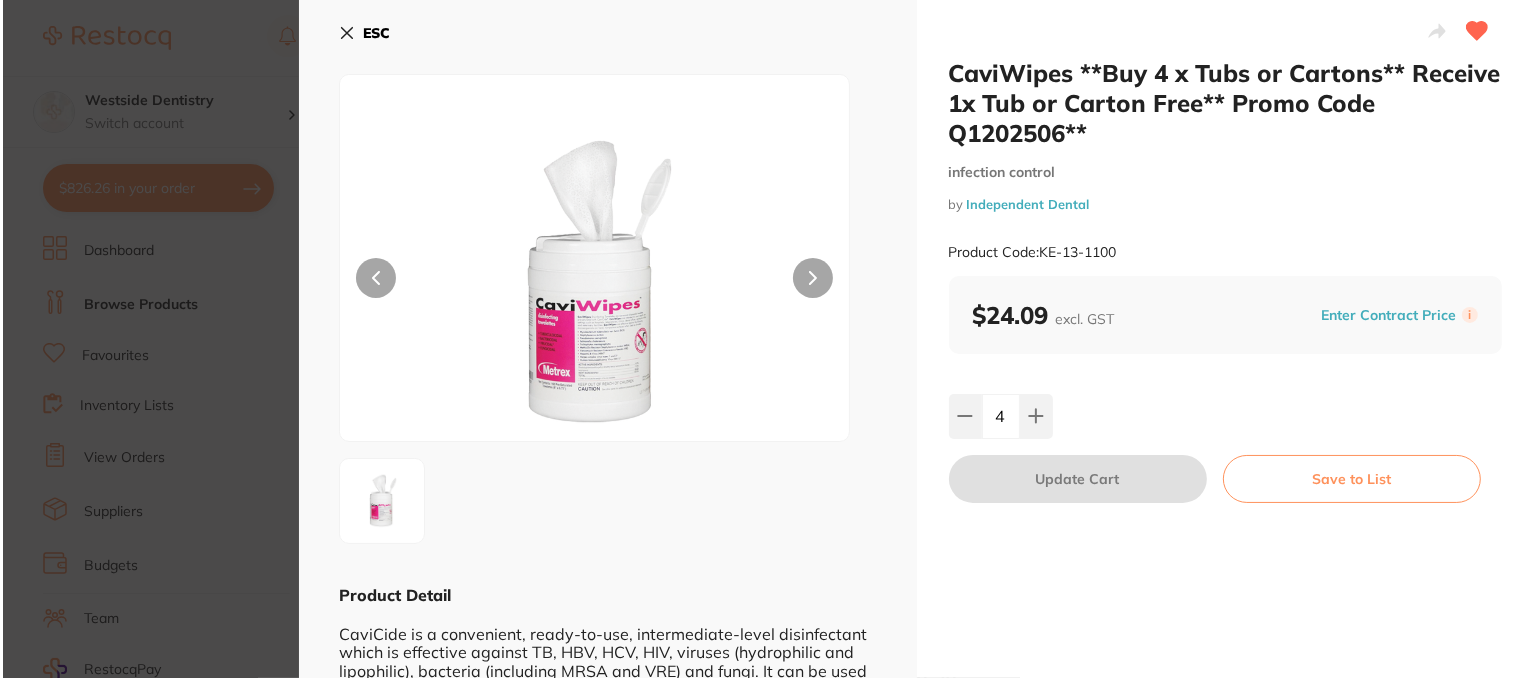 scroll, scrollTop: 0, scrollLeft: 0, axis: both 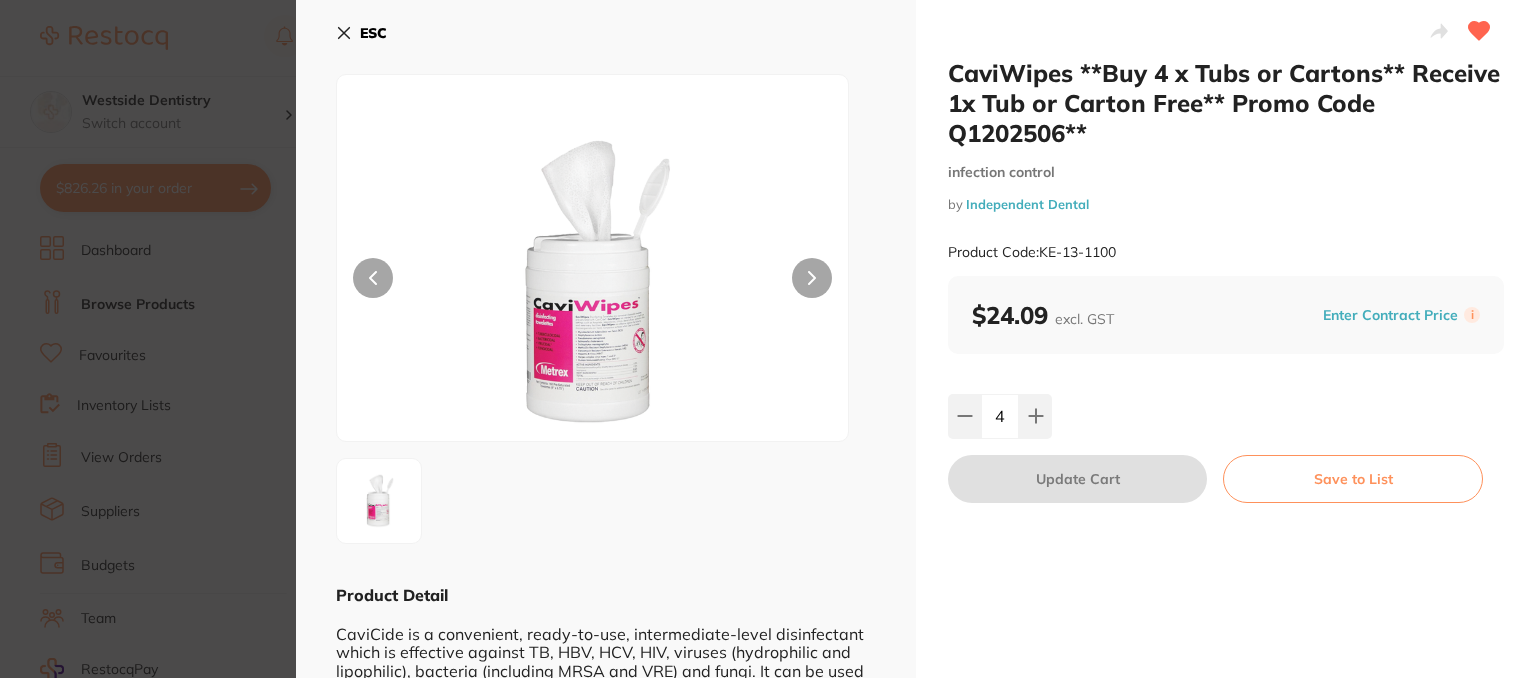 click 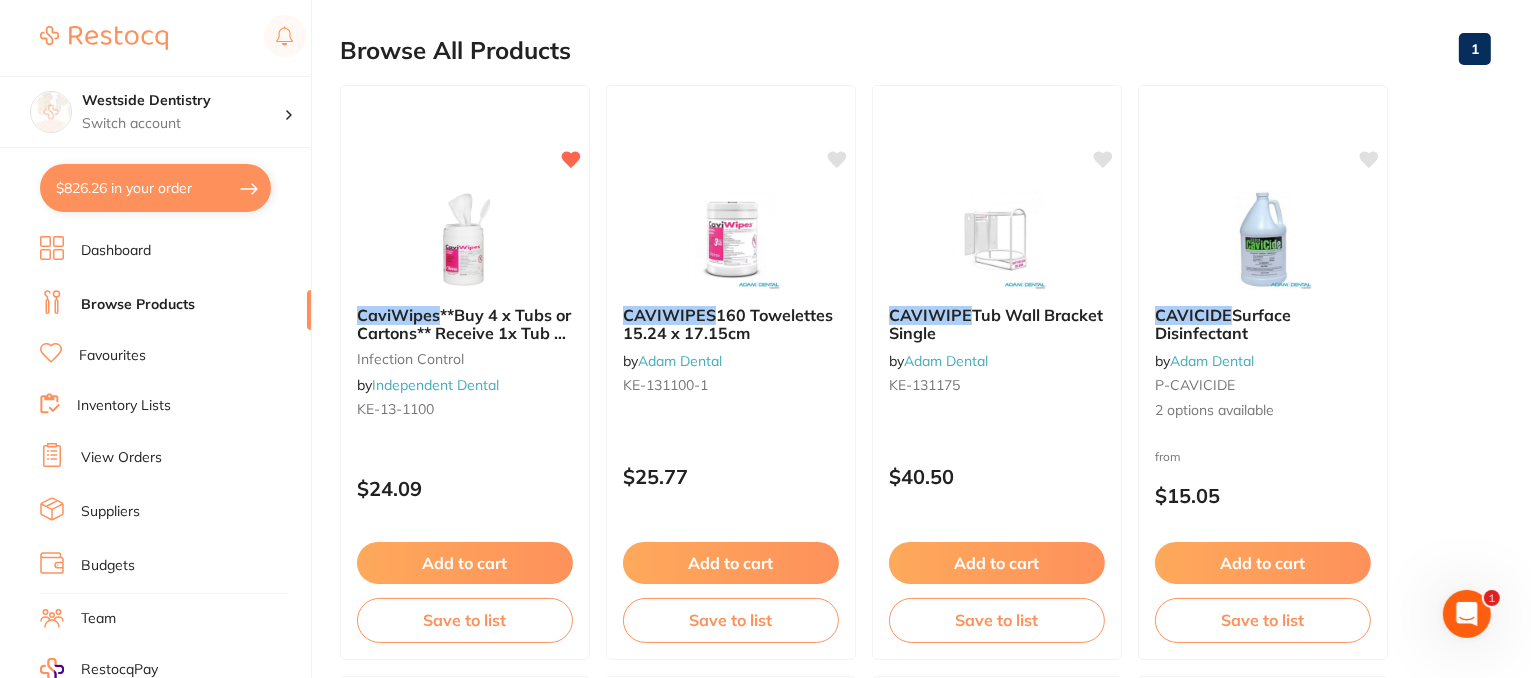 scroll, scrollTop: 200, scrollLeft: 0, axis: vertical 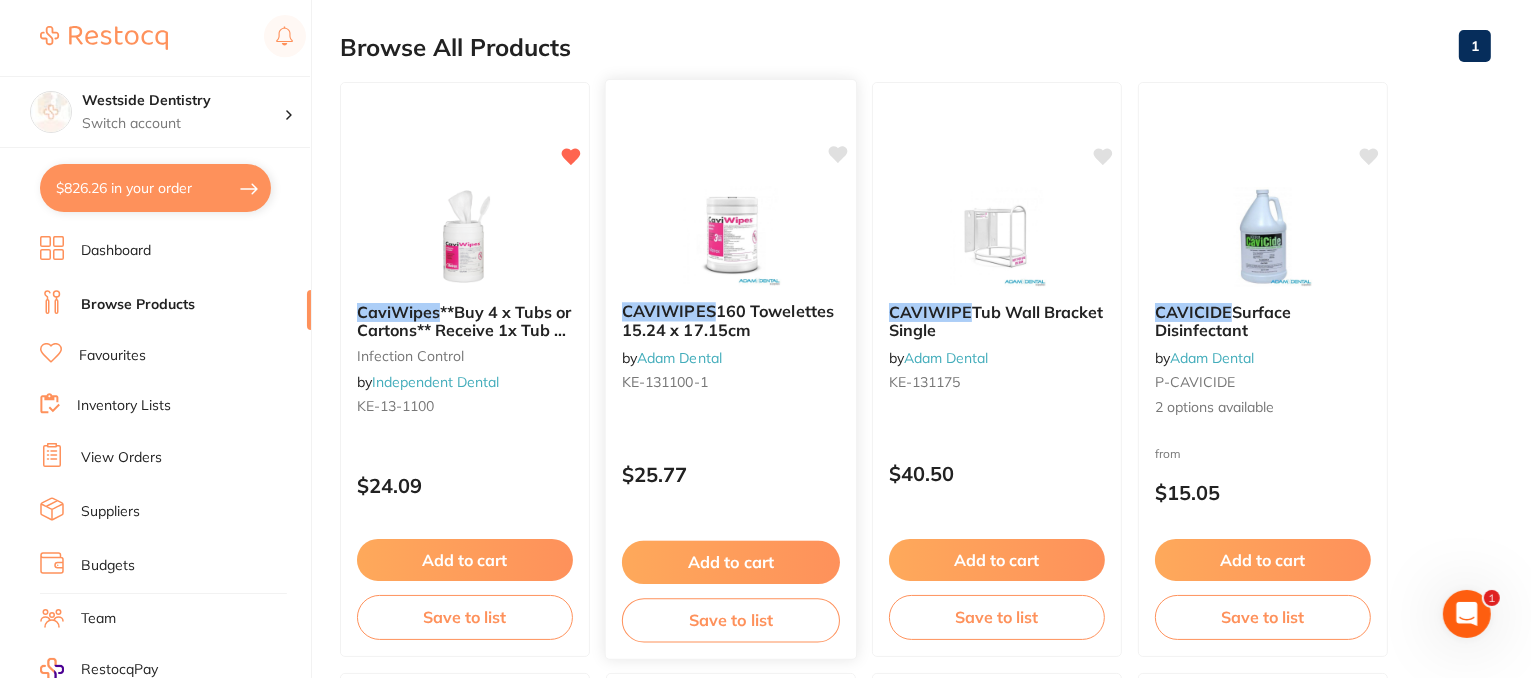 click 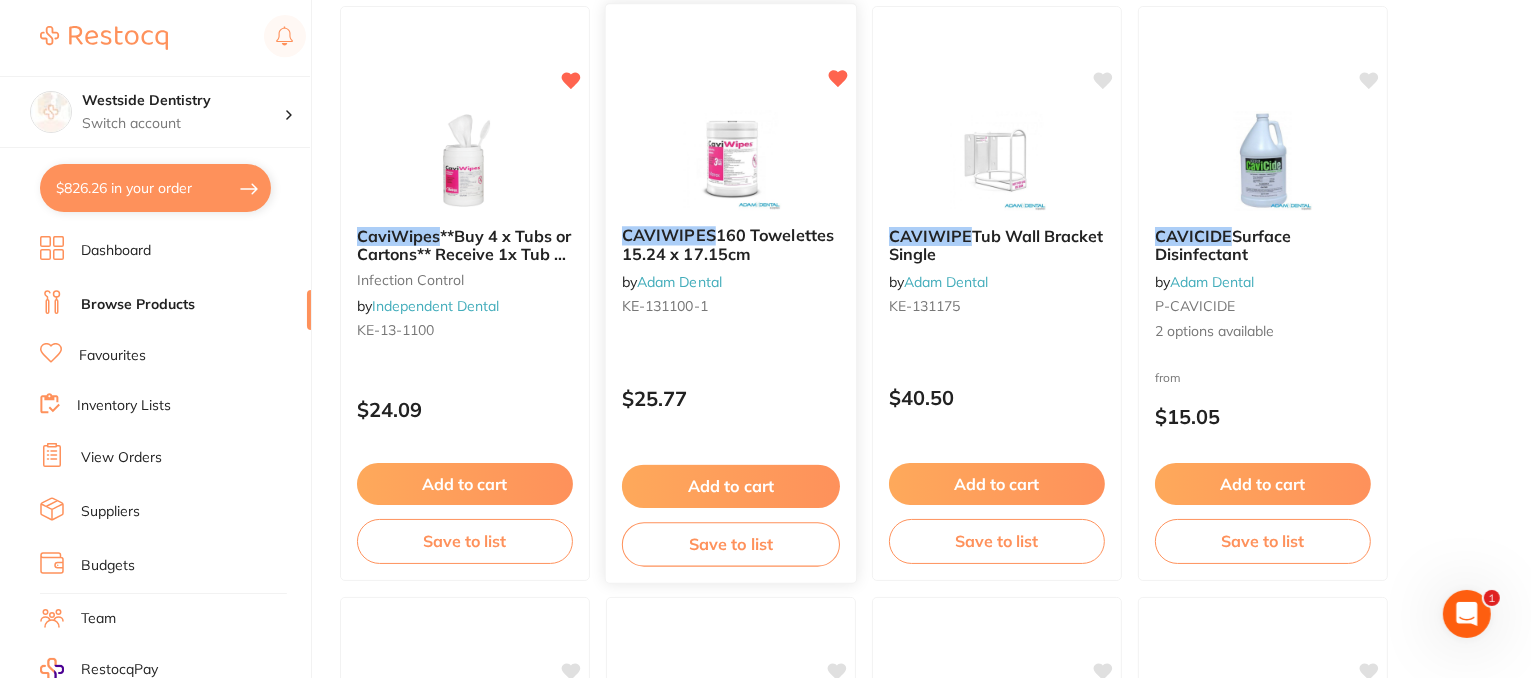 scroll, scrollTop: 300, scrollLeft: 0, axis: vertical 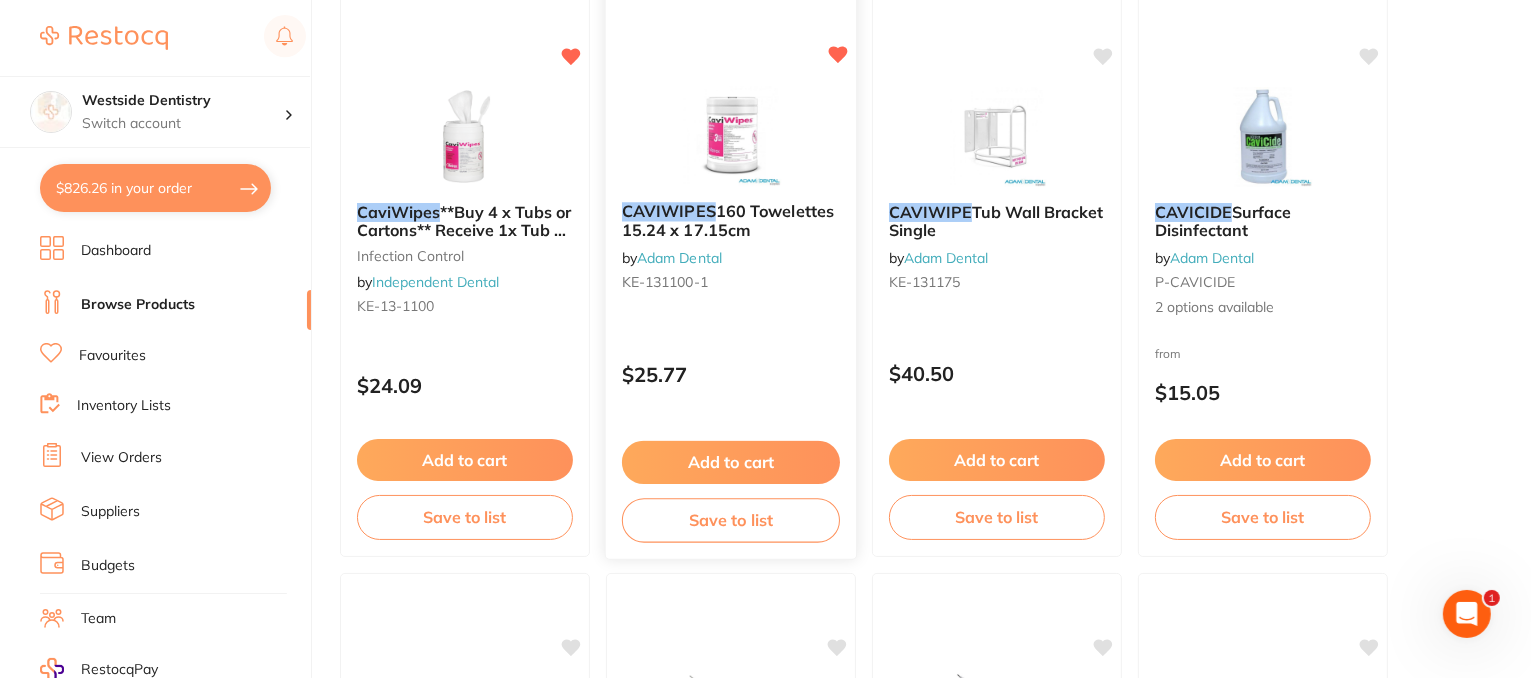 click on "Add to cart" at bounding box center [731, 462] 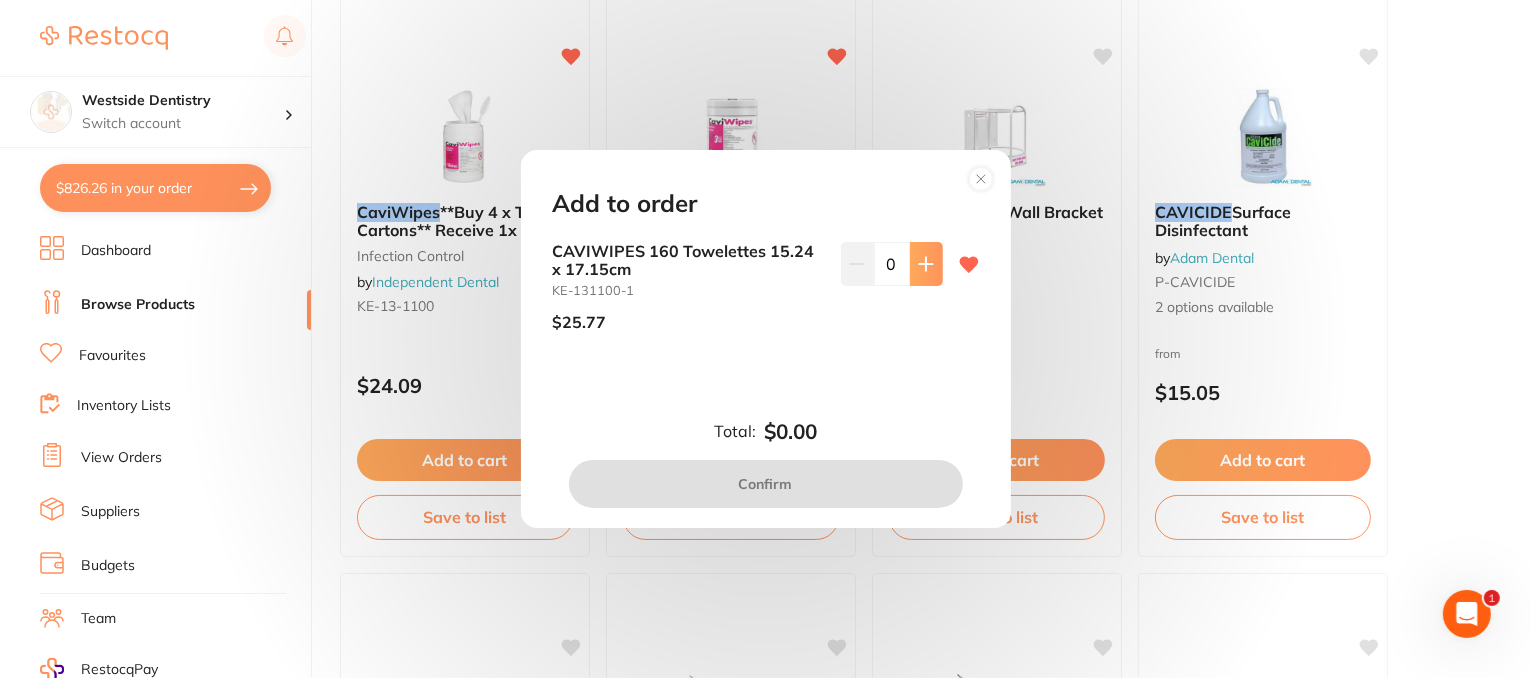 scroll, scrollTop: 0, scrollLeft: 0, axis: both 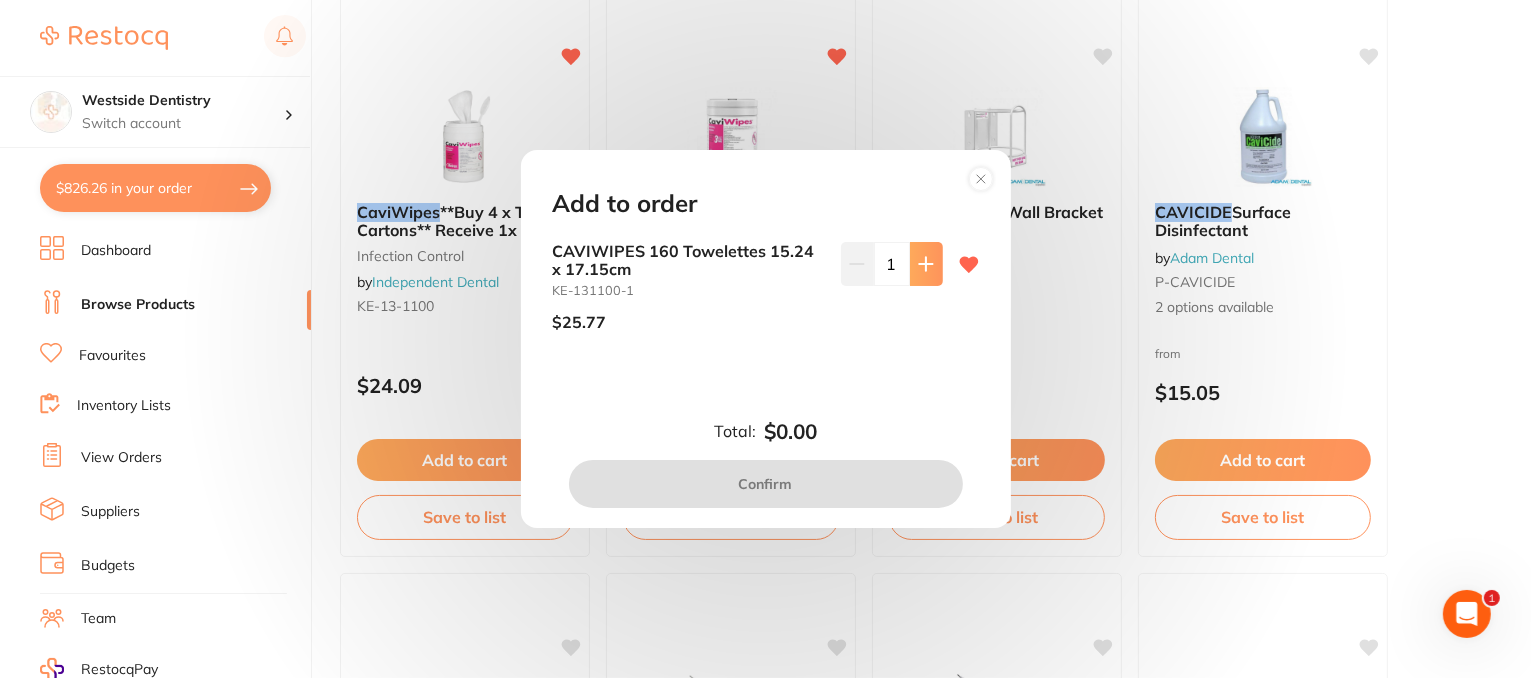 click 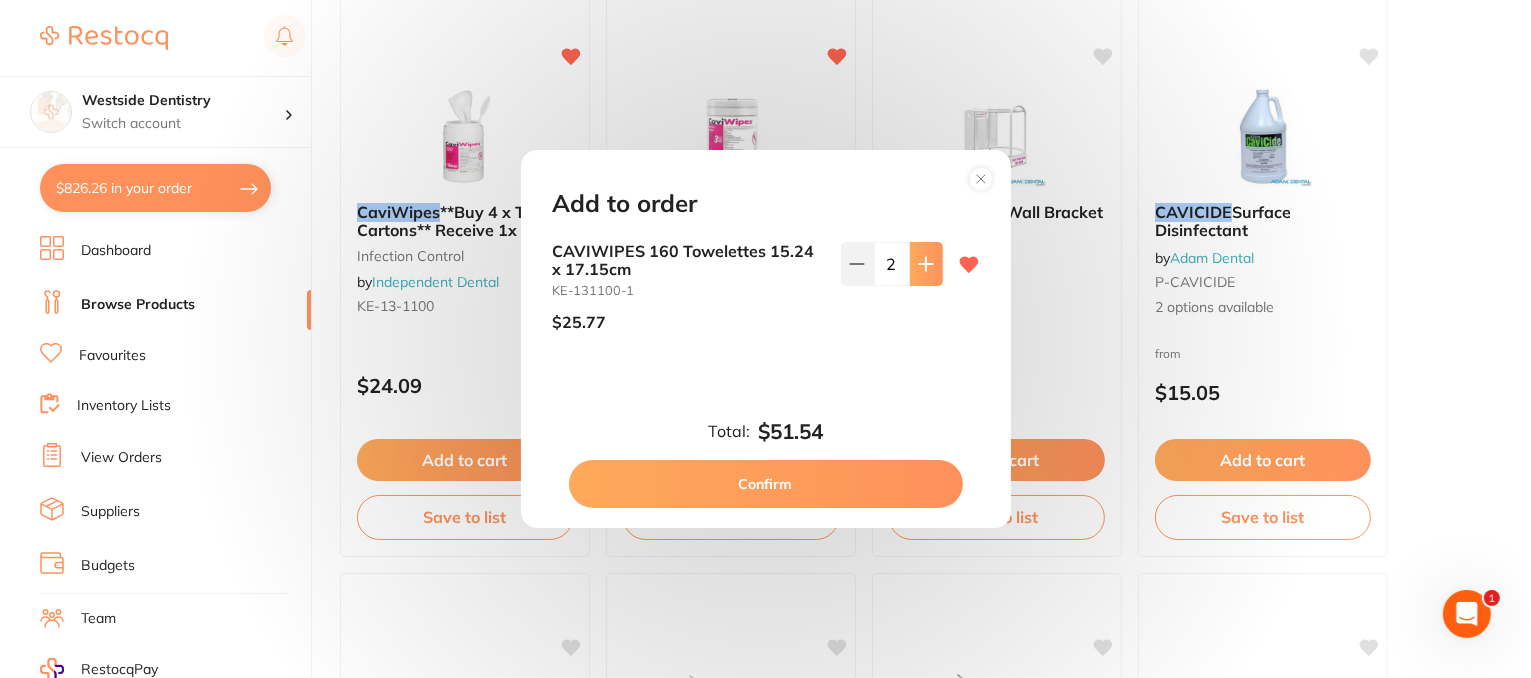 click 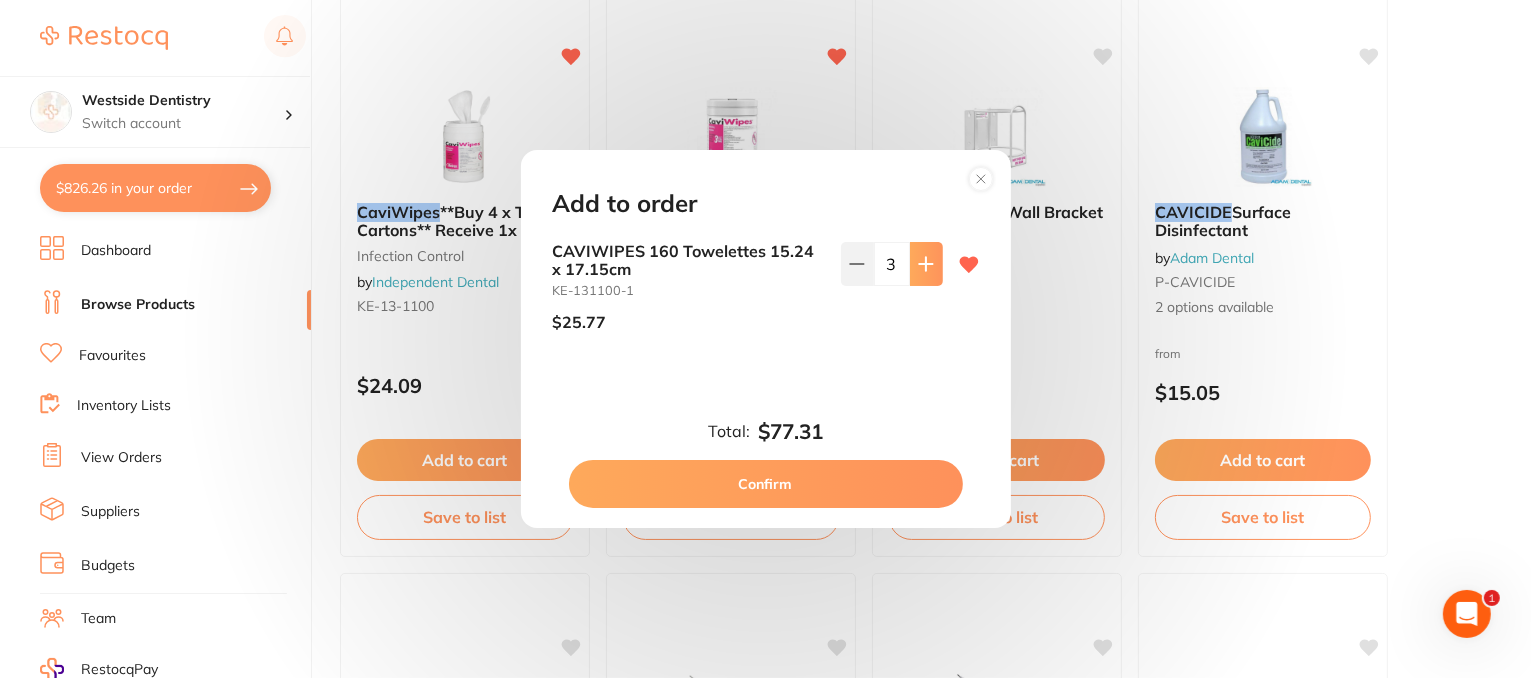 click 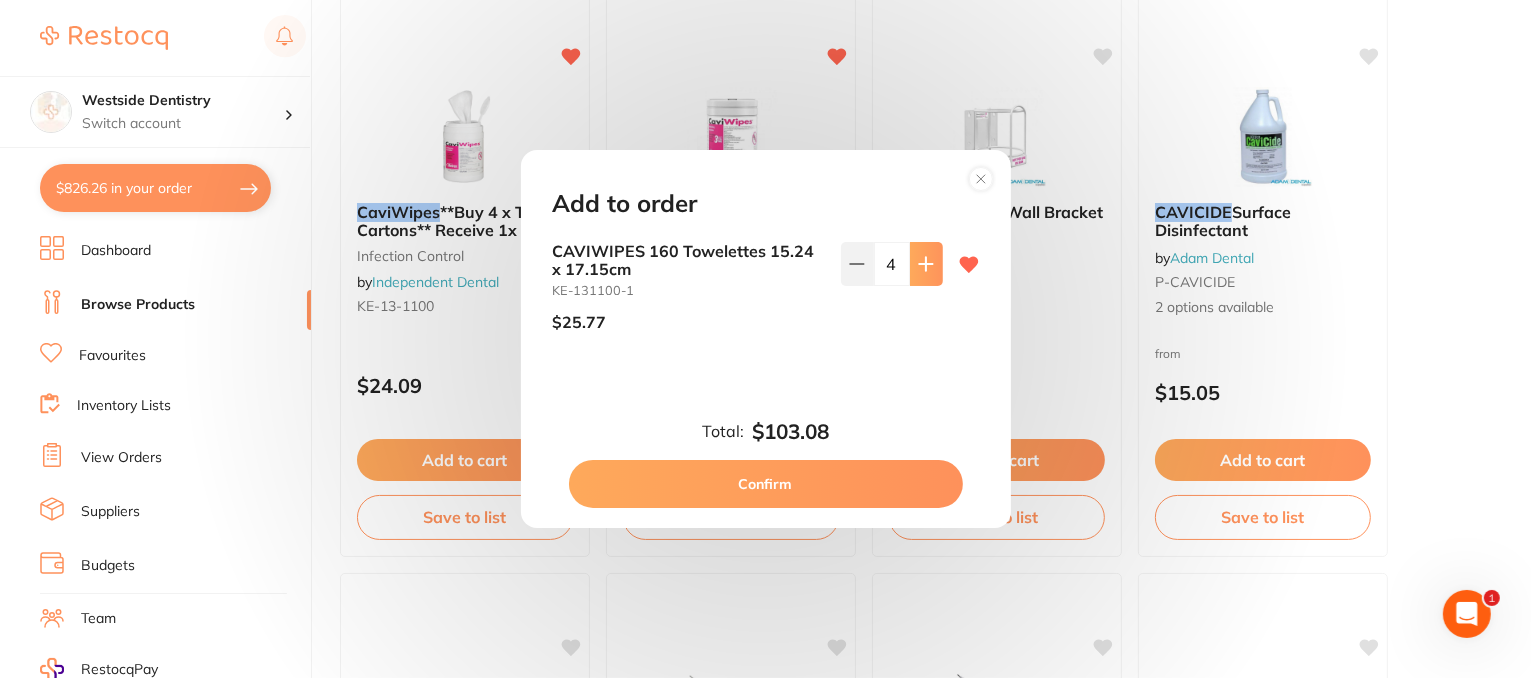 click 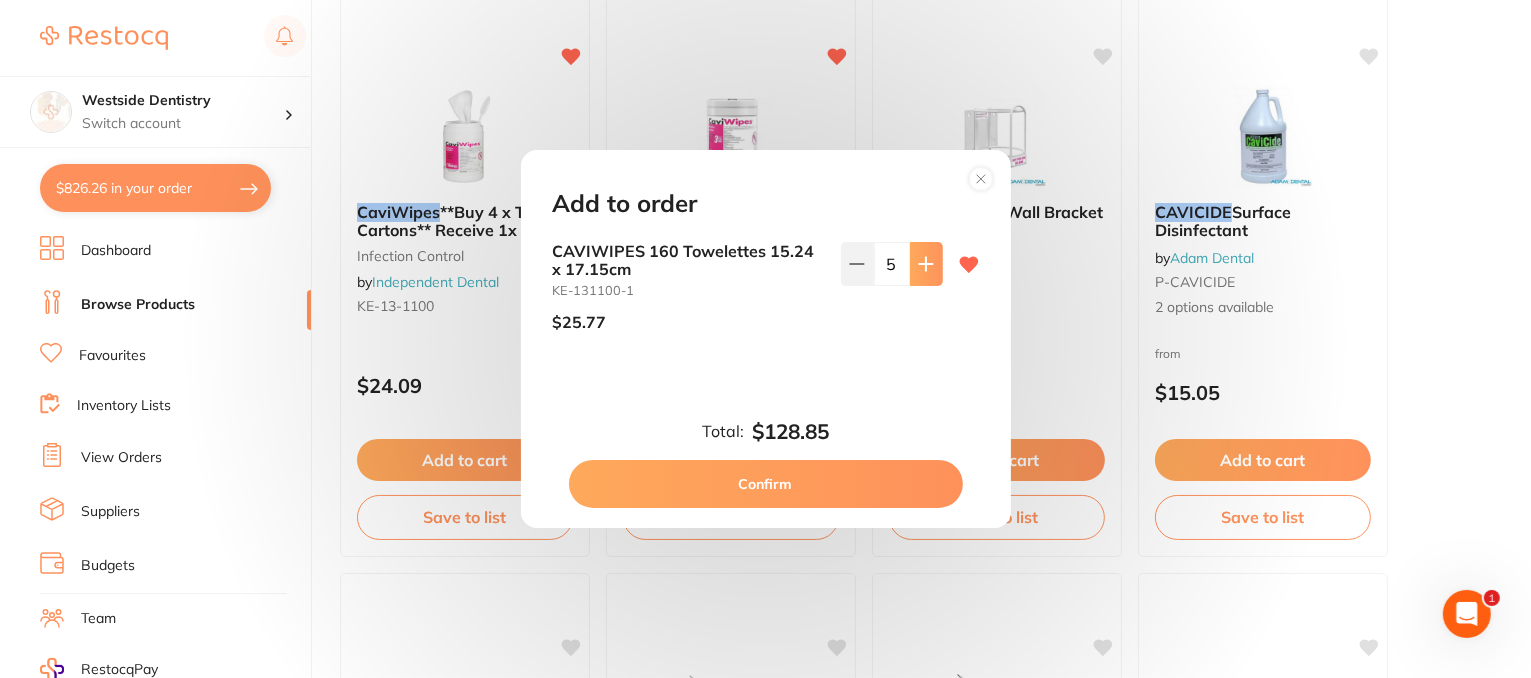 click 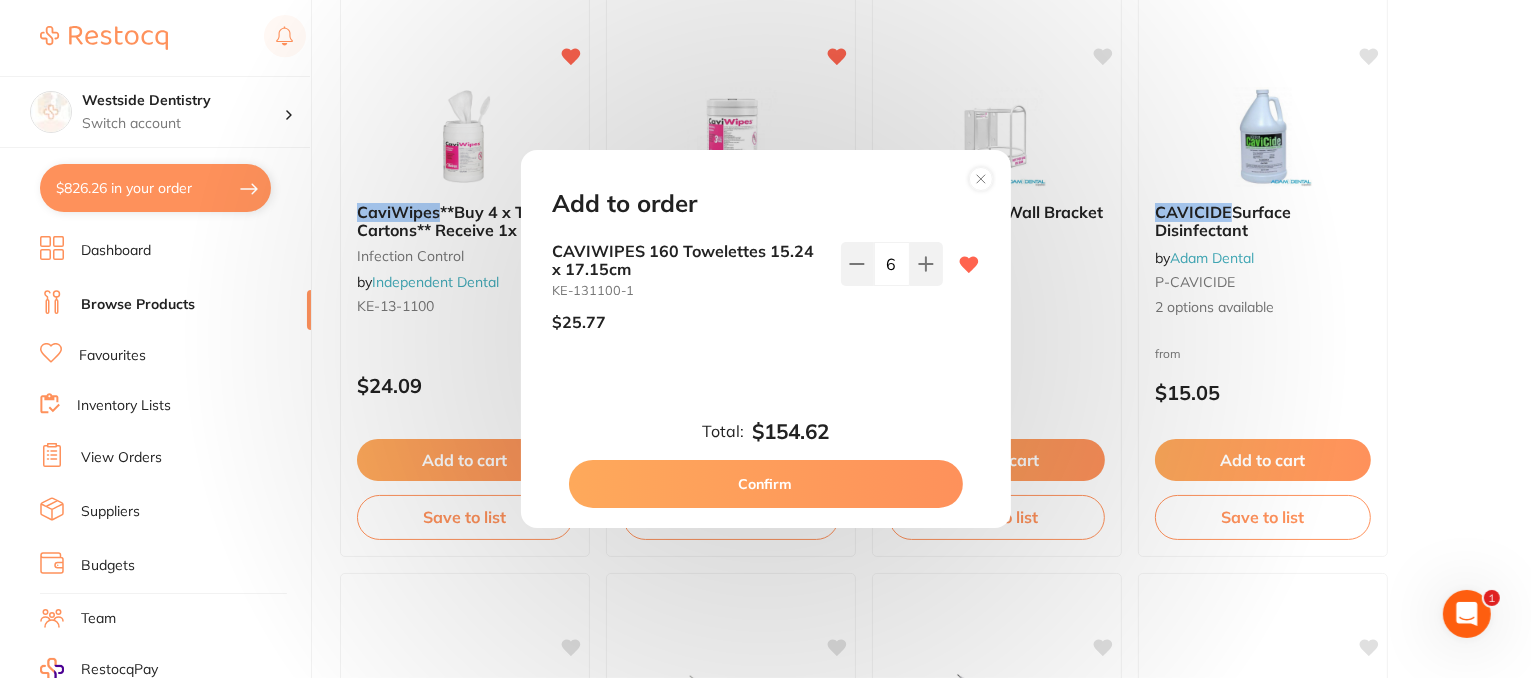 click on "Confirm" at bounding box center [766, 484] 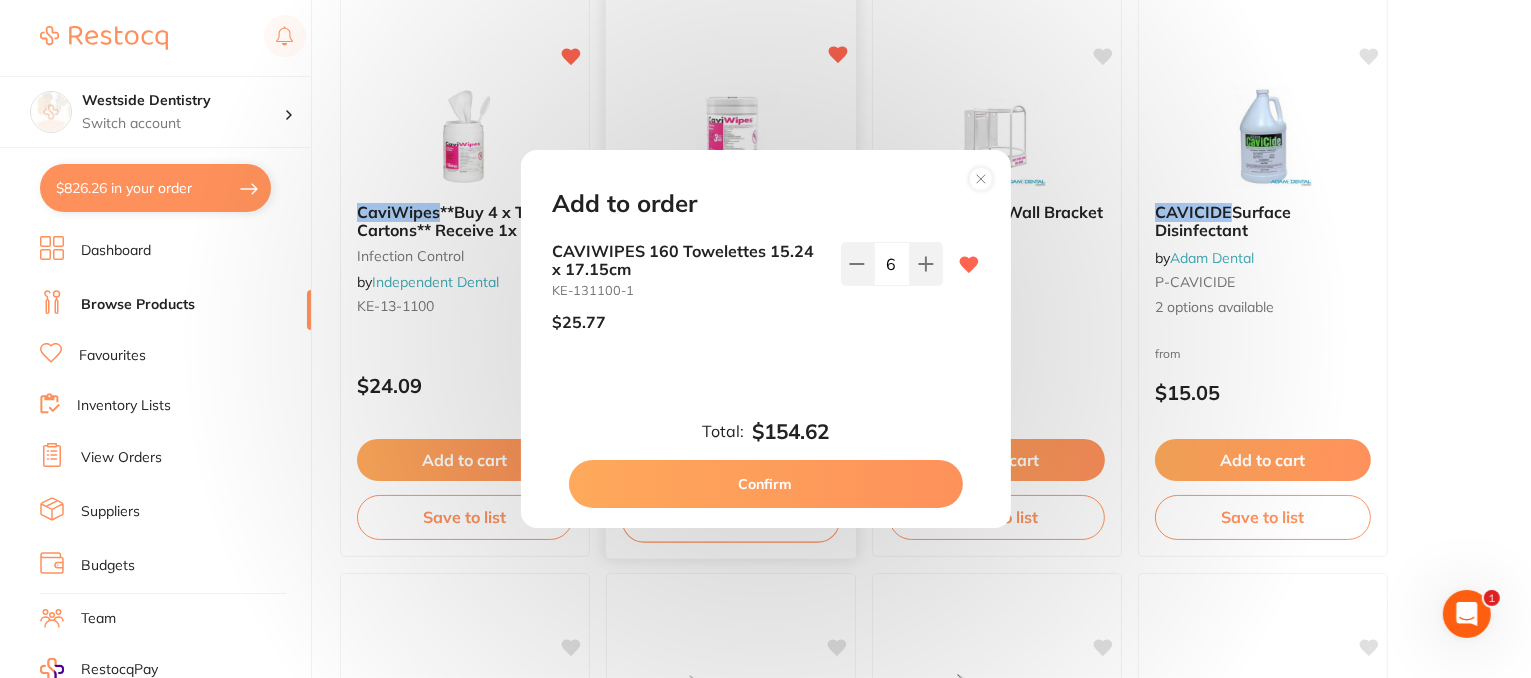 checkbox on "false" 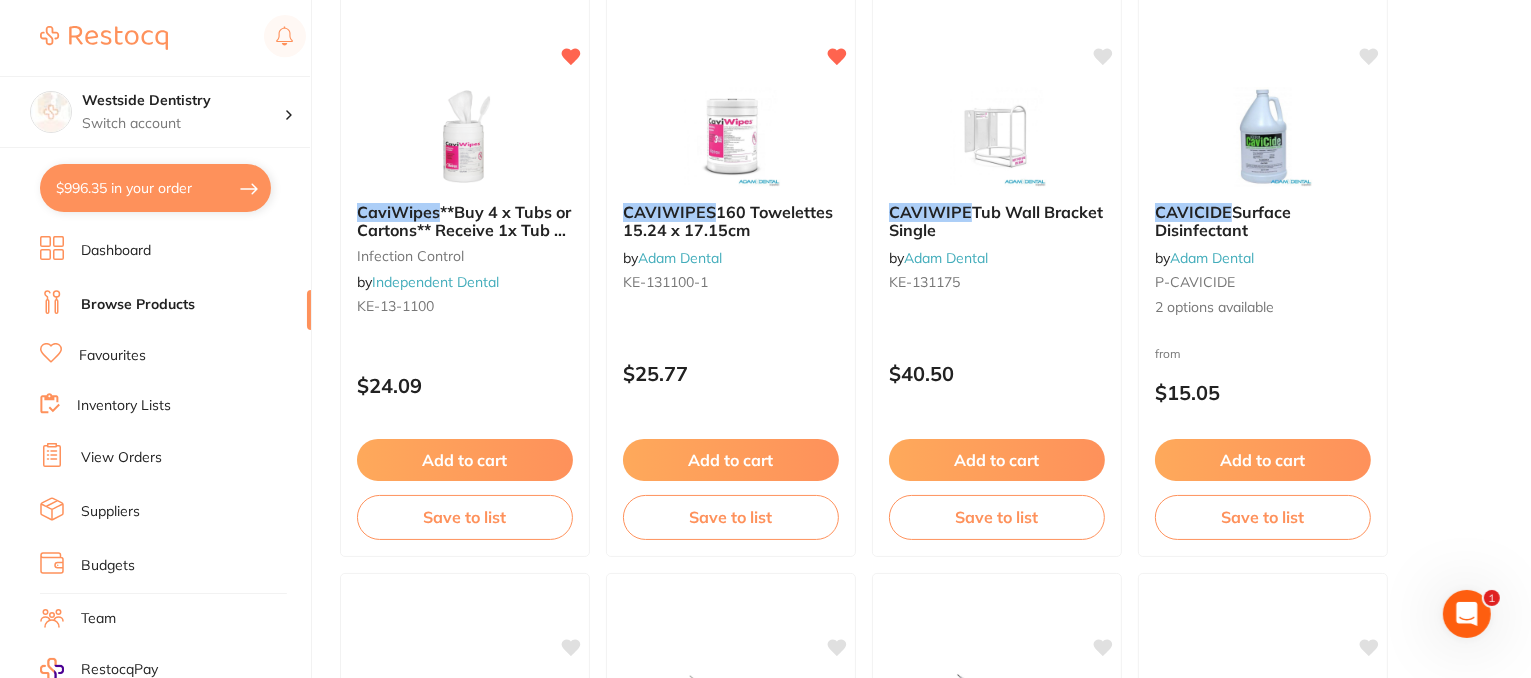 scroll, scrollTop: 0, scrollLeft: 0, axis: both 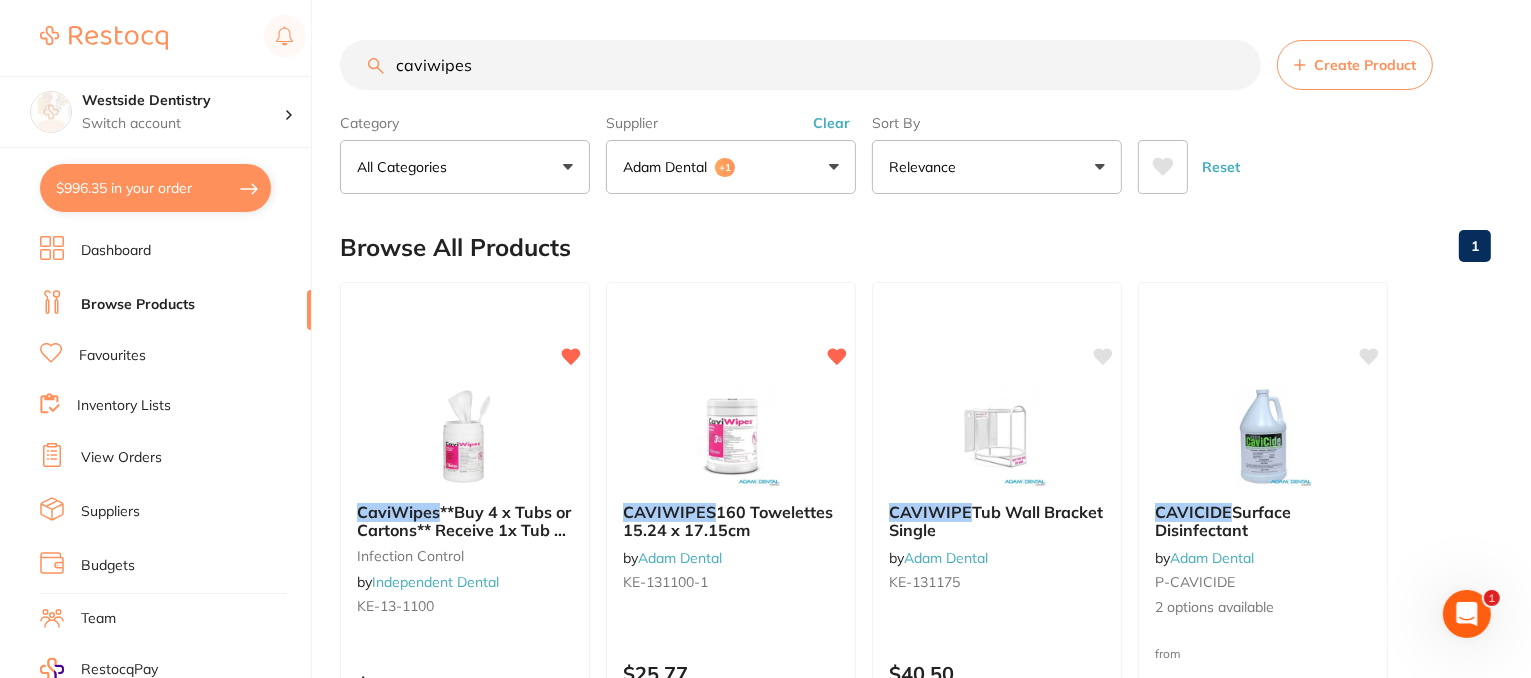 drag, startPoint x: 496, startPoint y: 74, endPoint x: 465, endPoint y: 97, distance: 38.600517 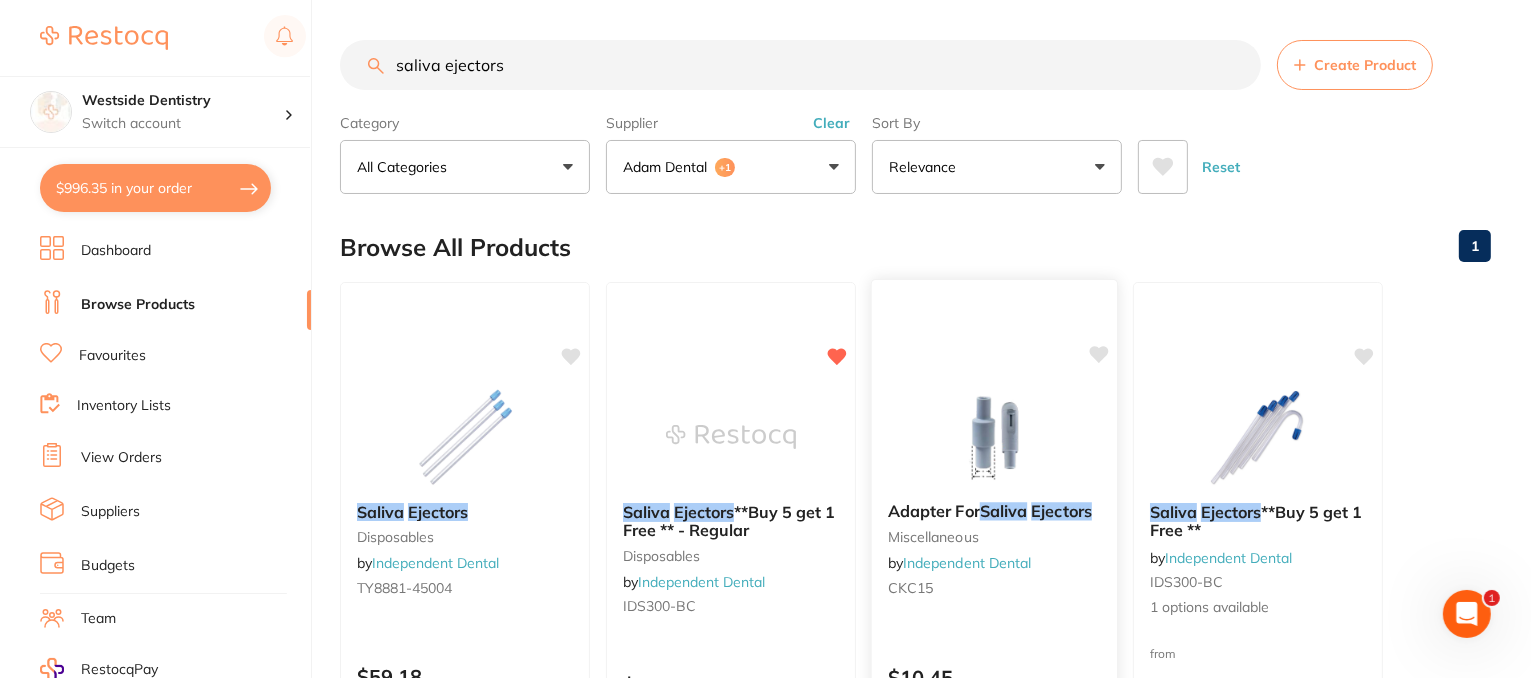 scroll, scrollTop: 0, scrollLeft: 0, axis: both 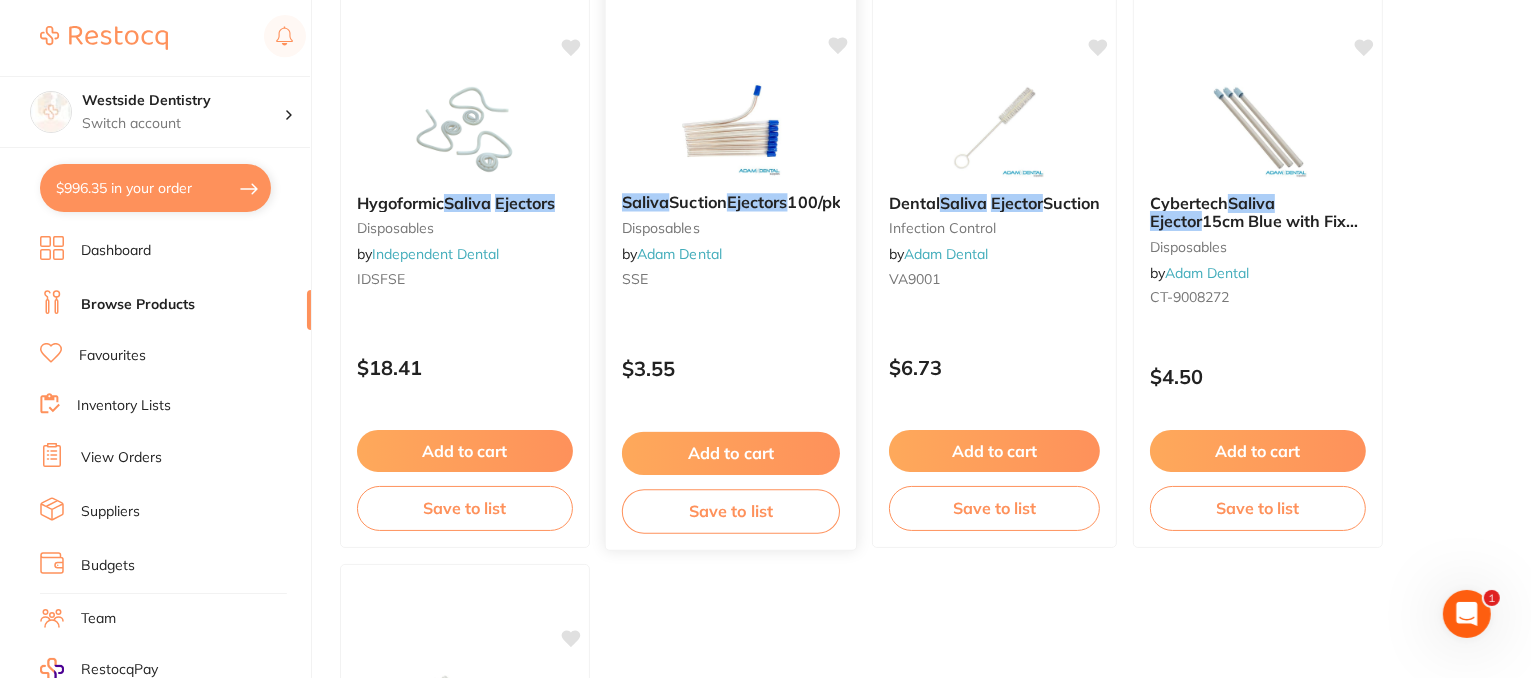 type on "saliva ejectors" 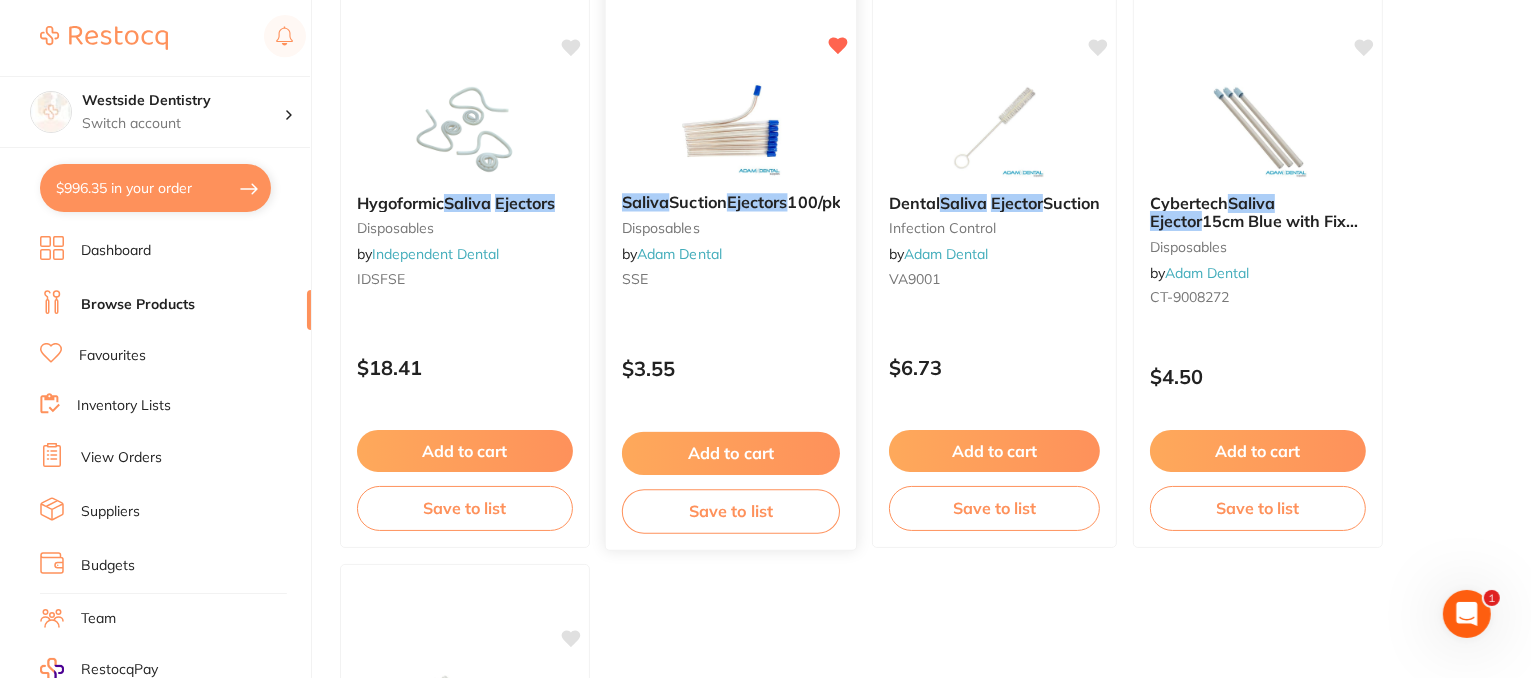 click on "Add to cart" at bounding box center [731, 453] 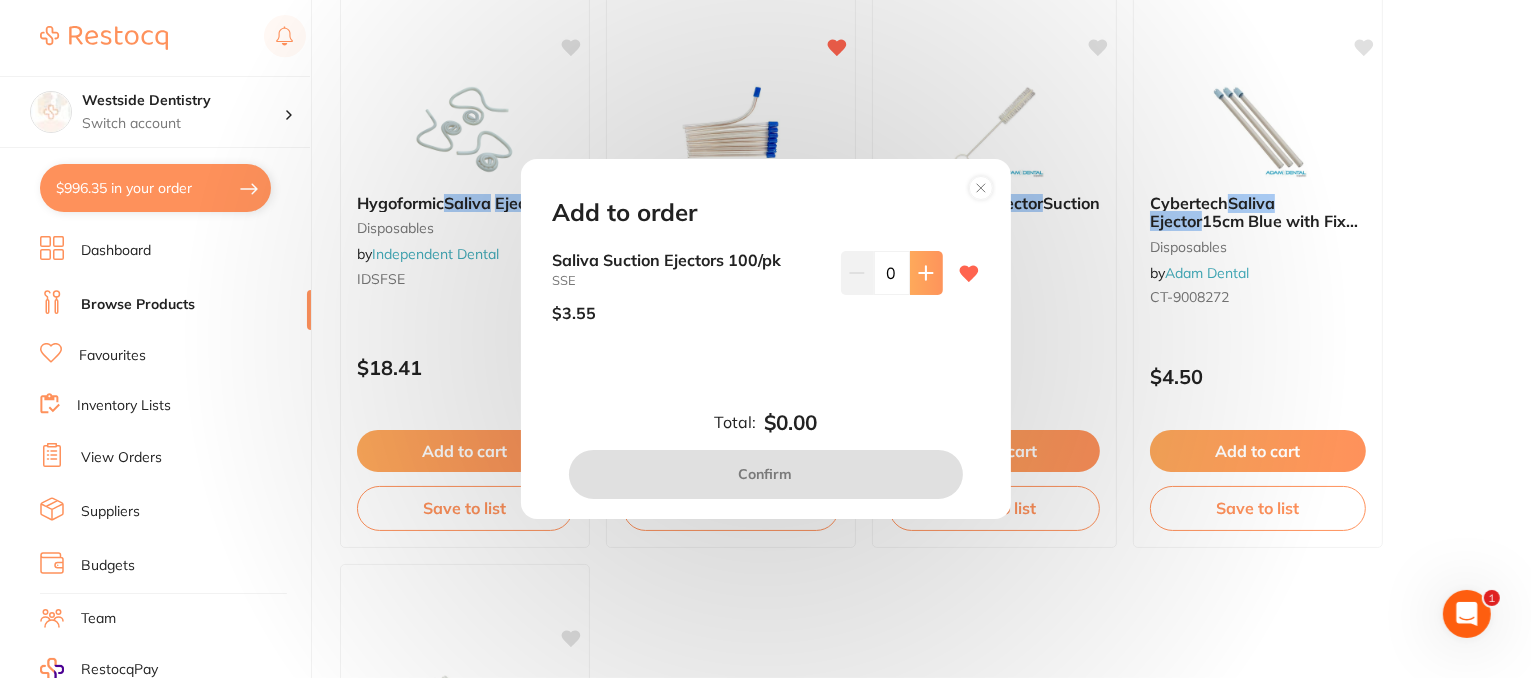 scroll, scrollTop: 0, scrollLeft: 0, axis: both 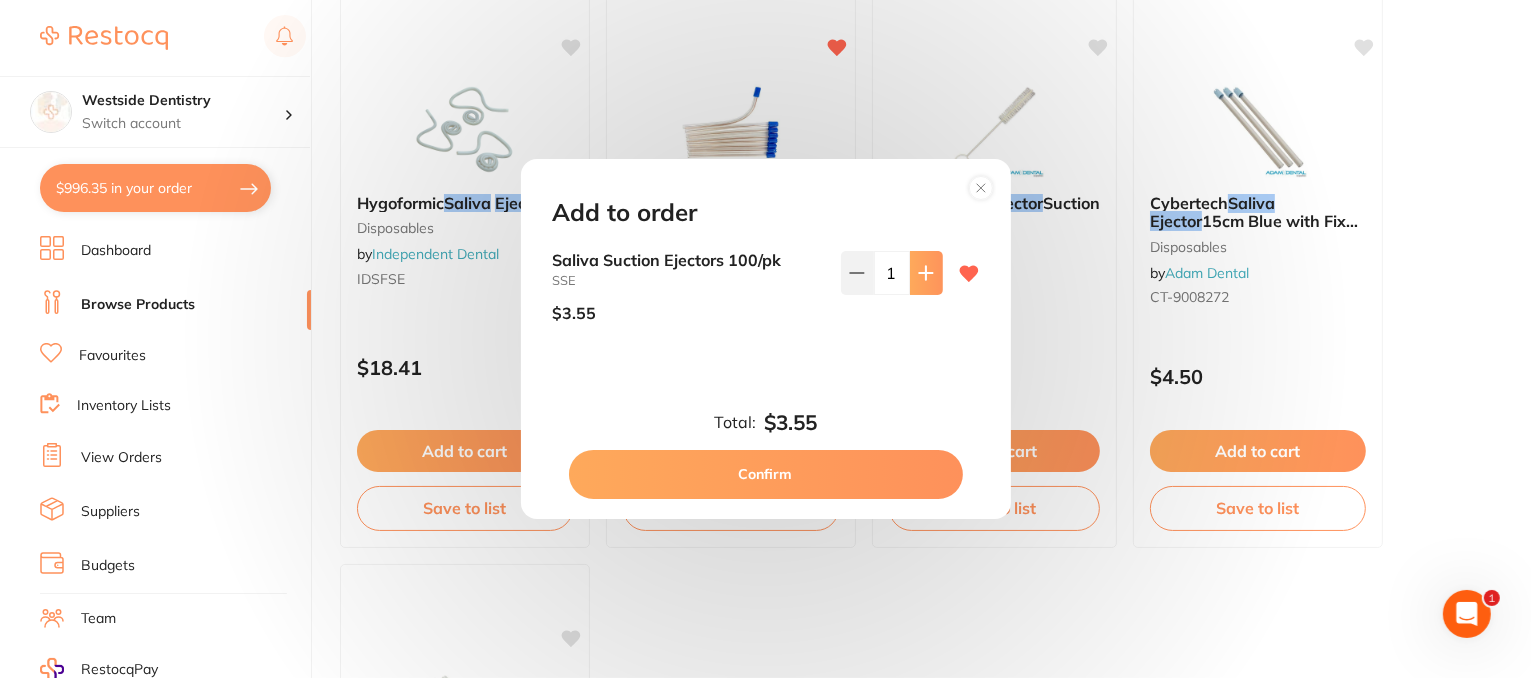 click 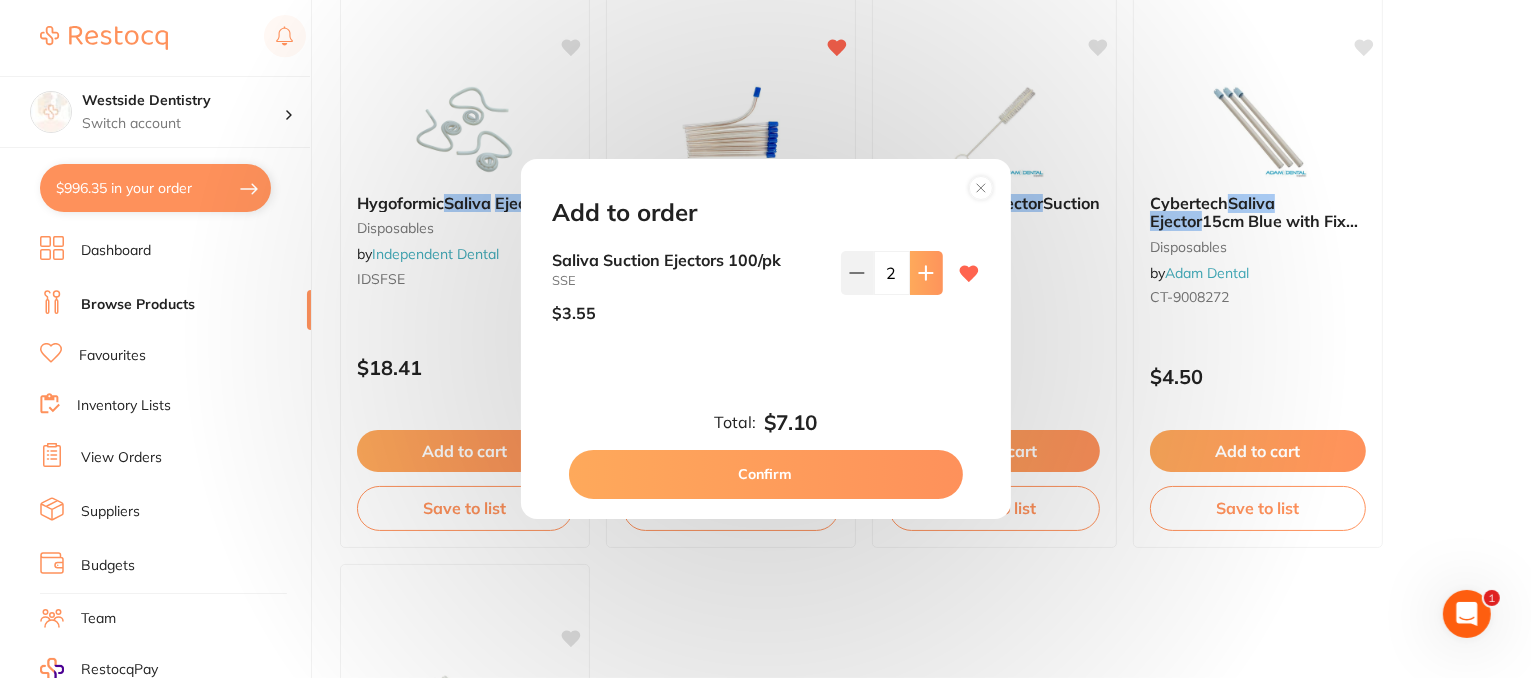 click 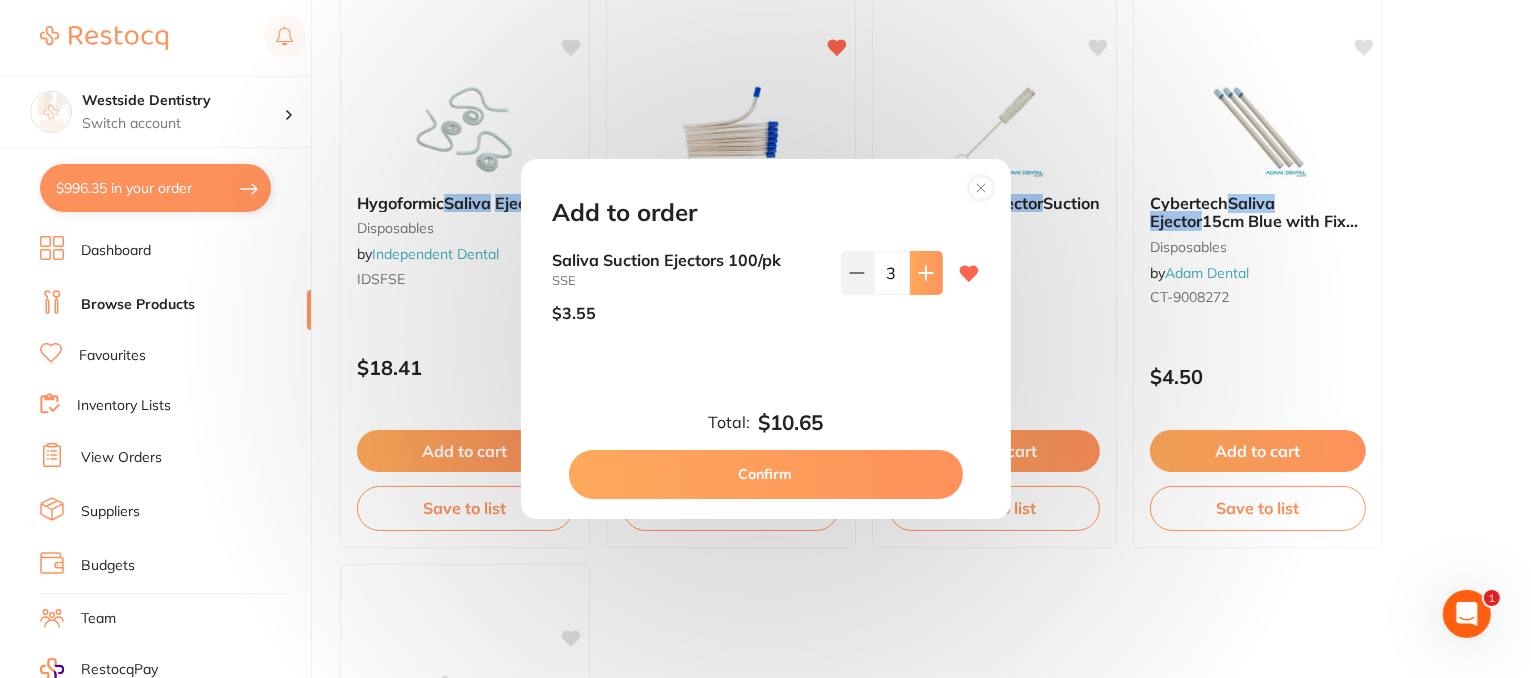 click 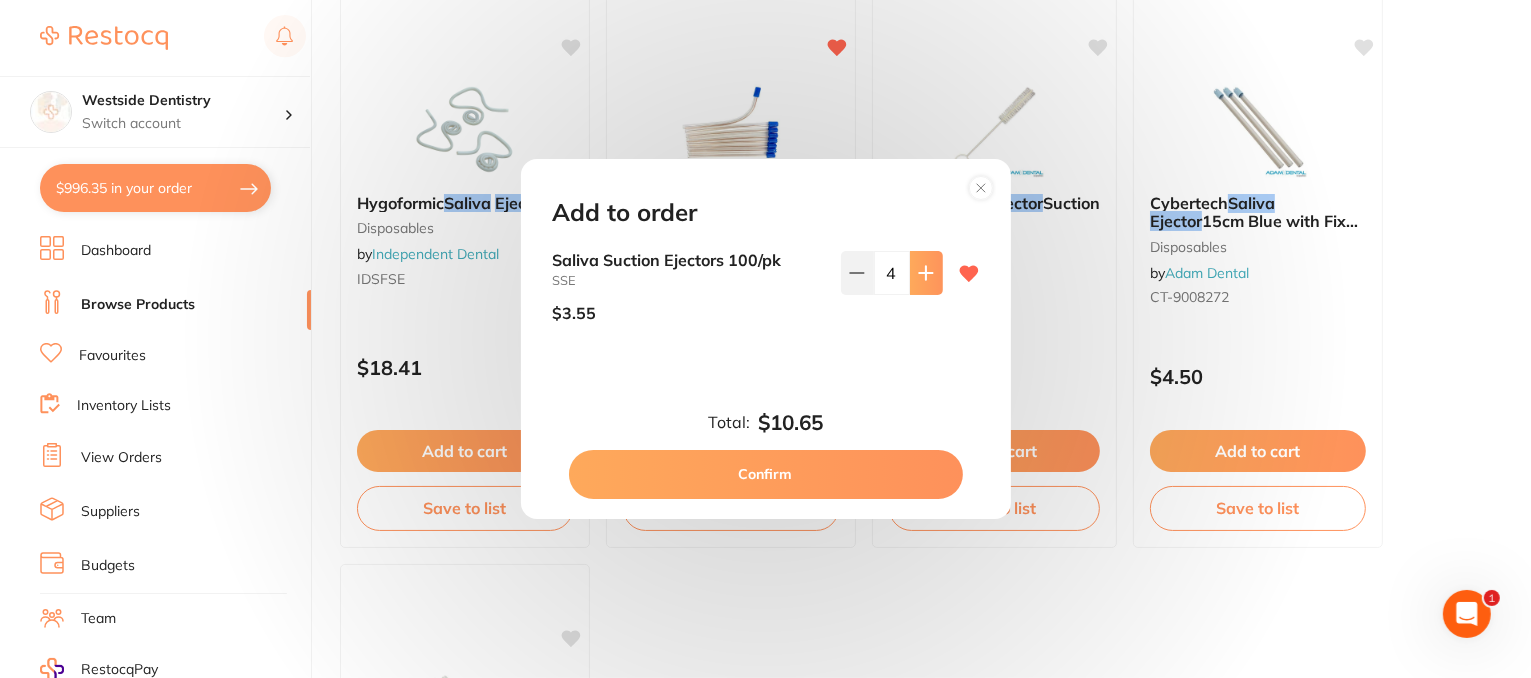 click 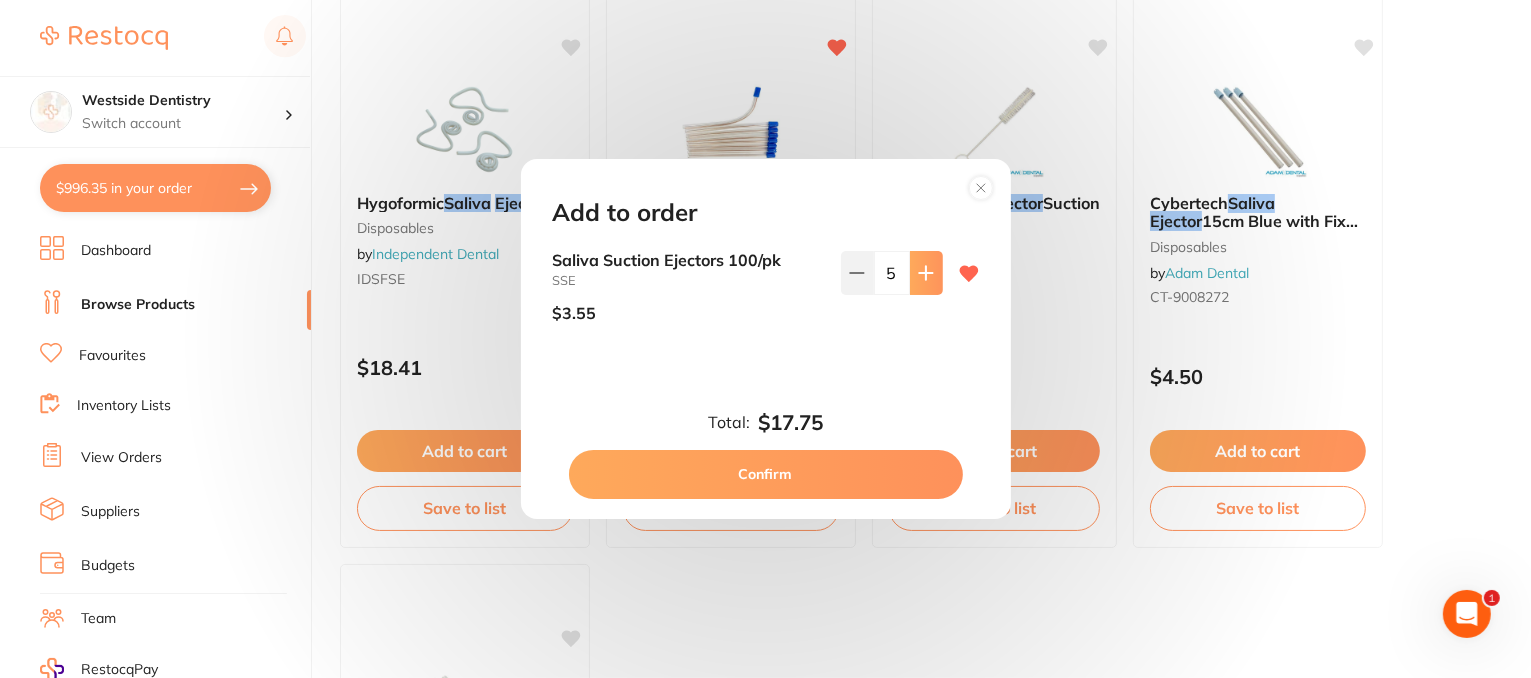 click 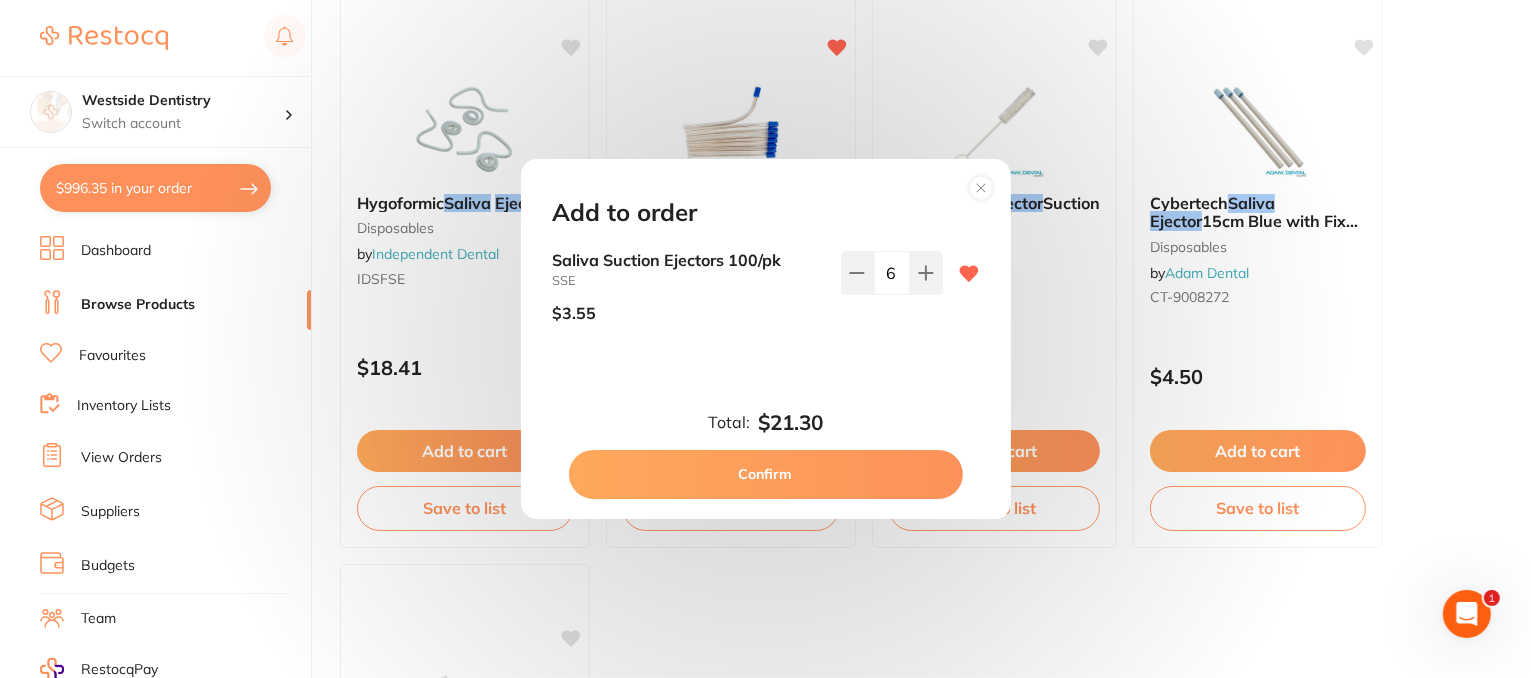 click on "Confirm" at bounding box center [766, 474] 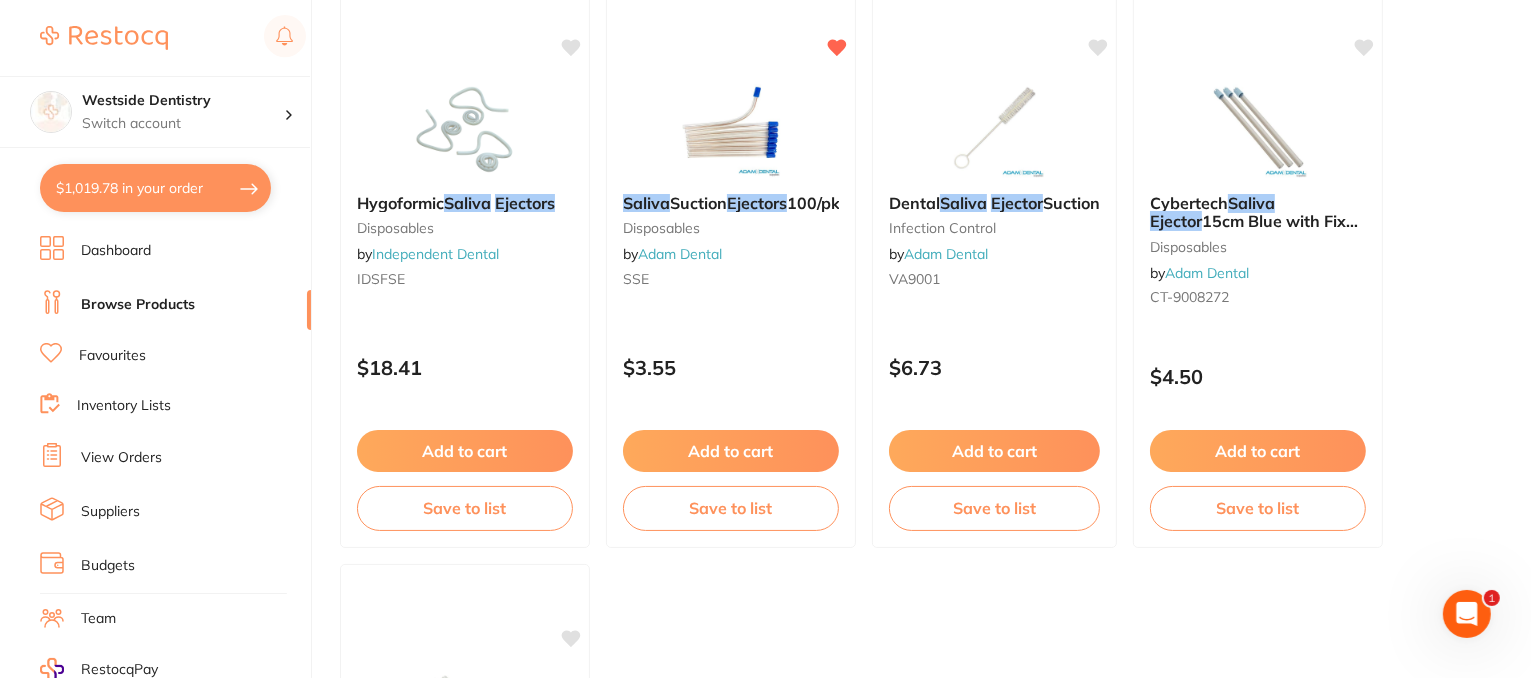 drag, startPoint x: 105, startPoint y: 183, endPoint x: 935, endPoint y: 166, distance: 830.1741 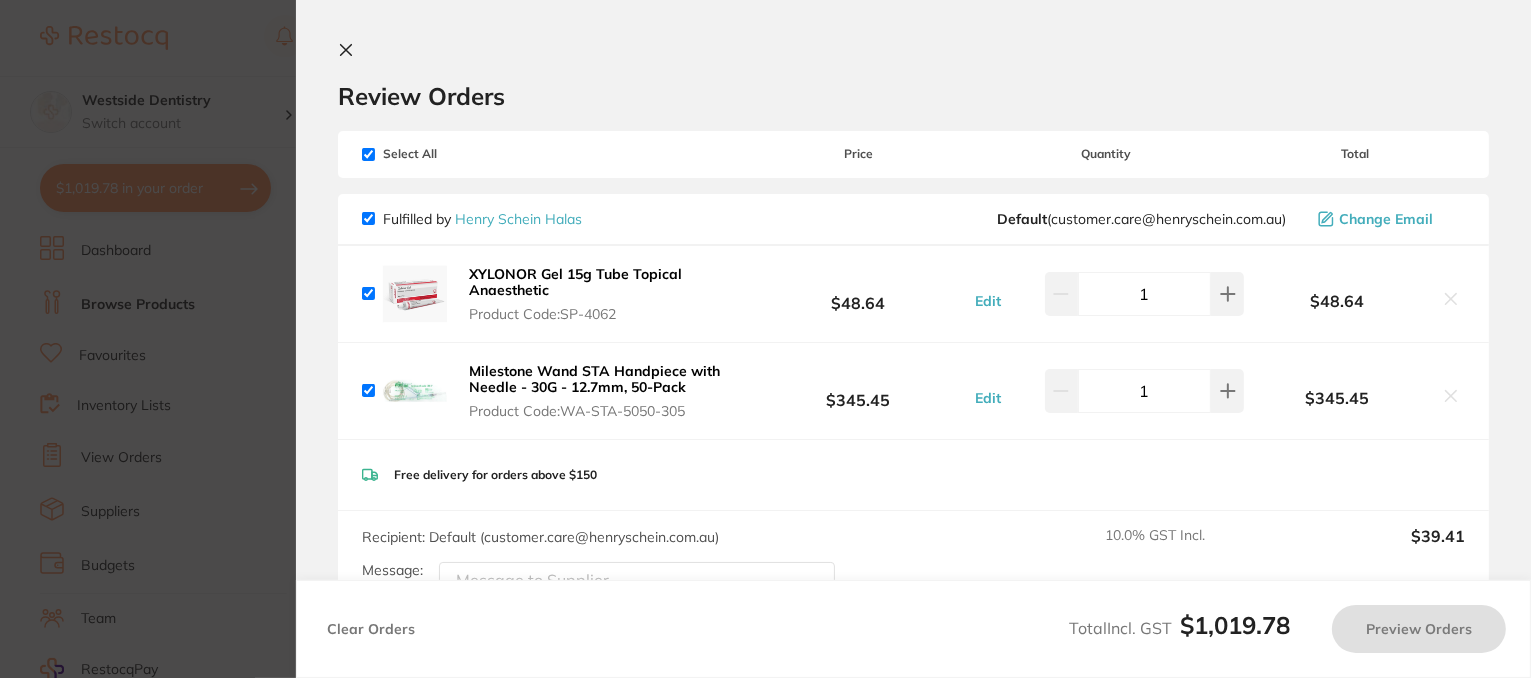 checkbox on "true" 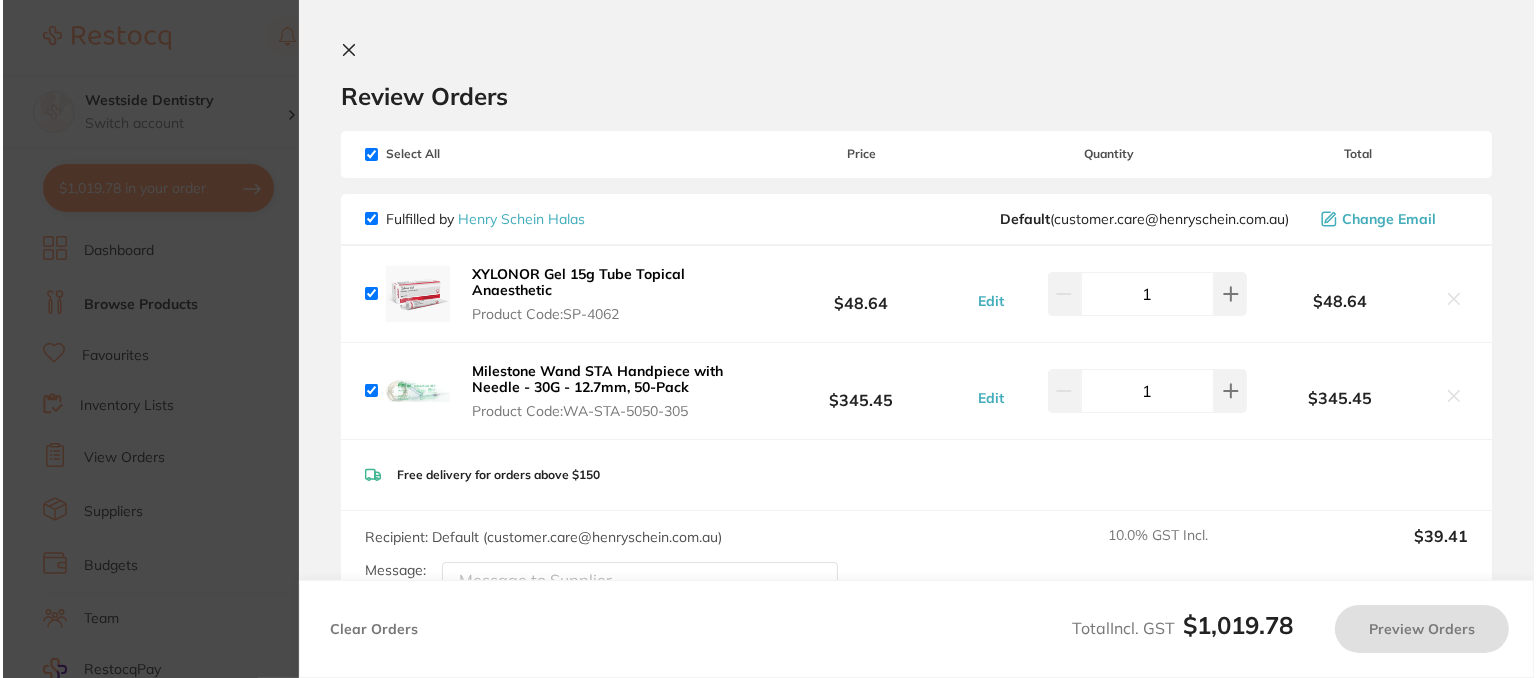 scroll, scrollTop: 0, scrollLeft: 0, axis: both 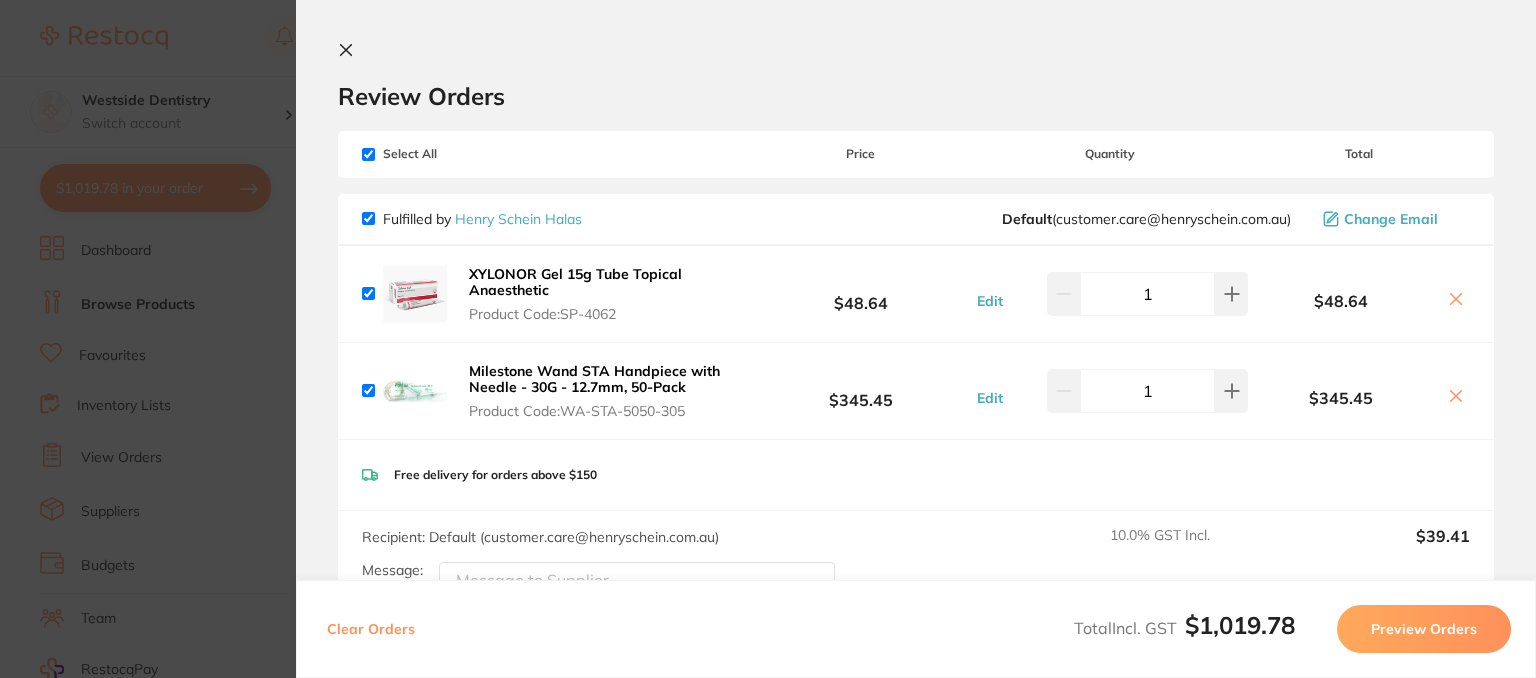 drag, startPoint x: 368, startPoint y: 153, endPoint x: 422, endPoint y: 180, distance: 60.373837 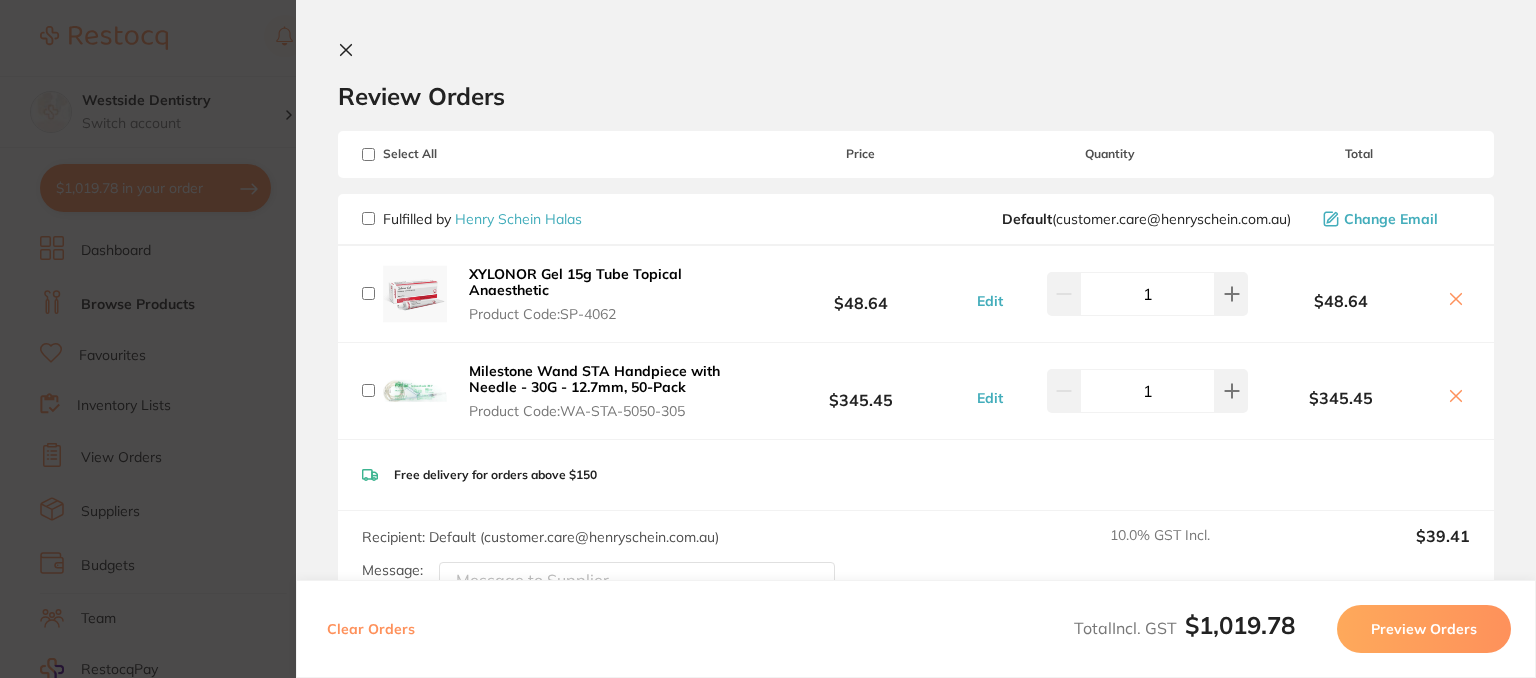 checkbox on "false" 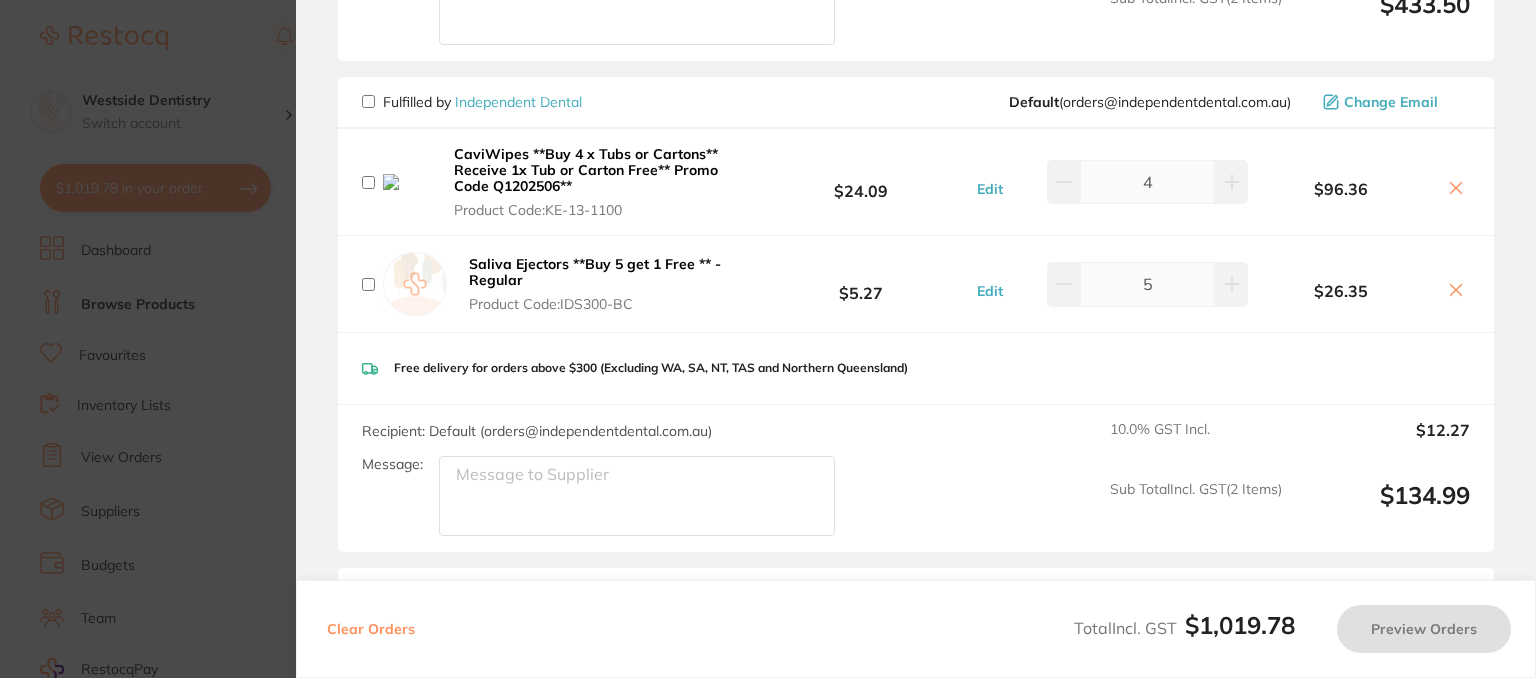 scroll, scrollTop: 600, scrollLeft: 0, axis: vertical 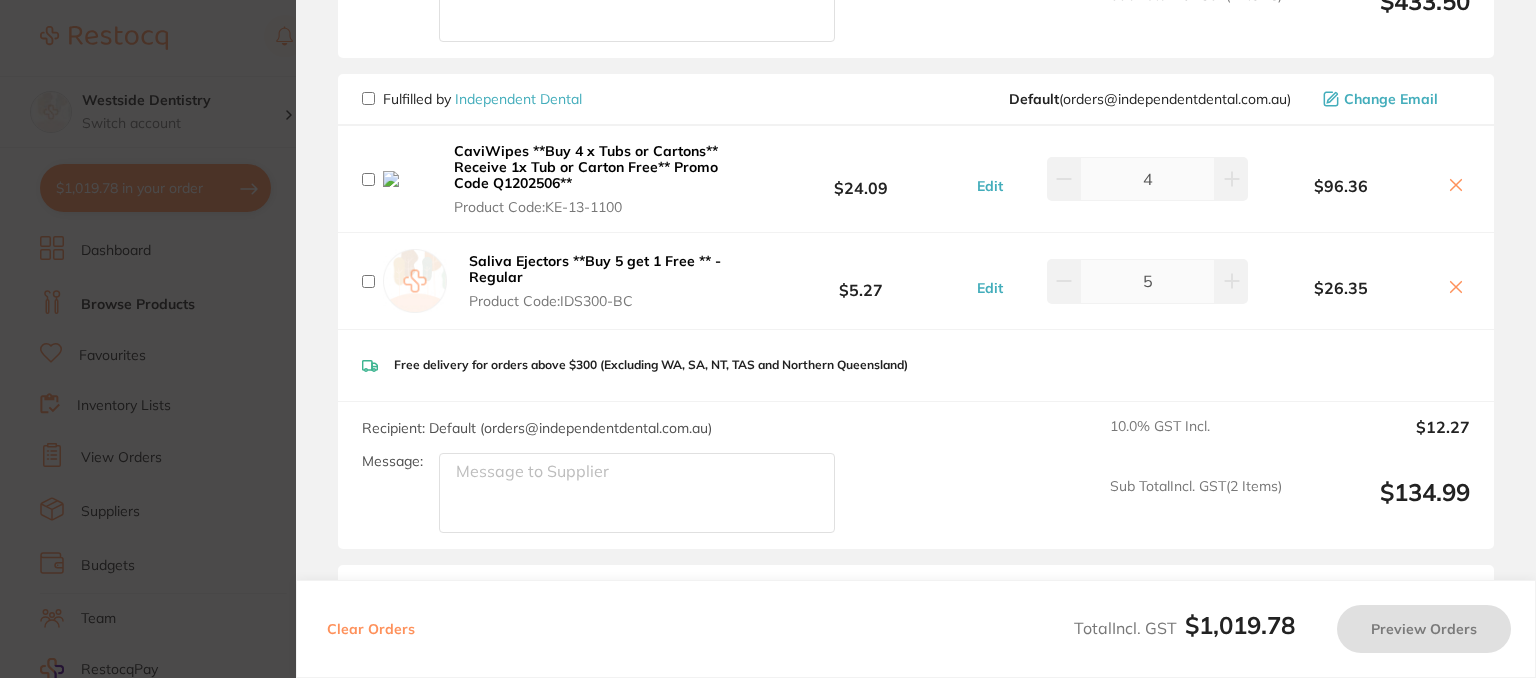 click 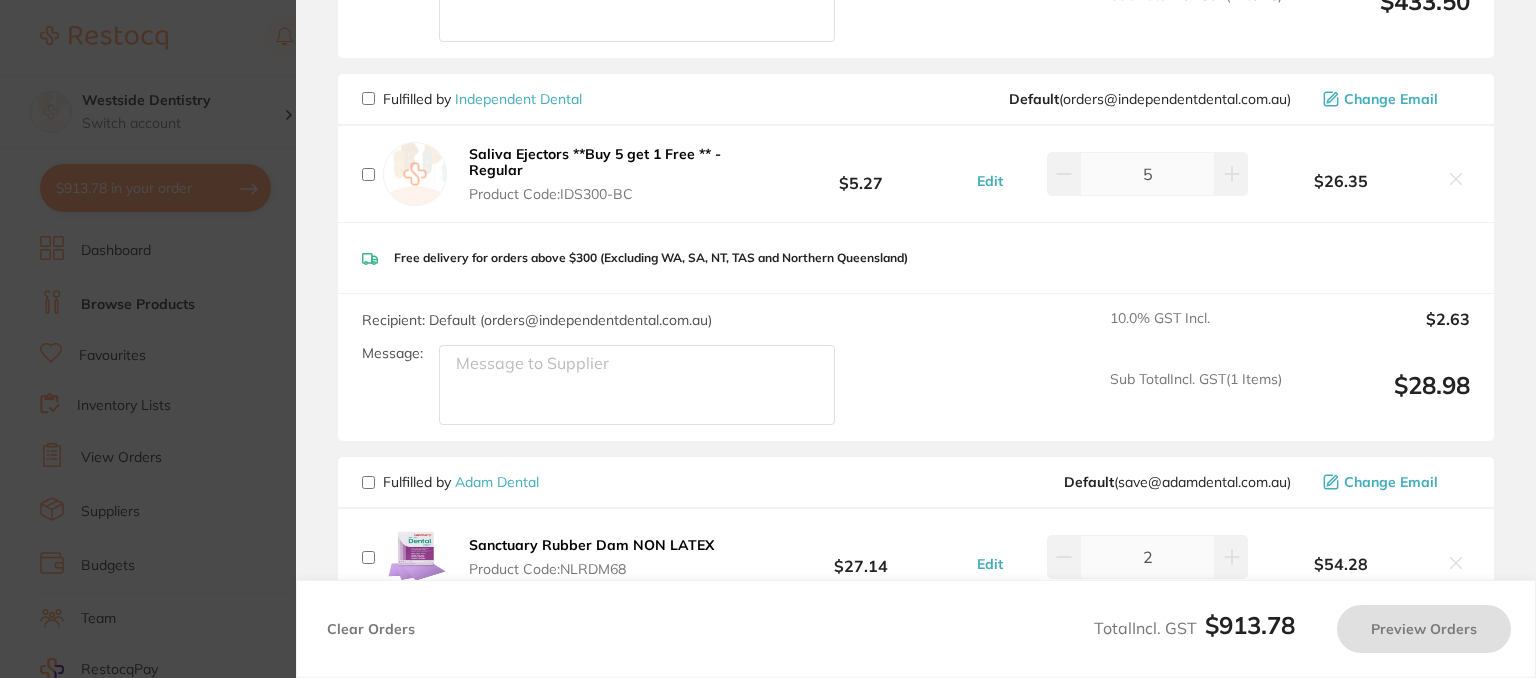 click at bounding box center [1456, 180] 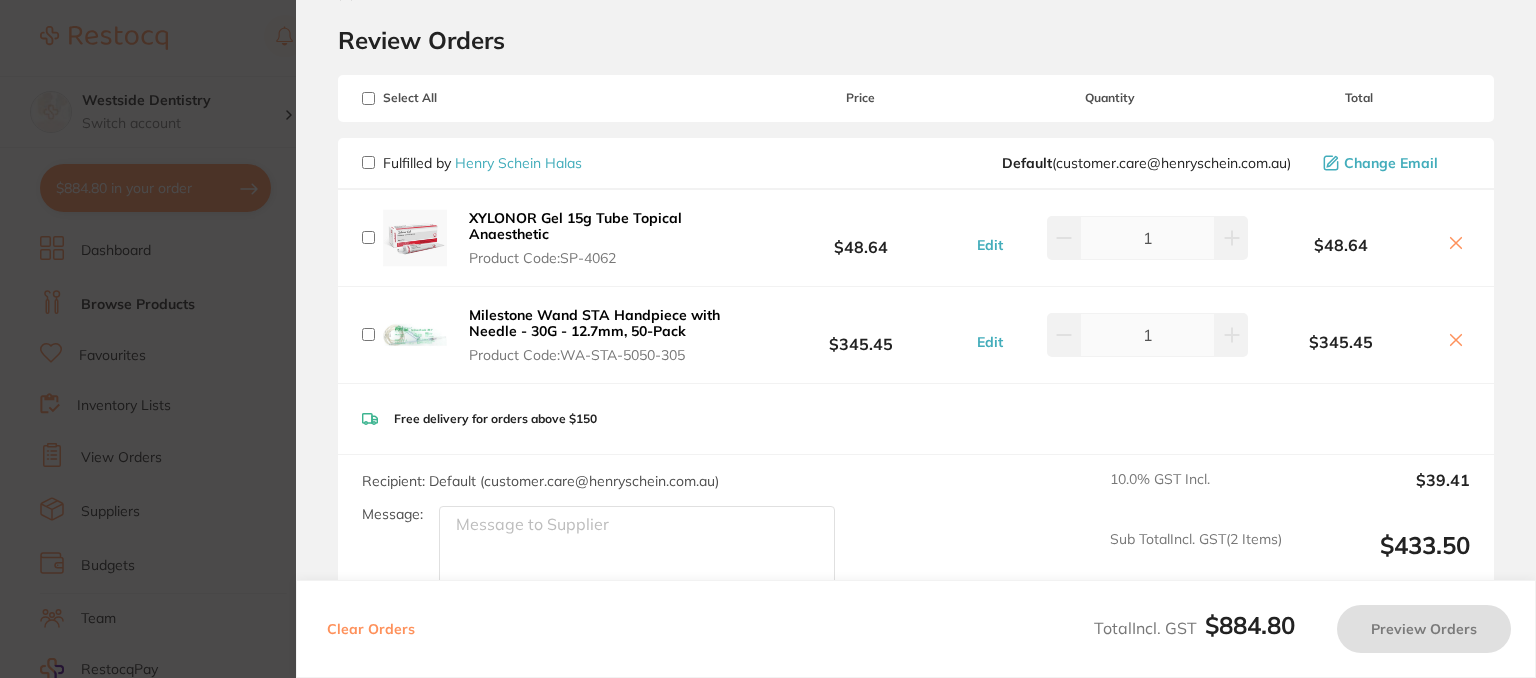 scroll, scrollTop: 0, scrollLeft: 0, axis: both 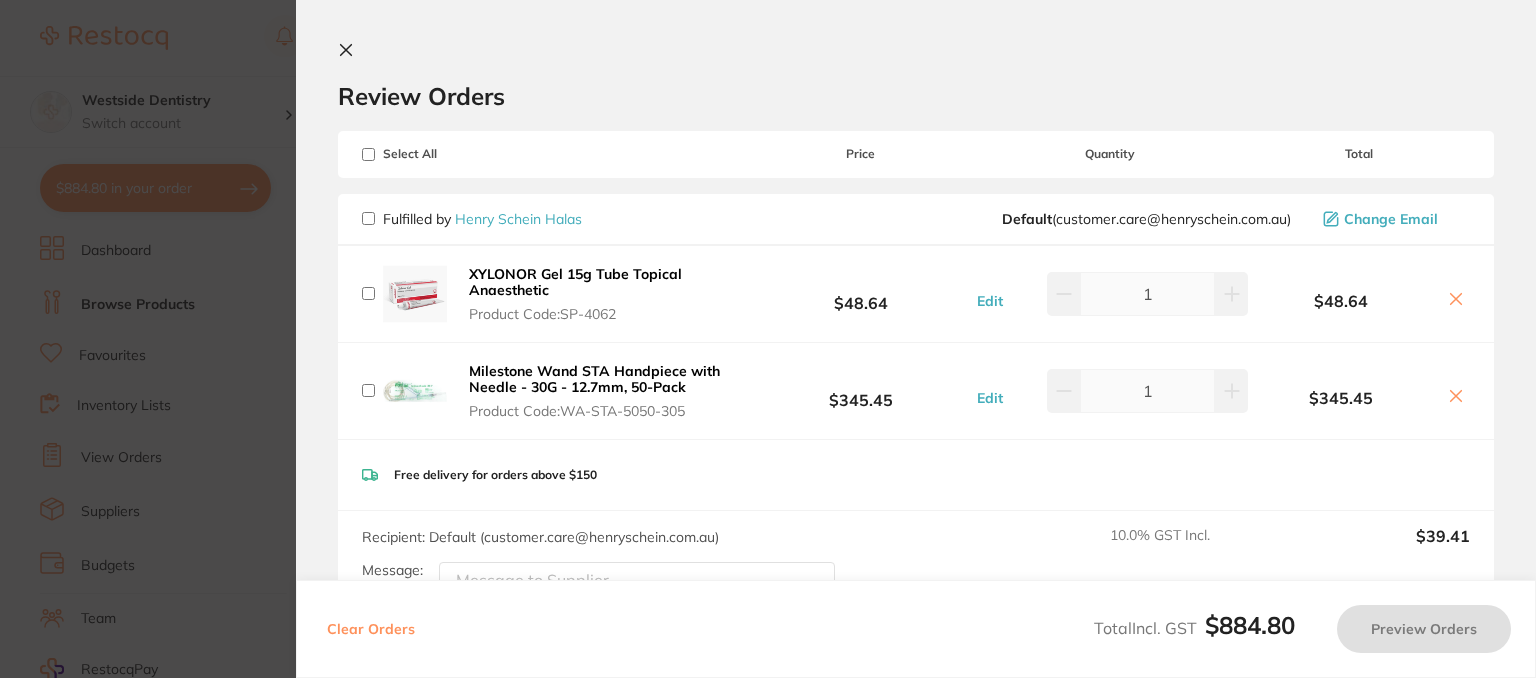 click 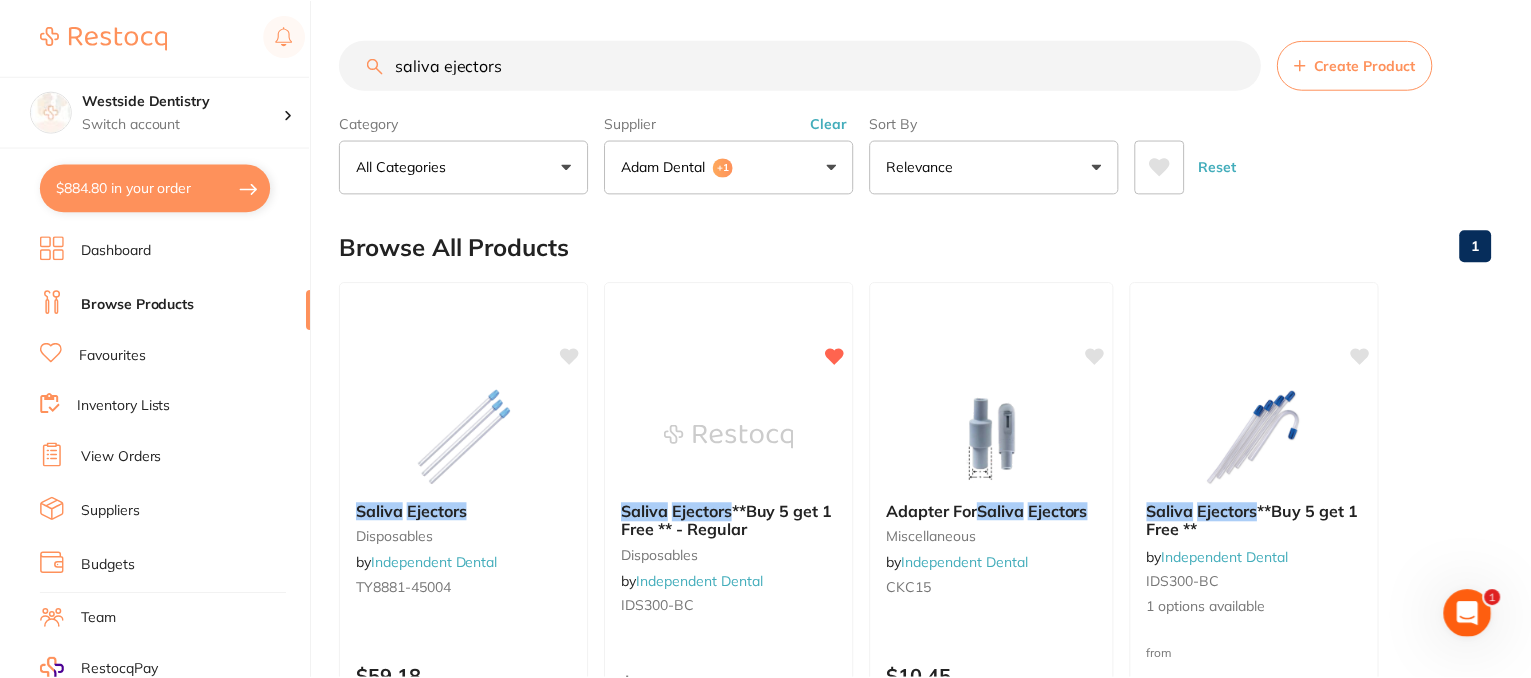 scroll, scrollTop: 900, scrollLeft: 0, axis: vertical 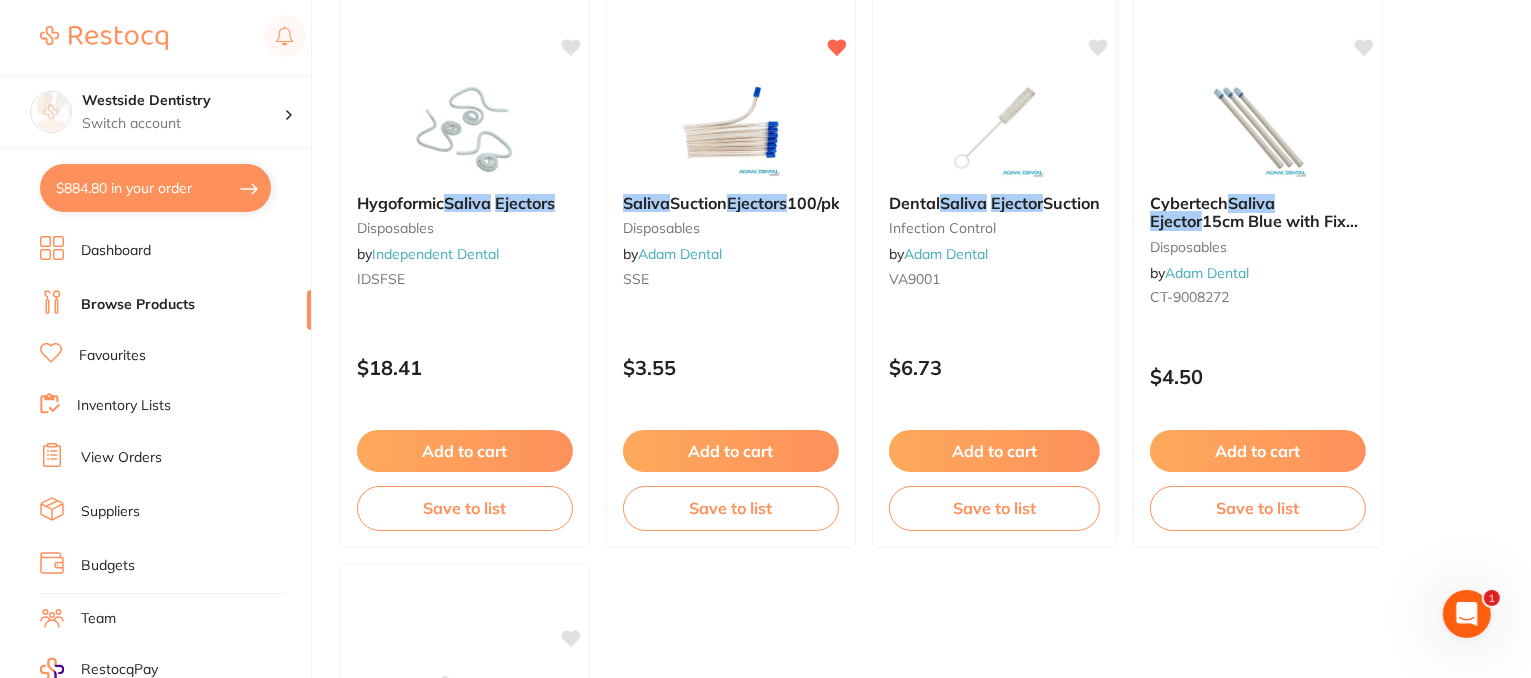drag, startPoint x: 110, startPoint y: 193, endPoint x: 545, endPoint y: 108, distance: 443.2268 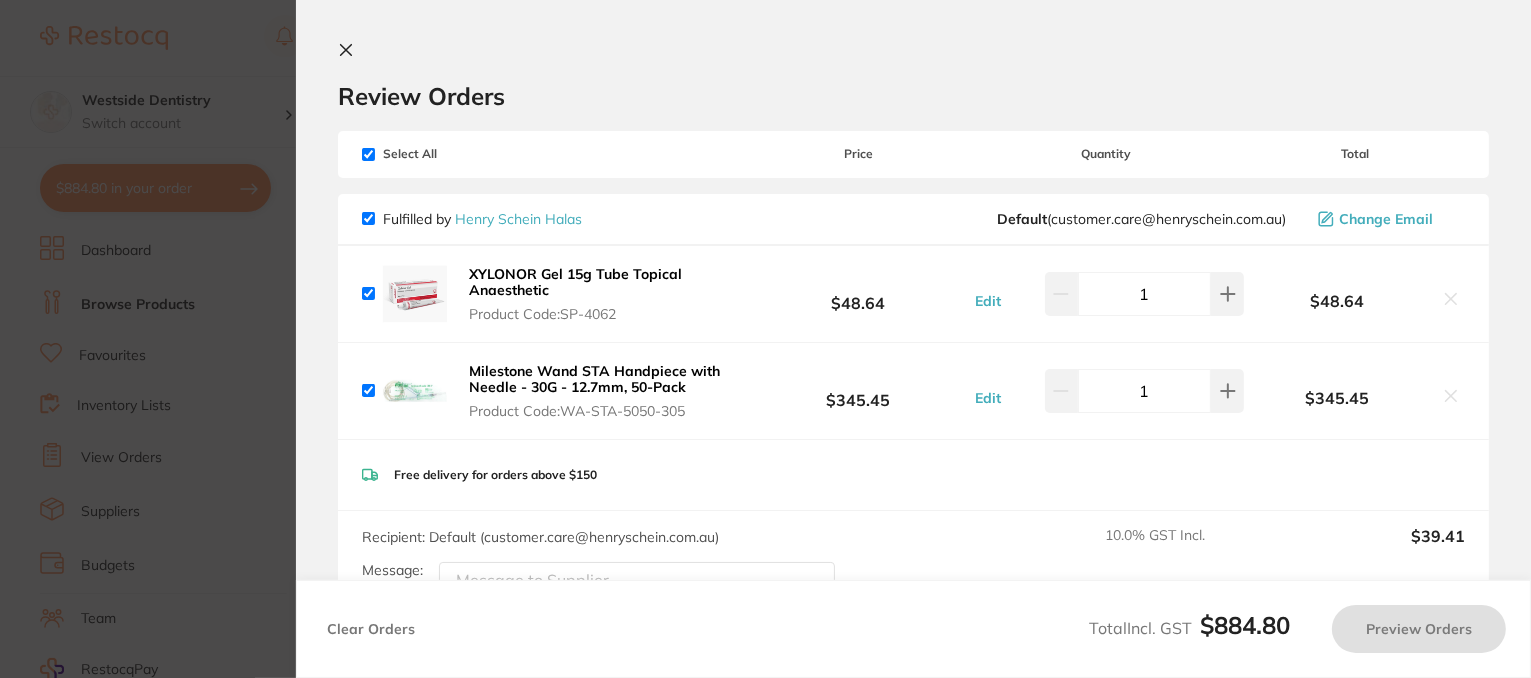 checkbox on "true" 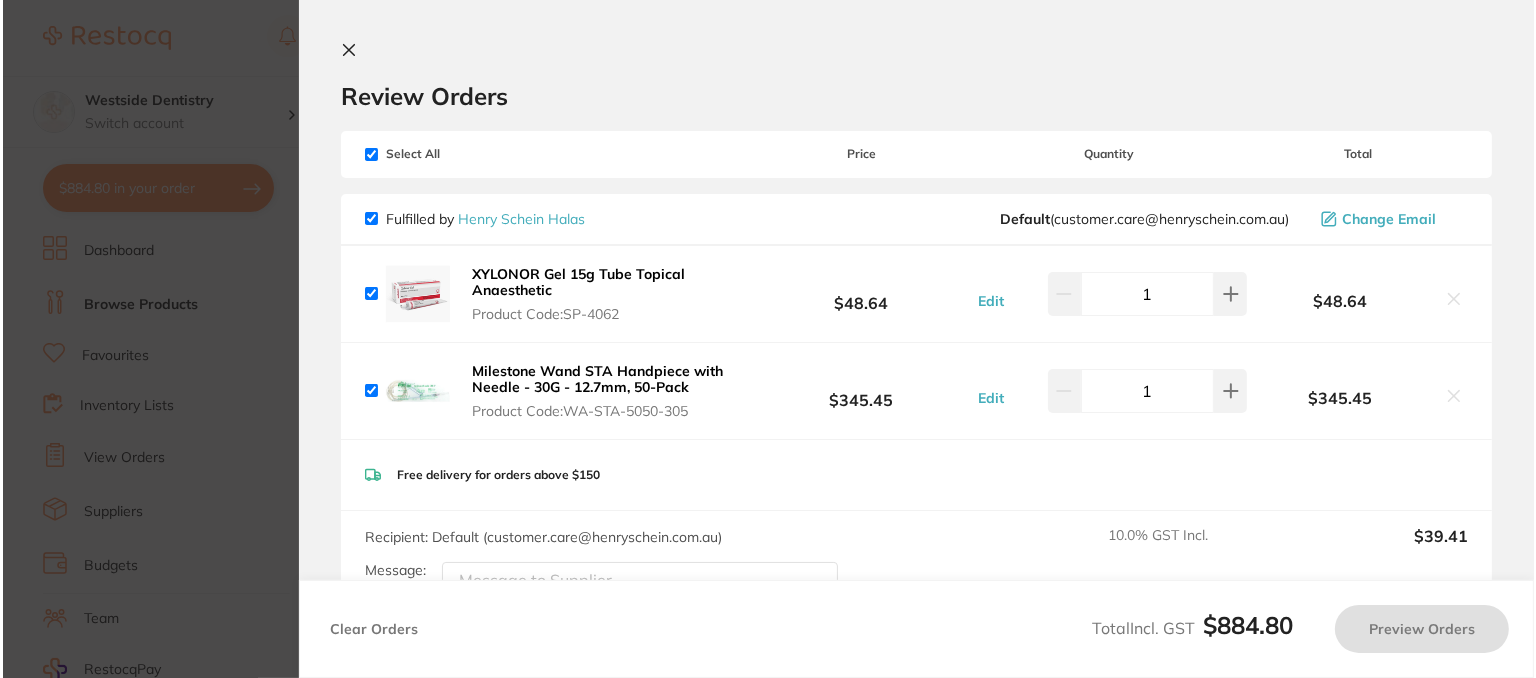 scroll, scrollTop: 0, scrollLeft: 0, axis: both 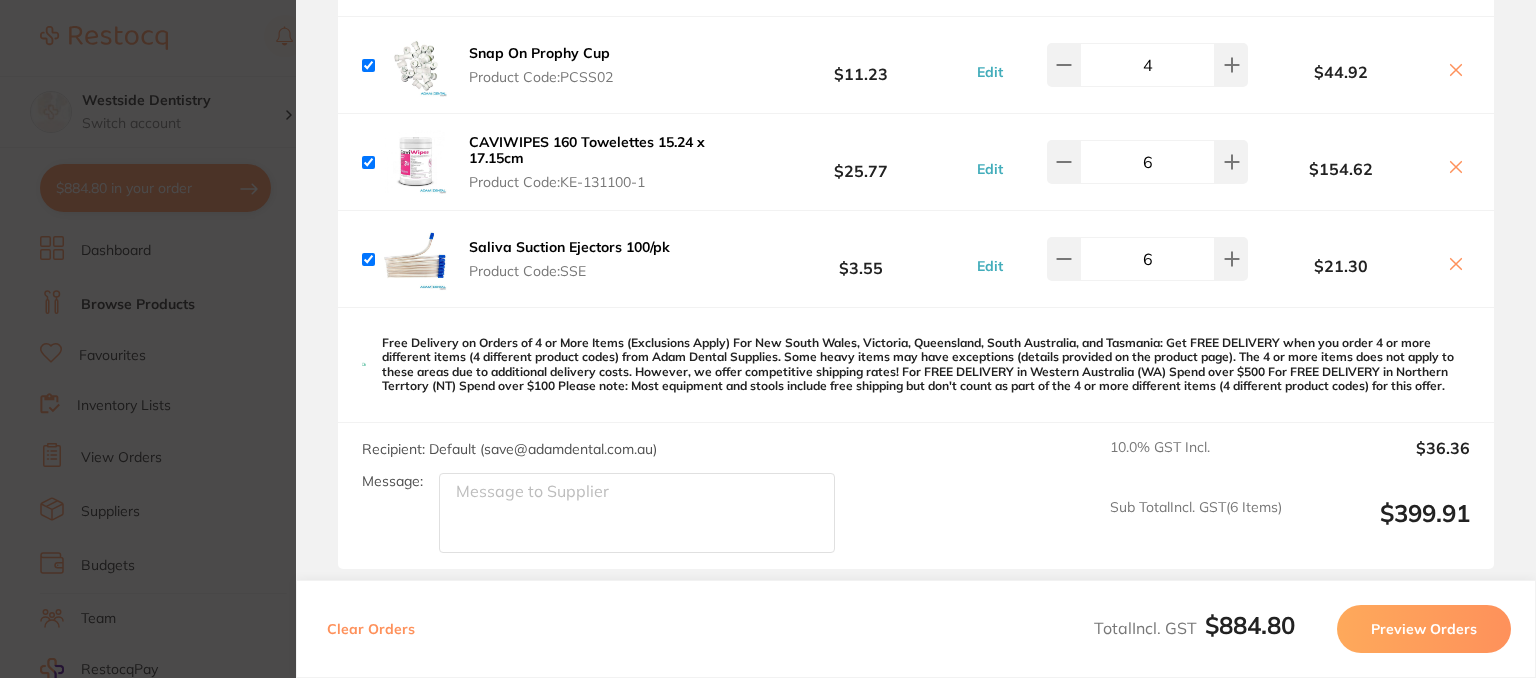 click on "Preview Orders" at bounding box center (1424, 629) 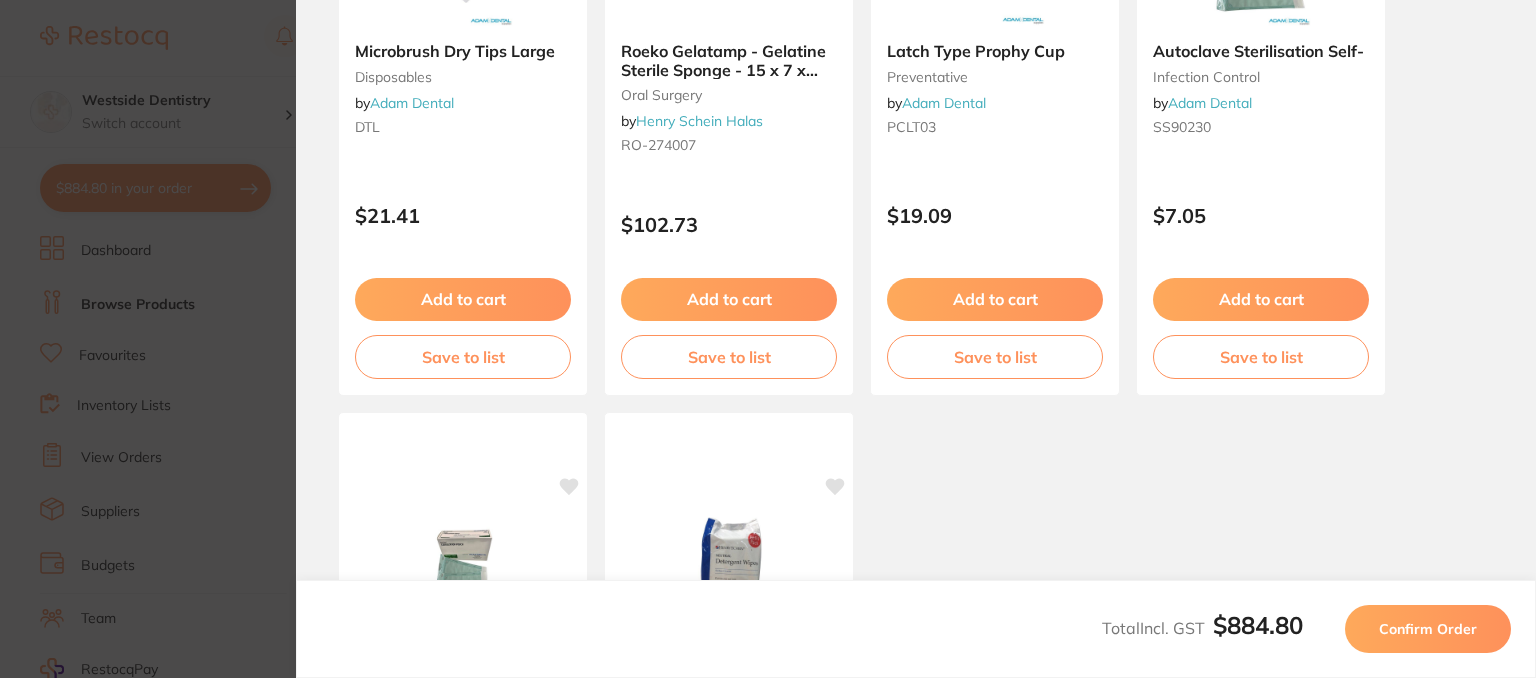 scroll, scrollTop: 0, scrollLeft: 0, axis: both 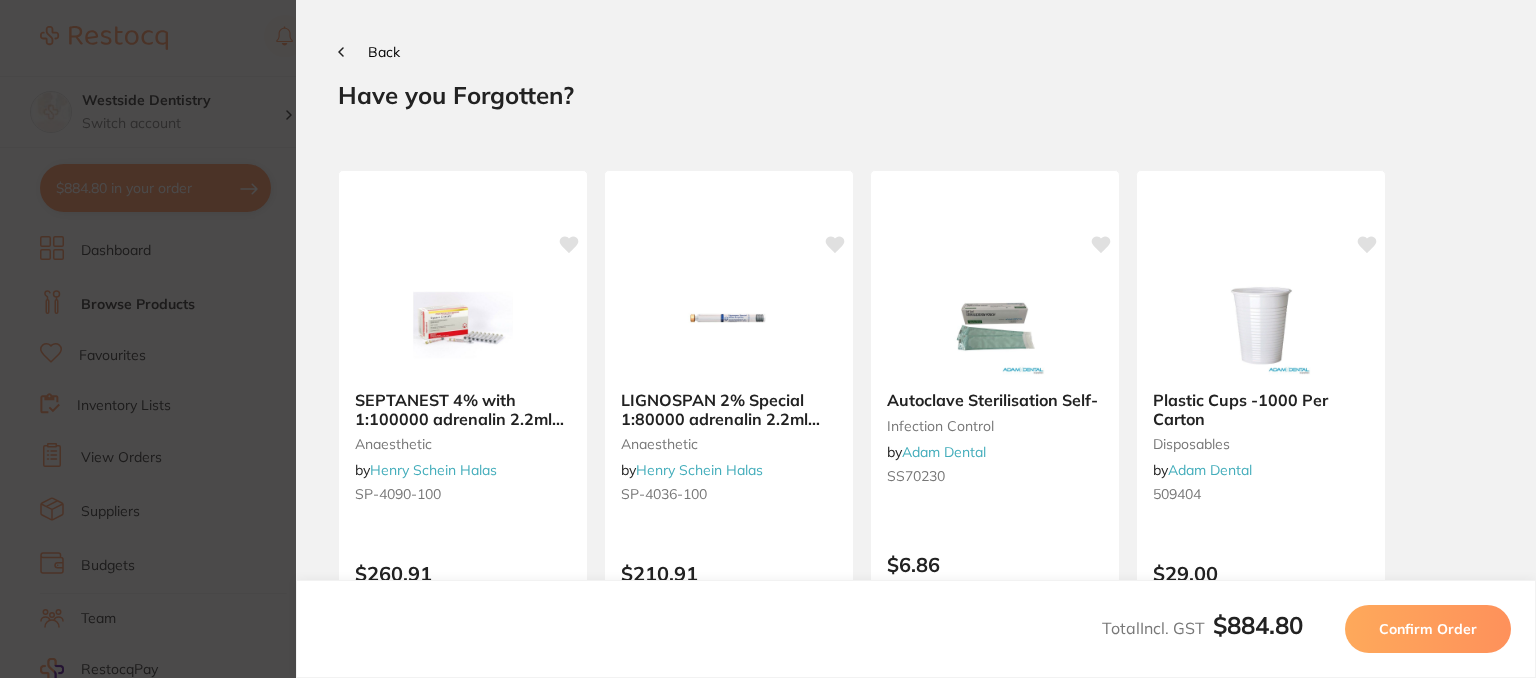 click on "Confirm Order" at bounding box center [1428, 629] 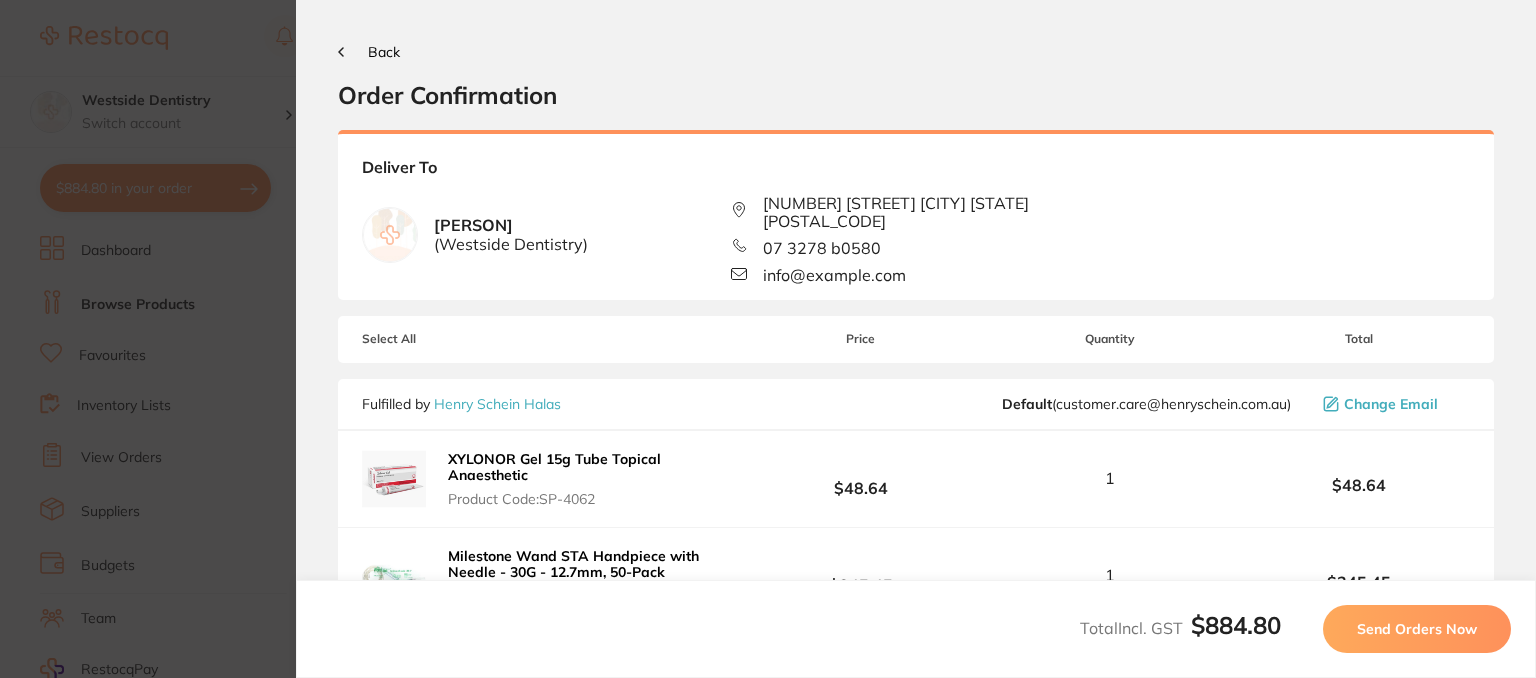 scroll, scrollTop: 0, scrollLeft: 0, axis: both 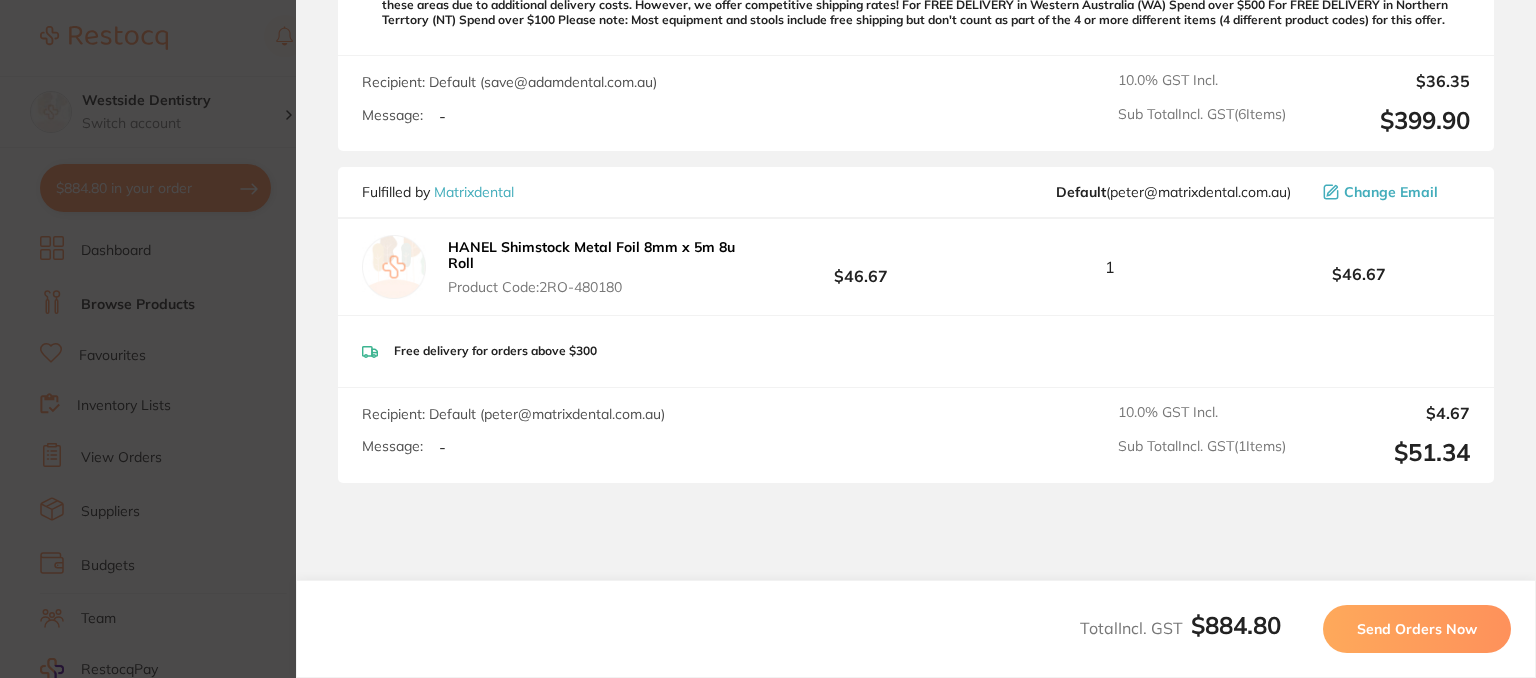 click on "Send Orders Now" at bounding box center (1417, 629) 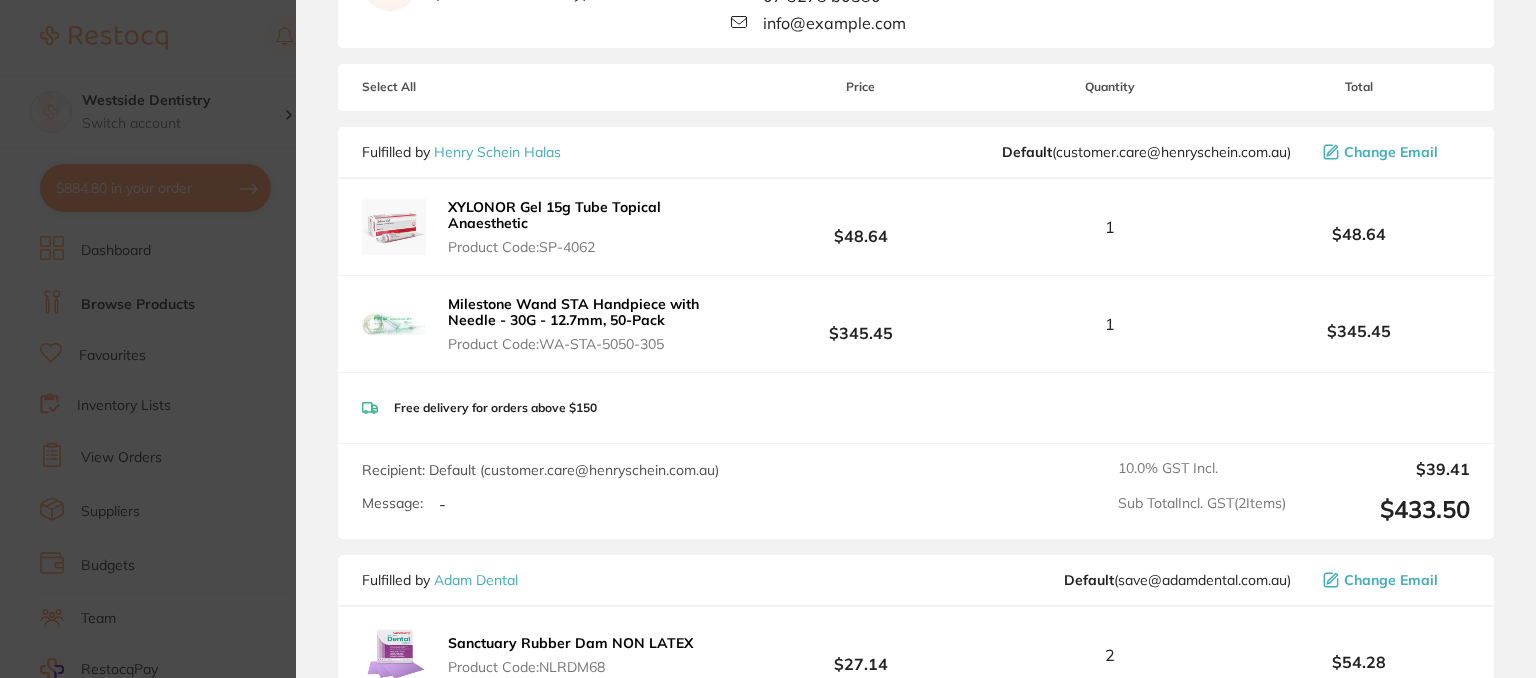 scroll, scrollTop: 40, scrollLeft: 0, axis: vertical 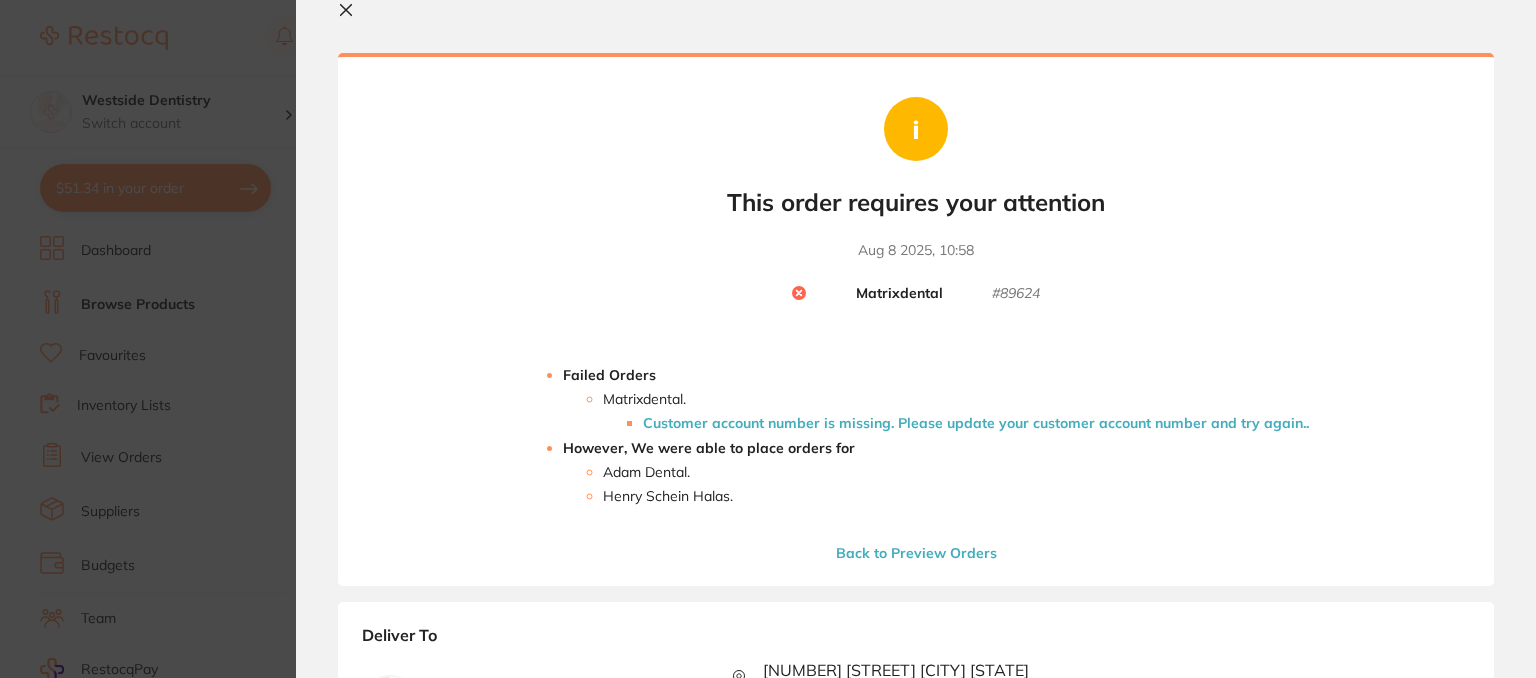 click 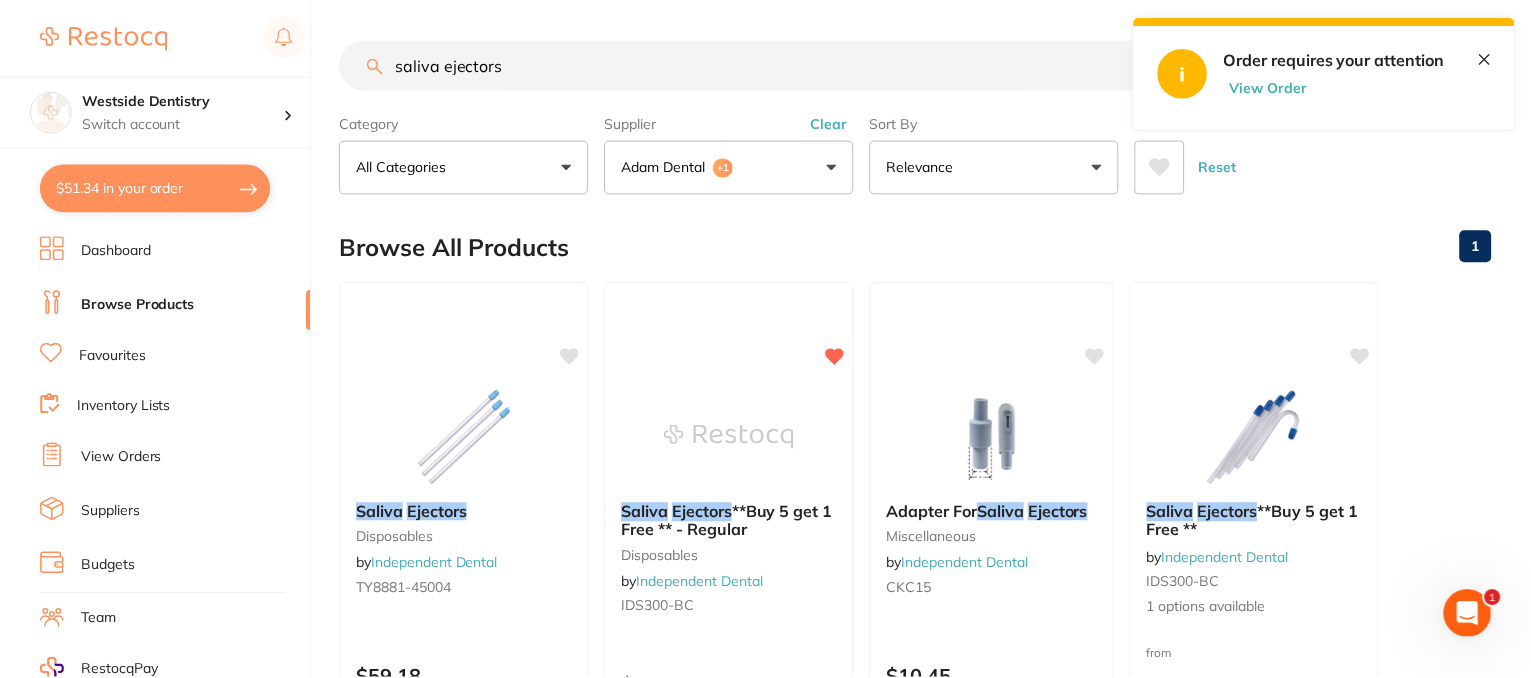 scroll, scrollTop: 900, scrollLeft: 0, axis: vertical 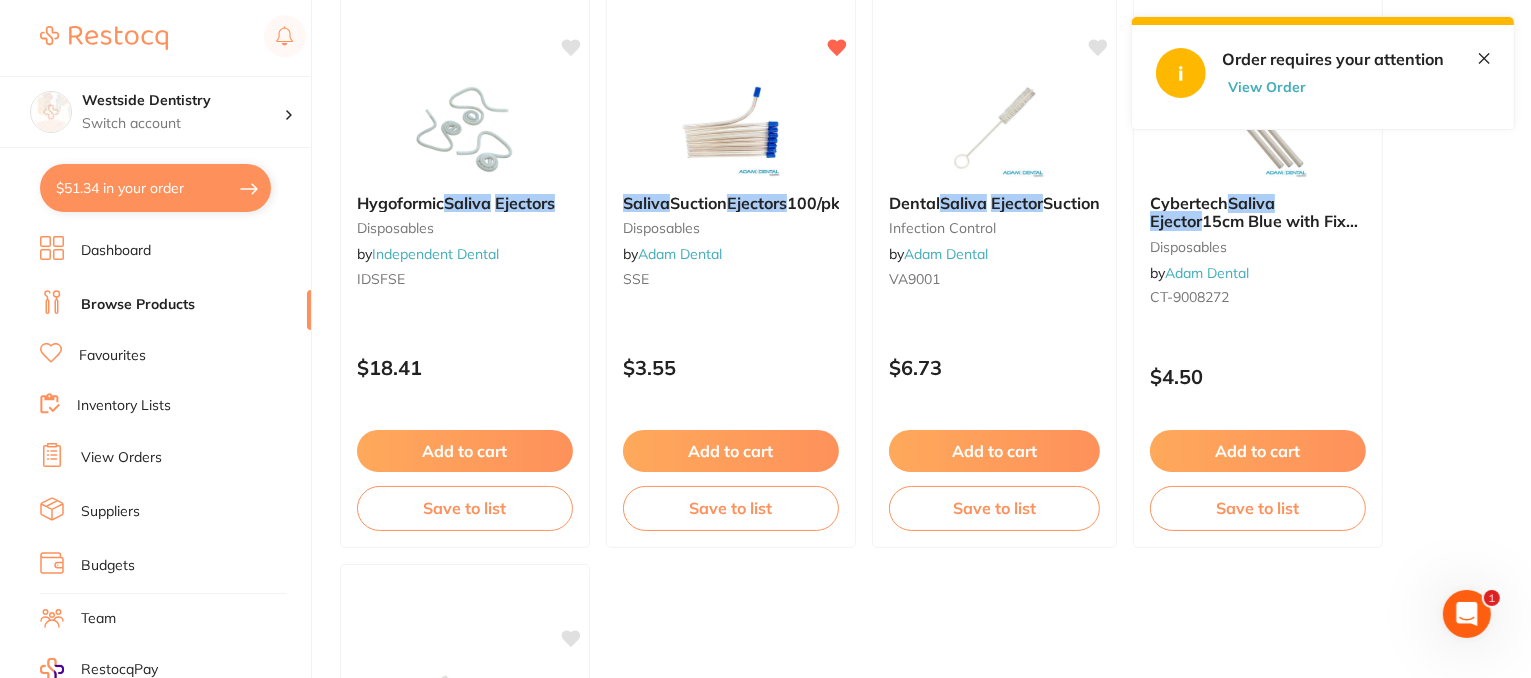 click on "View Orders" at bounding box center [121, 458] 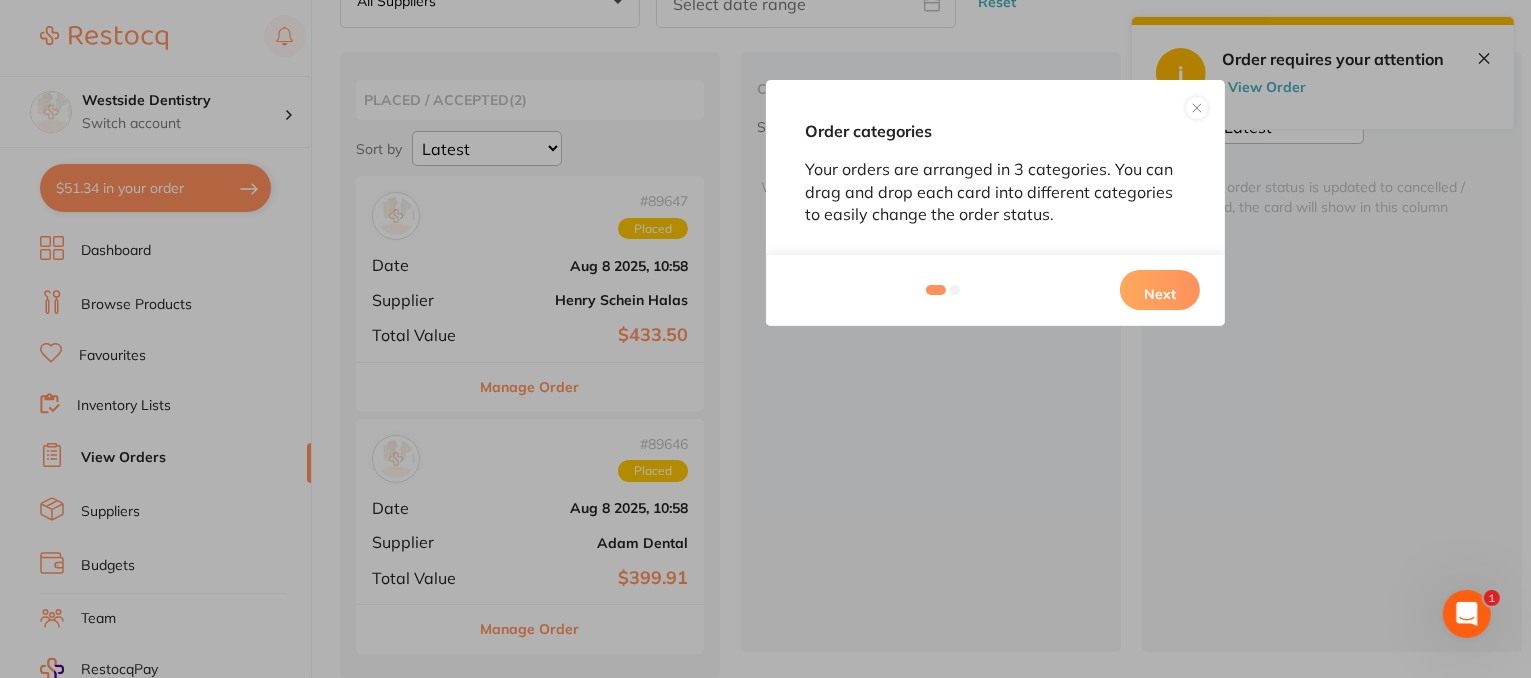 scroll, scrollTop: 0, scrollLeft: 0, axis: both 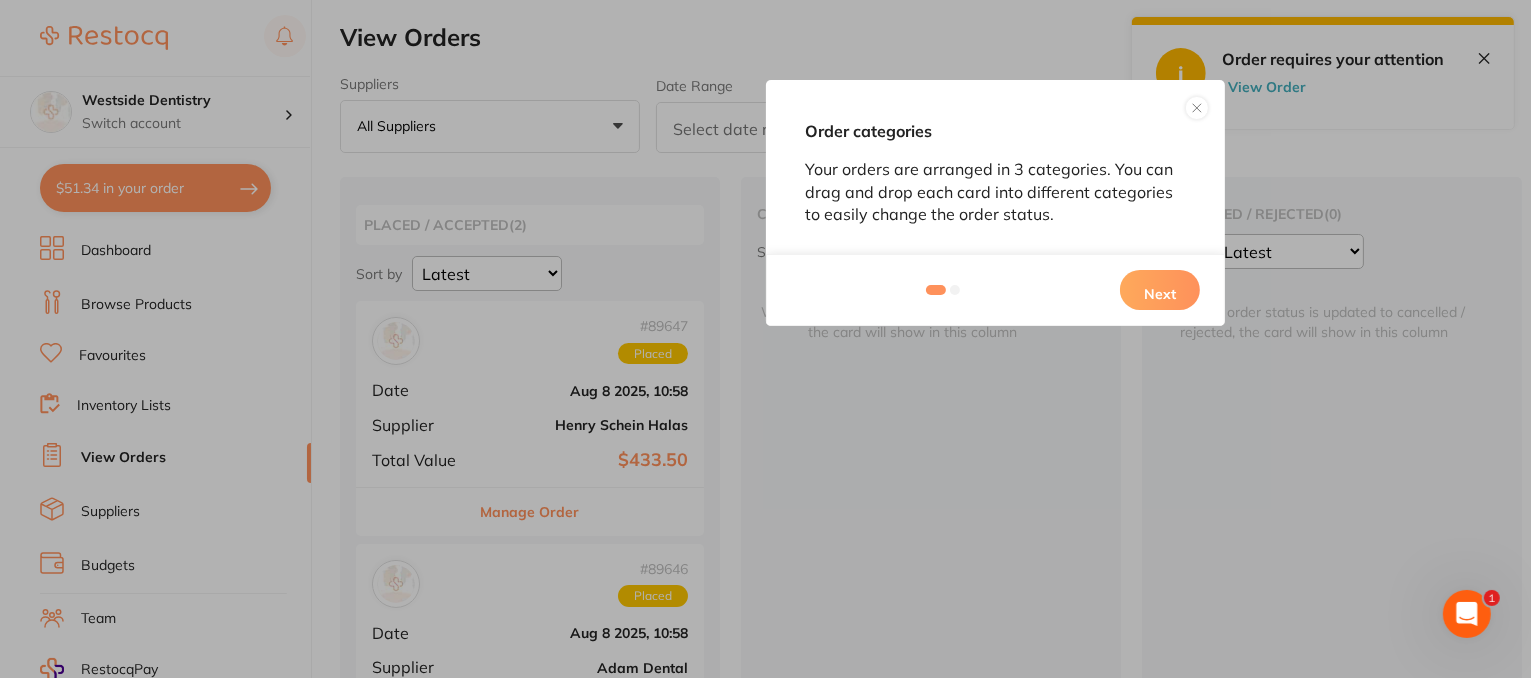click at bounding box center [1197, 108] 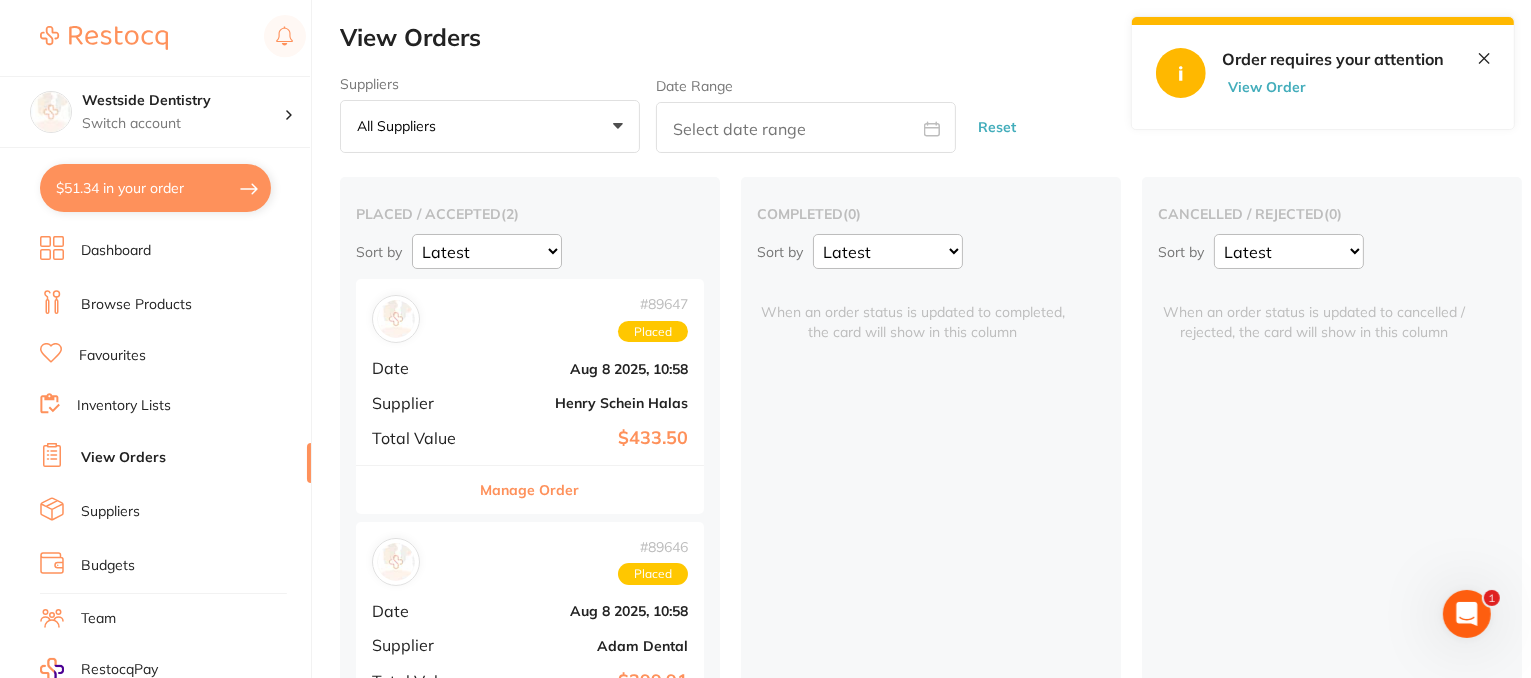 click on "Favourites" at bounding box center (112, 356) 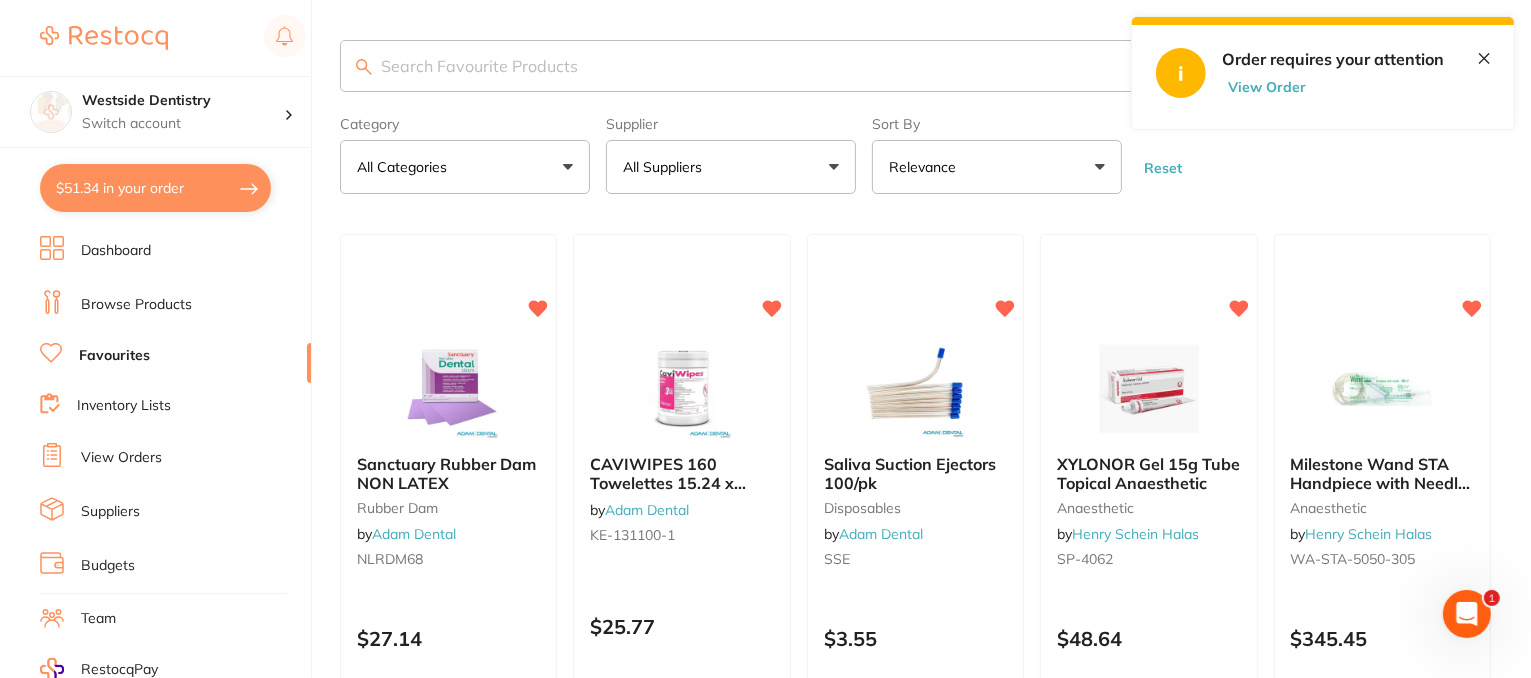 scroll, scrollTop: 0, scrollLeft: 0, axis: both 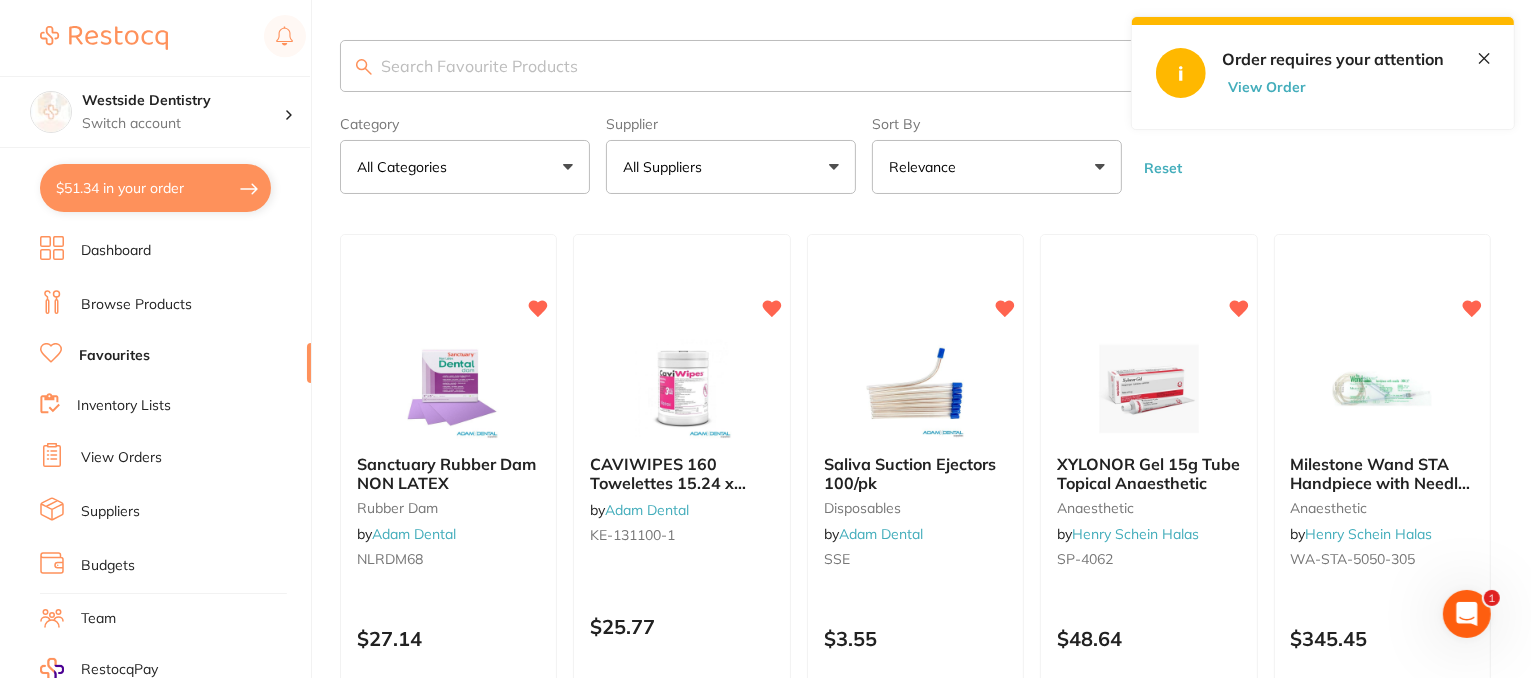 click on "View Orders" at bounding box center (121, 458) 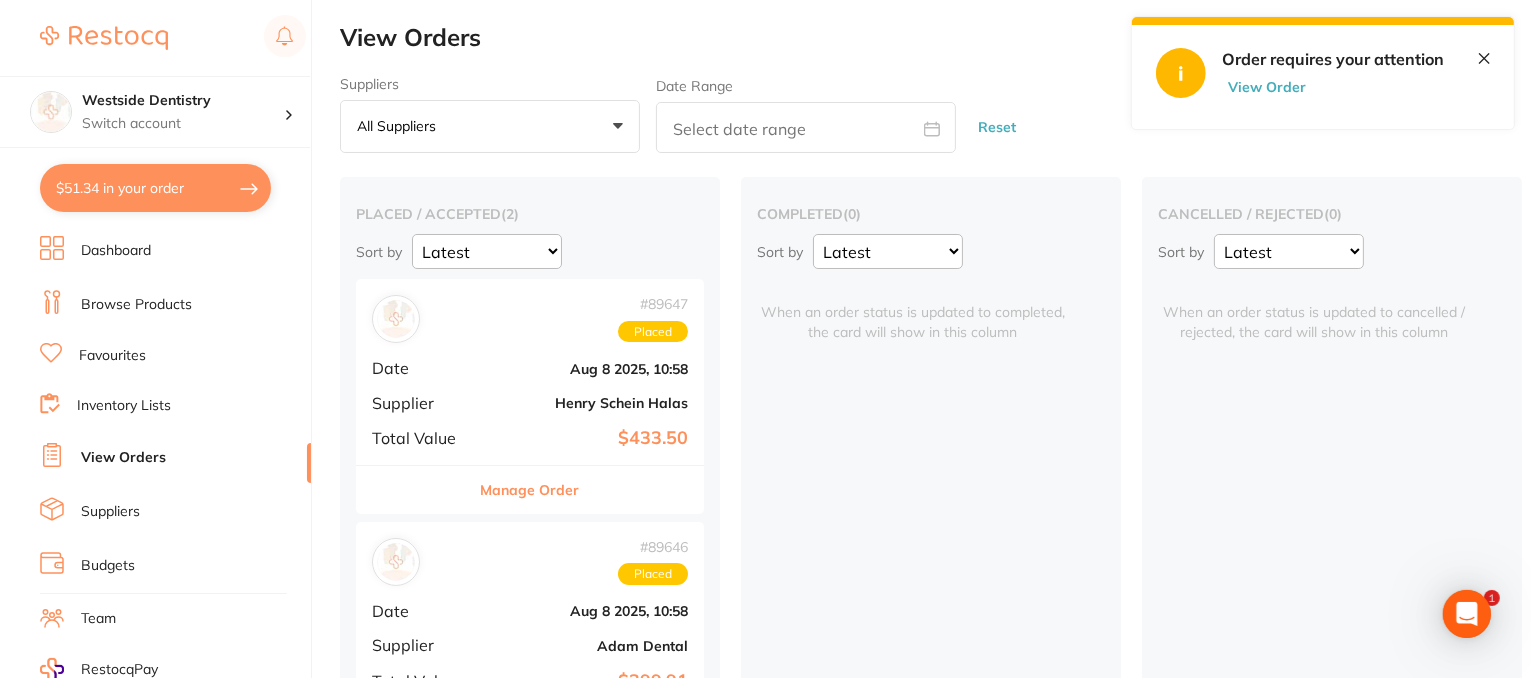 scroll, scrollTop: 0, scrollLeft: 0, axis: both 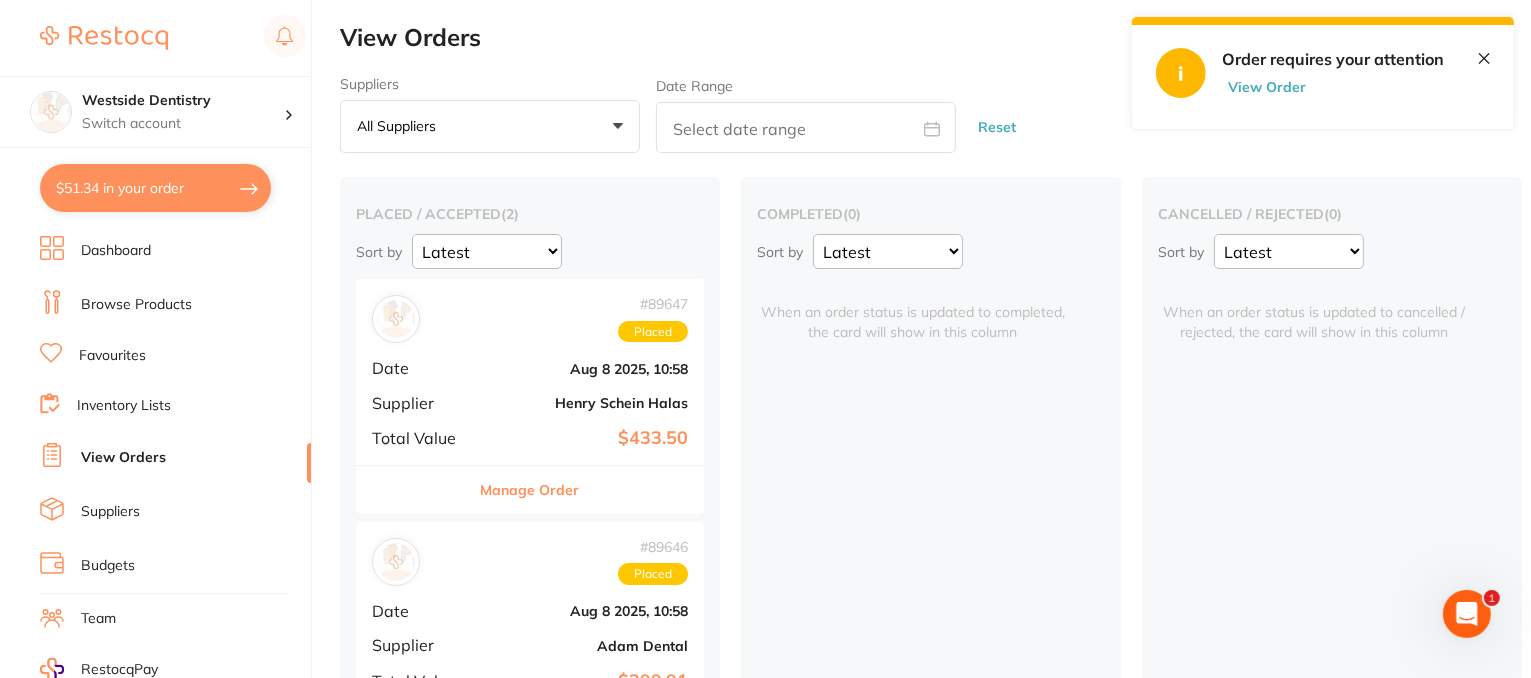 click on "✕" at bounding box center (1484, 58) 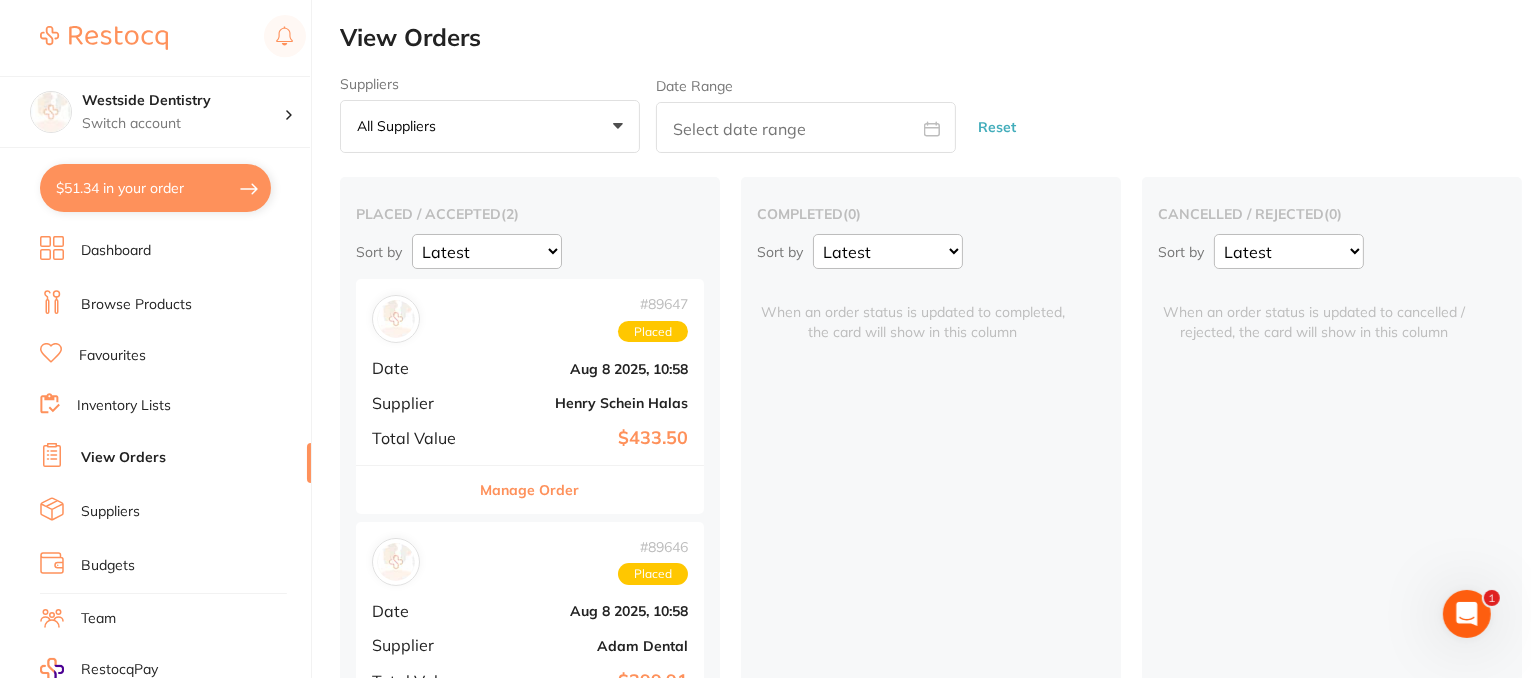 click on "Suppliers" at bounding box center [110, 512] 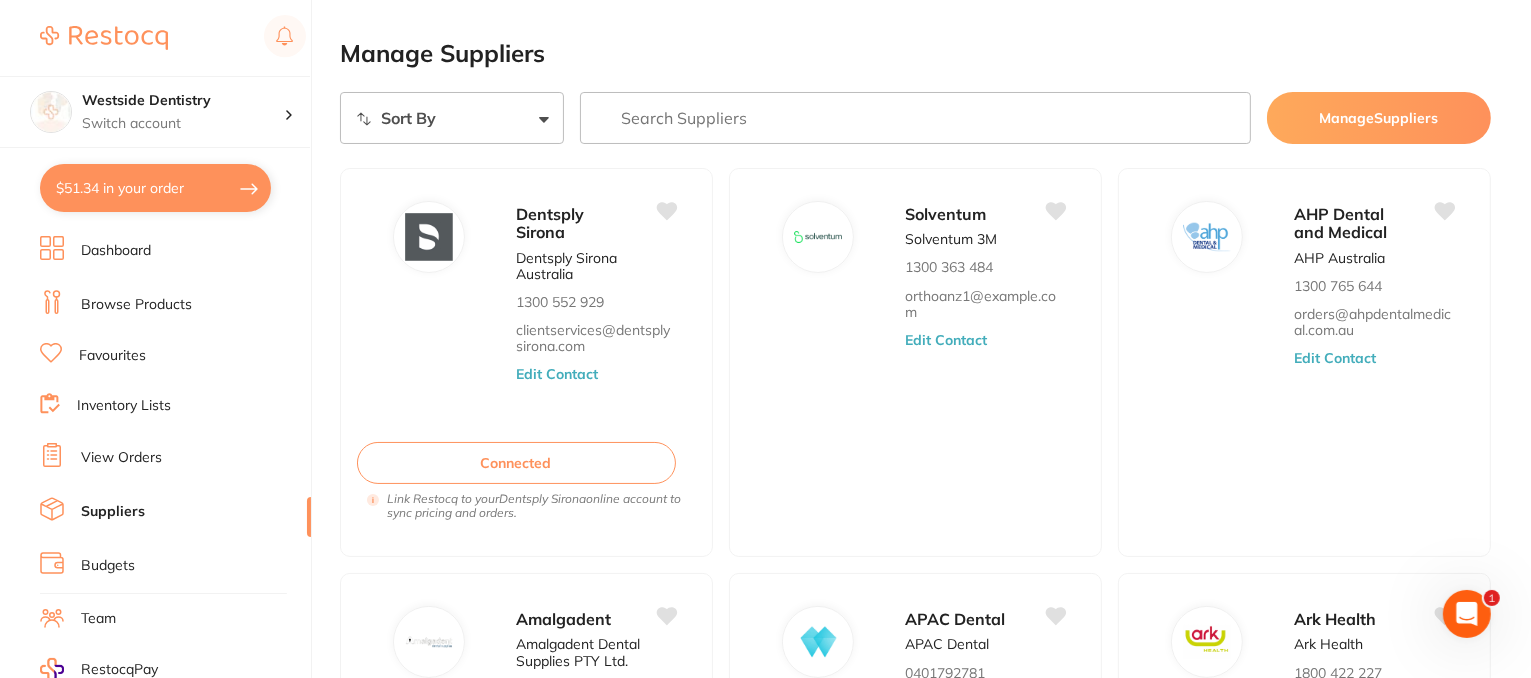 scroll, scrollTop: 0, scrollLeft: 0, axis: both 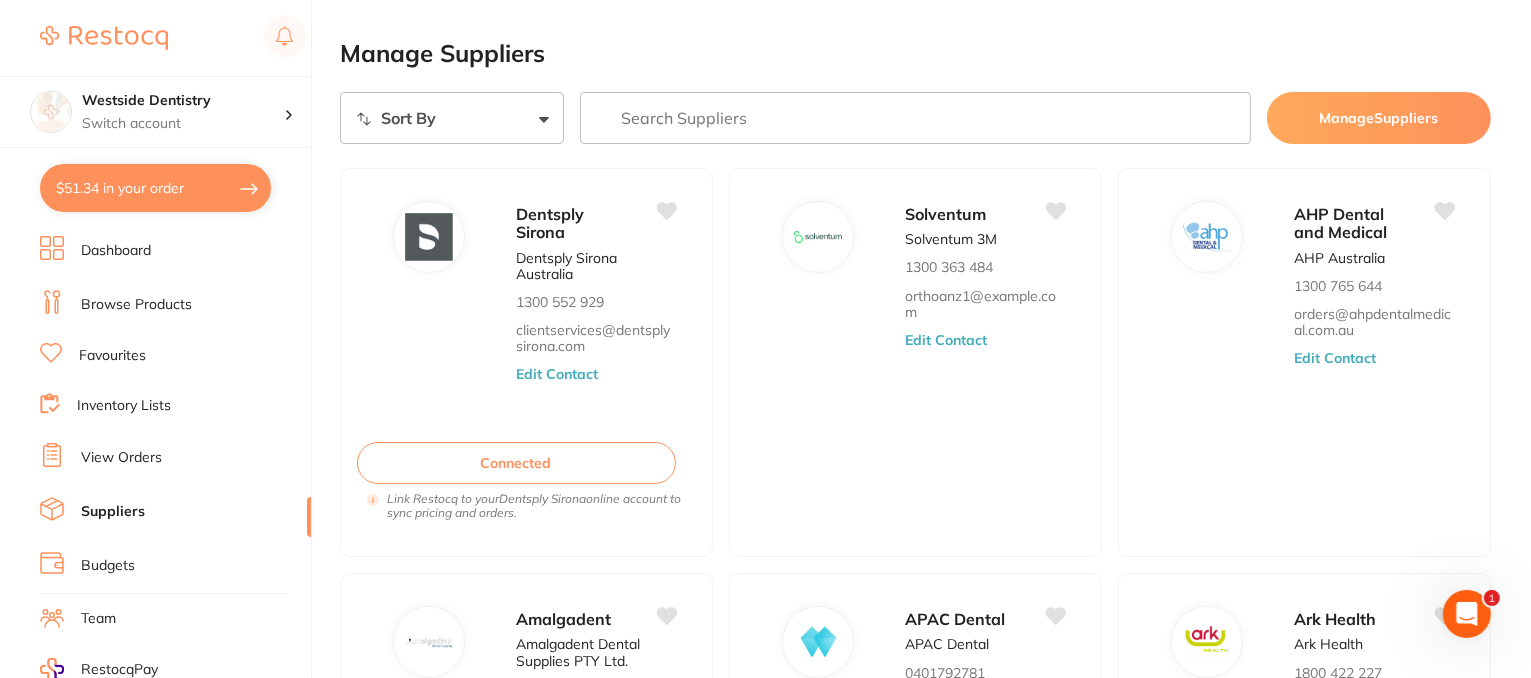 click on "View Orders" at bounding box center [121, 458] 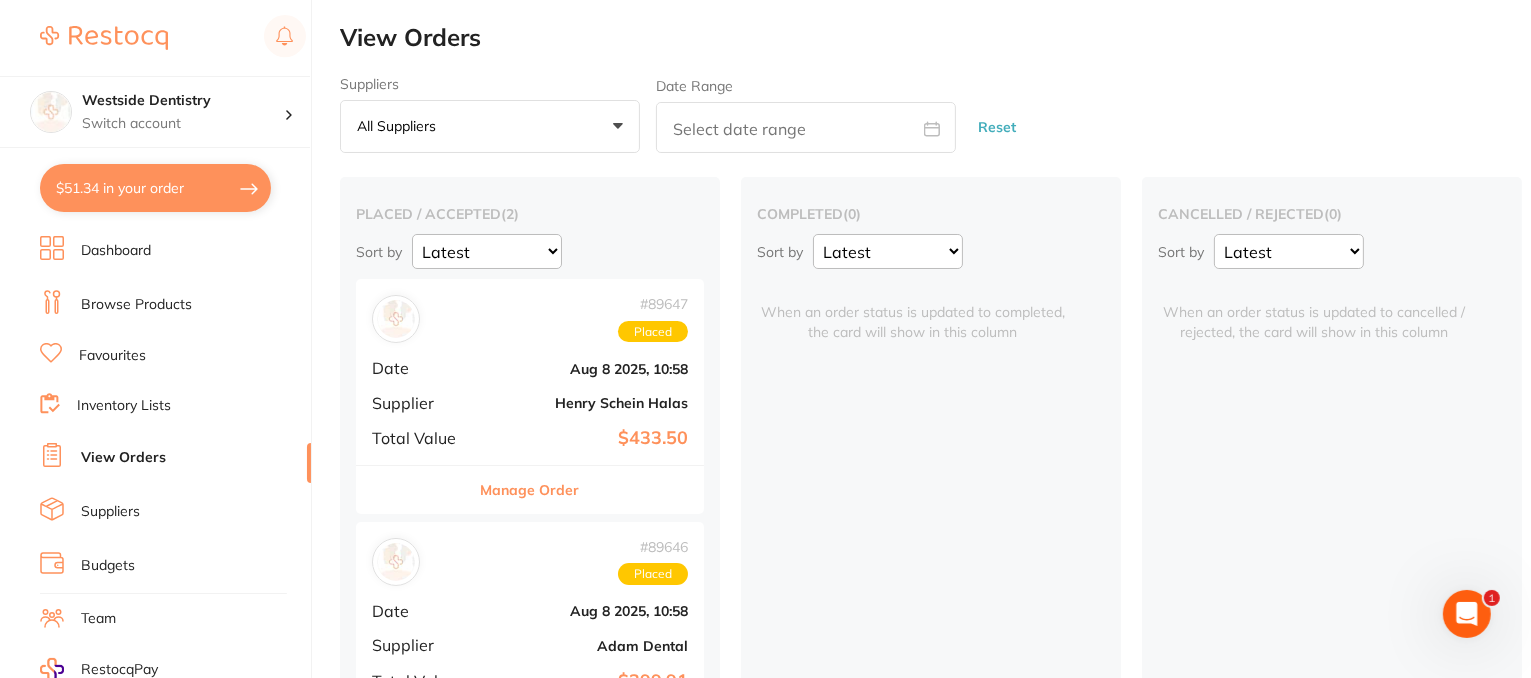 scroll, scrollTop: 0, scrollLeft: 0, axis: both 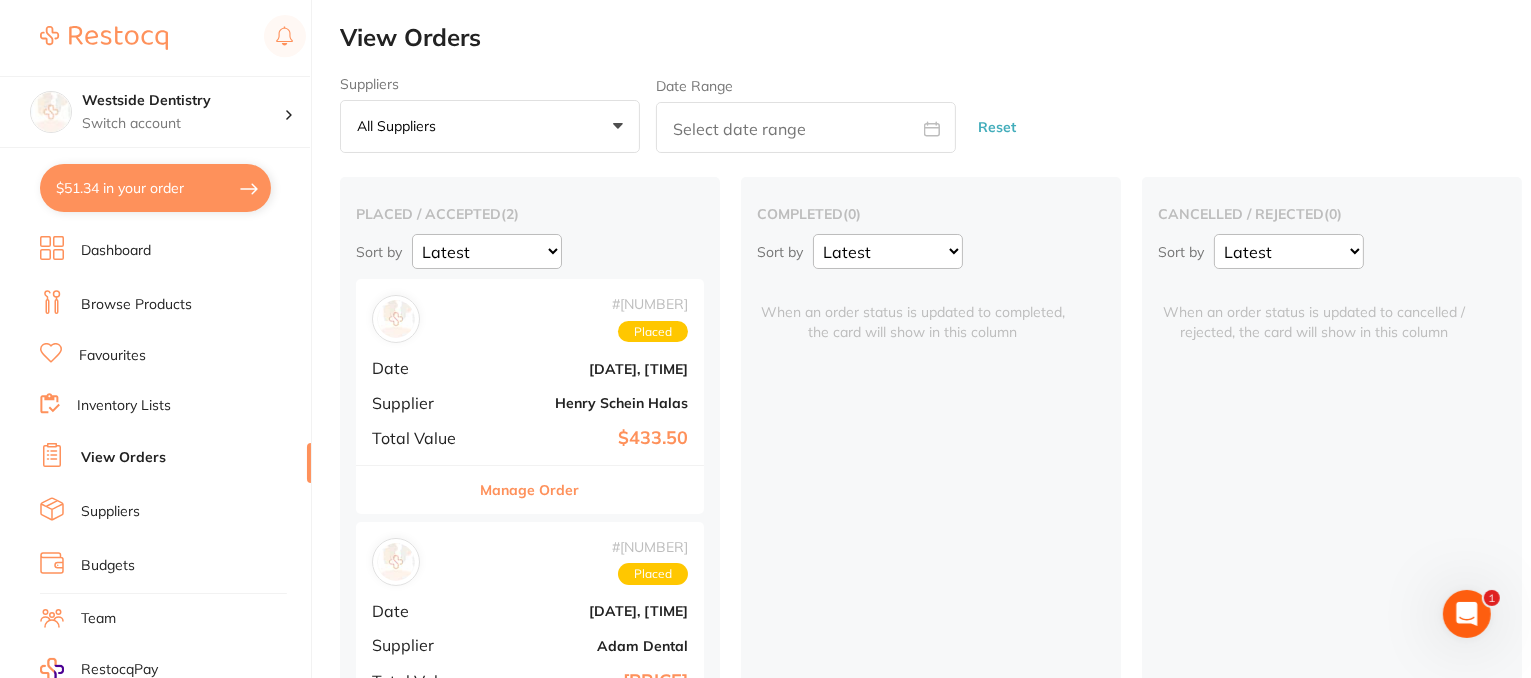 click on "Manage Order" at bounding box center (530, 490) 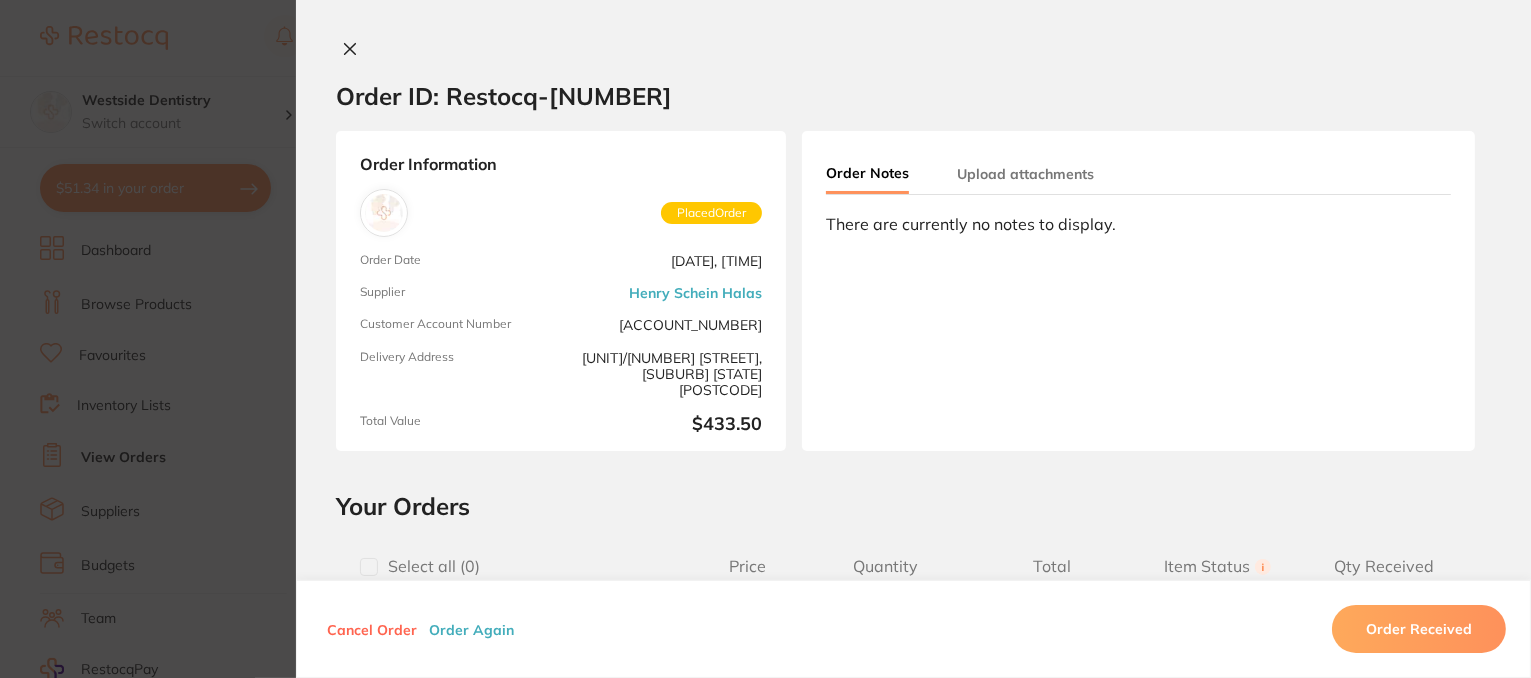 scroll, scrollTop: 500, scrollLeft: 0, axis: vertical 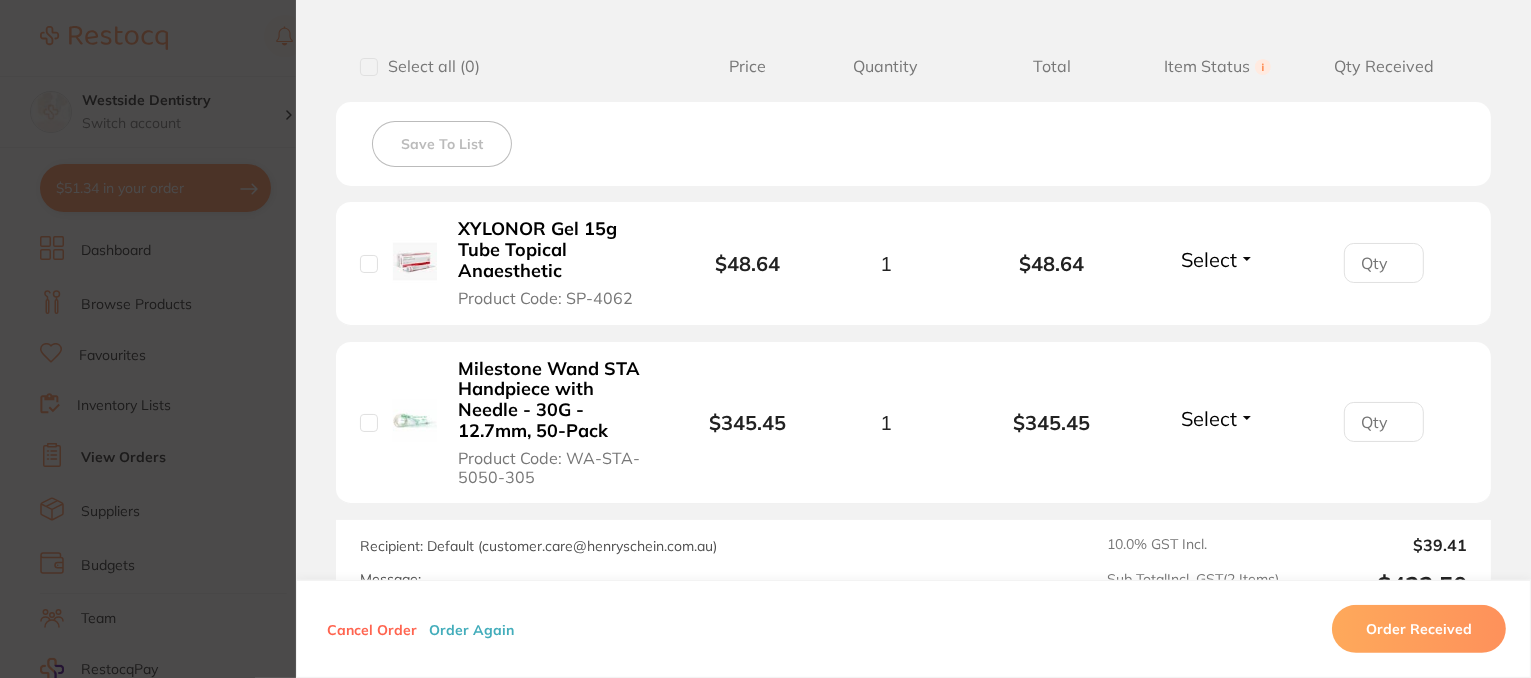click on "Select" at bounding box center [1218, 259] 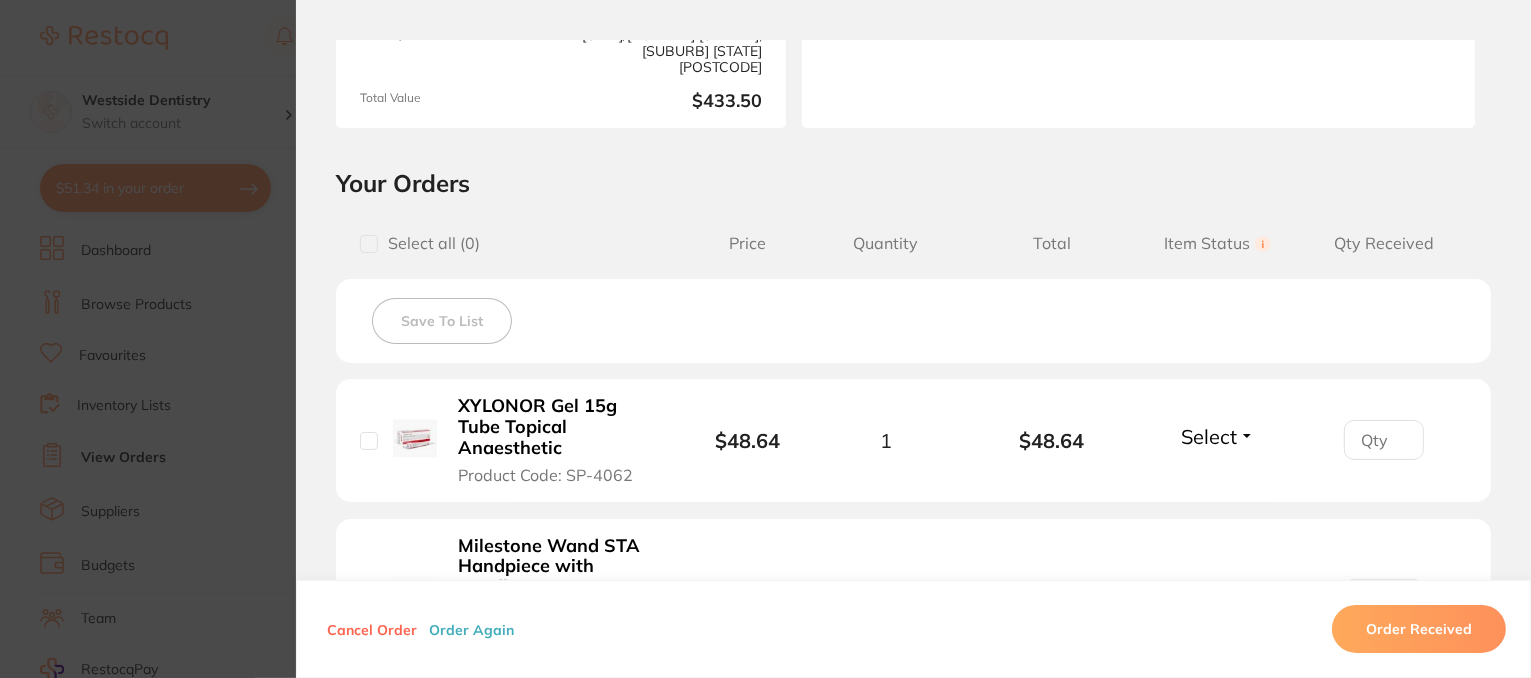 scroll, scrollTop: 334, scrollLeft: 0, axis: vertical 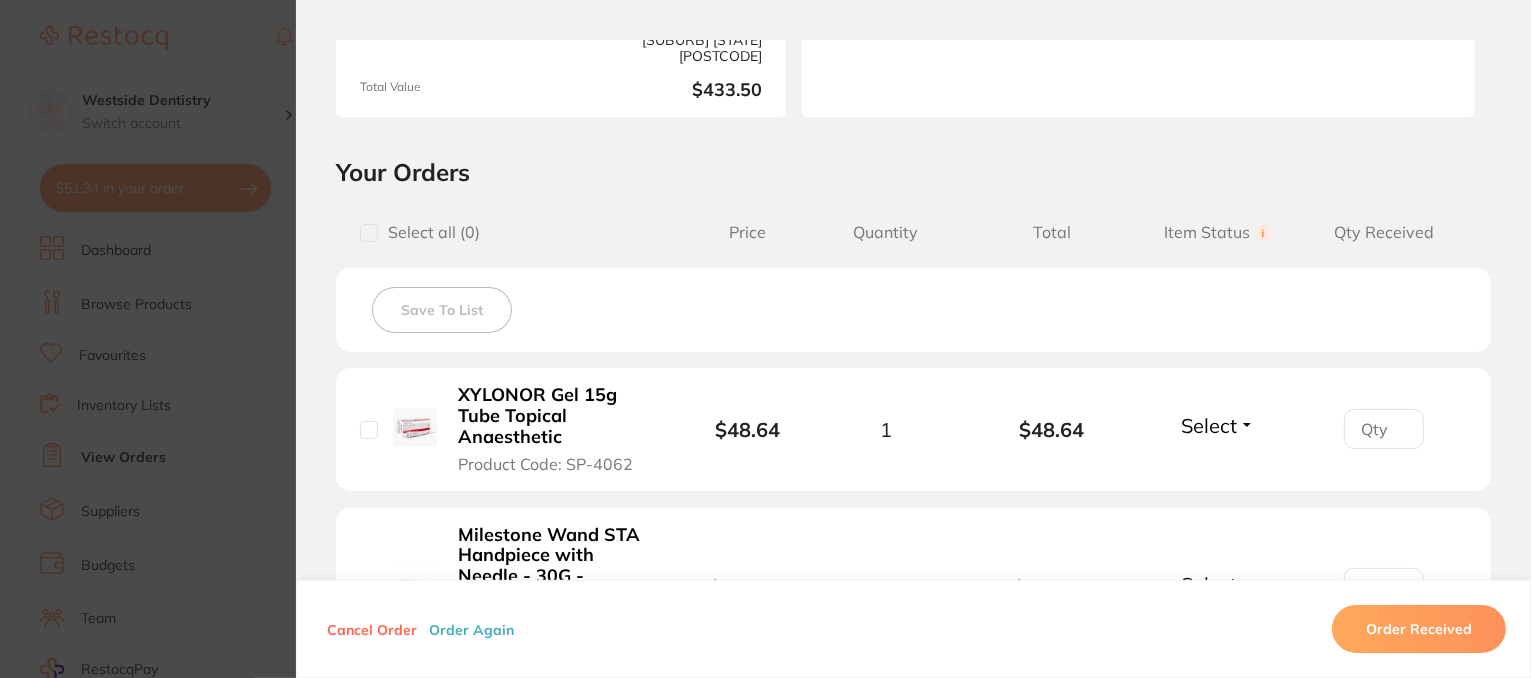 click on "Select" at bounding box center [1218, 425] 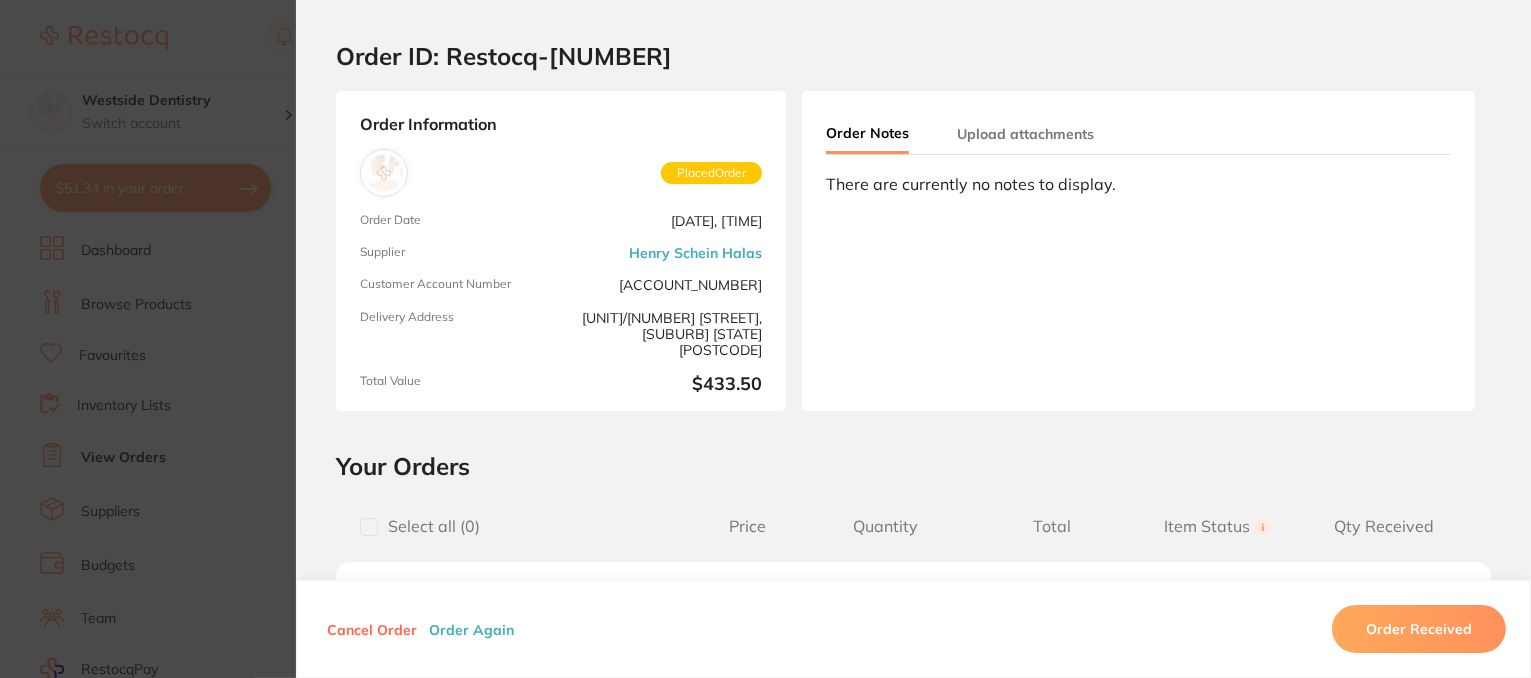 scroll, scrollTop: 0, scrollLeft: 0, axis: both 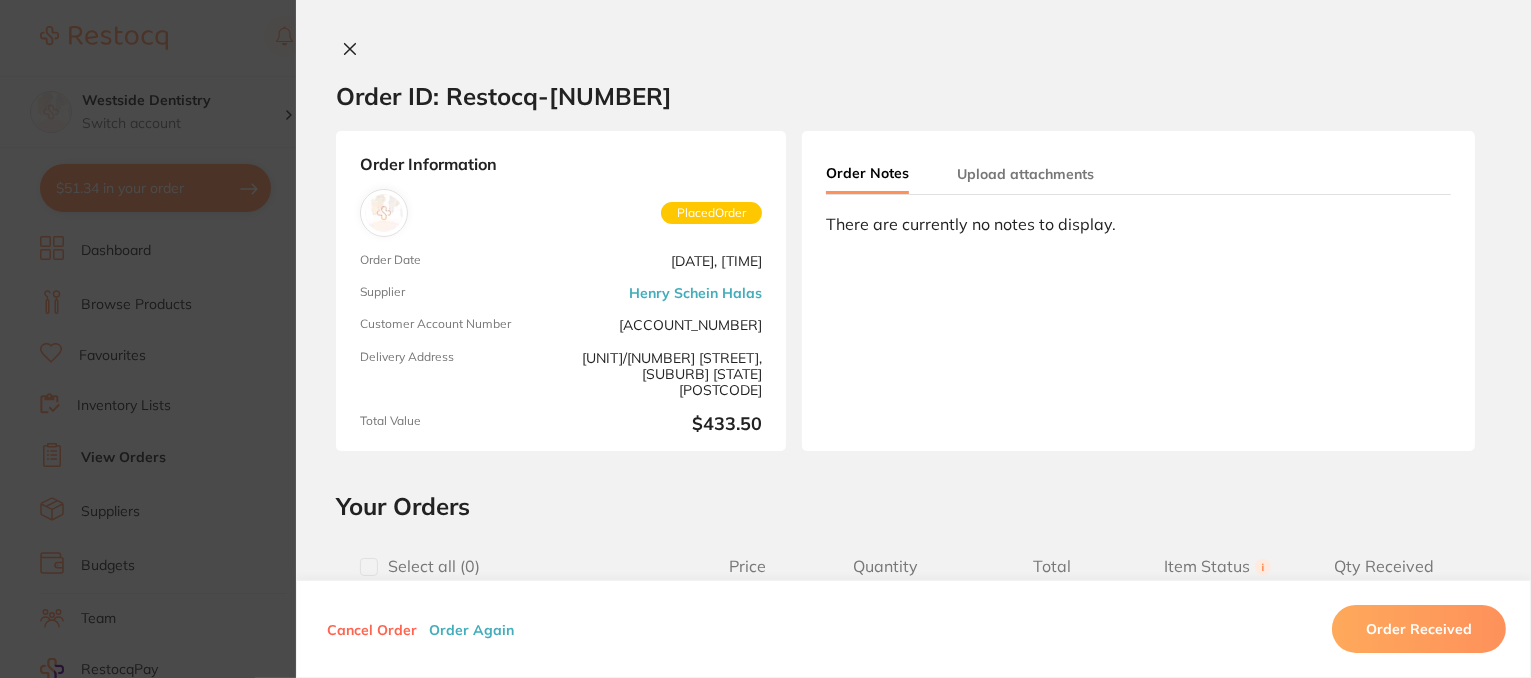 click 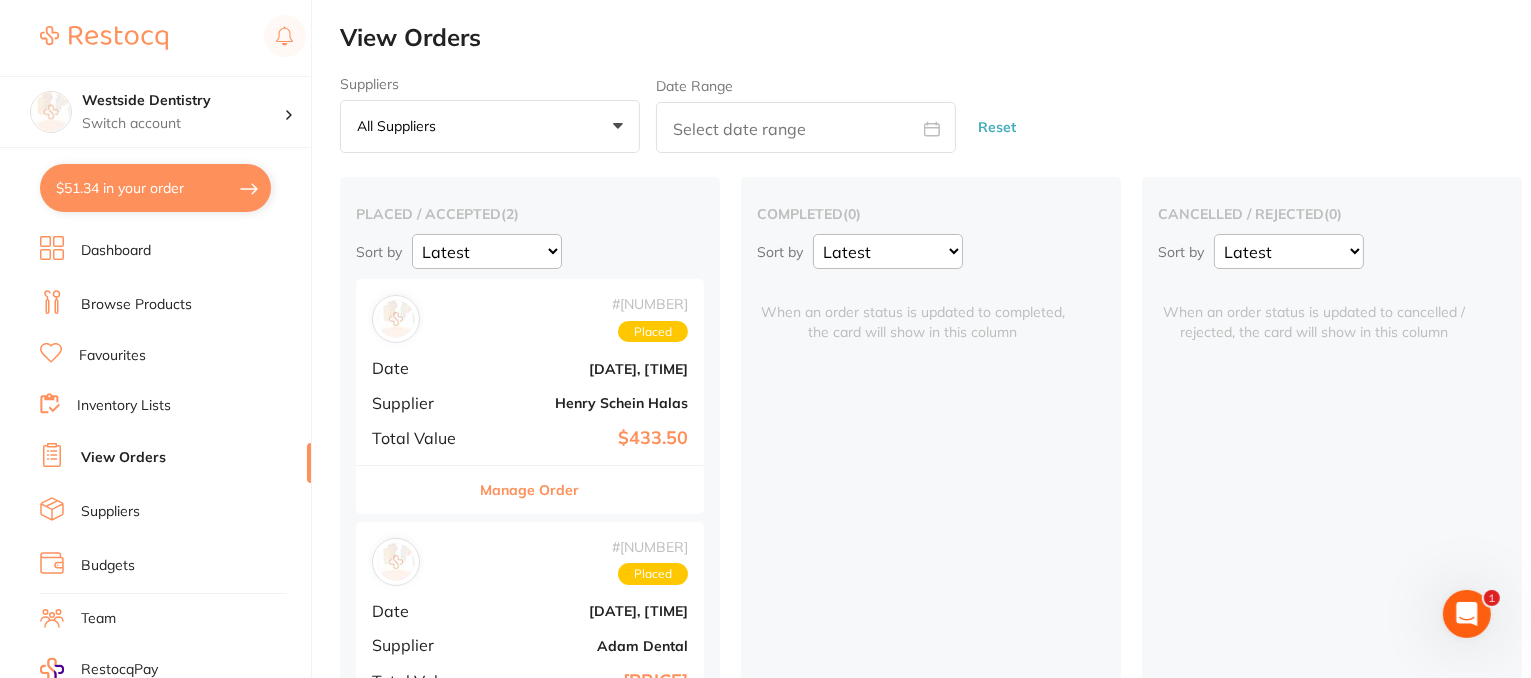 scroll, scrollTop: 0, scrollLeft: 0, axis: both 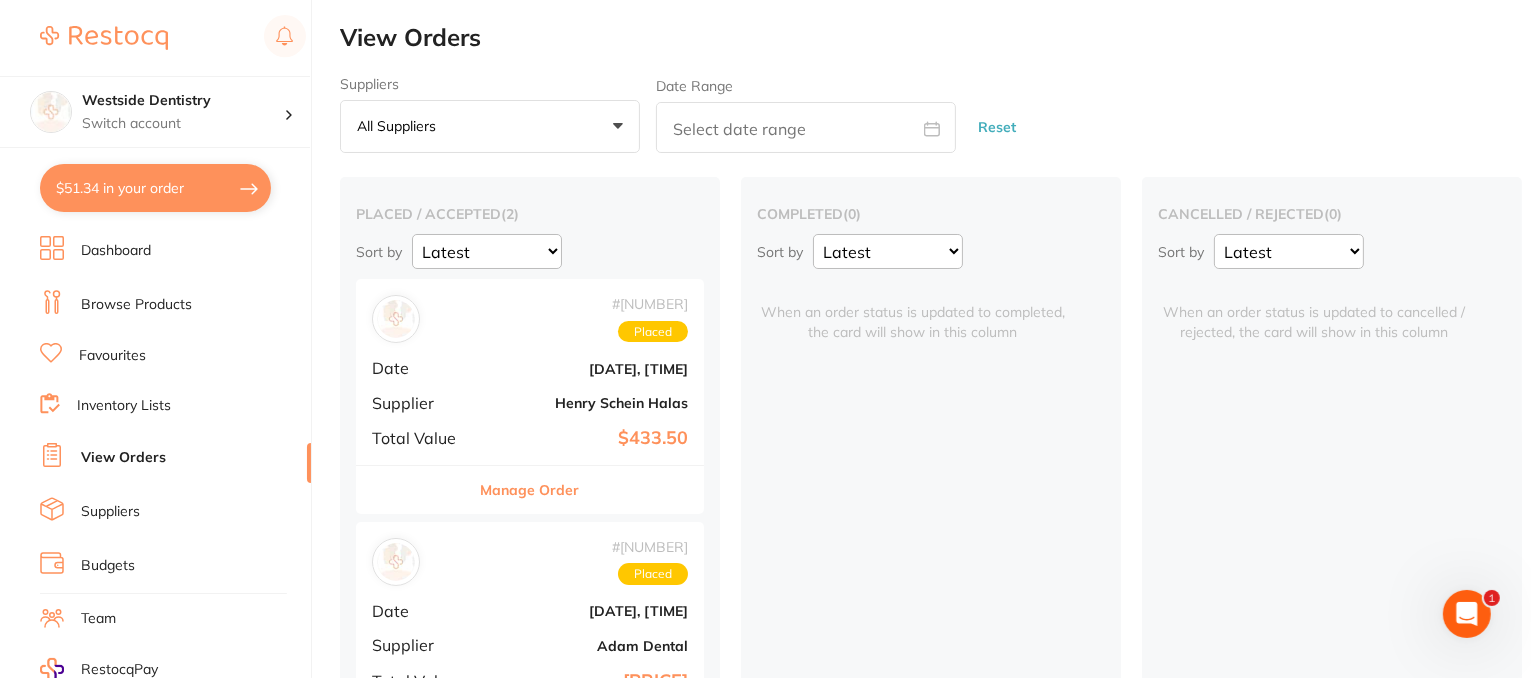 click on "Manage Order" at bounding box center (530, 490) 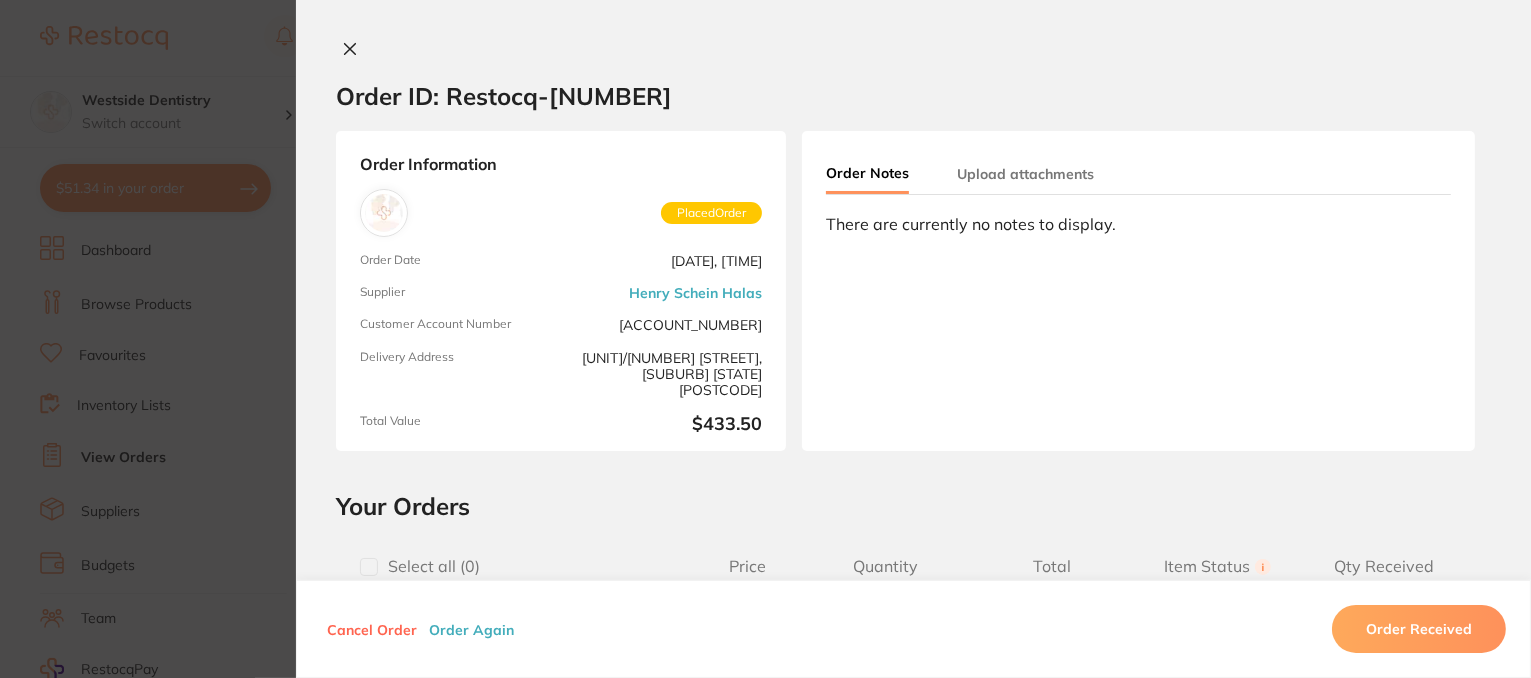scroll, scrollTop: 300, scrollLeft: 0, axis: vertical 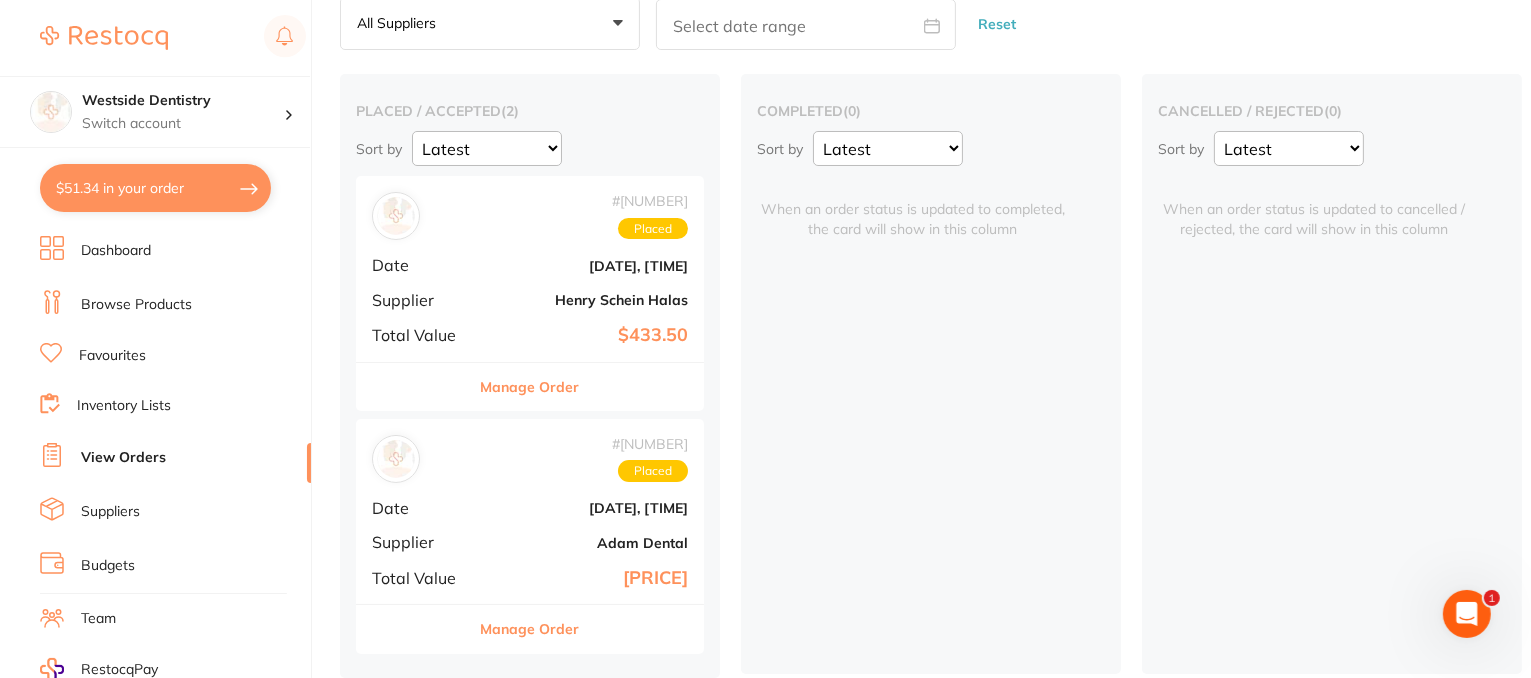 click 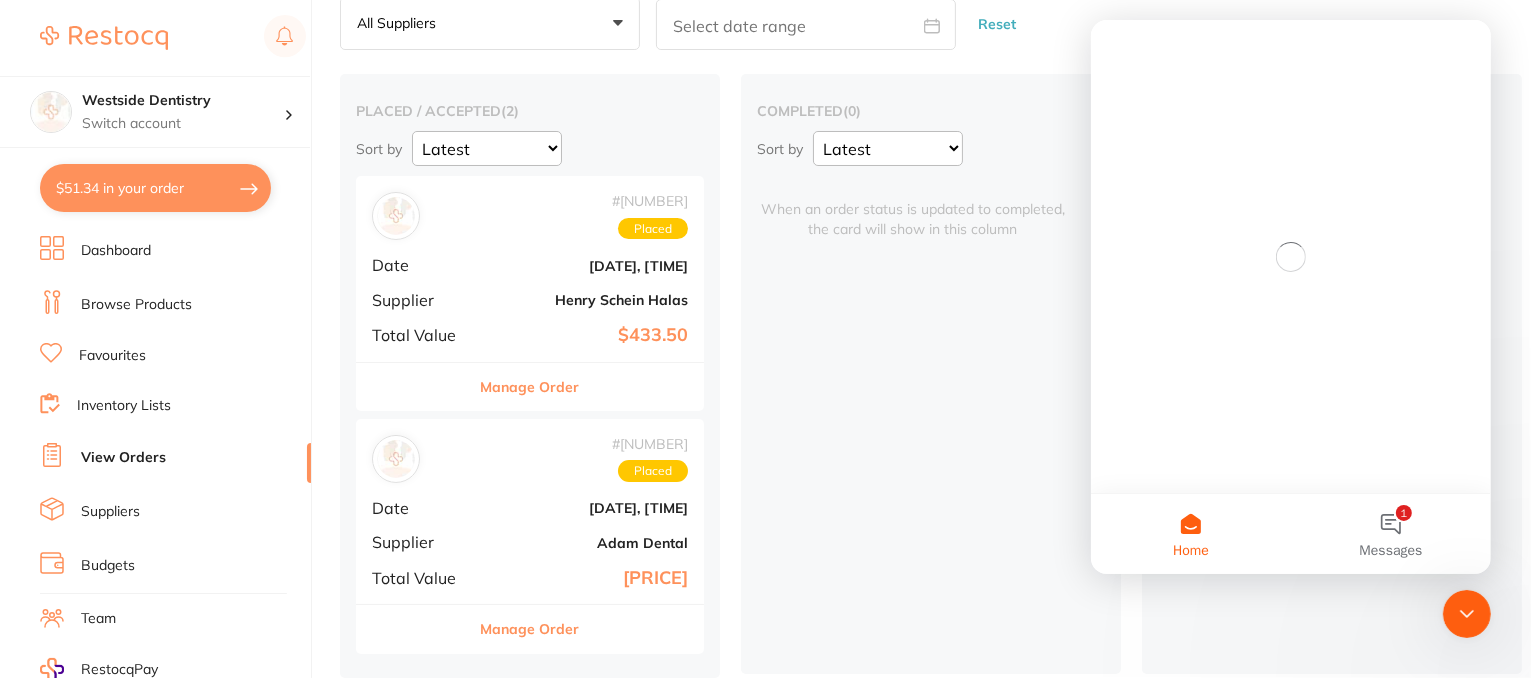 scroll, scrollTop: 0, scrollLeft: 0, axis: both 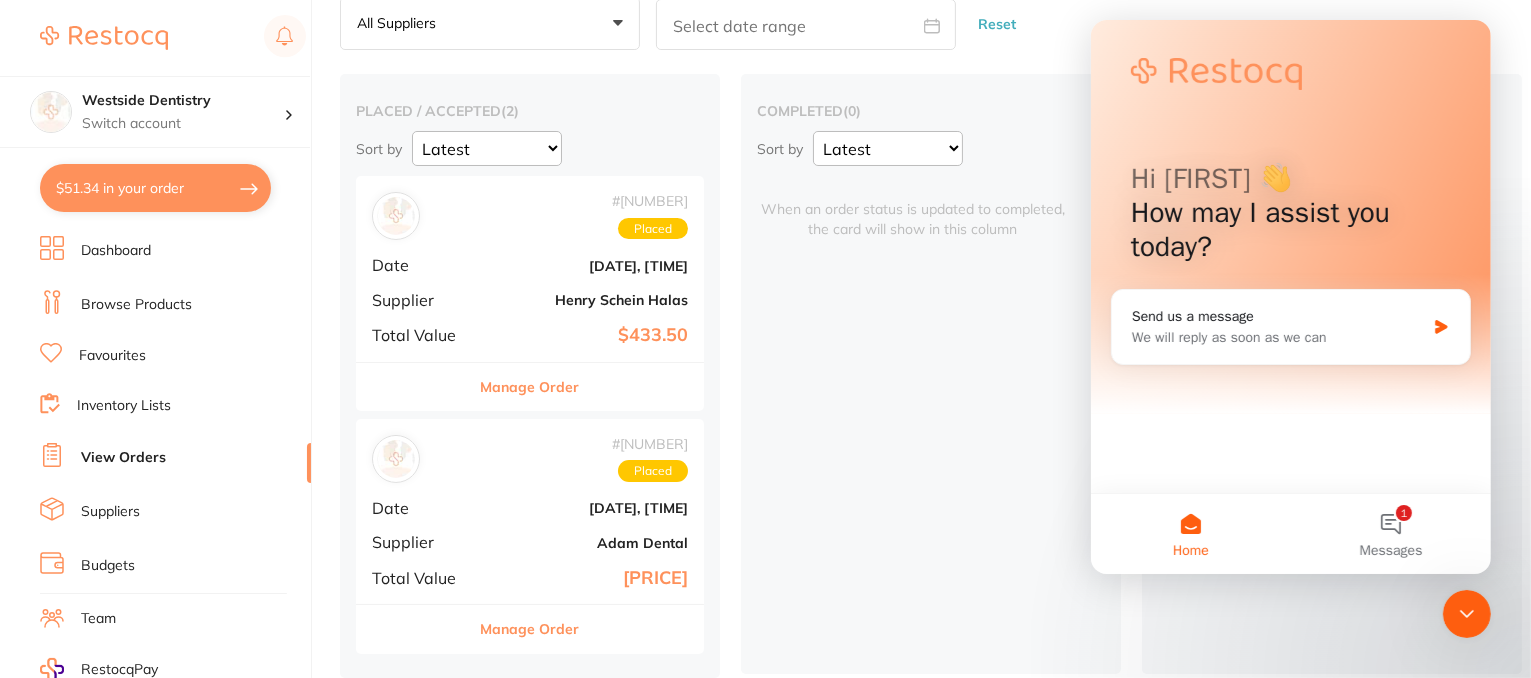 click on "placed / accepted  ( 2 ) Sort by Latest Notification  # 89647 Placed Date Aug 8 2025, 10:58 Supplier Henry Schein Halas Total Value $433.50 Manage Order  # 89646 Placed Date Aug 8 2025, 10:58 Supplier Adam Dental Total Value $399.91 Manage Order completed  ( 0 ) Sort by Latest Notification When an order status is updated to completed, the card will show in this column cancelled / rejected  ( 0 ) Sort by Latest Notification When an order status is updated to cancelled / rejected, the card will show in this column" at bounding box center (935, 375) 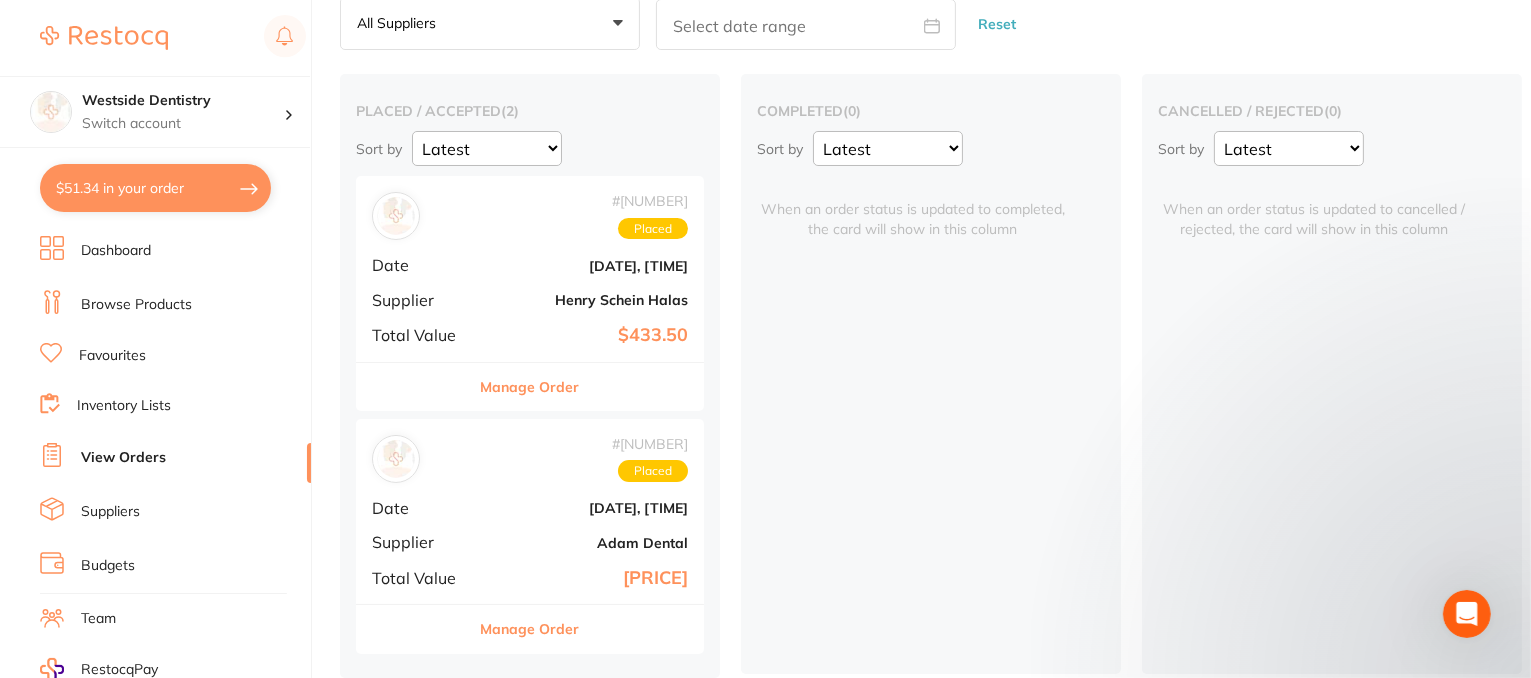 scroll, scrollTop: 0, scrollLeft: 0, axis: both 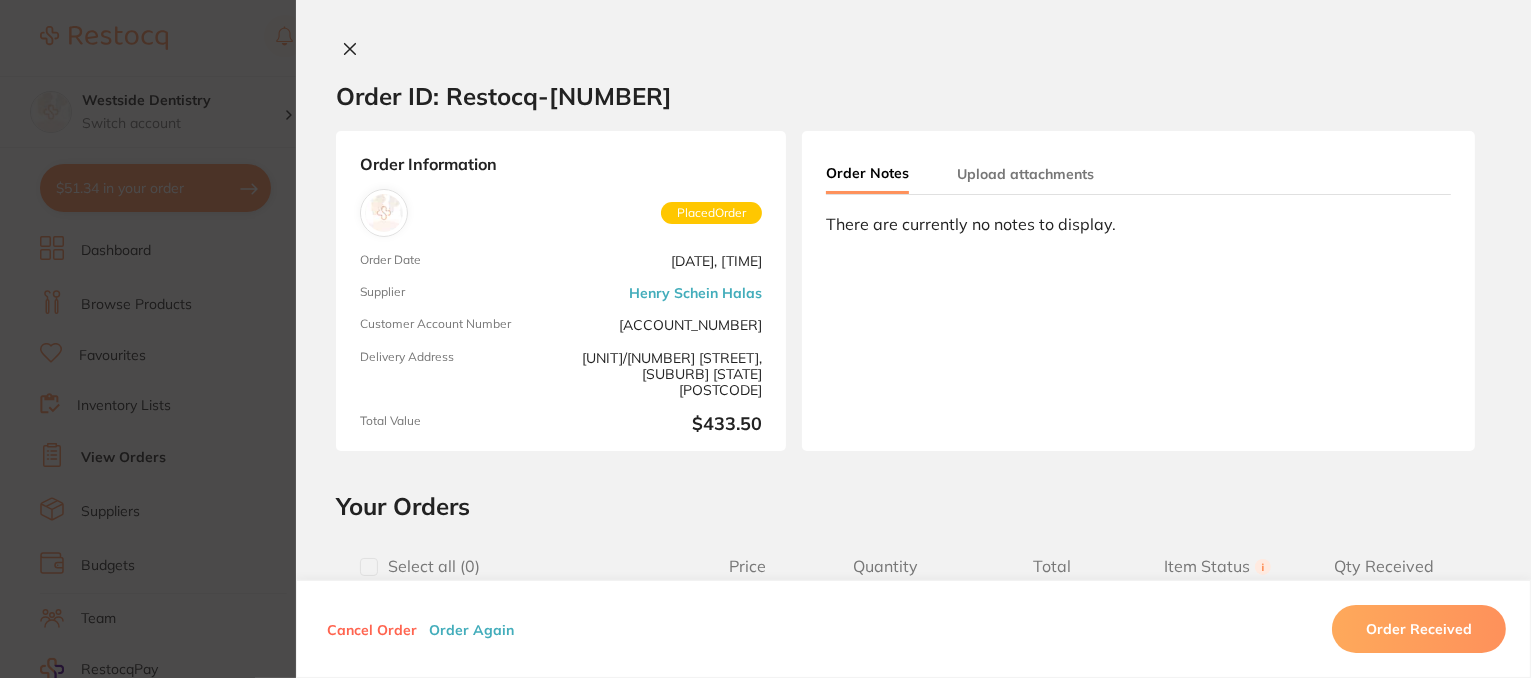click on "Upload attachments" at bounding box center (1025, 174) 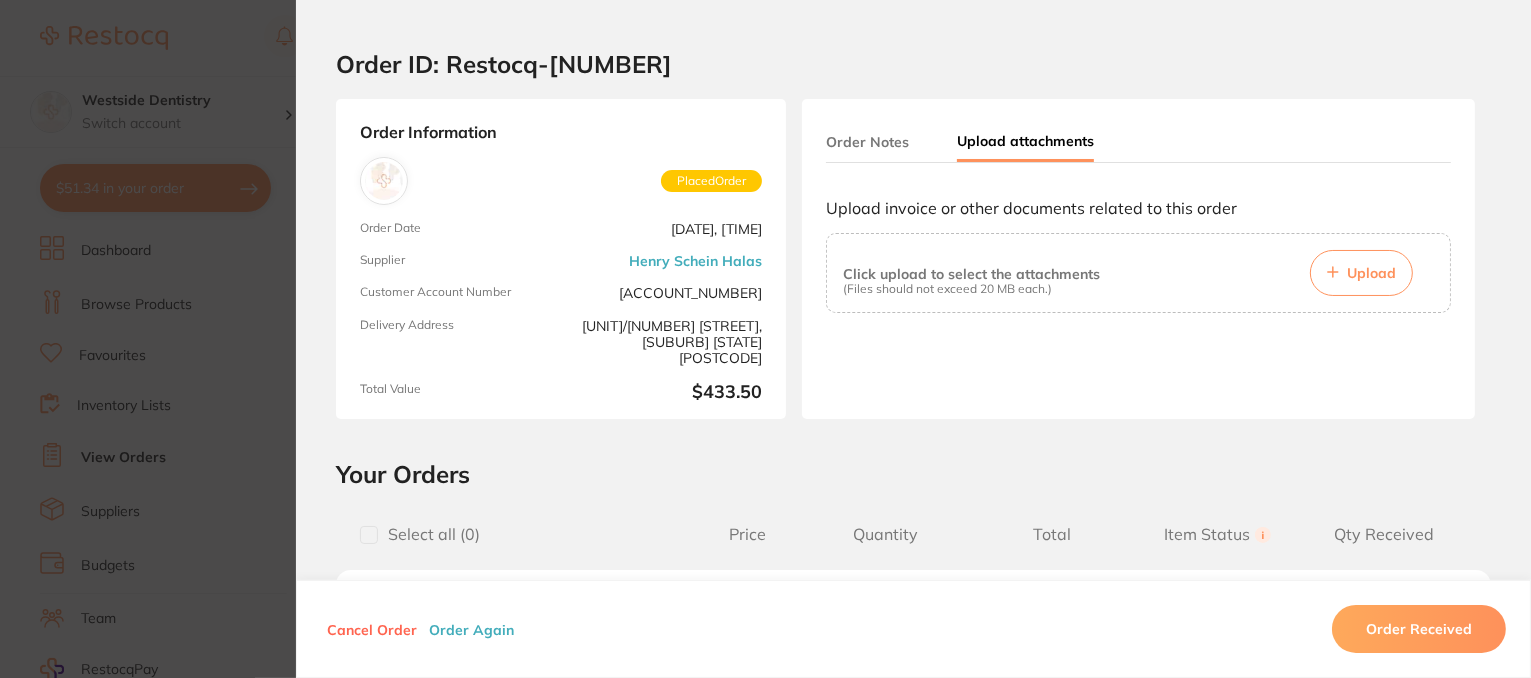 scroll, scrollTop: 0, scrollLeft: 0, axis: both 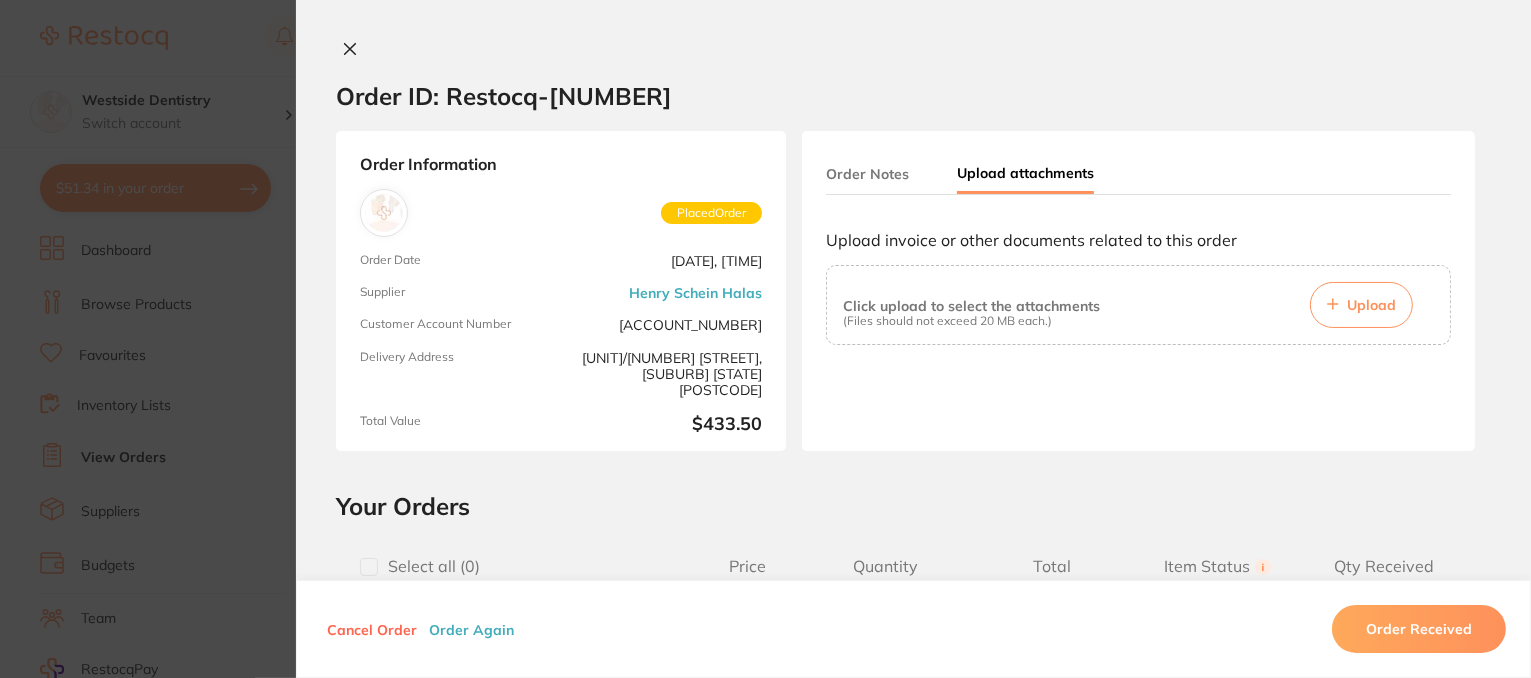 click 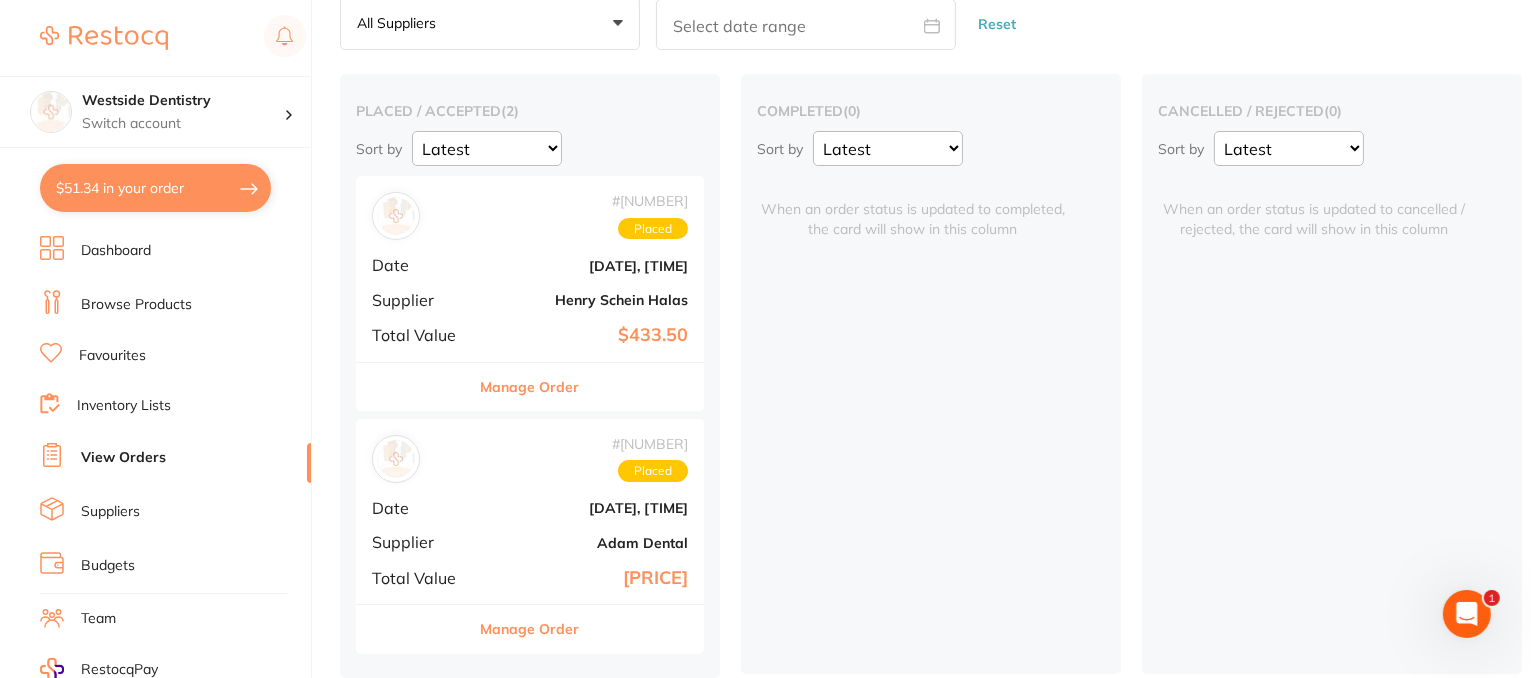 scroll, scrollTop: 0, scrollLeft: 0, axis: both 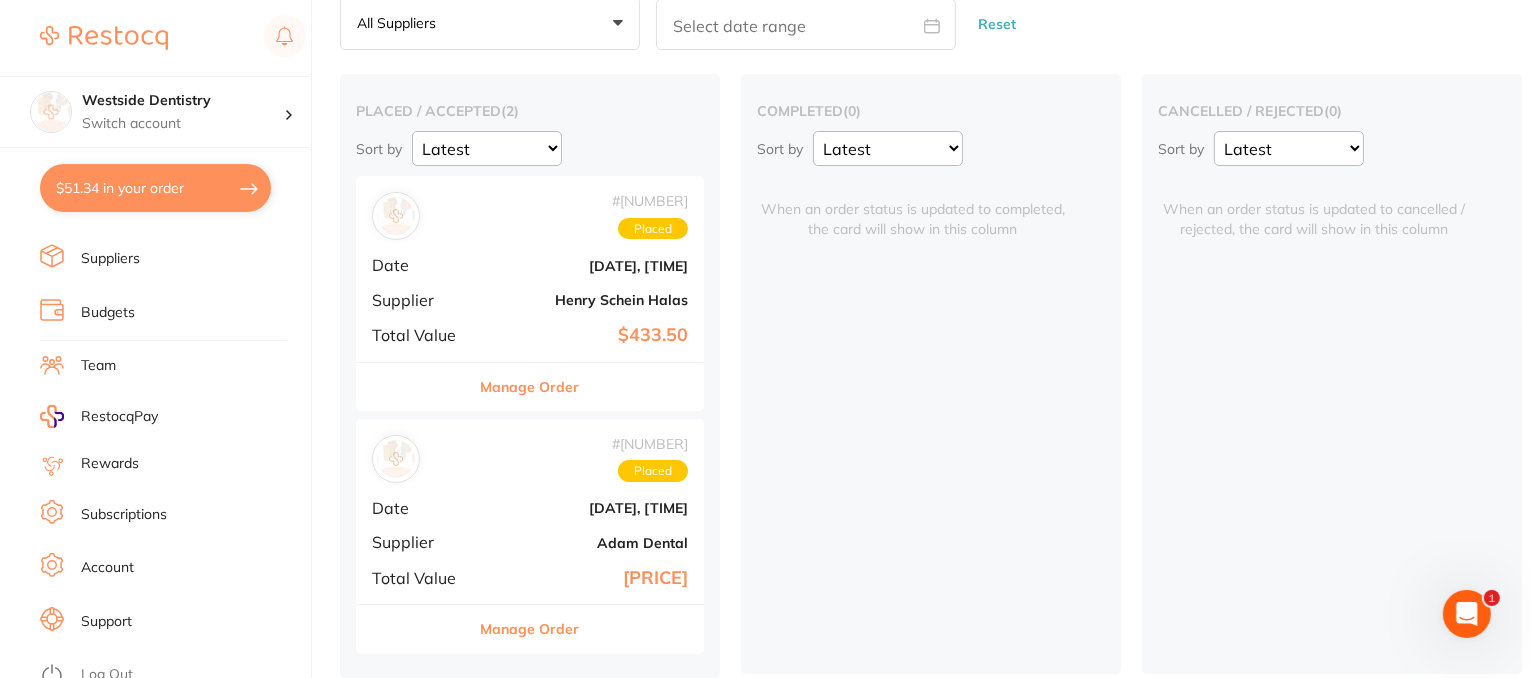 click on "Subscriptions" at bounding box center [124, 515] 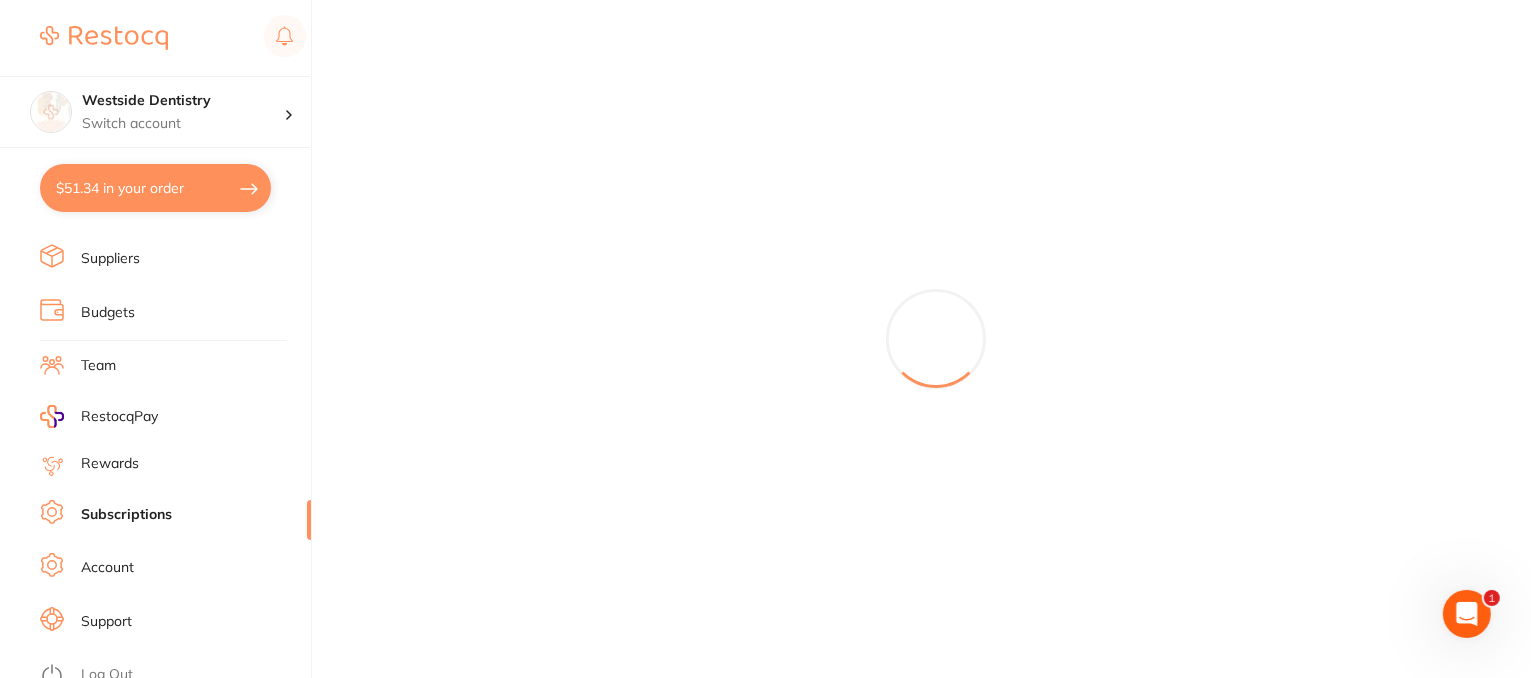 scroll, scrollTop: 0, scrollLeft: 0, axis: both 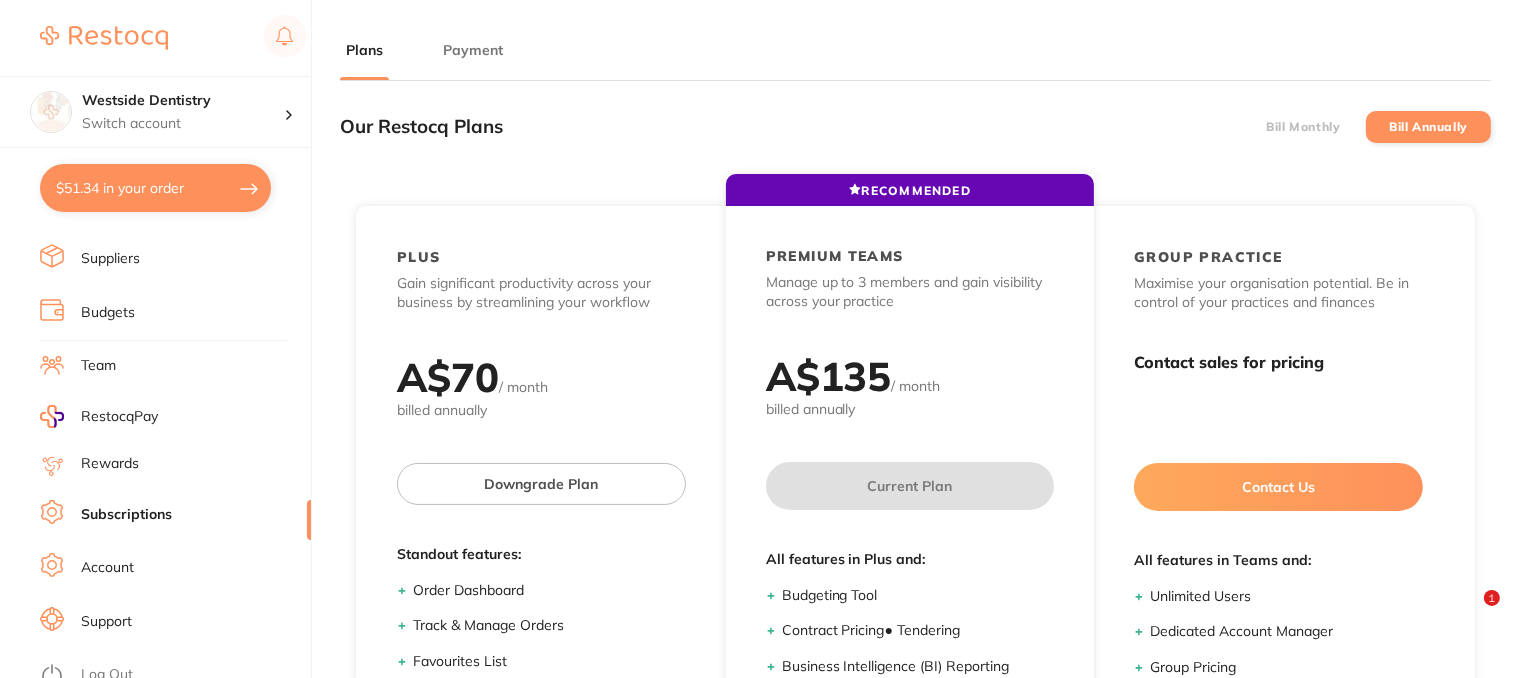 drag, startPoint x: 478, startPoint y: 53, endPoint x: 461, endPoint y: 82, distance: 33.61547 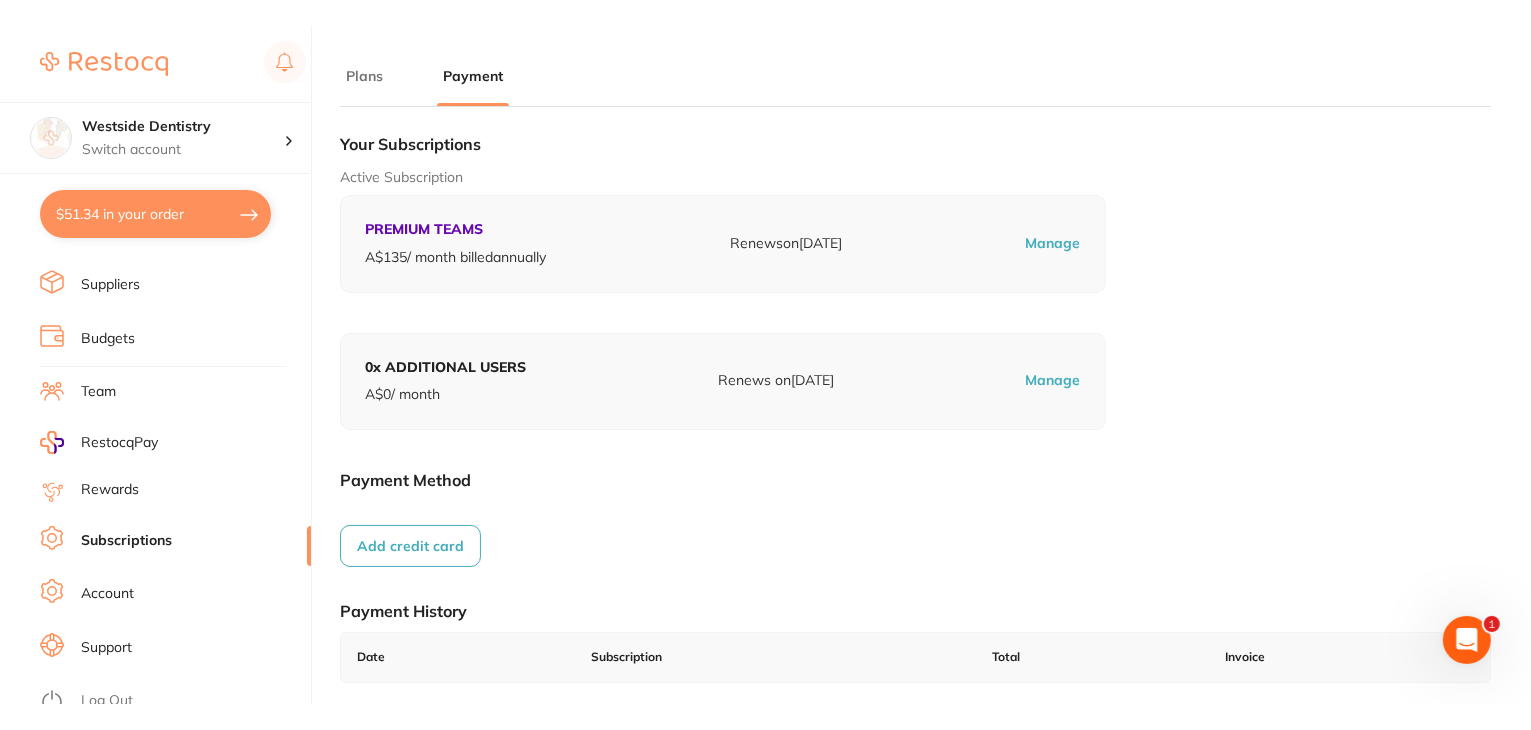 scroll, scrollTop: 0, scrollLeft: 0, axis: both 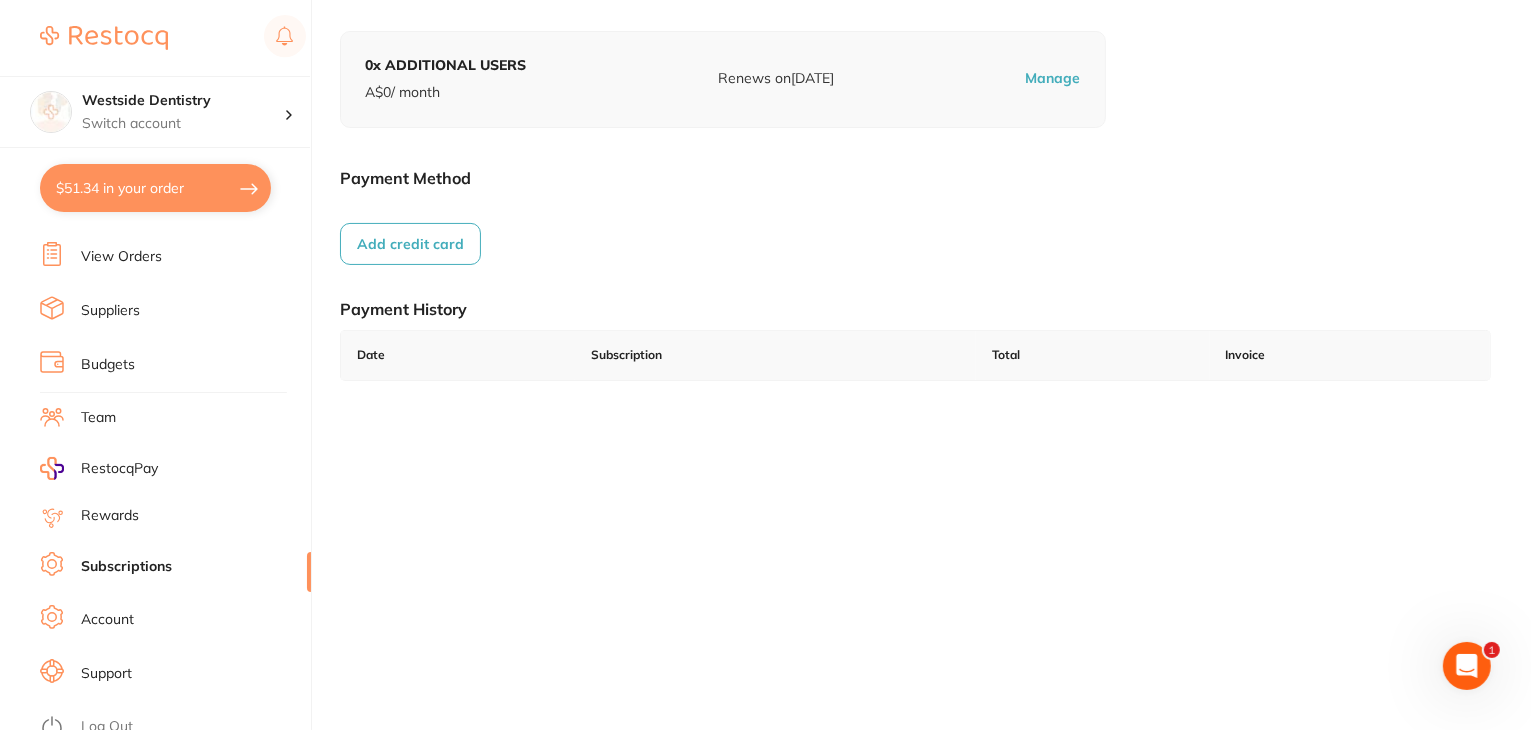click on "Log Out" at bounding box center [107, 727] 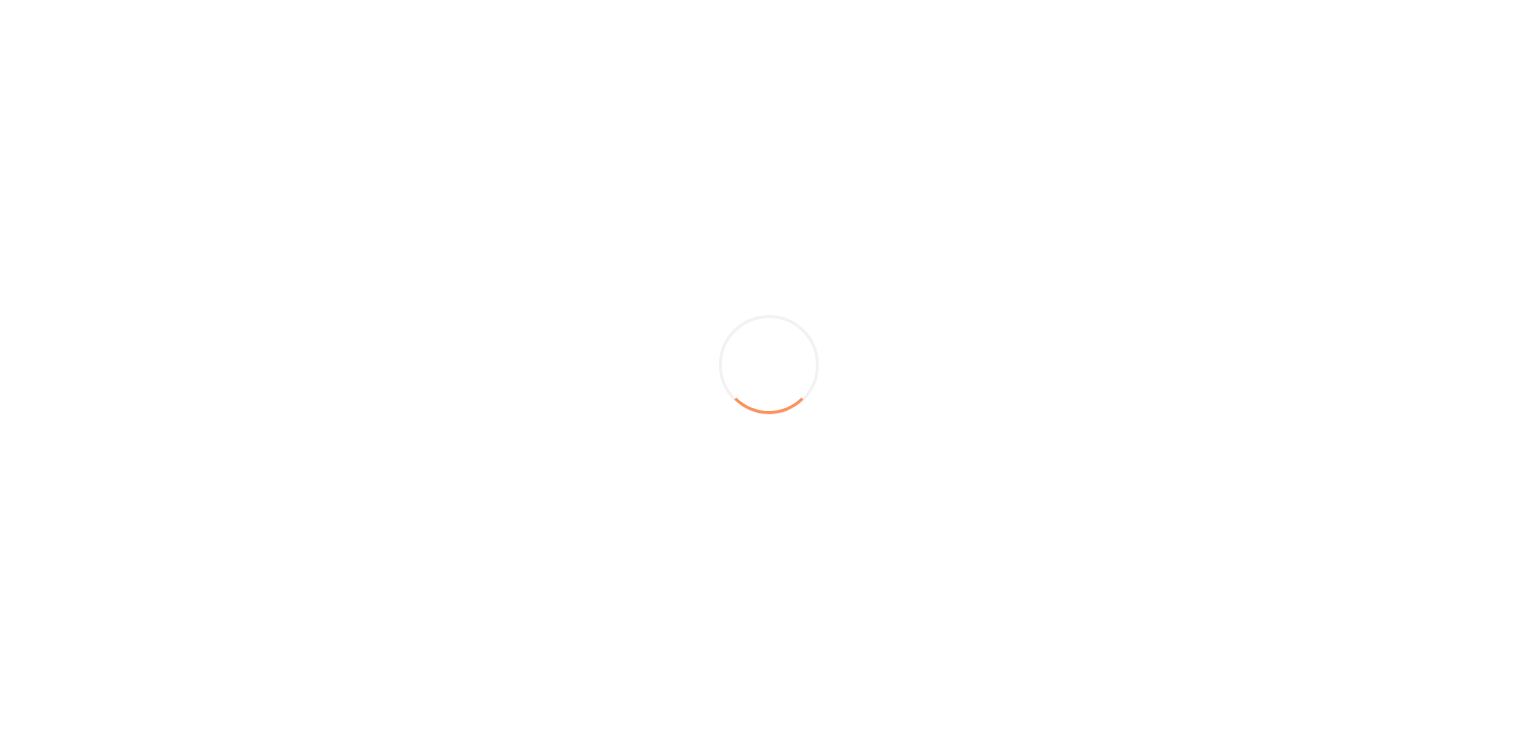 scroll, scrollTop: 0, scrollLeft: 0, axis: both 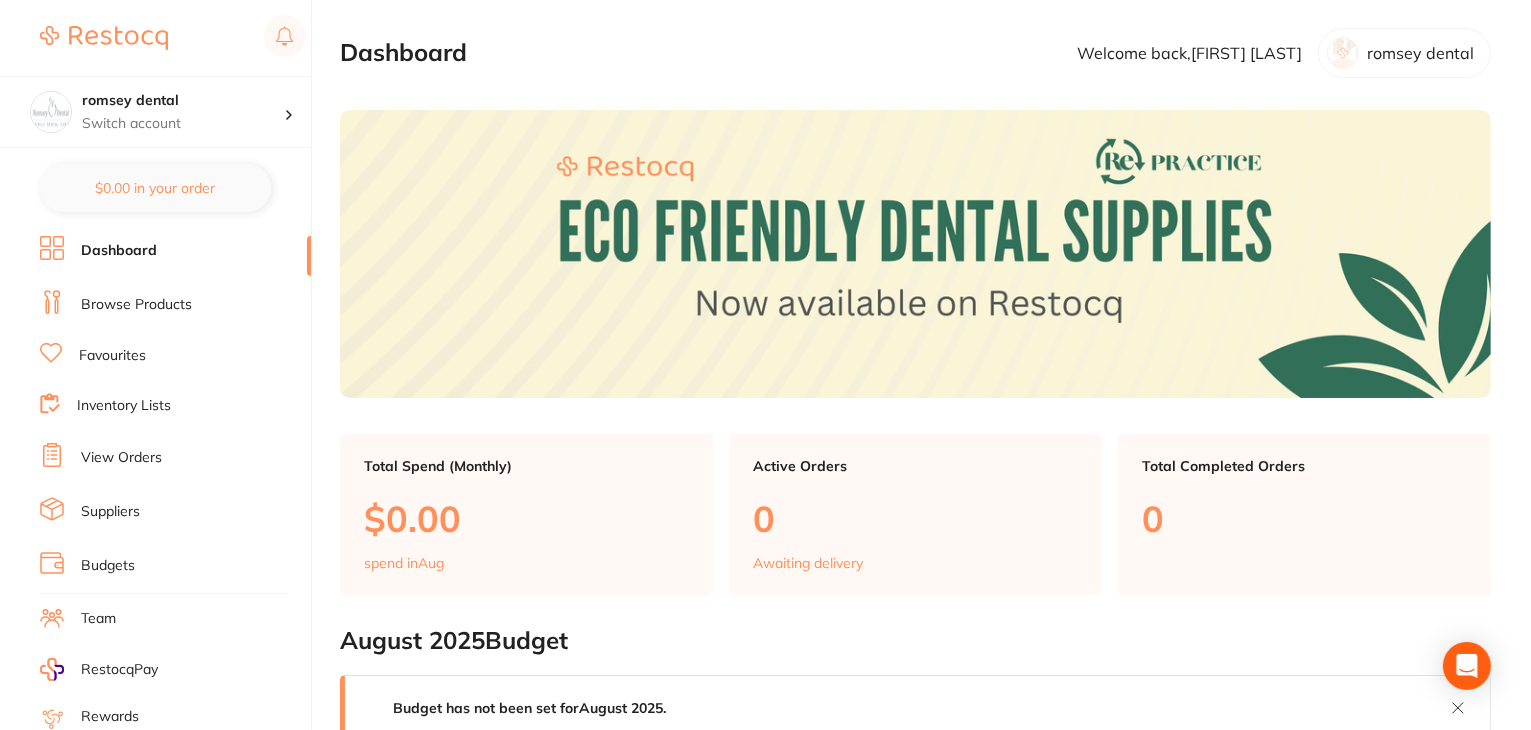 click on "Favourites" at bounding box center [175, 356] 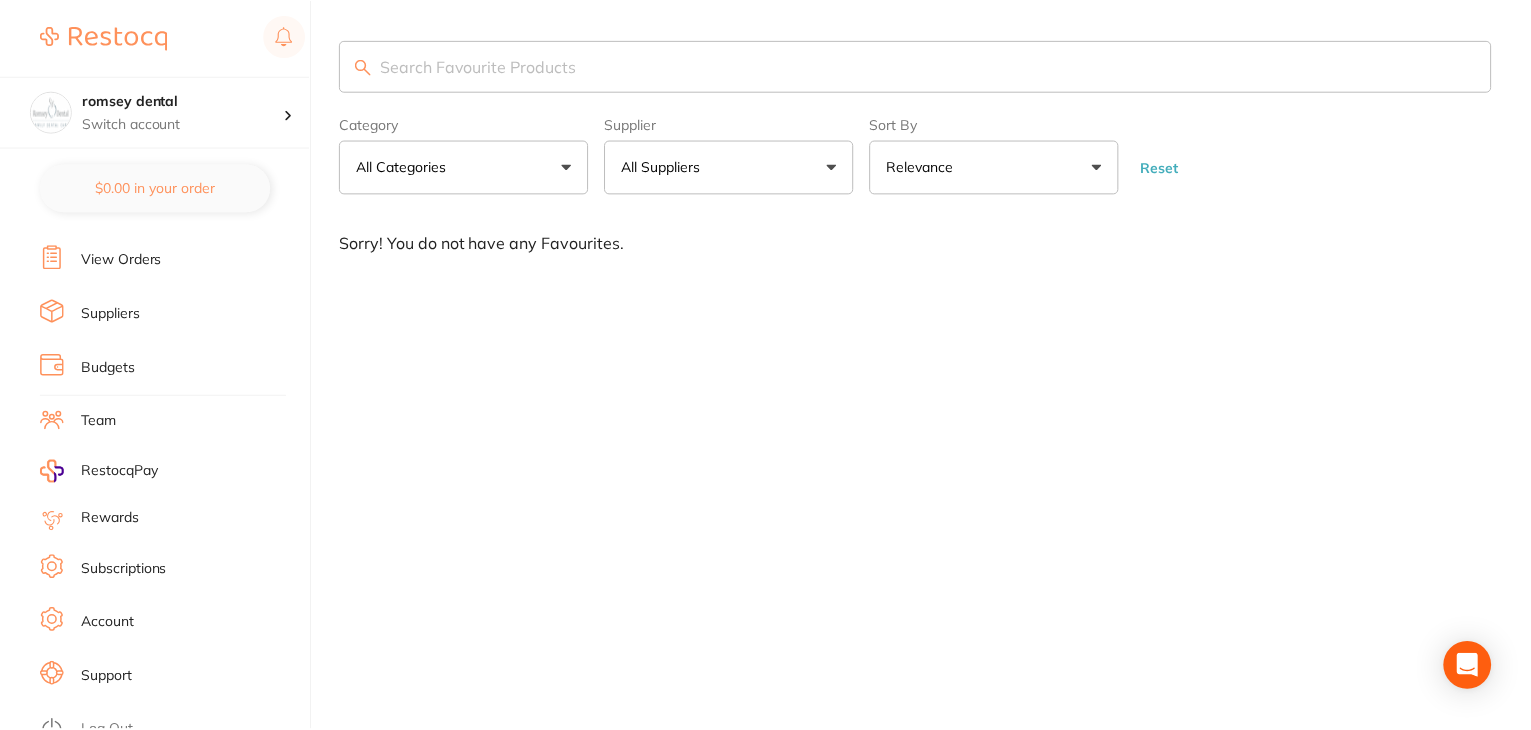 scroll, scrollTop: 201, scrollLeft: 0, axis: vertical 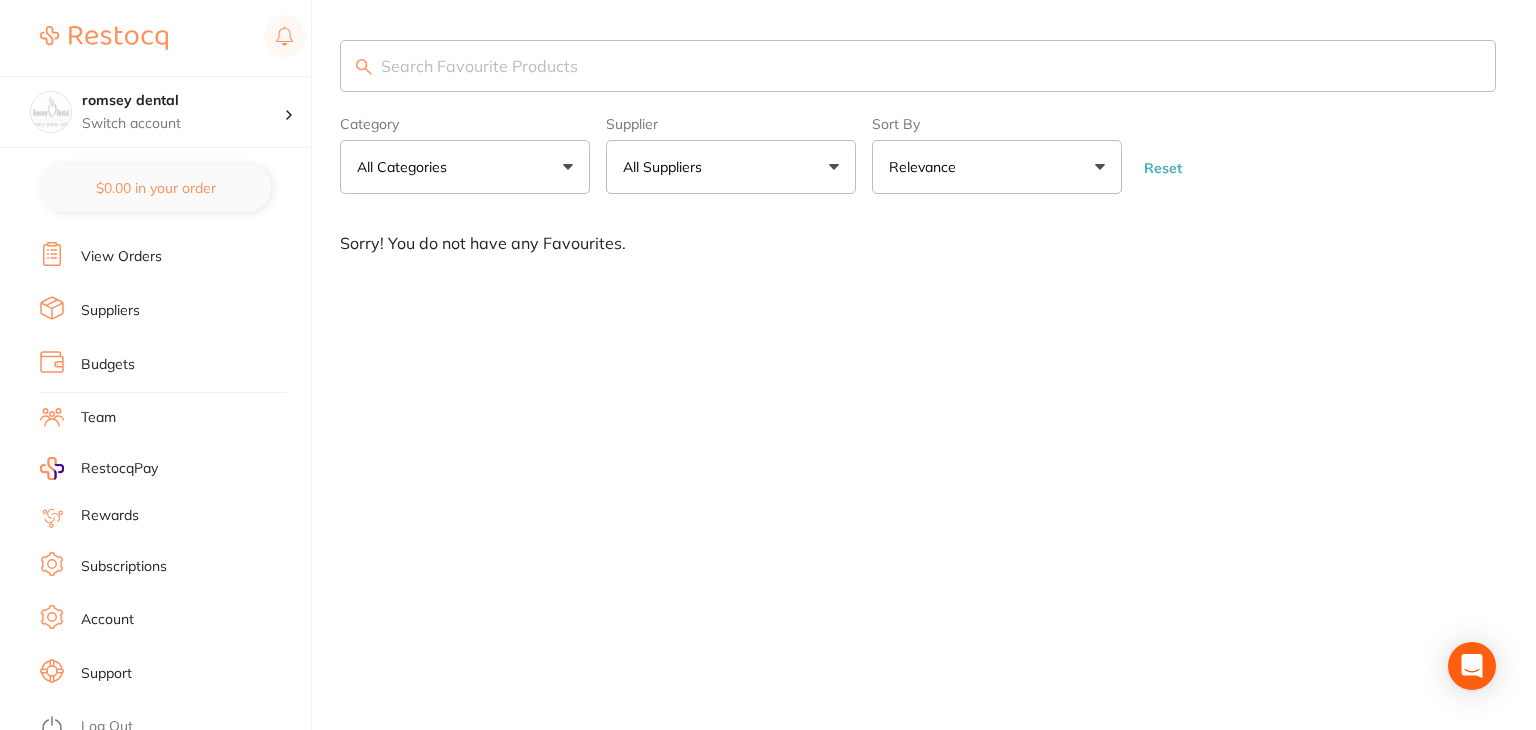 click on "Subscriptions" at bounding box center [124, 567] 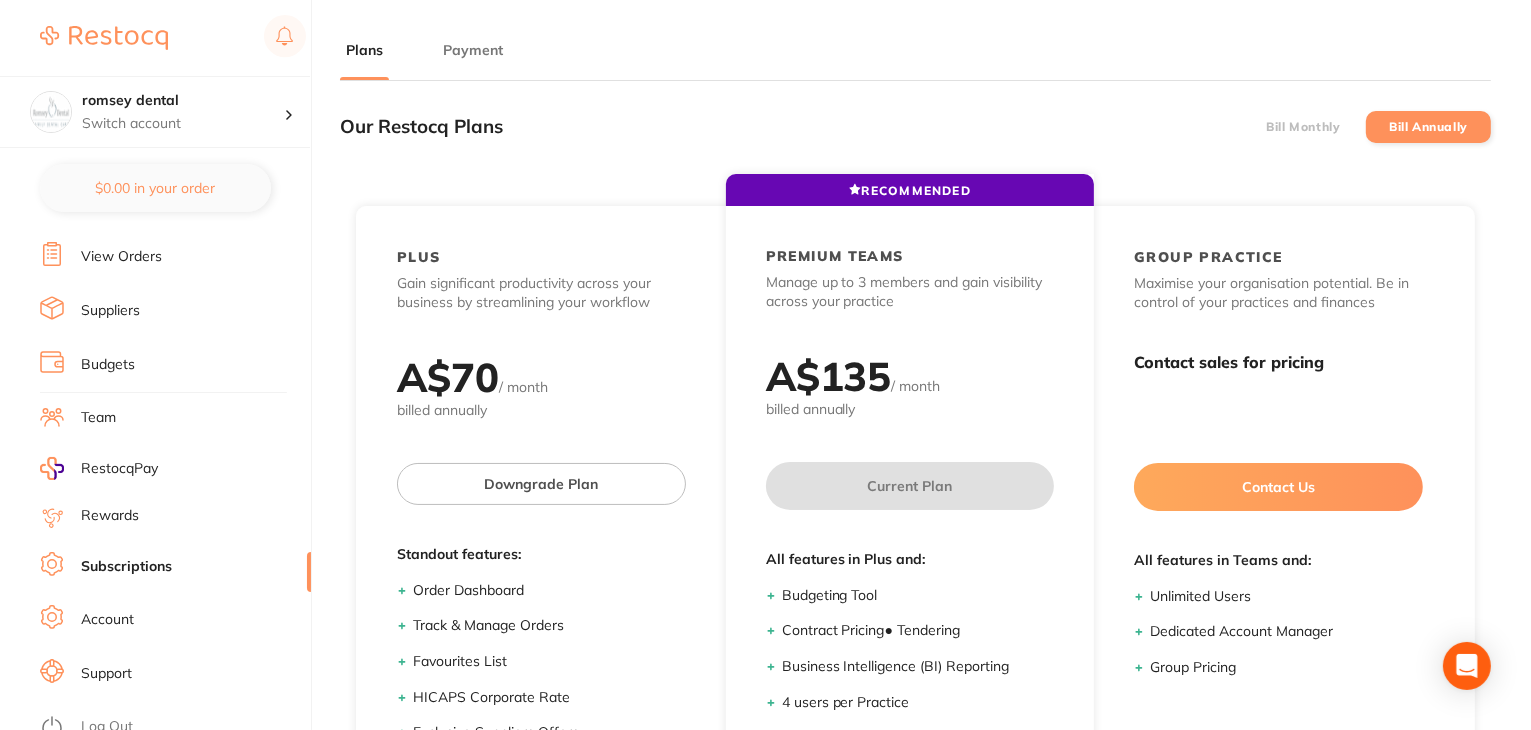 click on "Payment" at bounding box center (473, 50) 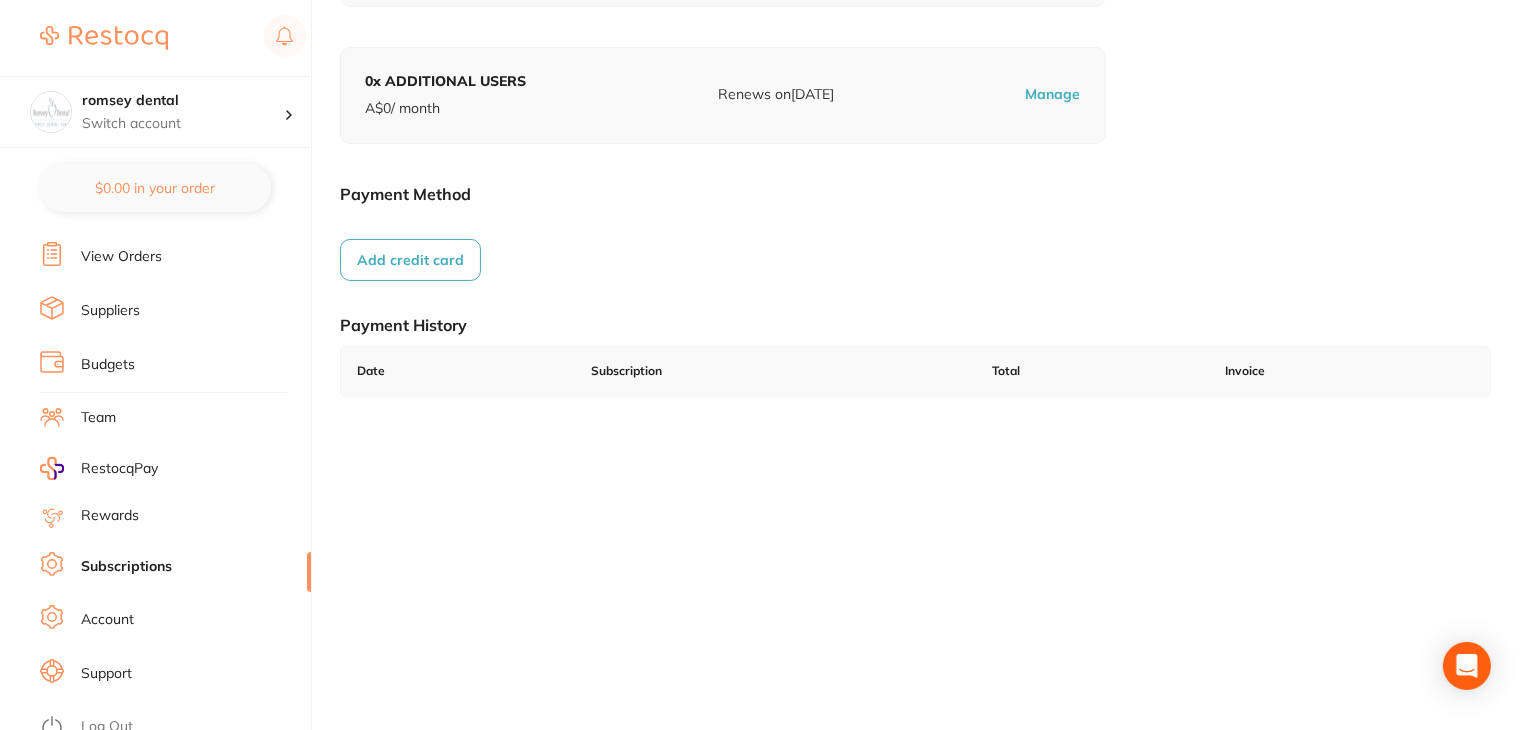 scroll, scrollTop: 276, scrollLeft: 0, axis: vertical 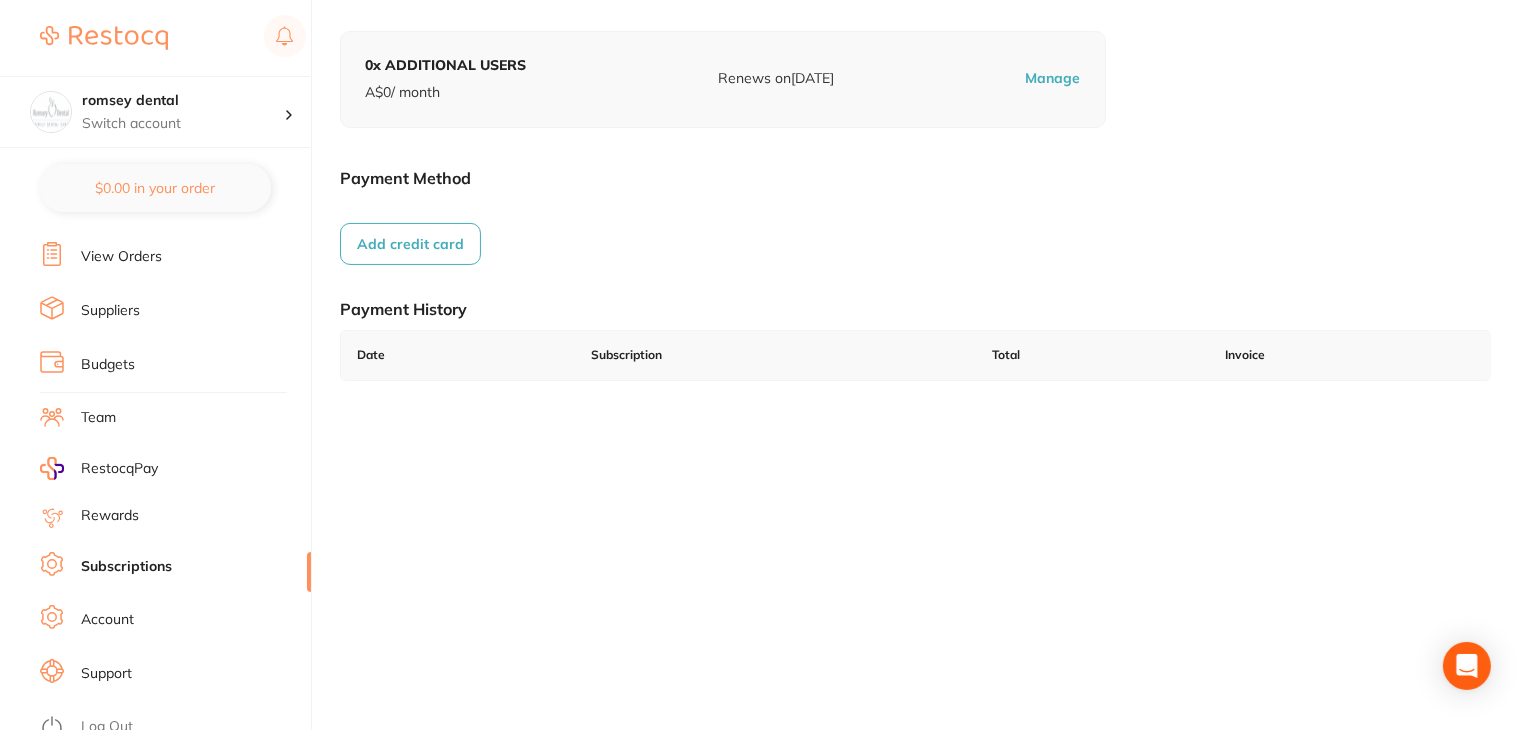 click on "Log Out" at bounding box center [107, 727] 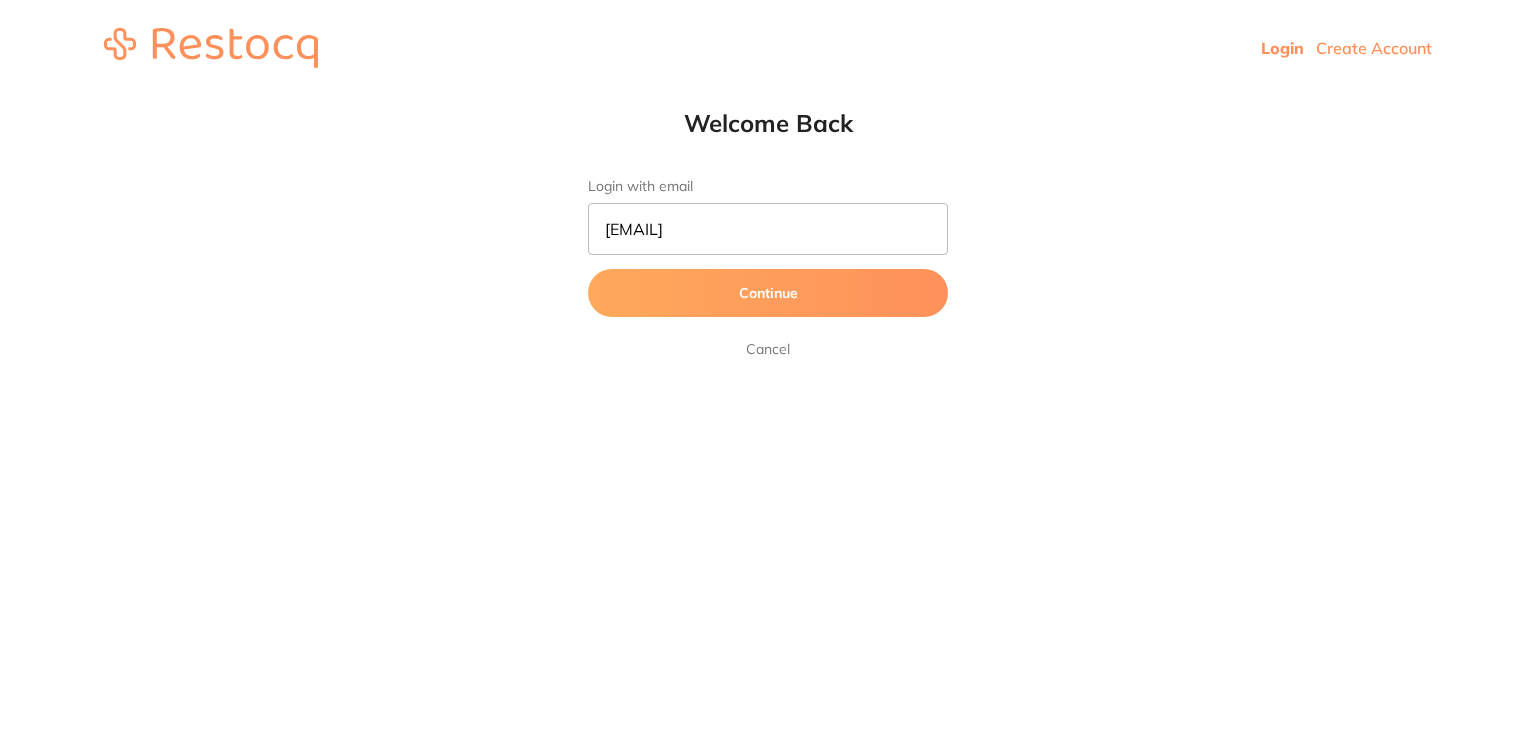 scroll, scrollTop: 0, scrollLeft: 0, axis: both 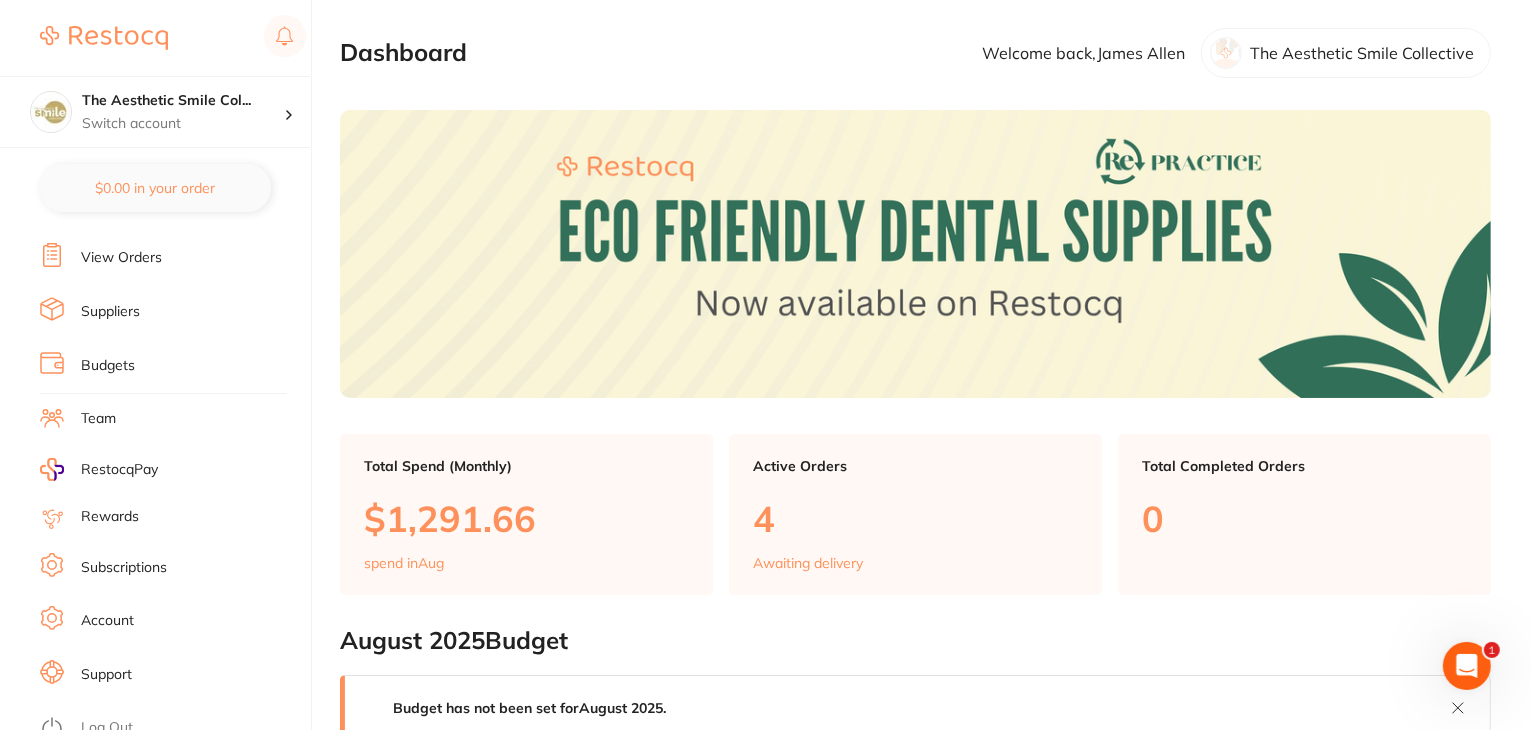 click on "Subscriptions" at bounding box center [124, 568] 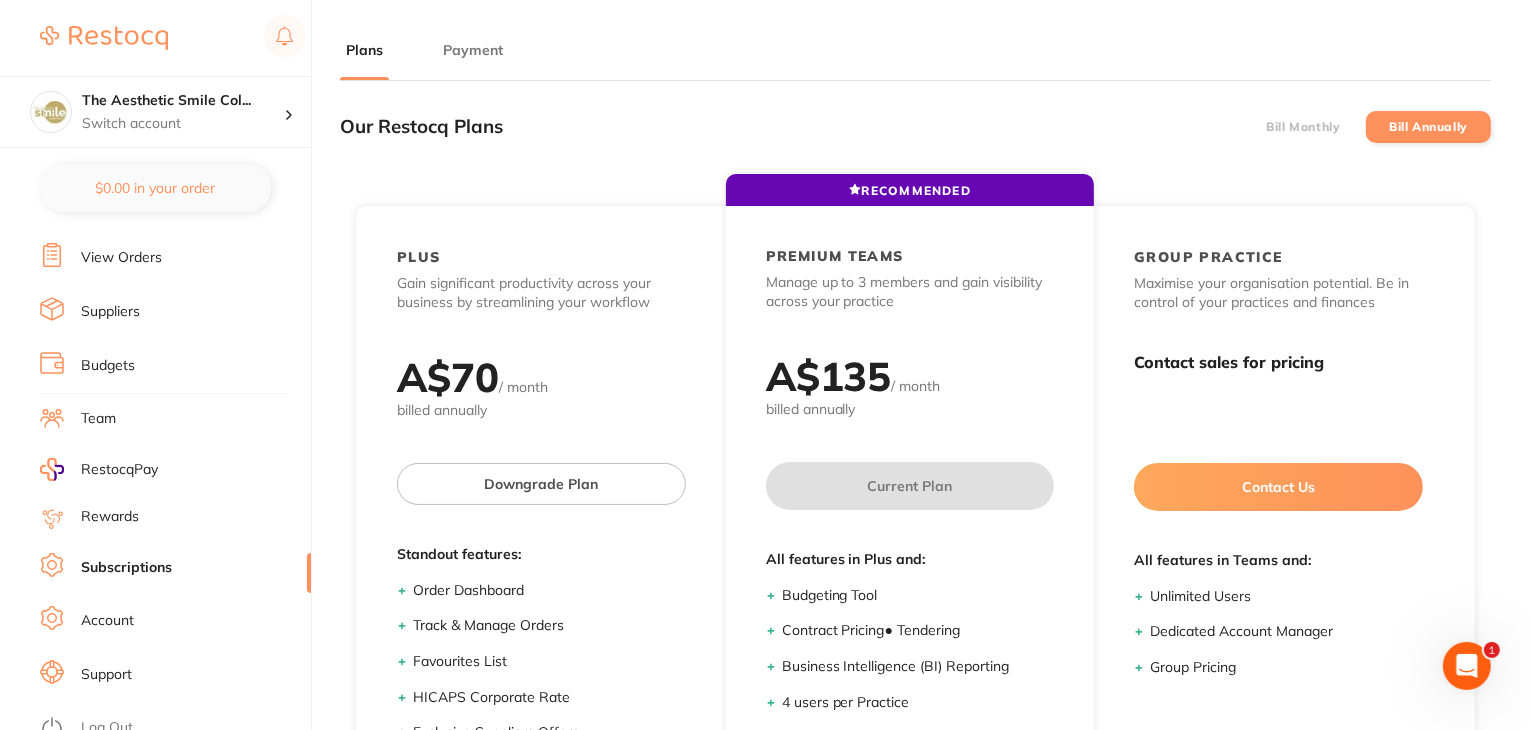 scroll, scrollTop: 0, scrollLeft: 0, axis: both 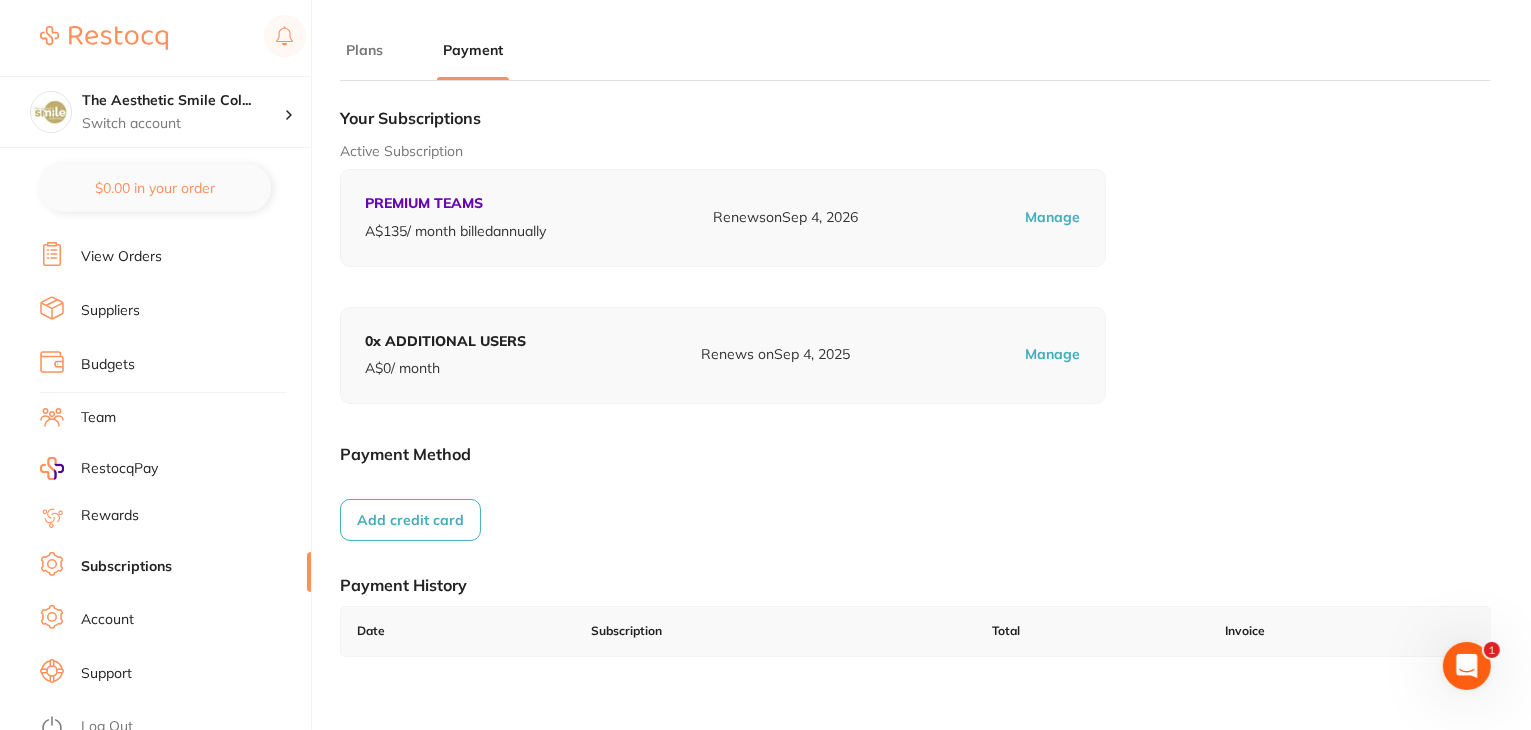 click on "Log Out" at bounding box center (107, 727) 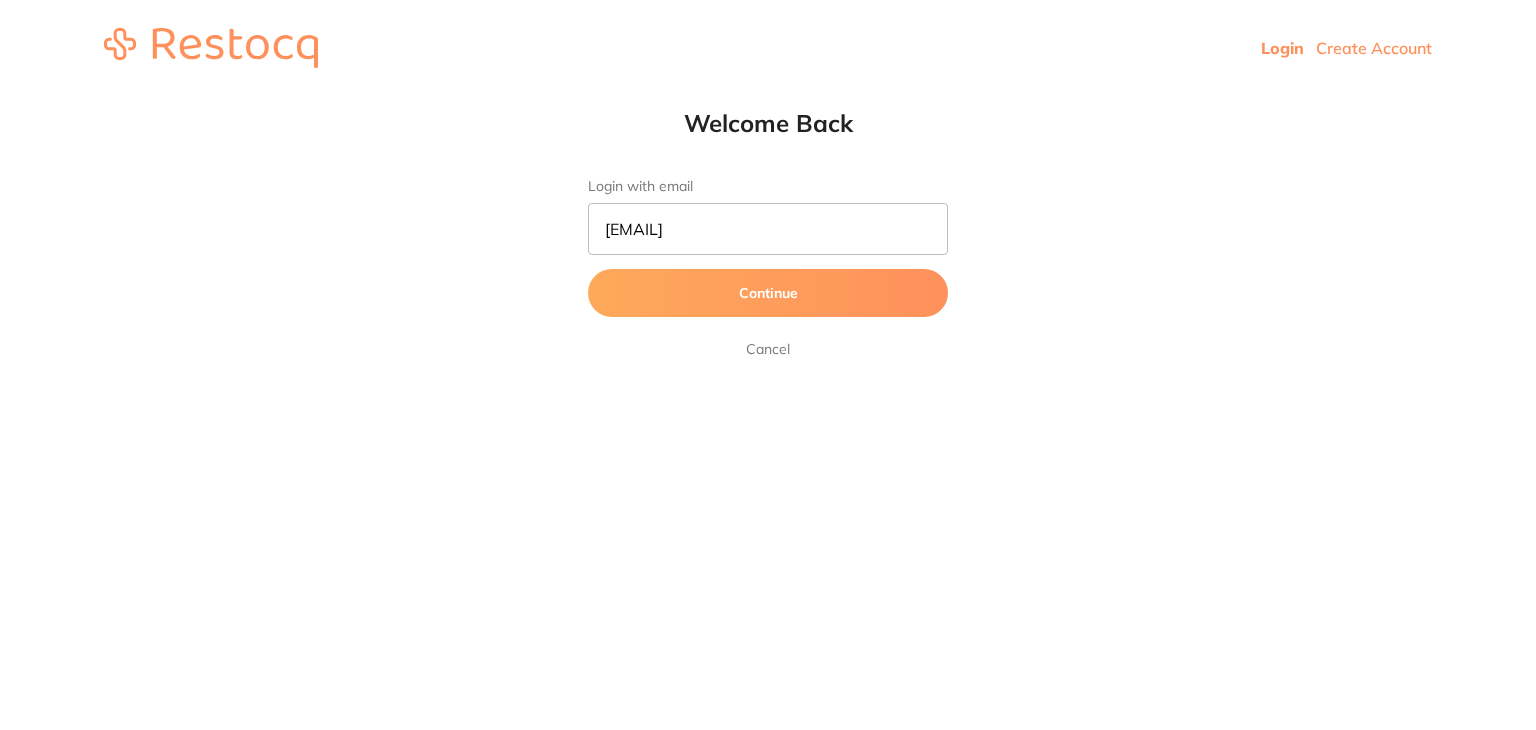 scroll, scrollTop: 0, scrollLeft: 0, axis: both 